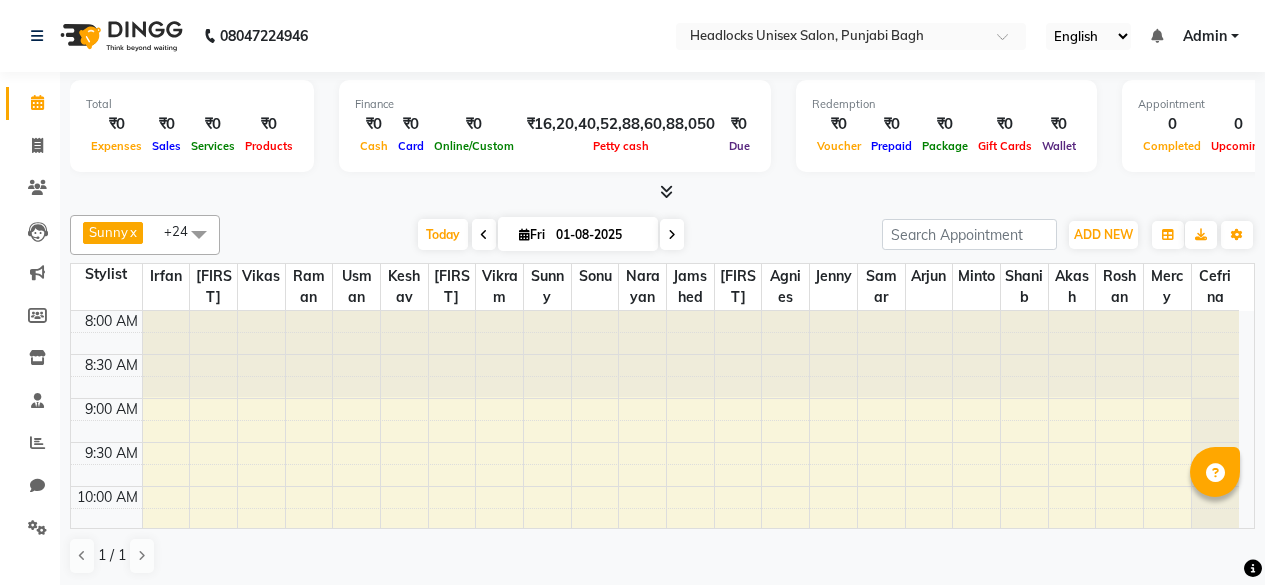 scroll, scrollTop: 0, scrollLeft: 0, axis: both 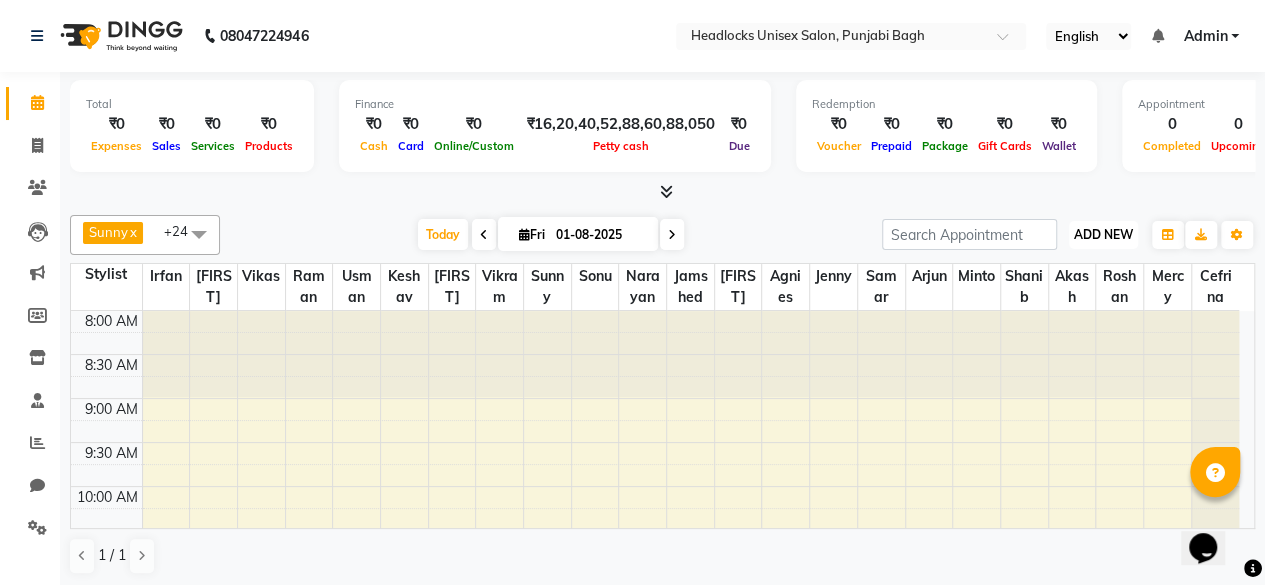 click on "ADD NEW" at bounding box center (1103, 234) 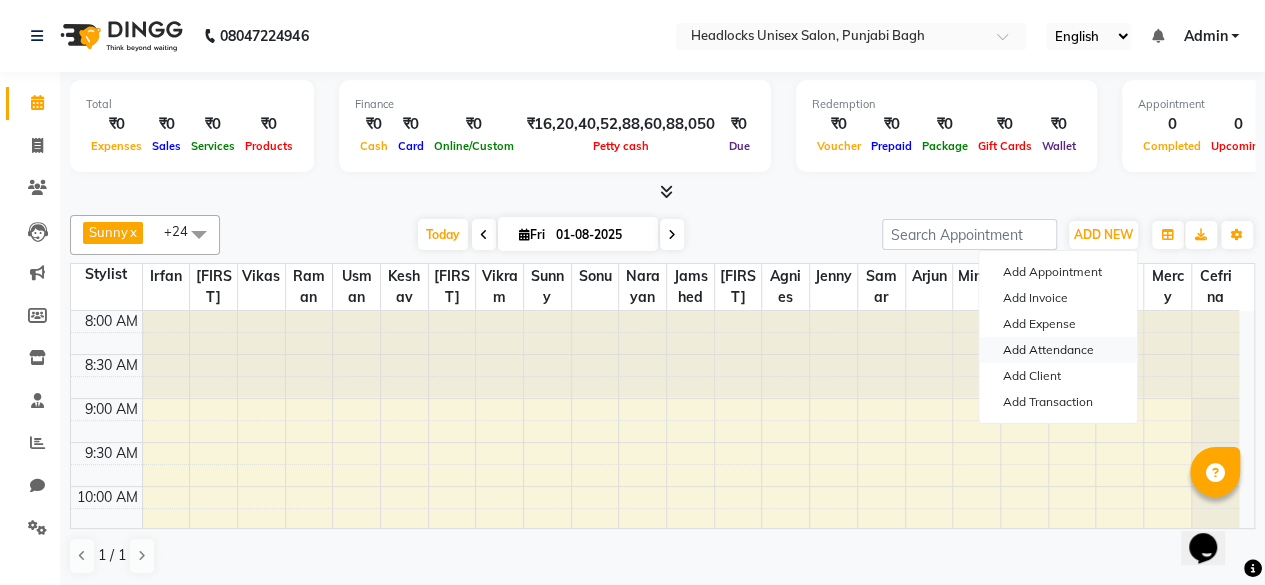 click on "Add Attendance" at bounding box center [1058, 350] 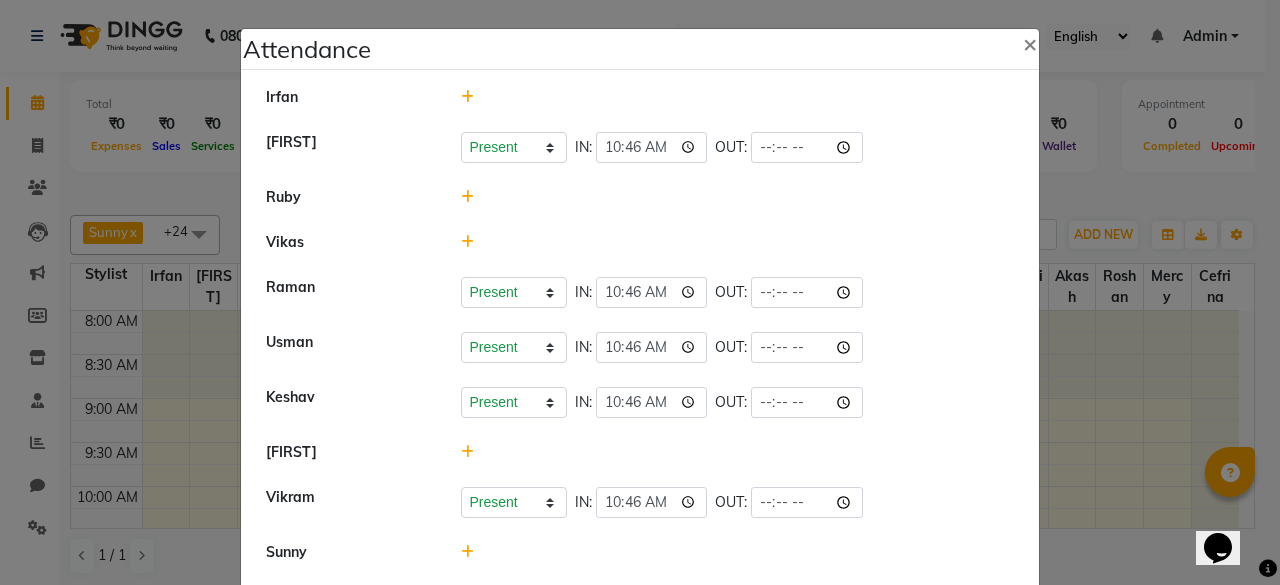 click 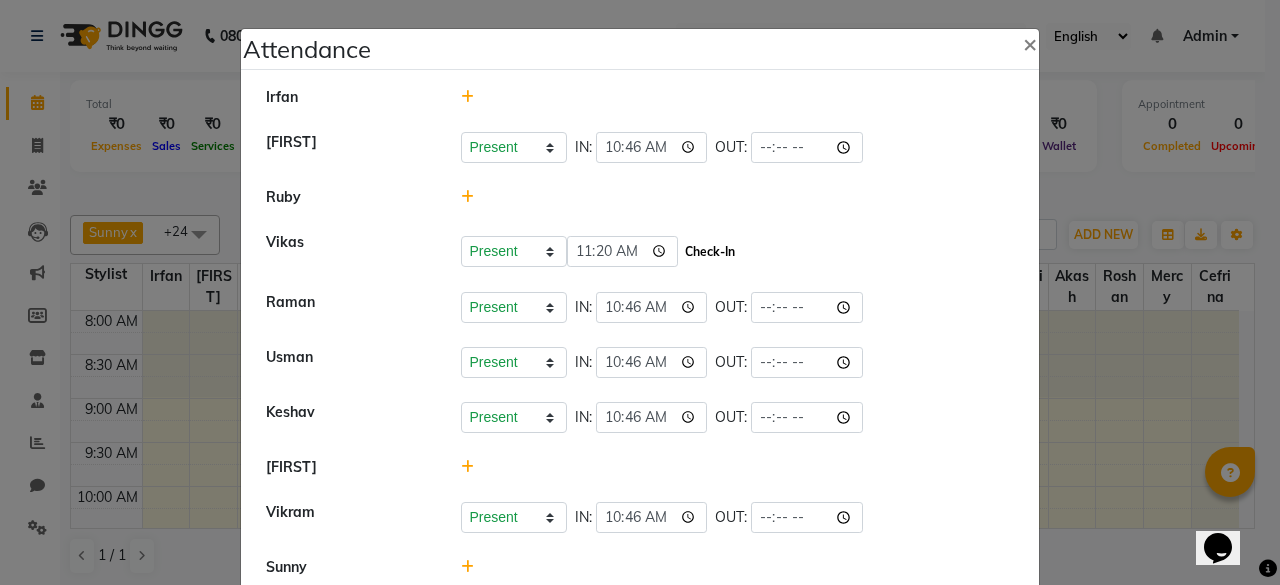 click on "Check-In" 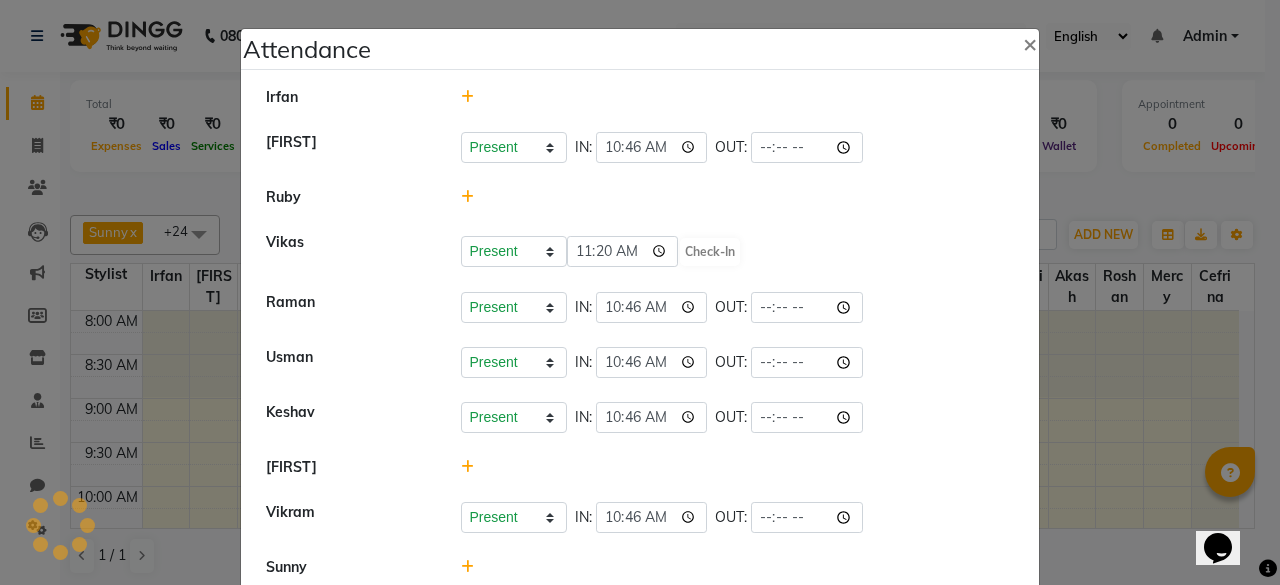 select on "A" 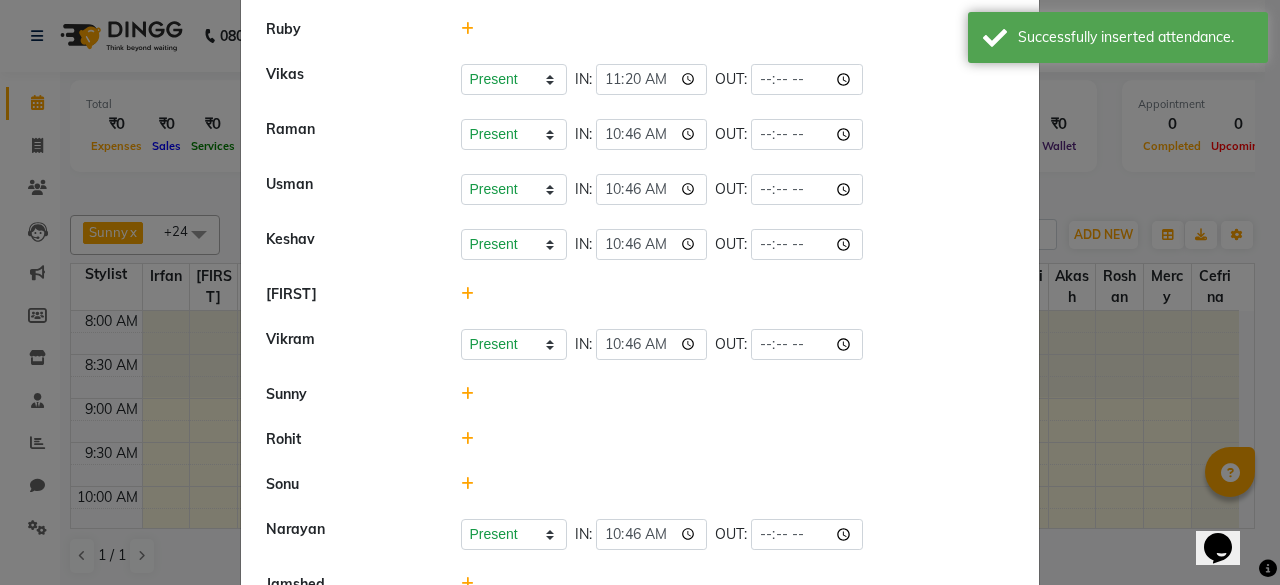scroll, scrollTop: 170, scrollLeft: 0, axis: vertical 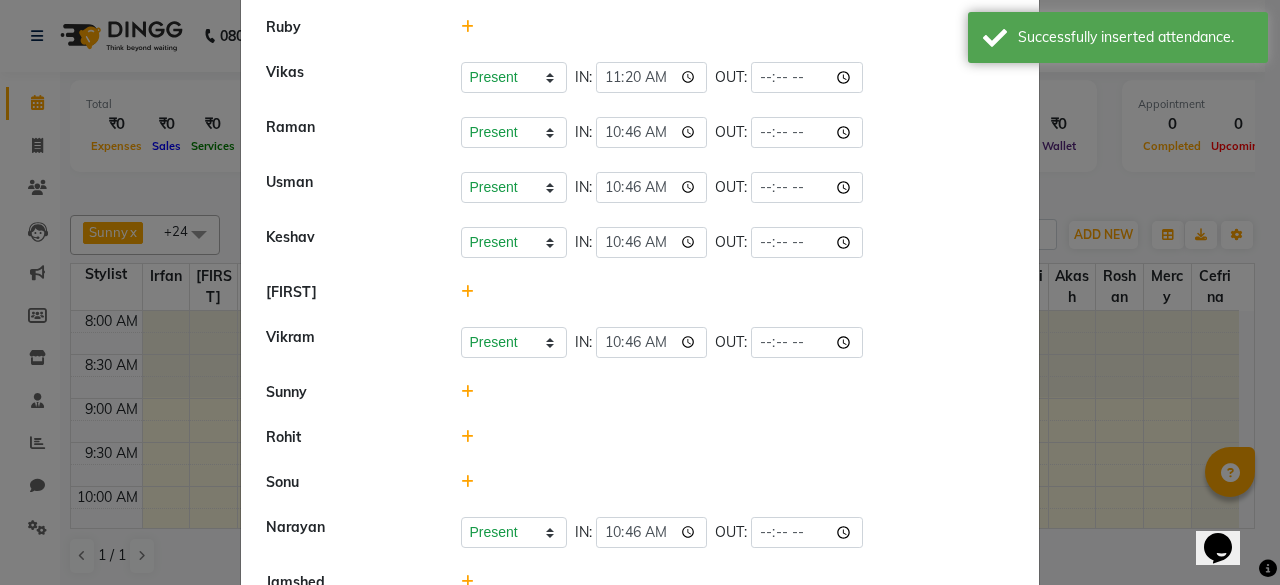 click 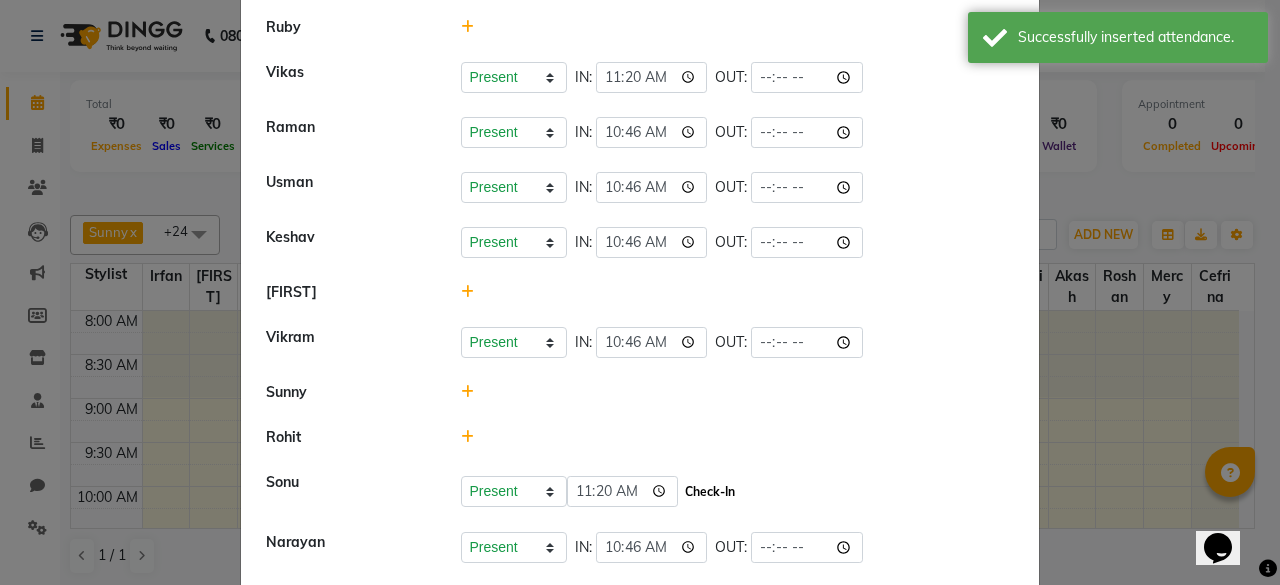 click on "Check-In" 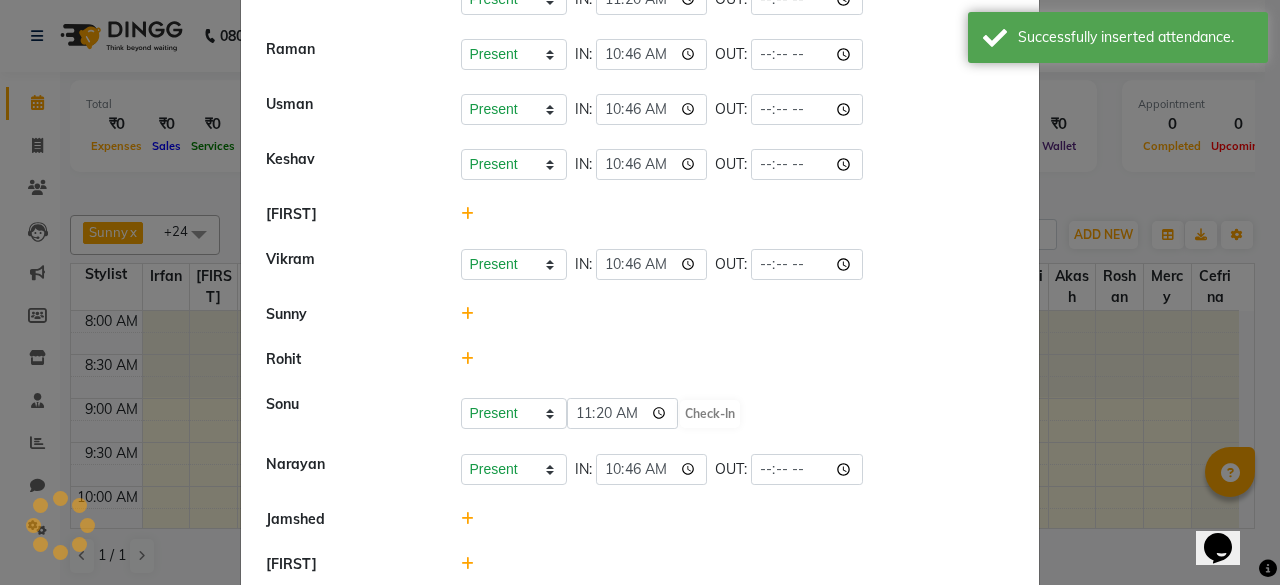 select on "A" 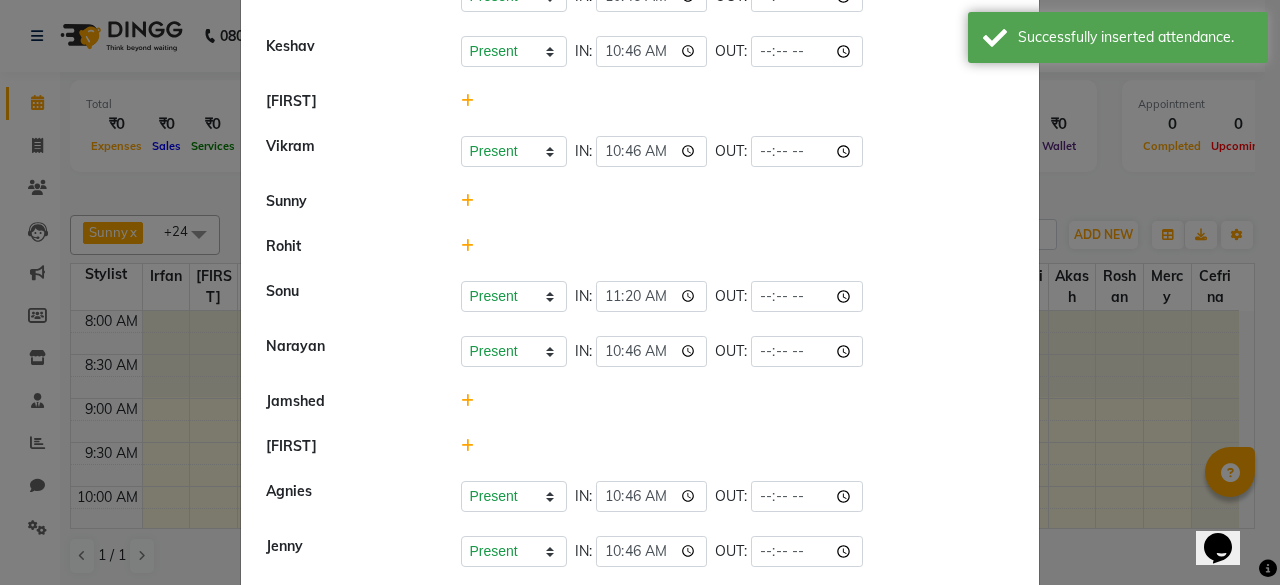 scroll, scrollTop: 362, scrollLeft: 0, axis: vertical 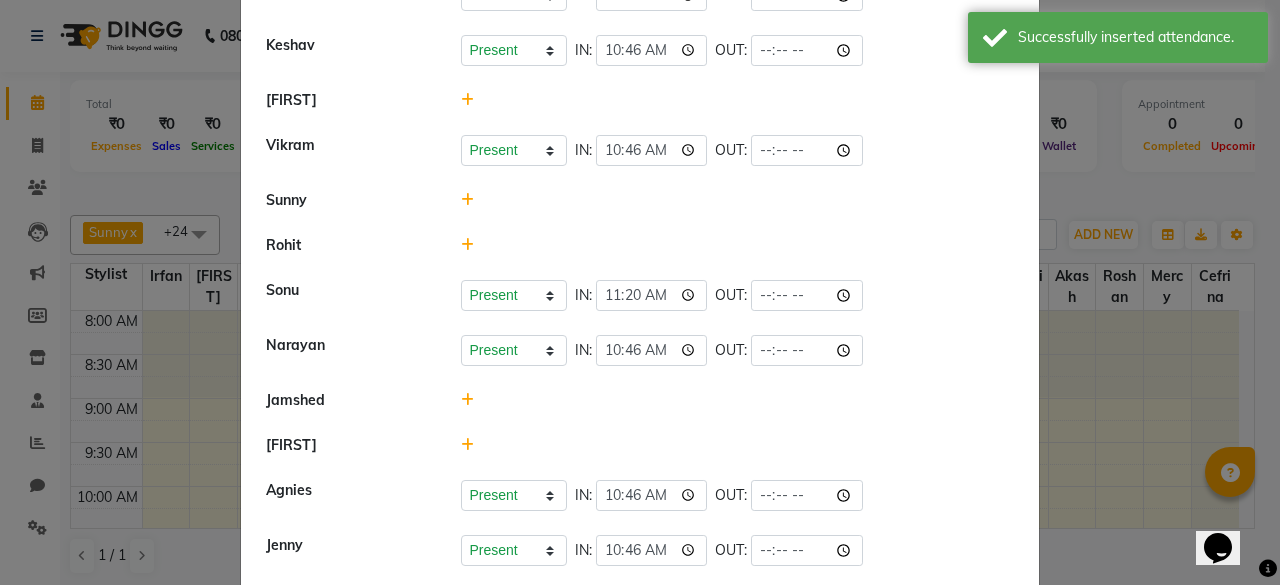 click 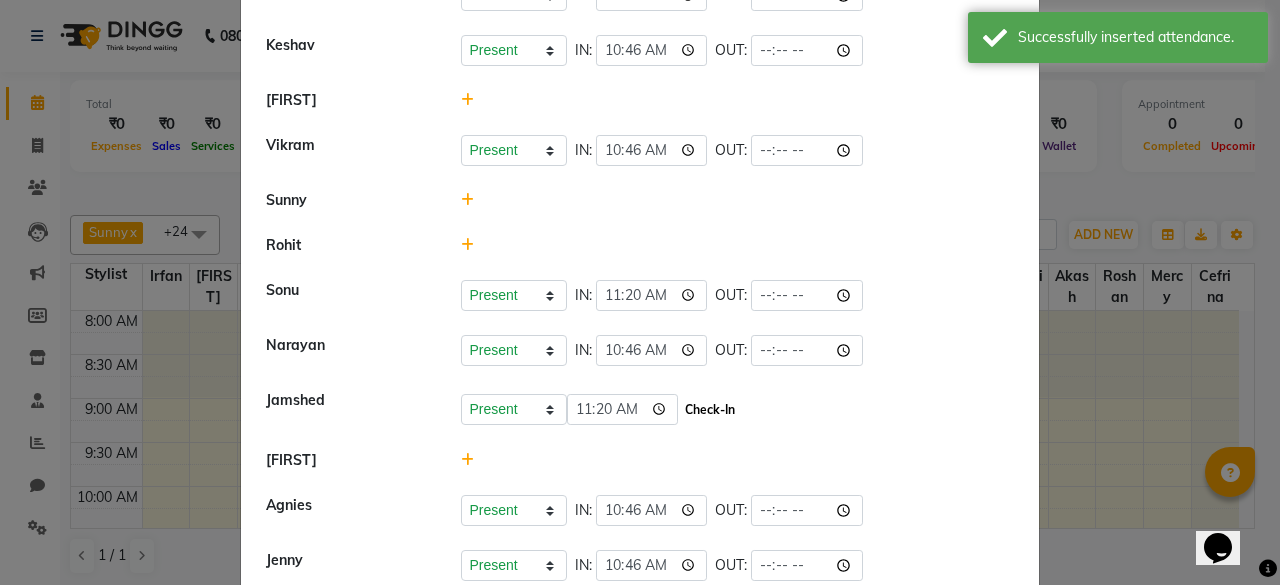 click on "Check-In" 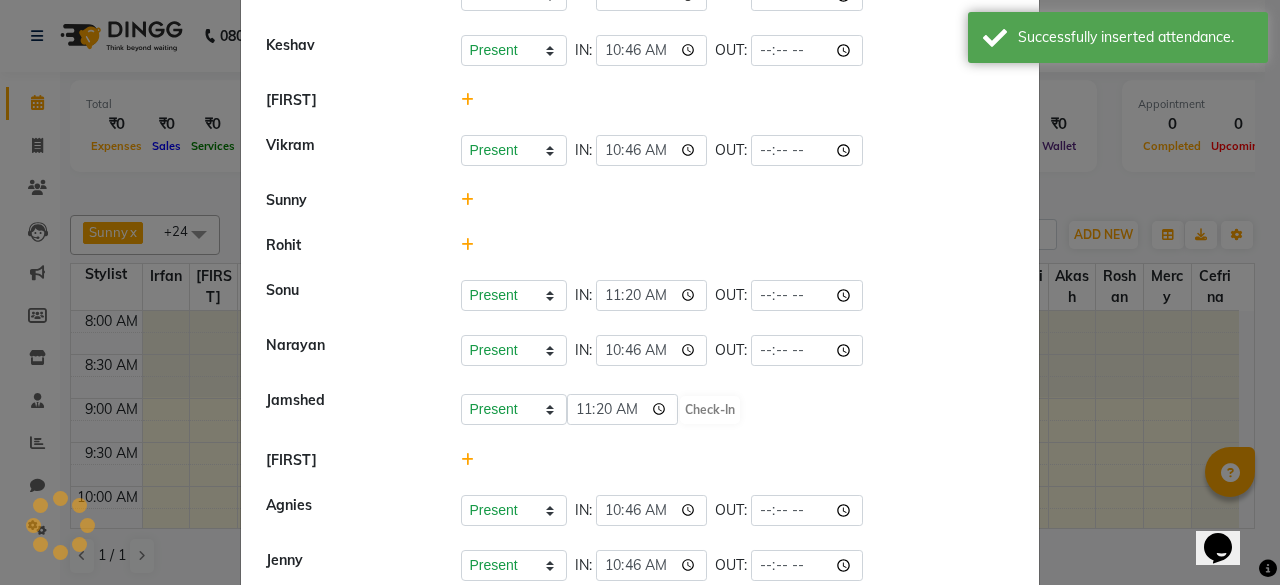 select on "A" 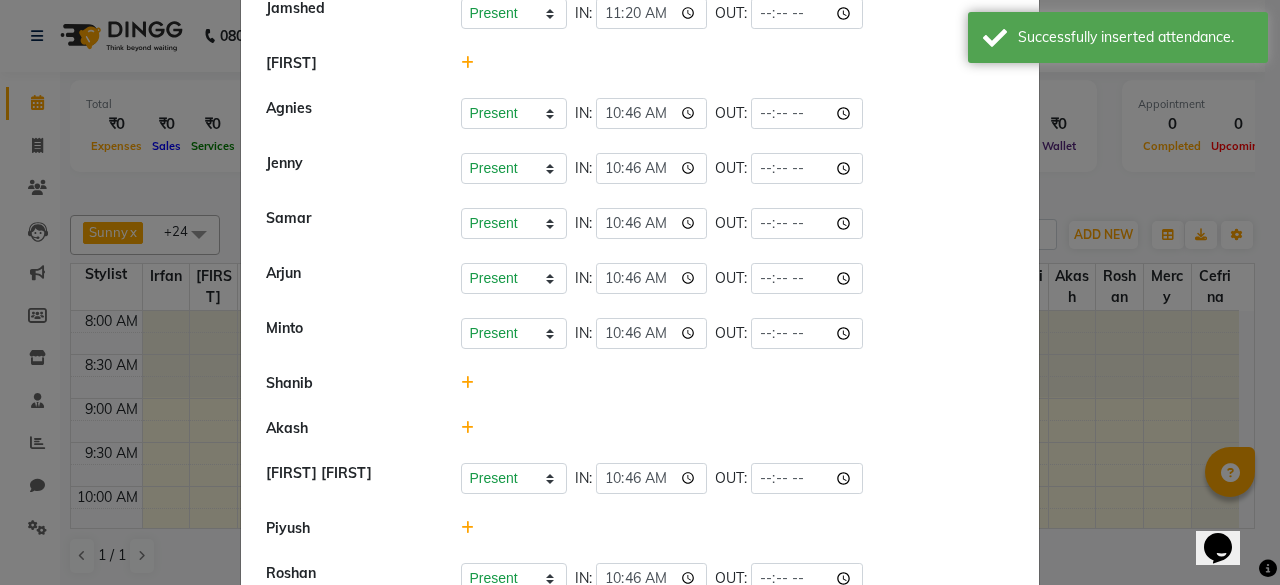 scroll, scrollTop: 761, scrollLeft: 0, axis: vertical 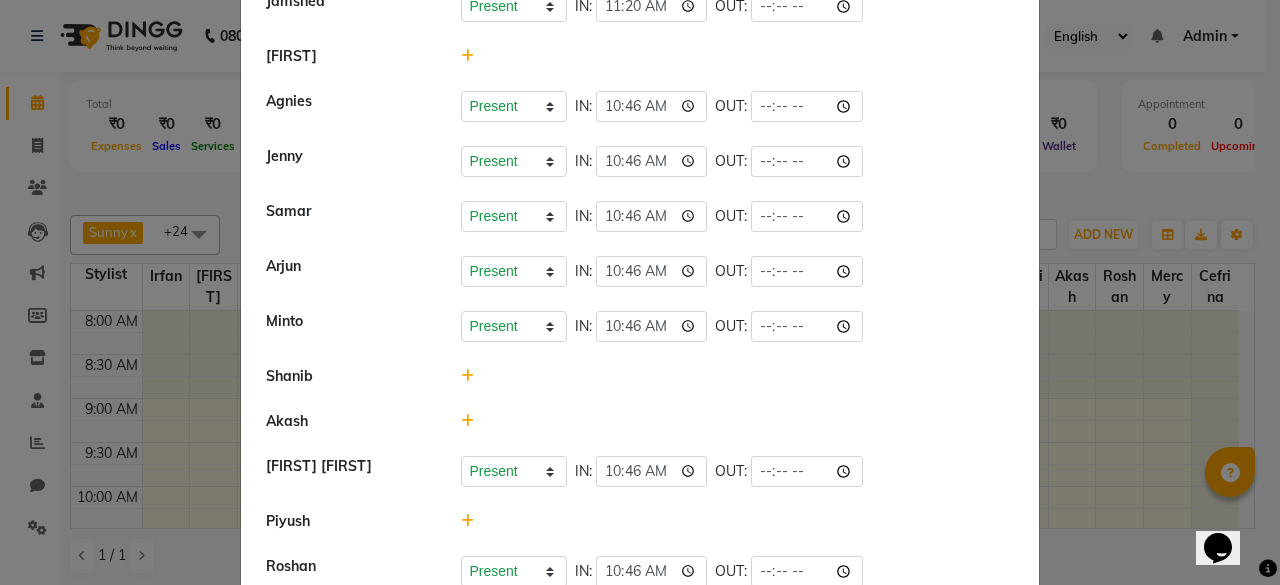 click 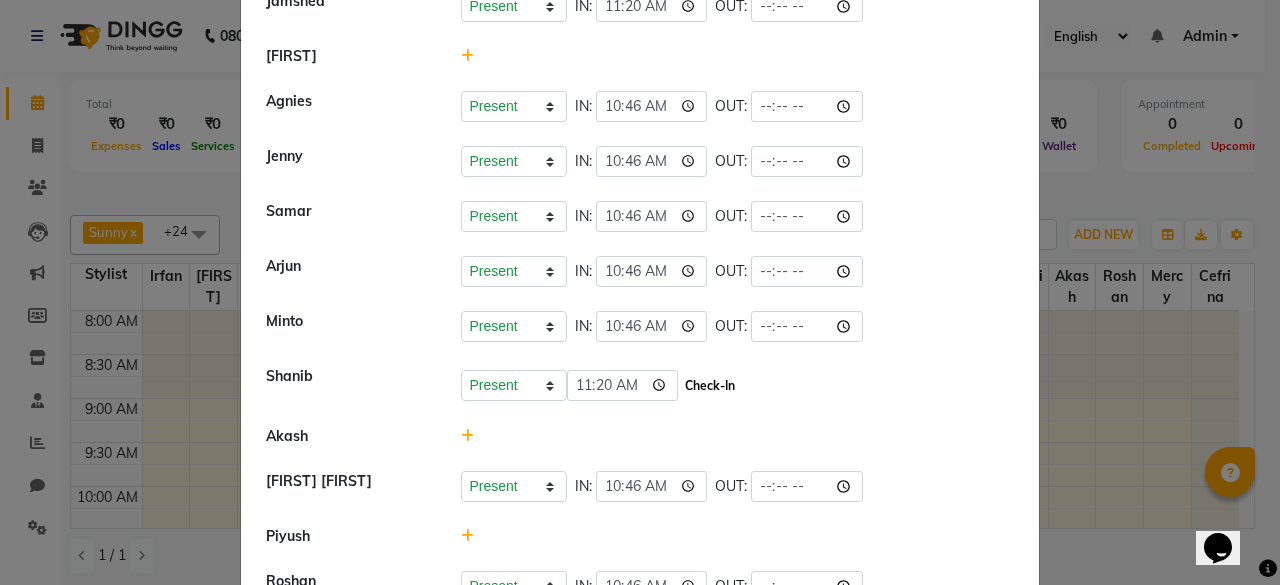 click on "Check-In" 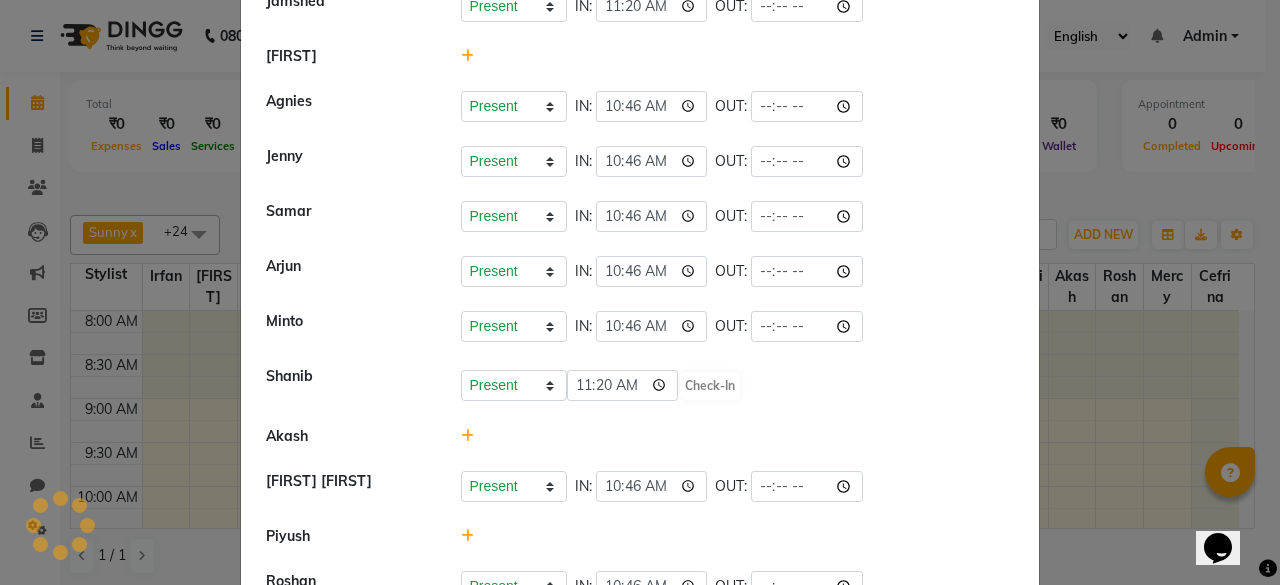 select on "A" 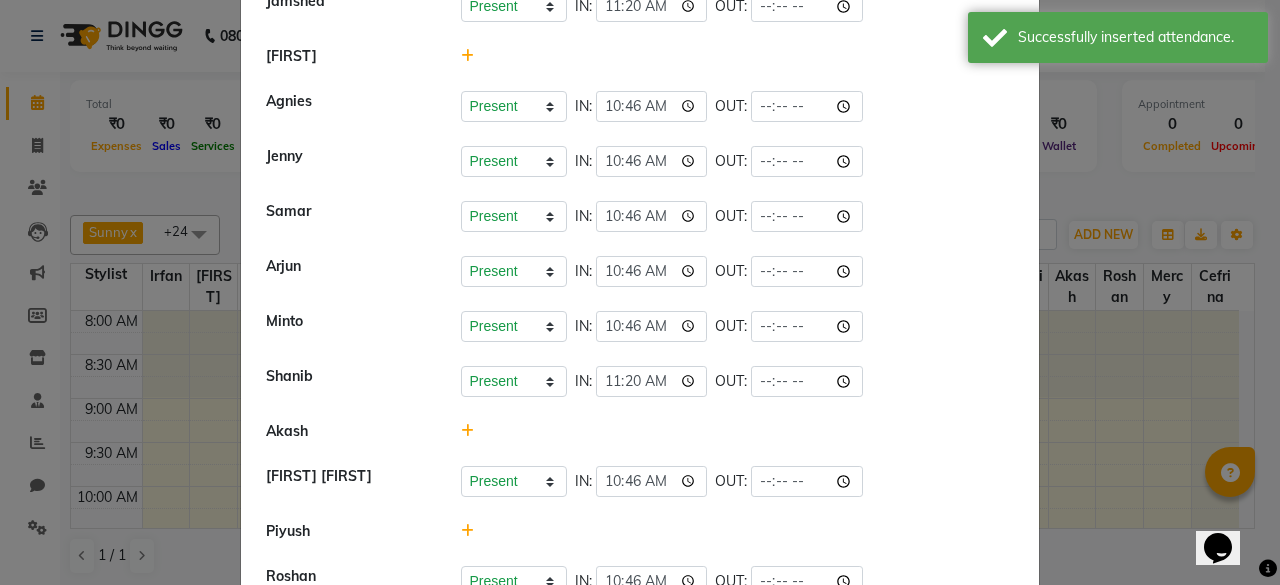 click 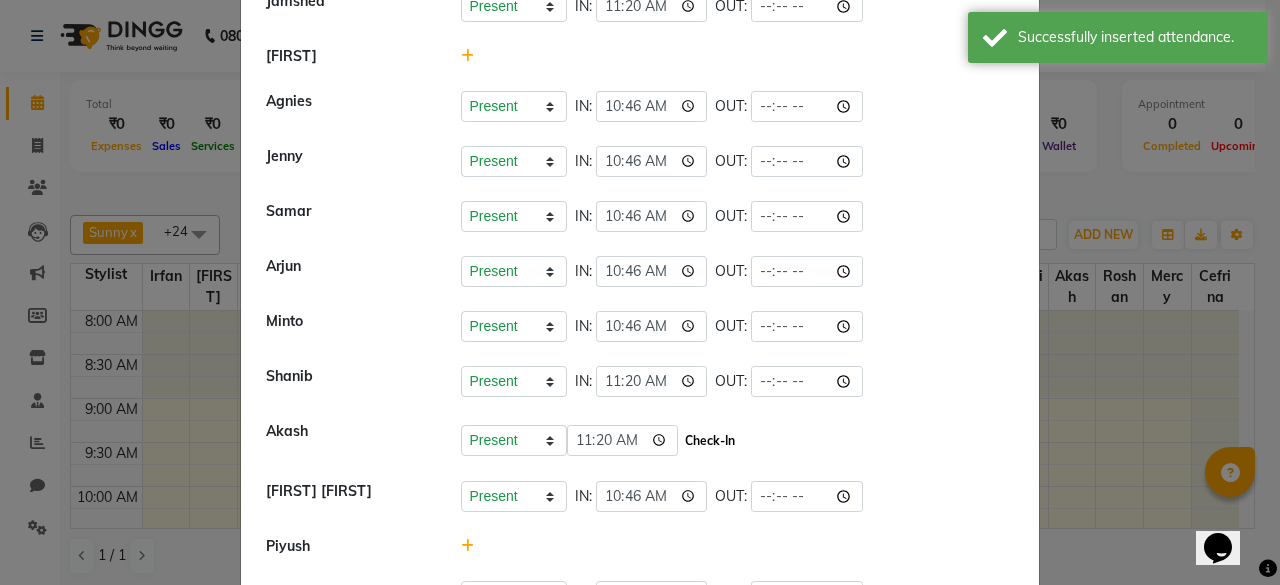 click on "Check-In" 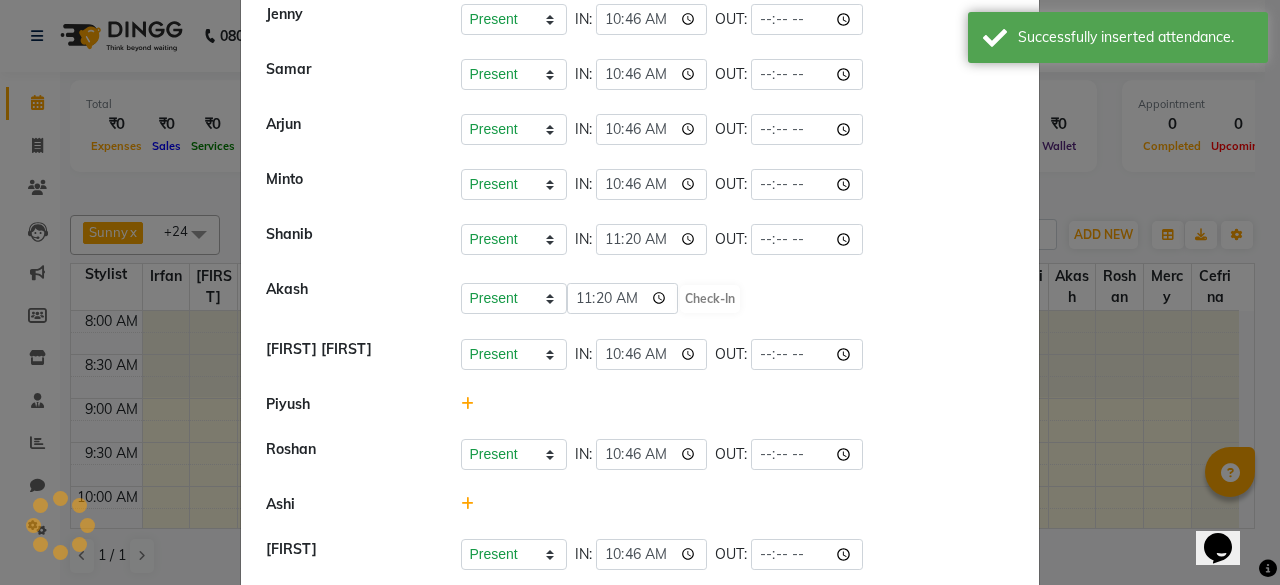 select on "A" 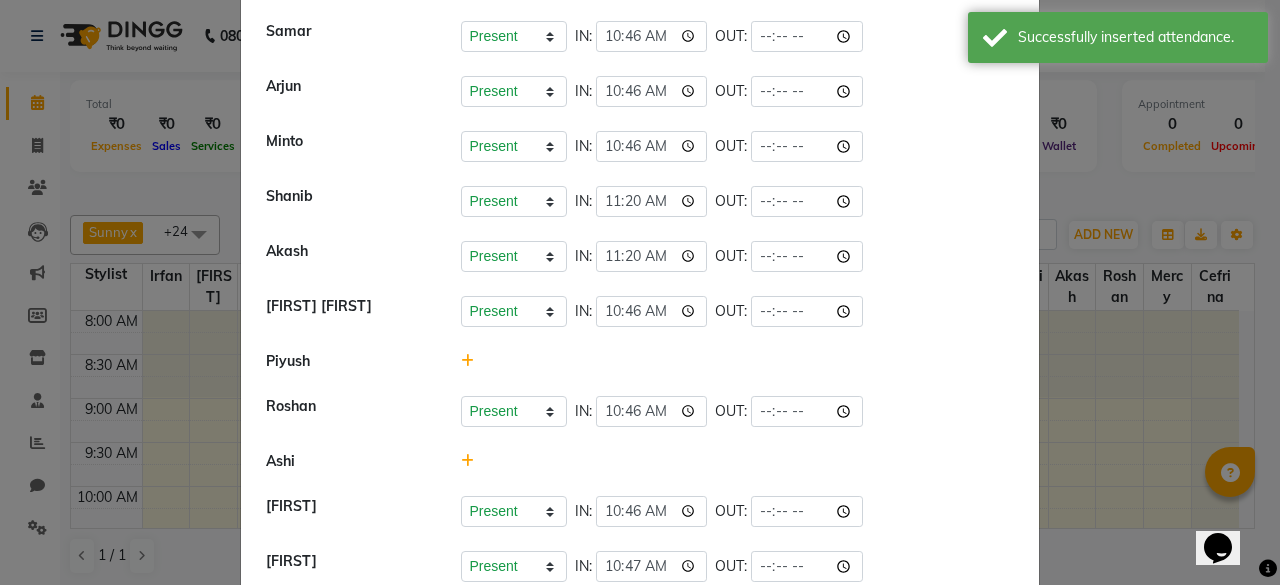 scroll, scrollTop: 1217, scrollLeft: 0, axis: vertical 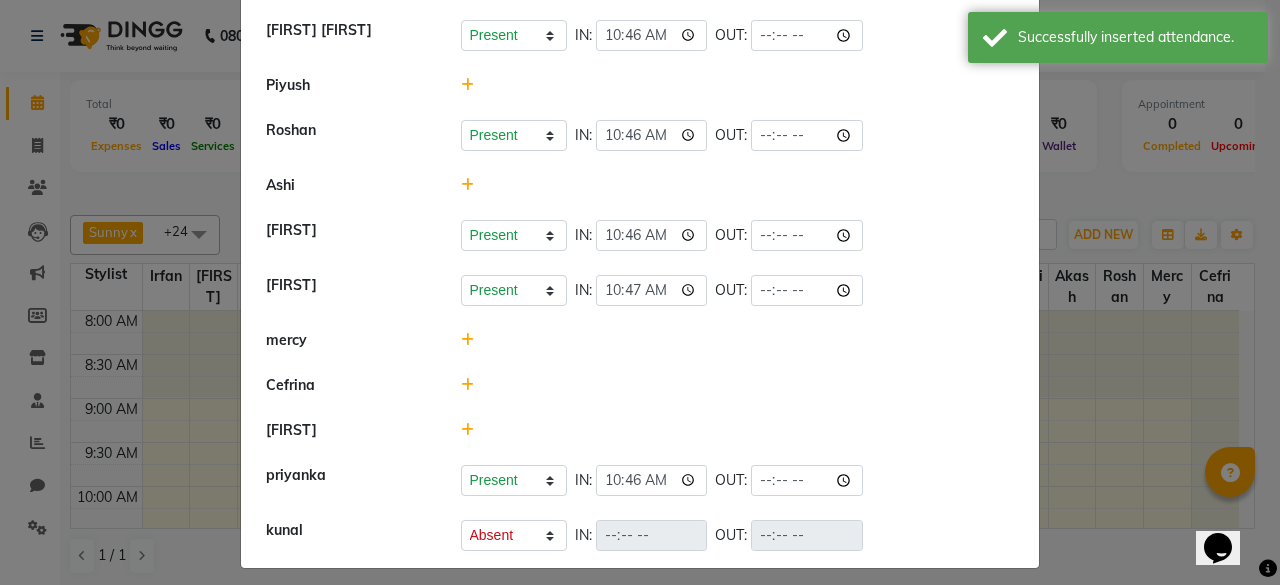 click 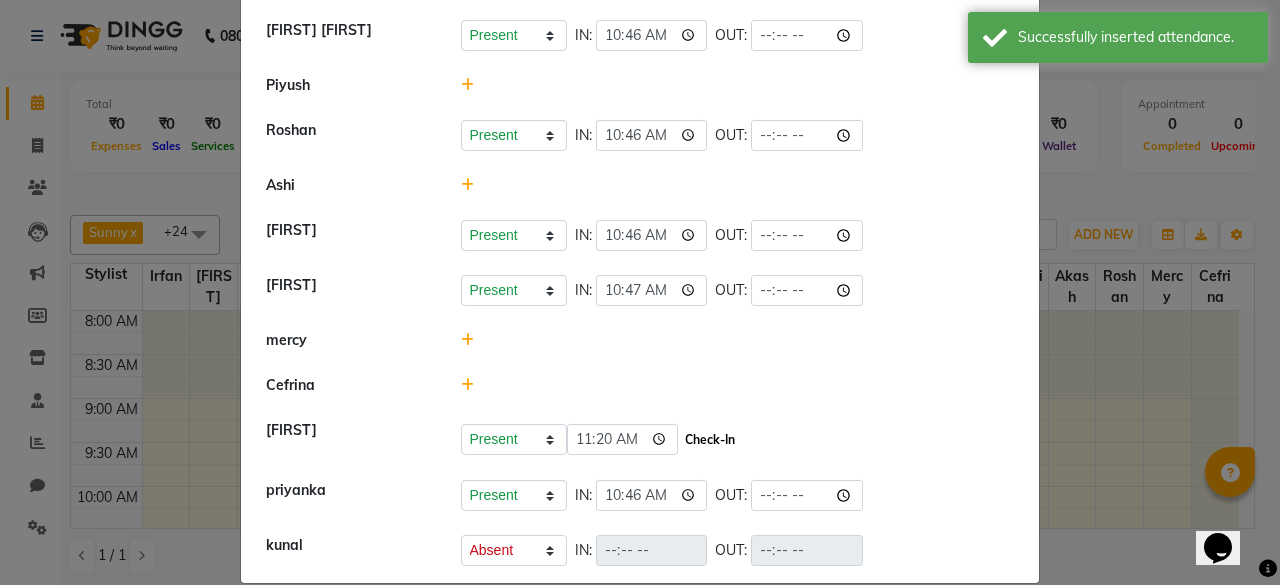 click on "Check-In" 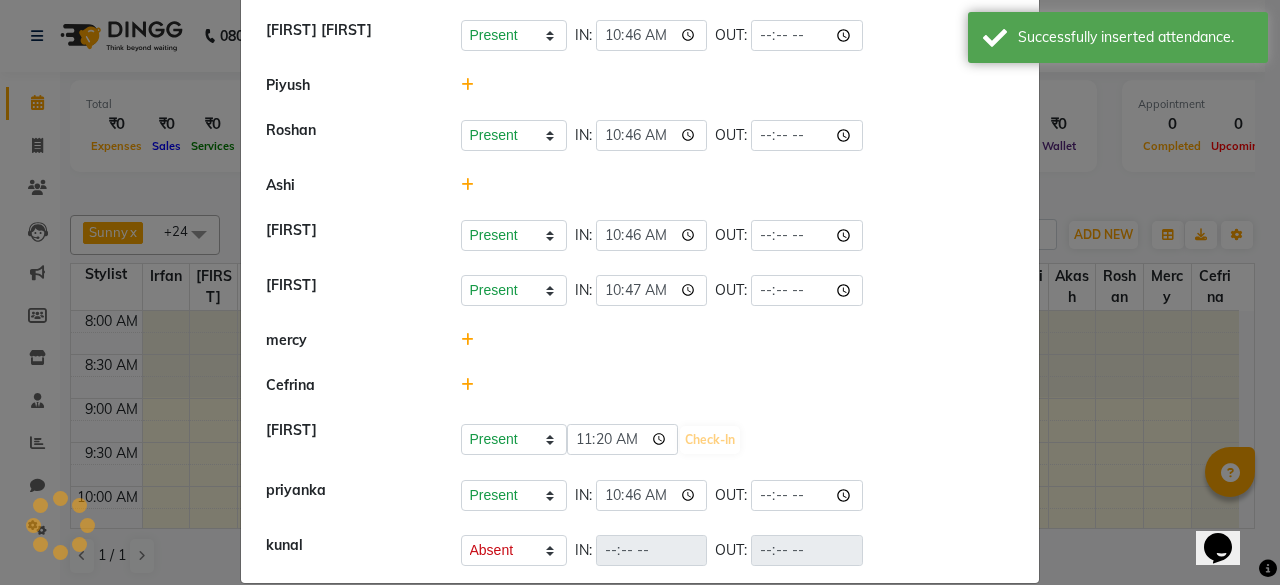 select on "A" 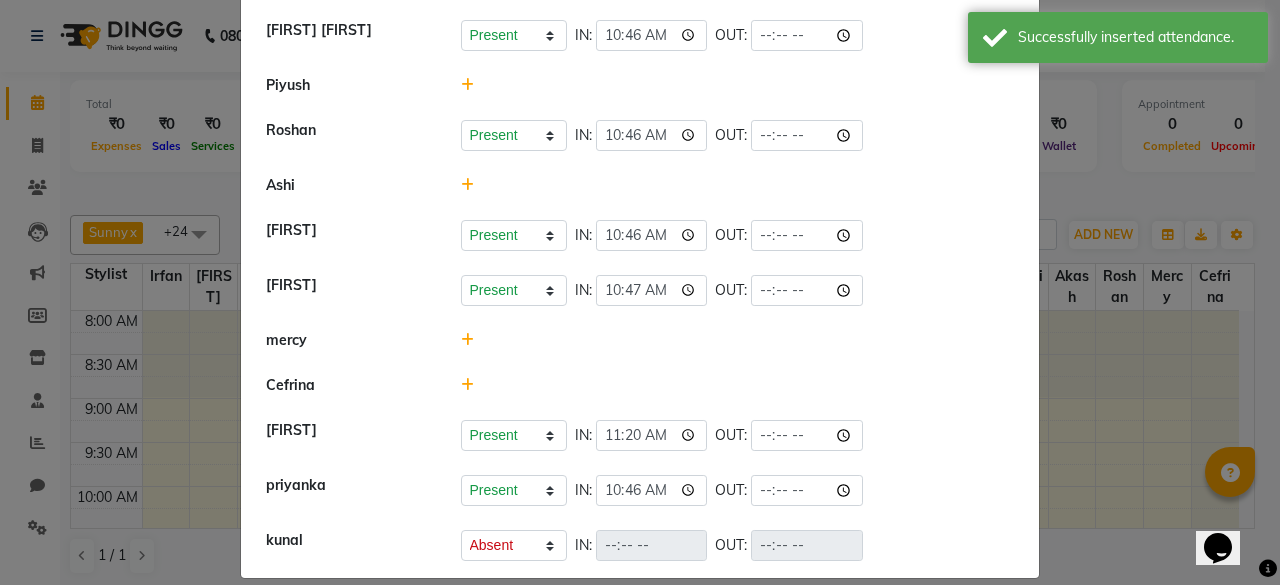 click 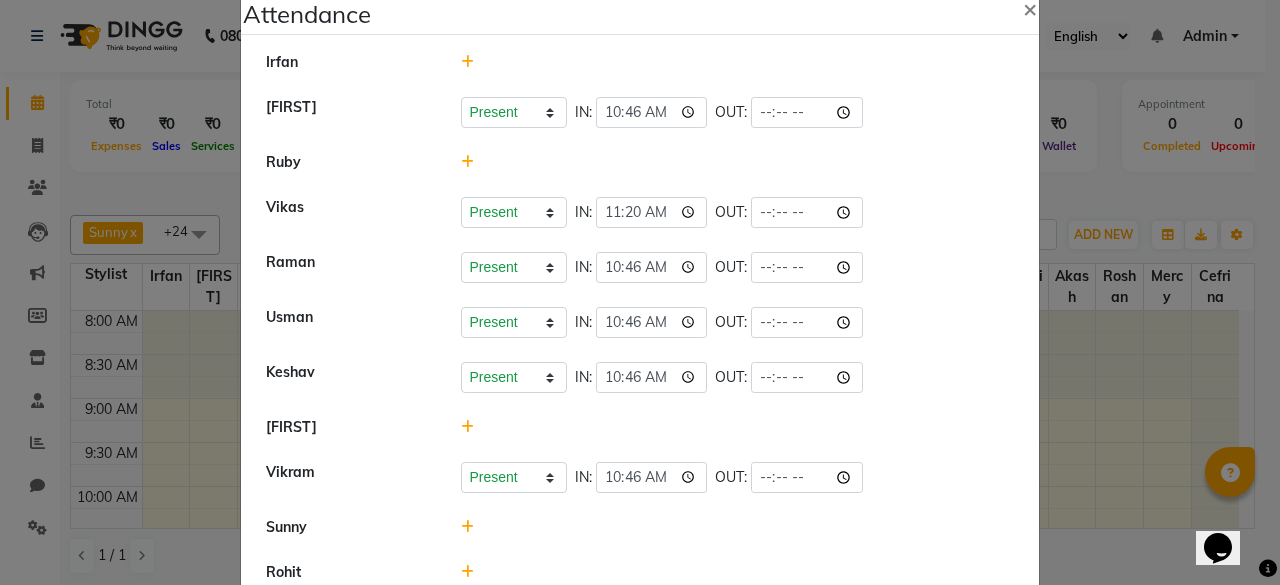 scroll, scrollTop: 0, scrollLeft: 0, axis: both 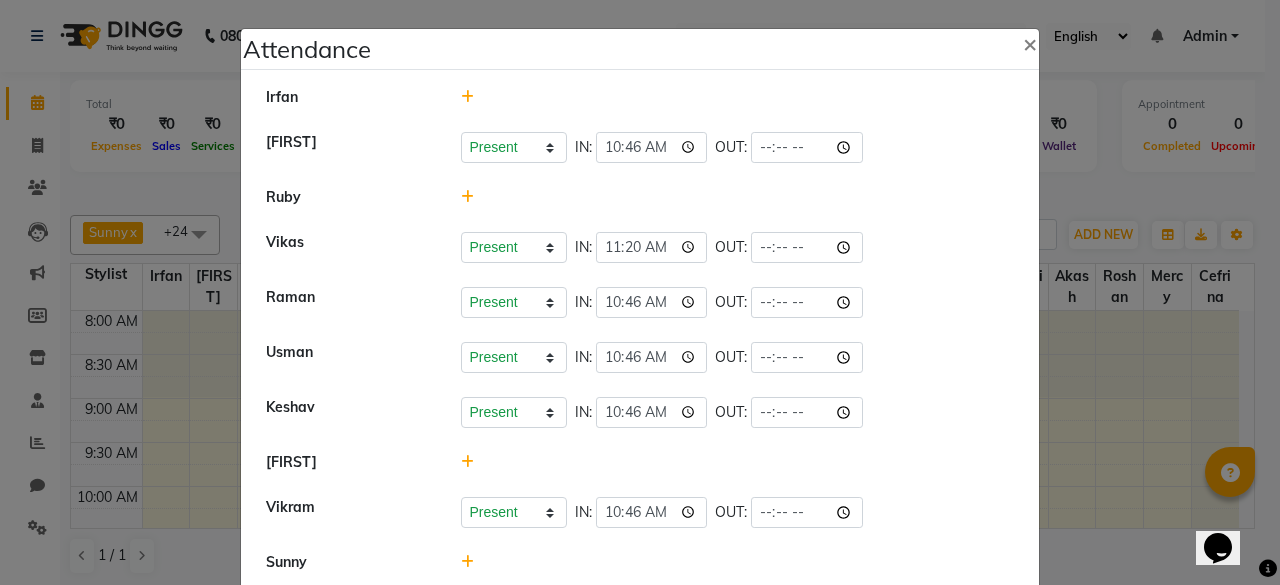 click on "Attendance × [FIRST] [FIRST] Present Absent Late Half Day Weekly Off IN: 10:46 OUT: Ruby ⁠[FIRST] Present Absent Late Half Day Weekly Off IN: 11:20 OUT: ⁠[FIRST] Present Absent Late Half Day Weekly Off IN: 10:46 OUT: ⁠[FIRST] Present Absent Late Half Day Weekly Off IN: 10:46 OUT: [FIRST] Present Absent Late Half Day Weekly Off IN: 10:46 OUT: Pummy [FIRST] Present Absent Late Half Day Weekly Off IN: 10:46 OUT: Sunny ⁠[FIRST] [FIRST] Present Absent Late Half Day Weekly Off IN: 11:20 OUT: ⁠[FIRST] Present Absent Late Half Day Weekly Off IN: 10:46 OUT: [FIRST] Present Absent Late Half Day Weekly Off IN: 11:20 OUT: Mary ⁠[FIRST] Present Absent Late Half Day Weekly Off IN: 10:46 OUT: Jenny Present Absent Late Half Day Weekly Off IN: 10:46 OUT: Samar Present Absent Late Half Day Weekly Off IN: 10:46 OUT: Arjun Present Absent Late" 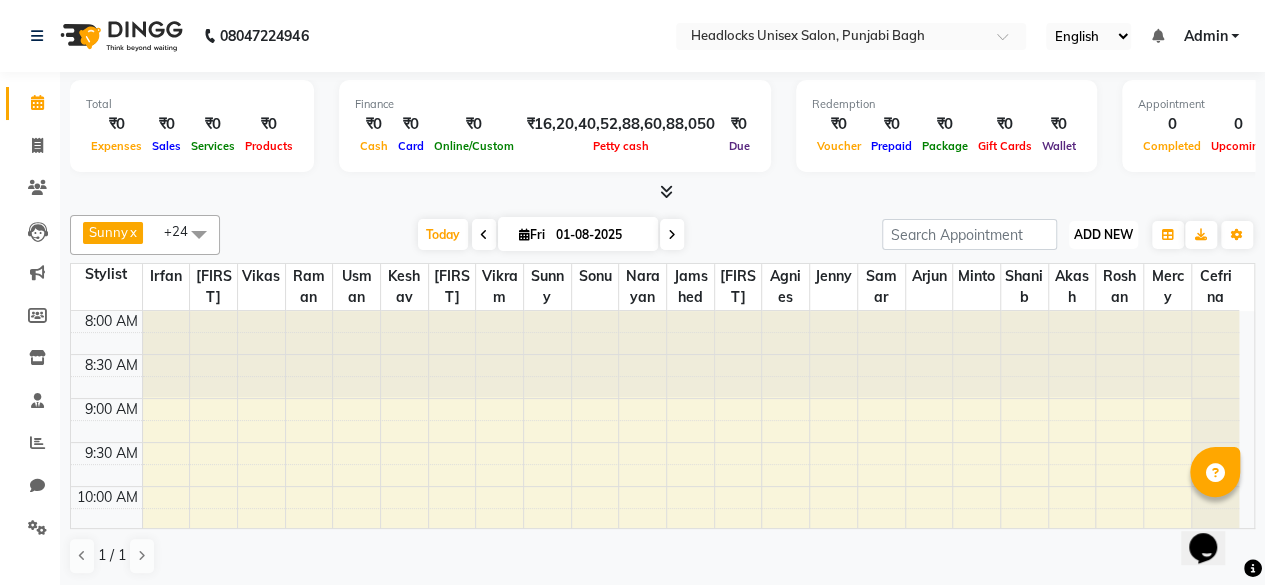 click on "ADD NEW" at bounding box center (1103, 234) 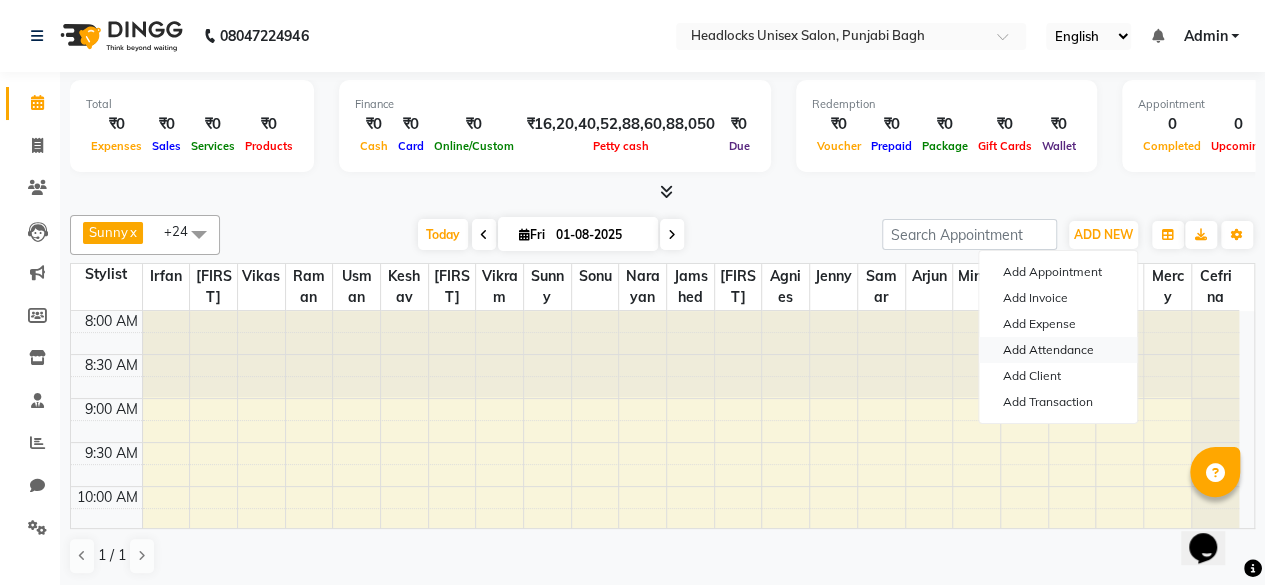 click on "Add Attendance" at bounding box center (1058, 350) 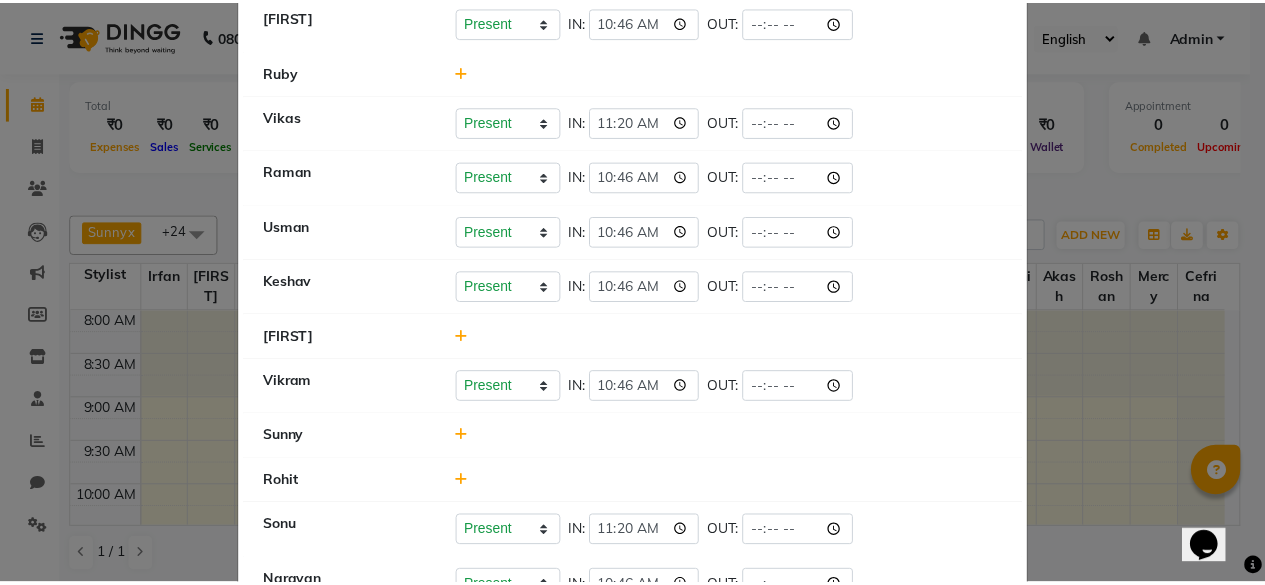 scroll, scrollTop: 126, scrollLeft: 0, axis: vertical 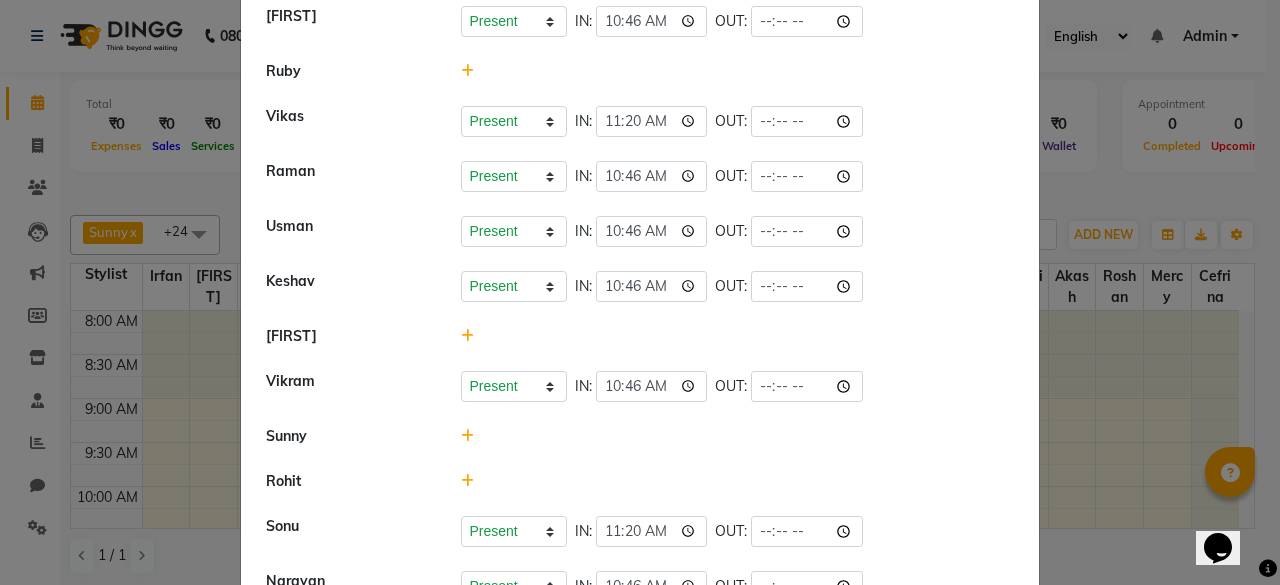 type 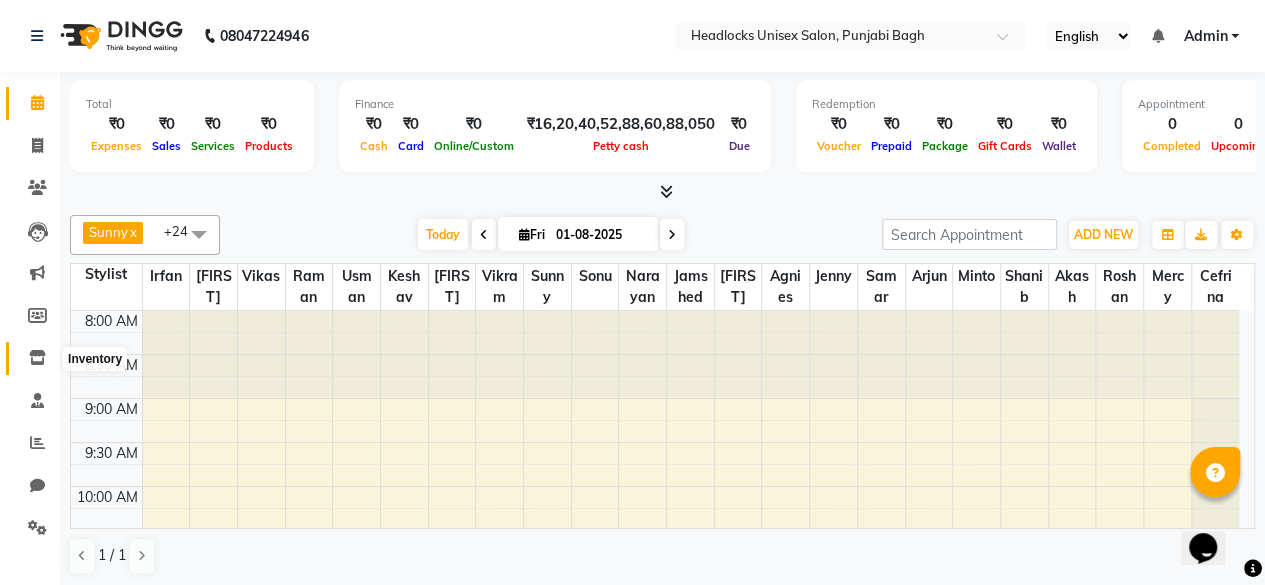 click 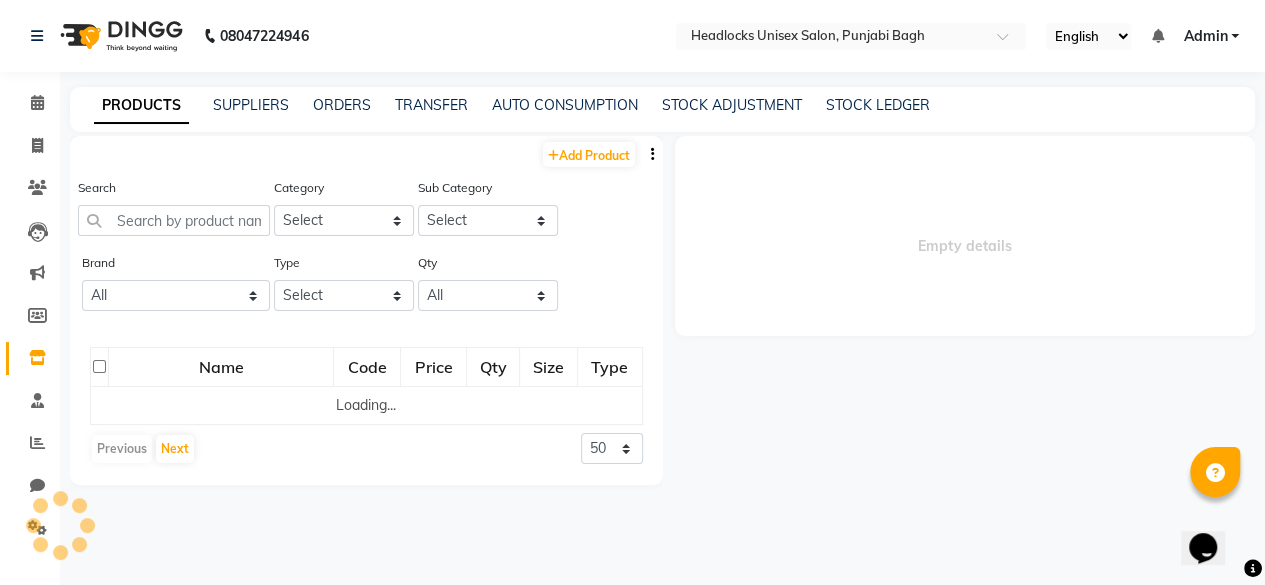 click on "PRODUCTS SUPPLIERS ORDERS TRANSFER AUTO CONSUMPTION STOCK ADJUSTMENT STOCK LEDGER" 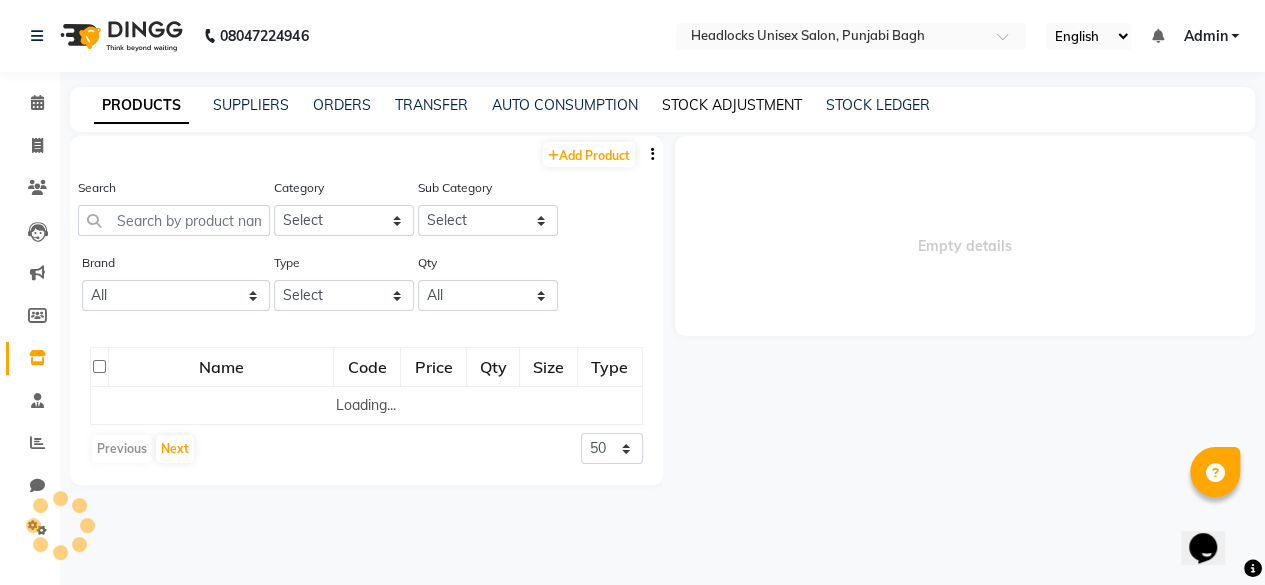 select 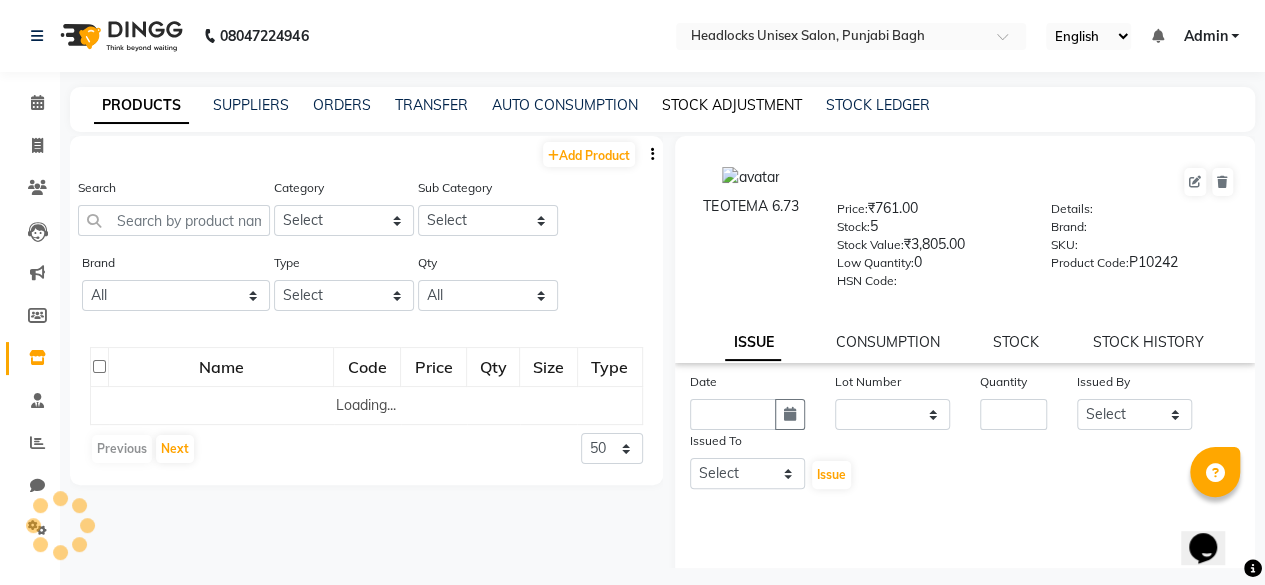 click on "STOCK ADJUSTMENT" 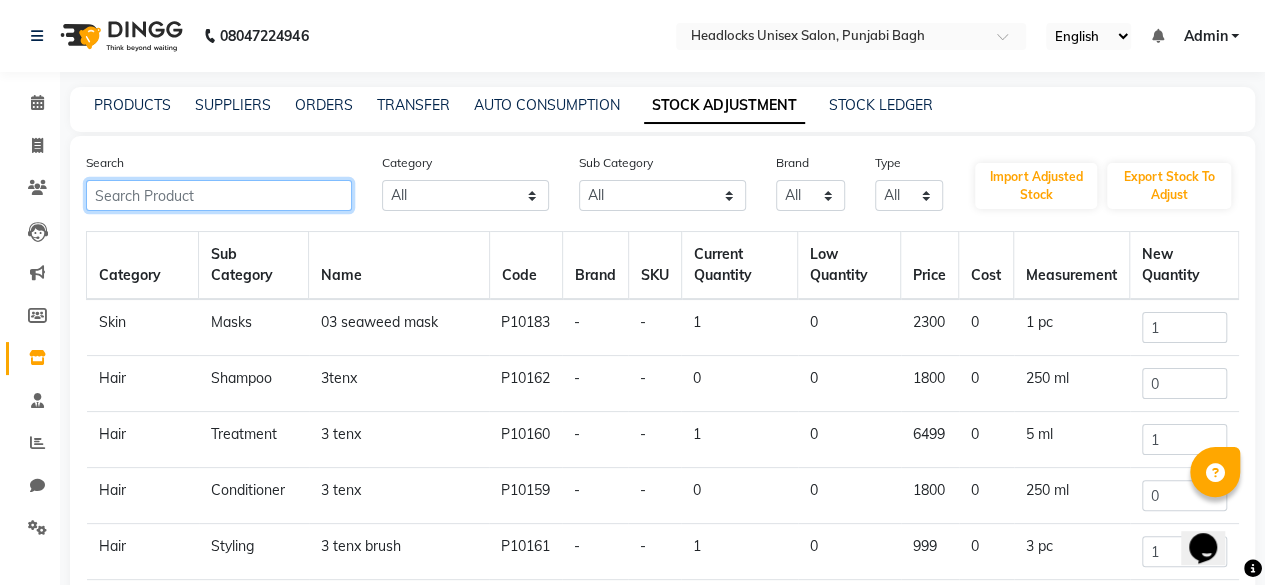 click 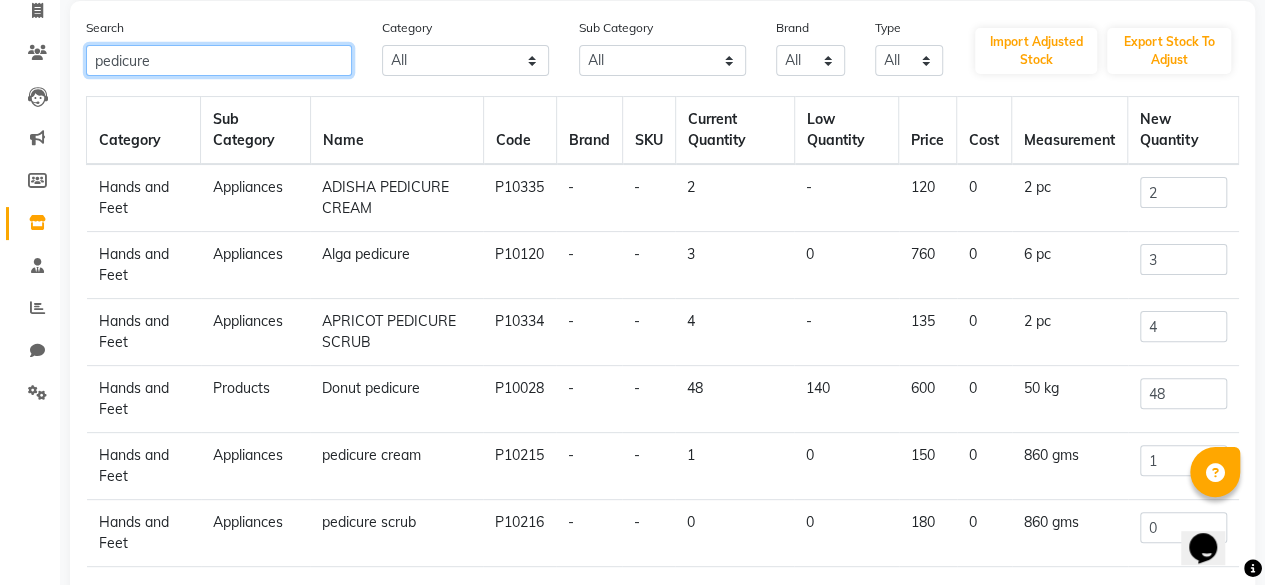 scroll, scrollTop: 136, scrollLeft: 0, axis: vertical 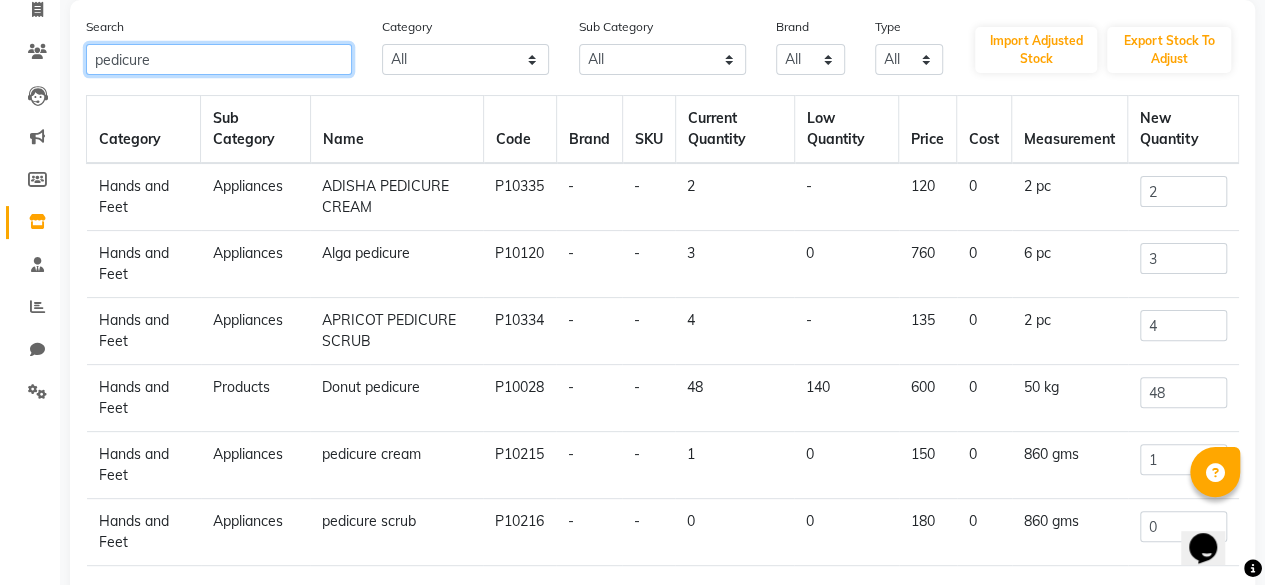 type on "pedicure" 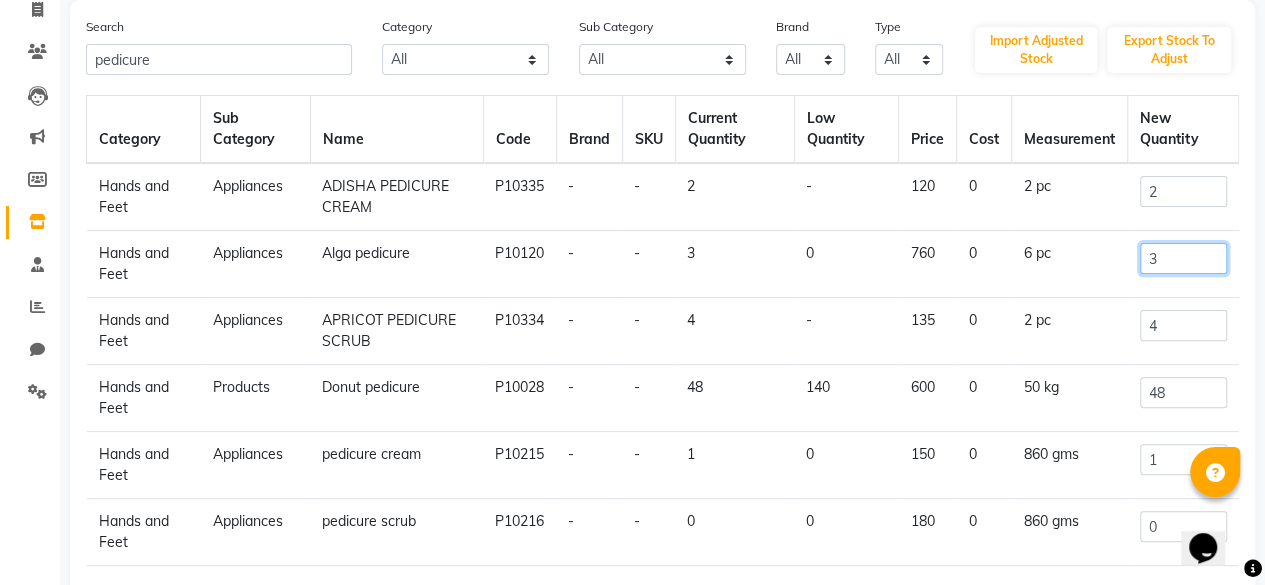 click on "3" 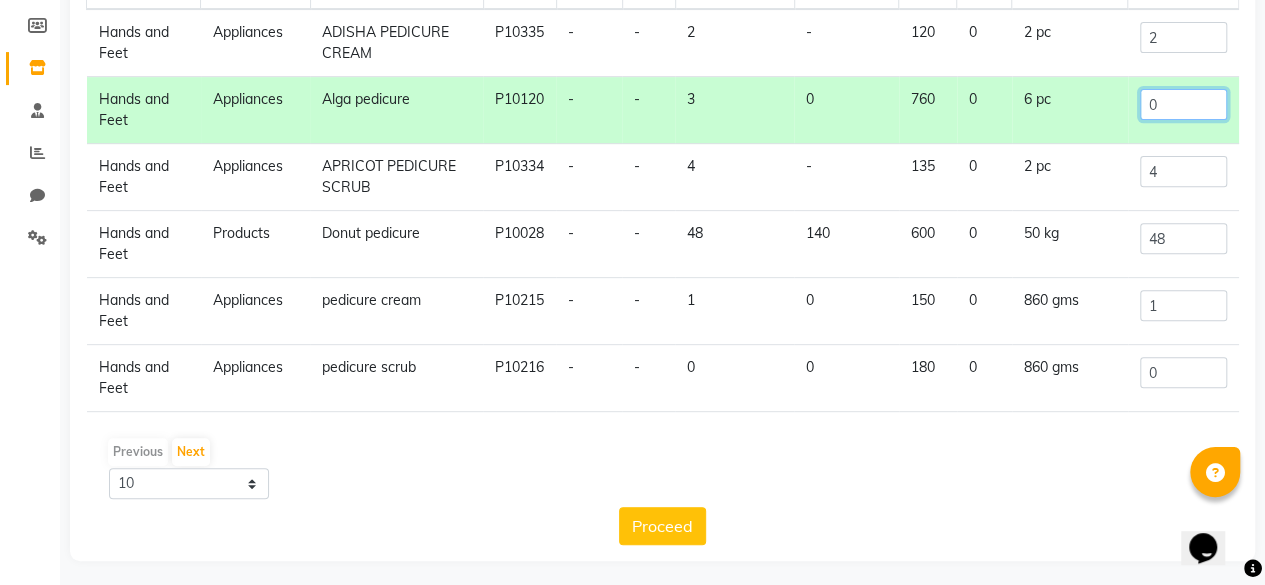 scroll, scrollTop: 291, scrollLeft: 0, axis: vertical 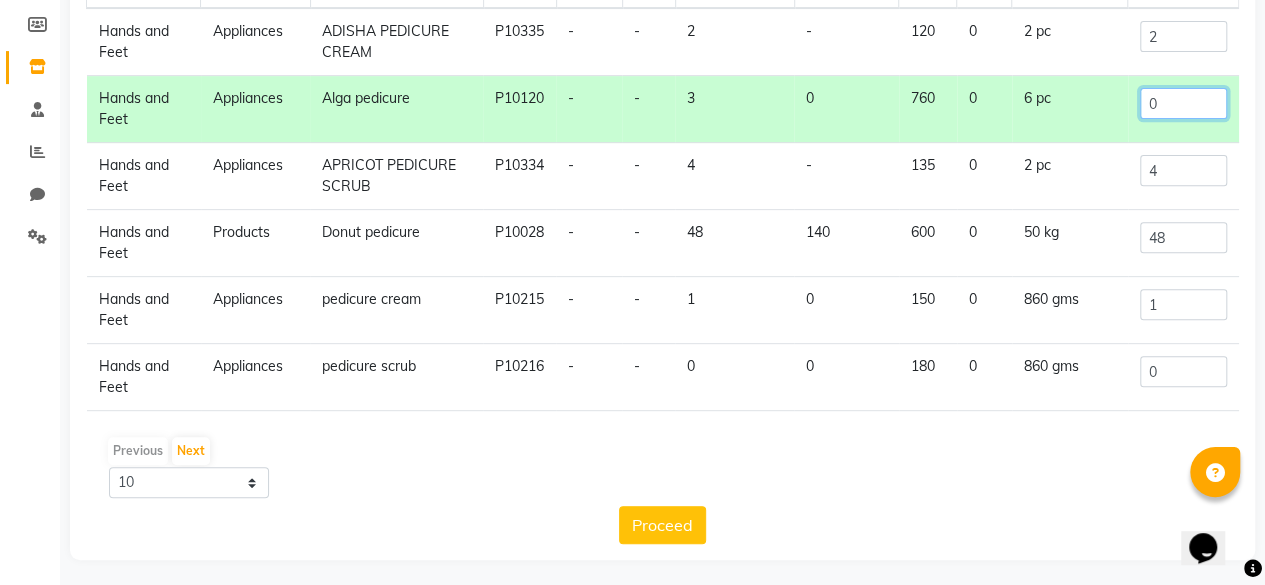 type on "0" 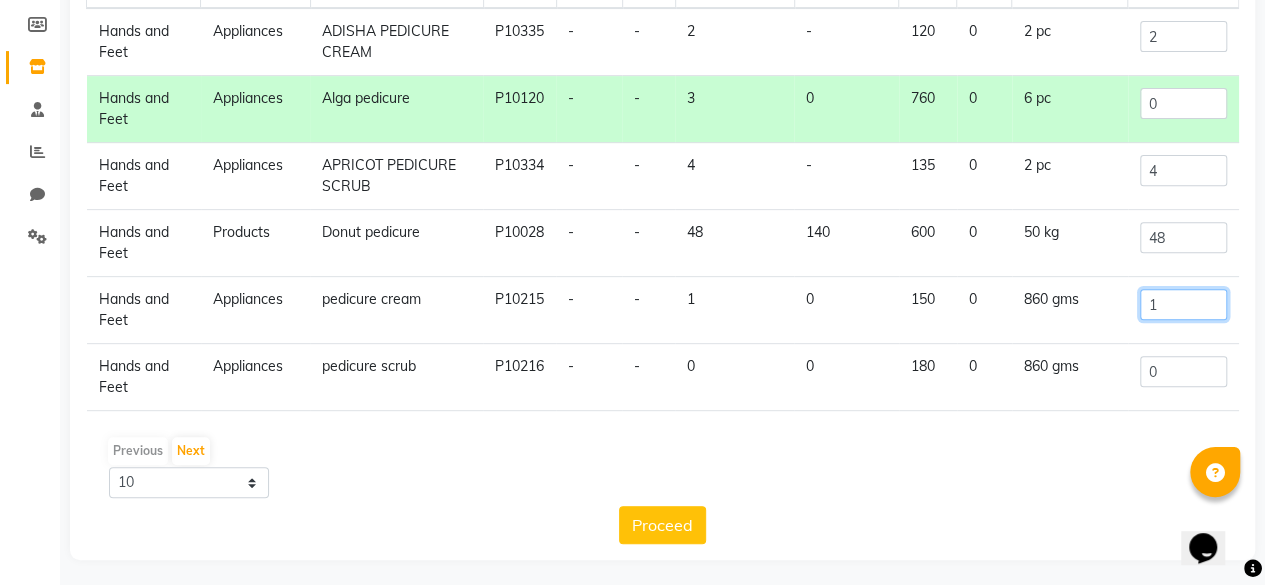 click on "1" 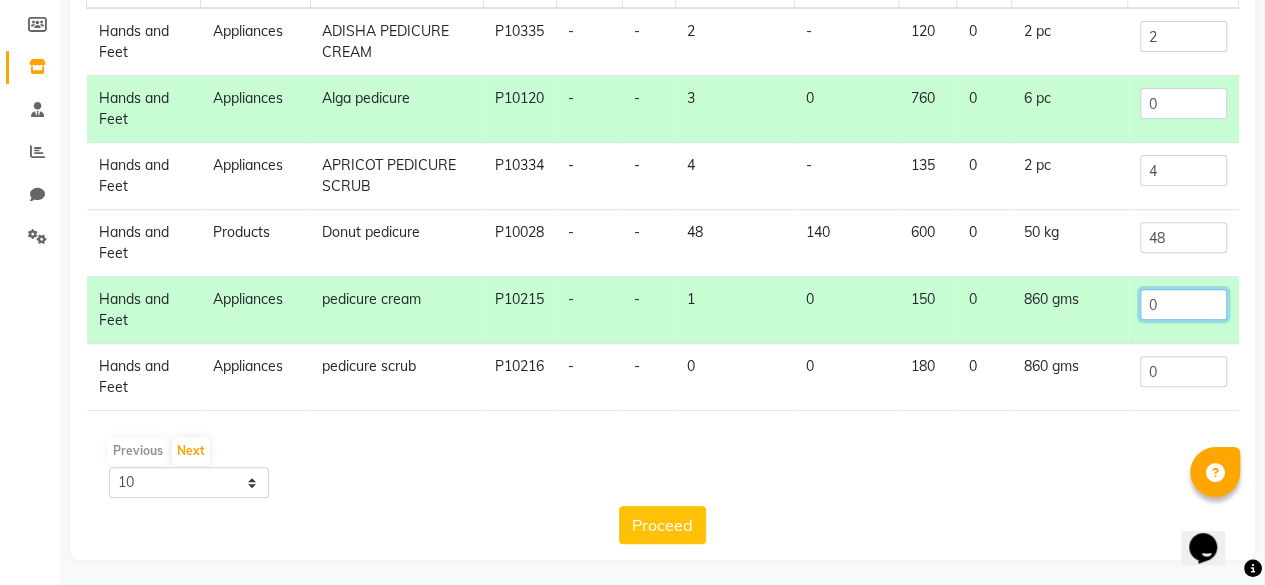 scroll, scrollTop: 292, scrollLeft: 0, axis: vertical 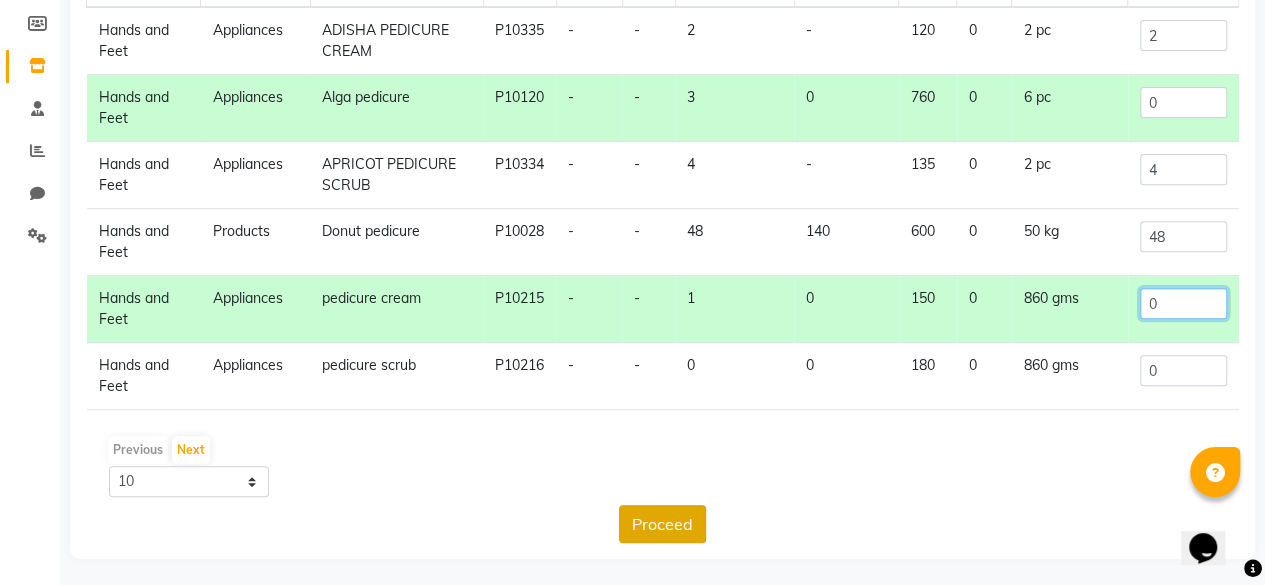 type on "0" 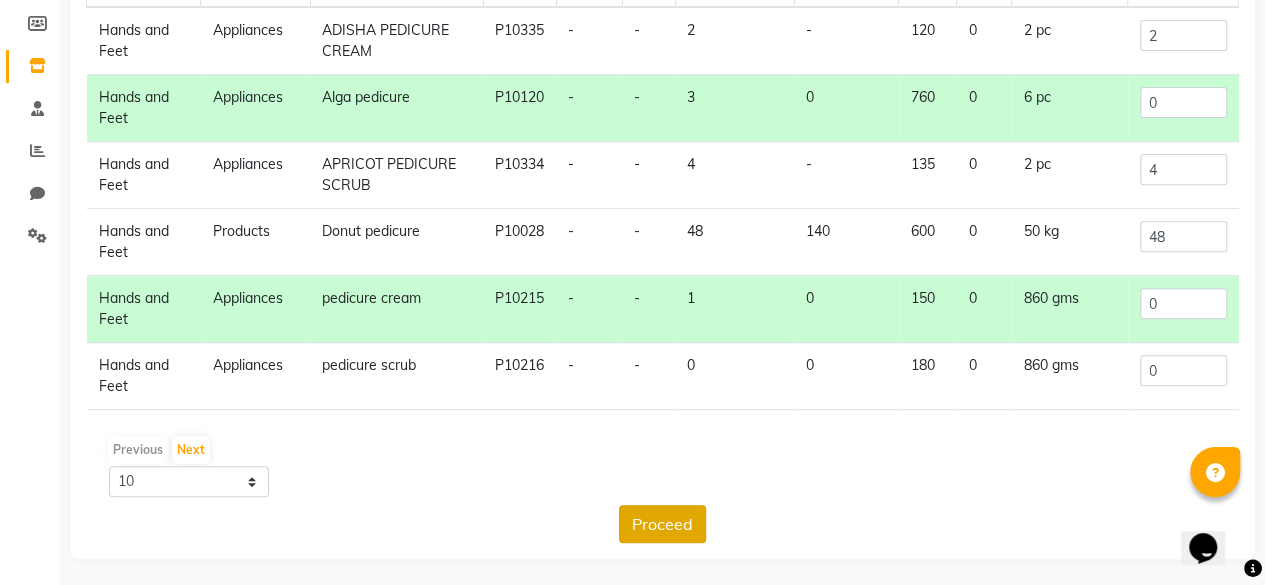 click on "Proceed" 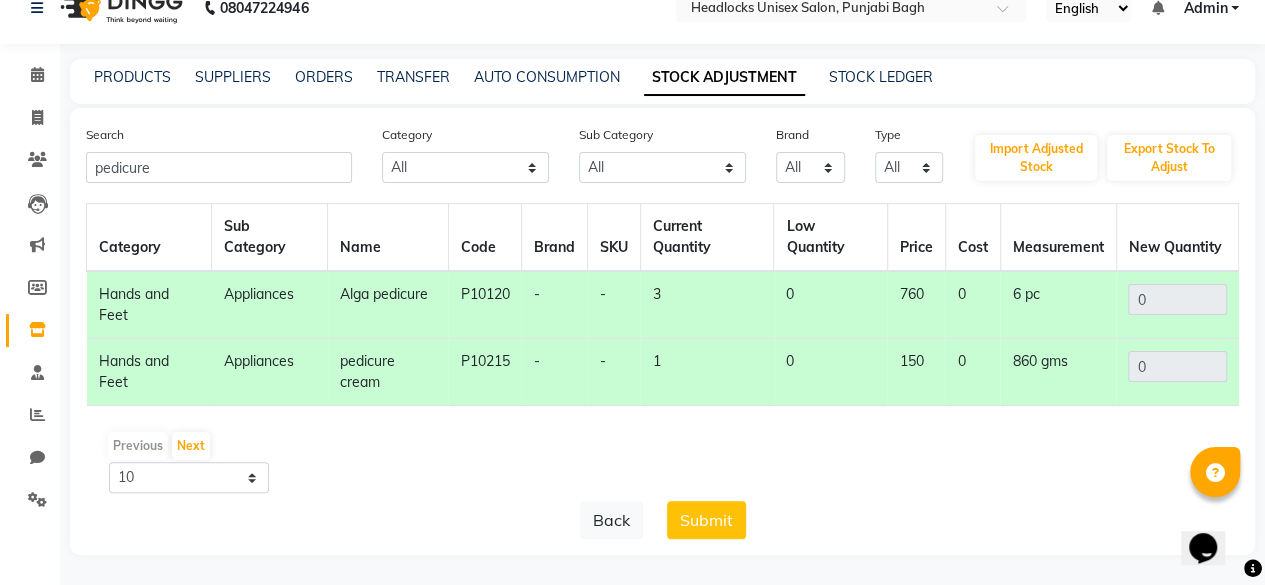 click on "Submit" 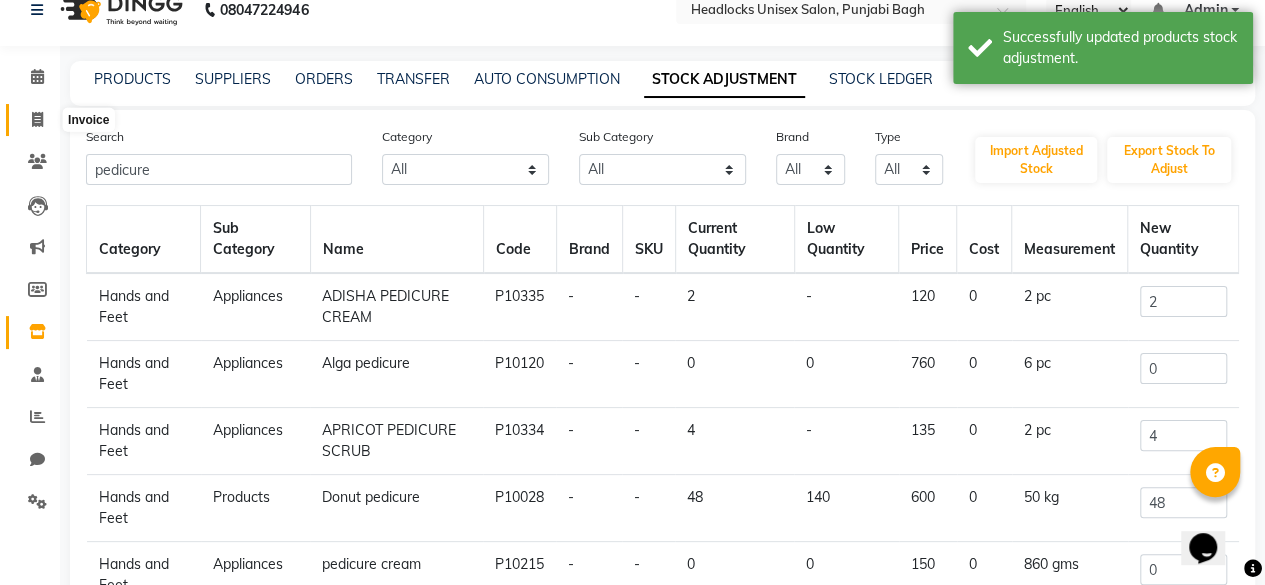 click 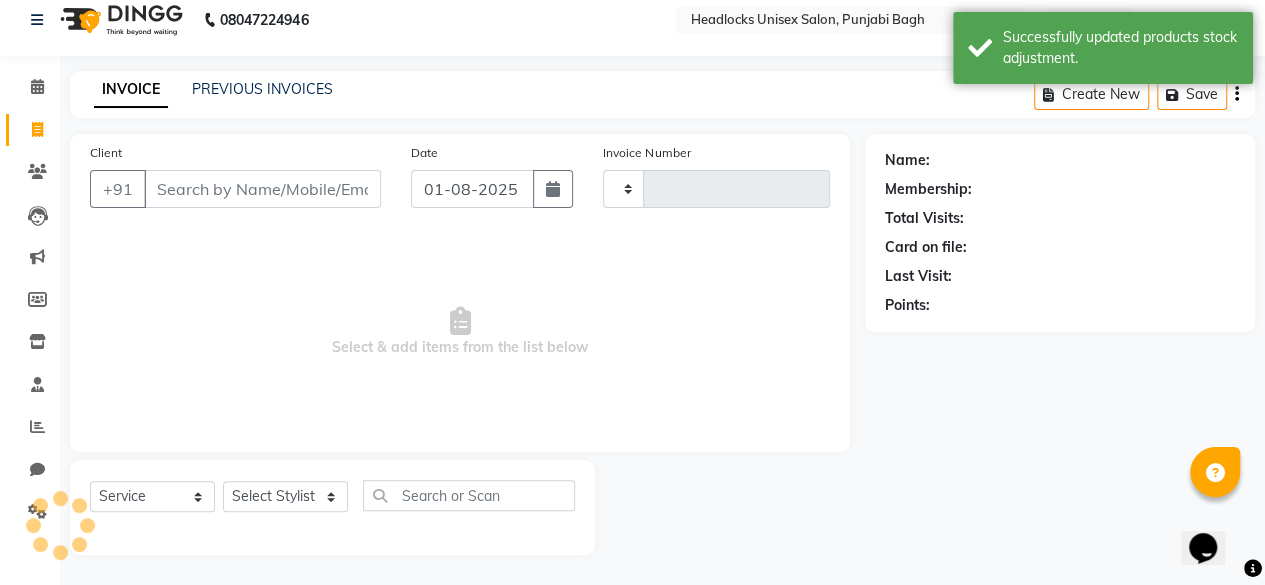 scroll, scrollTop: 15, scrollLeft: 0, axis: vertical 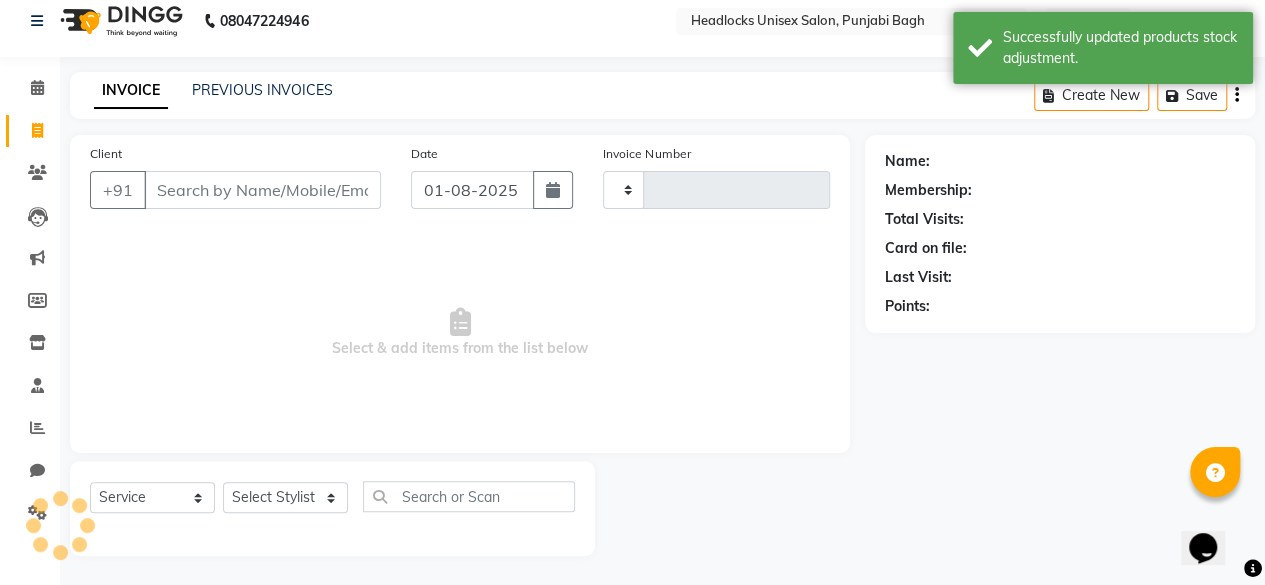 type on "4452" 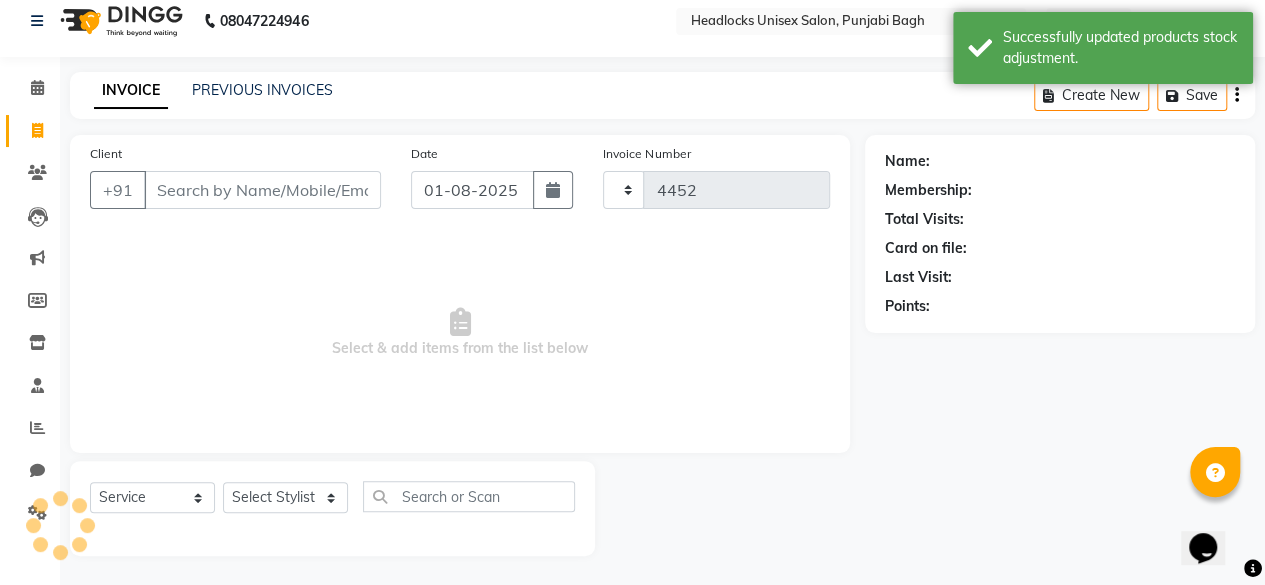 select on "7719" 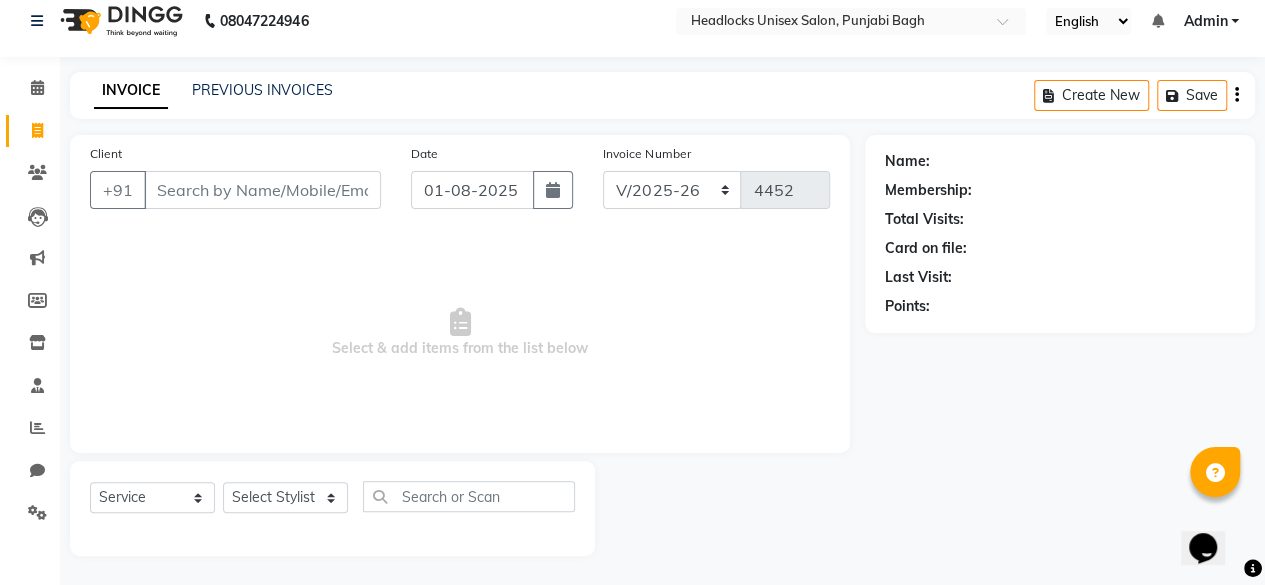type on "]" 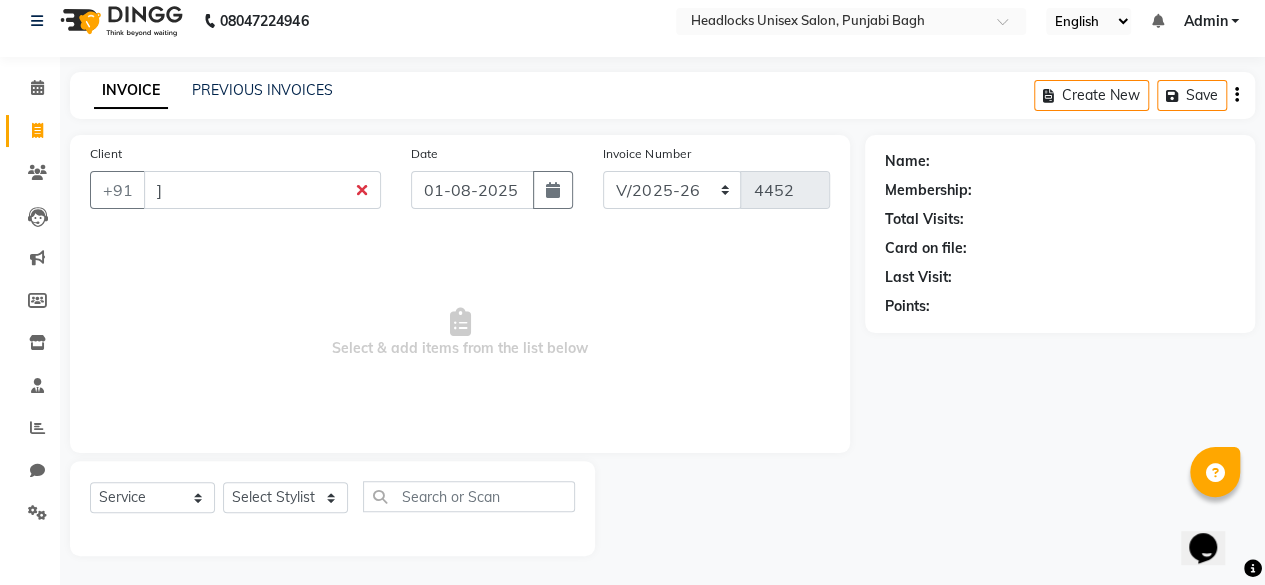 type 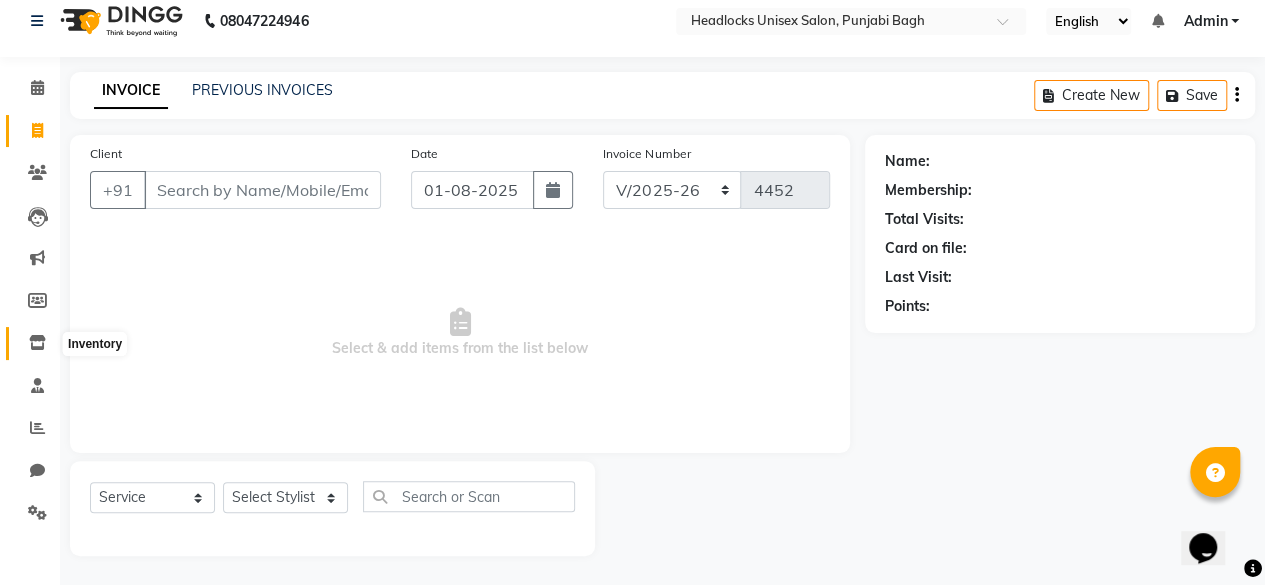 click 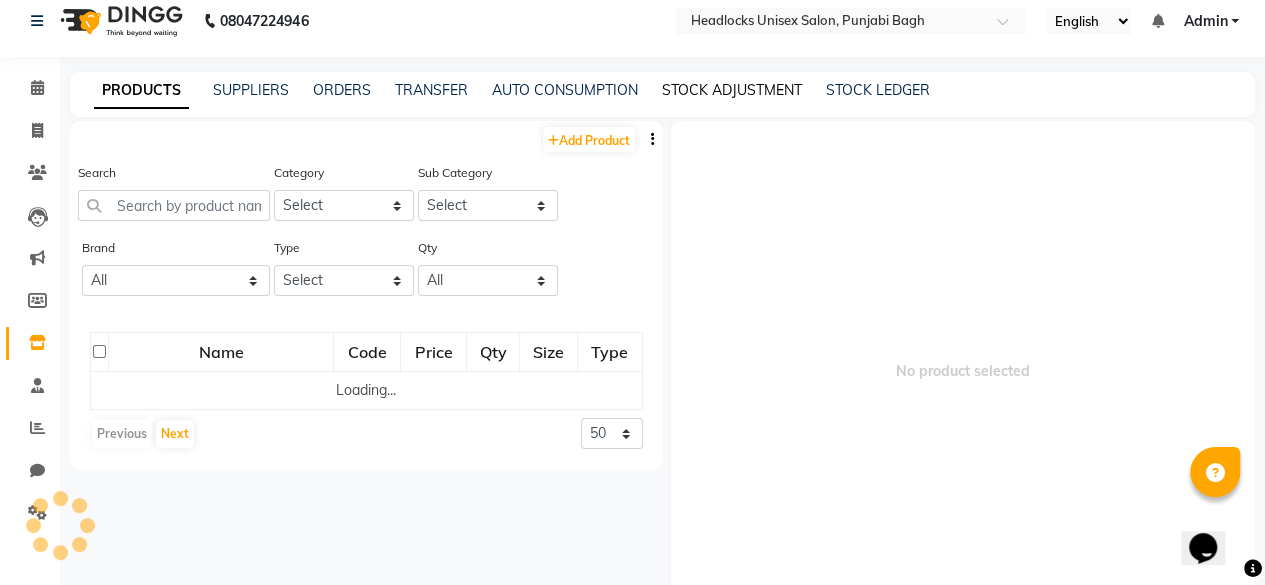 click on "STOCK ADJUSTMENT" 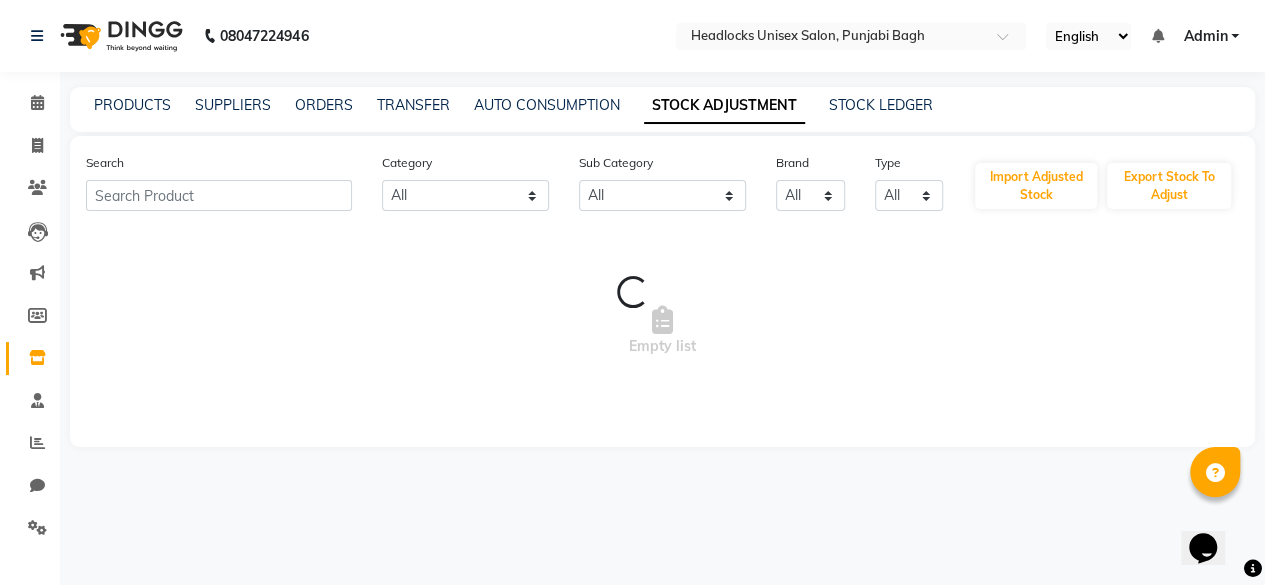 scroll, scrollTop: 0, scrollLeft: 0, axis: both 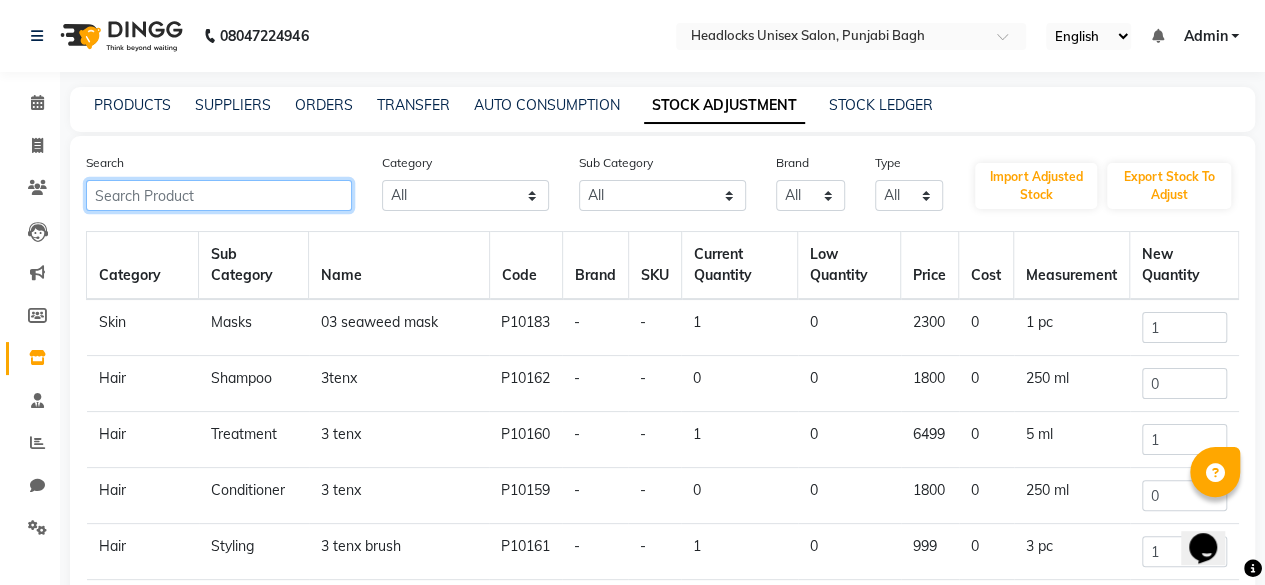 click 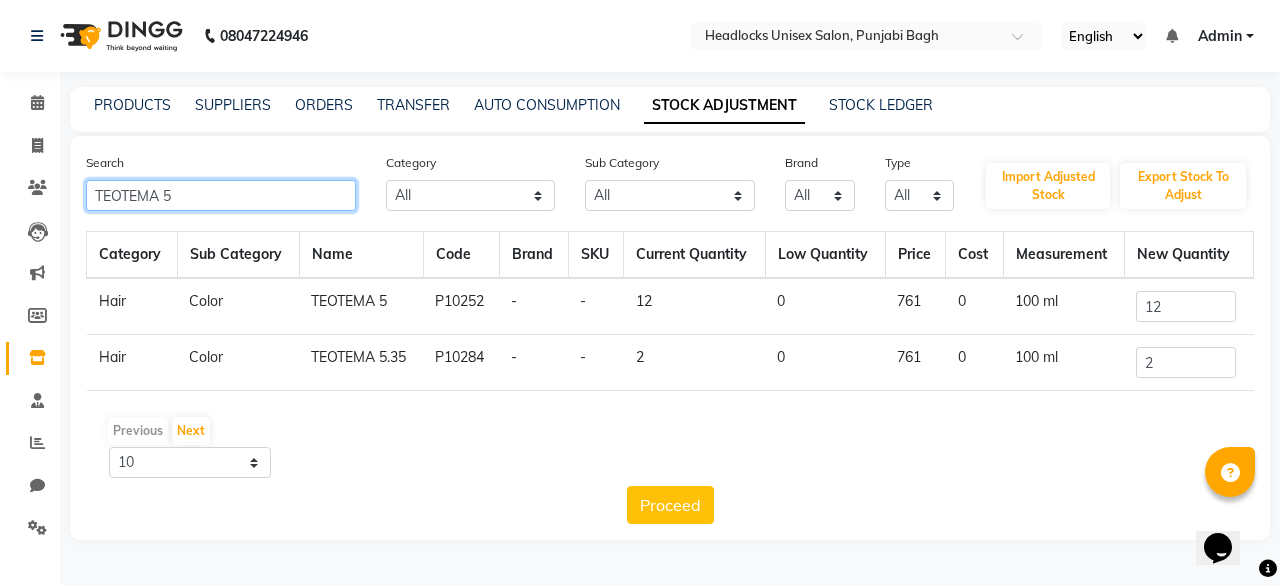 type on "TEOTEMA 5" 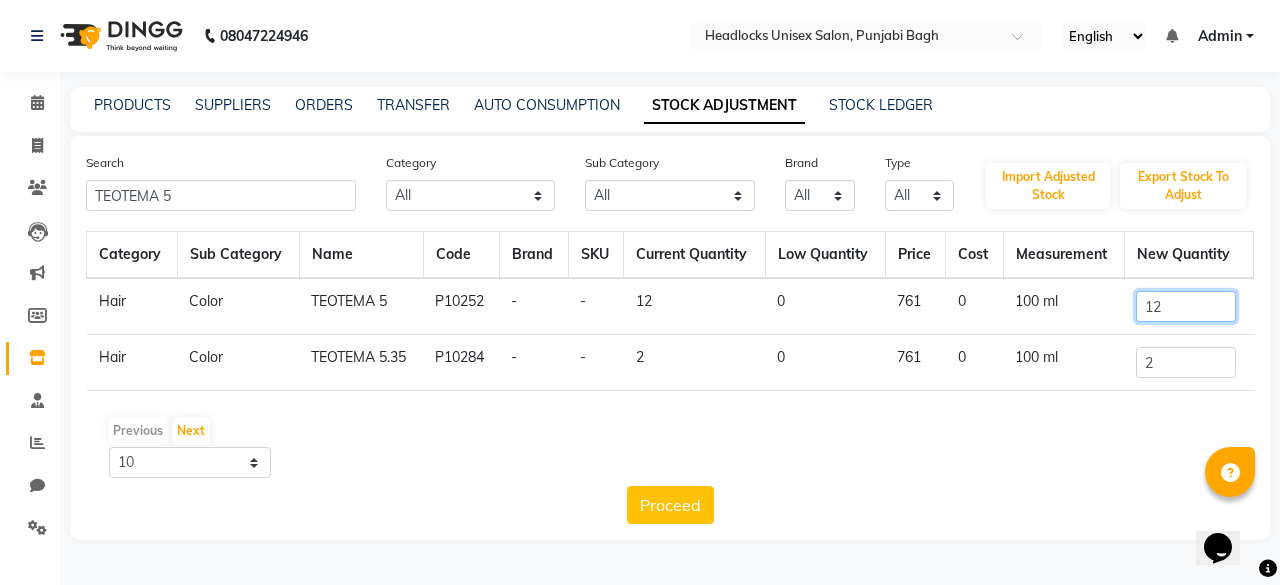 click on "12" 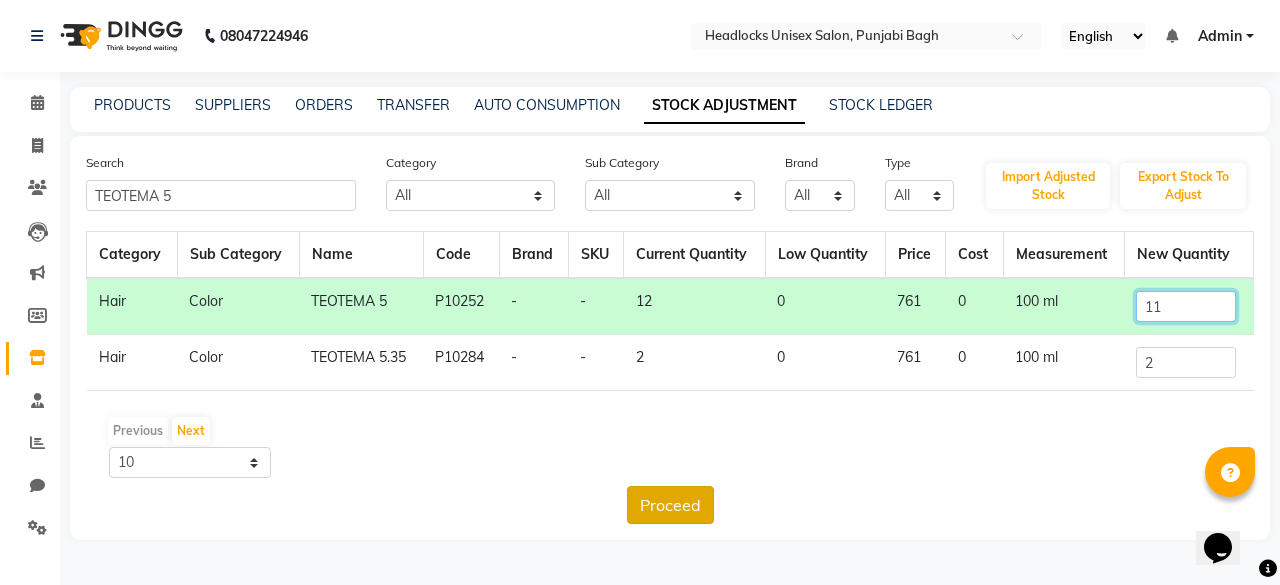 type on "11" 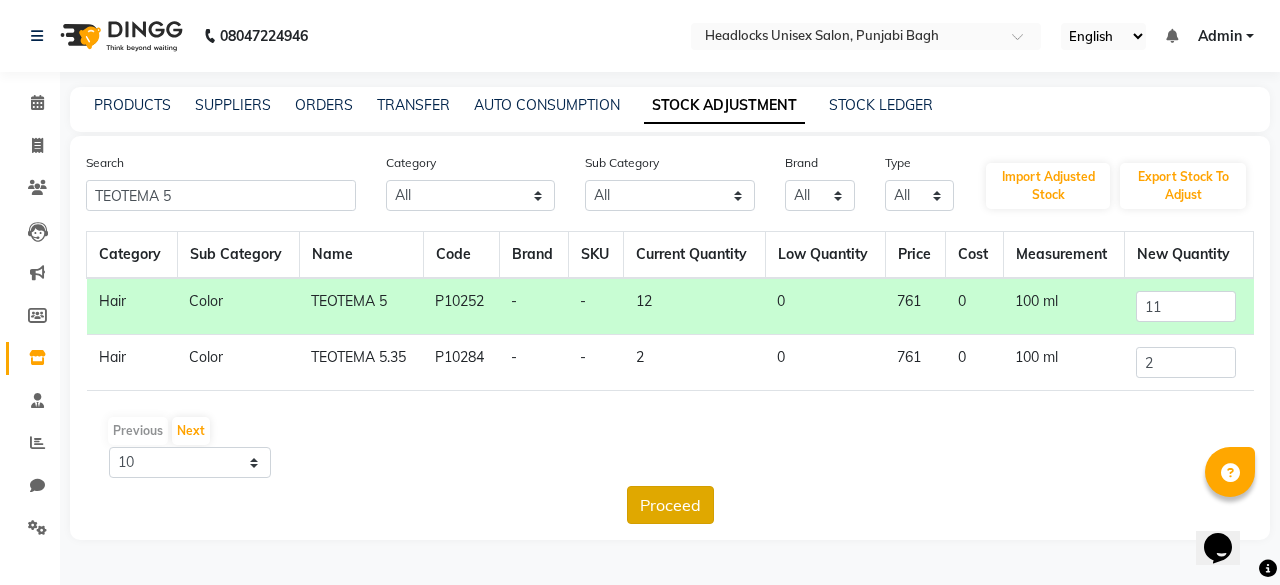 click on "Proceed" 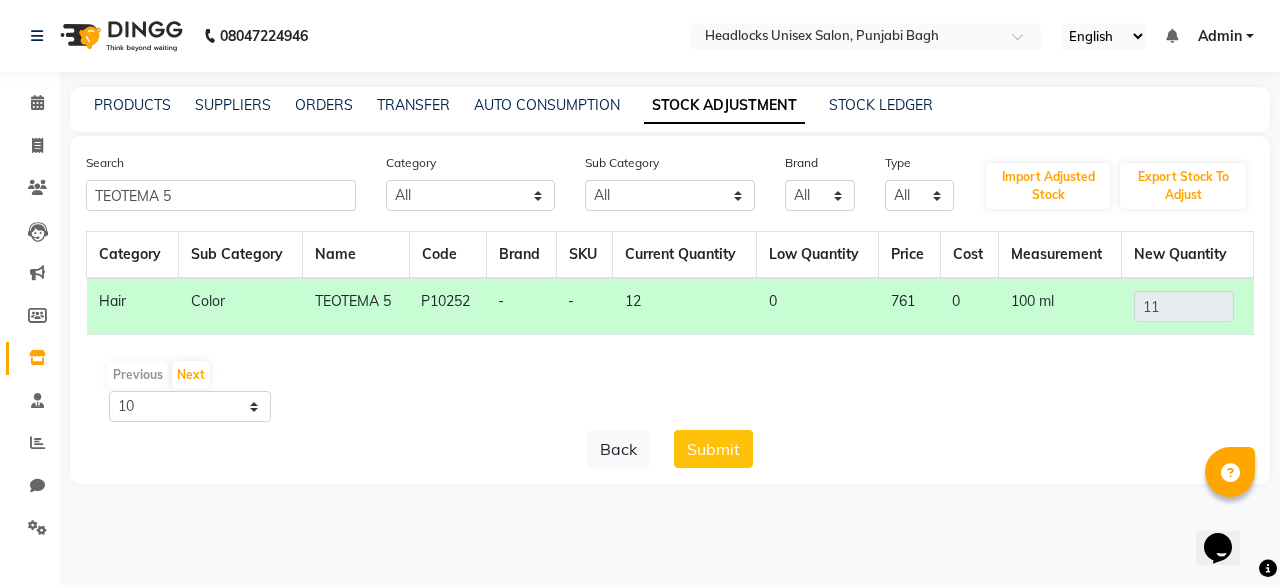 click on "PRODUCTS SUPPLIERS ORDERS TRANSFER AUTO CONSUMPTION STOCK ADJUSTMENT STOCK LEDGER Search TEOTEMA 5 Category All Hair Skin Makeup Personal Care Appliances Beard Waxing Disposable Threading Hands and Feet Beauty Planet Botox Cadiveu Casmara Cheryls Loreal Olaplex Other Sub Category All Cream Houskeeping Loreal Retail Cheryls Retail Casmara Retail Cleanser Rill Keratin Retail Botox Salon Use Beauty & Other Salon Use Honey Lips Shampoo Products Appron Bath & Body Olaplex Salon Use Hair Shaving Female Hygiene Loreal Salon Use Disposable Cheryls Salon Use Appliances Liposoulable Soap Facial Conditioner Gel Gown Keratin Salon Use Nails Botox Retail Eyes Cream Moisturiser Grooming - Women Face Pre Shave Bedsheet Brazilian Makeup Appliances Hair Colour Salon Use Pre Face Nepkin Matrix Salon Use Other Grooming - Men Serum Mask After Shave Massage Foot Dental Care Styling Towel Tools Post Toner Oil Matrix Colour Tube Sun Care Hand & Foot Brushes Serum Appliances Matrix Retail Massage Cream Tissue Masks Color Strips All" 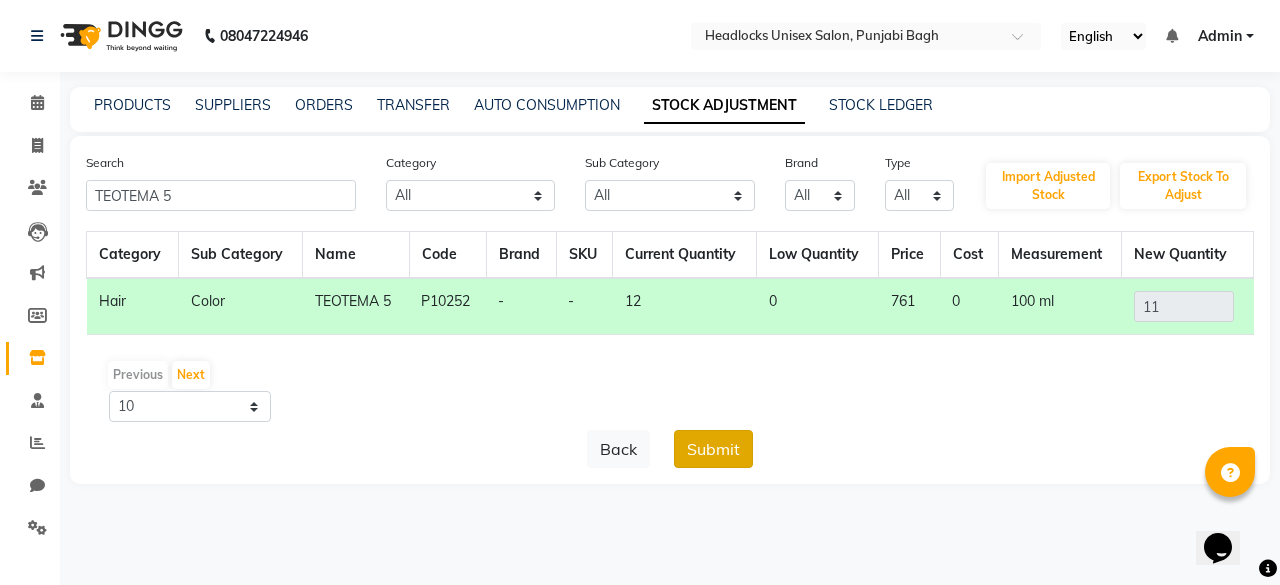 click on "Submit" 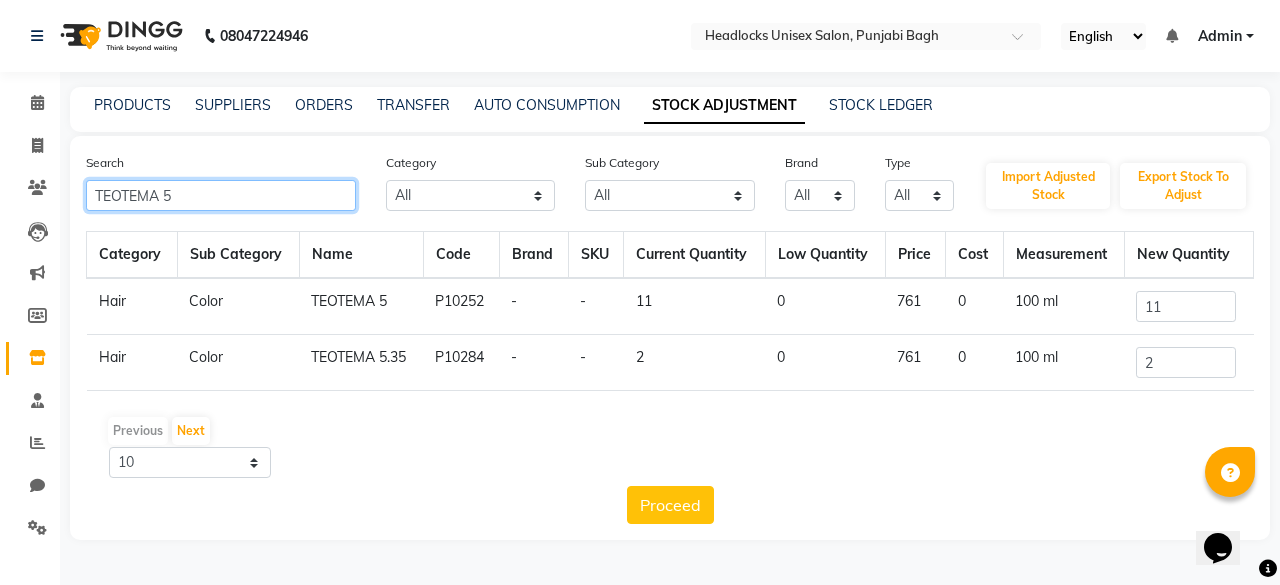 click on "TEOTEMA 5" 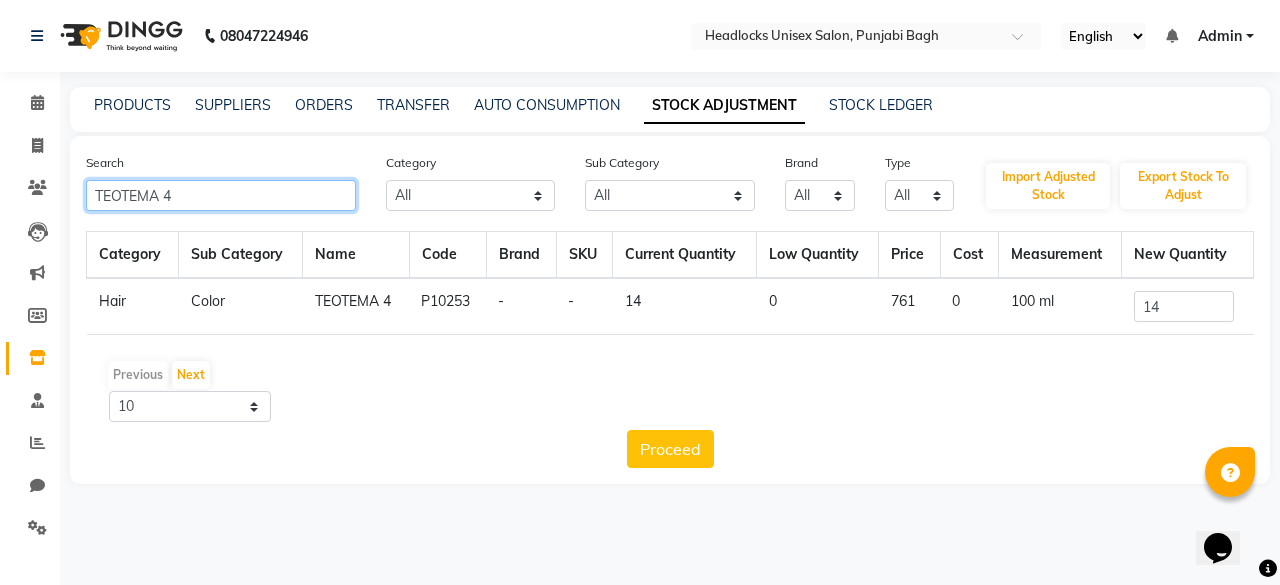 type on "TEOTEMA 4" 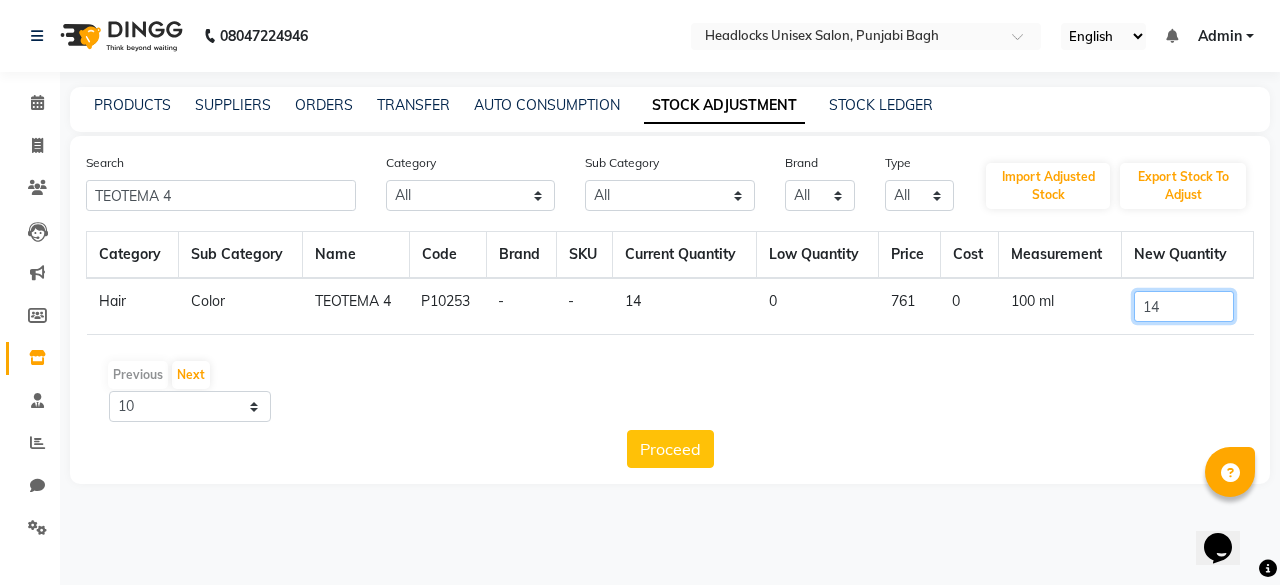 click on "14" 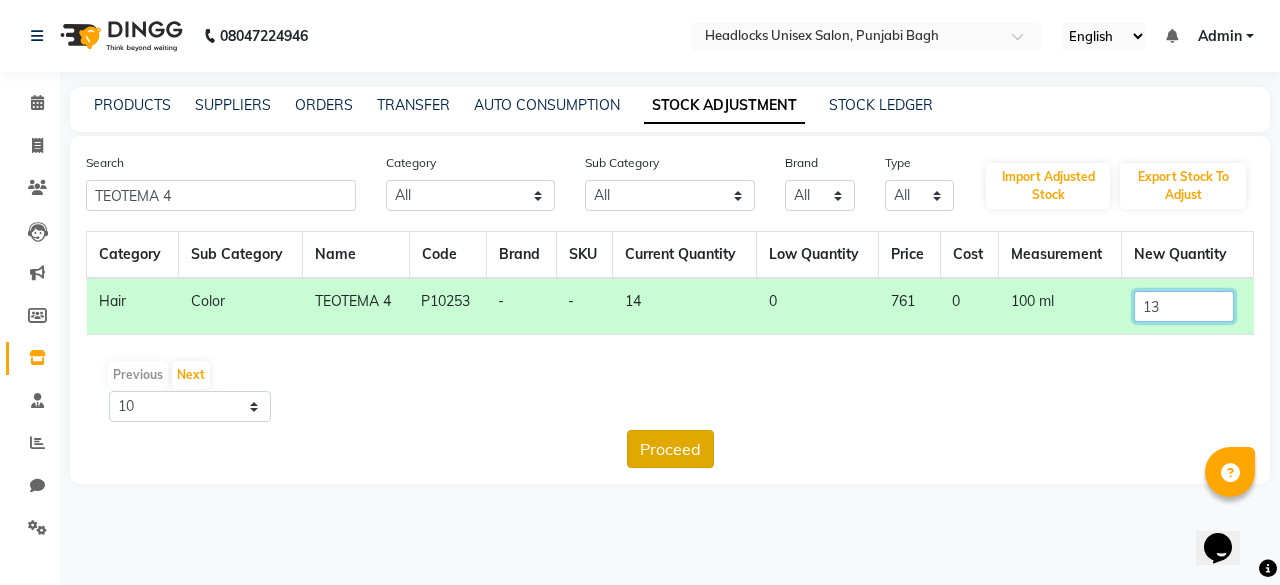 type on "13" 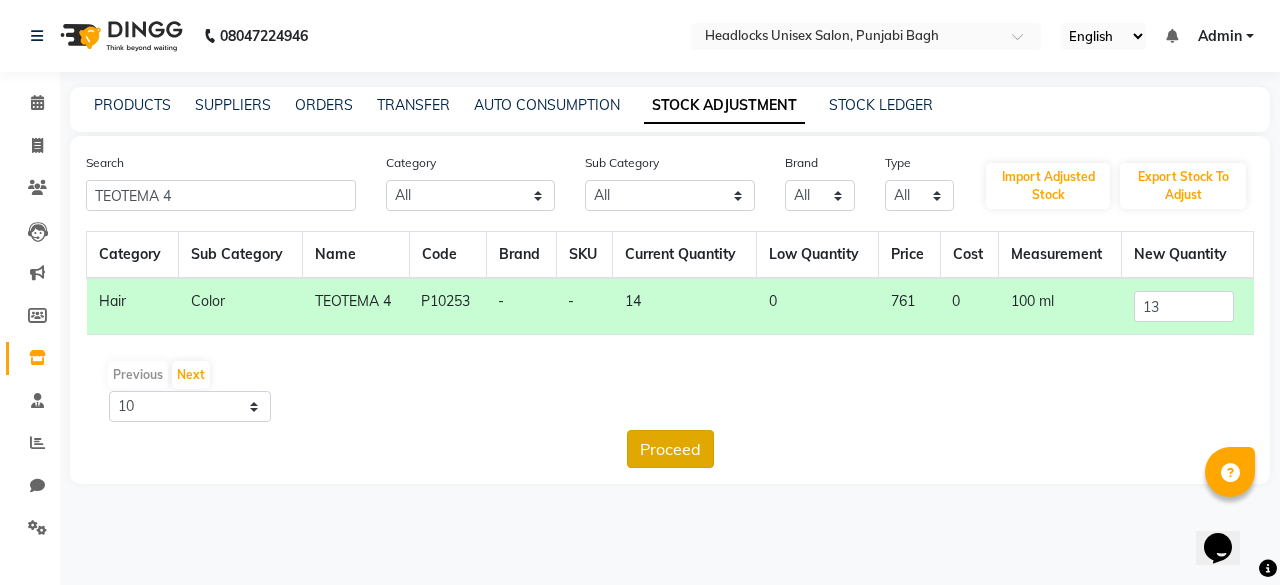 click on "Proceed" 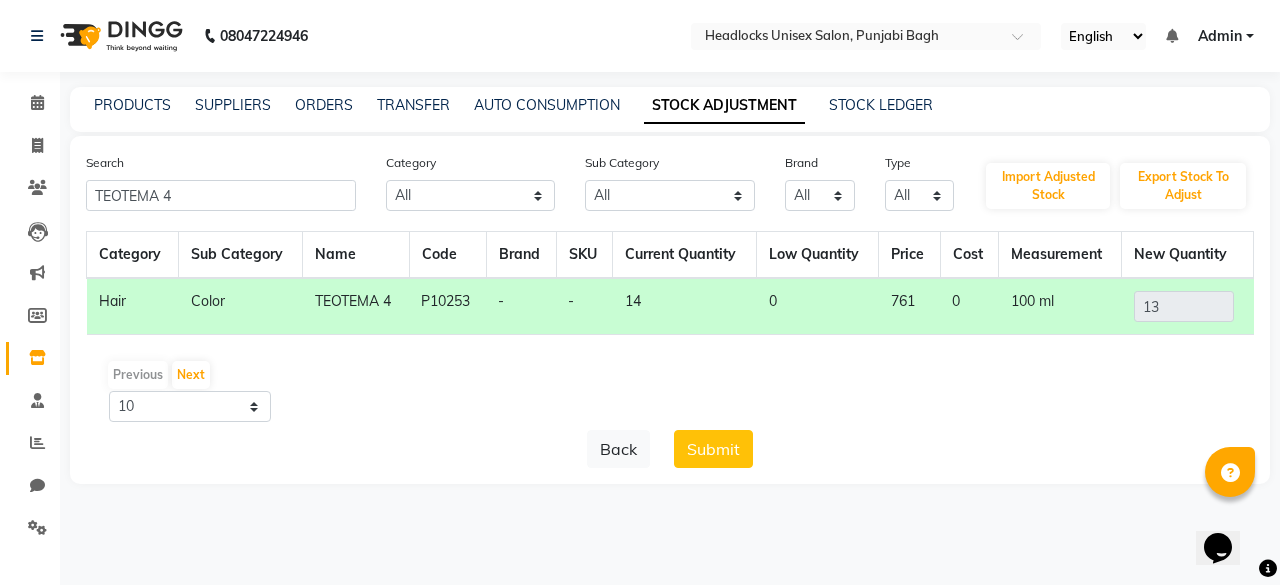 click on "Submit" 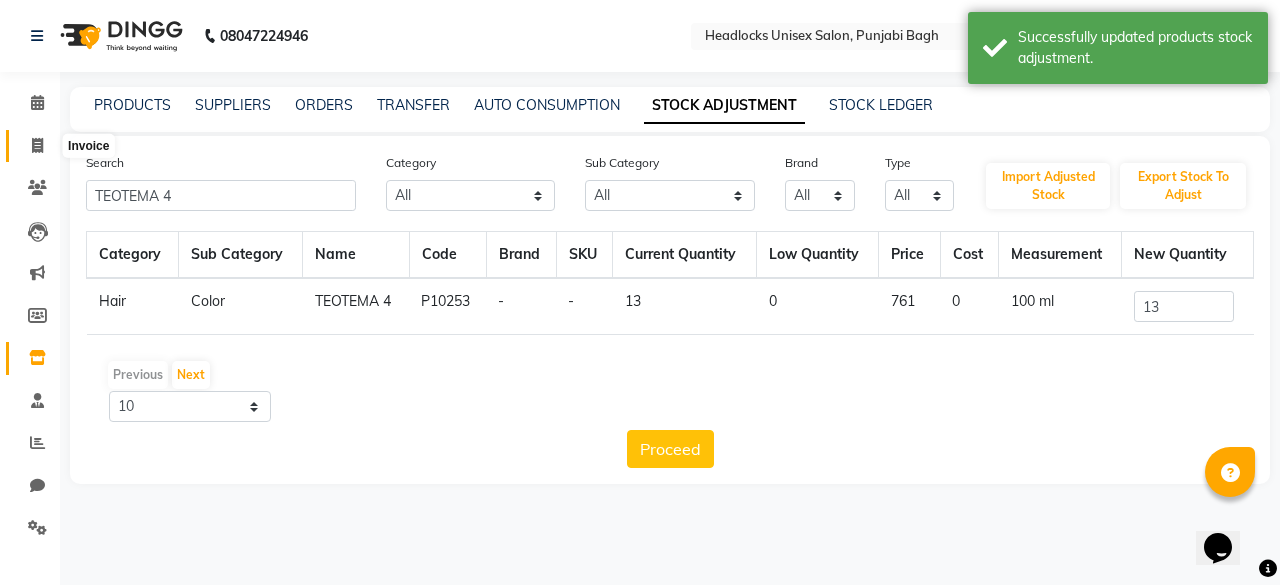 click 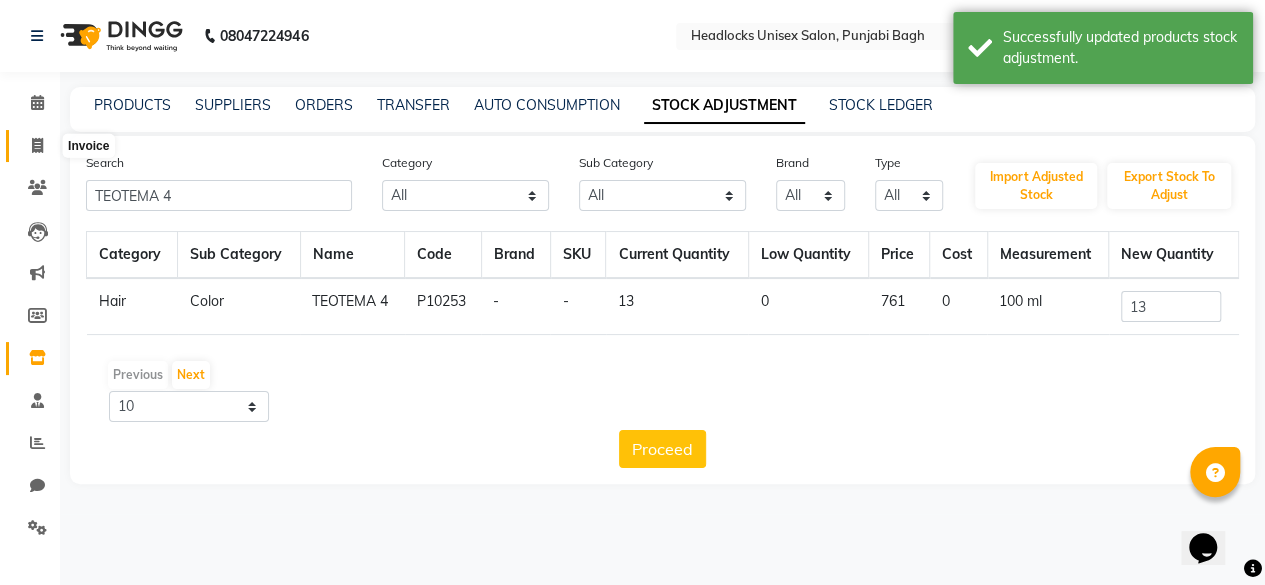 select on "service" 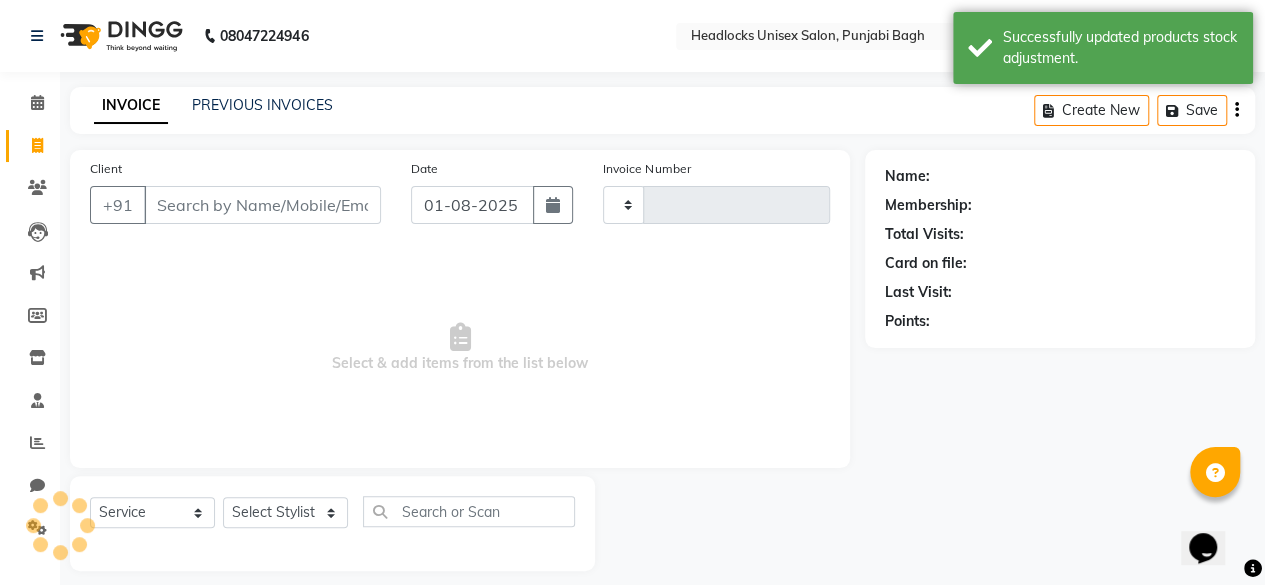 type on "4452" 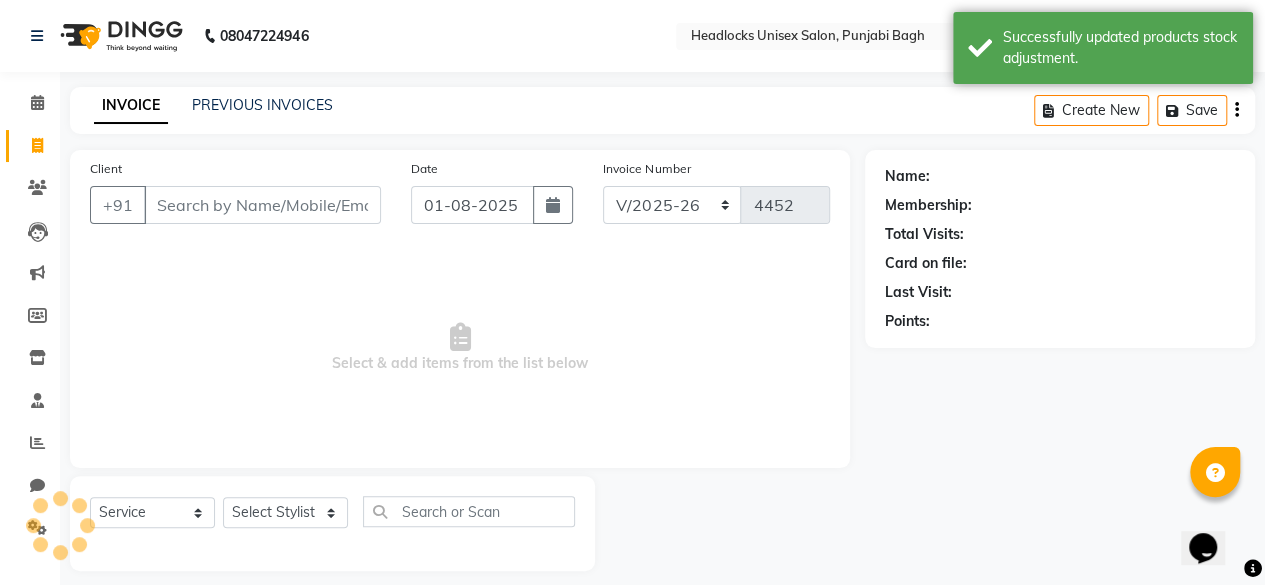 scroll, scrollTop: 15, scrollLeft: 0, axis: vertical 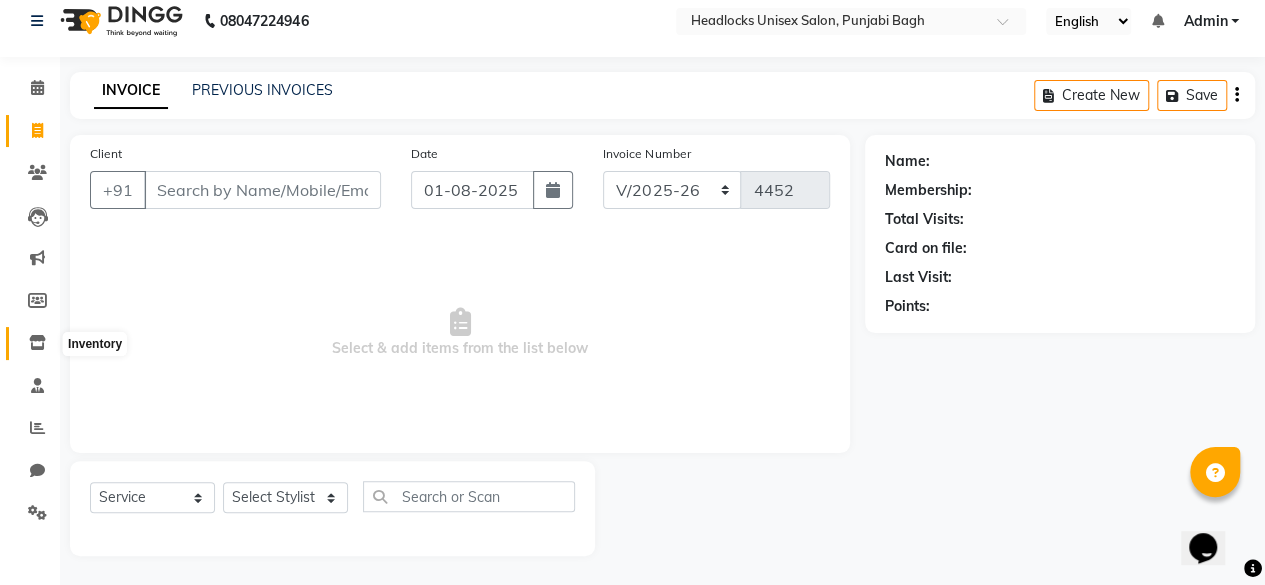 click 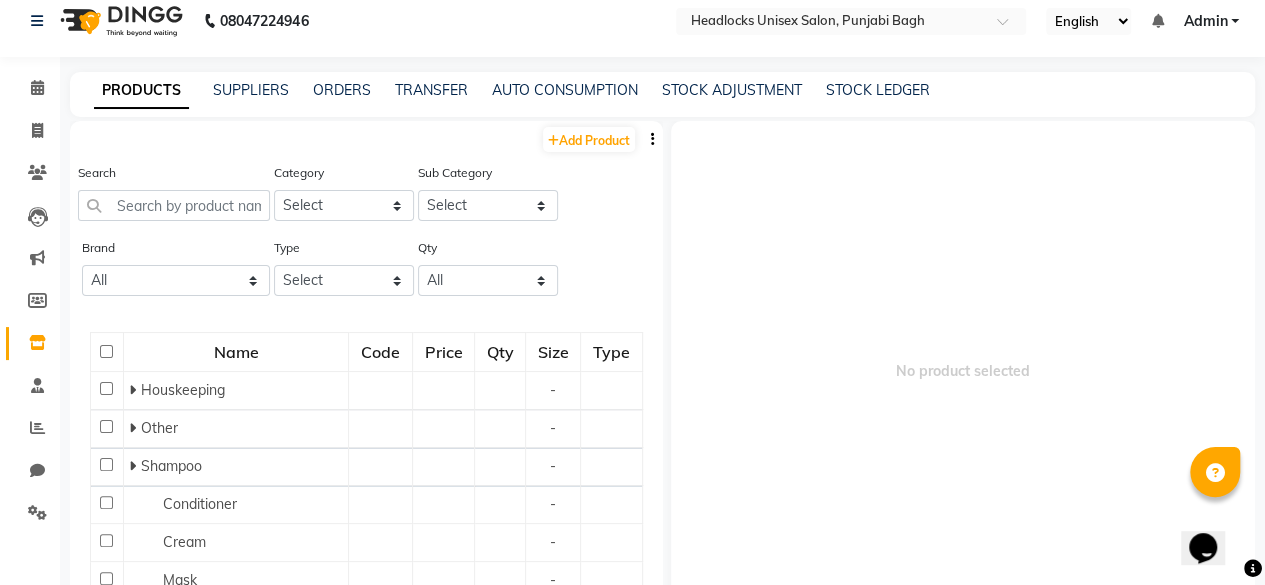 scroll, scrollTop: 12, scrollLeft: 0, axis: vertical 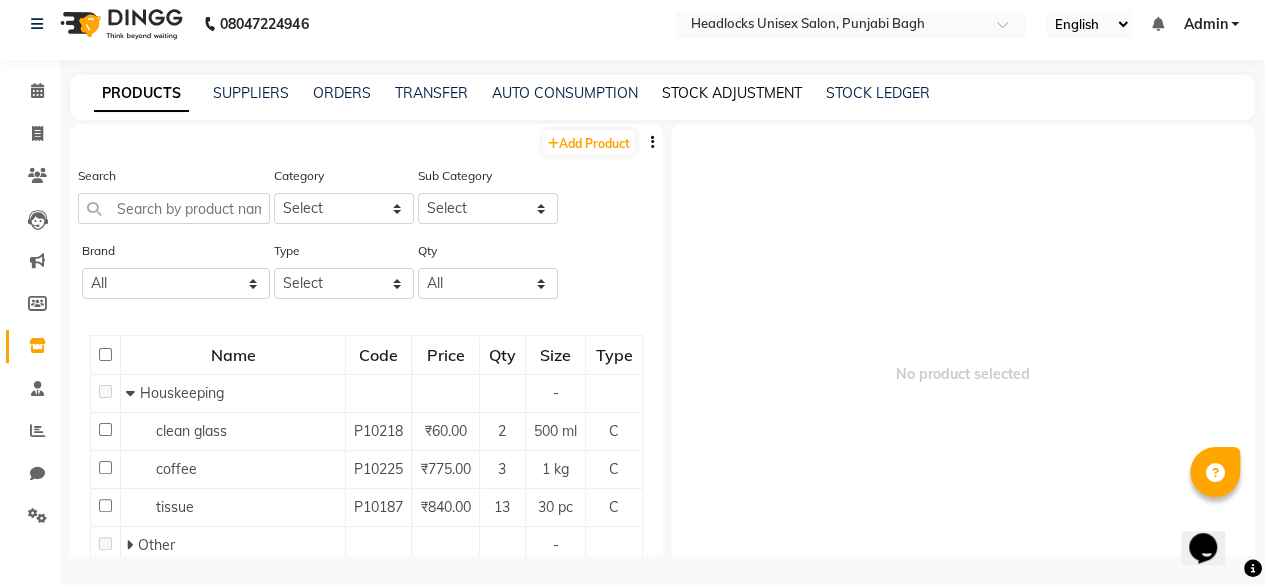 click on "STOCK ADJUSTMENT" 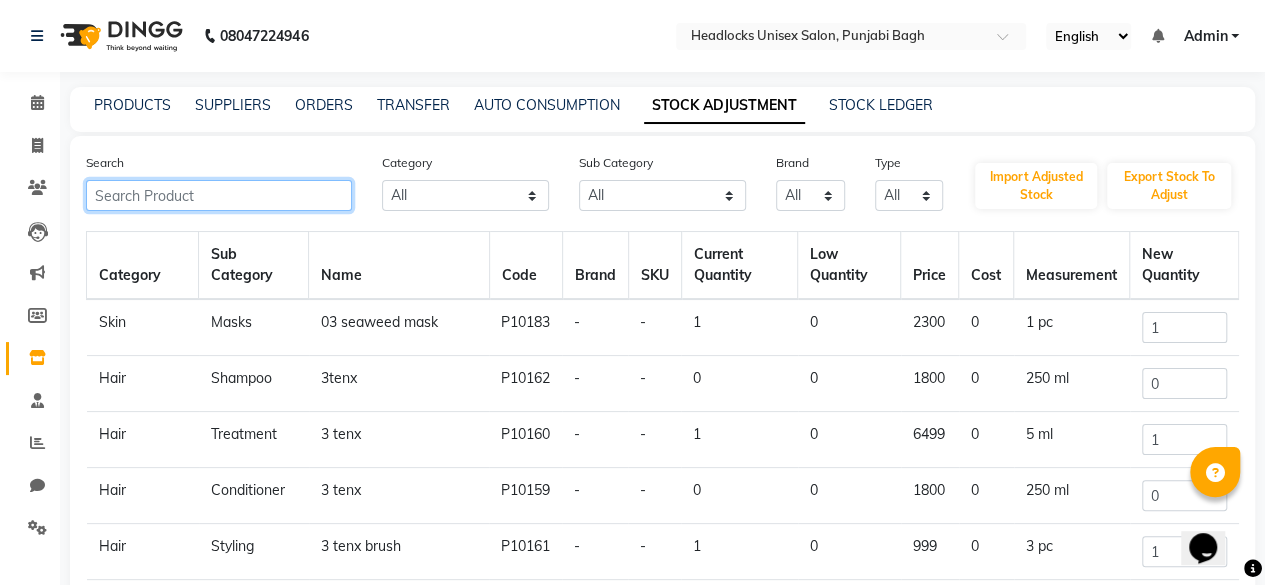click 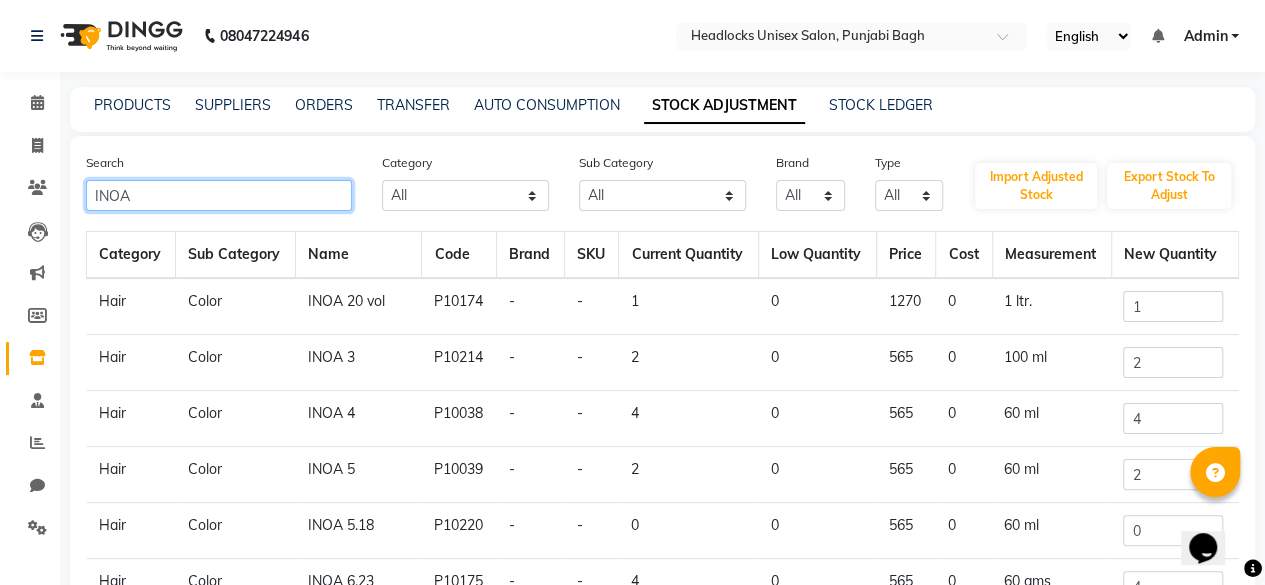 scroll, scrollTop: 120, scrollLeft: 0, axis: vertical 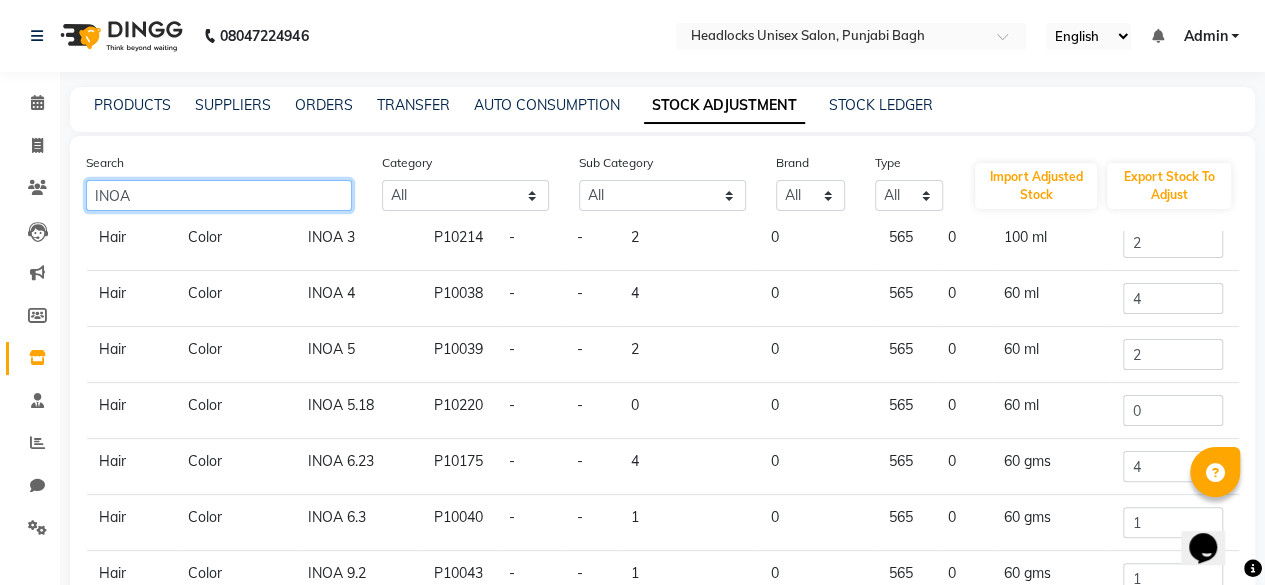 type on "INOA" 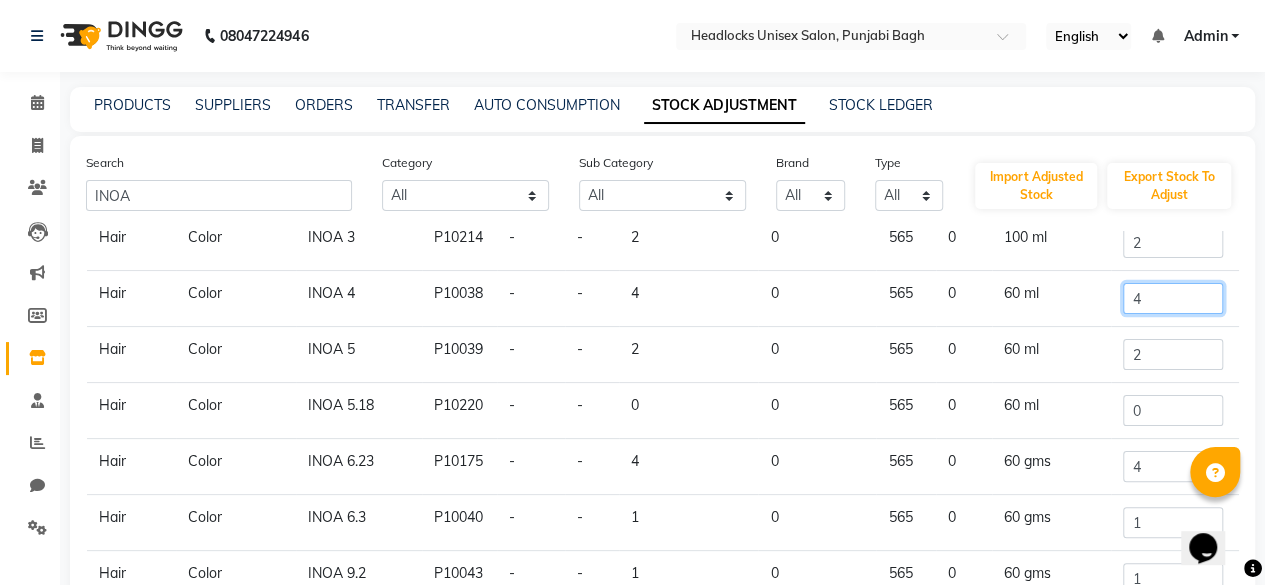 click on "4" 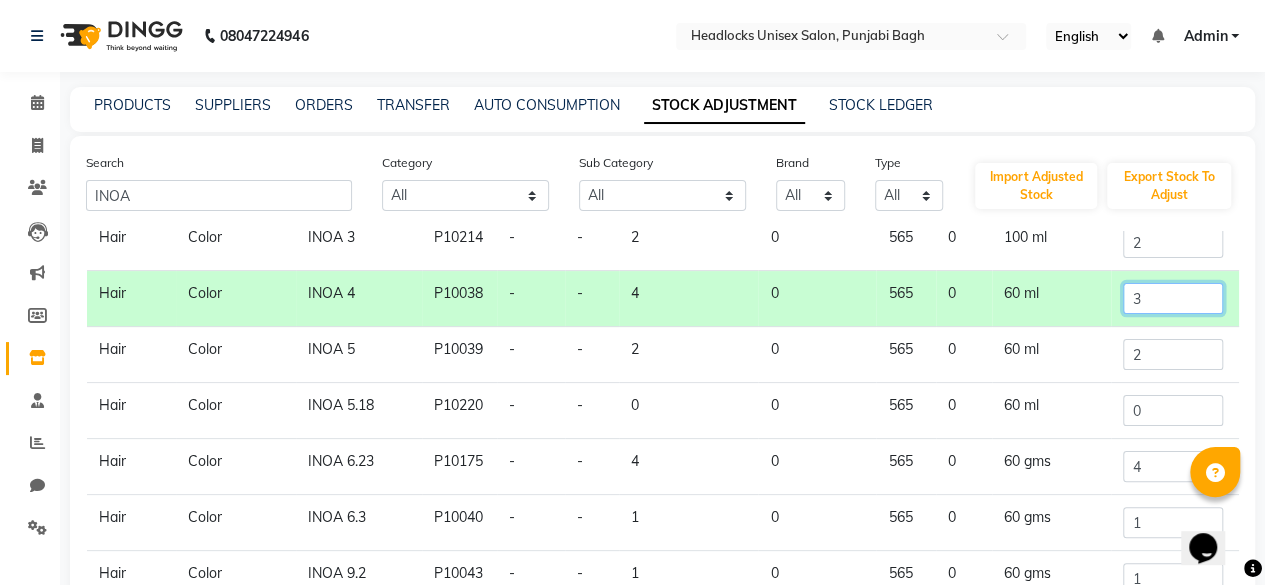 type on "3" 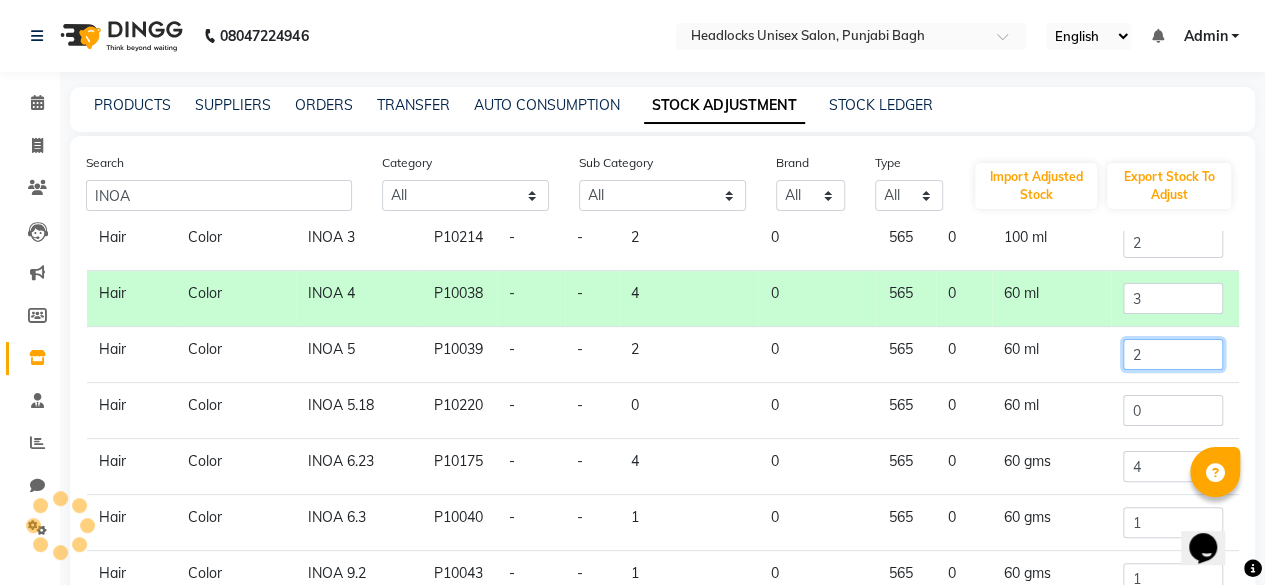 click on "2" 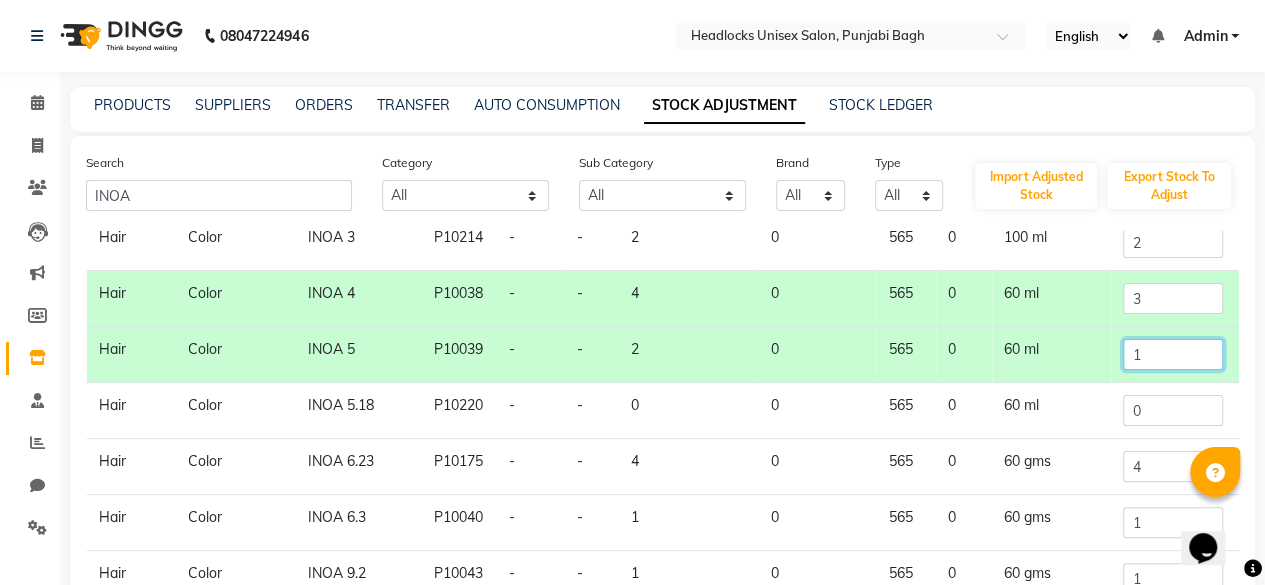 scroll, scrollTop: 308, scrollLeft: 0, axis: vertical 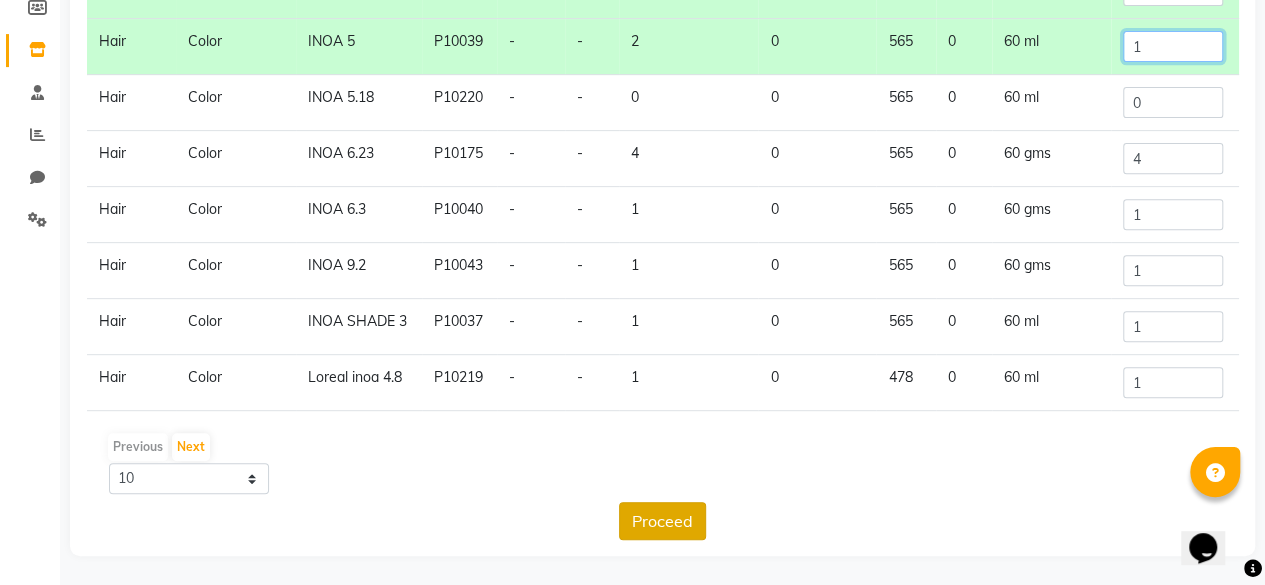 type on "1" 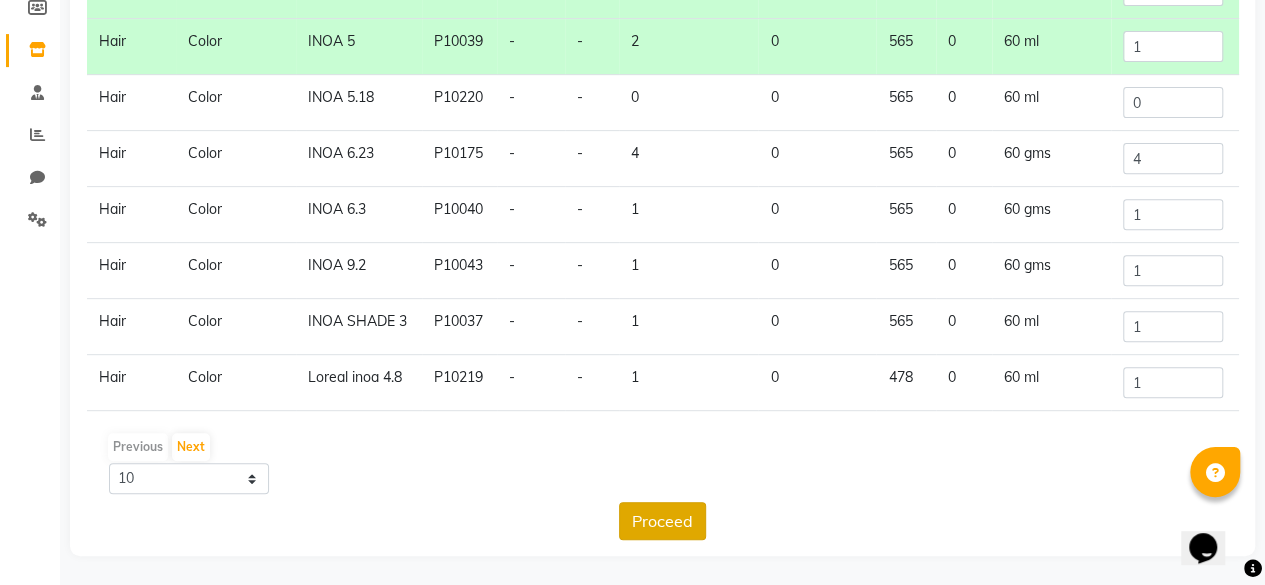 click on "Proceed" 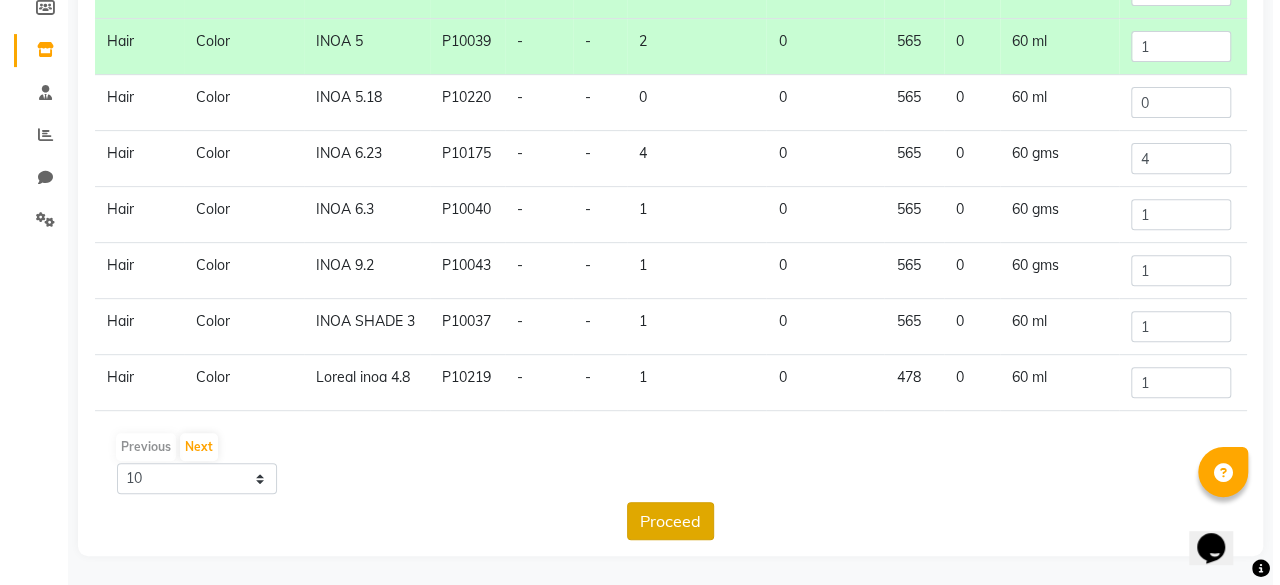 scroll, scrollTop: 0, scrollLeft: 0, axis: both 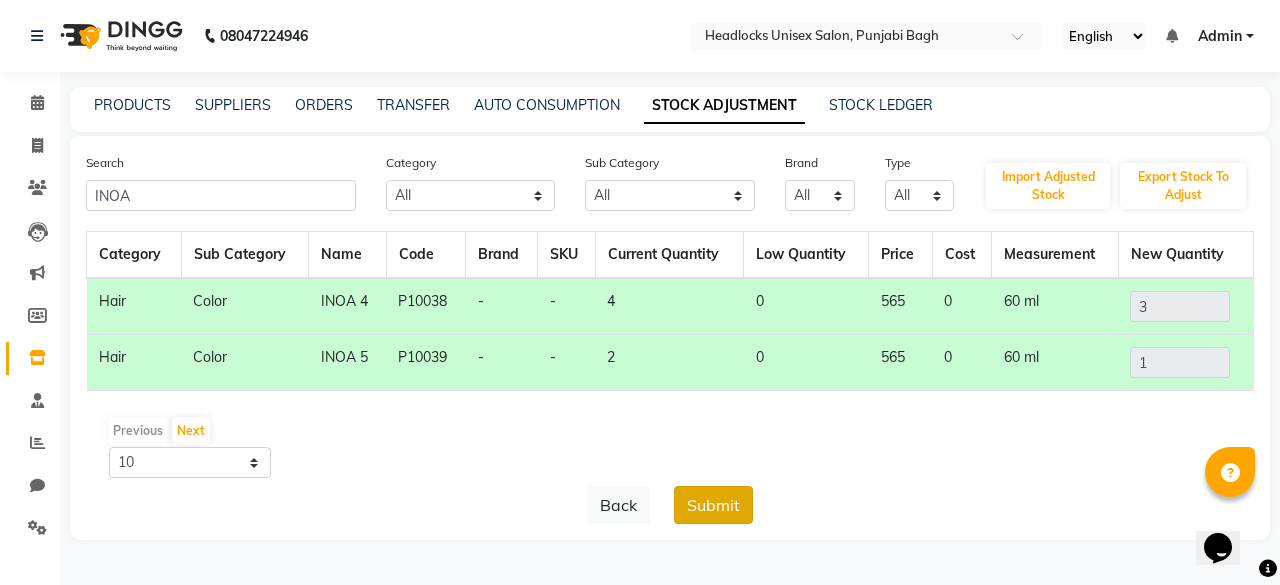 click on "Submit" 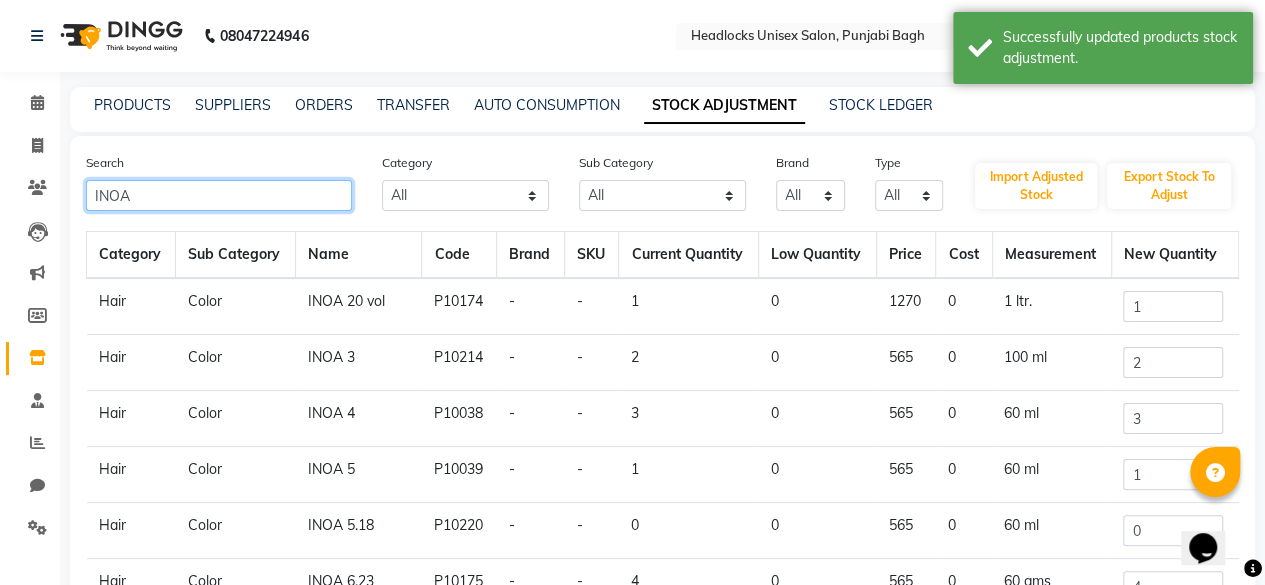 click on "INOA" 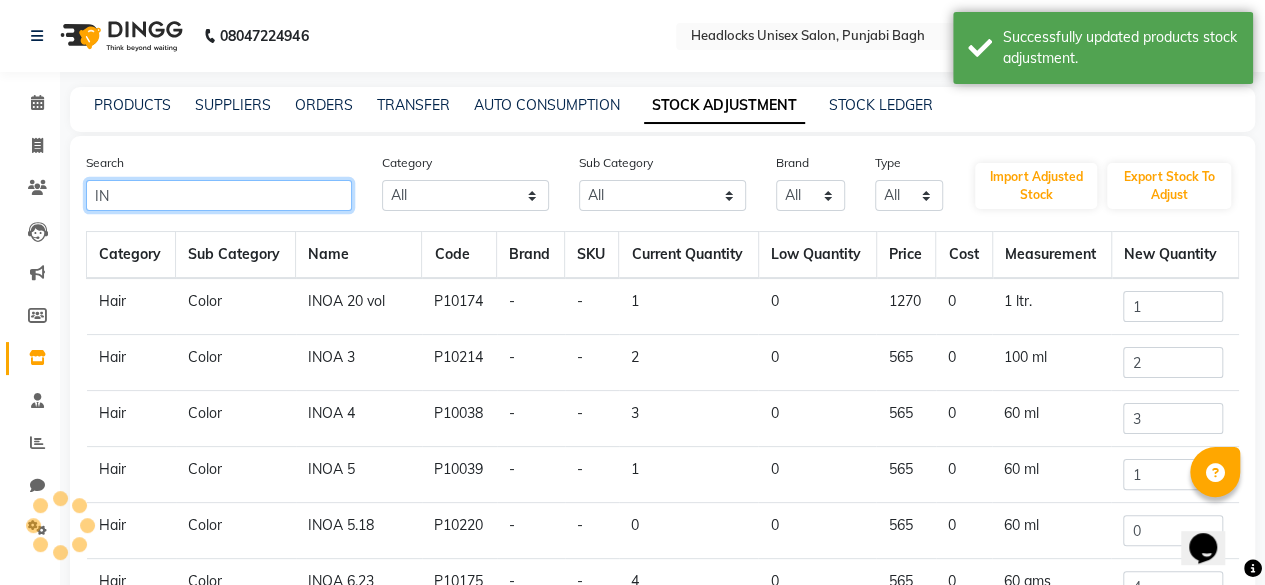 type on "I" 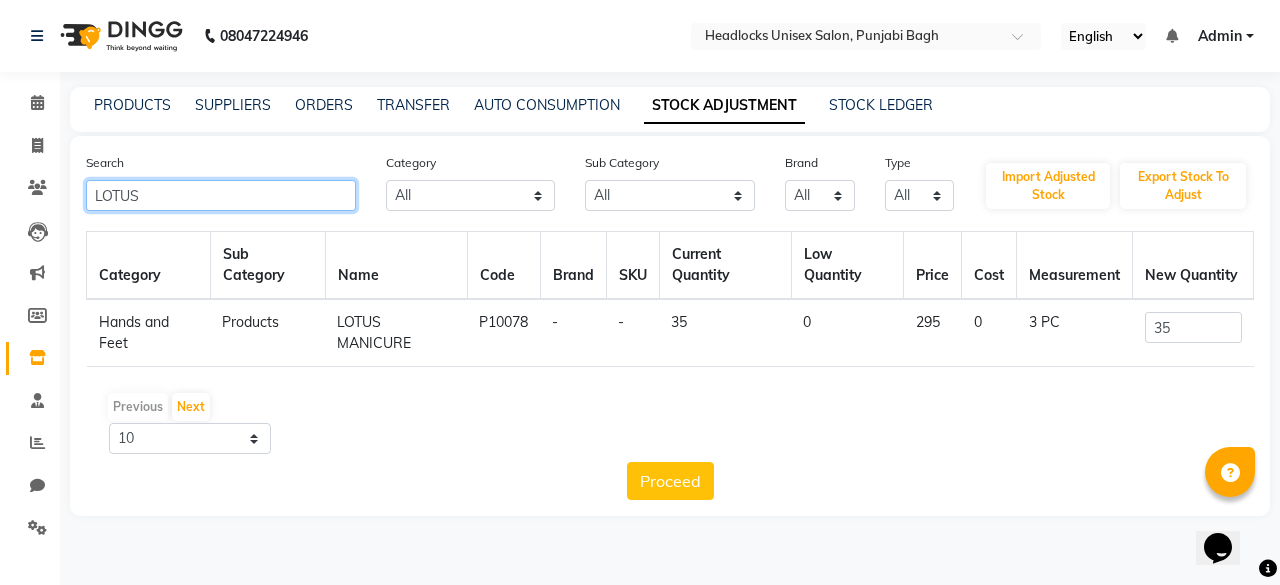 type on "LOTUS" 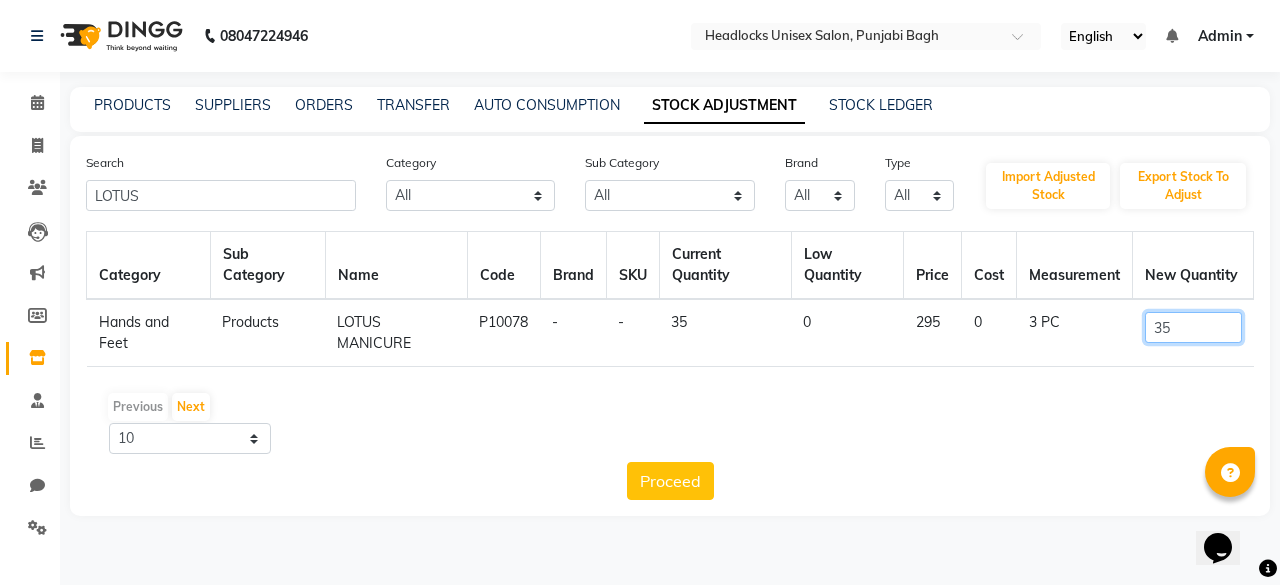 click on "35" 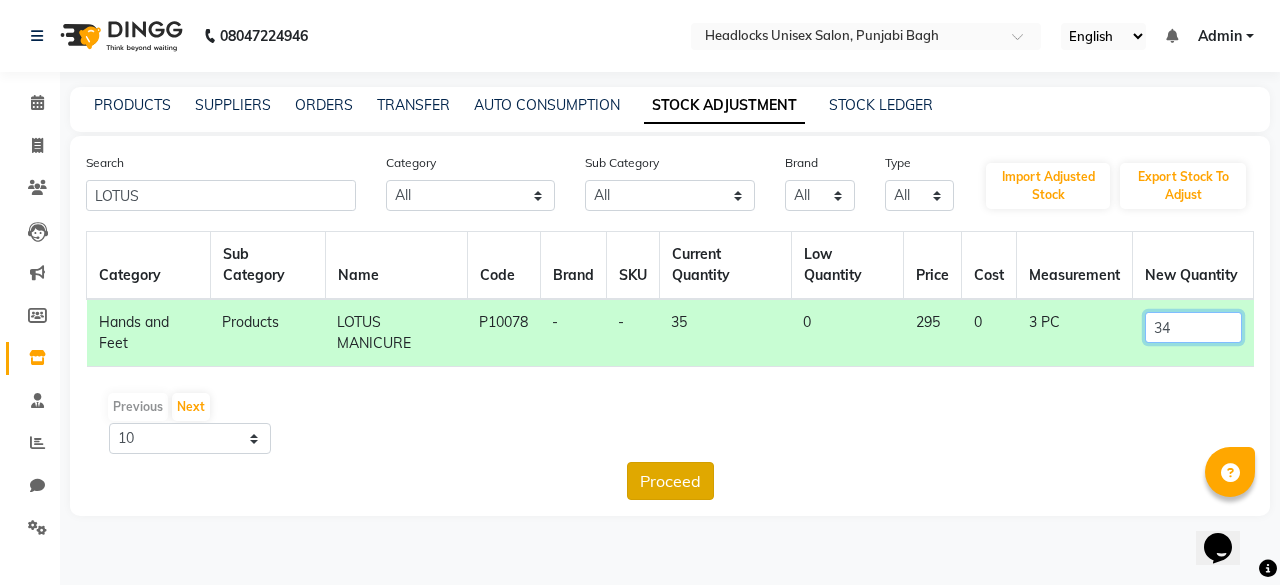 type on "34" 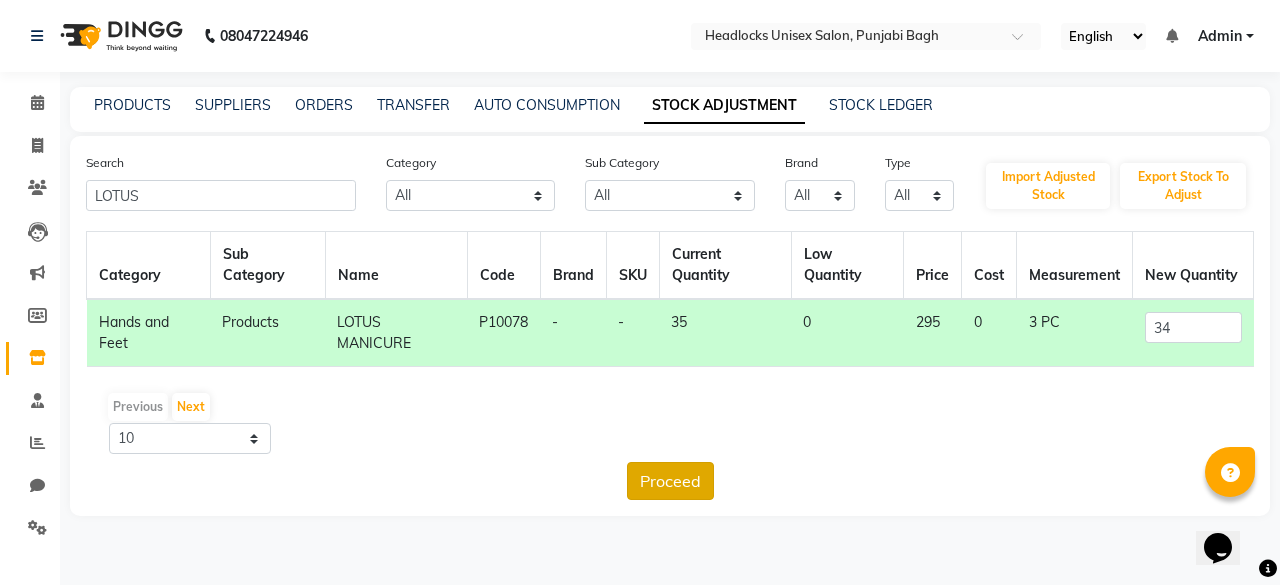 click on "Proceed" 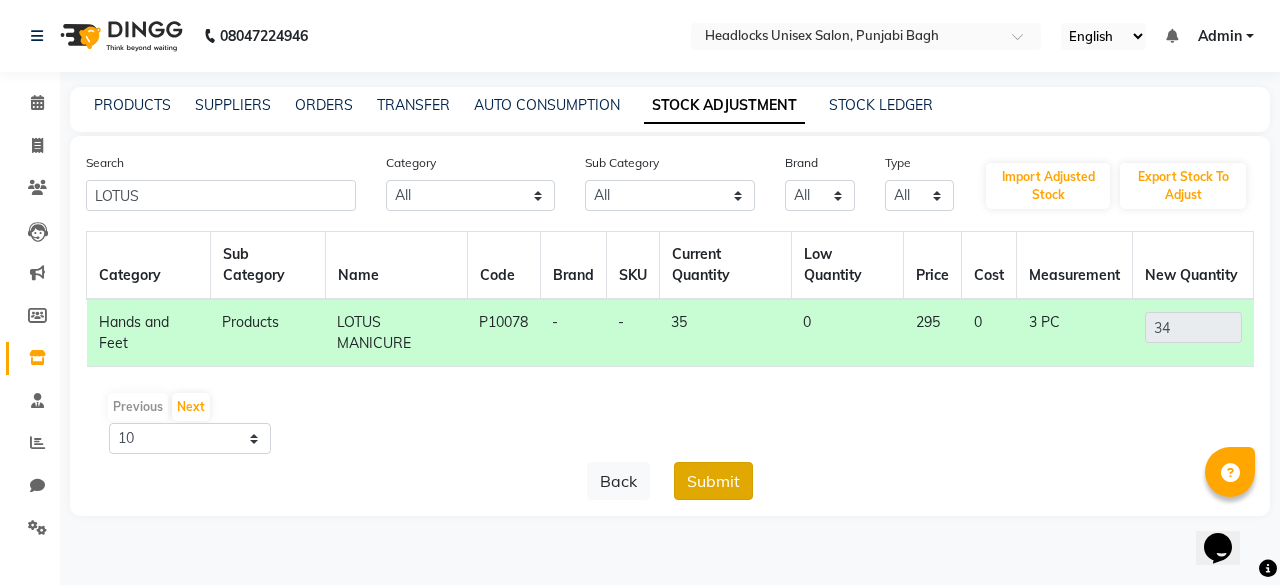 click on "Submit" 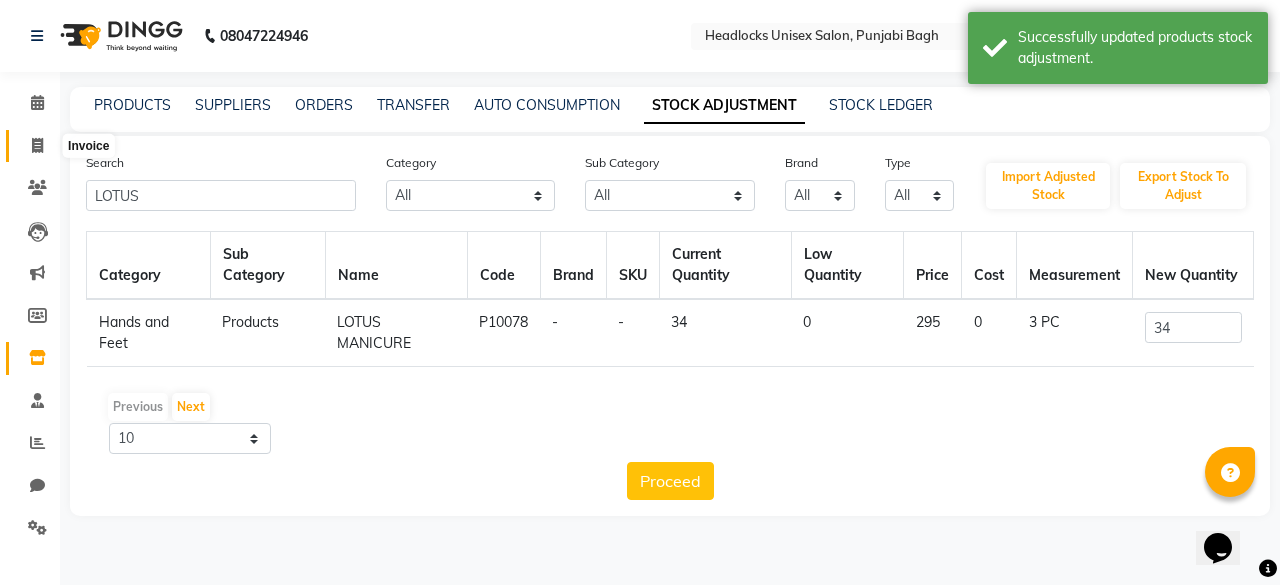 click 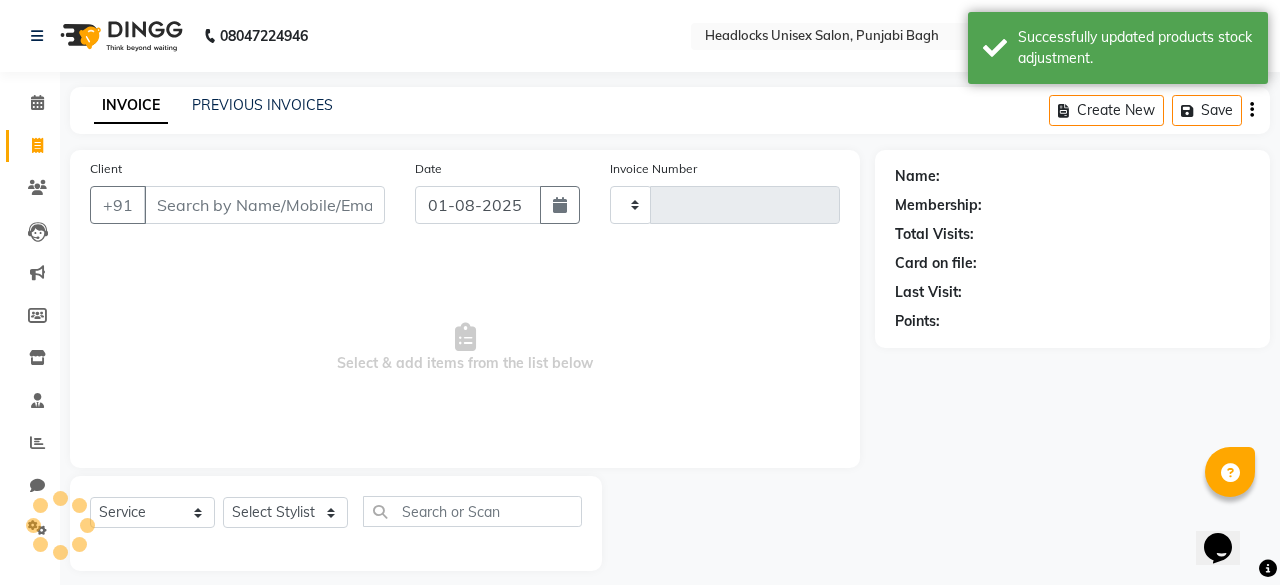 type on "4452" 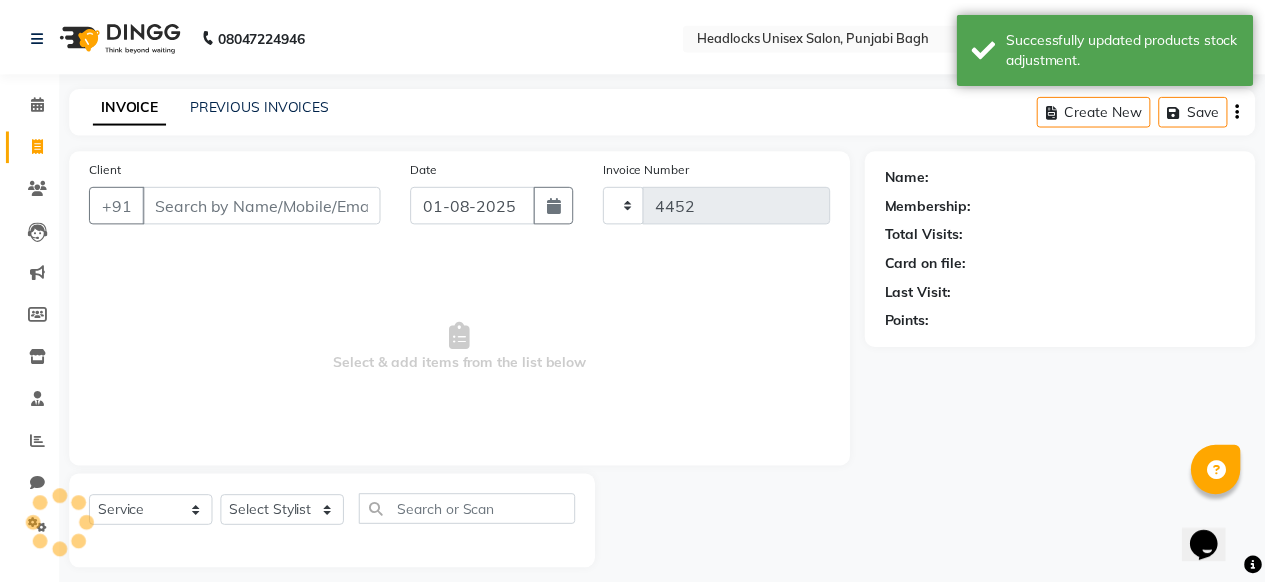 scroll, scrollTop: 15, scrollLeft: 0, axis: vertical 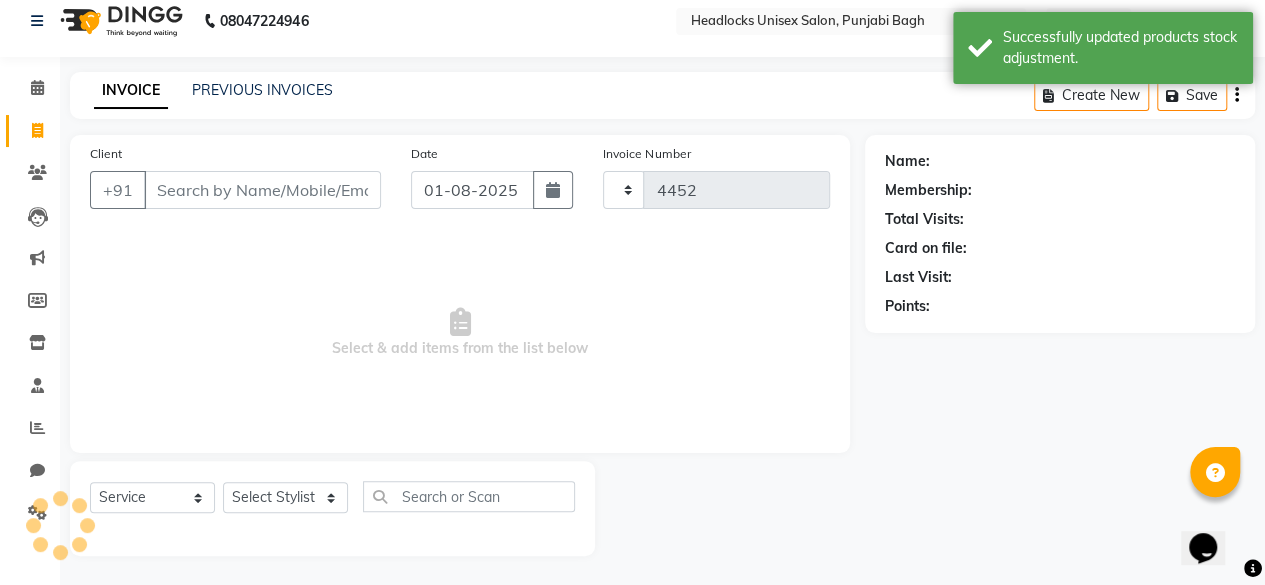 select on "7719" 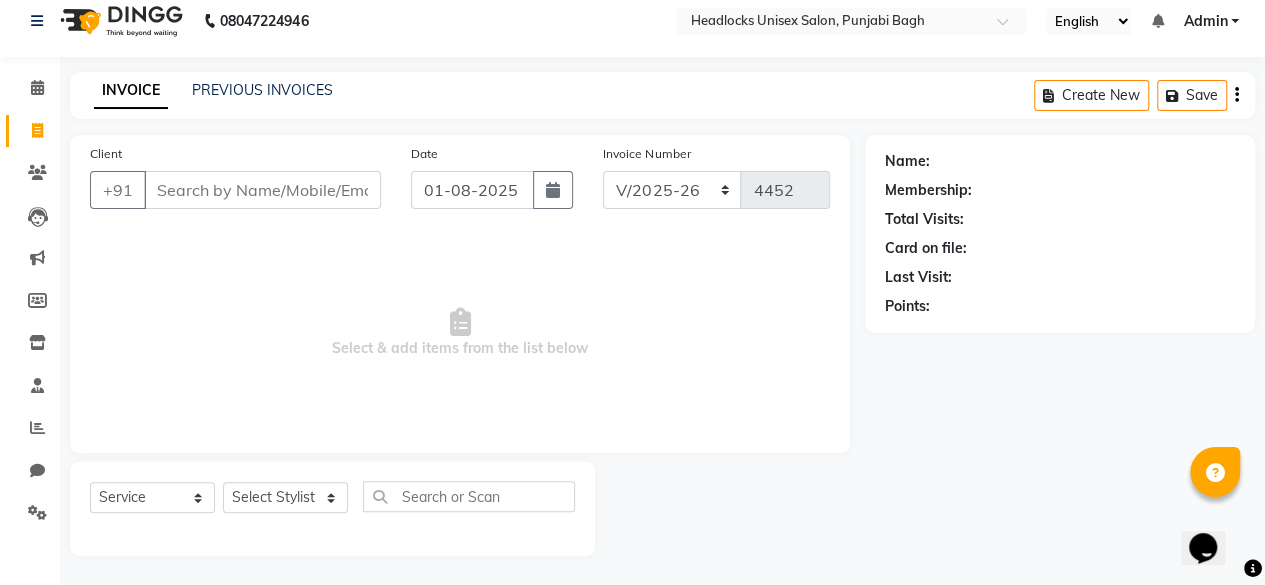 click on "Client" at bounding box center (262, 190) 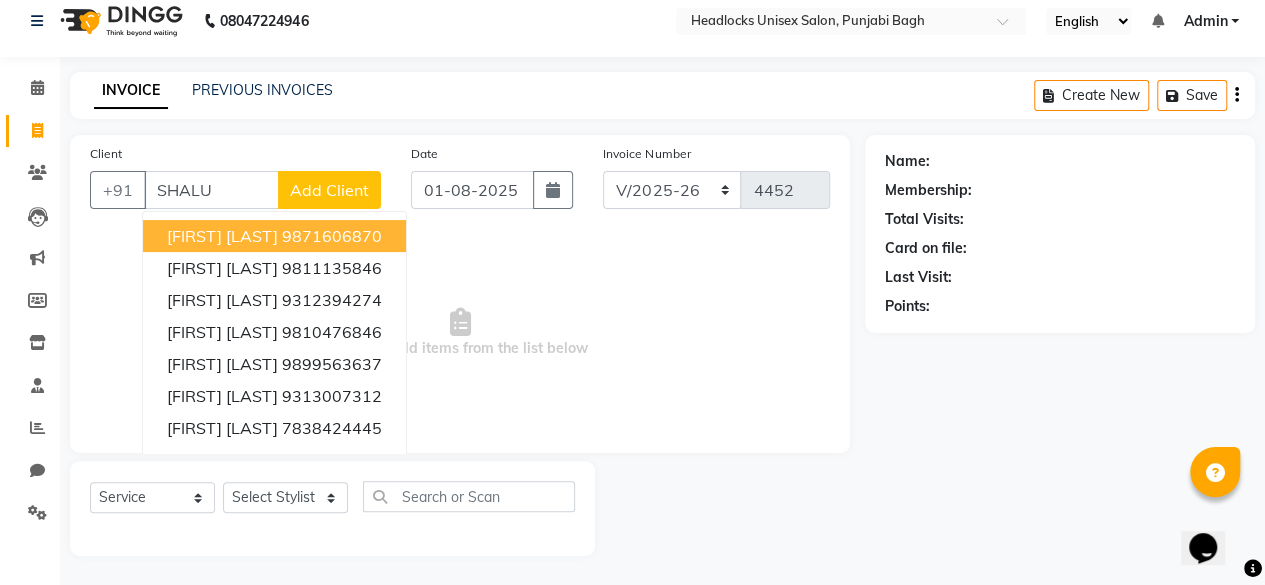 drag, startPoint x: 284, startPoint y: 181, endPoint x: 294, endPoint y: 233, distance: 52.95281 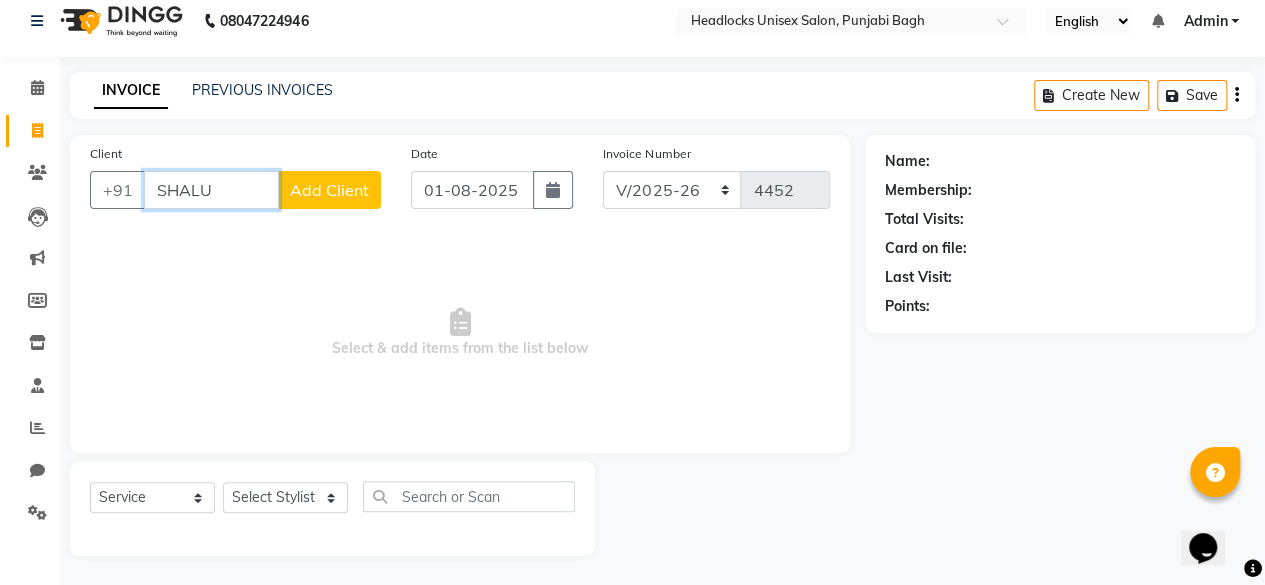 click on "SHALU" at bounding box center [211, 190] 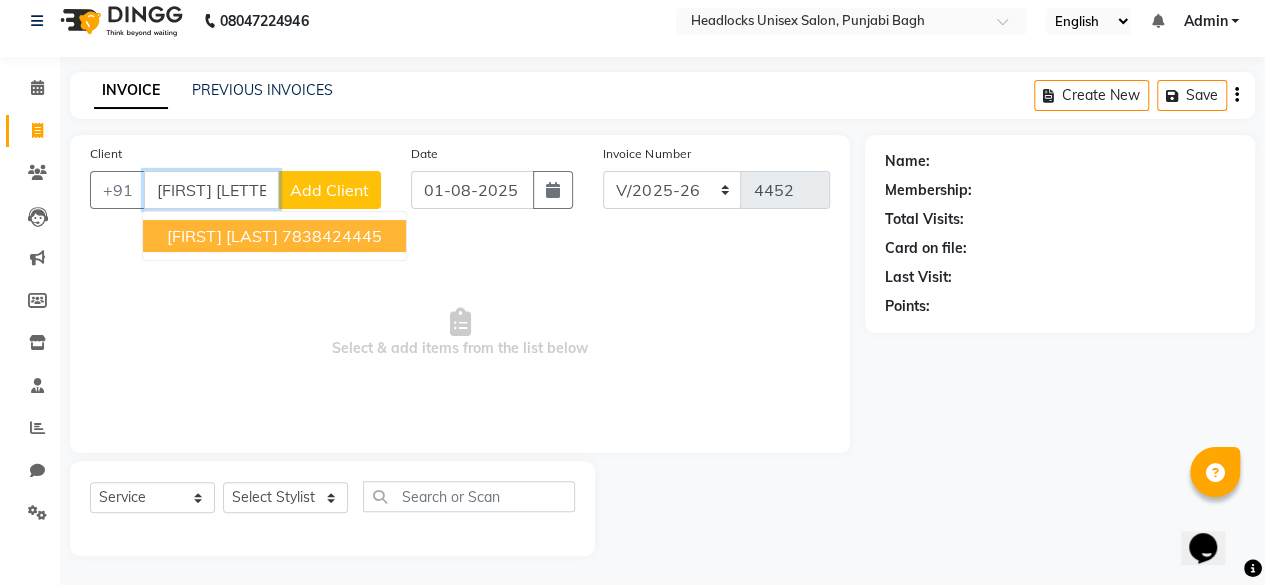 click on "[FIRST] [LAST]" at bounding box center [222, 236] 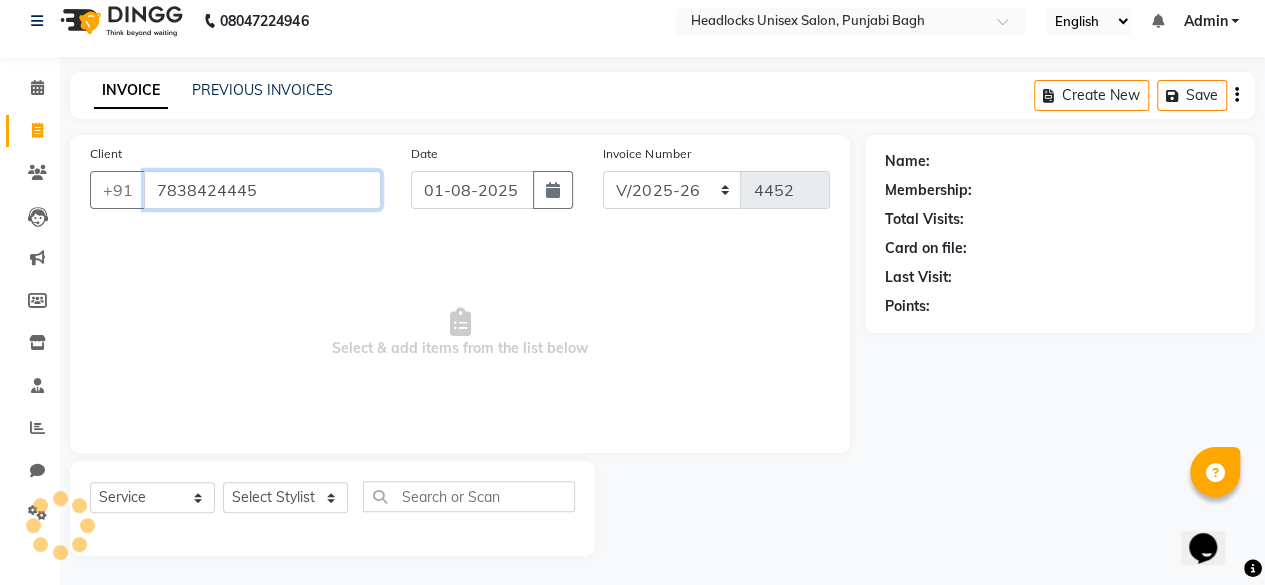 type on "7838424445" 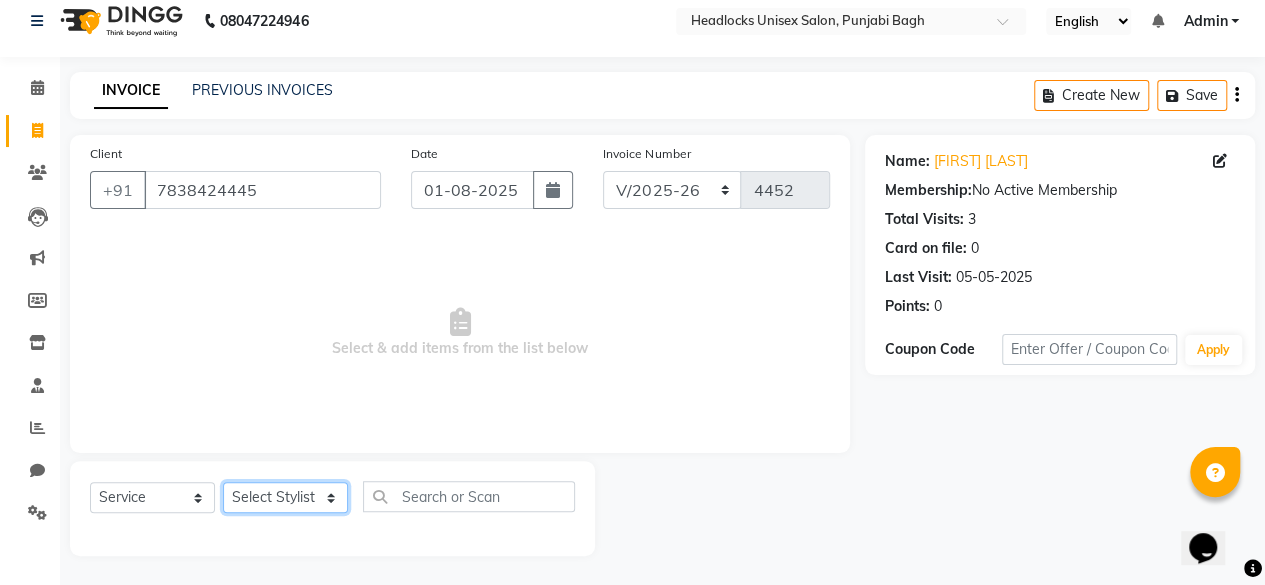 click on "Select Stylist ⁠[FIRST] ⁠[FIRST] [FIRST]  [FIRST] [FIRST]  [FIRST]  [FIRST] [FIRST] [FIRST] [FIRST] [FIRST] [FIRST] [FIRST] [FIRST] [FIRST] ⁠[FIRST] ⁠[FIRST] [FIRST]  [FIRST] [FIRST] [FIRST] [FIRST] [FIRST] [FIRST] [FIRST] [FIRST] [FIRST] [FIRST] [FIRST] [FIRST] ⁠[FIRST] ⁠[FIRST] ⁠[FIRST] ⁠[FIRST] ⁠[FIRST] ⁠[FIRST] ⁠[FIRST]" 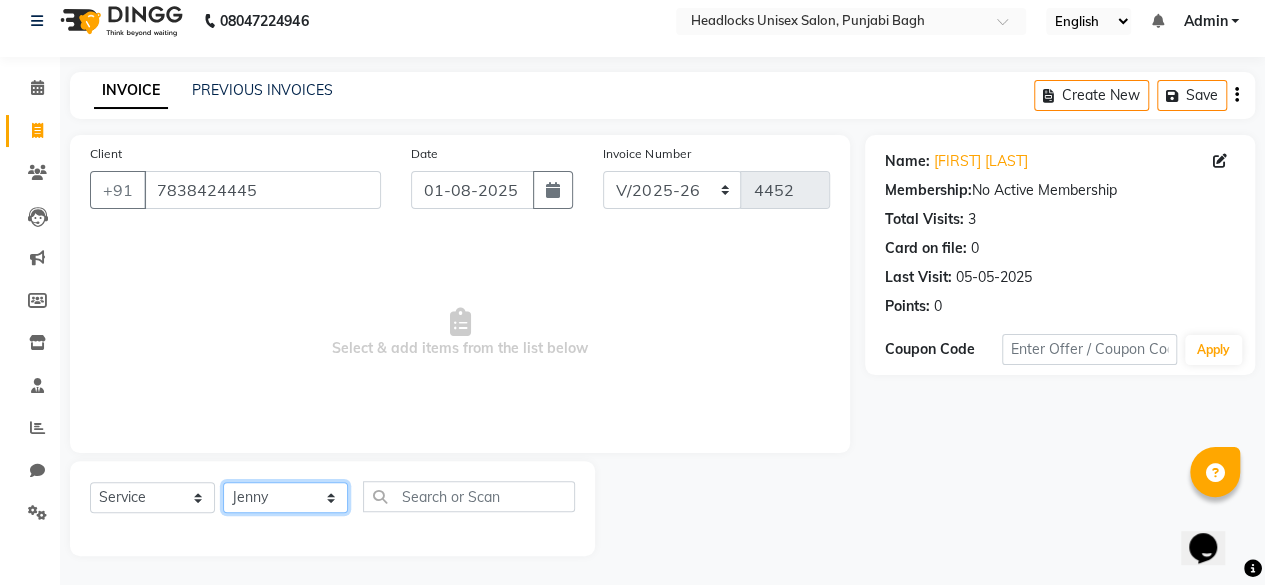 click on "Select Stylist ⁠[FIRST] ⁠[FIRST] [FIRST]  [FIRST] [FIRST]  [FIRST]  [FIRST] [FIRST] [FIRST] [FIRST] [FIRST] [FIRST] [FIRST] [FIRST] [FIRST] ⁠[FIRST] ⁠[FIRST] [FIRST]  [FIRST] [FIRST] [FIRST] [FIRST] [FIRST] [FIRST] [FIRST] [FIRST] [FIRST] [FIRST] [FIRST] [FIRST] ⁠[FIRST] ⁠[FIRST] ⁠[FIRST] ⁠[FIRST] ⁠[FIRST] ⁠[FIRST] ⁠[FIRST]" 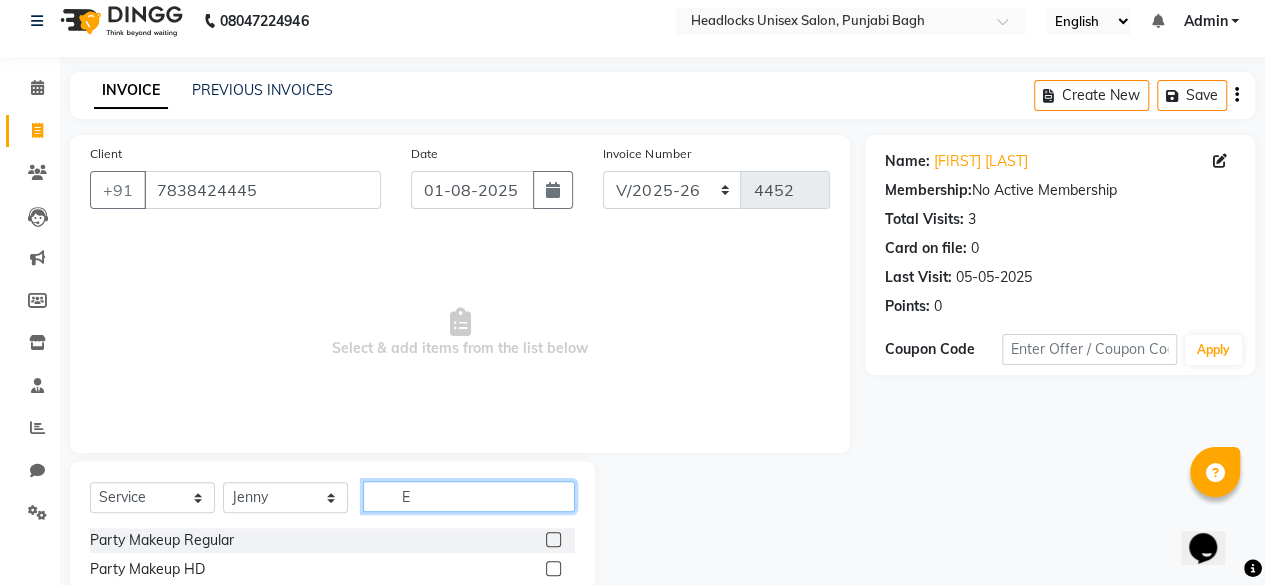 click on "E" 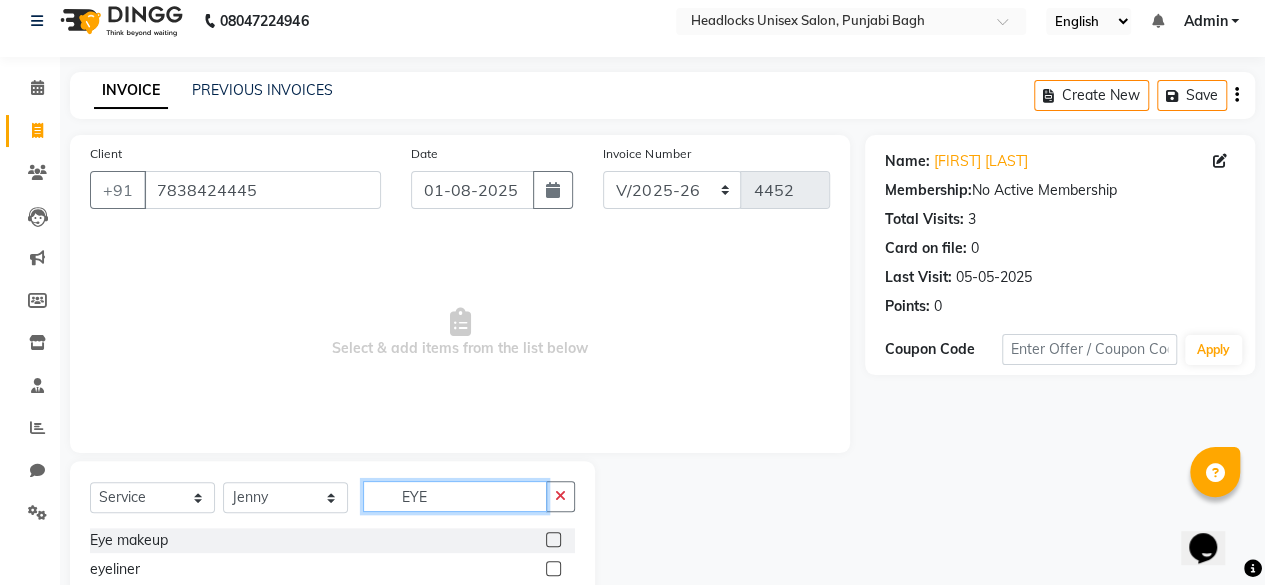 scroll, scrollTop: 160, scrollLeft: 0, axis: vertical 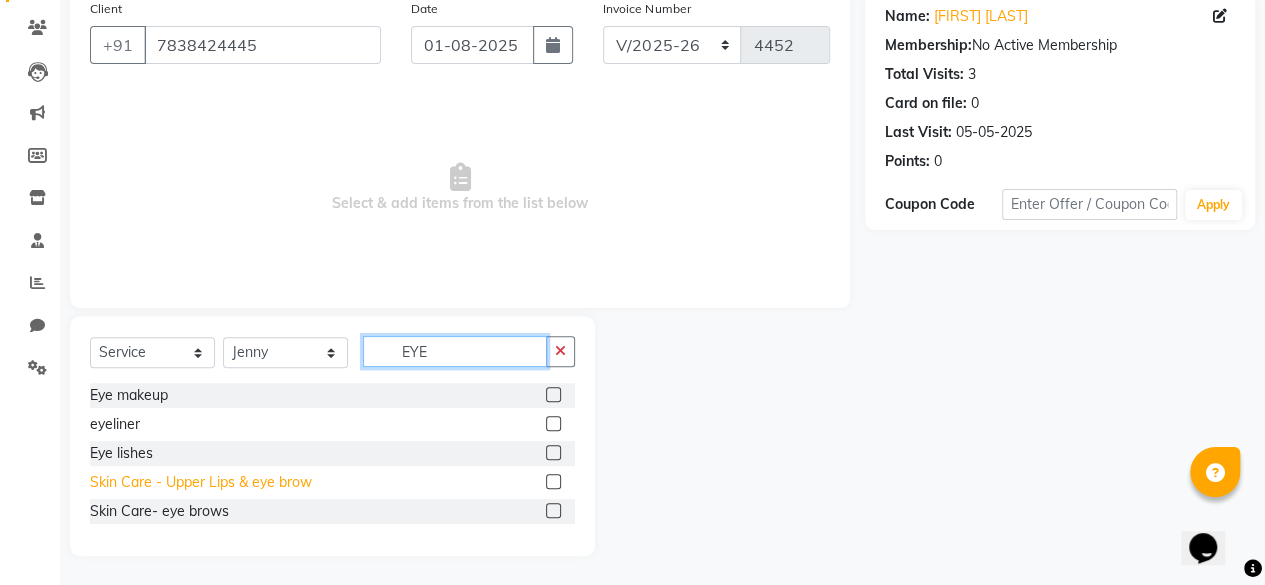 type on "EYE" 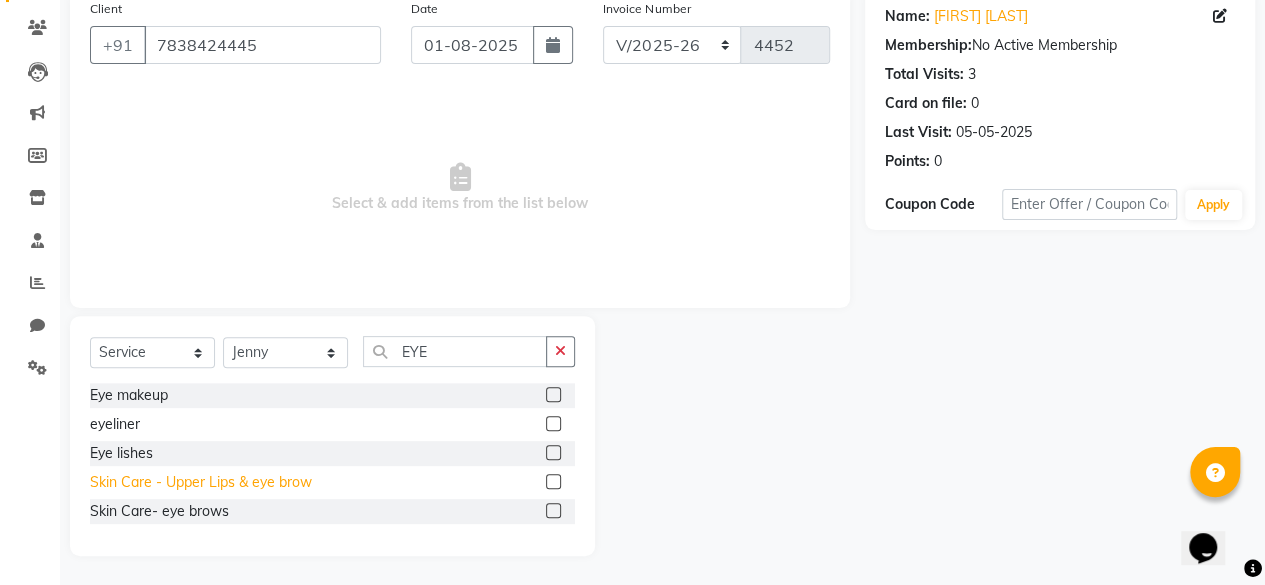 click on "Skin Care - Upper Lips & eye brow" 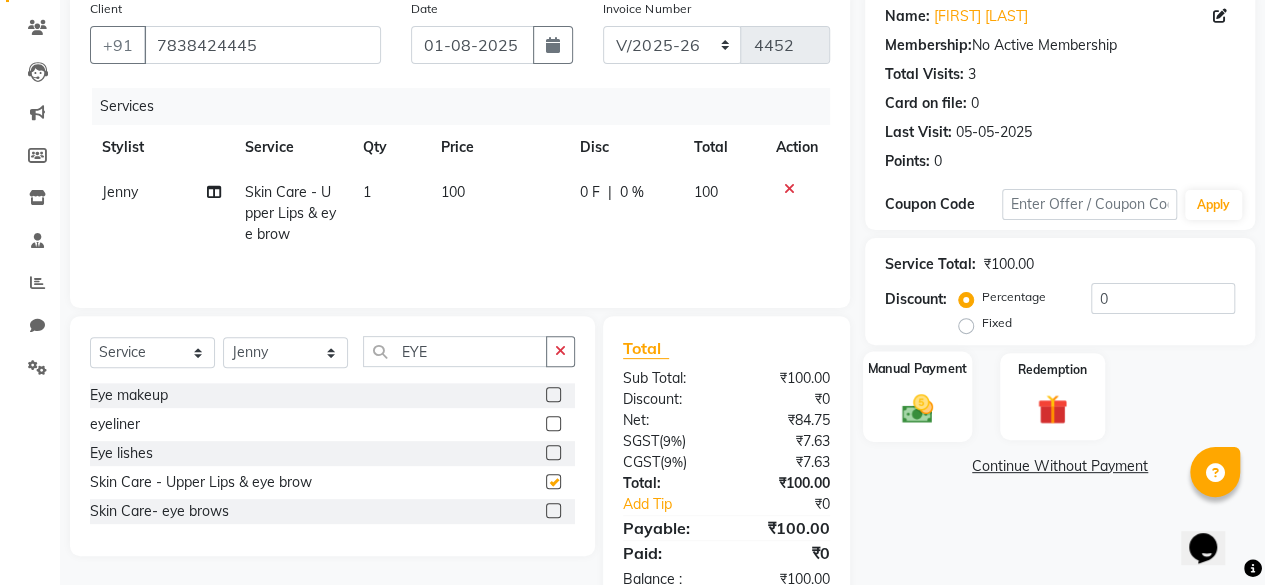 checkbox on "false" 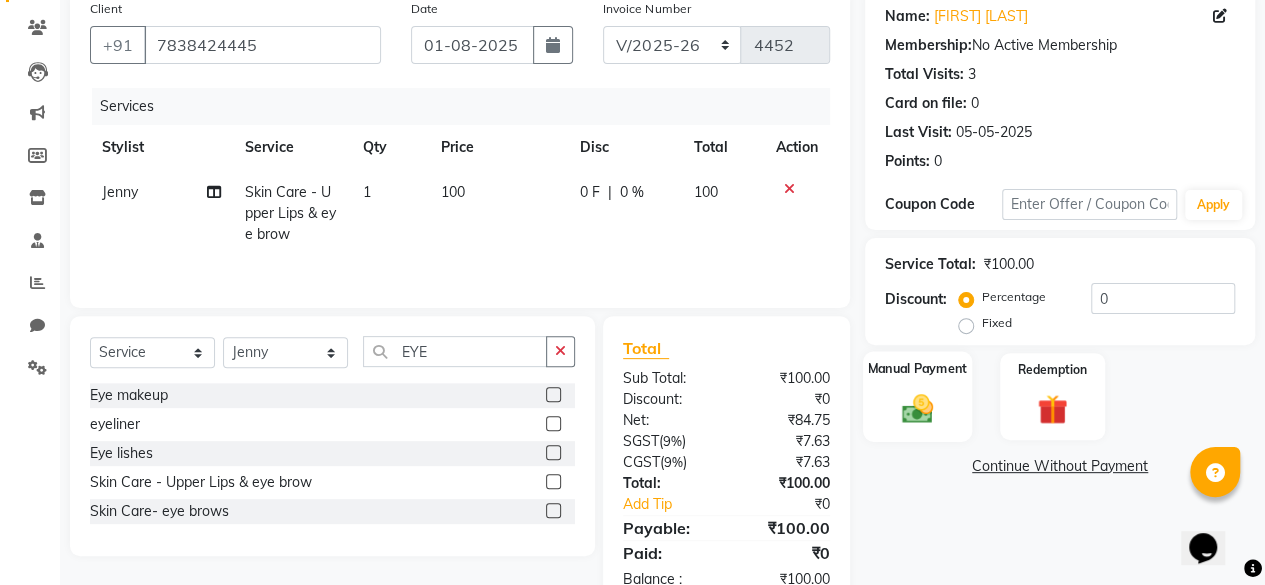 click 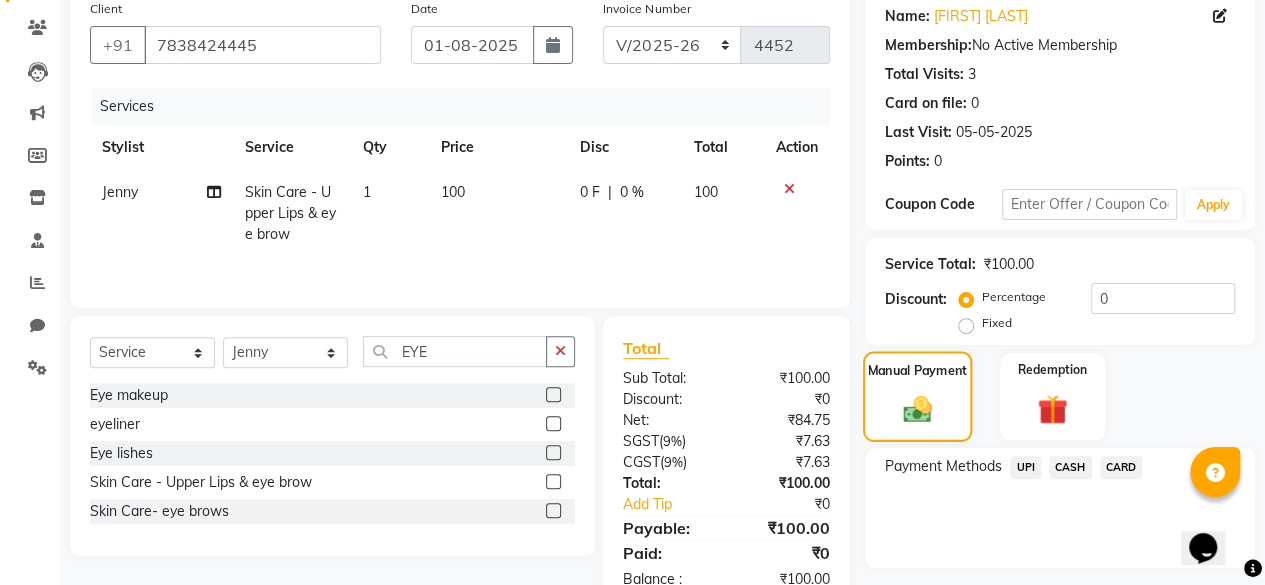 scroll, scrollTop: 214, scrollLeft: 0, axis: vertical 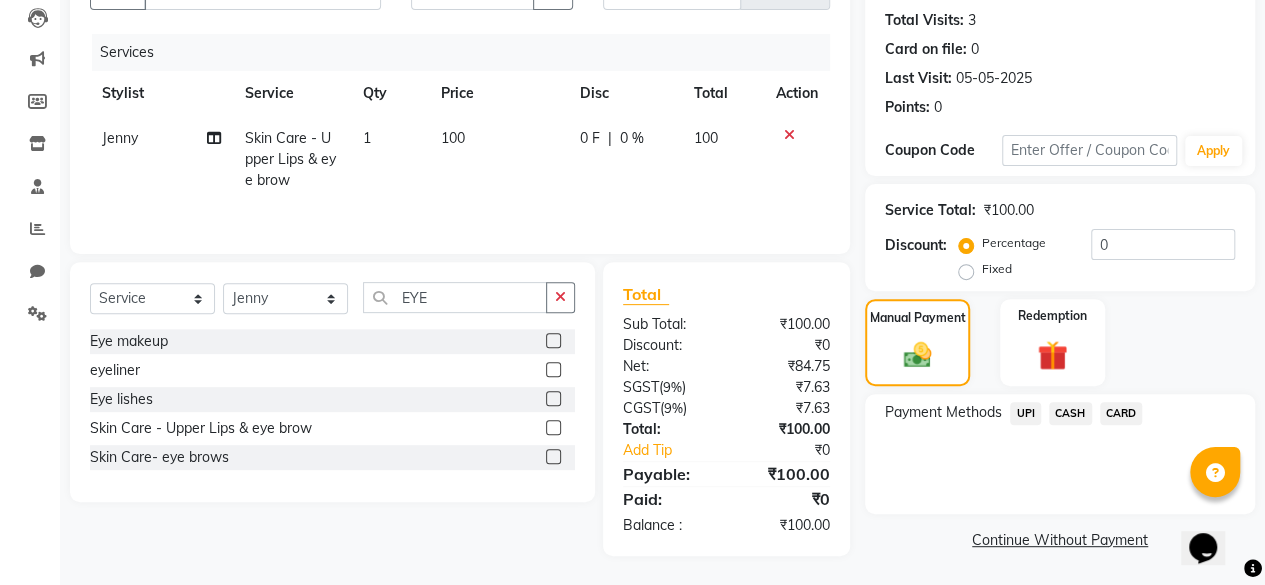 click on "Payment Methods  UPI   CASH   CARD" 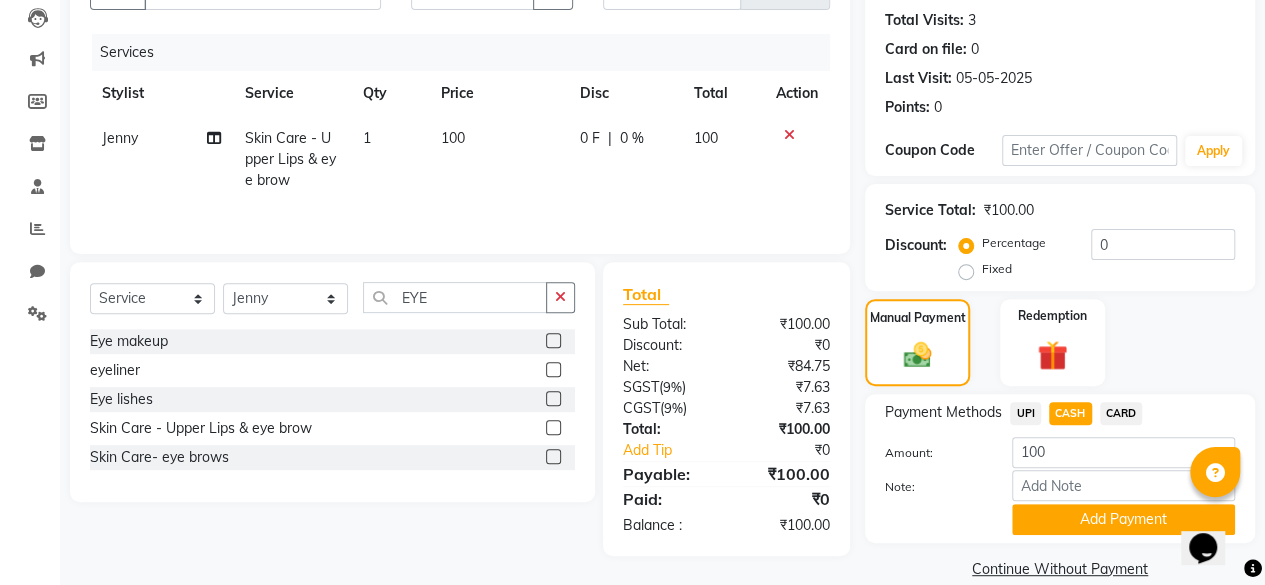 scroll, scrollTop: 242, scrollLeft: 0, axis: vertical 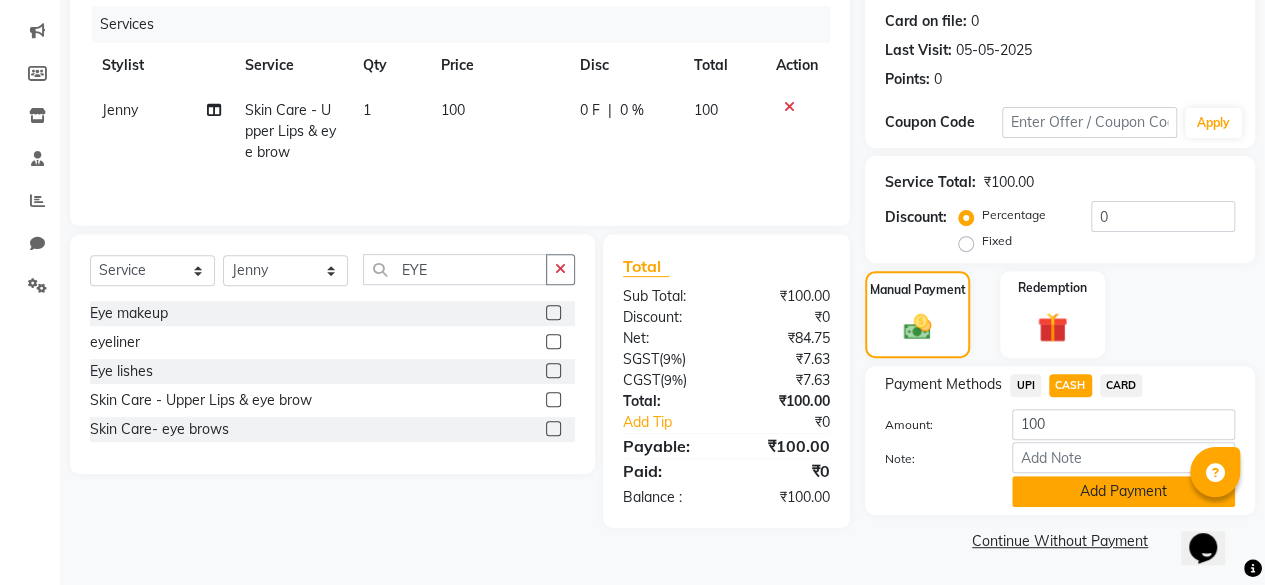 click on "Add Payment" 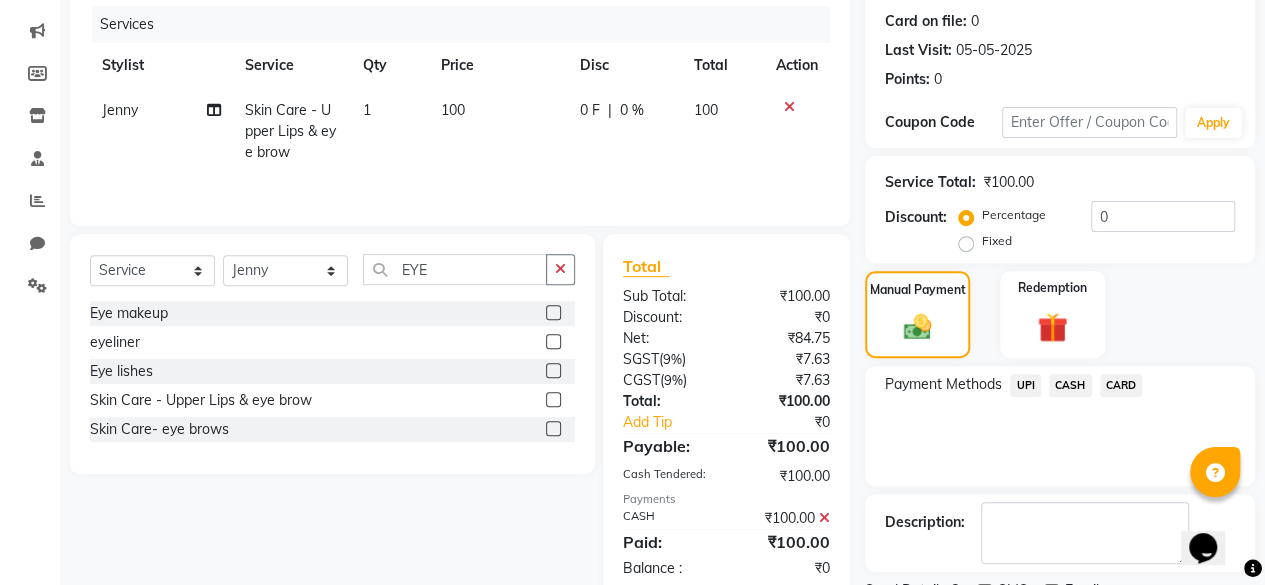 scroll, scrollTop: 324, scrollLeft: 0, axis: vertical 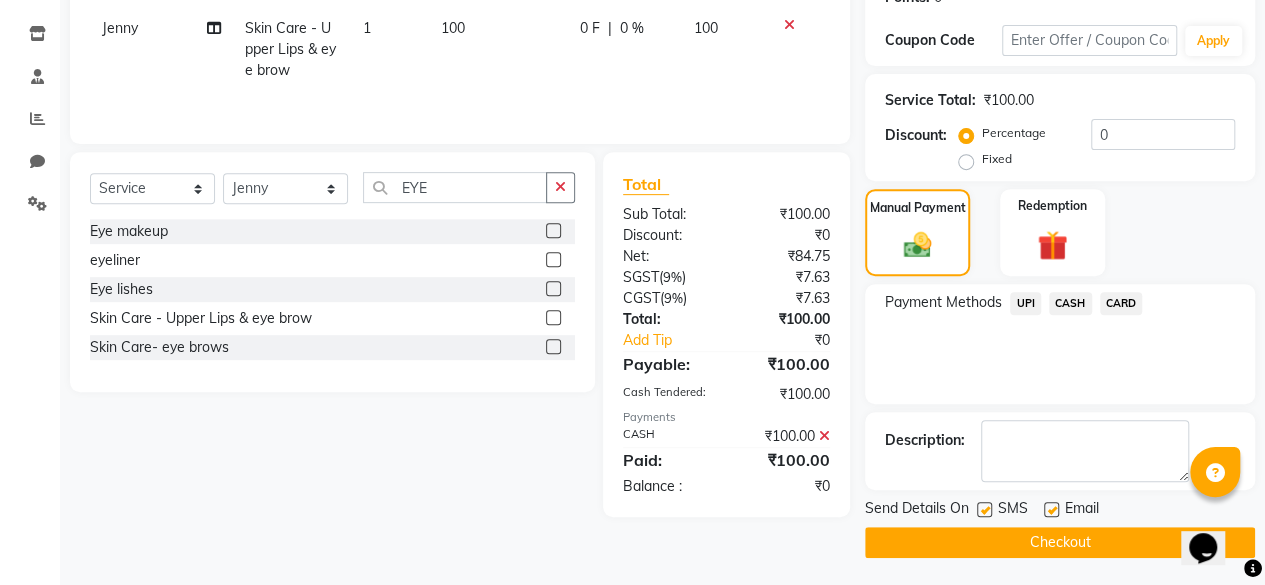 click 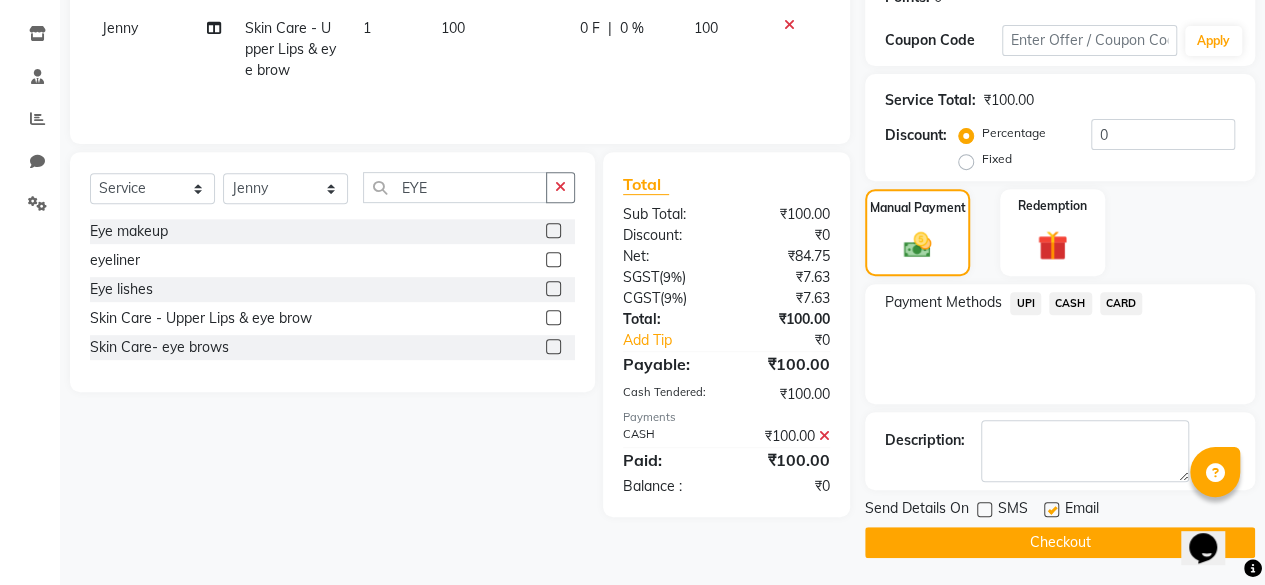click on "Checkout" 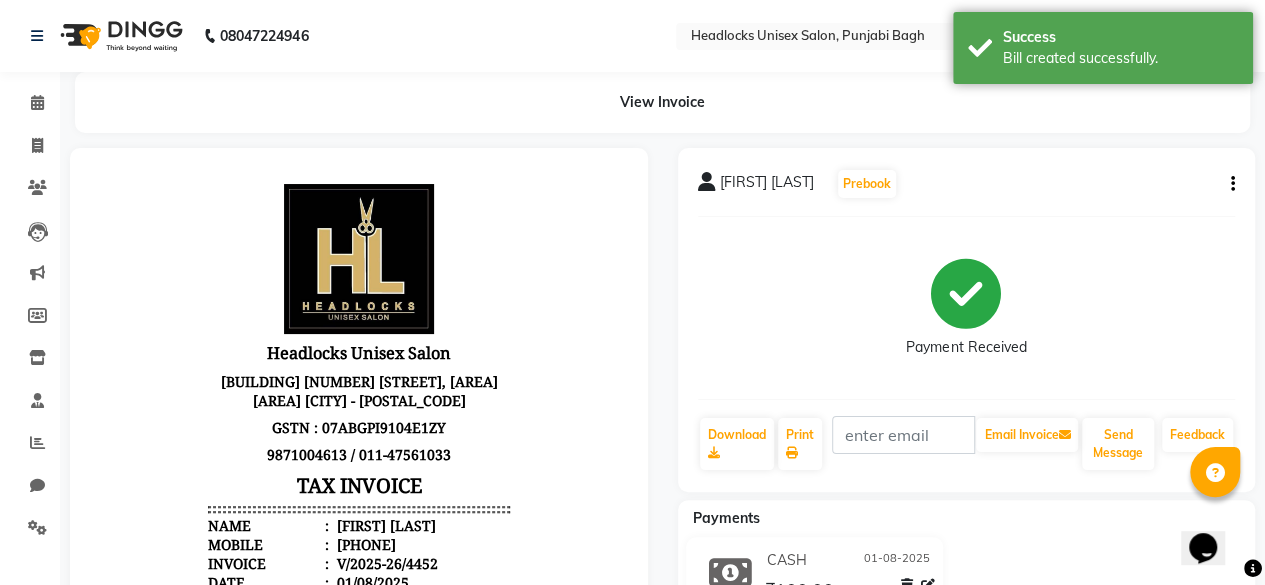 scroll, scrollTop: 0, scrollLeft: 0, axis: both 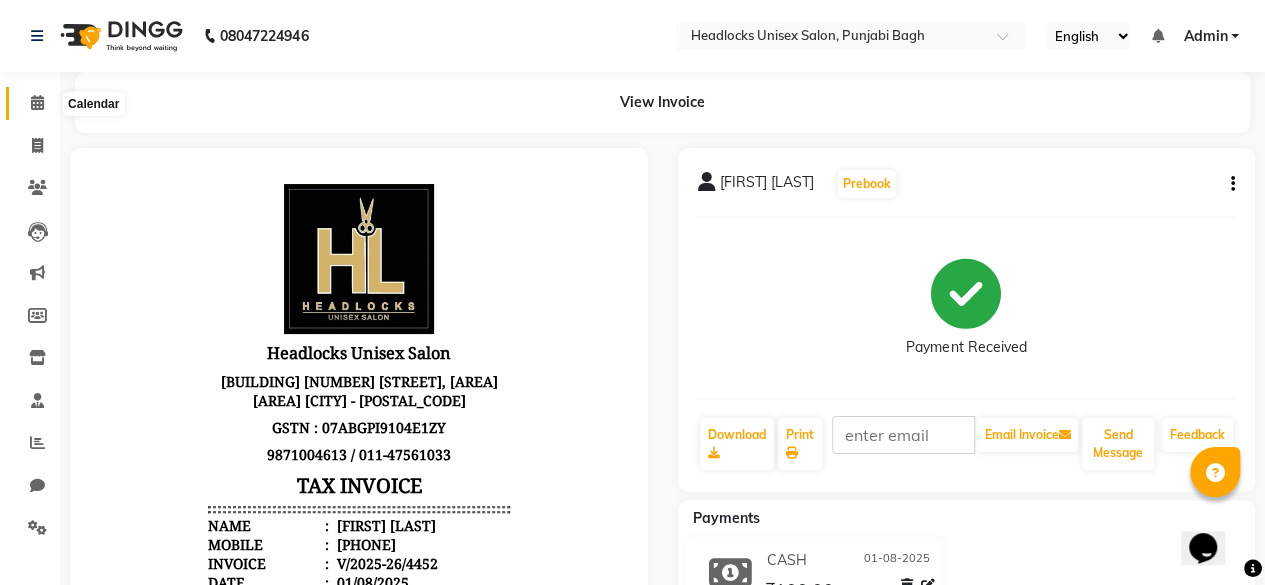 click 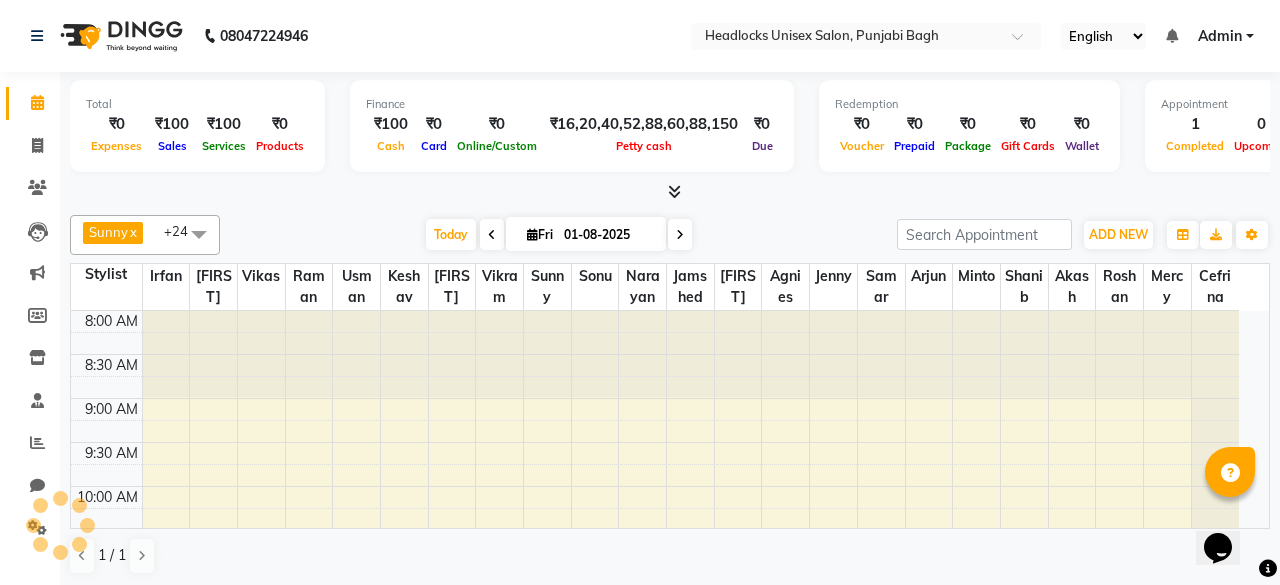 scroll, scrollTop: 0, scrollLeft: 0, axis: both 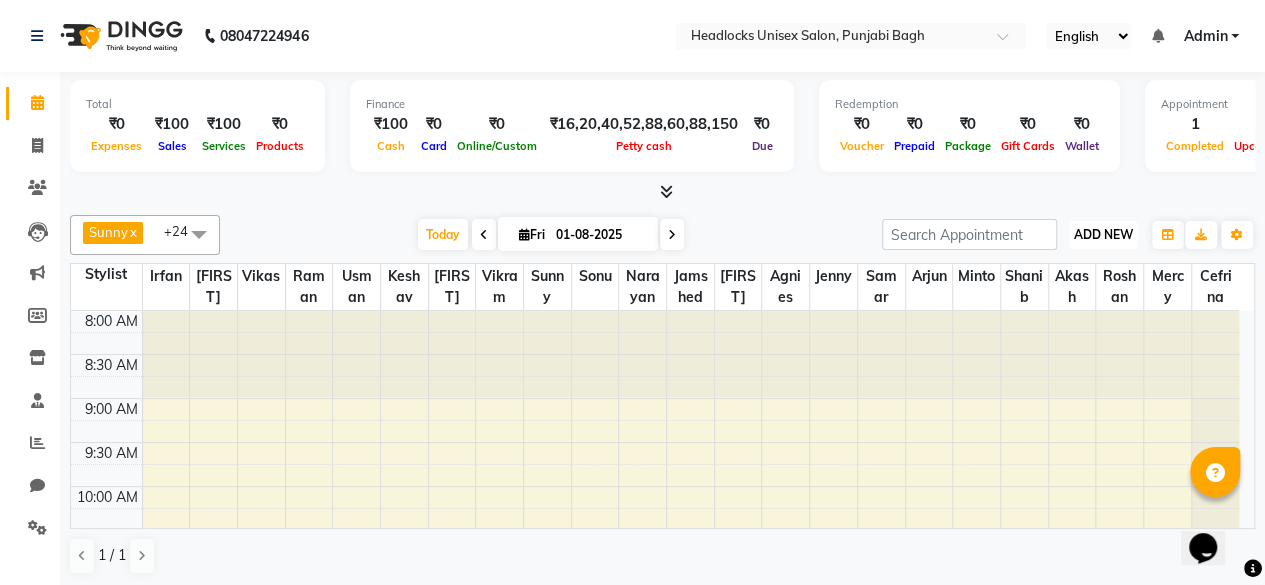 click on "ADD NEW" at bounding box center (1103, 234) 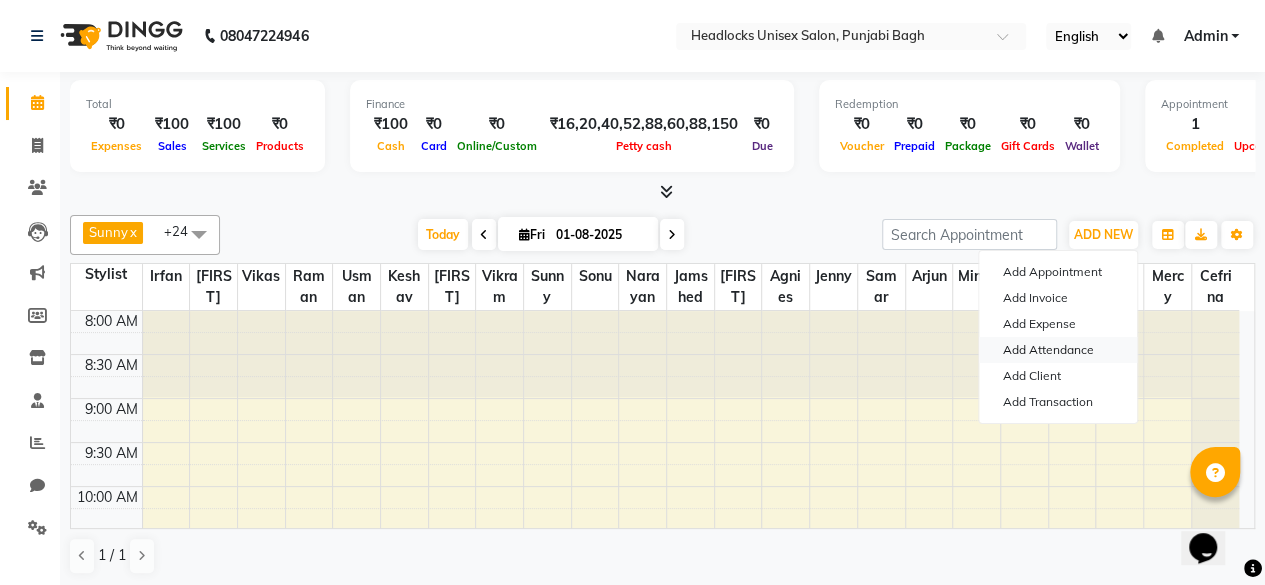 click on "Add Attendance" at bounding box center (1058, 350) 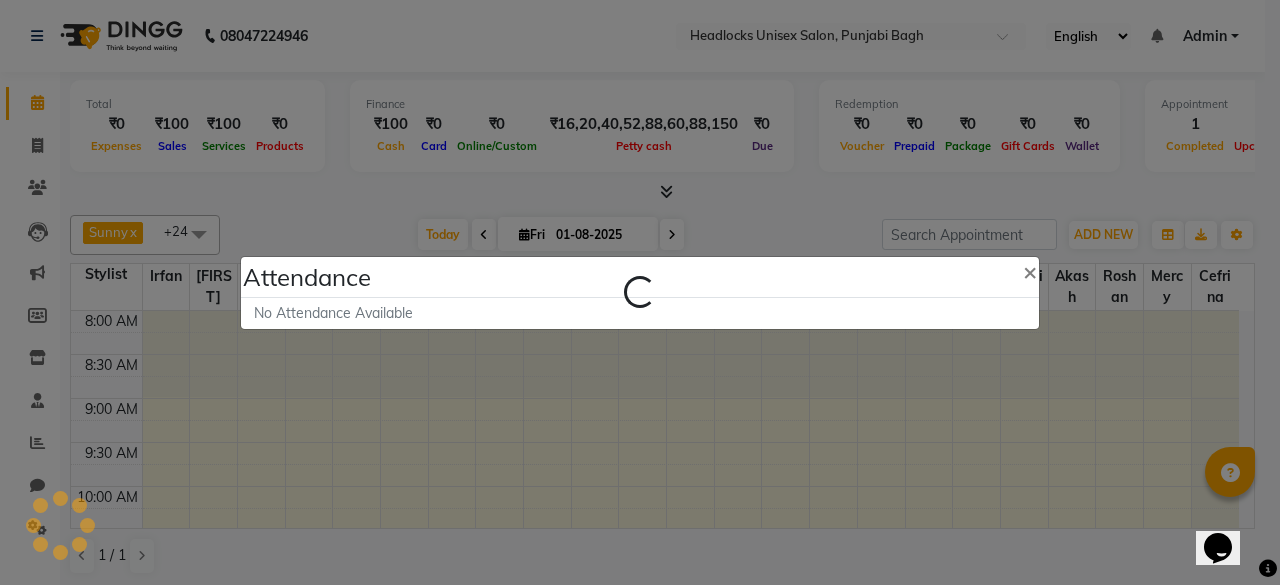 select on "A" 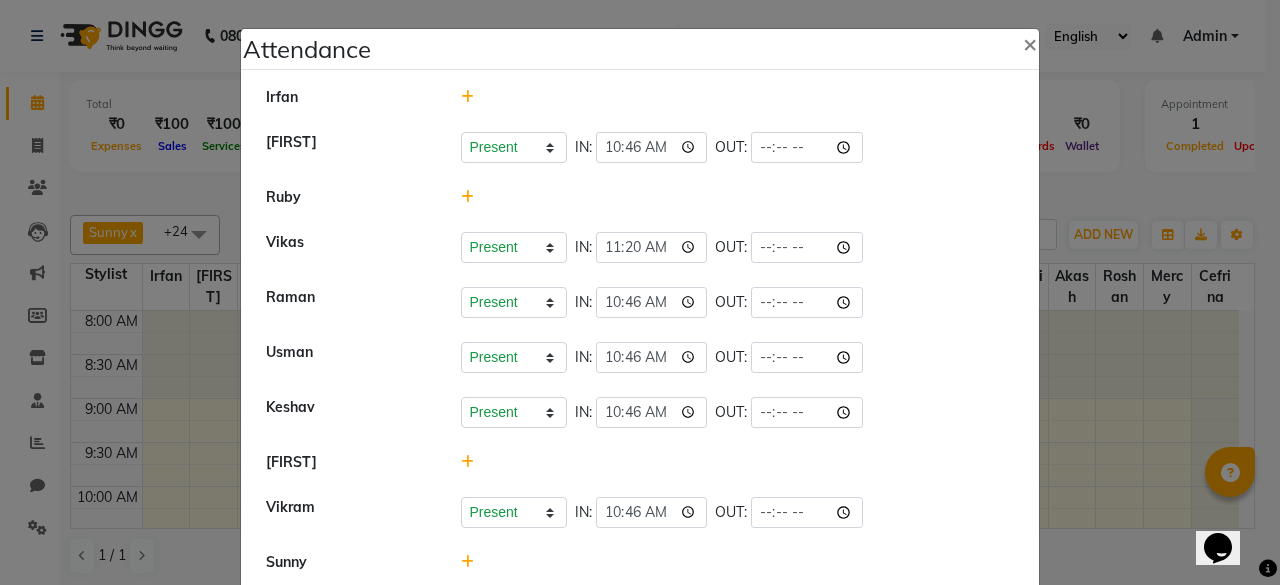 click 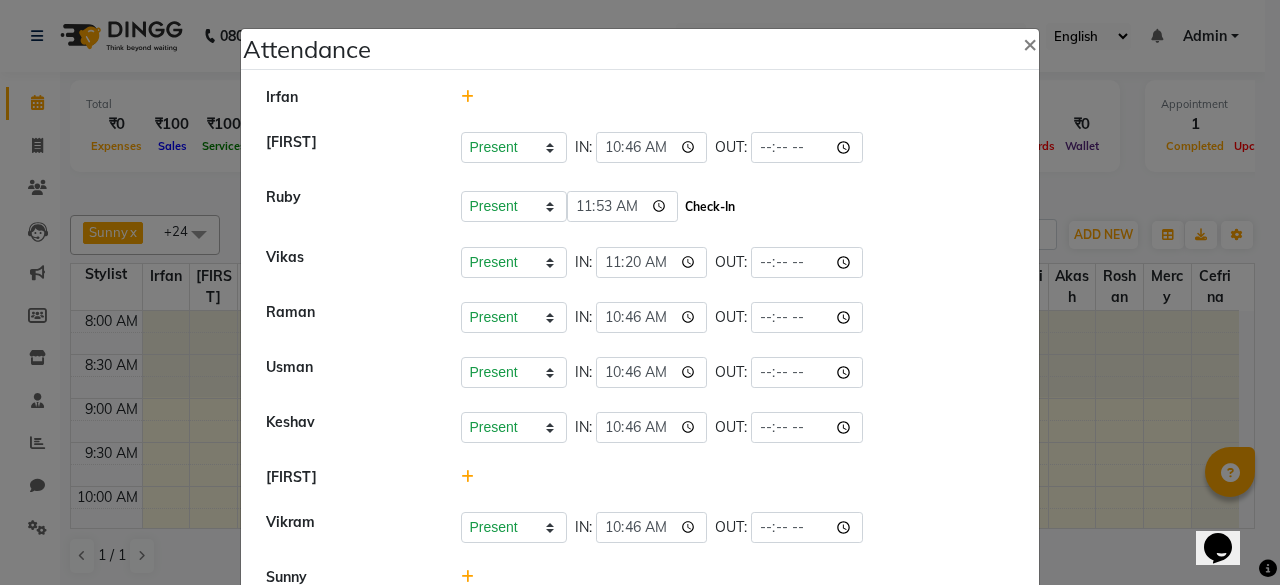 click on "Check-In" 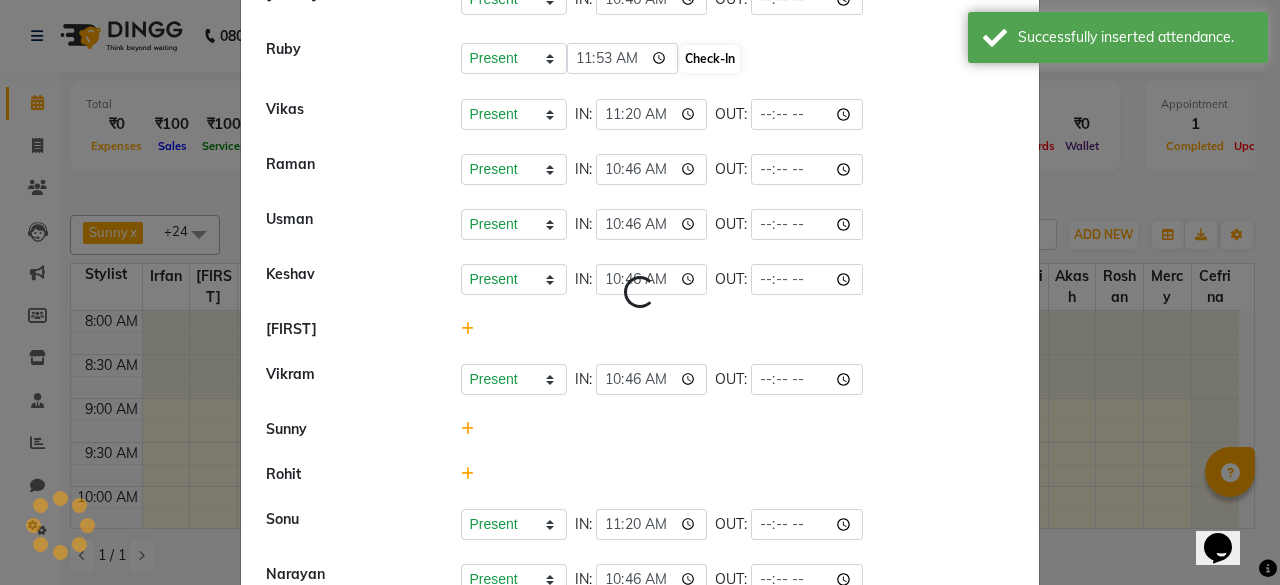 select on "A" 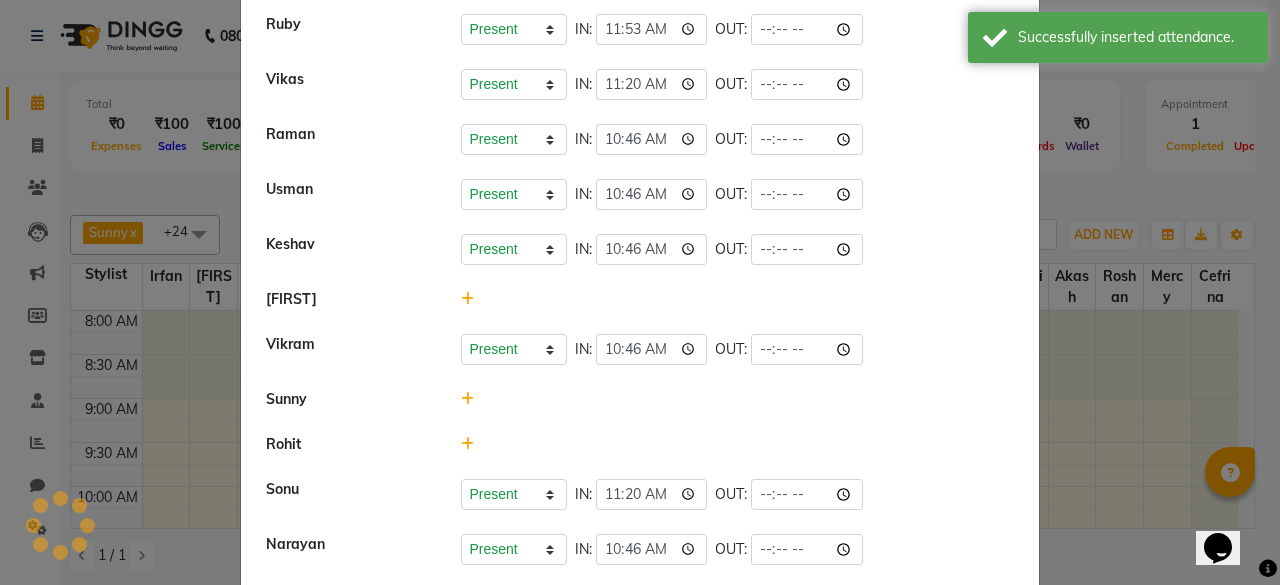 scroll, scrollTop: 179, scrollLeft: 0, axis: vertical 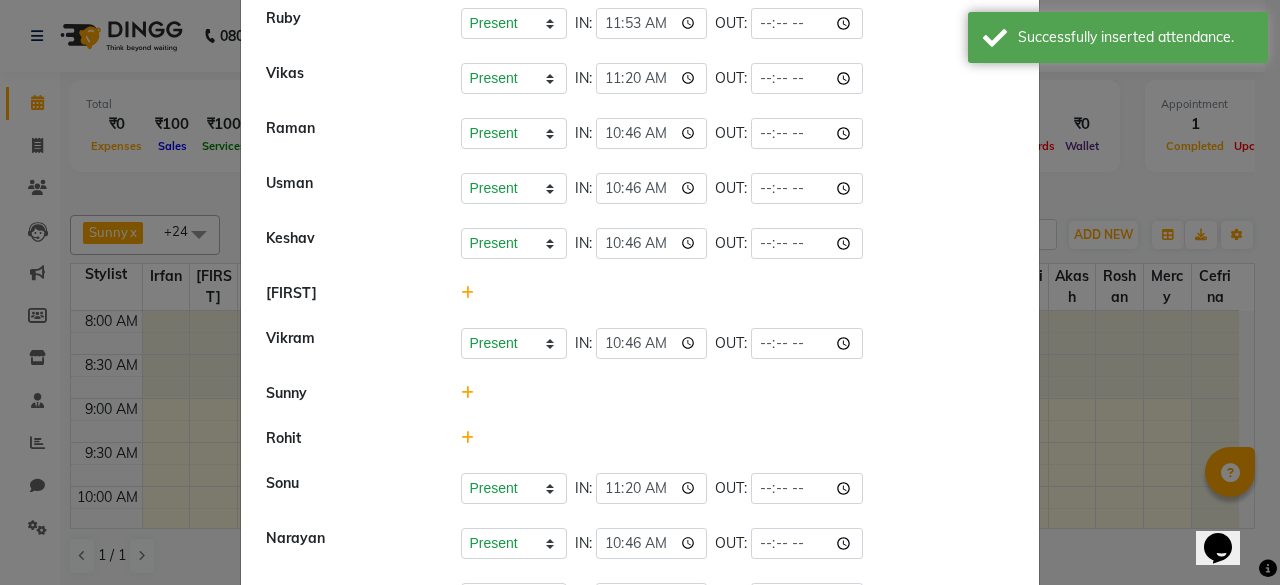 click 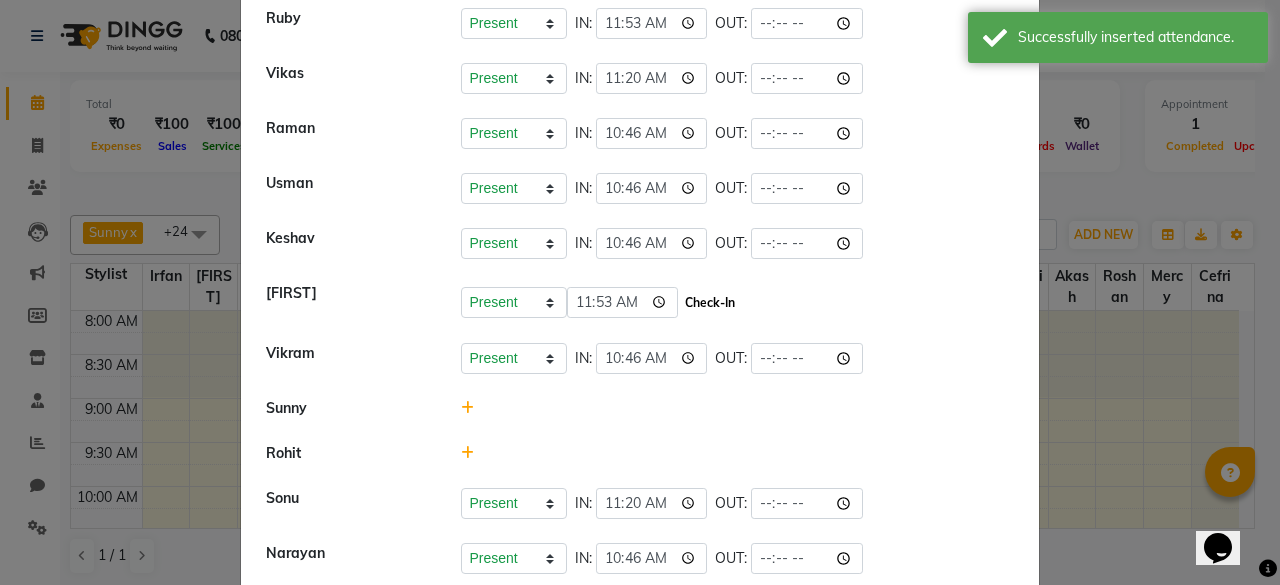click on "Check-In" 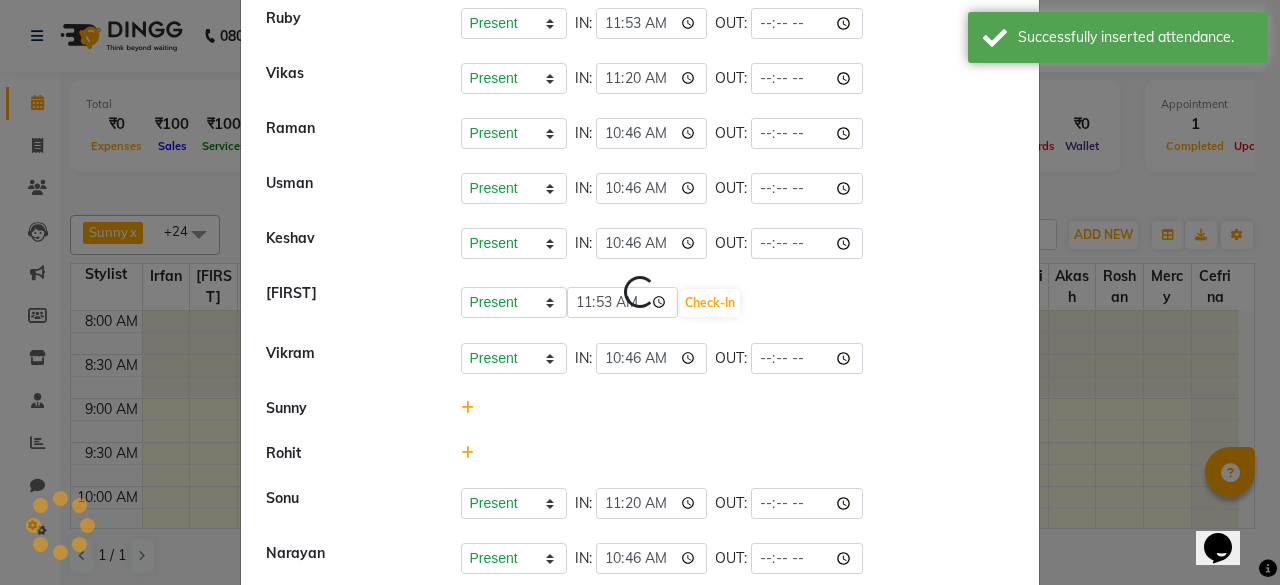 select on "A" 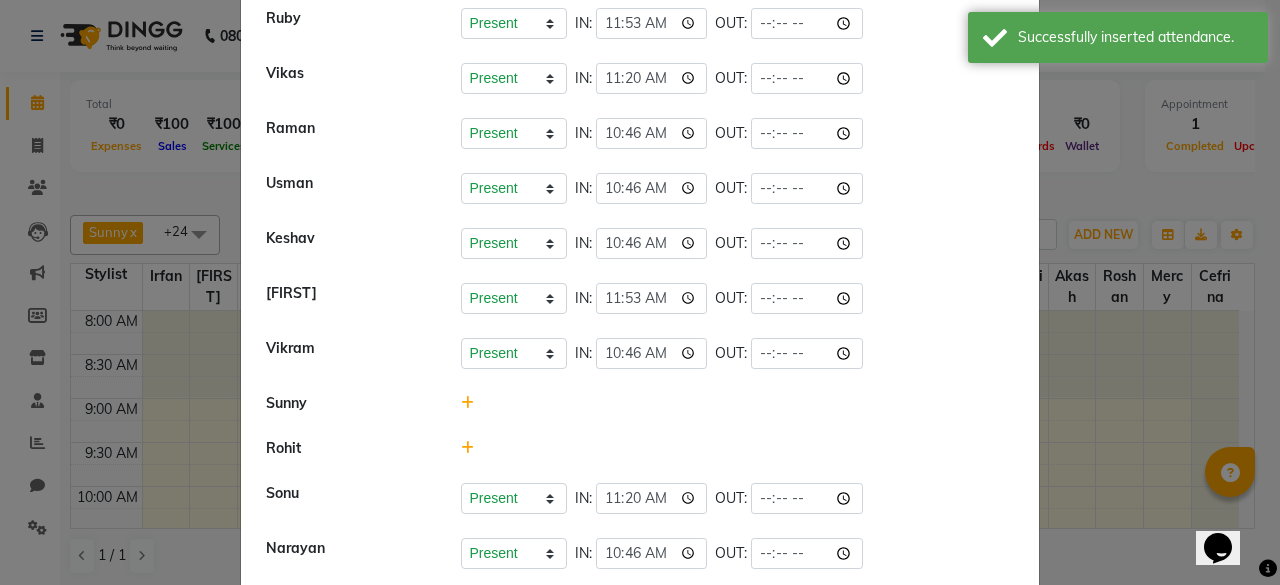 click 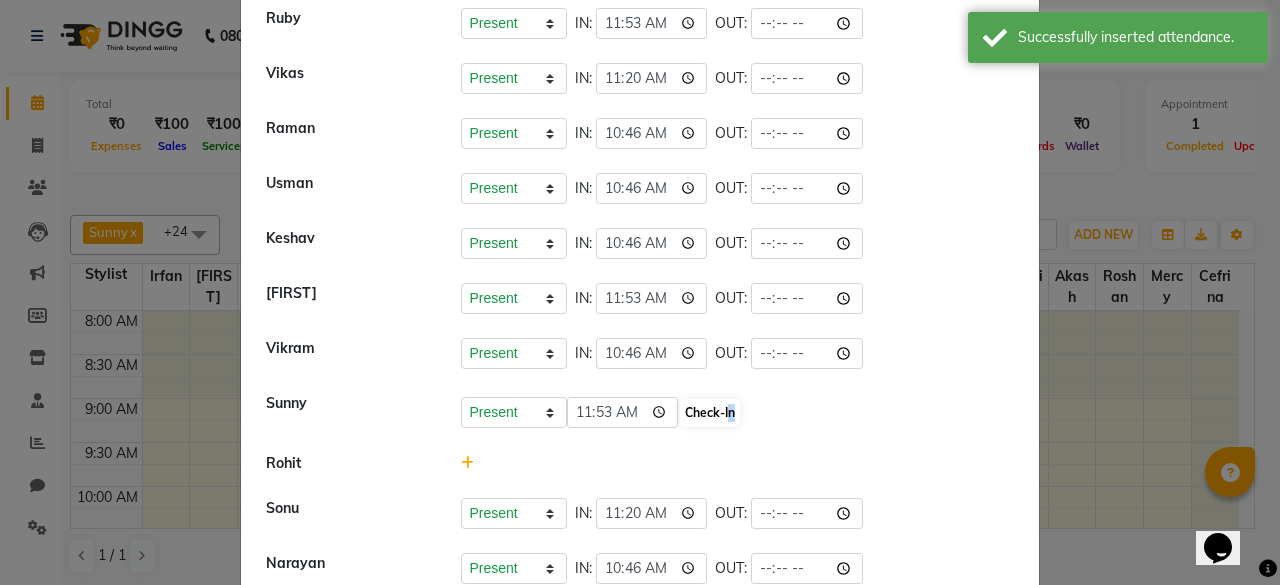 drag, startPoint x: 746, startPoint y: 414, endPoint x: 720, endPoint y: 411, distance: 26.172504 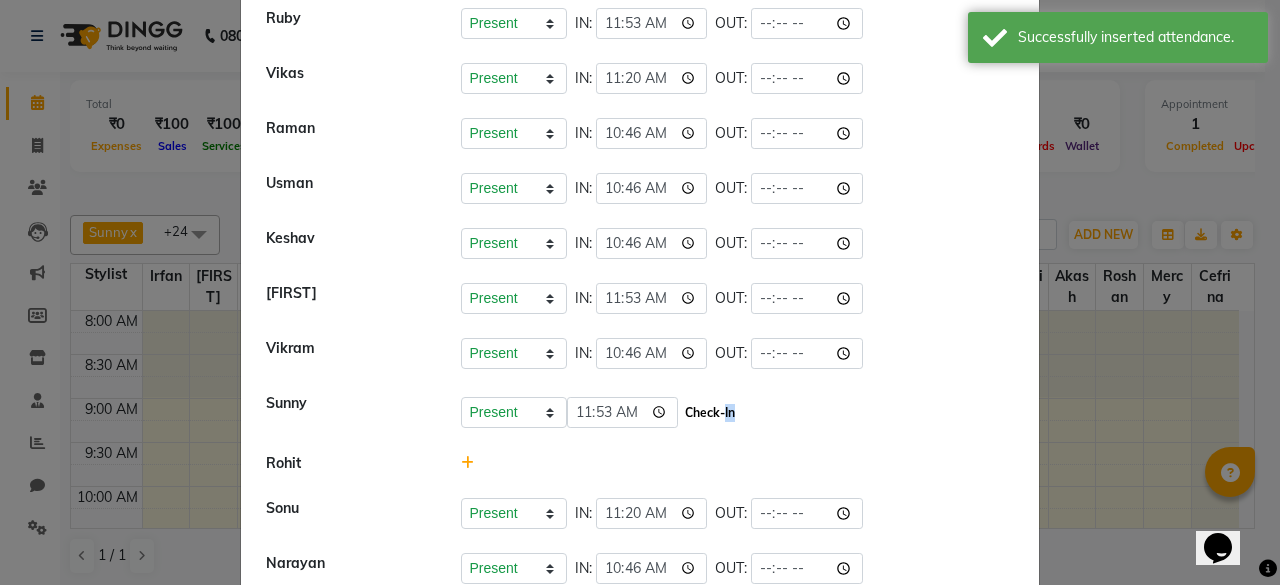 click on "Check-In" 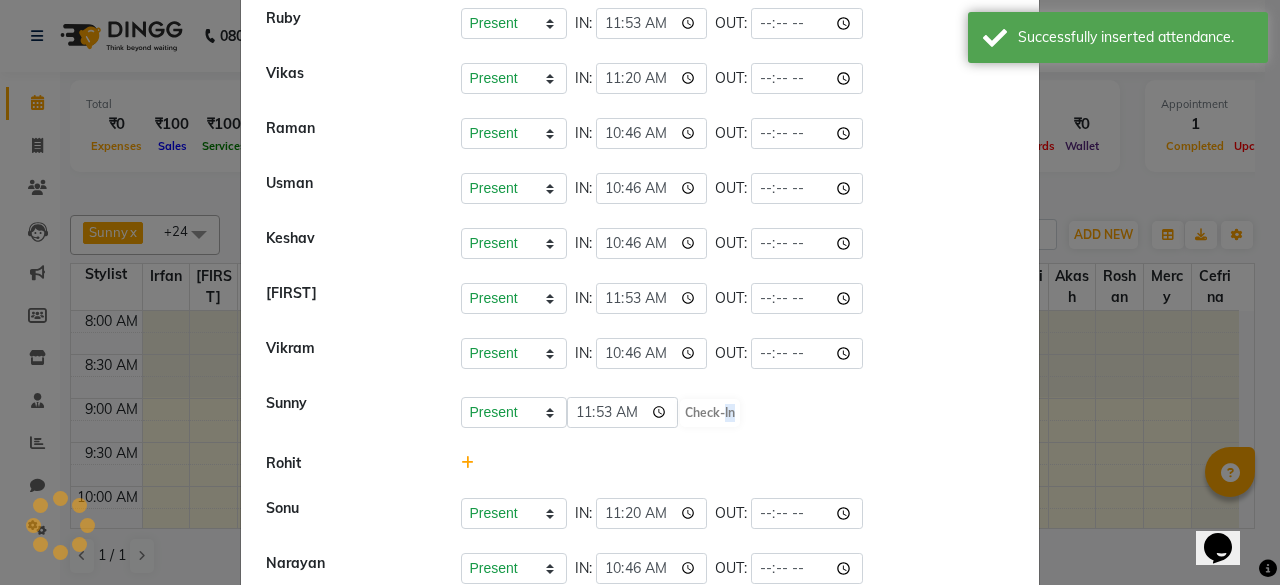 select on "A" 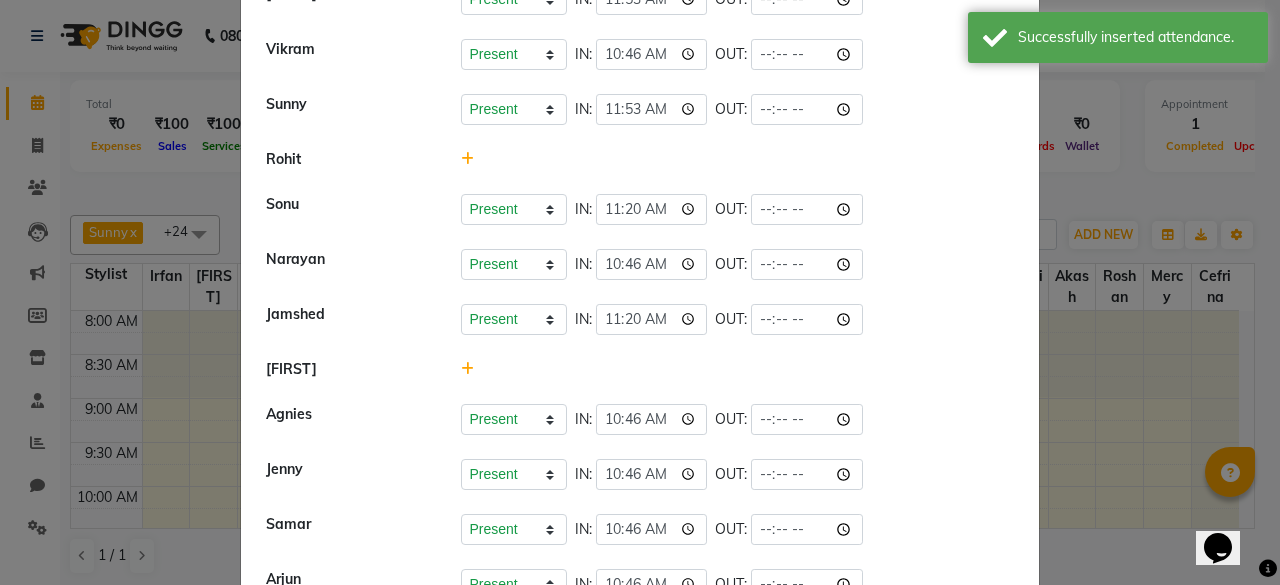 scroll, scrollTop: 486, scrollLeft: 0, axis: vertical 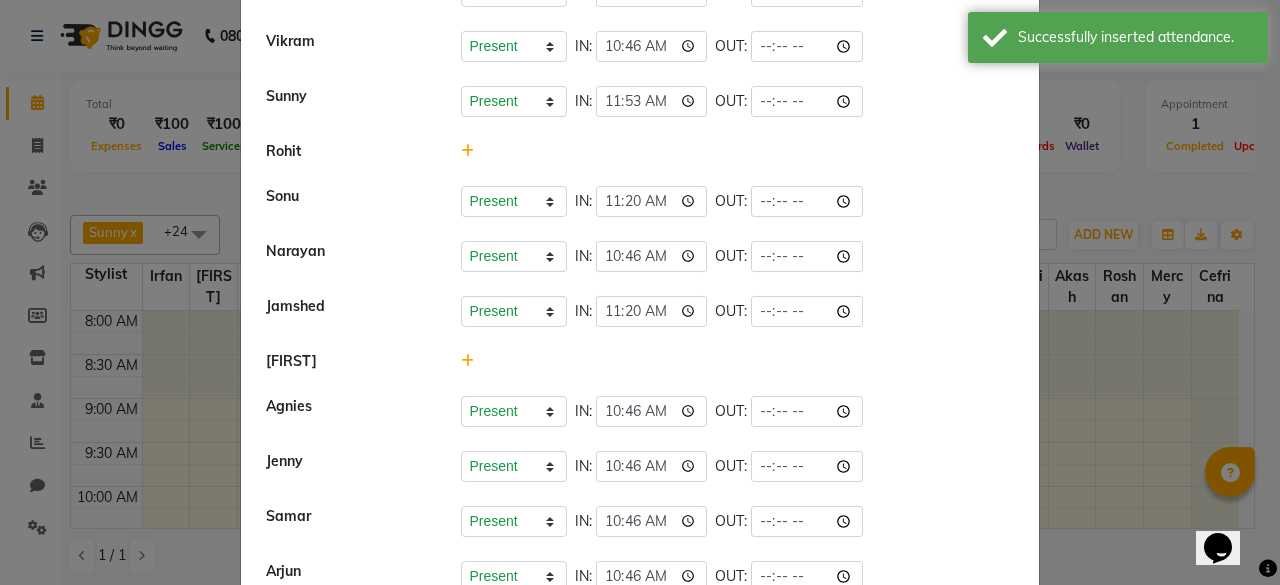 click 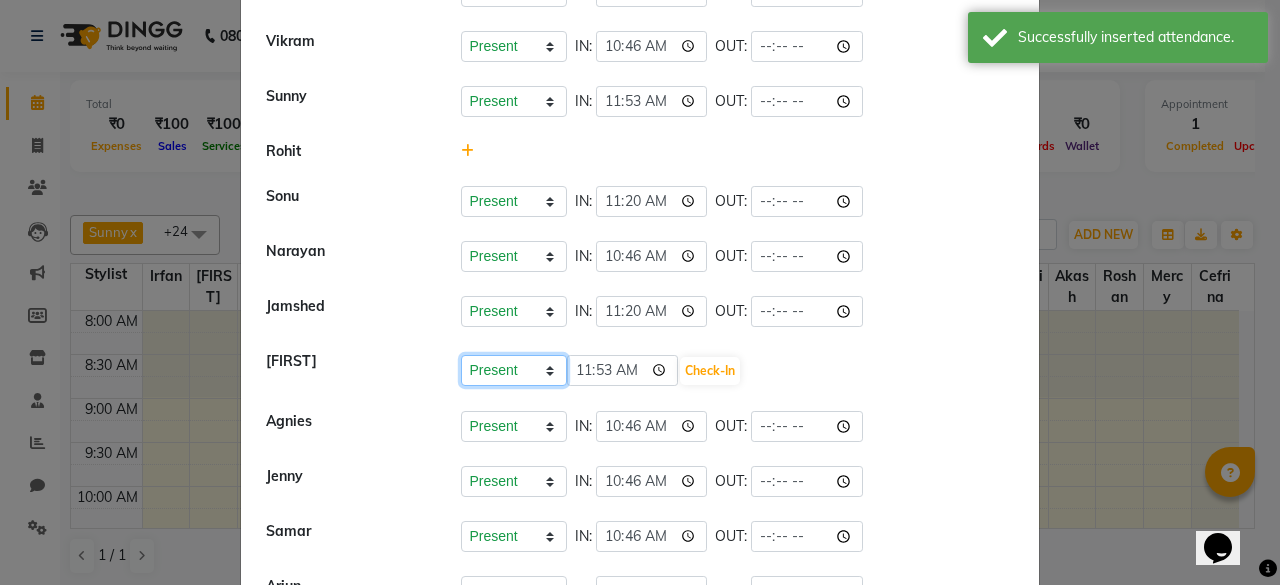 click on "Present Absent Late Half Day Weekly Off" 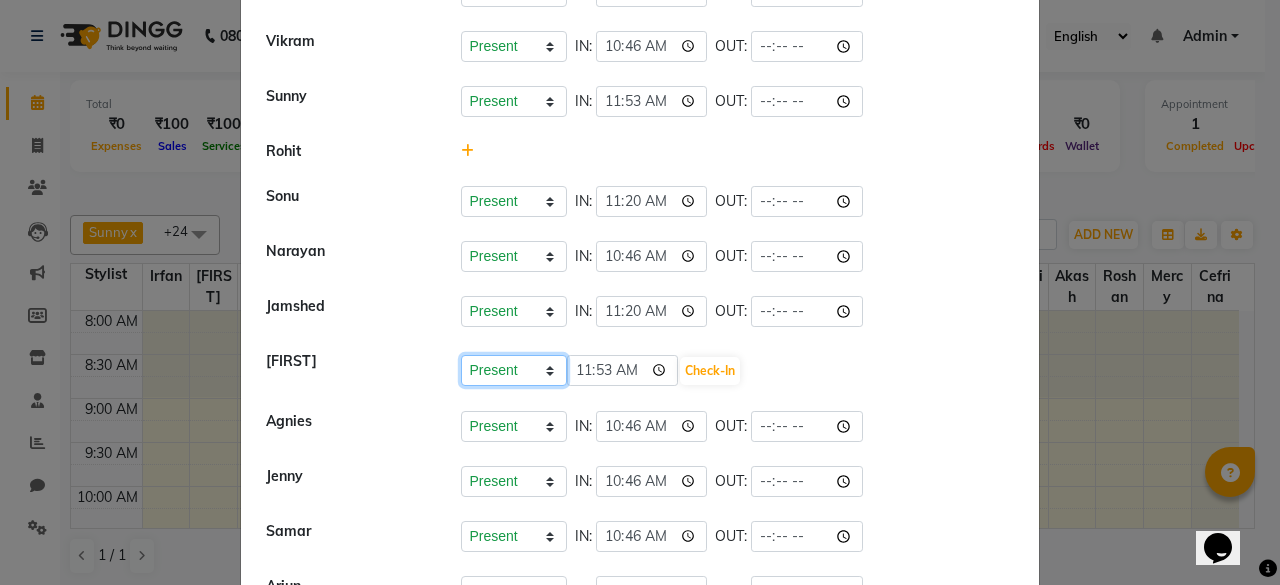 select on "A" 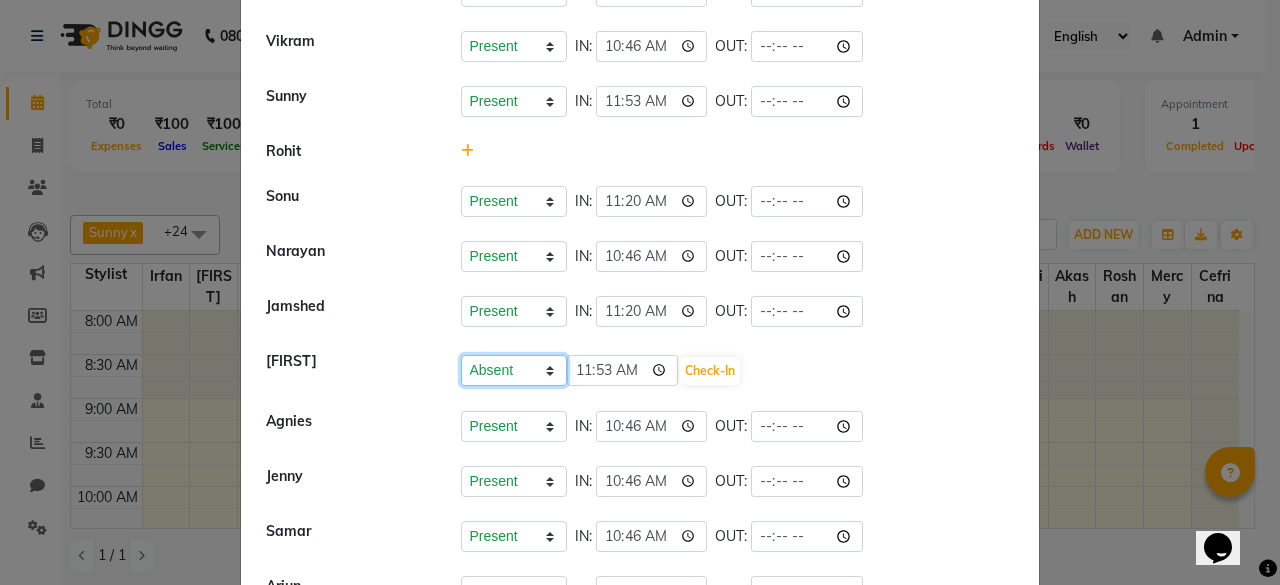 click on "Present Absent Late Half Day Weekly Off" 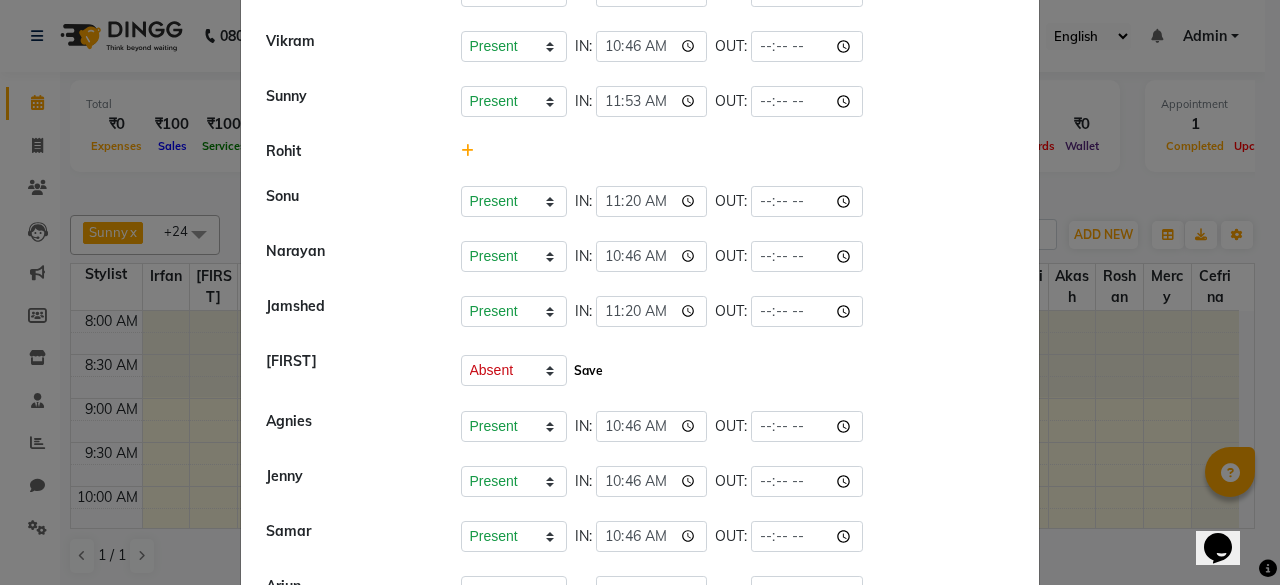 click on "Save" 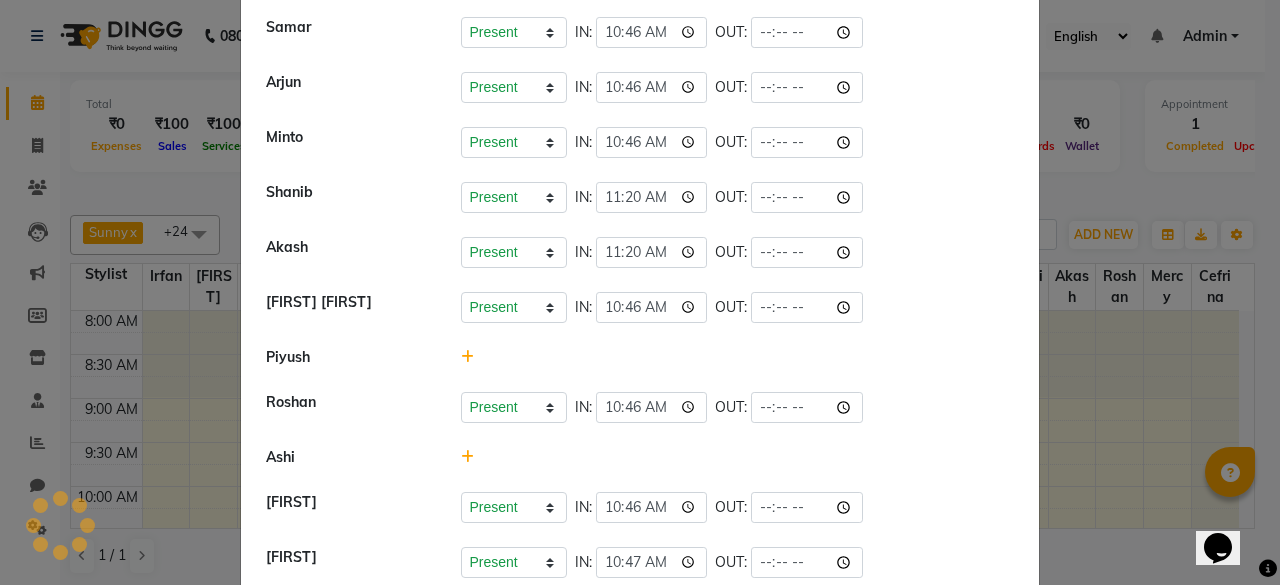 scroll, scrollTop: 1272, scrollLeft: 0, axis: vertical 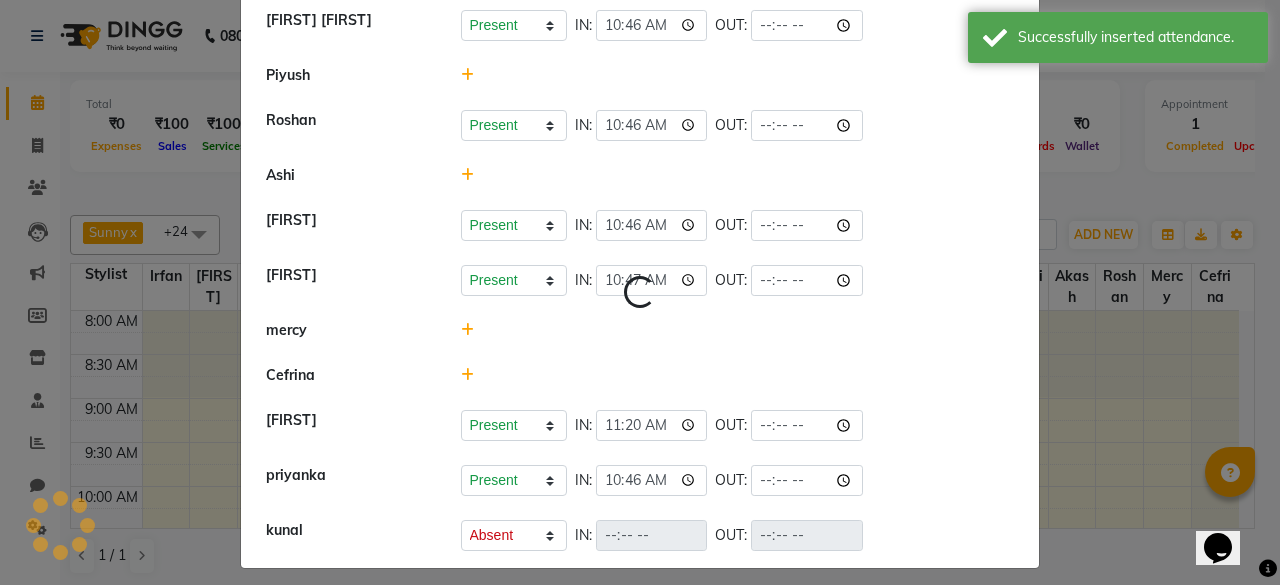 select on "A" 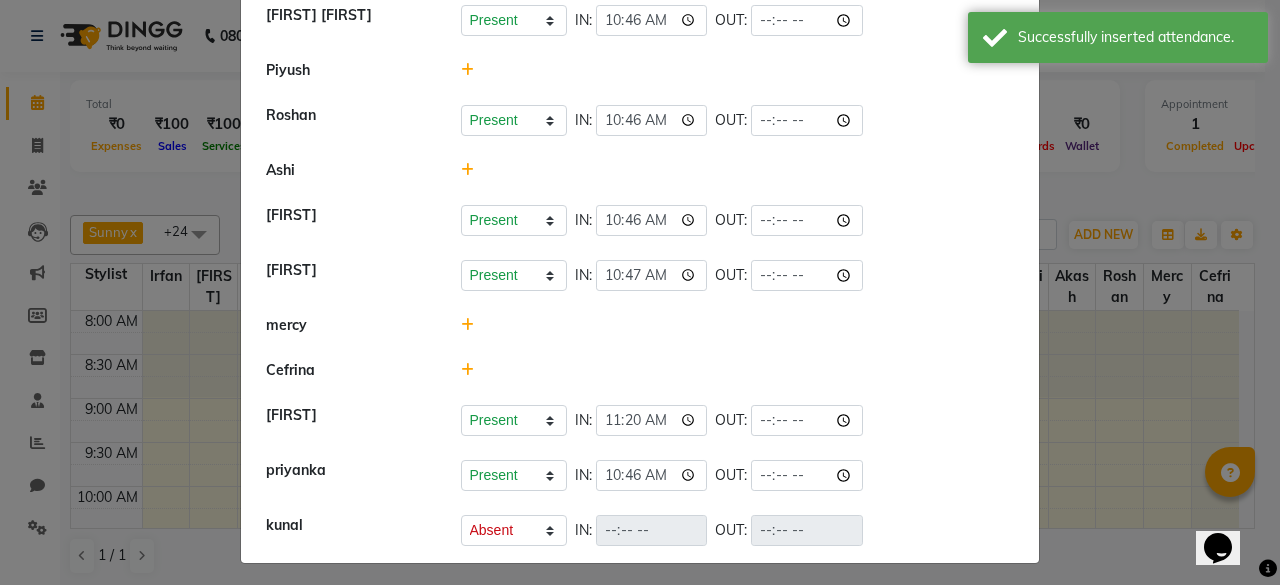 scroll, scrollTop: 1267, scrollLeft: 0, axis: vertical 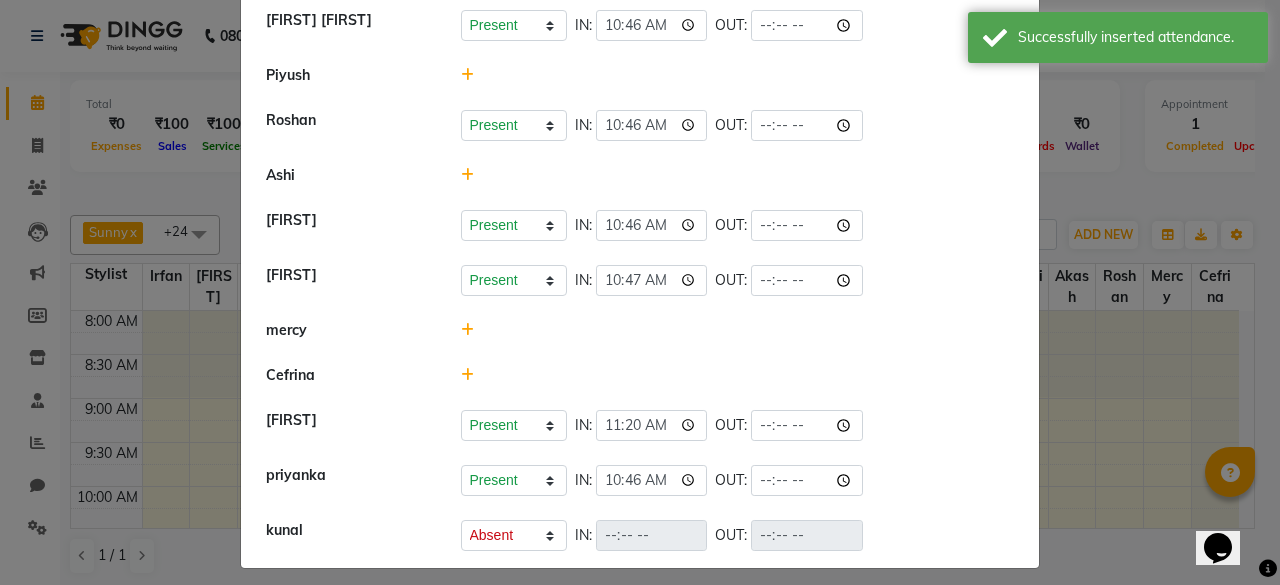 click 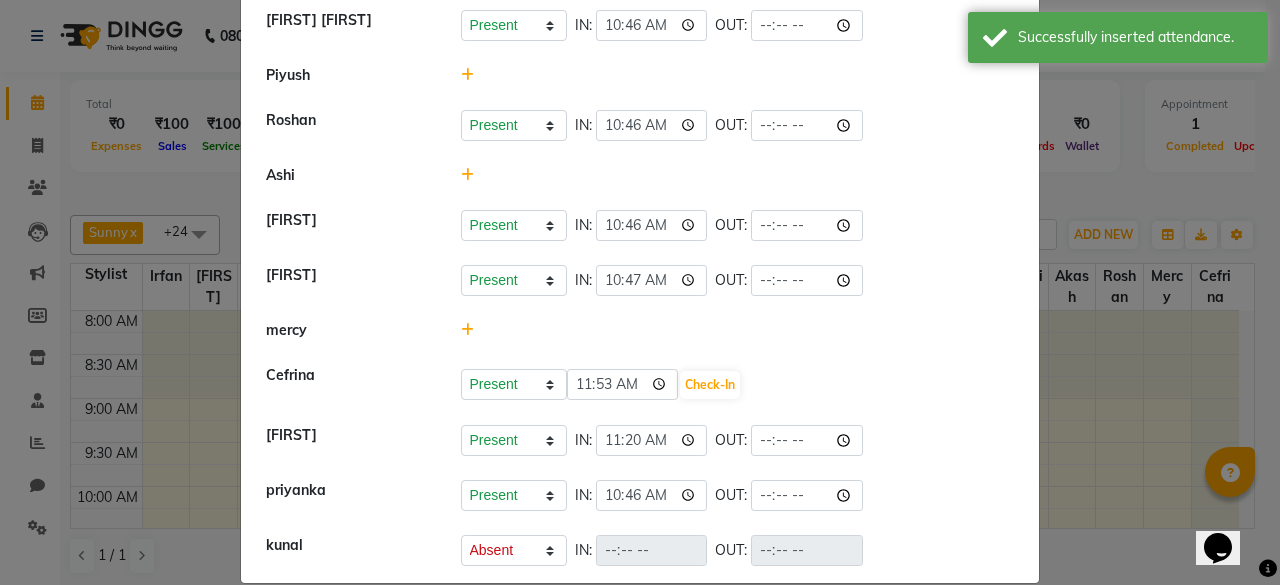 scroll, scrollTop: 1272, scrollLeft: 0, axis: vertical 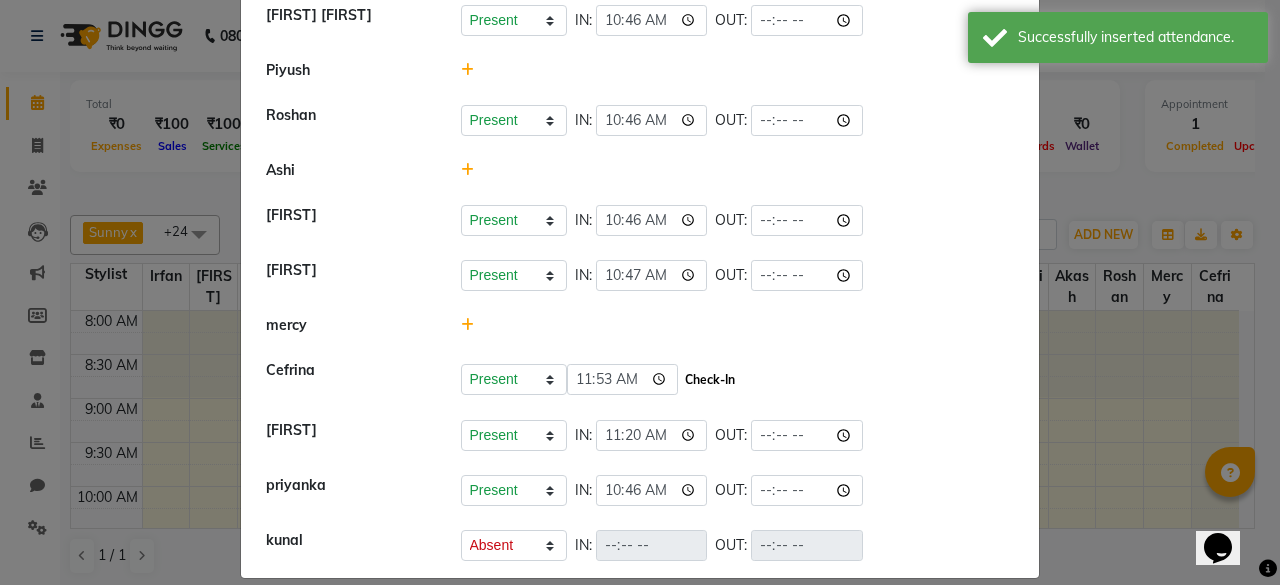 click on "Check-In" 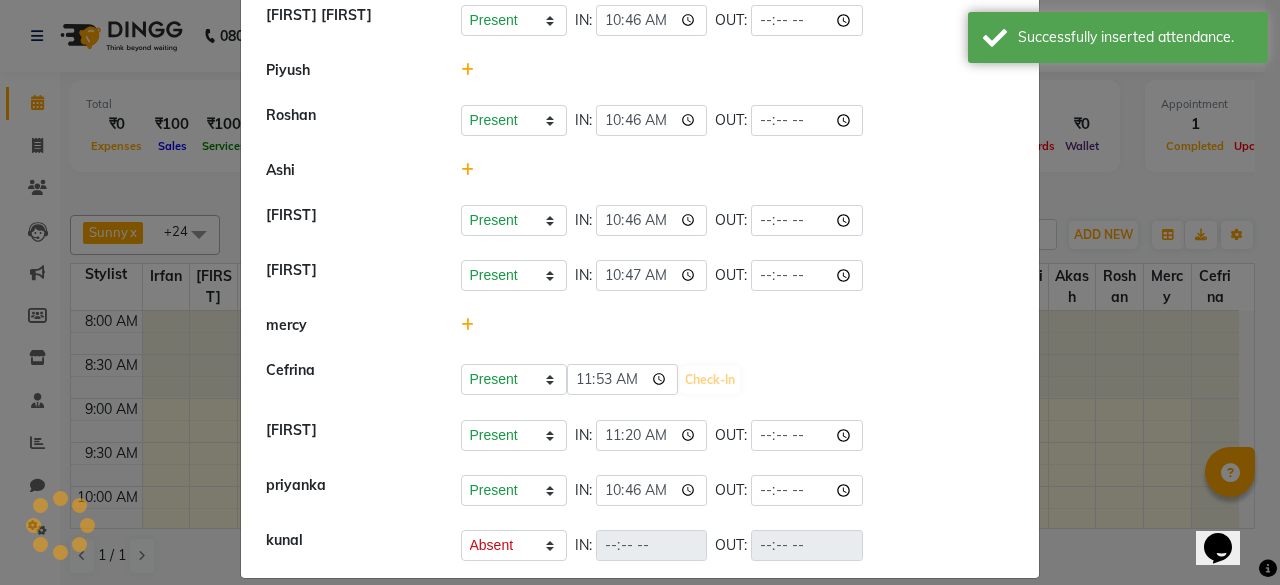 select on "A" 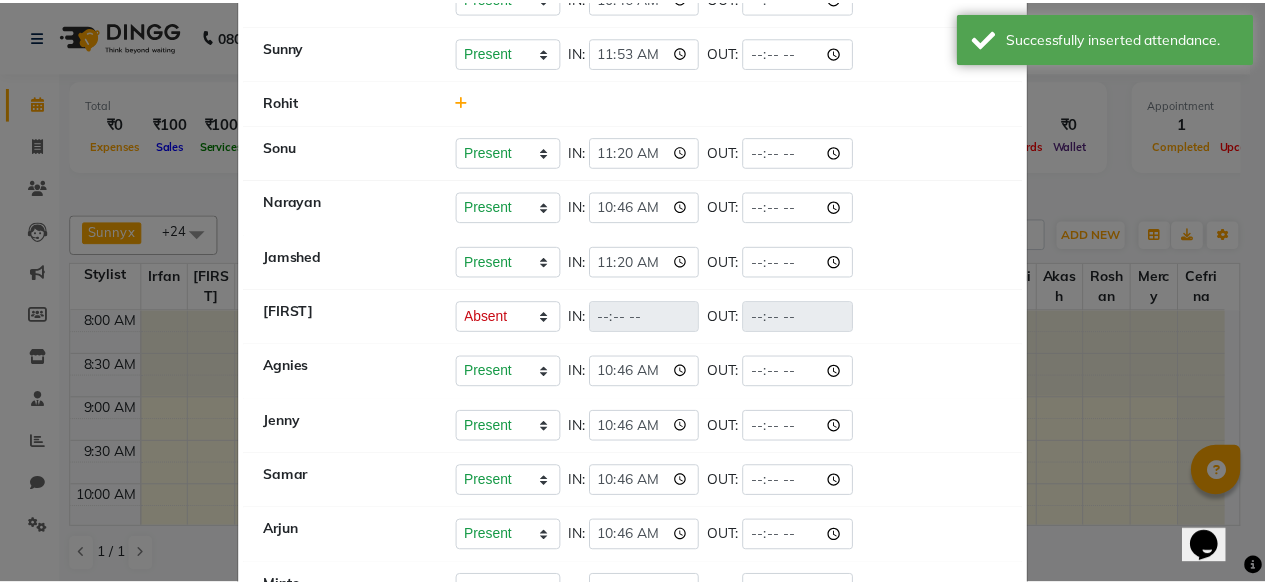 scroll, scrollTop: 0, scrollLeft: 0, axis: both 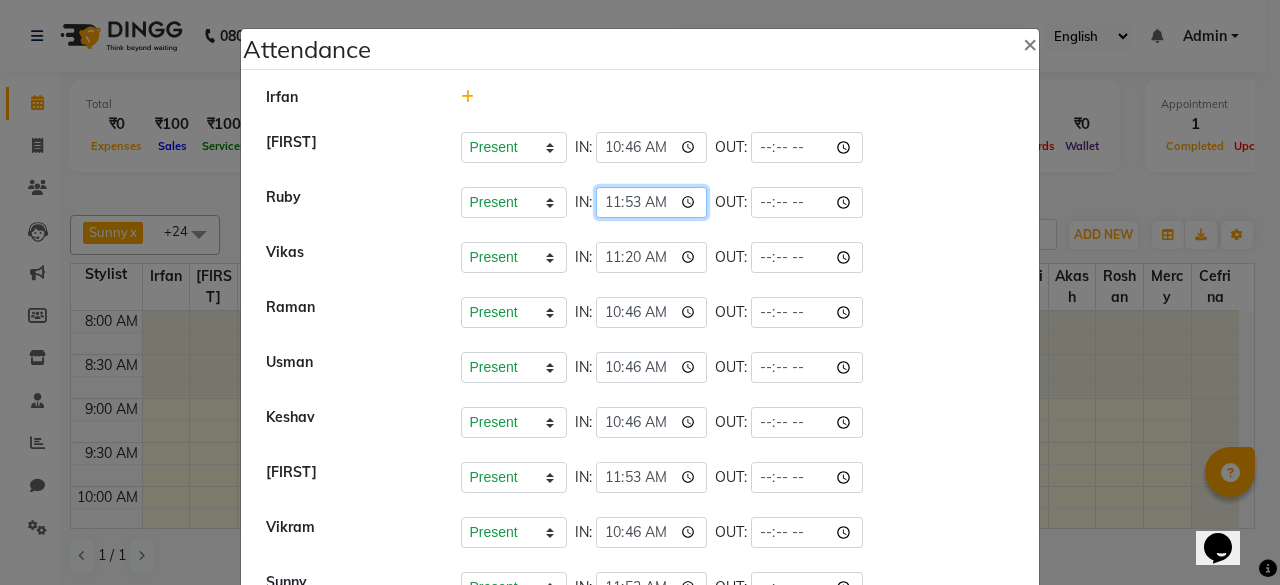 click on "11:53" 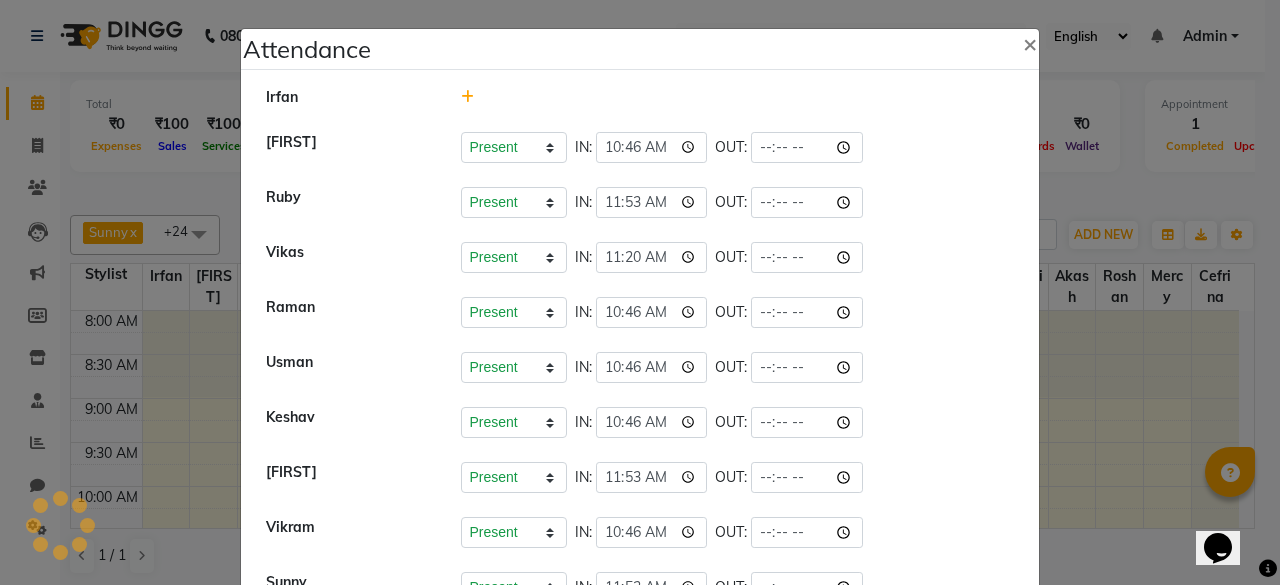 click on "Attendance ×   [FIRST]   [FIRST]   Present   Absent   Late   Half Day   Weekly Off  IN:  10:46 OUT:   [FIRST]   Present   Absent   Late   Half Day   Weekly Off  IN:  11:53 OUT:   ⁠[FIRST]   Present   Absent   Late   Half Day   Weekly Off  IN:  11:20 OUT:   ⁠[FIRST]   Present   Absent   Late   Half Day   Weekly Off  IN:  10:46 OUT:    ⁠[FIRST]   Present   Absent   Late   Half Day   Weekly Off  IN:  10:46 OUT:   [FIRST]   Present   Absent   Late   Half Day   Weekly Off  IN:  10:46 OUT:   [FIRST]   Present   Absent   Late   Half Day   Weekly Off  IN:  11:53 OUT:   [FIRST]   Present   Absent   Late   Half Day   Weekly Off  IN:  10:46 OUT:    [FIRST]   Present   Absent   Late   Half Day   Weekly Off  IN:  11:53 OUT:   ⁠[FIRST]   [FIRST]   Present   Absent   Late   Half Day   Weekly Off  IN:  11:20 OUT:   ⁠[FIRST]   Present   Absent   Late   Half Day   Weekly Off  IN:  10:46 OUT:   [FIRST]   Present   Absent   Late   Half Day   Weekly Off  IN:  11:20 OUT:   [FIRST]   Present   Absent   Late   Half Day   Weekly Off  IN:  10:46 OUT:   [FIRST]   Present   Absent   Late   Half Day" 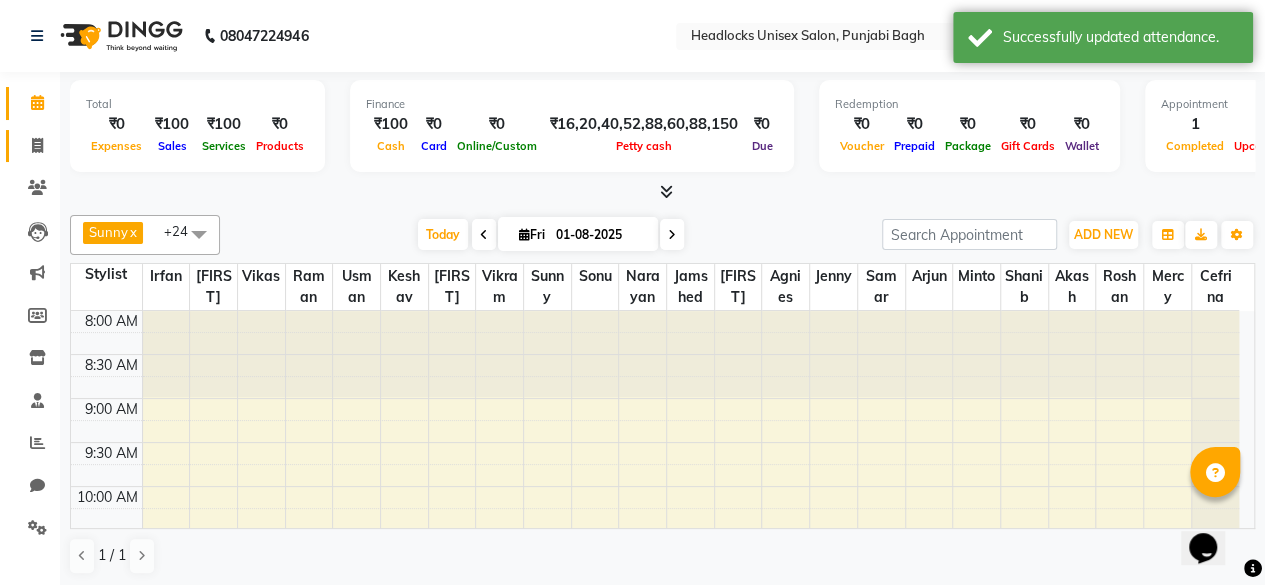 click on "Invoice" 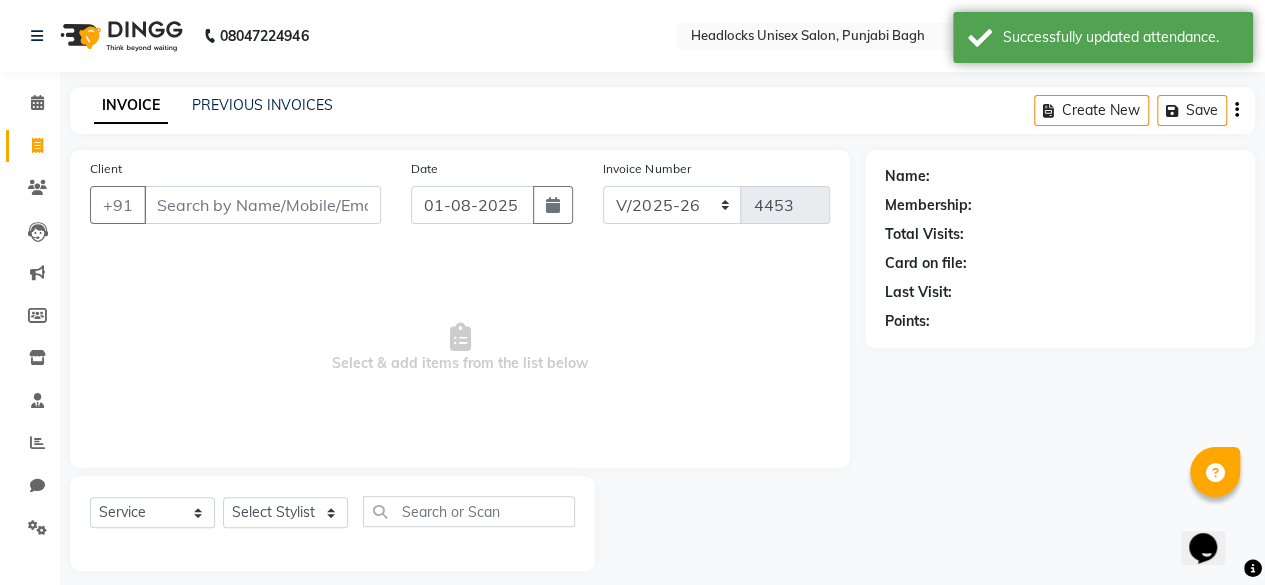 click on "Client" at bounding box center (262, 205) 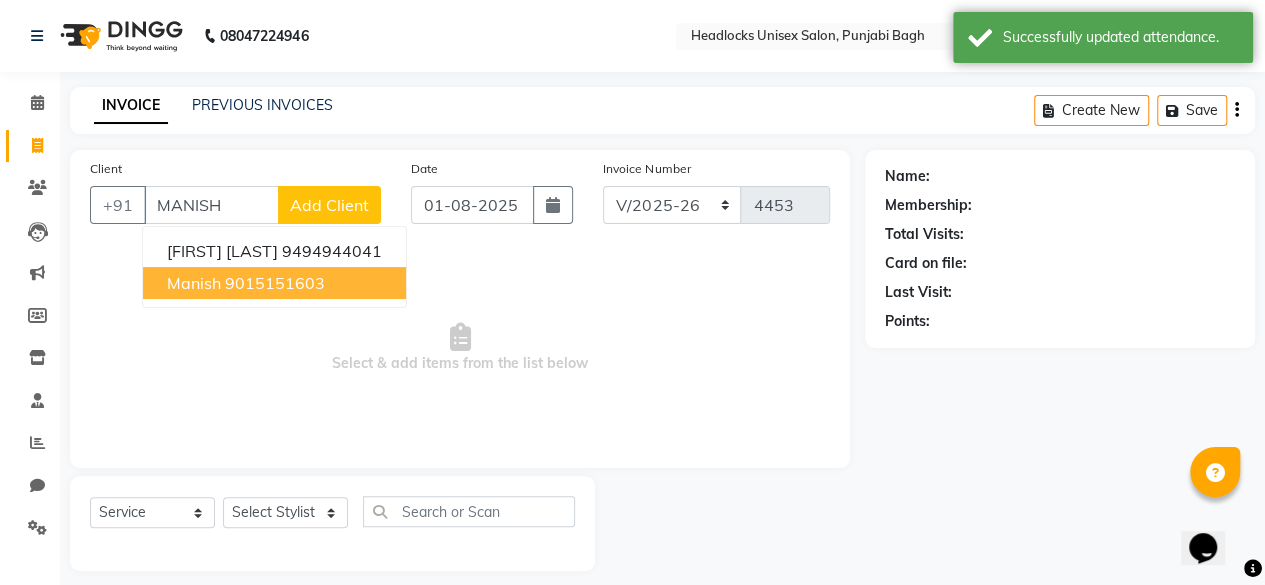 click on "9015151603" at bounding box center [275, 283] 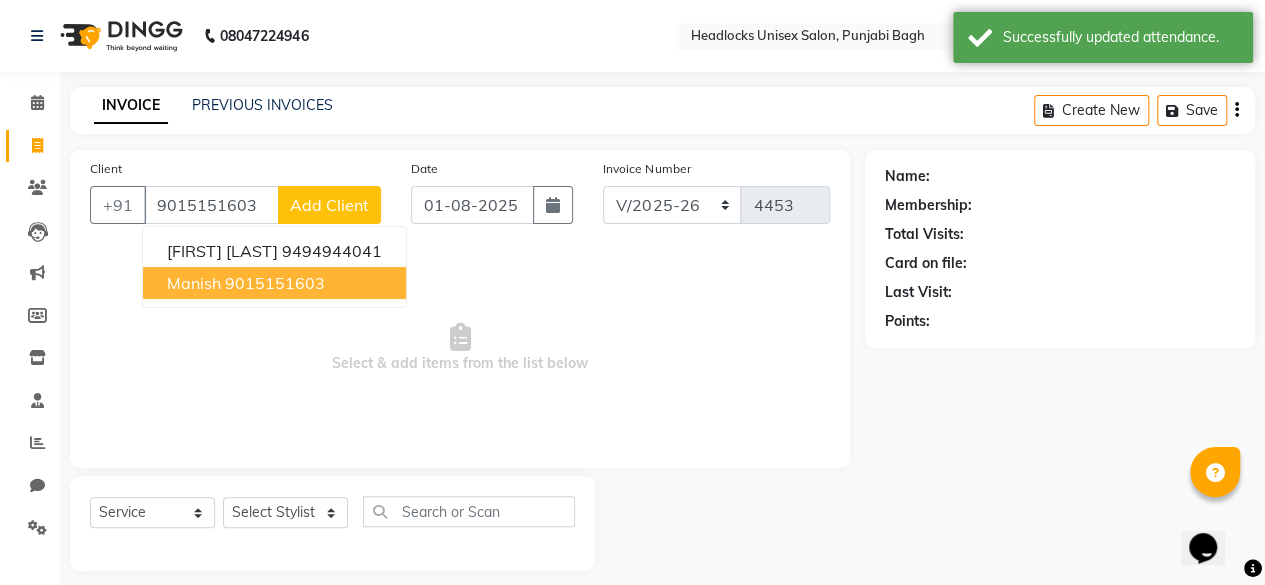 type on "9015151603" 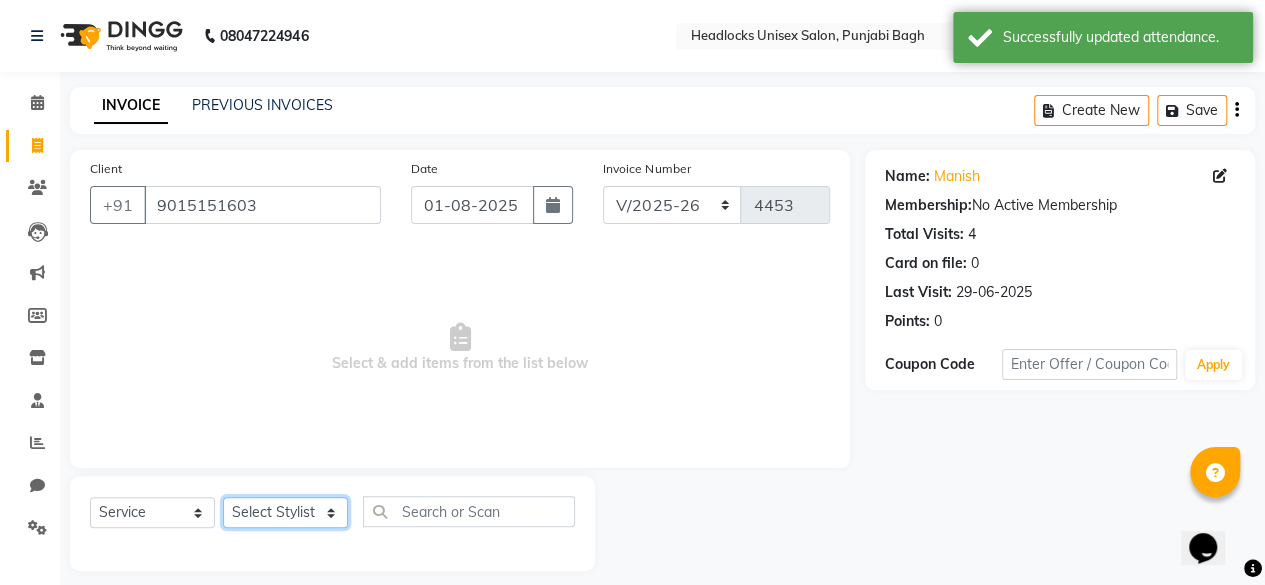 click on "Select Stylist ⁠[FIRST] ⁠[FIRST] [FIRST]  [FIRST] [FIRST]  [FIRST]  [FIRST] [FIRST] [FIRST] [FIRST] [FIRST] [FIRST] [FIRST] [FIRST] [FIRST] ⁠[FIRST] ⁠[FIRST] [FIRST]  [FIRST] [FIRST] [FIRST] [FIRST] [FIRST] [FIRST] [FIRST] [FIRST] [FIRST] [FIRST] [FIRST] [FIRST] ⁠[FIRST] ⁠[FIRST] ⁠[FIRST] ⁠[FIRST] ⁠[FIRST] ⁠[FIRST] ⁠[FIRST]" 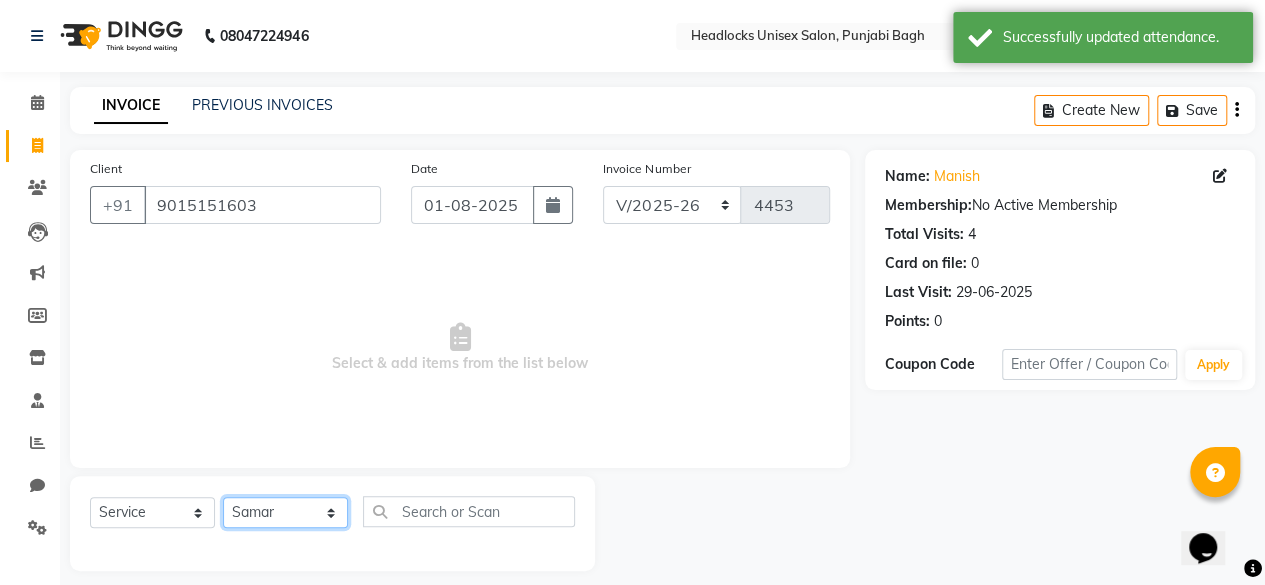 click on "Select Stylist ⁠[FIRST] ⁠[FIRST] [FIRST]  [FIRST] [FIRST]  [FIRST]  [FIRST] [FIRST] [FIRST] [FIRST] [FIRST] [FIRST] [FIRST] [FIRST] [FIRST] ⁠[FIRST] ⁠[FIRST] [FIRST]  [FIRST] [FIRST] [FIRST] [FIRST] [FIRST] [FIRST] [FIRST] [FIRST] [FIRST] [FIRST] [FIRST] [FIRST] ⁠[FIRST] ⁠[FIRST] ⁠[FIRST] ⁠[FIRST] ⁠[FIRST] ⁠[FIRST] ⁠[FIRST]" 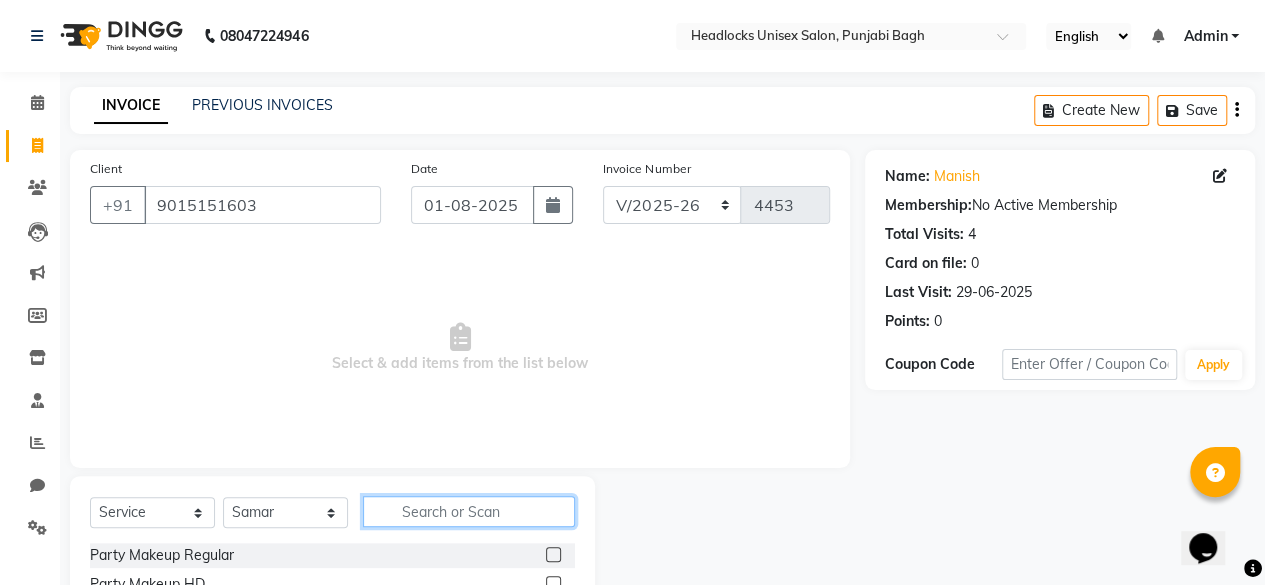 click 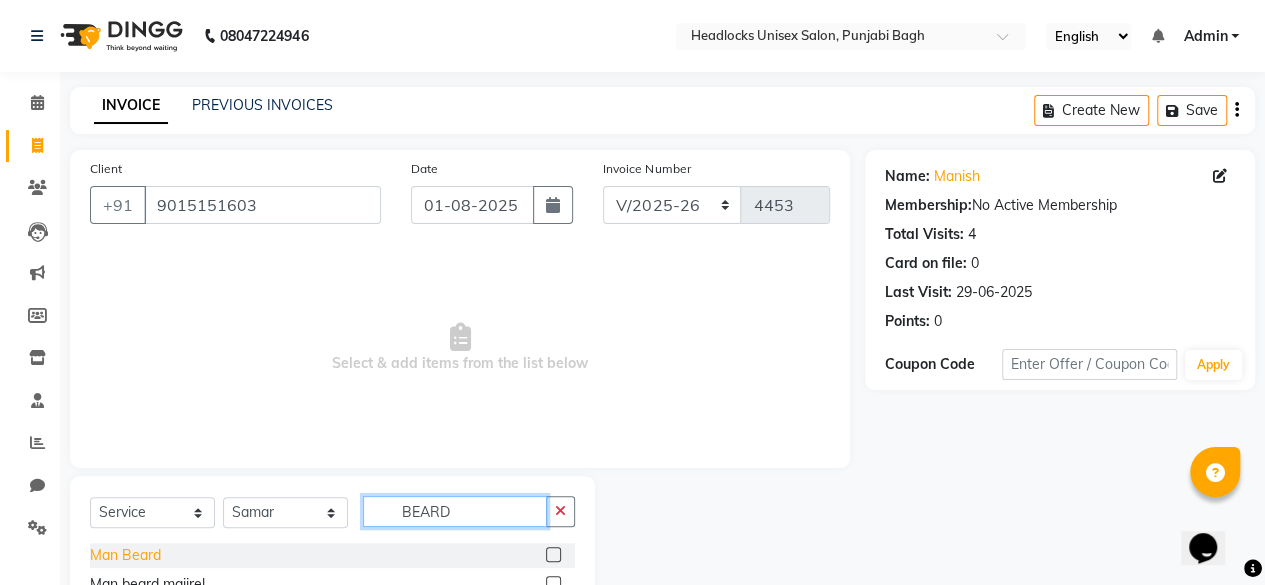 type on "BEARD" 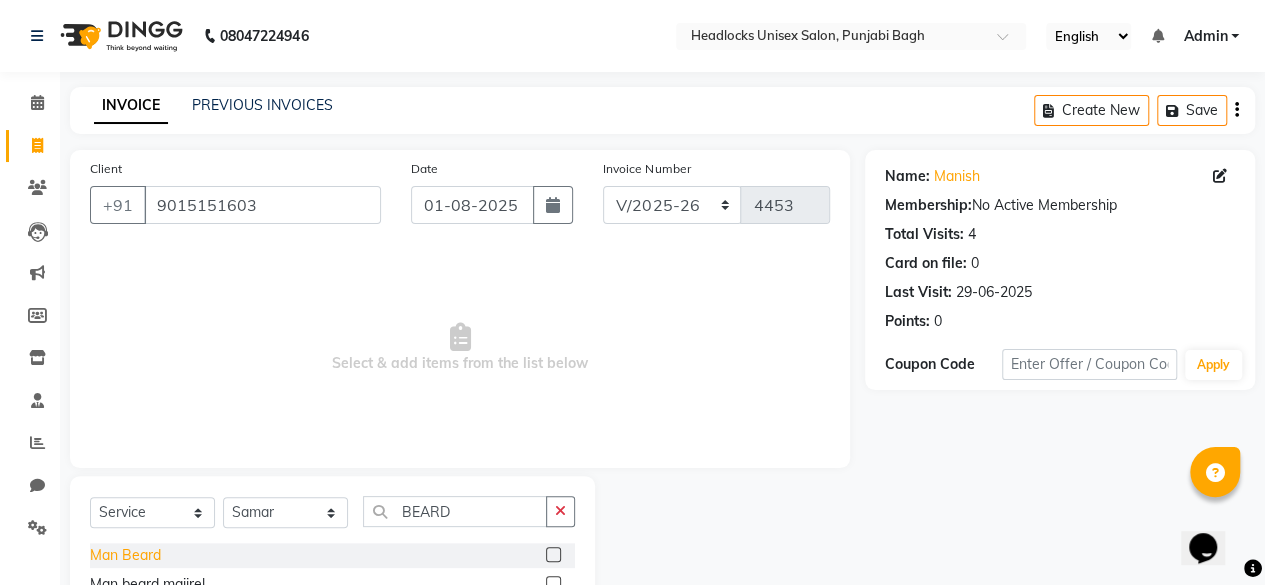 click on "Man Beard" 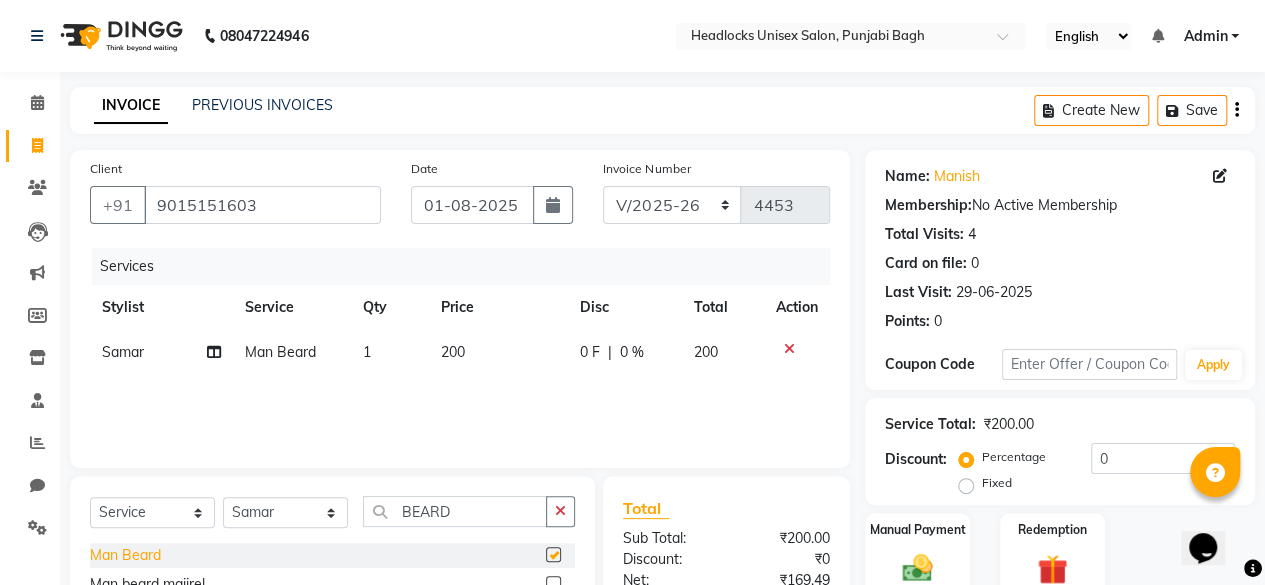 checkbox on "false" 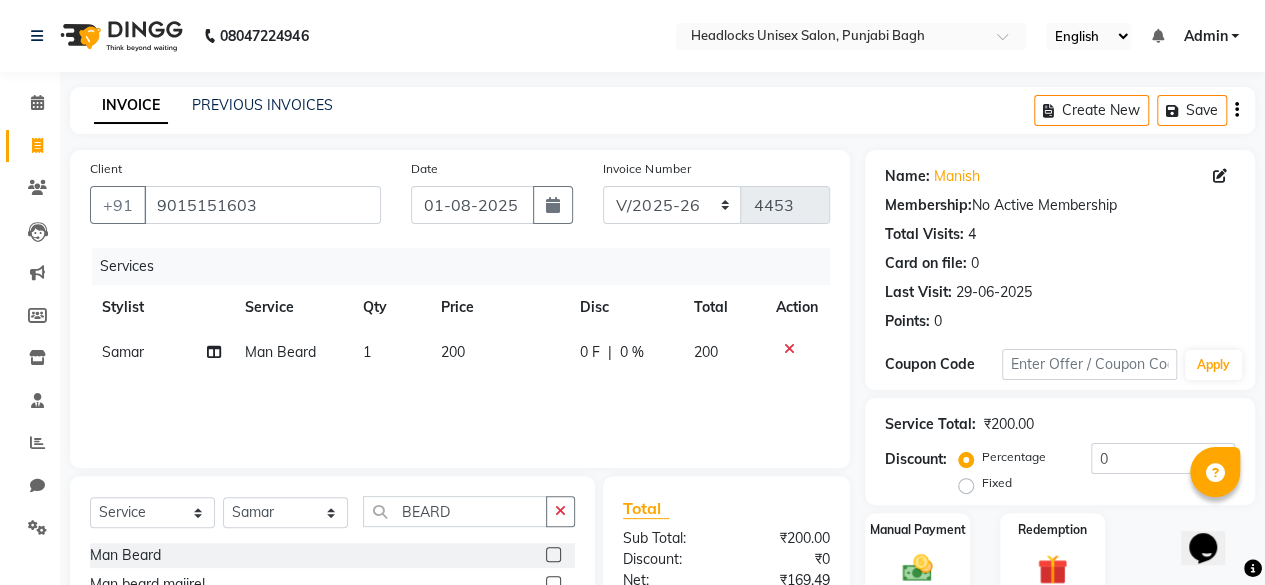 click on "Select  Service  Product  Membership  Package VoucherPrepaid Gift Card  Select Stylist ⁠[FIRST] ⁠[FIRST] [FIRST]  [FIRST] [FIRST]  [FIRST]  [FIRST] [FIRST] [FIRST] [FIRST] [FIRST] [FIRST] [FIRST] [FIRST] [FIRST] ⁠[FIRST] ⁠[FIRST] [FIRST]  [FIRST] [FIRST] [FIRST] [FIRST] [FIRST] [FIRST] [FIRST] [FIRST] [FIRST] [FIRST] [FIRST] [FIRST] ⁠[FIRST] ⁠[FIRST] ⁠[FIRST] ⁠[FIRST] ⁠[FIRST] ⁠[FIRST] ⁠[FIRST]" 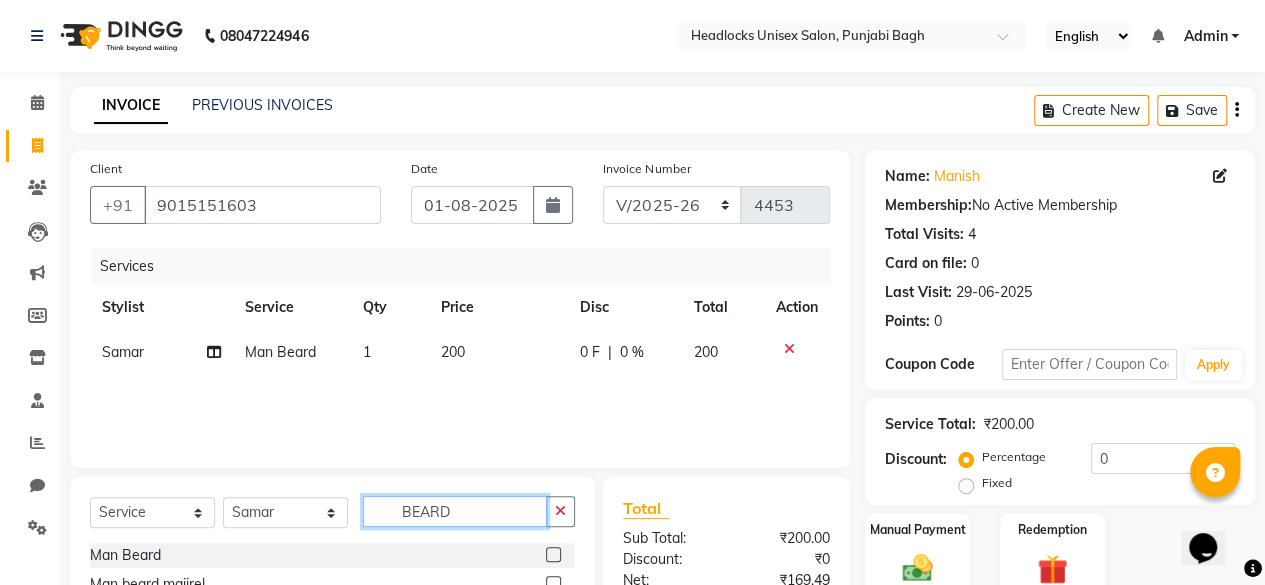click on "BEARD" 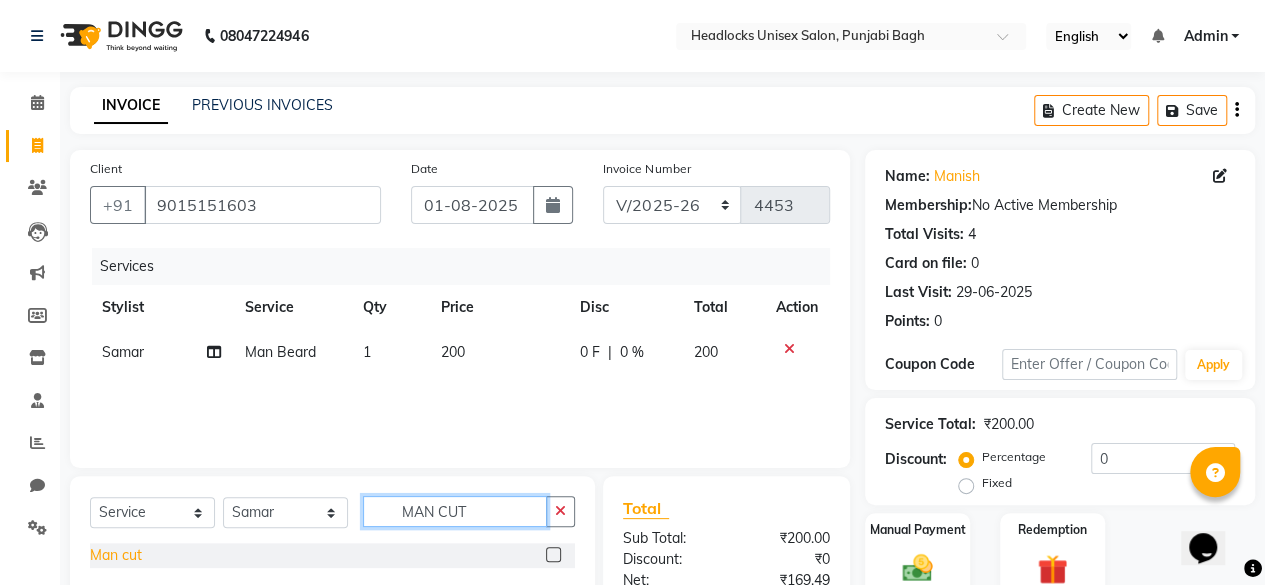 type on "MAN CUT" 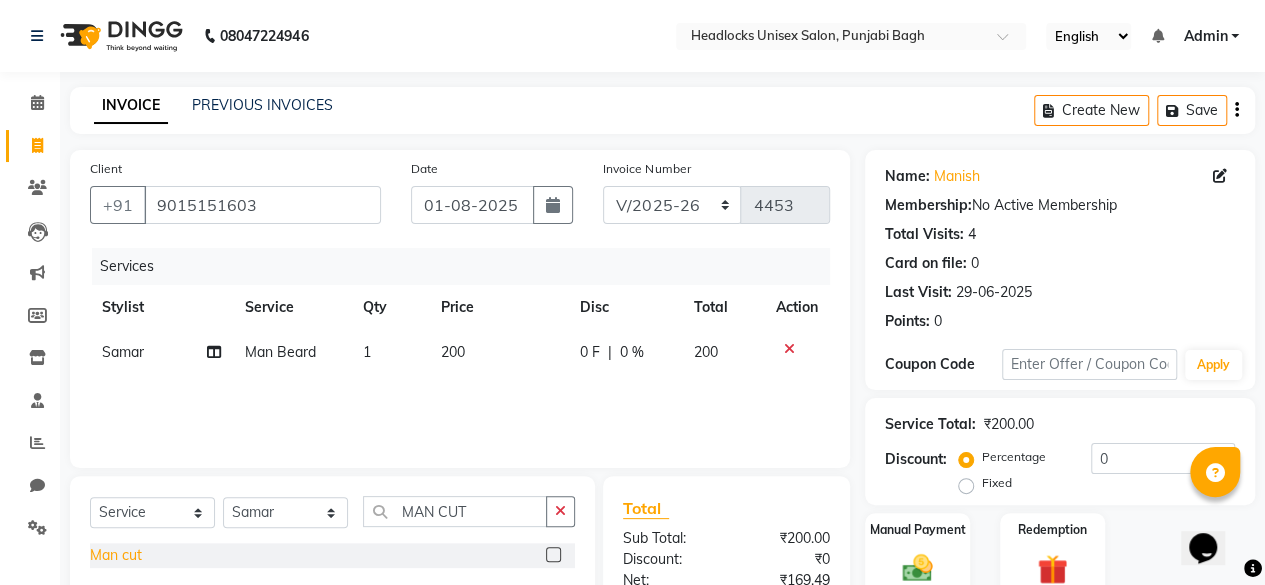click on "Man cut" 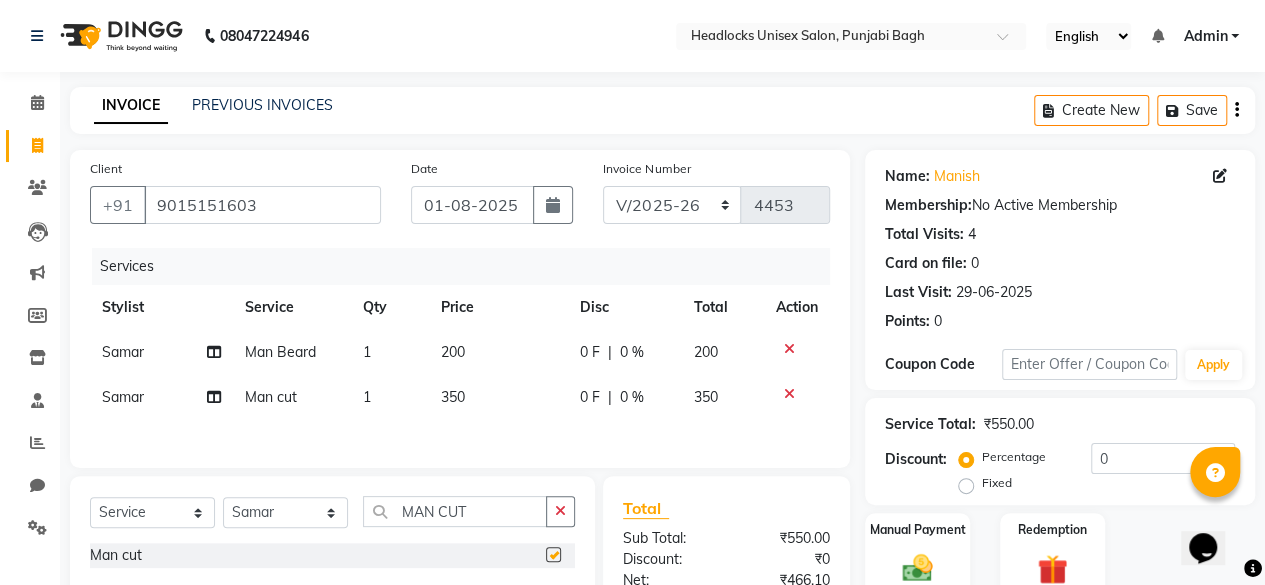 checkbox on "false" 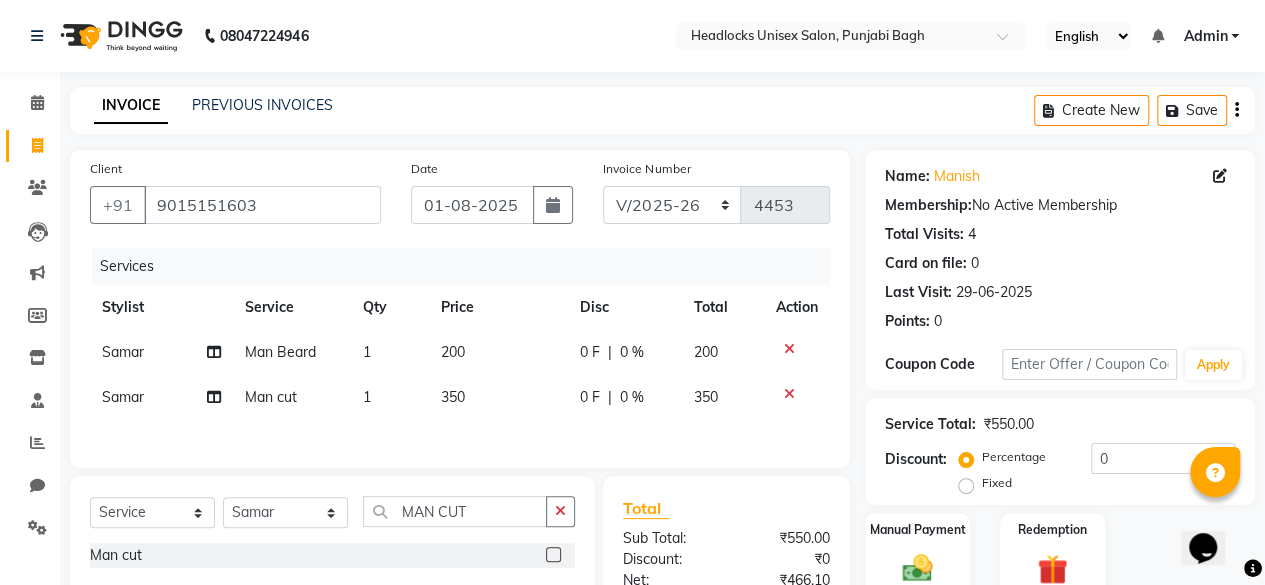 scroll, scrollTop: 216, scrollLeft: 0, axis: vertical 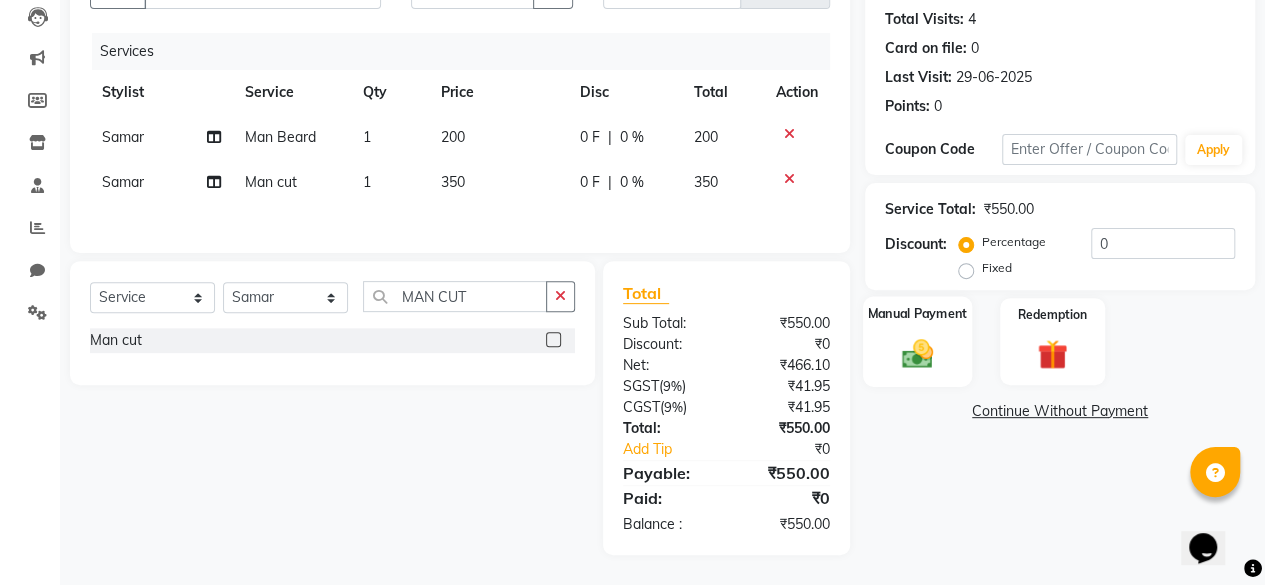 click 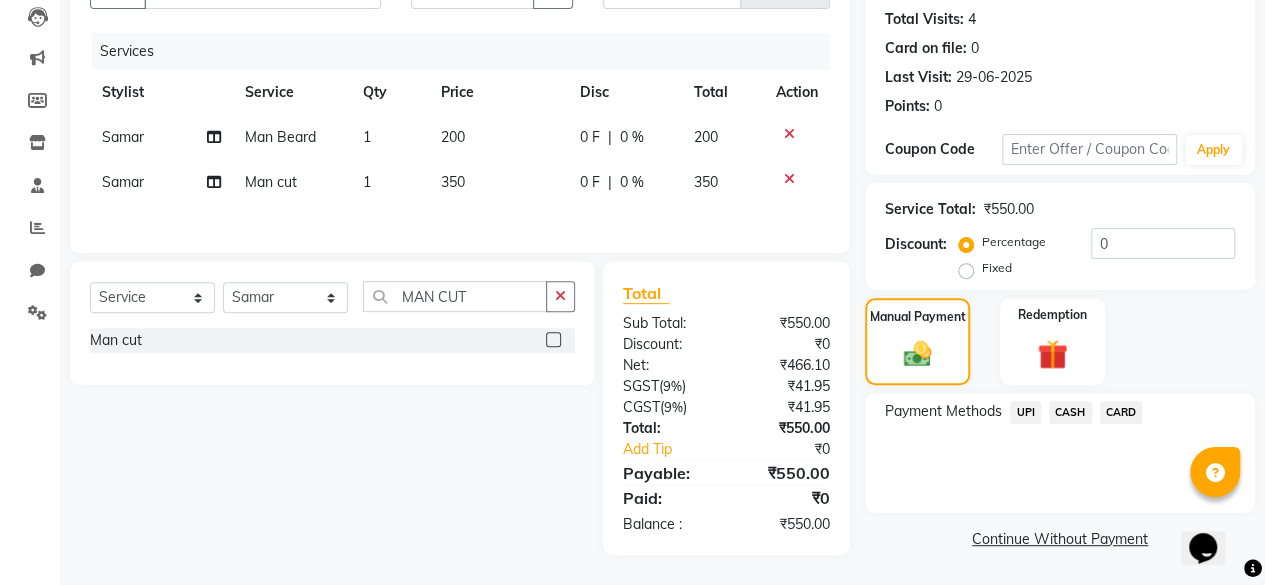 click on "UPI" 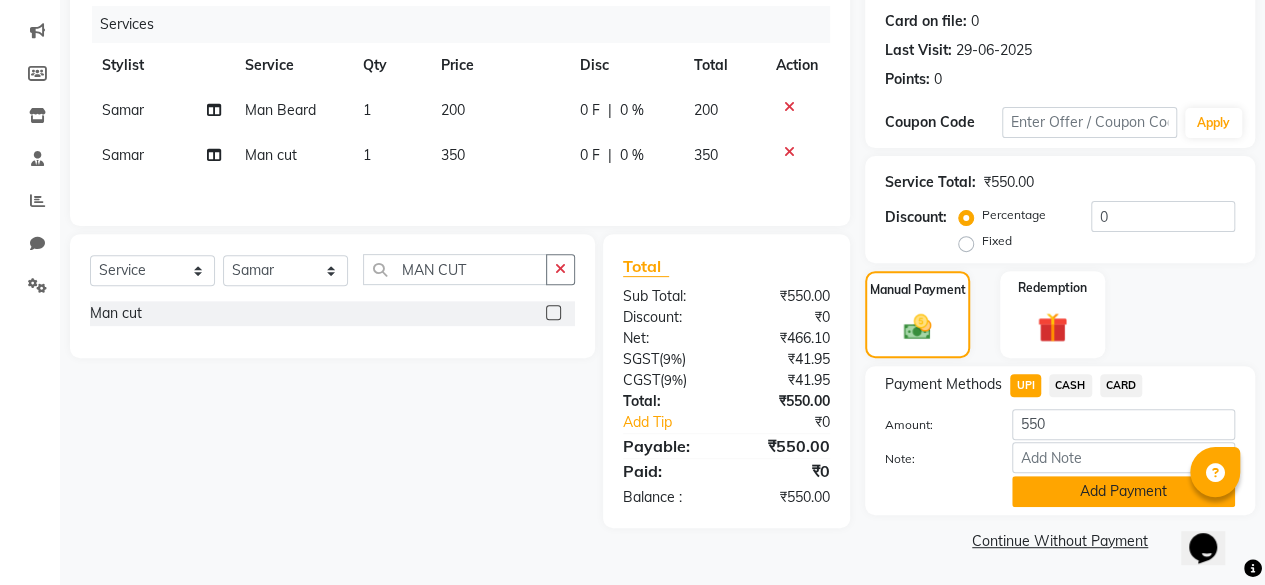 click on "Add Payment" 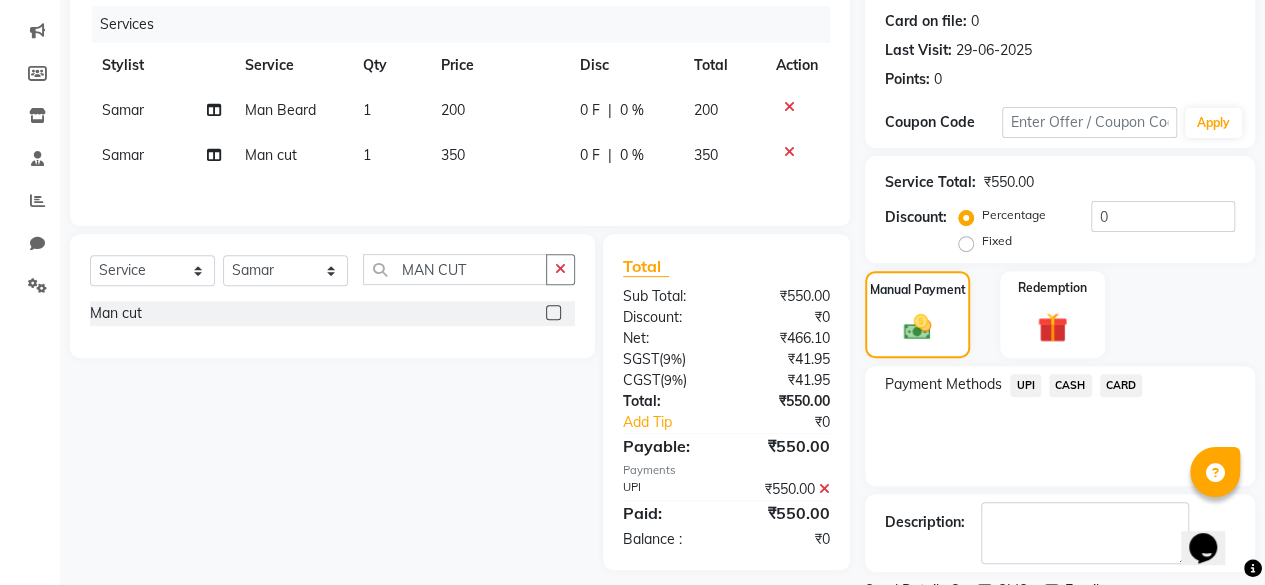 scroll, scrollTop: 324, scrollLeft: 0, axis: vertical 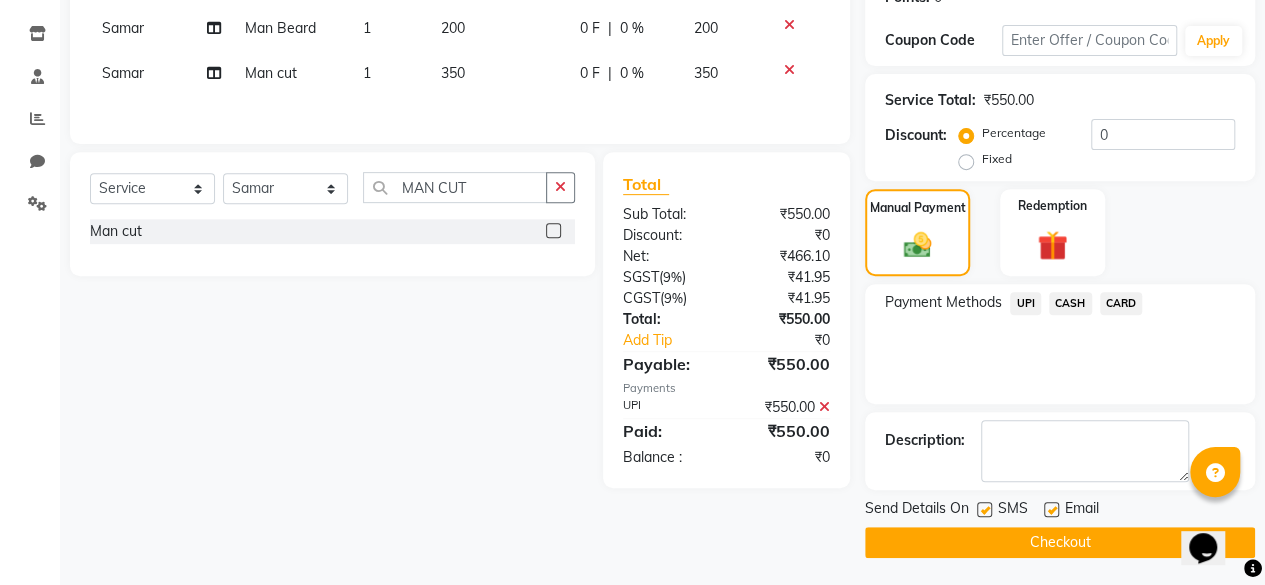 click on "SMS" 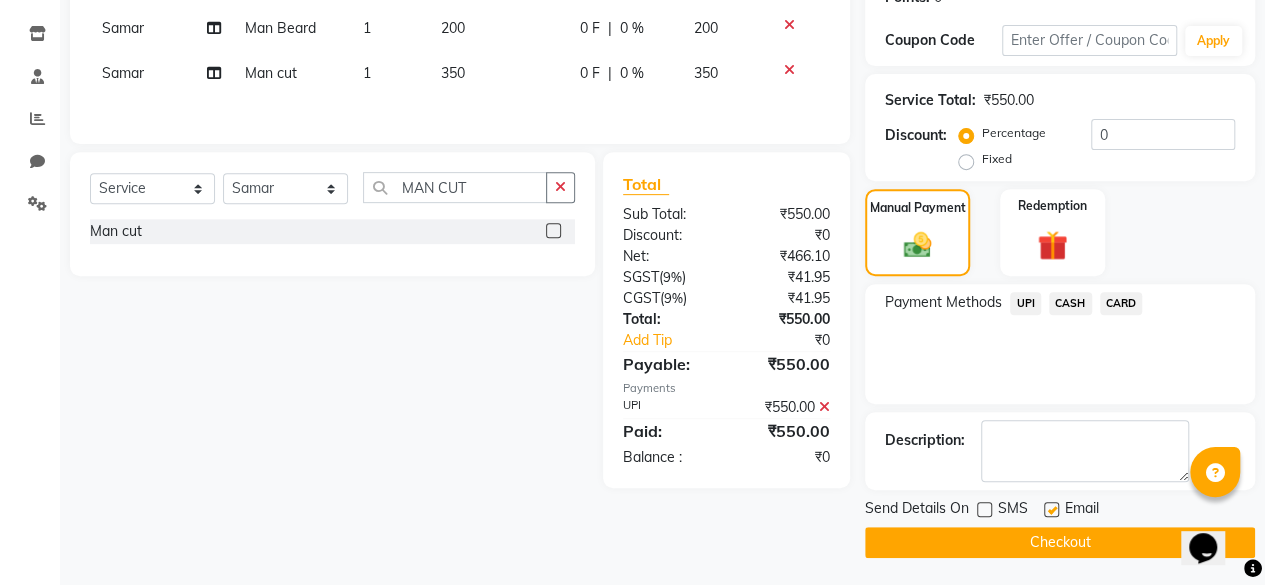 click on "Checkout" 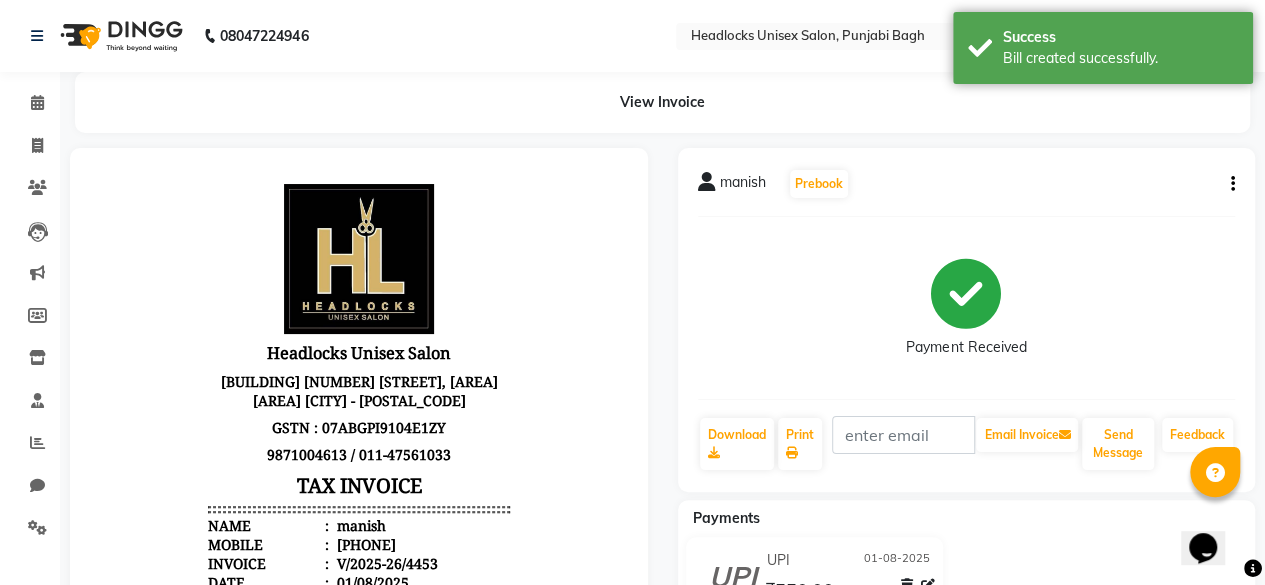 scroll, scrollTop: 0, scrollLeft: 0, axis: both 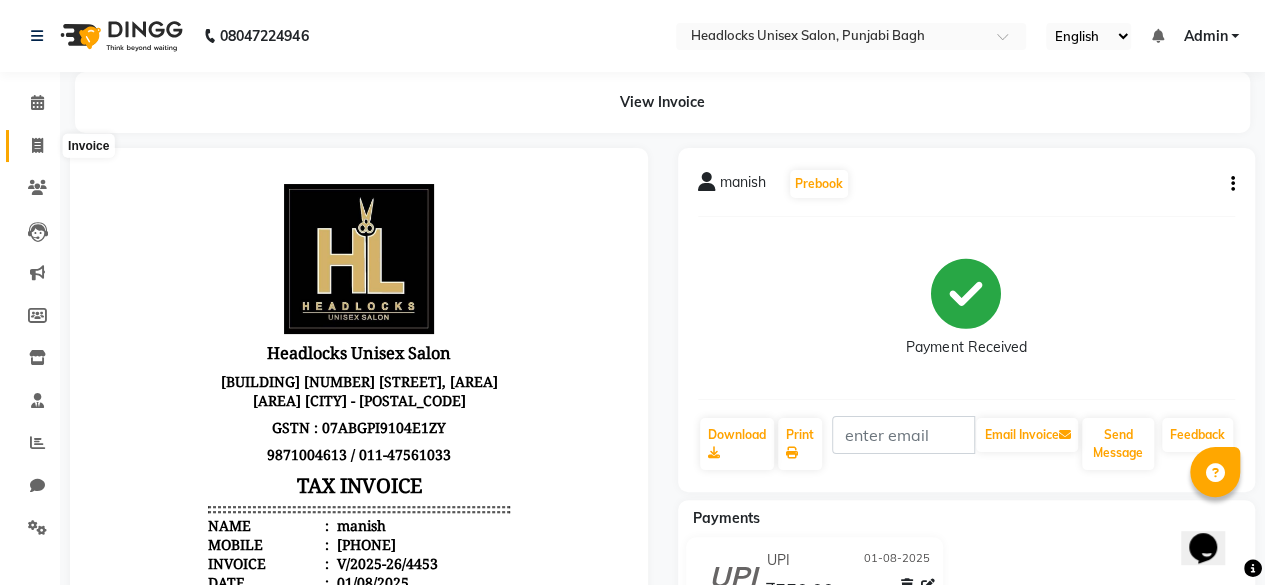 click 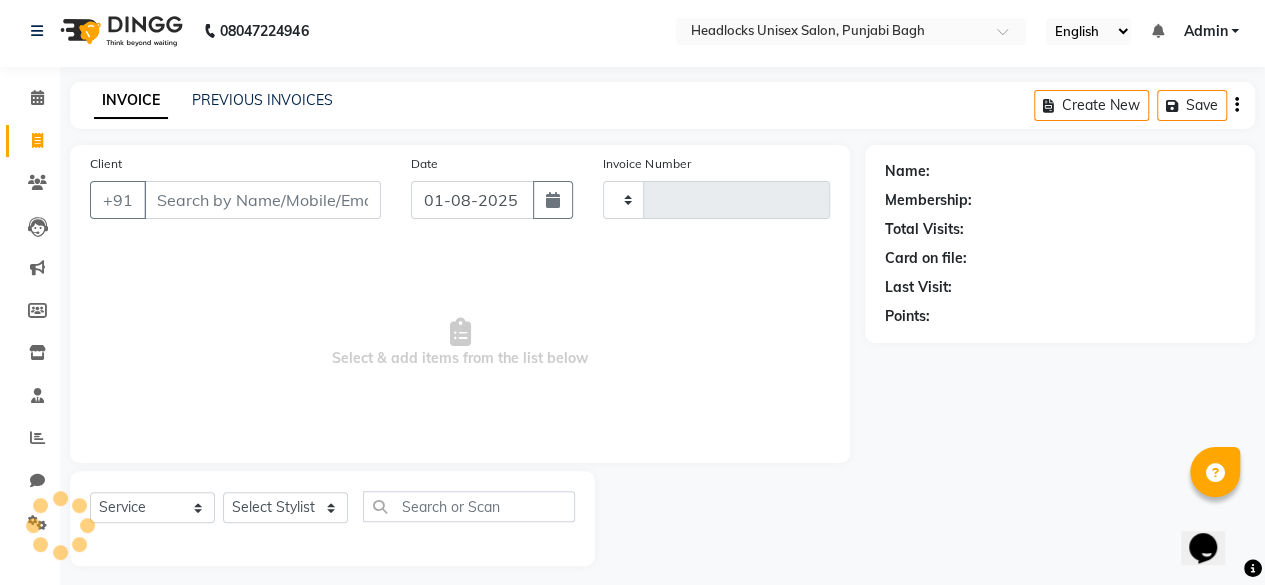 type on "4454" 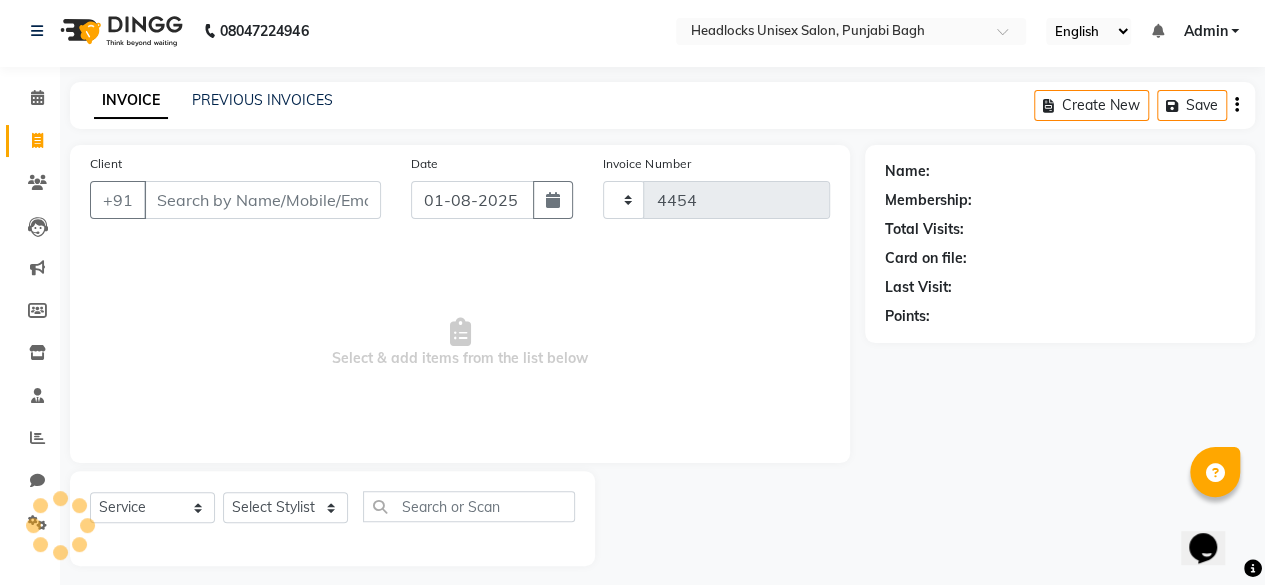 select on "7719" 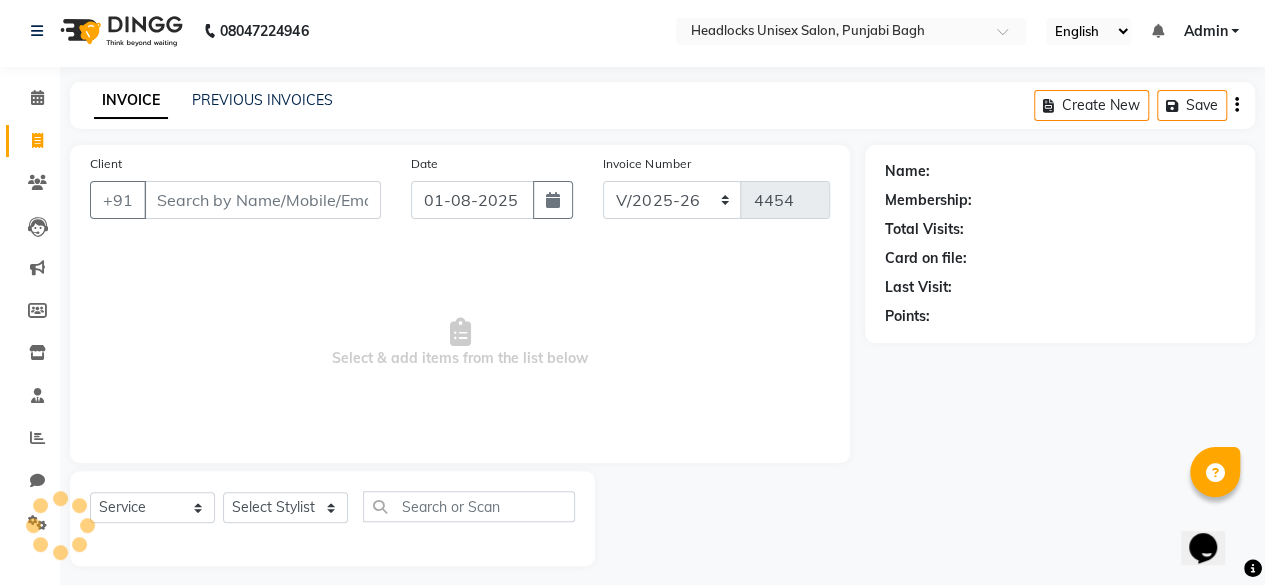 scroll, scrollTop: 15, scrollLeft: 0, axis: vertical 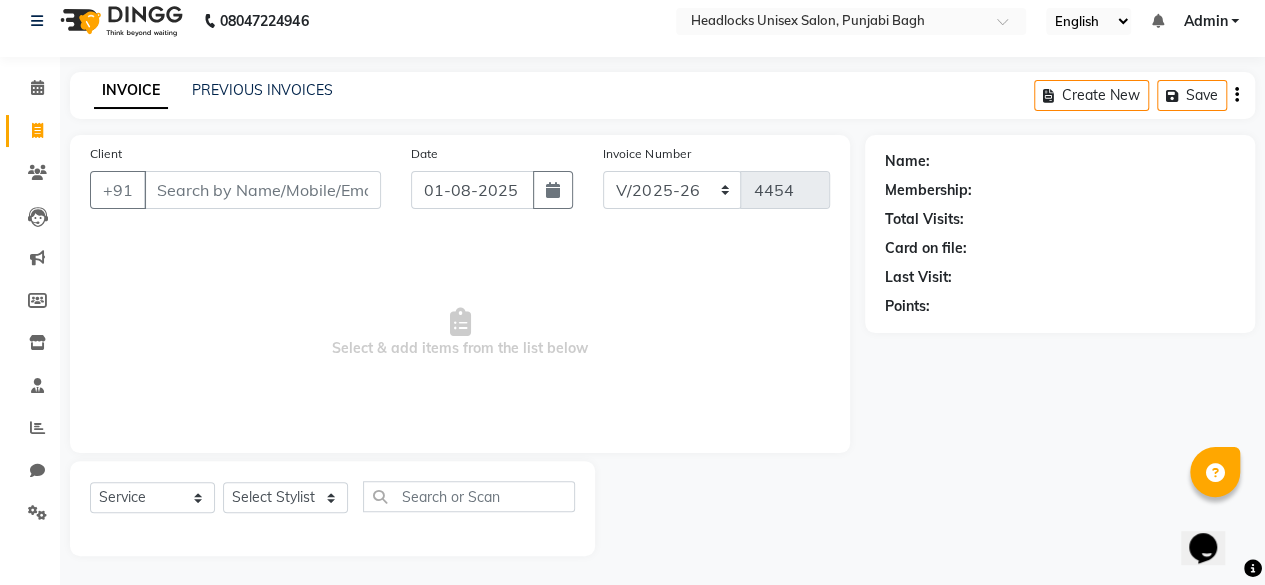 click on "Client" at bounding box center [262, 190] 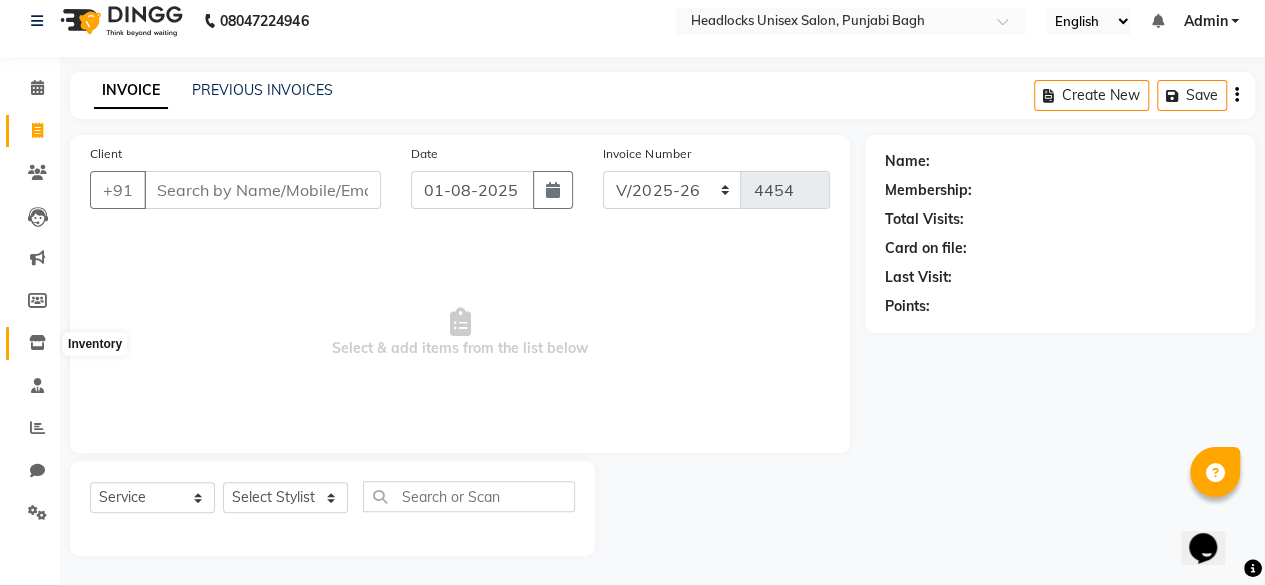 click 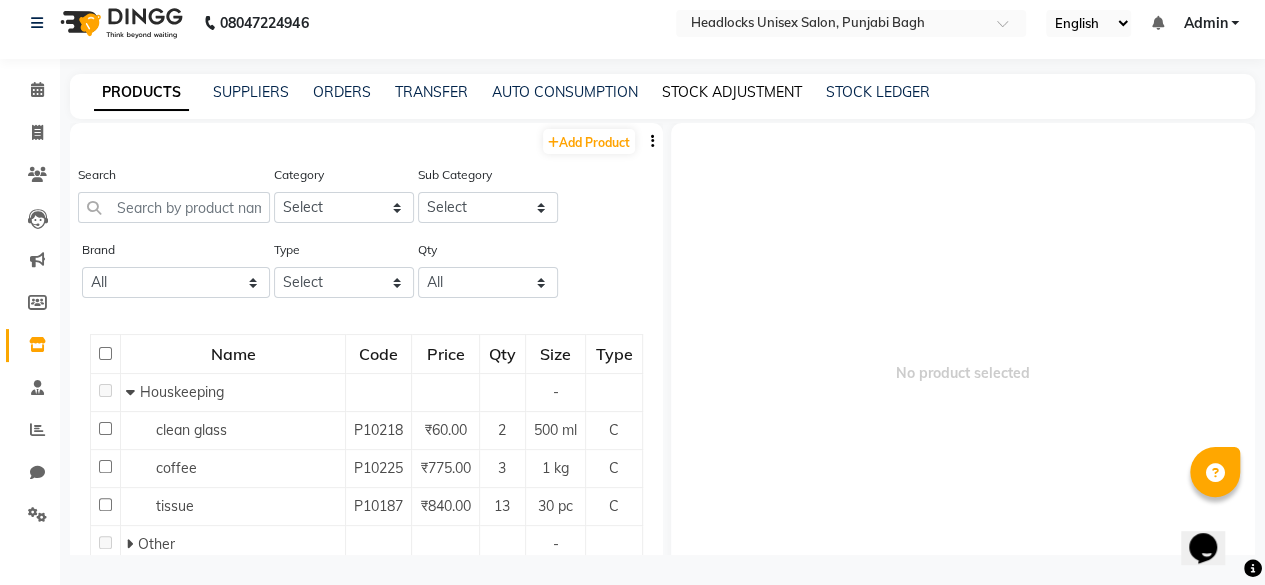 scroll, scrollTop: 0, scrollLeft: 0, axis: both 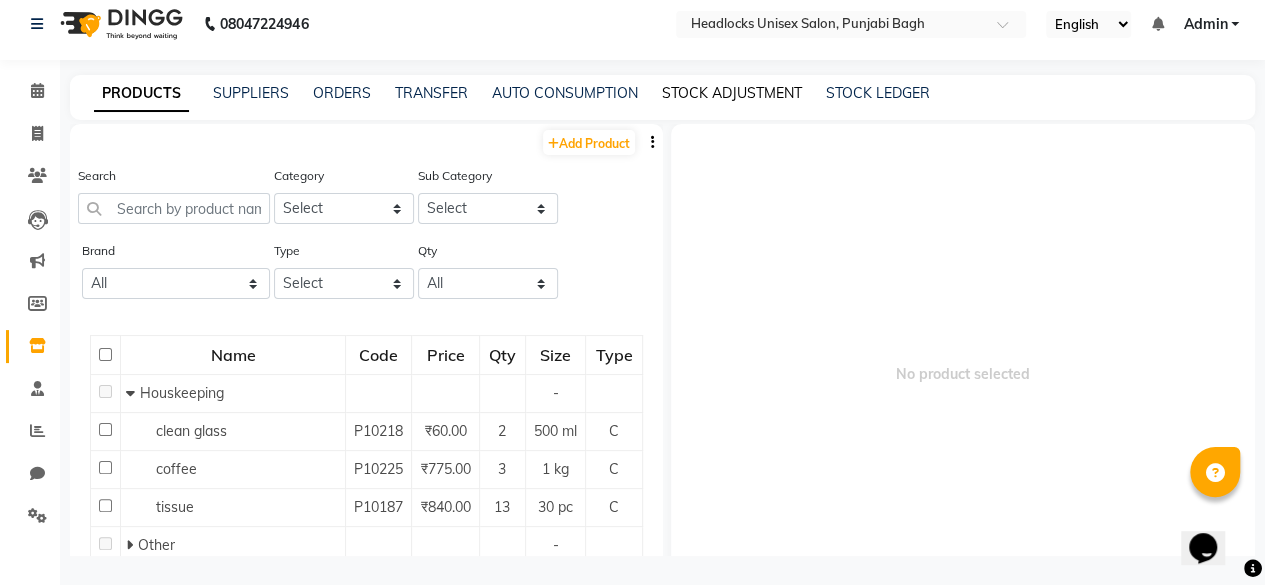 click on "STOCK ADJUSTMENT" 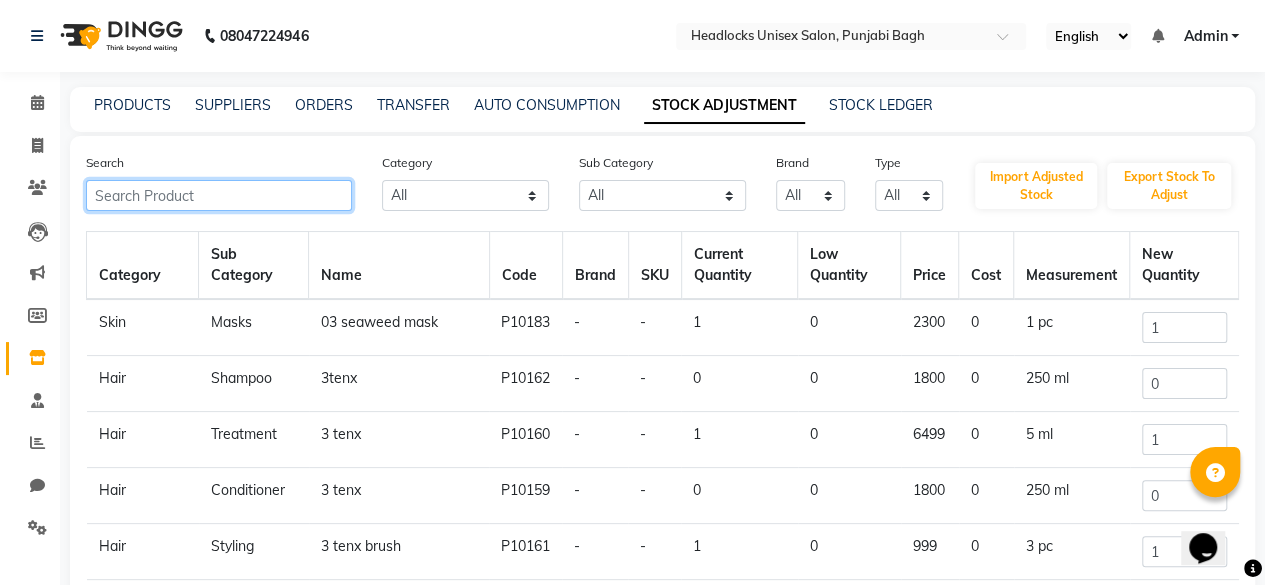click 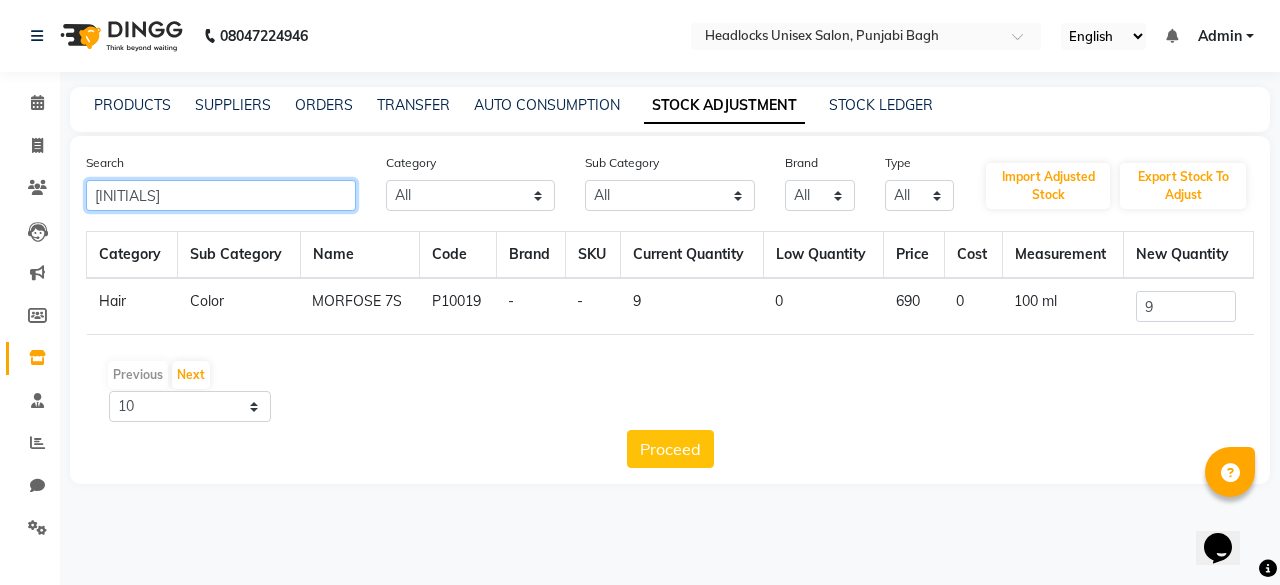 type on "[INITIALS]" 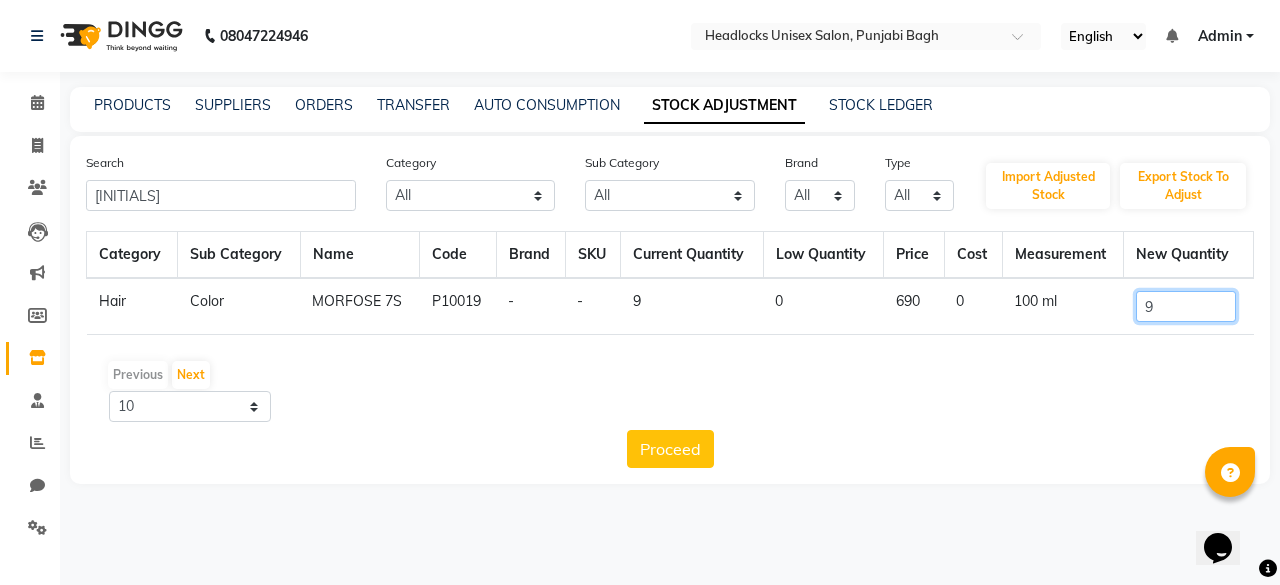 click on "9" 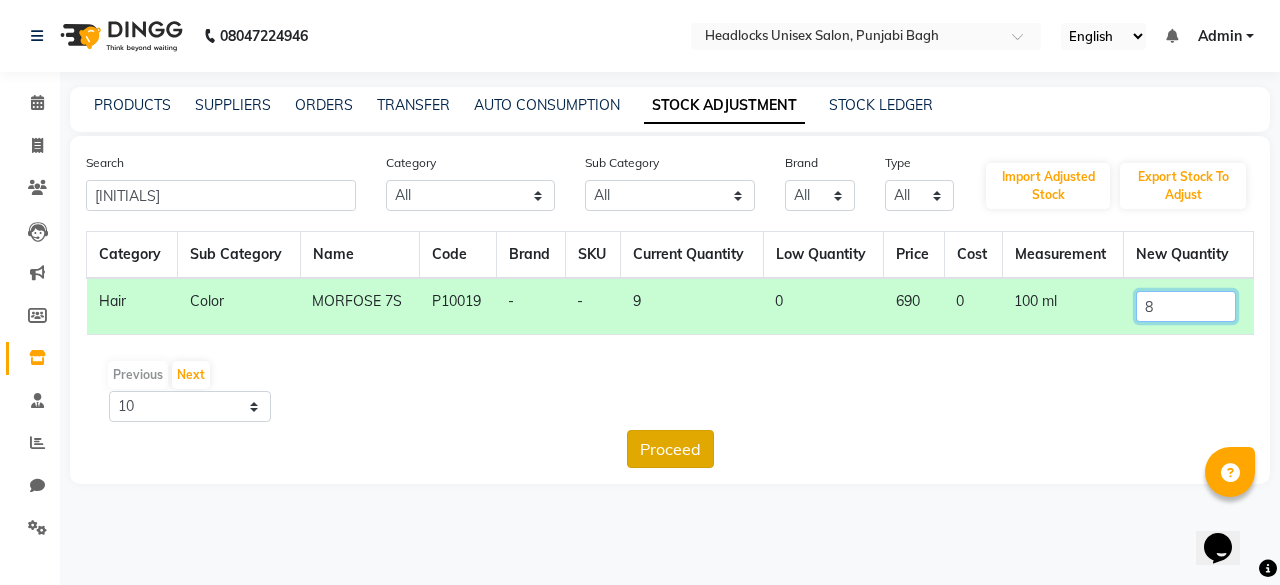 type on "8" 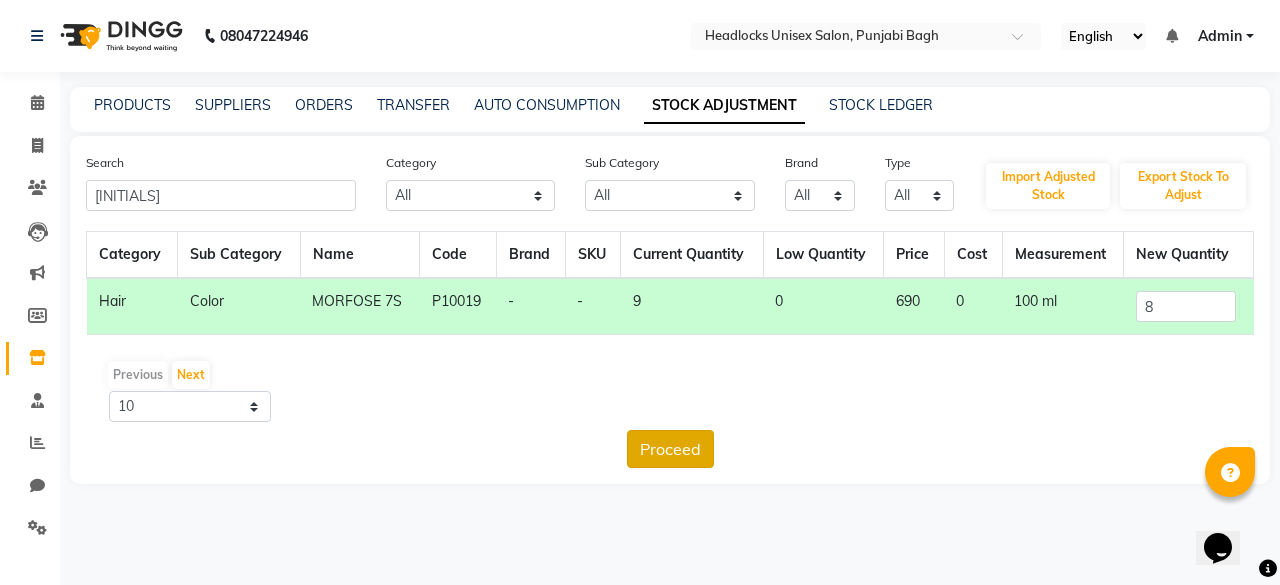 click on "Proceed" 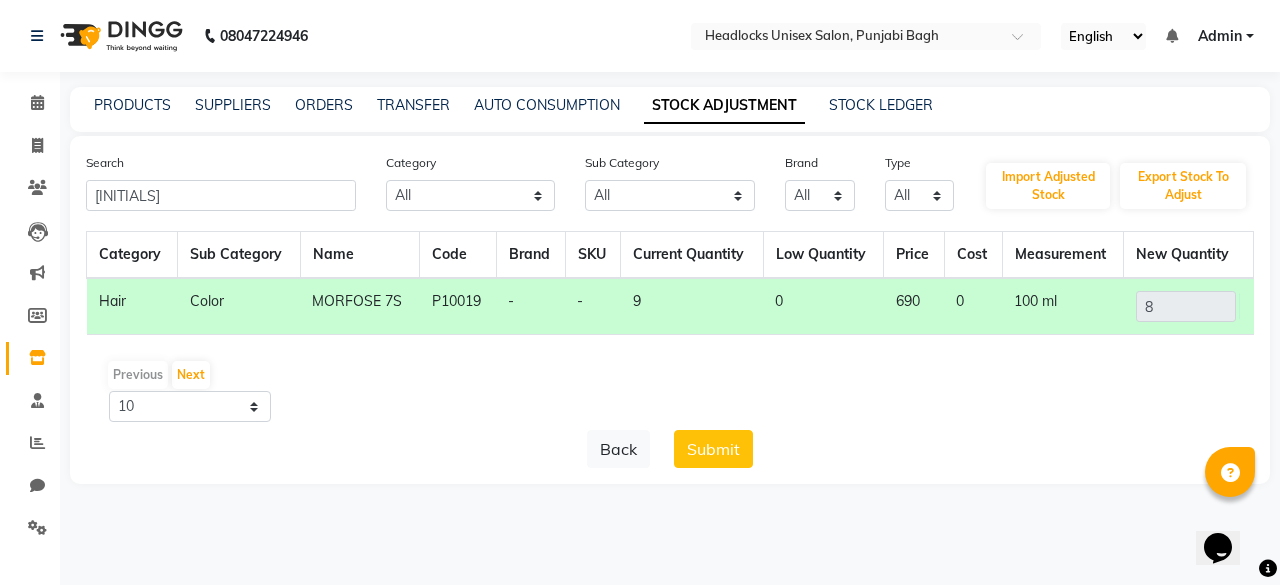click on "Back   Submit" 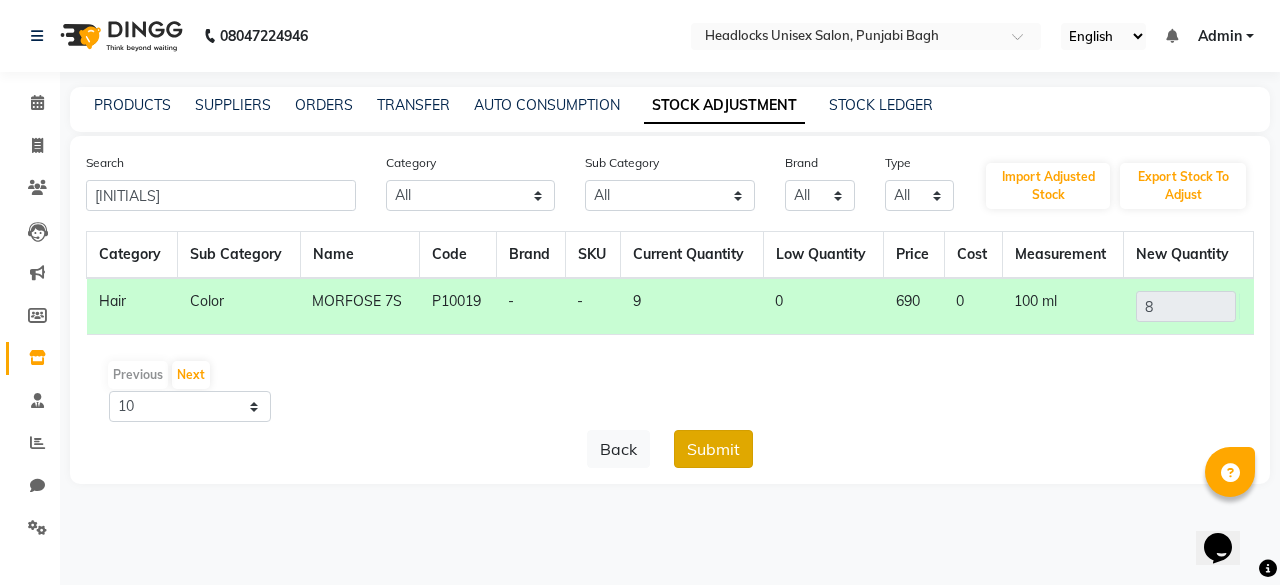 click on "Submit" 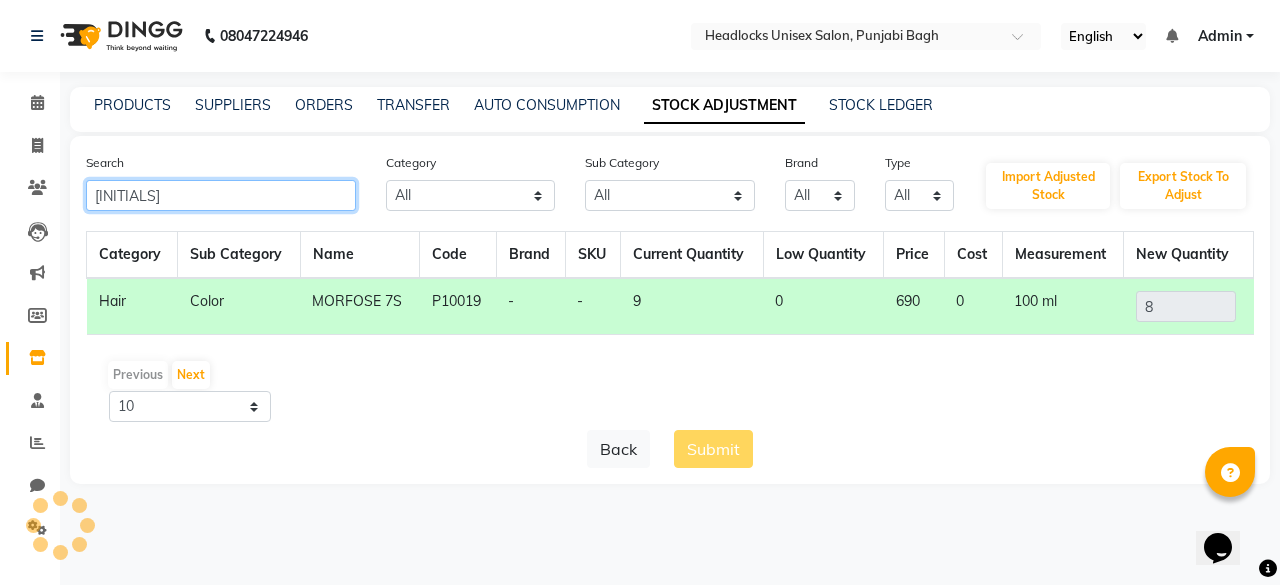click on "[INITIALS]" 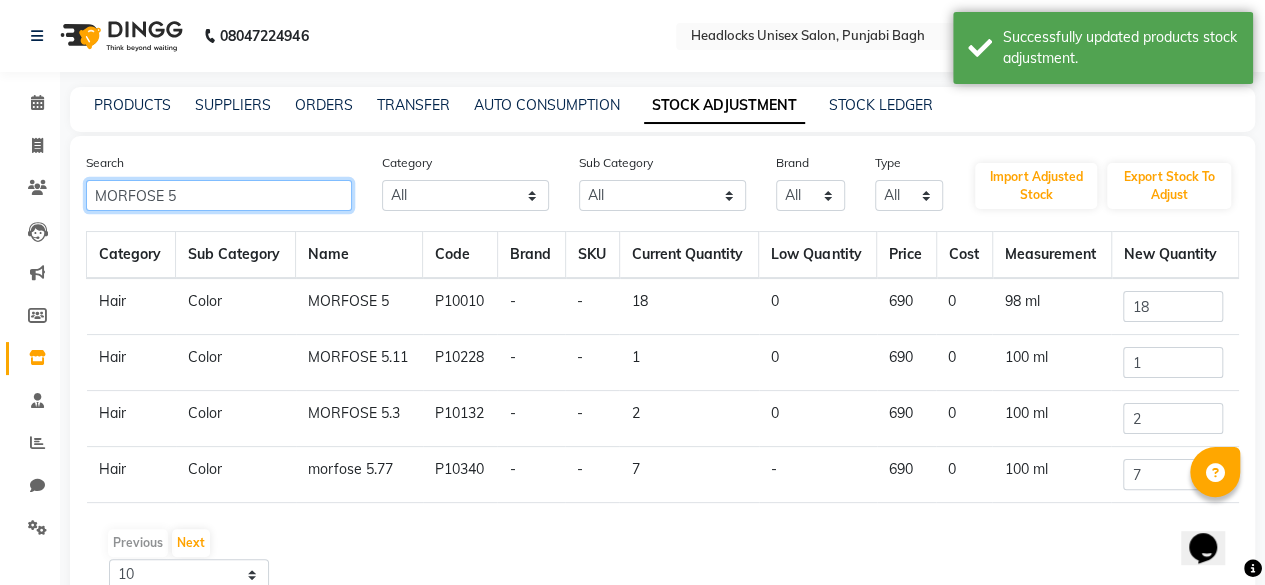 type on "MORFOSE 5" 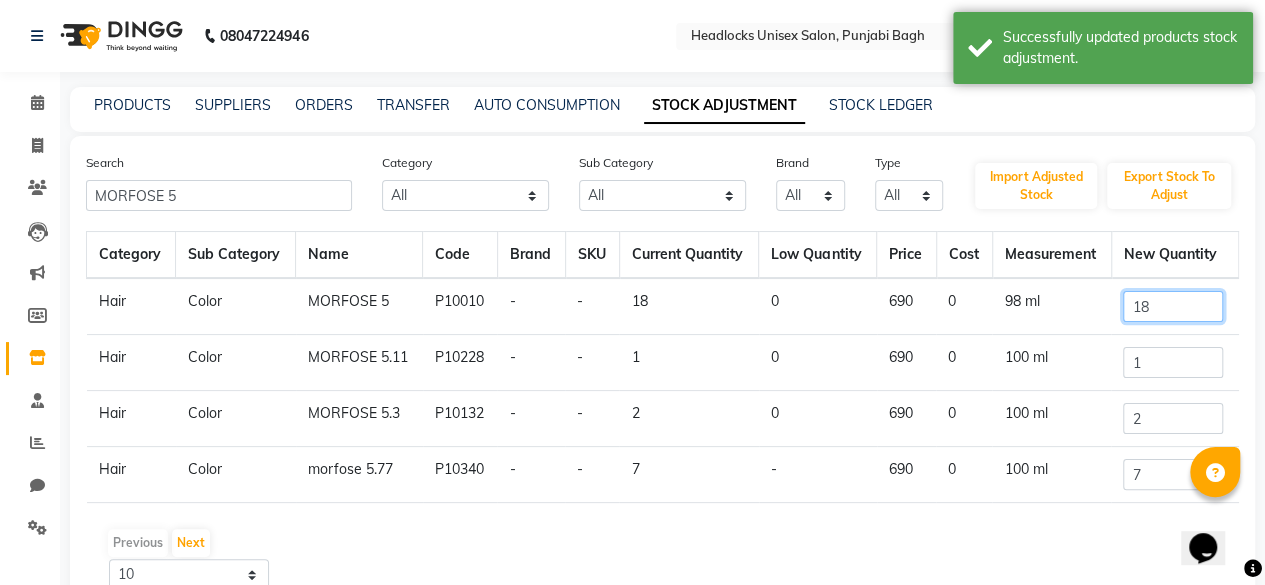 click on "18" 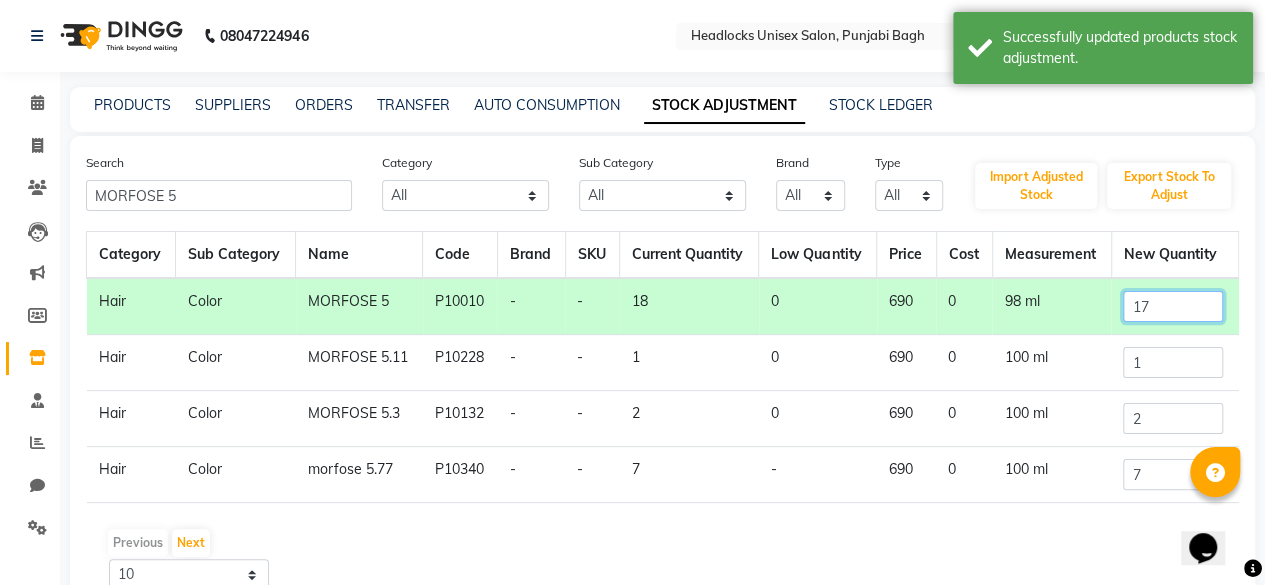 scroll, scrollTop: 94, scrollLeft: 0, axis: vertical 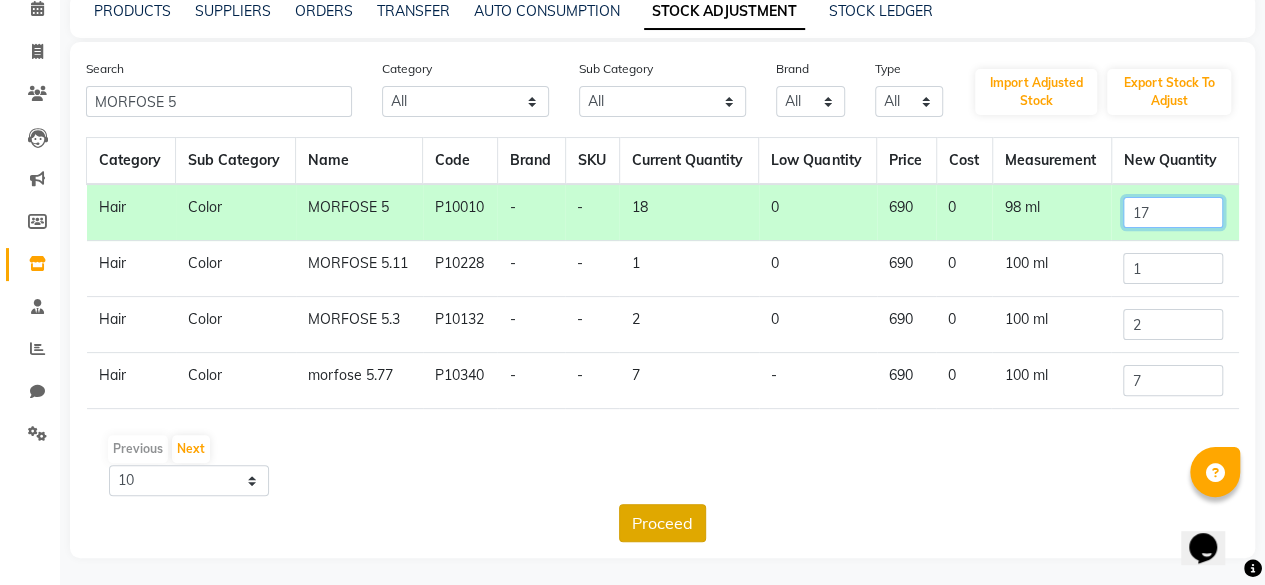 type on "17" 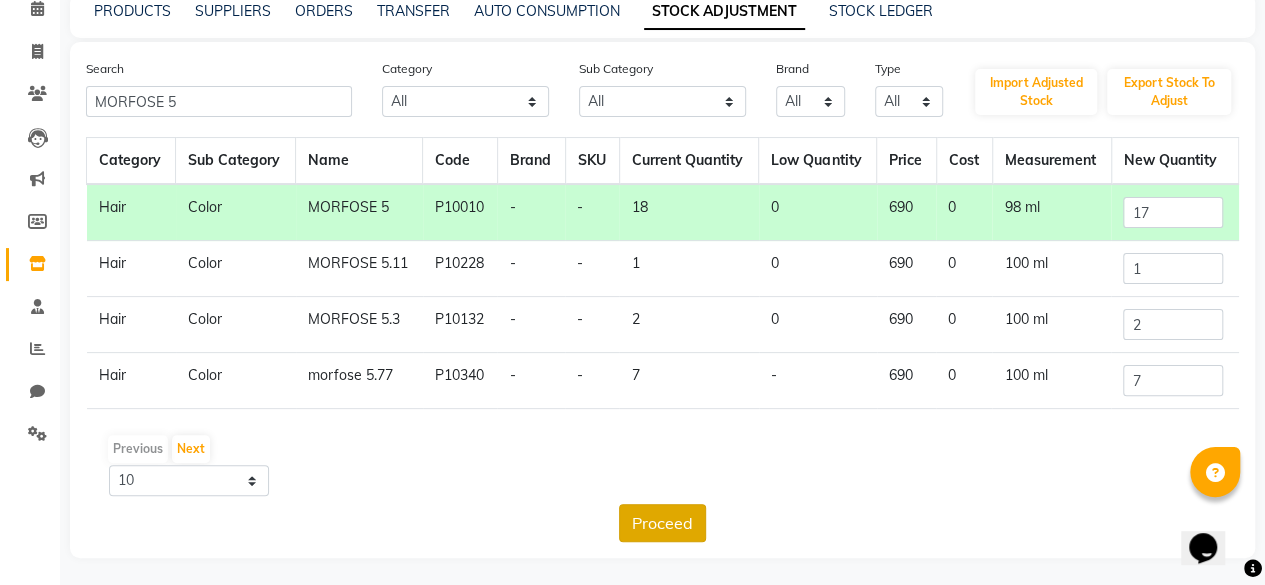 click on "Proceed" 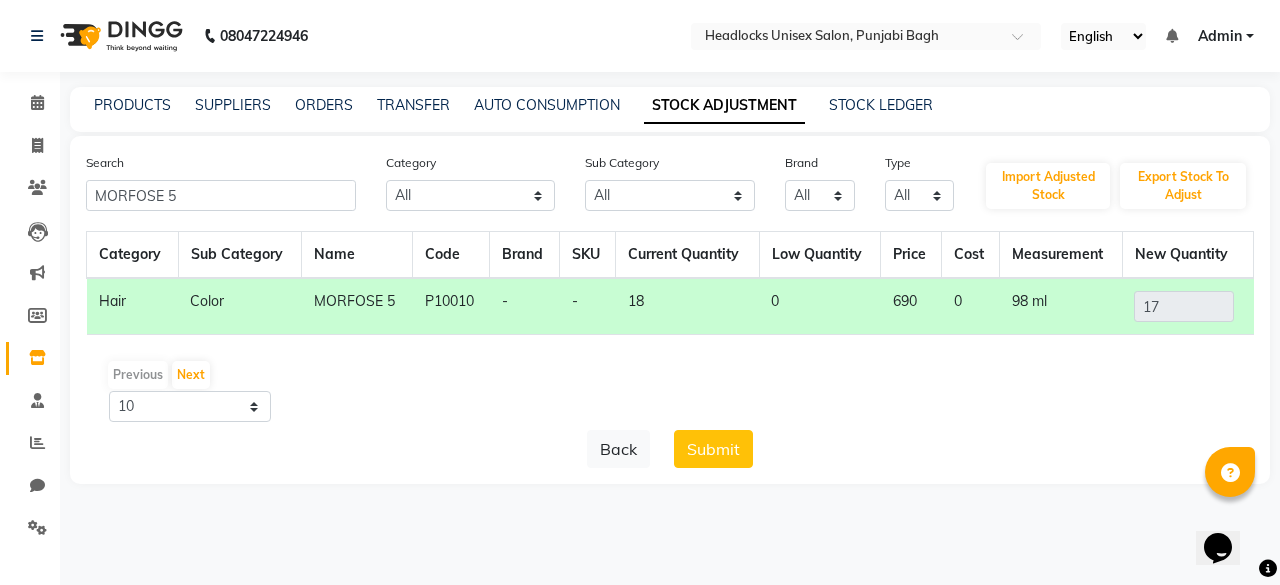 click on "08047224946 Select Location × Headlocks Unisex Salon, Punjabi Bagh English ENGLISH Español العربية मराठी हिंदी ગુજરાતી தமிழ் 中文 Notifications nothing to show Admin Manage Profile Change Password Sign out  Version:3.15.9  ☀ Headlocks Unisex Salon, Punjabi Bagh  Calendar  Invoice  Clients  Leads   Marketing  Members  Inventory  Staff  Reports  Chat  Settings Completed InProgress Upcoming Dropped Tentative Check-In Confirm Bookings Generate Report Segments Page Builder PRODUCTS SUPPLIERS ORDERS TRANSFER AUTO CONSUMPTION STOCK ADJUSTMENT STOCK LEDGER Search MORFOSE 5 Category All Hair Skin Makeup Personal Care Appliances Beard Waxing Disposable Threading Hands and Feet Beauty Planet Botox Cadiveu Casmara Cheryls Loreal Olaplex Other Sub Category All Cream Houskeeping Loreal Retail Cheryls Retail Casmara Retail Cleanser Rill Keratin Retail Botox Salon Use Beauty & Other Salon Use Honey Lips Shampoo Products Appron Bath & Body Olaplex Salon Use Hair 1" at bounding box center [640, 292] 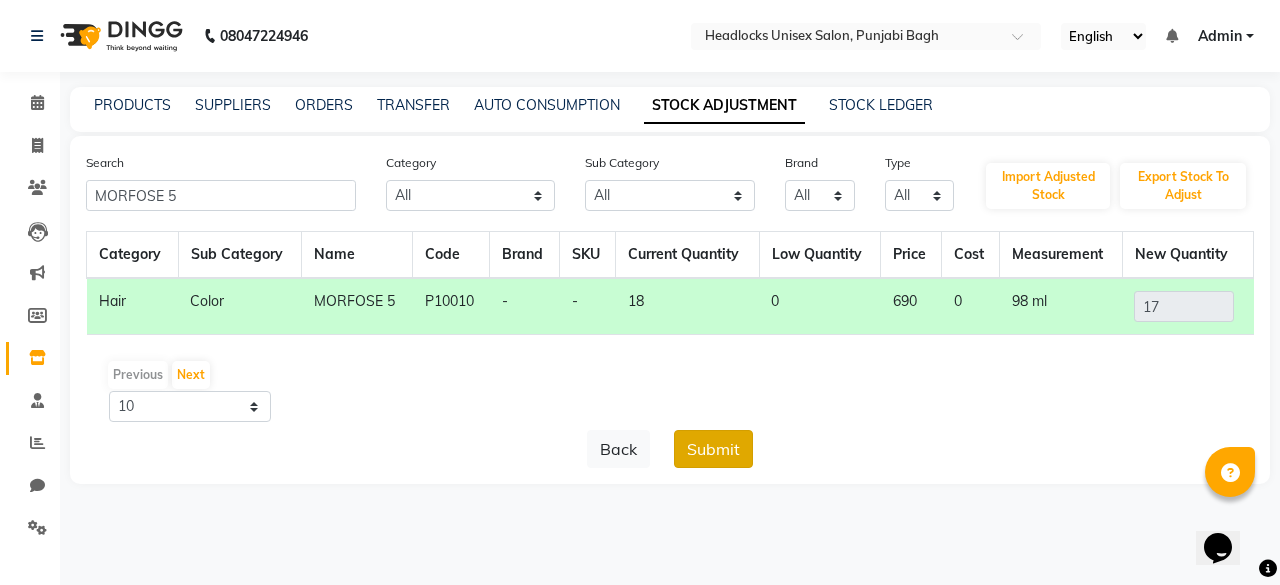 click on "Submit" 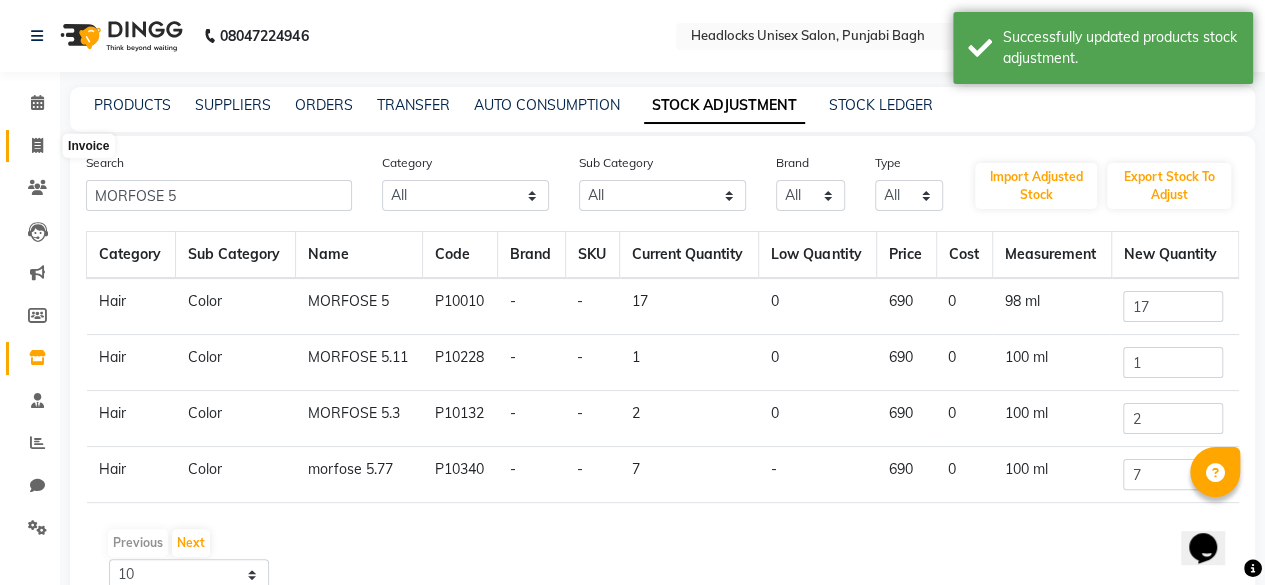 click 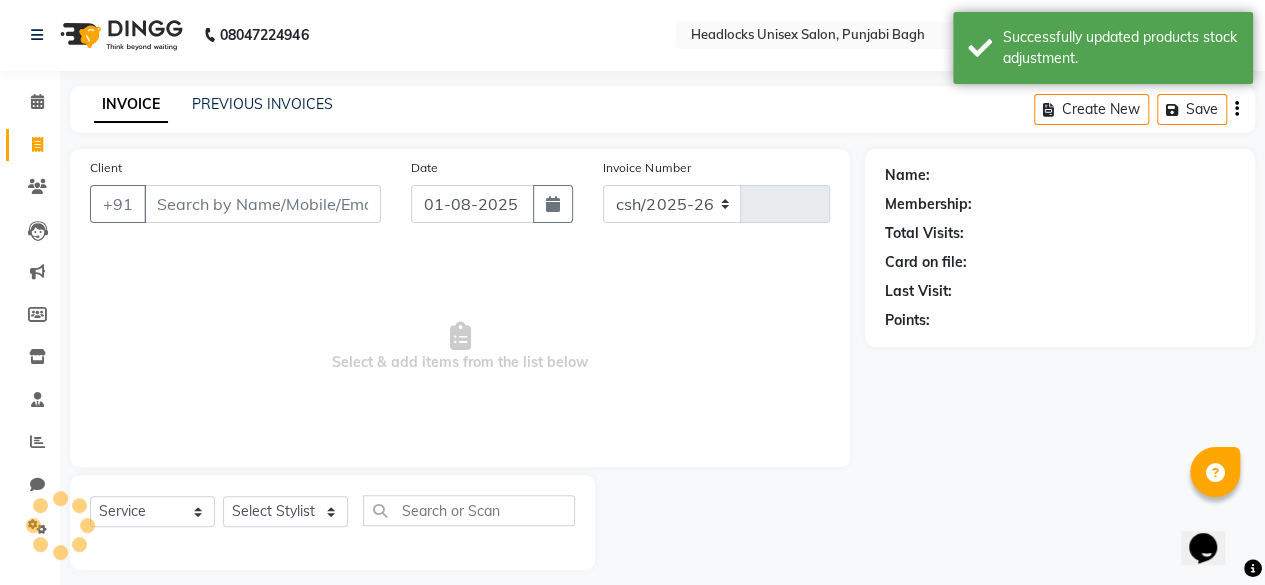select on "7719" 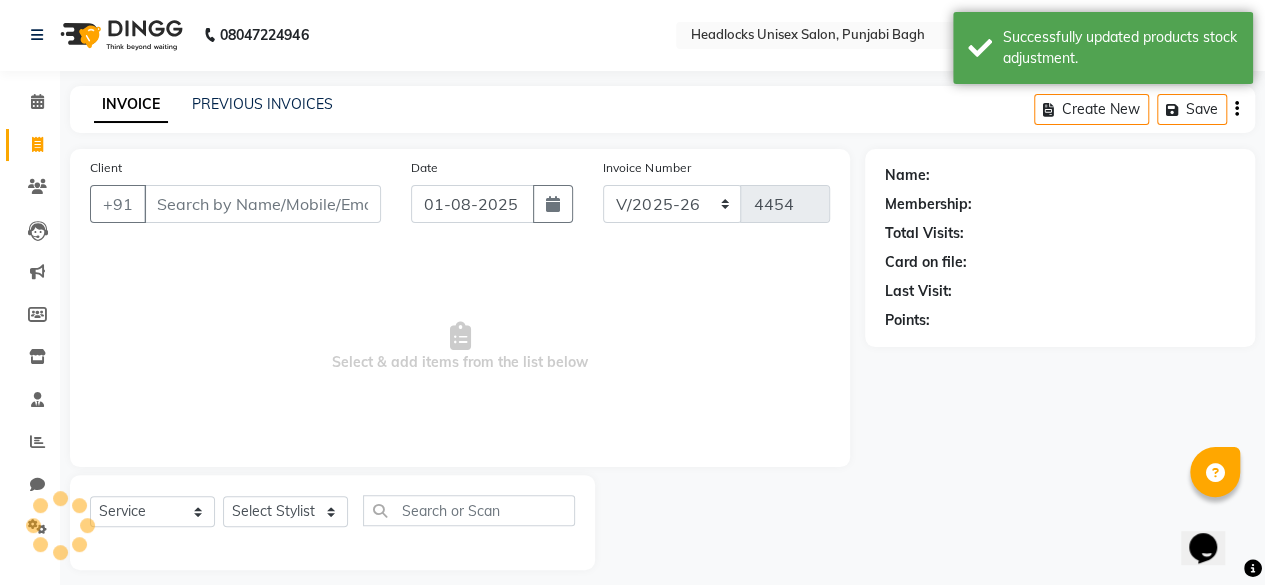 scroll, scrollTop: 15, scrollLeft: 0, axis: vertical 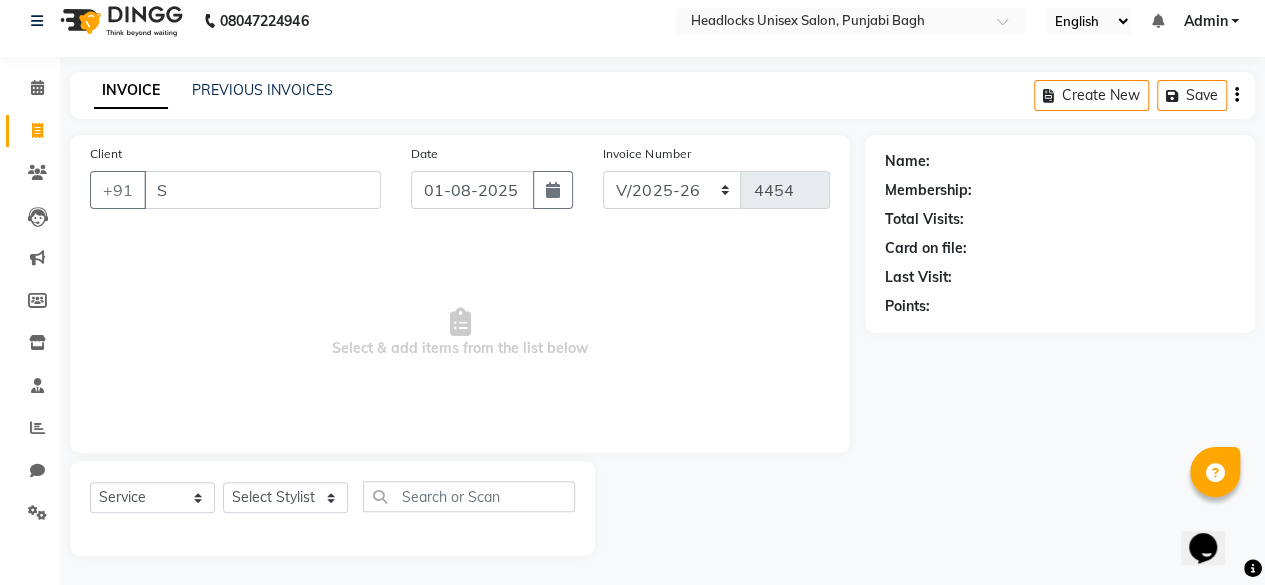 click on "S" at bounding box center (262, 190) 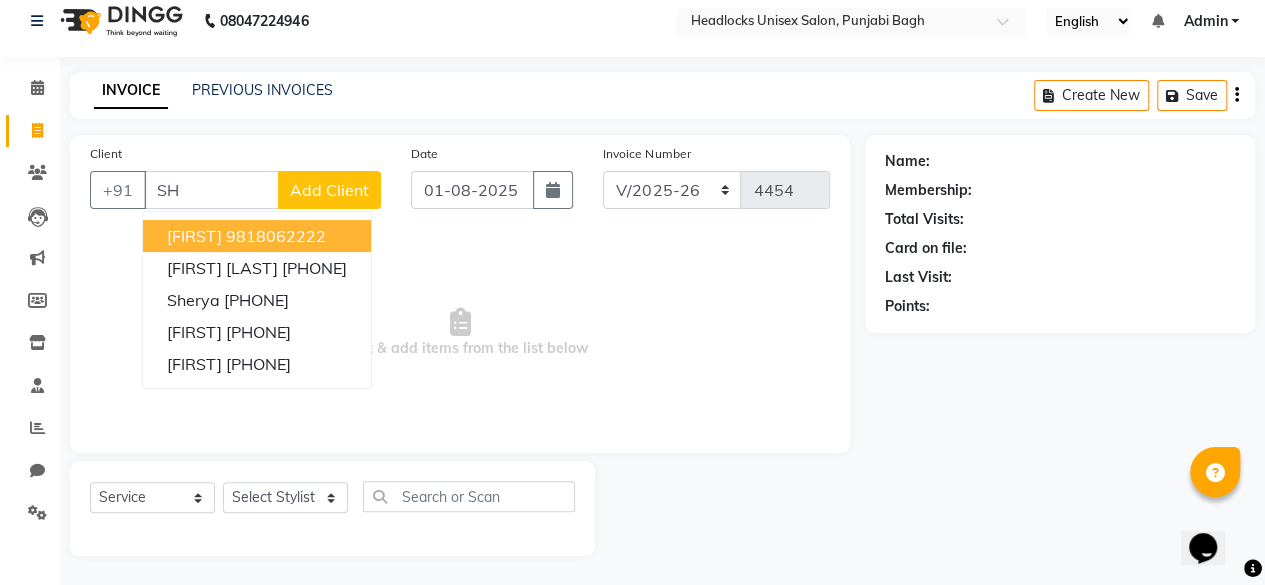 type on "S" 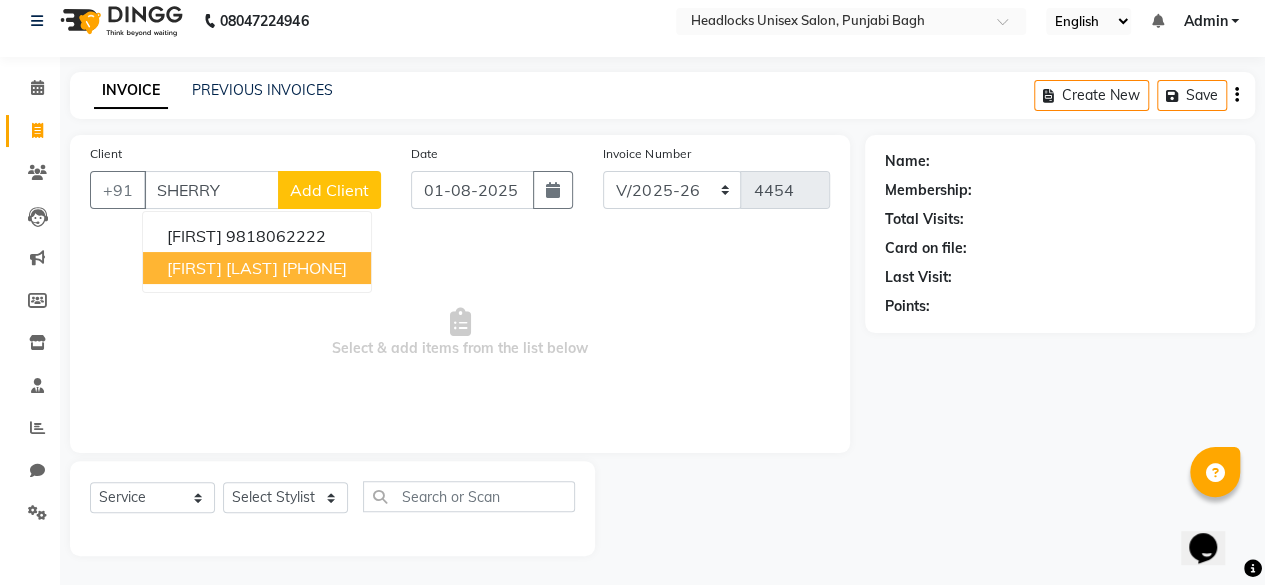 click on "[FIRST] [LAST]" at bounding box center [222, 268] 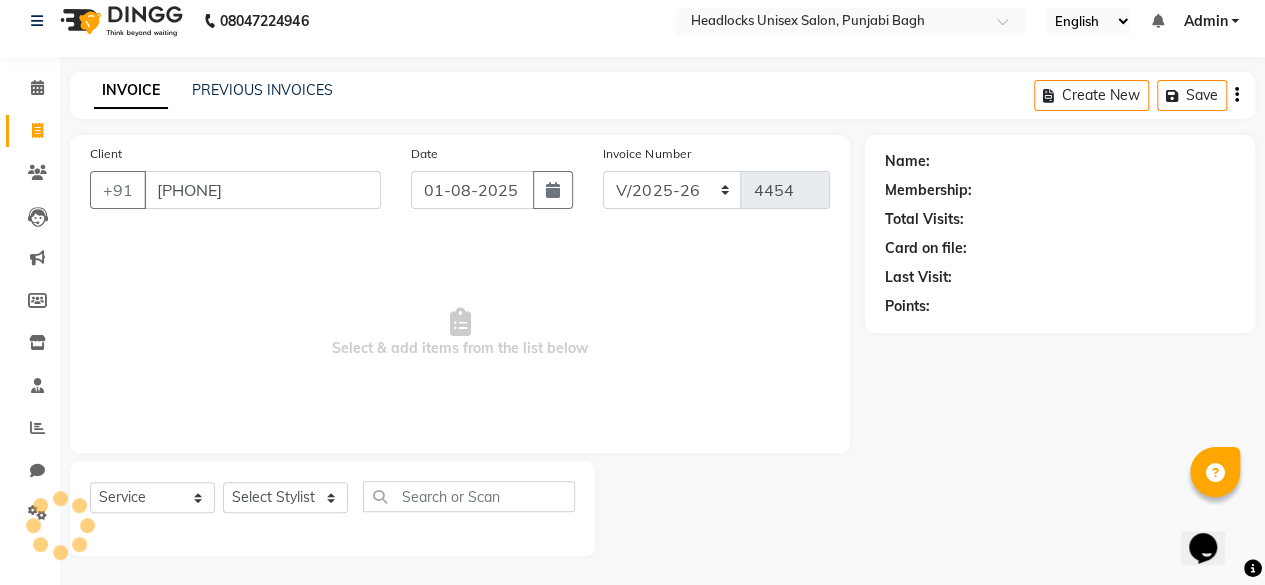 type on "[PHONE]" 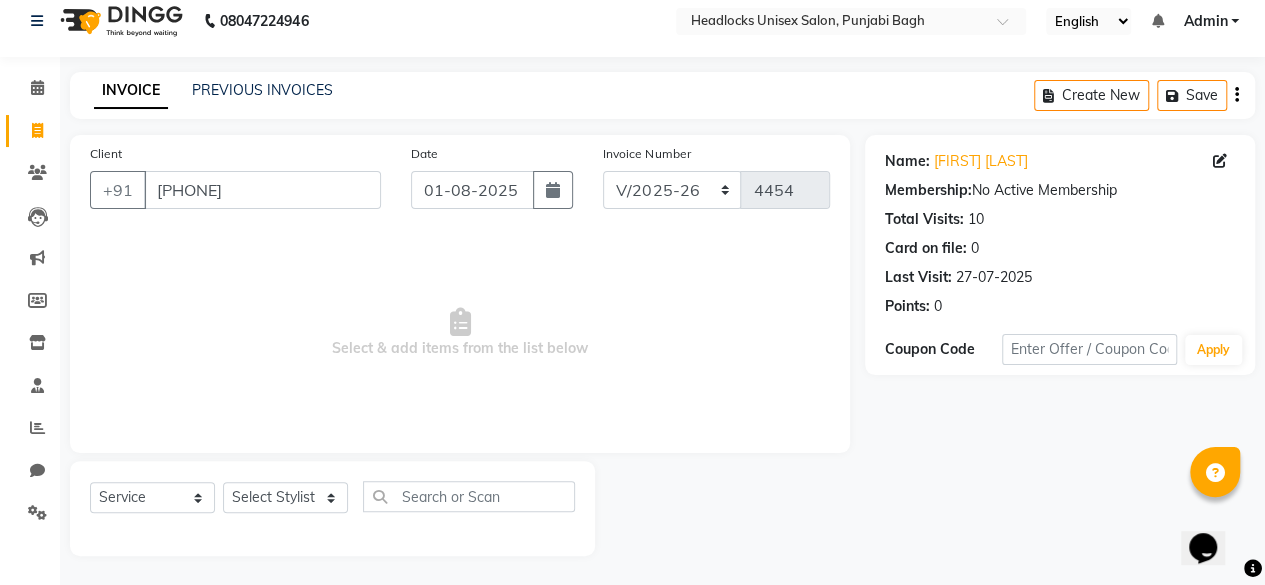 click on "Select  Service  Product  Membership  Package VoucherPrepaid Gift Card  Select Stylist ⁠[FIRST] ⁠[FIRST] [FIRST]  [FIRST] [FIRST]  [FIRST]  [FIRST] [FIRST] [FIRST] [FIRST] [FIRST] [FIRST] [FIRST] [FIRST] [FIRST] ⁠[FIRST] ⁠[FIRST] [FIRST]  [FIRST] [FIRST] [FIRST] [FIRST] [FIRST] [FIRST] [FIRST] [FIRST] [FIRST] [FIRST] [FIRST] [FIRST] ⁠[FIRST] ⁠[FIRST] ⁠[FIRST] ⁠[FIRST] ⁠[FIRST] ⁠[FIRST] ⁠[FIRST]" 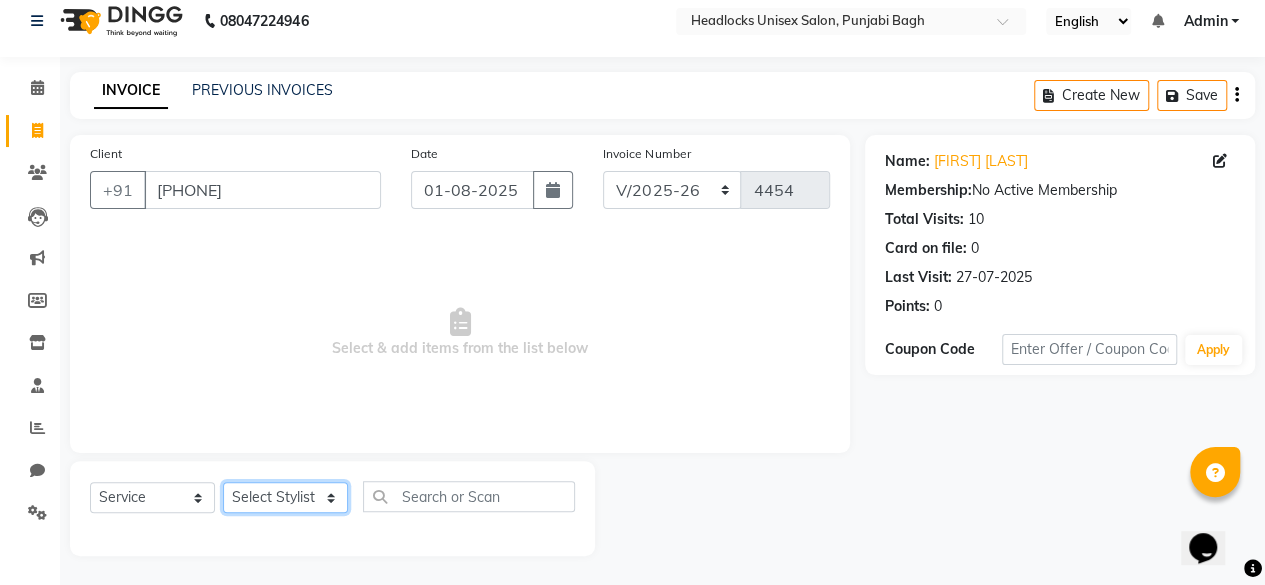click on "Select Stylist ⁠[FIRST] ⁠[FIRST] [FIRST]  [FIRST] [FIRST]  [FIRST]  [FIRST] [FIRST] [FIRST] [FIRST] [FIRST] [FIRST] [FIRST] [FIRST] [FIRST] ⁠[FIRST] ⁠[FIRST] [FIRST]  [FIRST] [FIRST] [FIRST] [FIRST] [FIRST] [FIRST] [FIRST] [FIRST] [FIRST] [FIRST] [FIRST] [FIRST] ⁠[FIRST] ⁠[FIRST] ⁠[FIRST] ⁠[FIRST] ⁠[FIRST] ⁠[FIRST] ⁠[FIRST]" 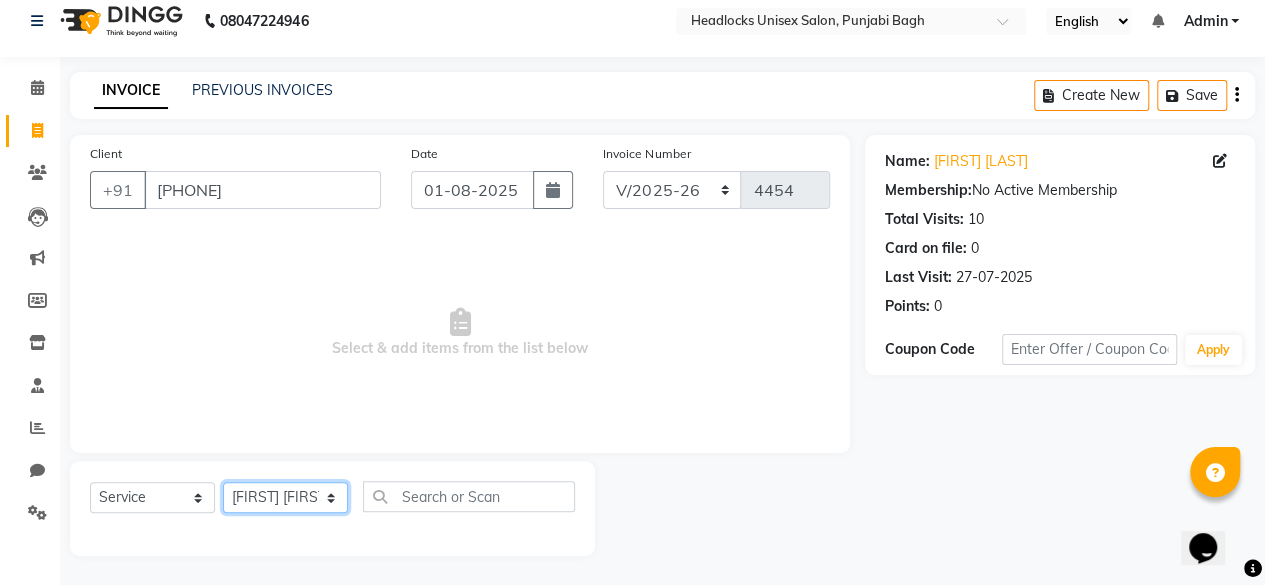 click on "Select Stylist ⁠[FIRST] ⁠[FIRST] [FIRST]  [FIRST] [FIRST]  [FIRST]  [FIRST] [FIRST] [FIRST] [FIRST] [FIRST] [FIRST] [FIRST] [FIRST] [FIRST] ⁠[FIRST] ⁠[FIRST] [FIRST]  [FIRST] [FIRST] [FIRST] [FIRST] [FIRST] [FIRST] [FIRST] [FIRST] [FIRST] [FIRST] [FIRST] [FIRST] ⁠[FIRST] ⁠[FIRST] ⁠[FIRST] ⁠[FIRST] ⁠[FIRST] ⁠[FIRST] ⁠[FIRST]" 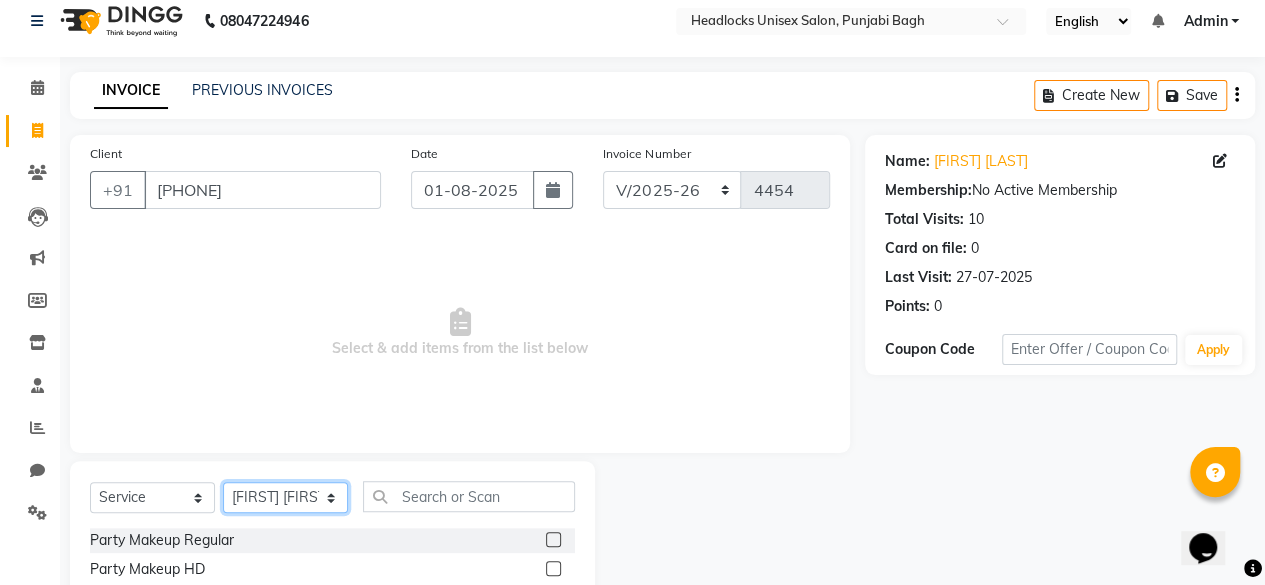 scroll, scrollTop: 92, scrollLeft: 0, axis: vertical 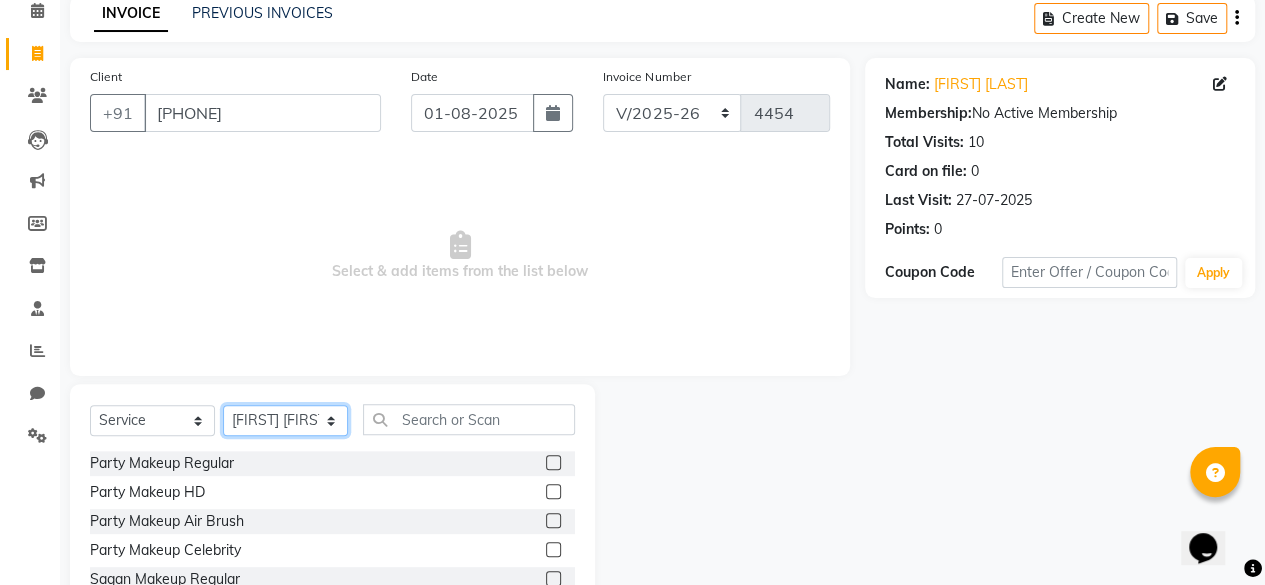 click on "Select Stylist ⁠[FIRST] ⁠[FIRST] [FIRST]  [FIRST] [FIRST]  [FIRST]  [FIRST] [FIRST] [FIRST] [FIRST] [FIRST] [FIRST] [FIRST] [FIRST] [FIRST] ⁠[FIRST] ⁠[FIRST] [FIRST]  [FIRST] [FIRST] [FIRST] [FIRST] [FIRST] [FIRST] [FIRST] [FIRST] [FIRST] [FIRST] [FIRST] [FIRST] ⁠[FIRST] ⁠[FIRST] ⁠[FIRST] ⁠[FIRST] ⁠[FIRST] ⁠[FIRST] ⁠[FIRST]" 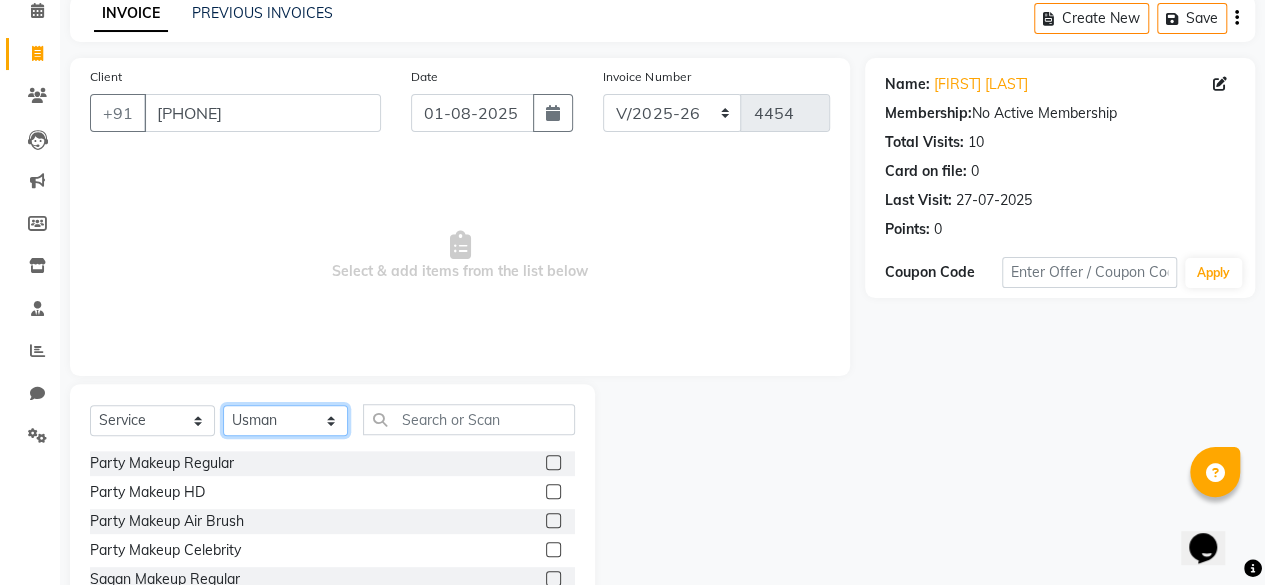click on "Select Stylist ⁠[FIRST] ⁠[FIRST] [FIRST]  [FIRST] [FIRST]  [FIRST]  [FIRST] [FIRST] [FIRST] [FIRST] [FIRST] [FIRST] [FIRST] [FIRST] [FIRST] ⁠[FIRST] ⁠[FIRST] [FIRST]  [FIRST] [FIRST] [FIRST] [FIRST] [FIRST] [FIRST] [FIRST] [FIRST] [FIRST] [FIRST] [FIRST] [FIRST] ⁠[FIRST] ⁠[FIRST] ⁠[FIRST] ⁠[FIRST] ⁠[FIRST] ⁠[FIRST] ⁠[FIRST]" 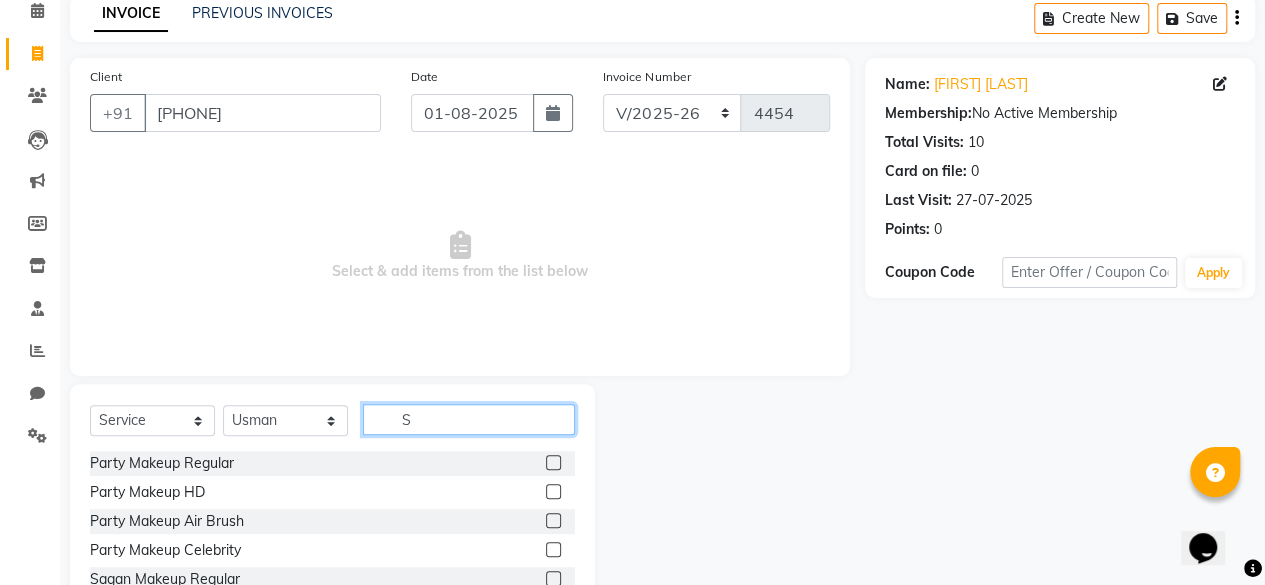 click on "S" 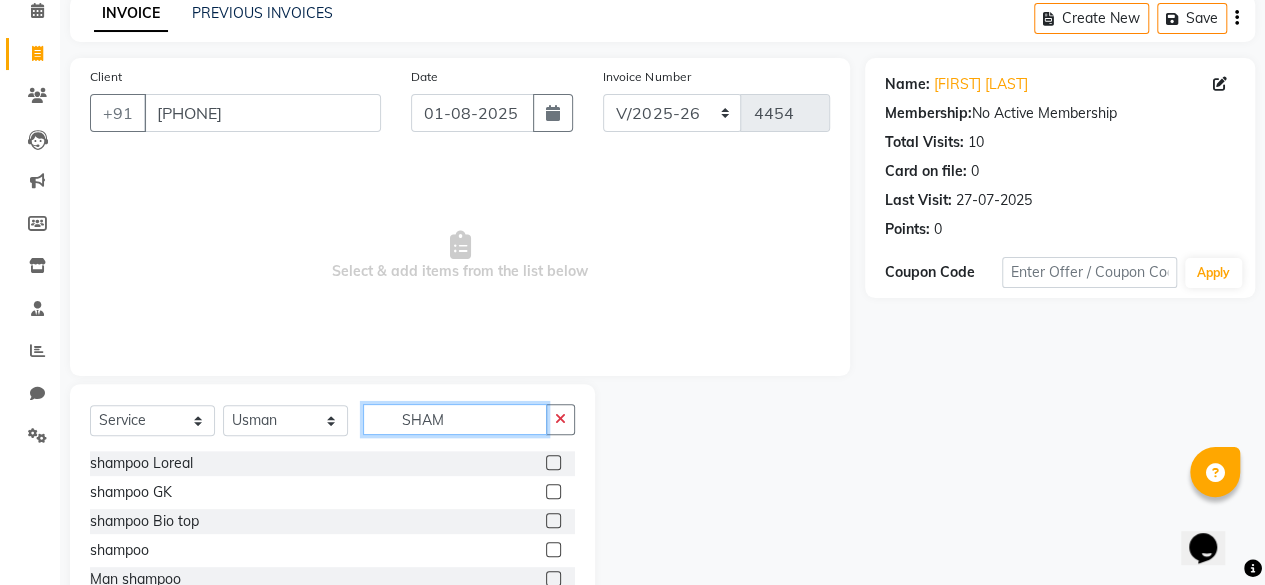 scroll, scrollTop: 215, scrollLeft: 0, axis: vertical 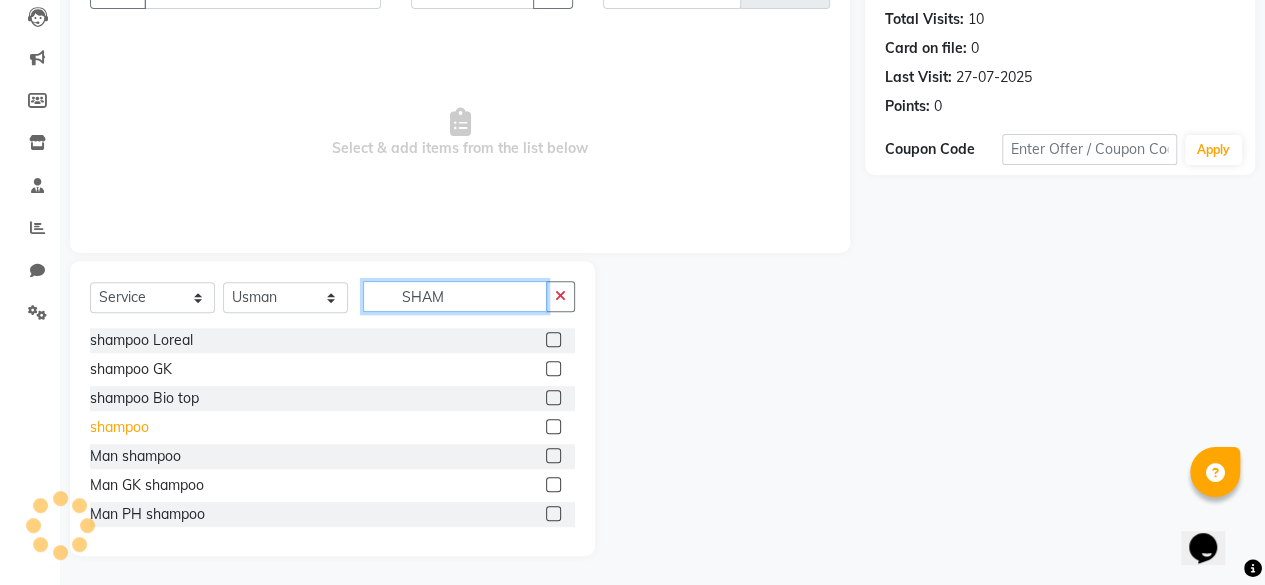 type on "SHAM" 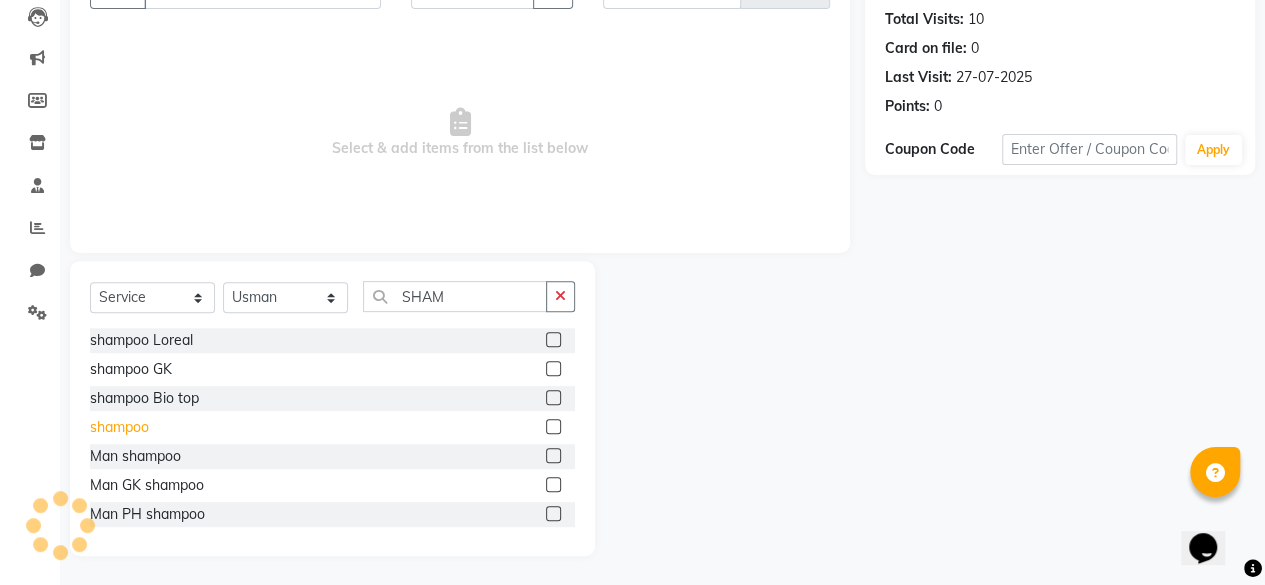 click on "shampoo" 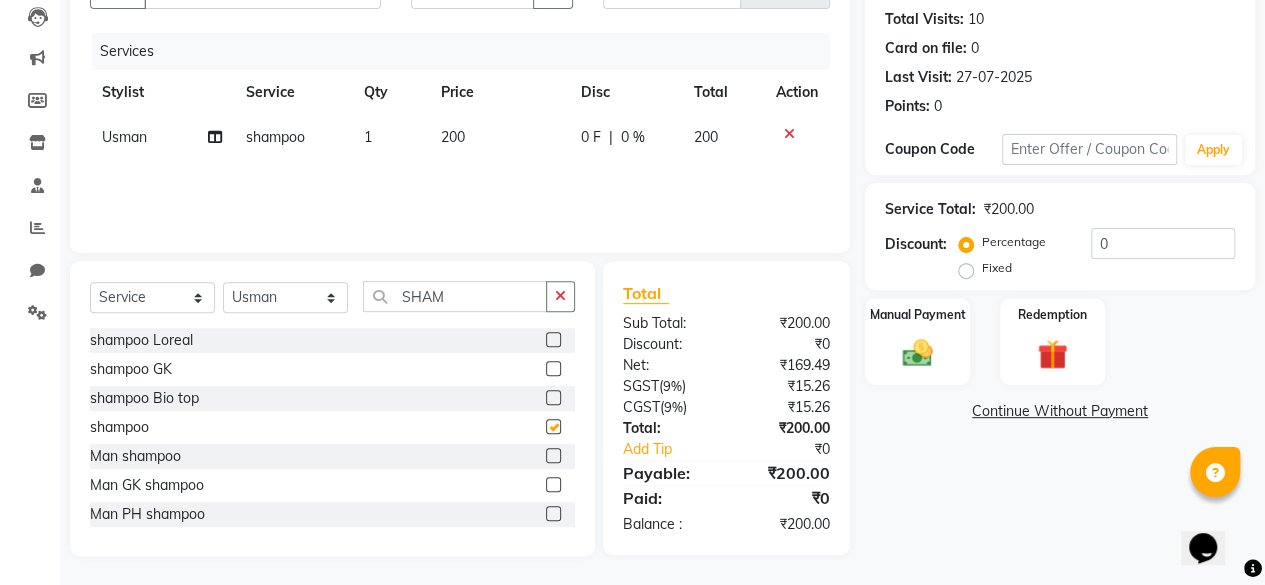 checkbox on "false" 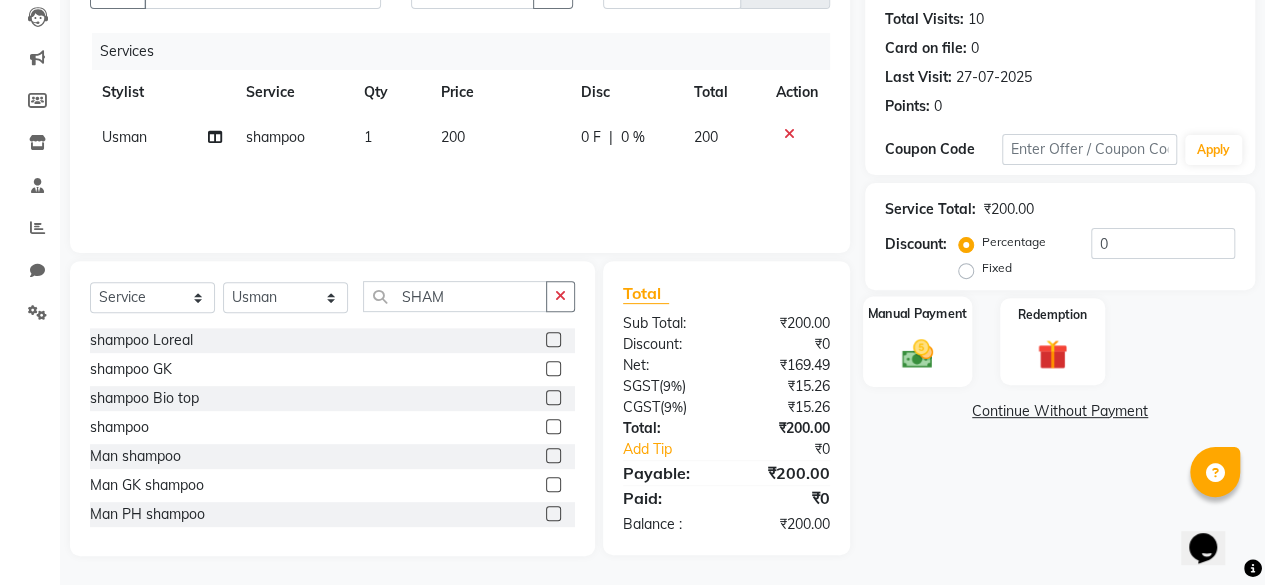 click 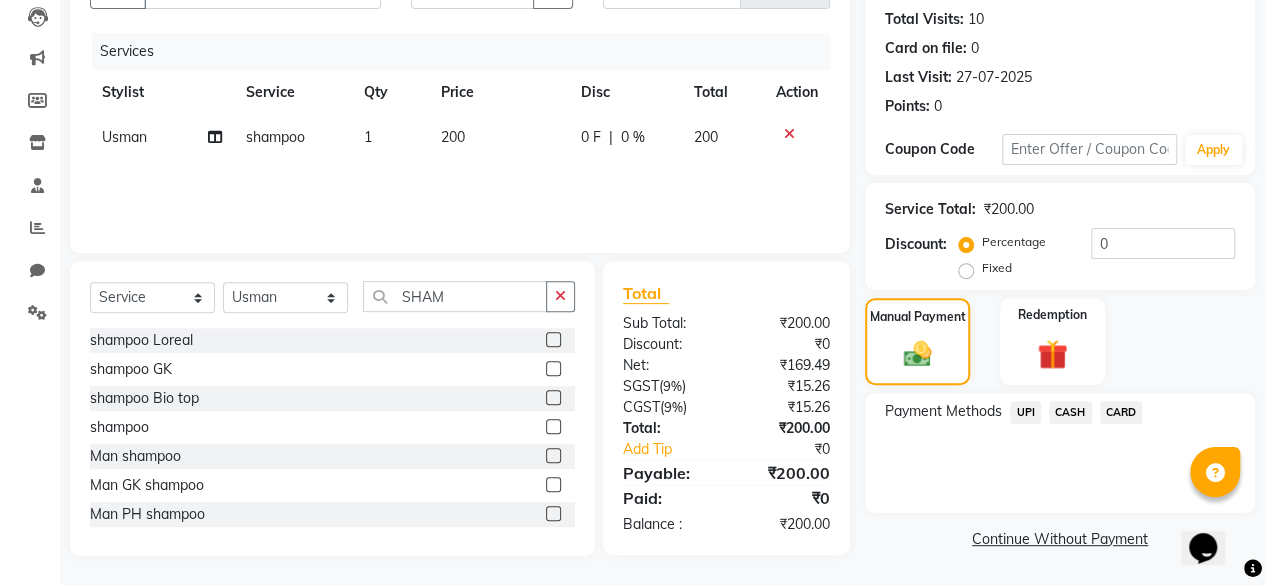 click on "CASH" 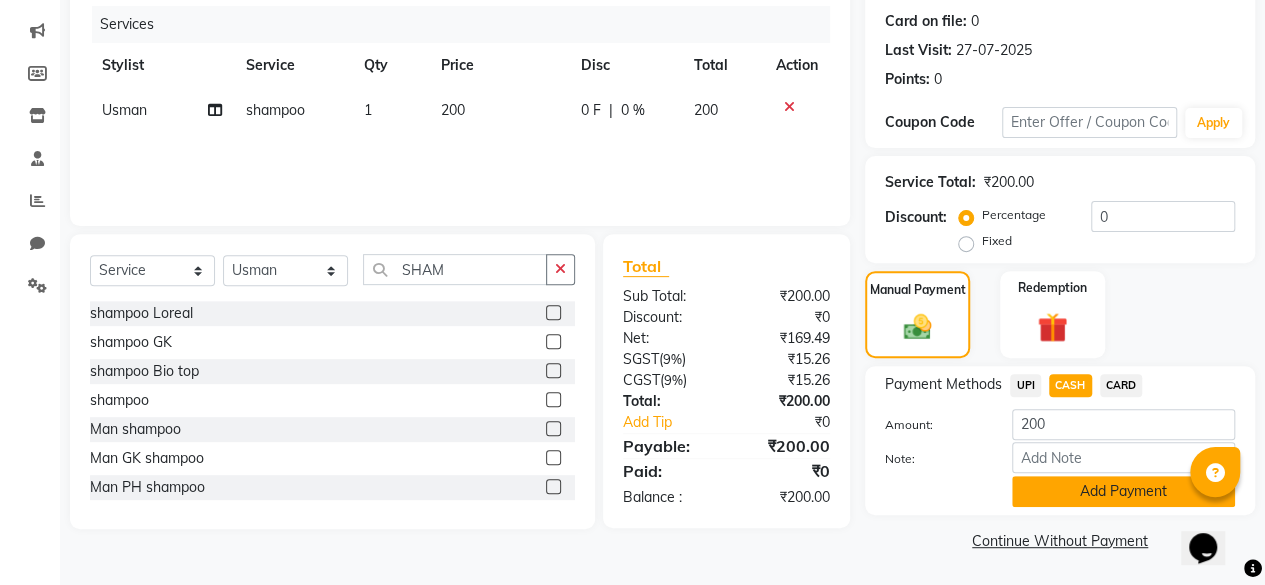 click on "Add Payment" 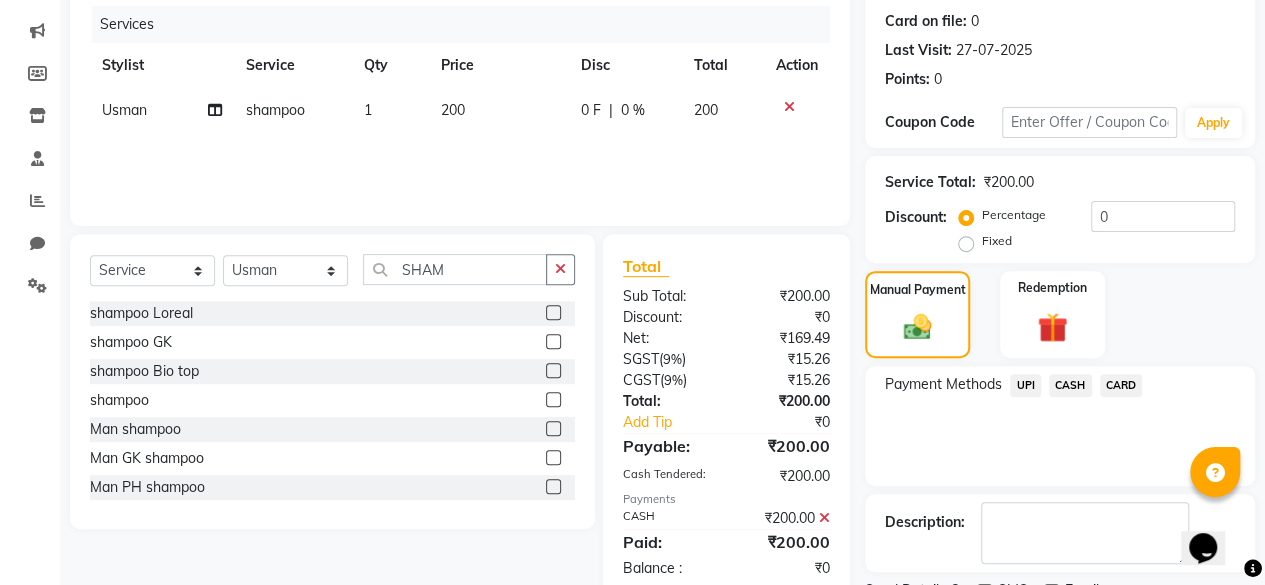 scroll, scrollTop: 324, scrollLeft: 0, axis: vertical 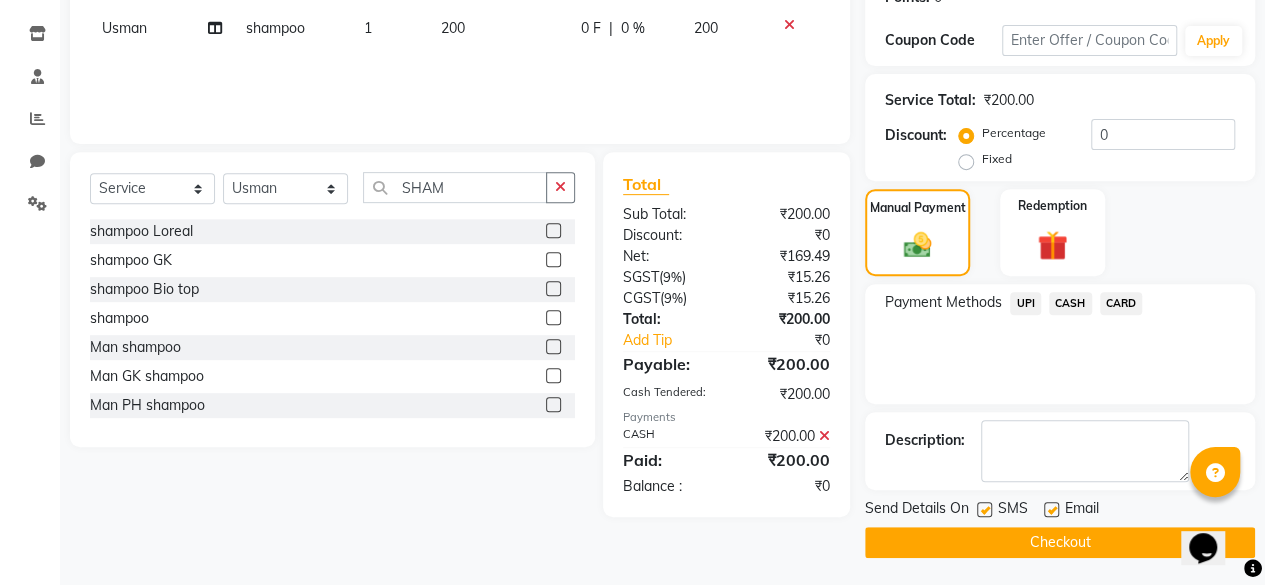 click 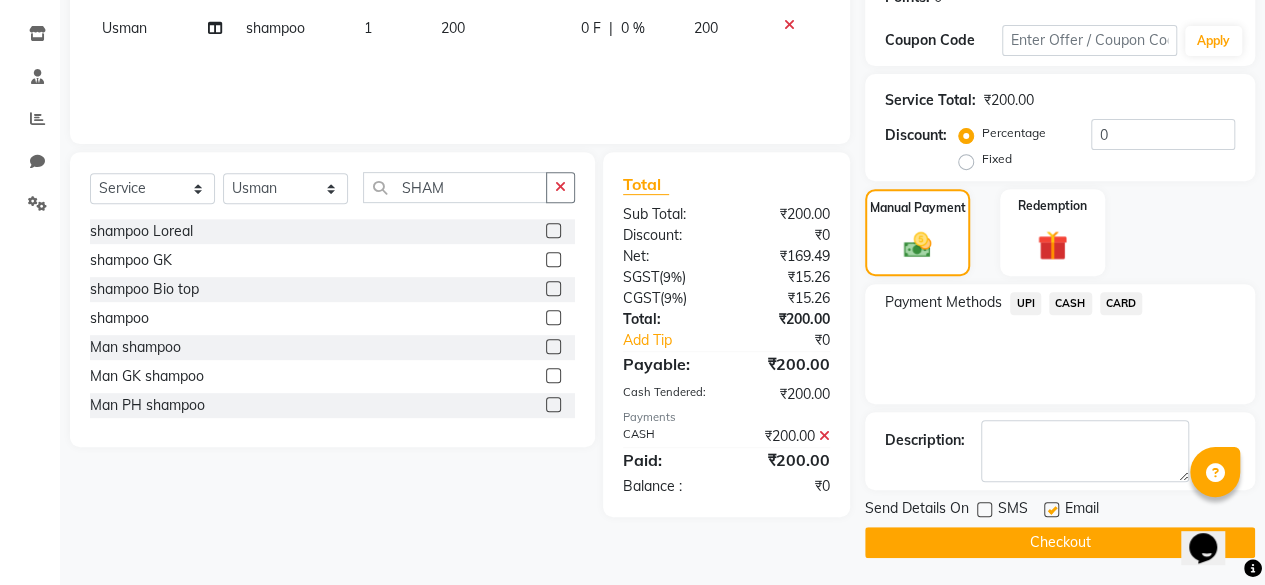 click on "Checkout" 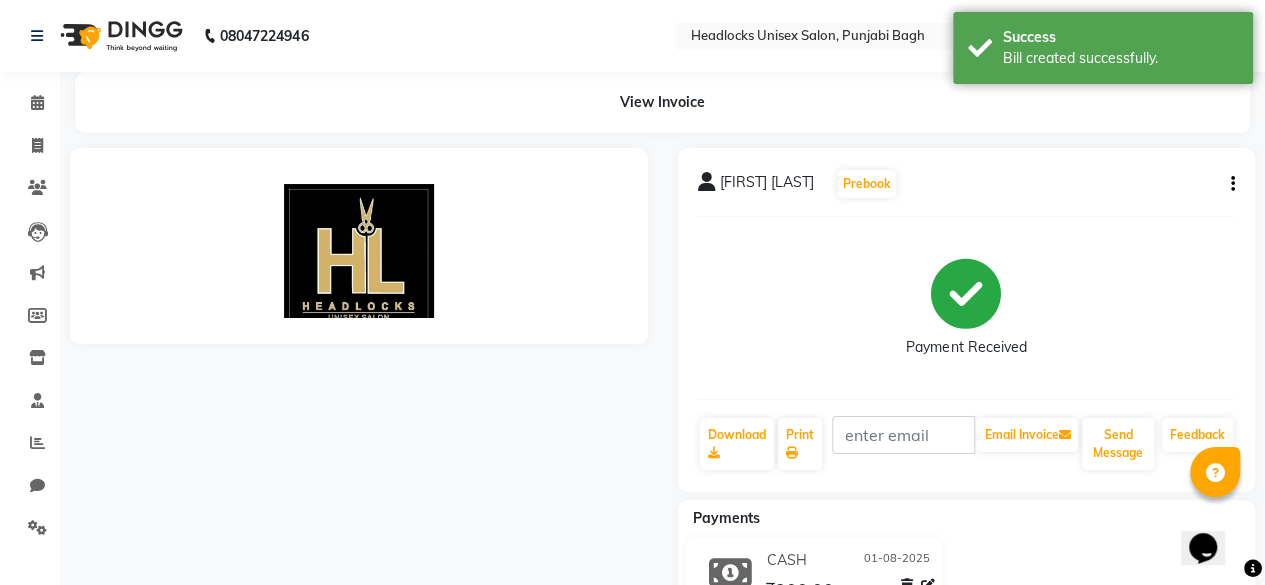 scroll, scrollTop: 0, scrollLeft: 0, axis: both 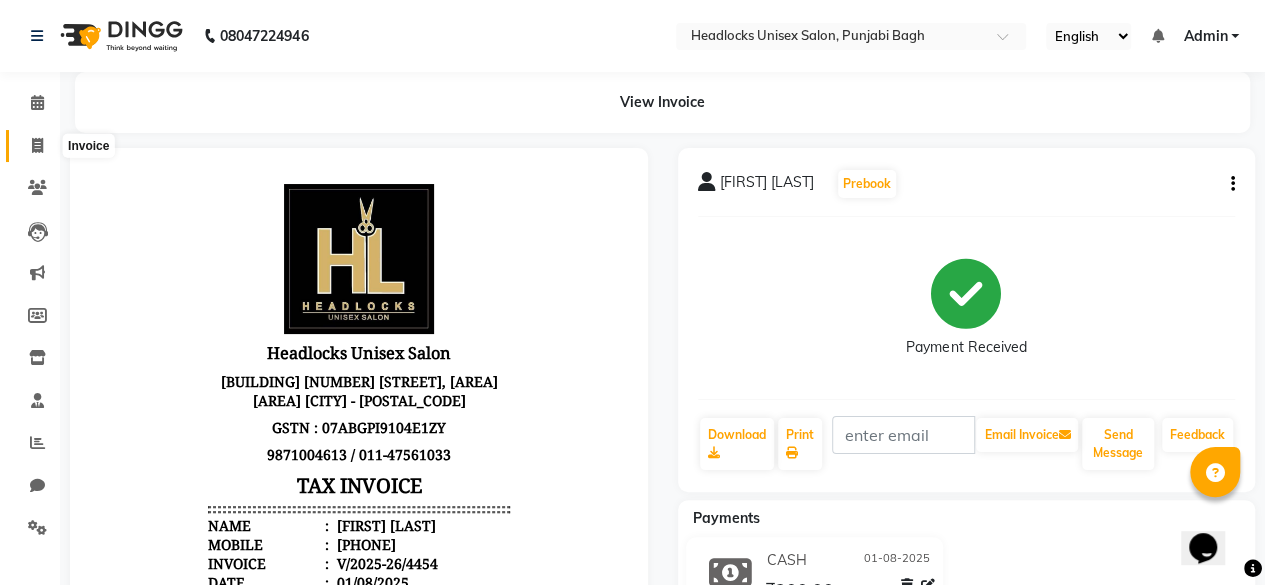 click 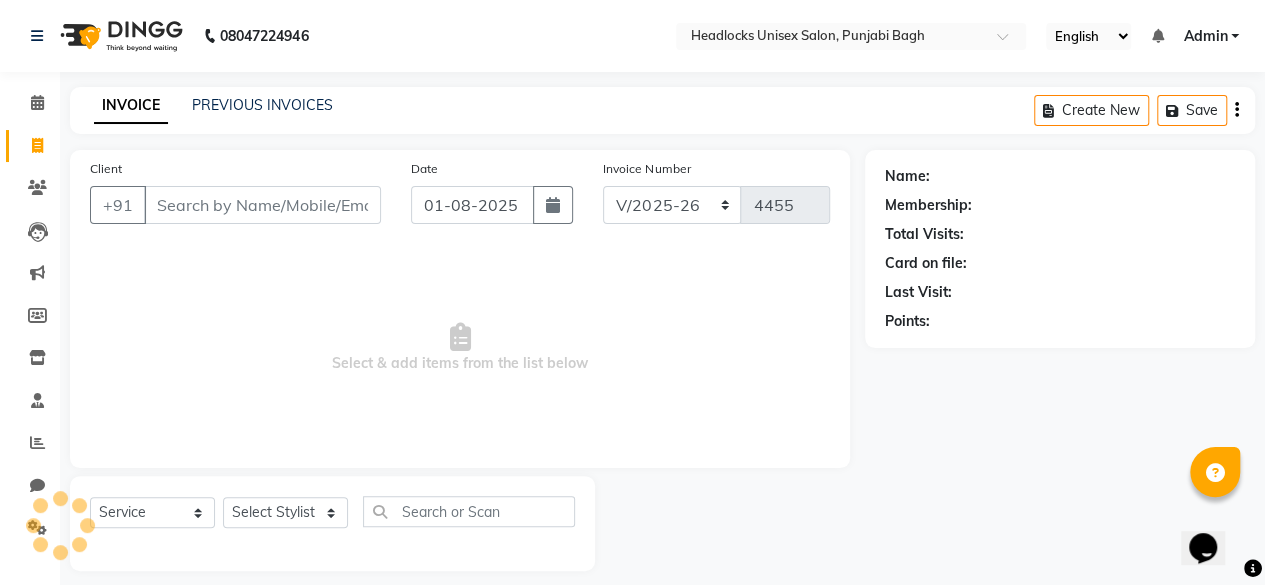 scroll, scrollTop: 15, scrollLeft: 0, axis: vertical 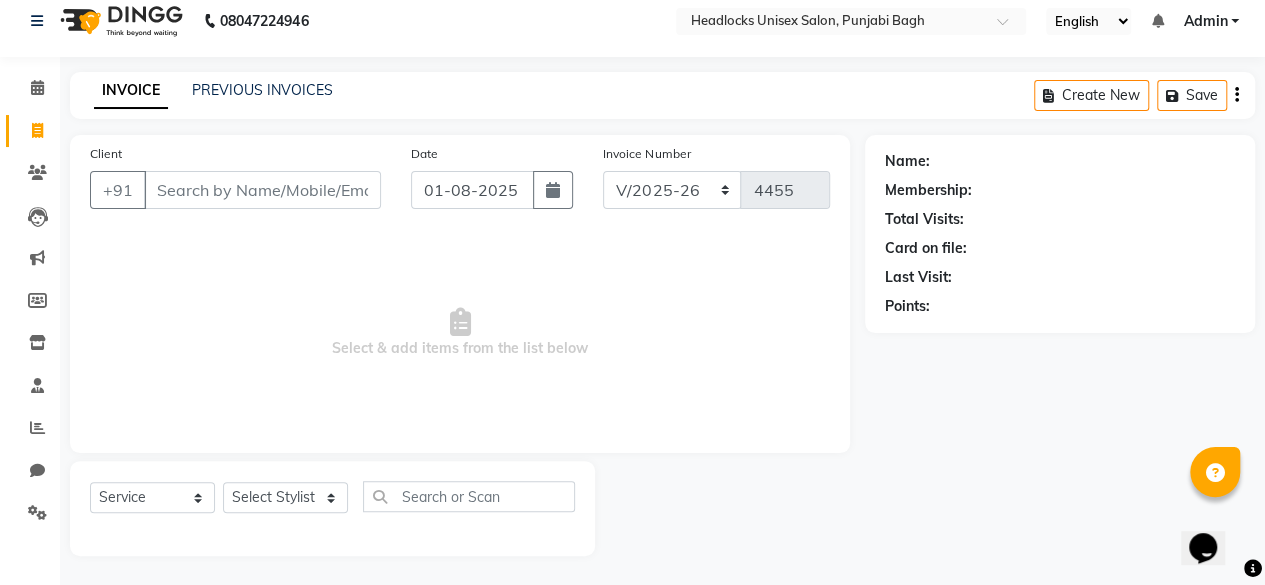 click on "Client" at bounding box center [262, 190] 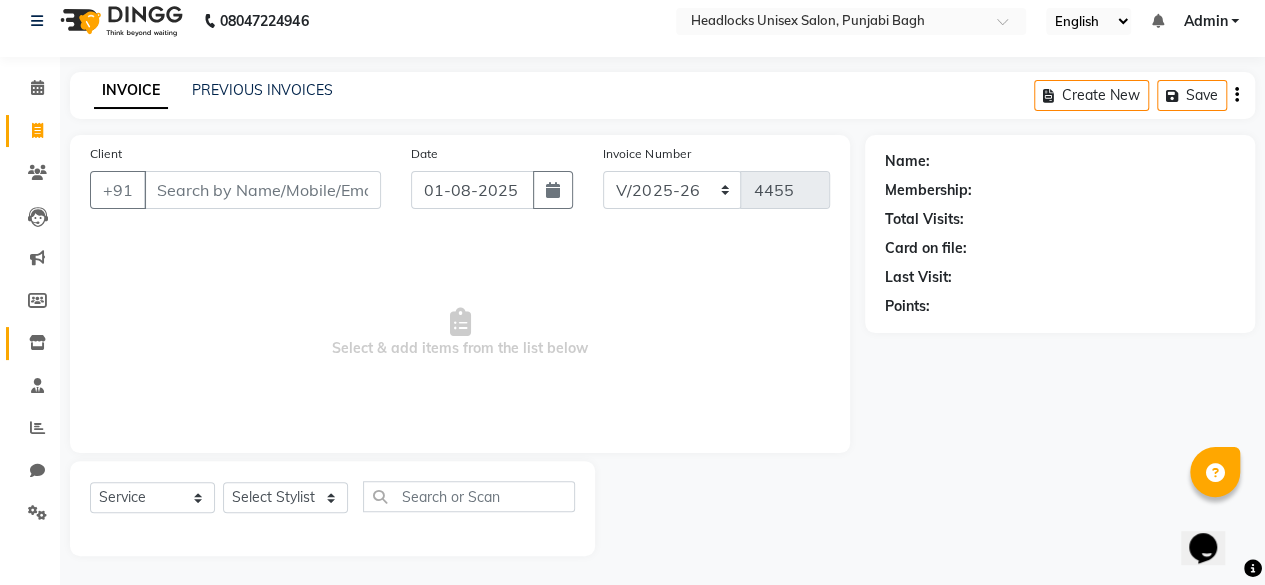 drag, startPoint x: 39, startPoint y: 323, endPoint x: 33, endPoint y: 338, distance: 16.155495 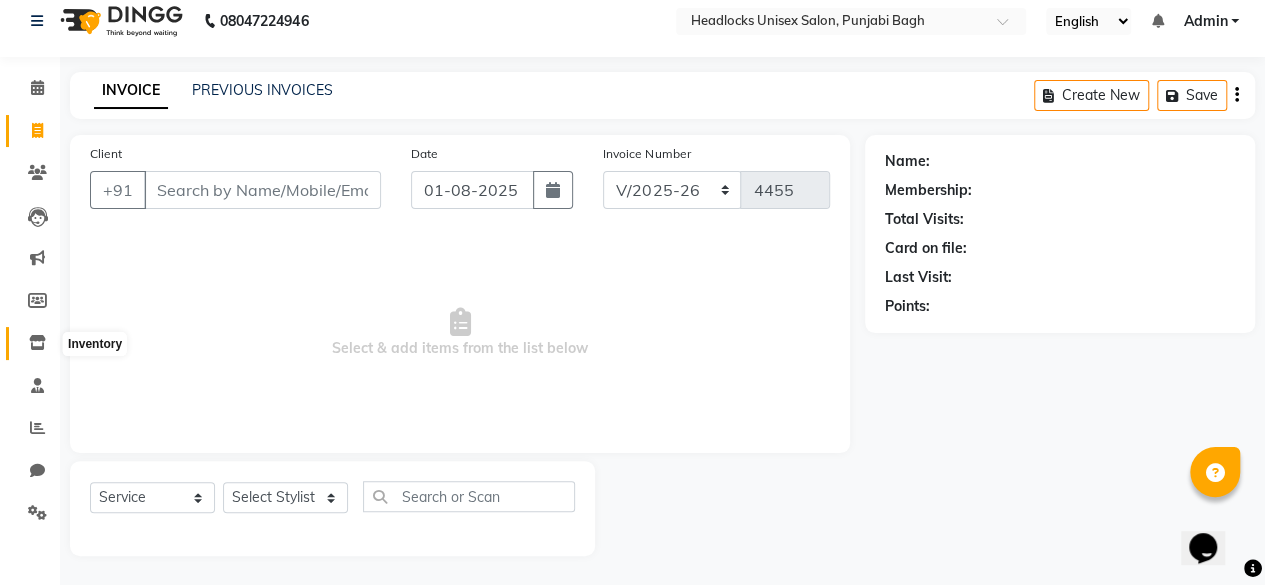 click 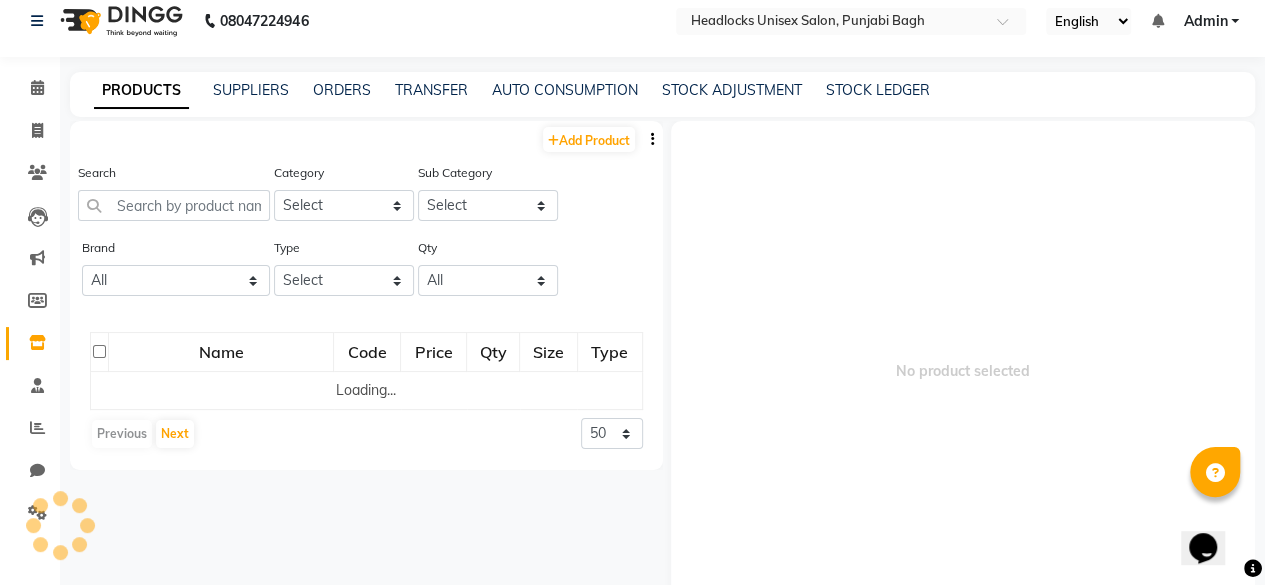 scroll, scrollTop: 12, scrollLeft: 0, axis: vertical 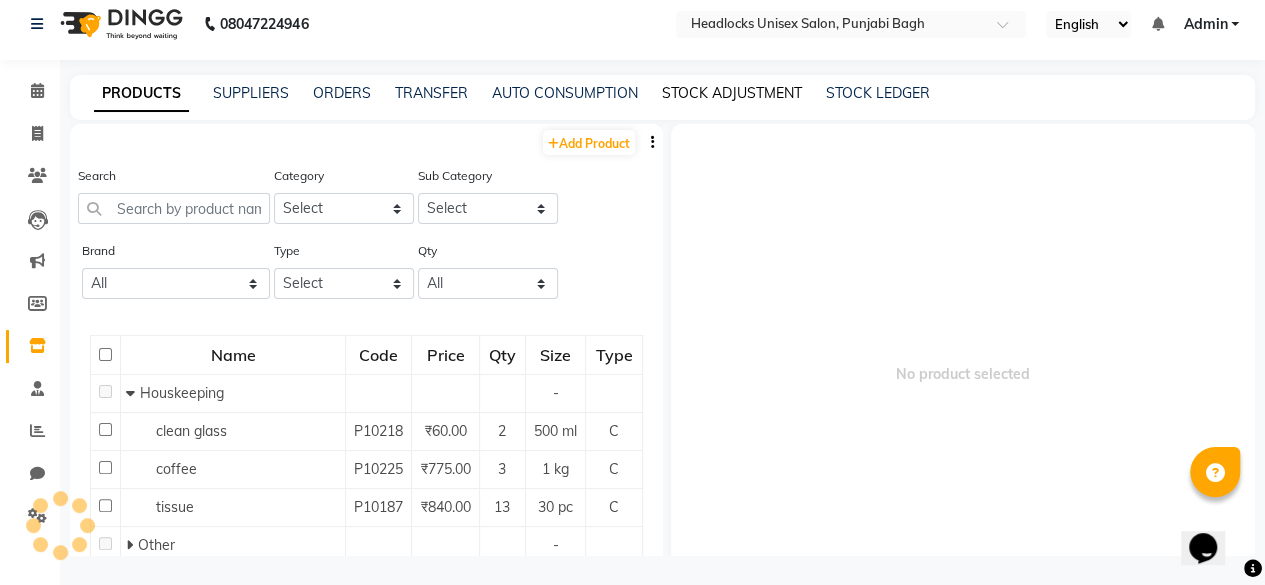 click on "STOCK ADJUSTMENT" 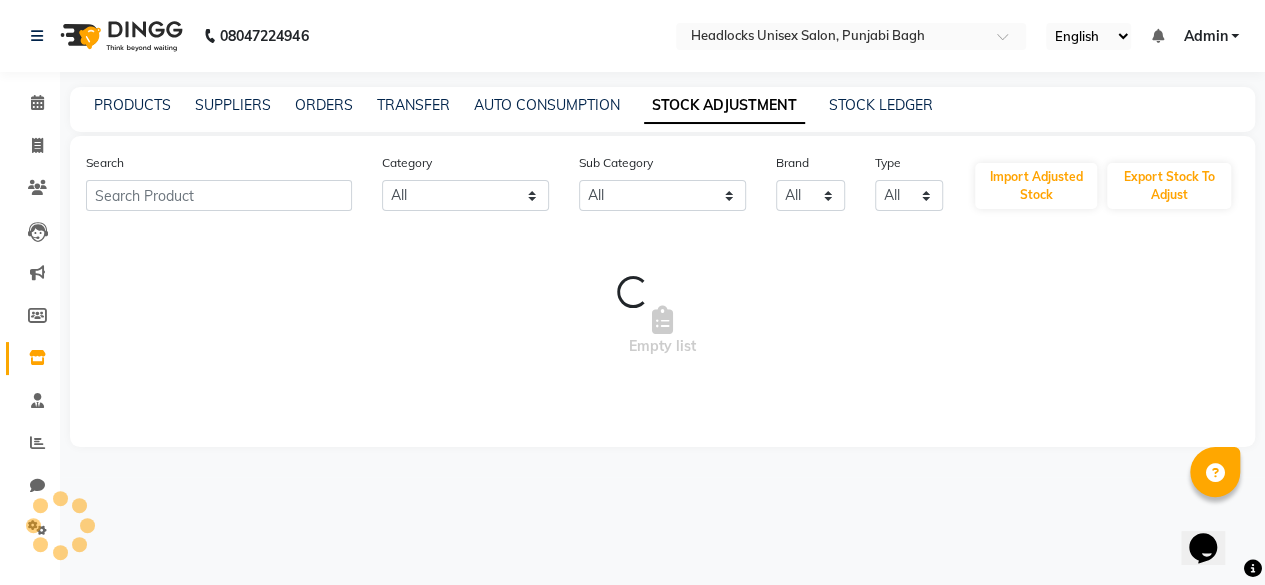 scroll, scrollTop: 0, scrollLeft: 0, axis: both 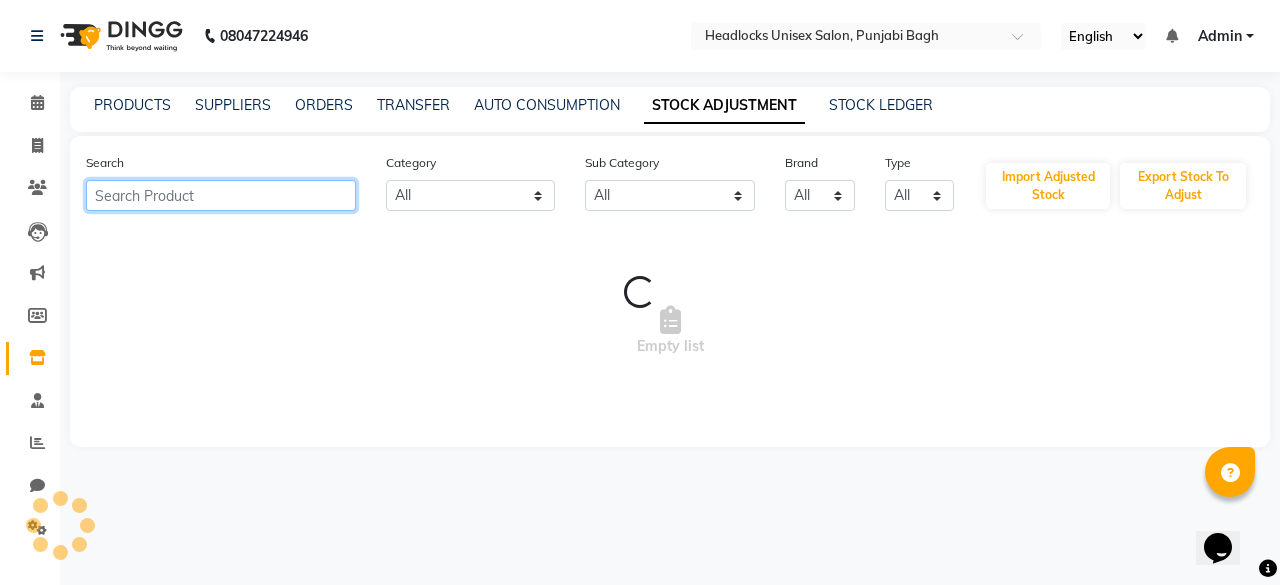 click 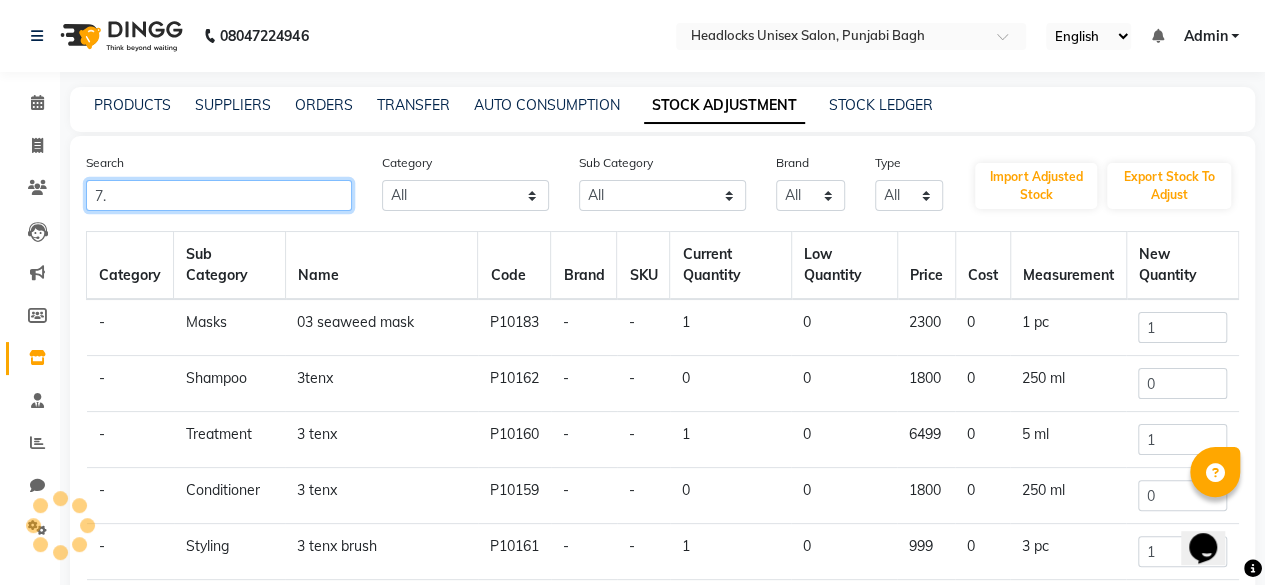 type on "7" 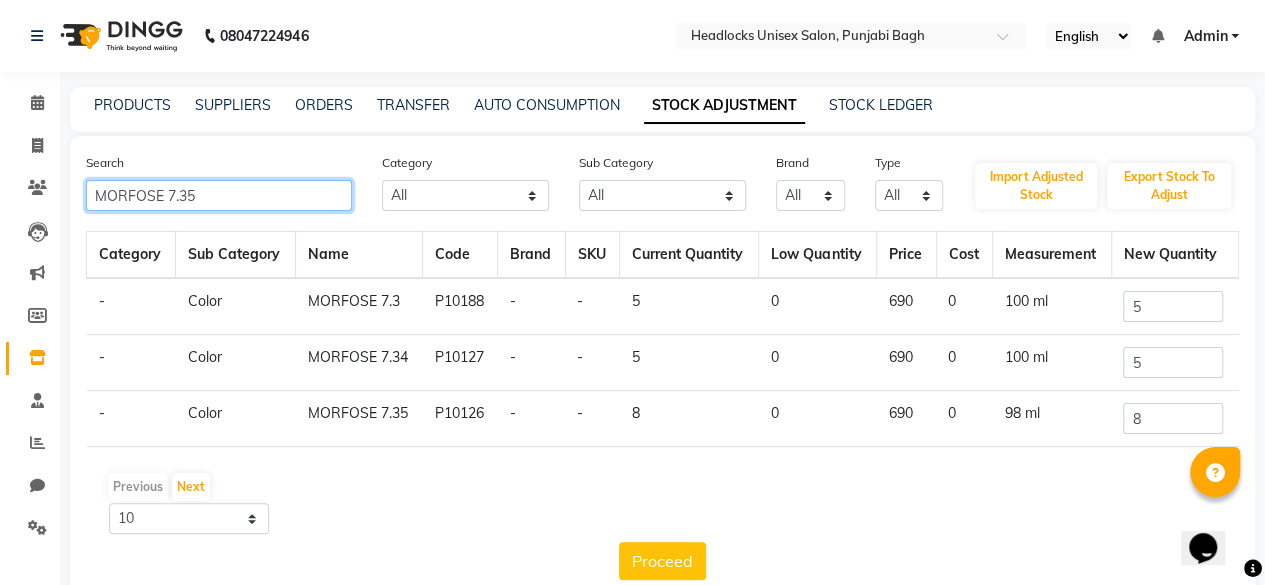 type on "MORFOSE 7.35" 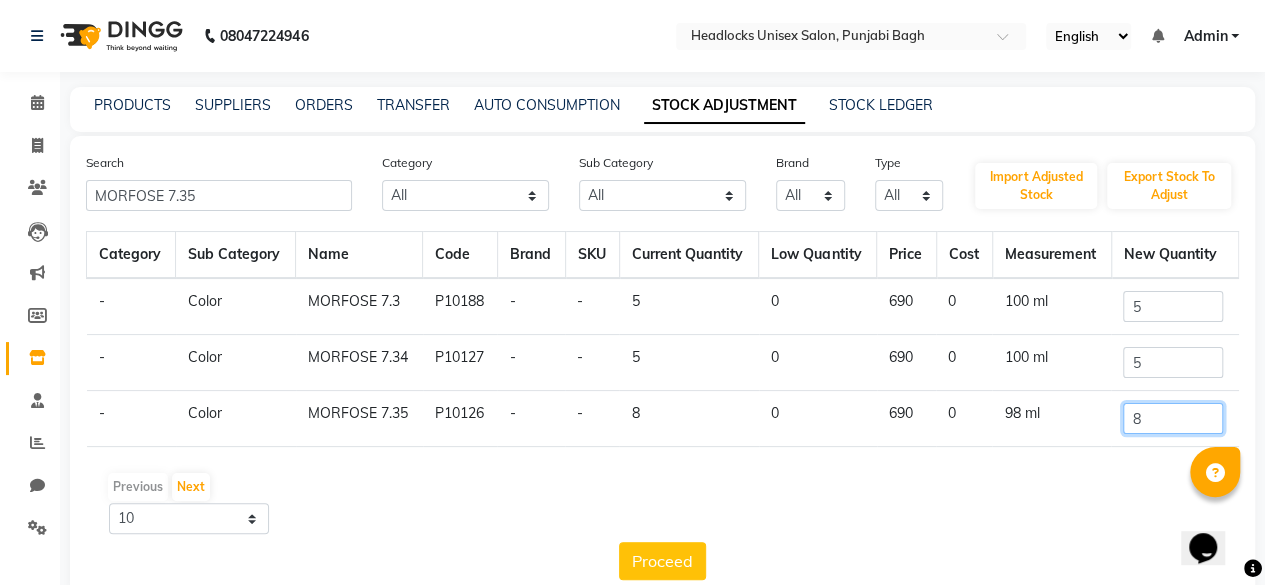 click on "8" 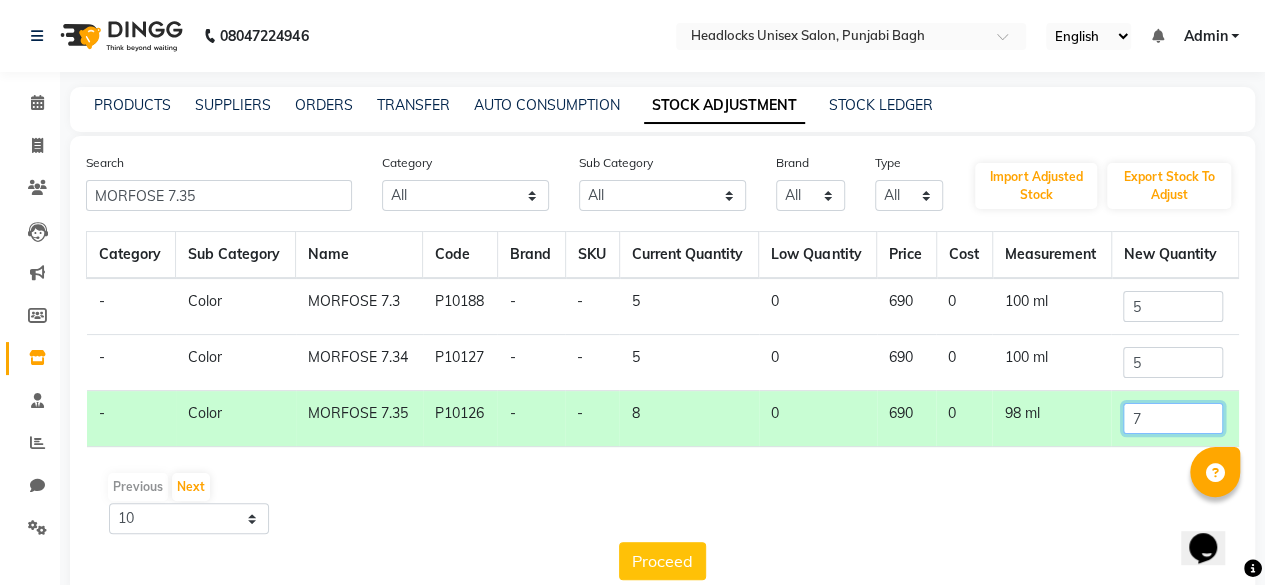 scroll, scrollTop: 38, scrollLeft: 0, axis: vertical 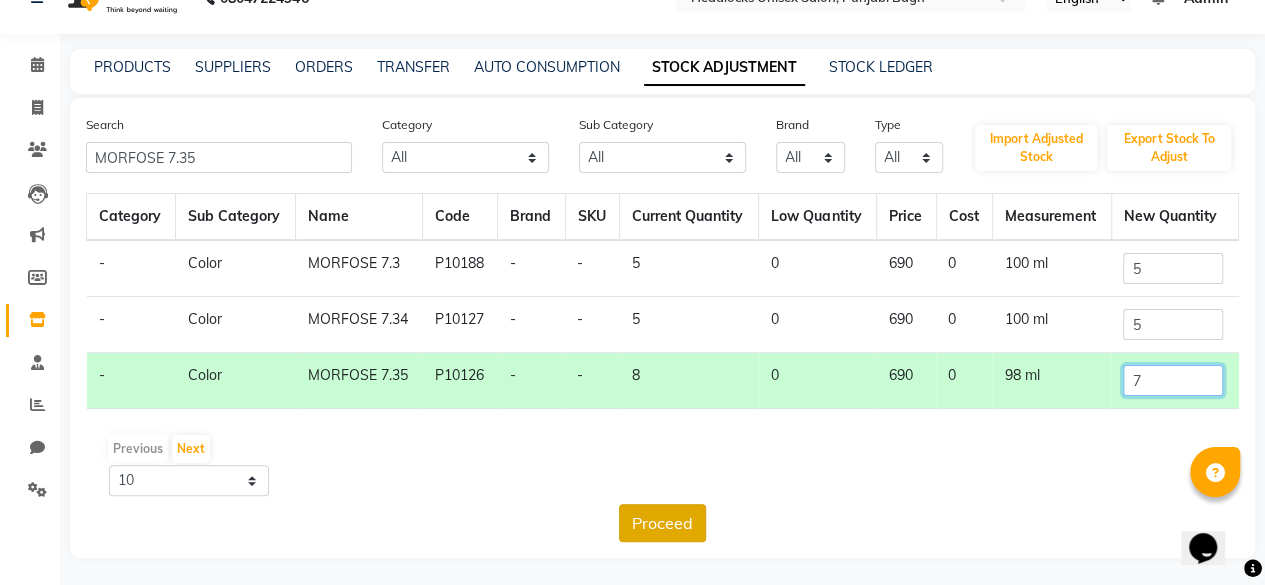 type on "7" 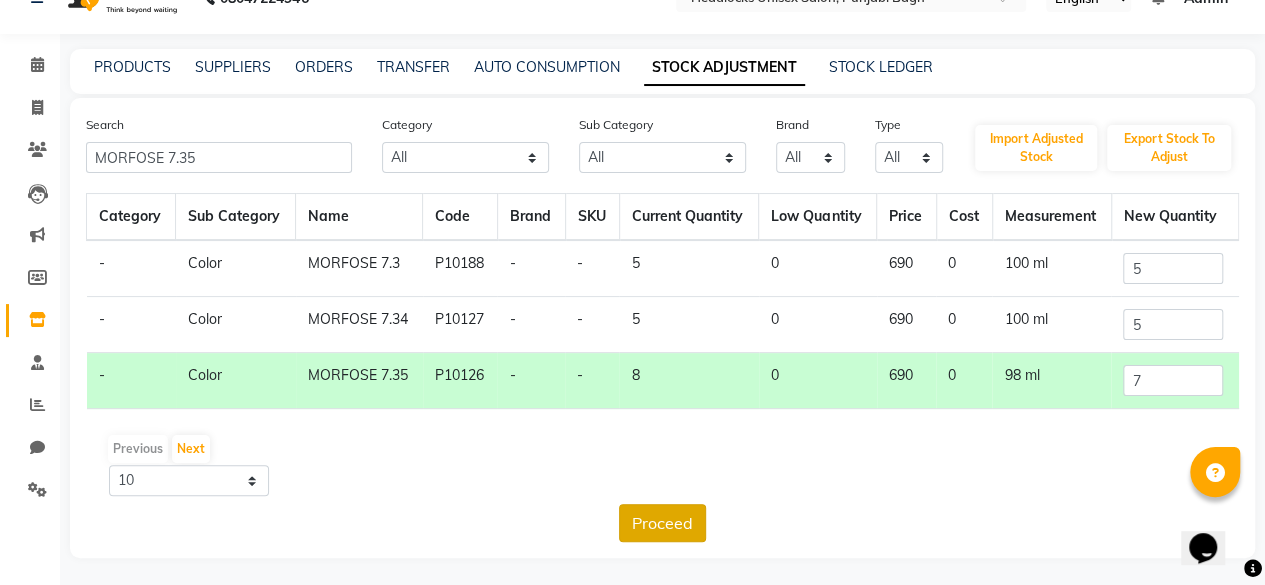 click on "Proceed" 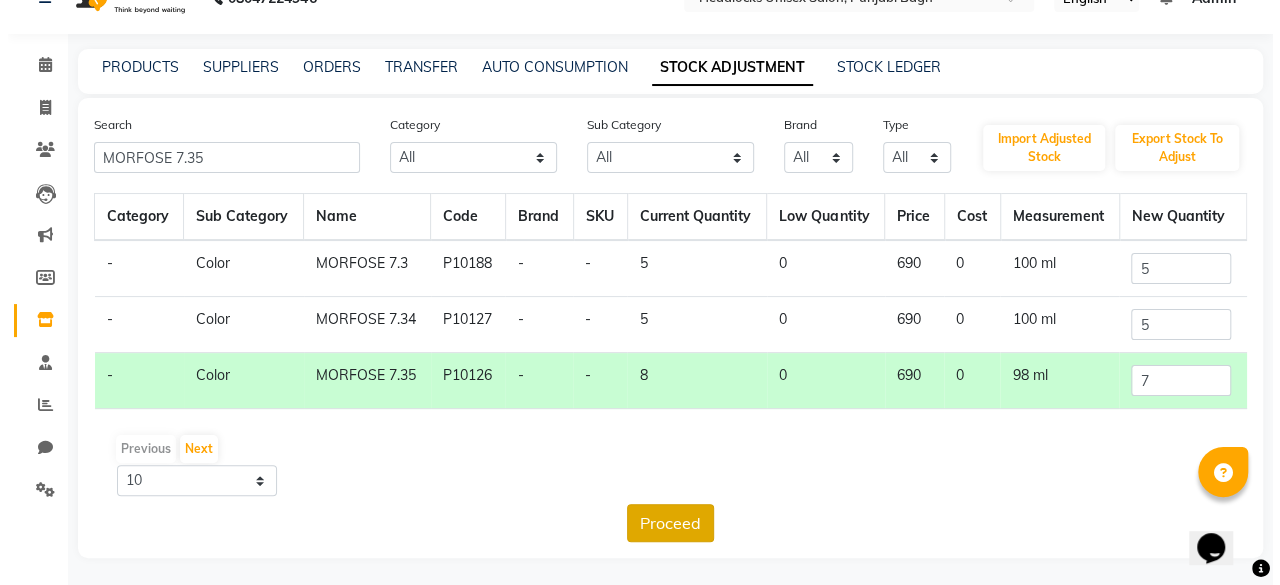scroll, scrollTop: 0, scrollLeft: 0, axis: both 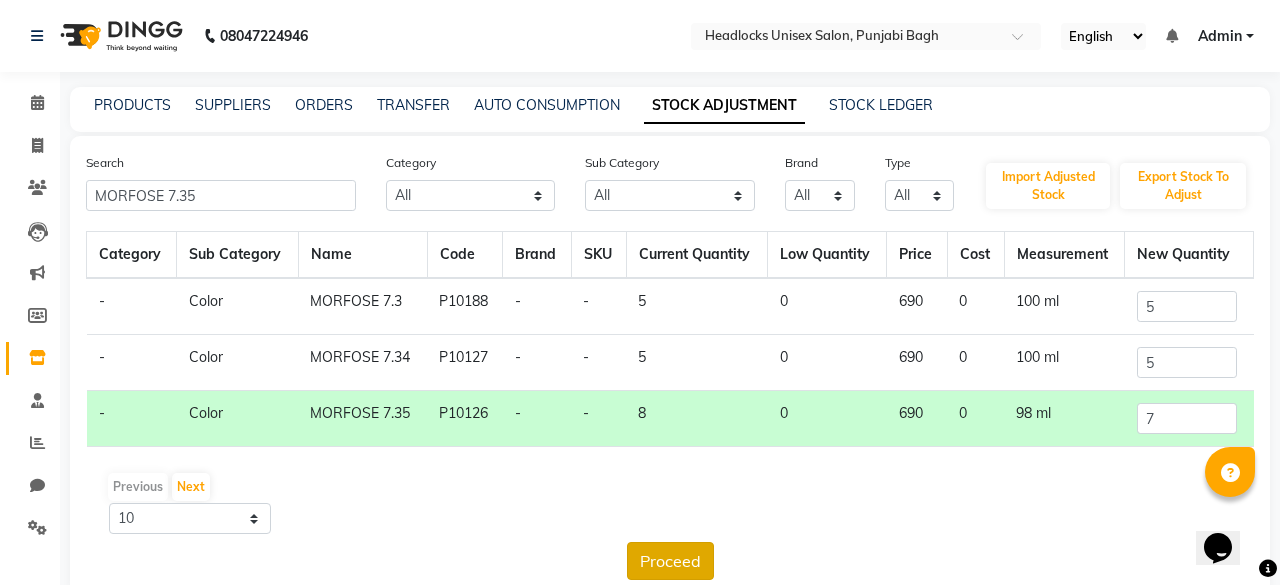 click on "Admin Manage Profile Change Password Sign out Version:3.15.9 ☀ Headlocks Unisex Salon, Punjabi Bagh Calendar Invoice Clients Leads Marketing Members Inventory Staff Reports Chat Settings Completed InProgress Upcoming Dropped Tentative Check-In Confirm Bookings Generate Report Segments Page Builder PRODUCTS SUPPLIERS ORDERS TRANSFER AUTO CONSUMPTION STOCK ADJUSTMENT STOCK LEDGER Search MORFOSE 7.35 Category All Sub Category All Cream Houskeeping Loreal Retail Cheryls Retail Casmara Retail Cleanser Rill Keratin Retail Botox Salon Use Beauty & Other Salon Use Honey Lips Shampoo Products Appron Bath & Body Olaplex Salon Use Hair Shaving Female Hygiene Loreal Salon Use Disposable Cheryls Salon Use Appliances Liposoulable Soap Facial Conditioner Gel Gown Keratin Salon Use Nails Eyes" at bounding box center [640, 313] 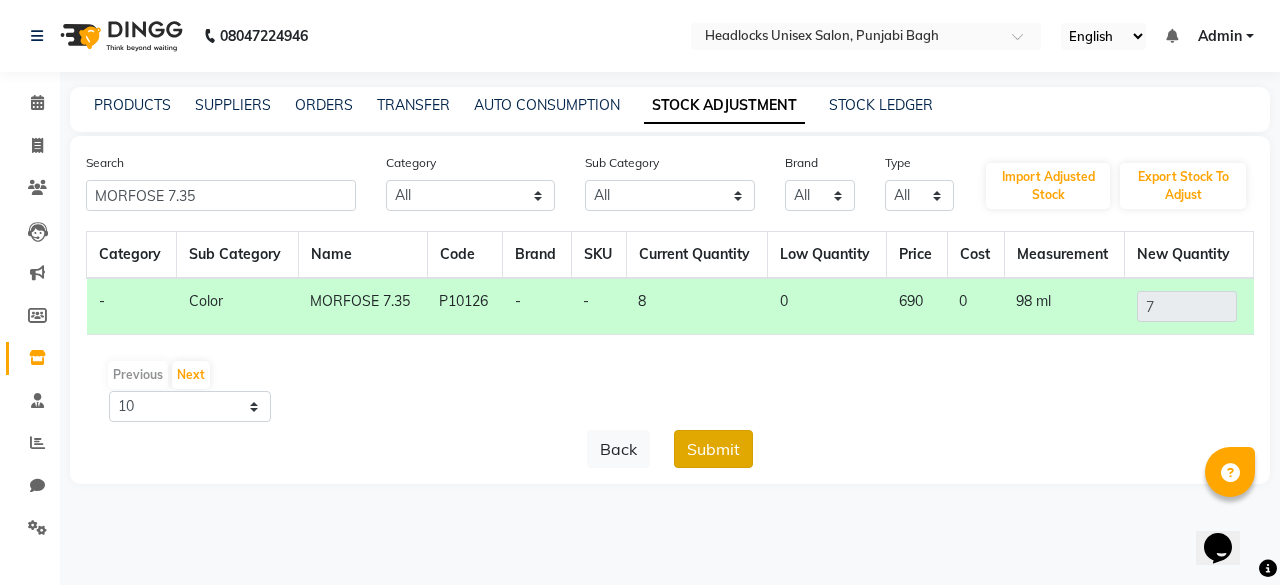 click on "Submit" 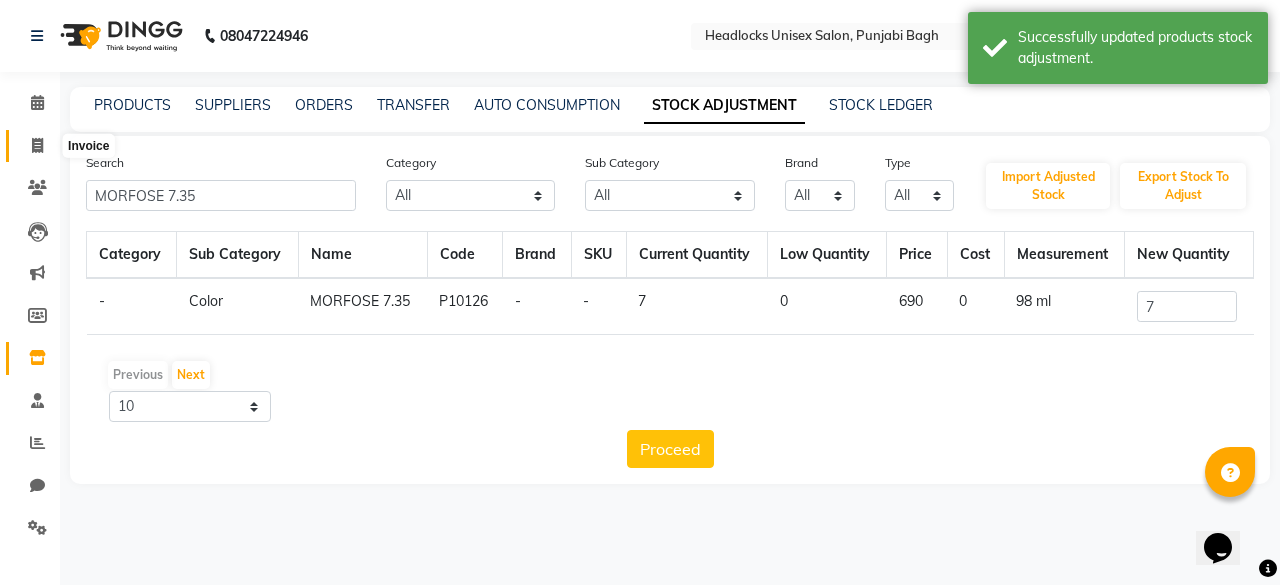 click 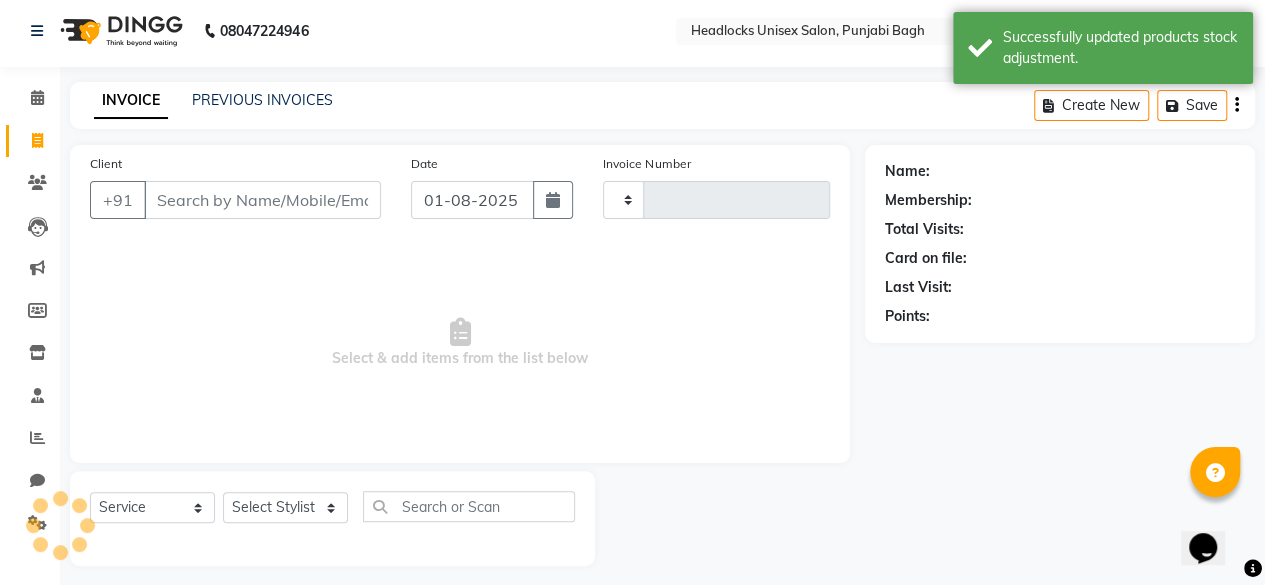 scroll, scrollTop: 15, scrollLeft: 0, axis: vertical 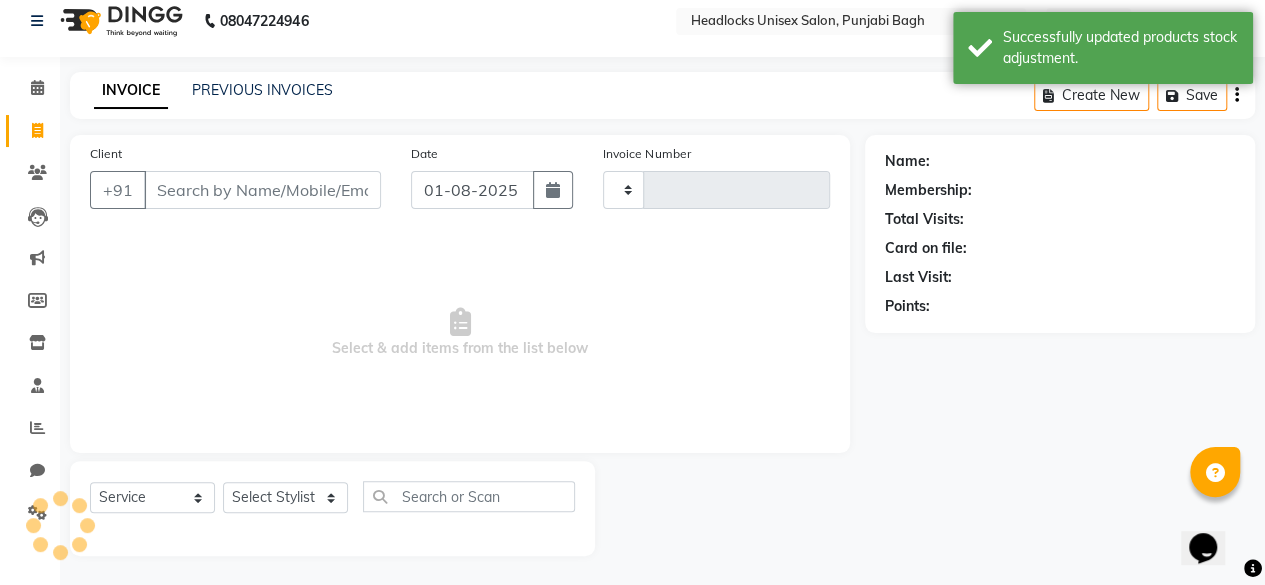 type on "4455" 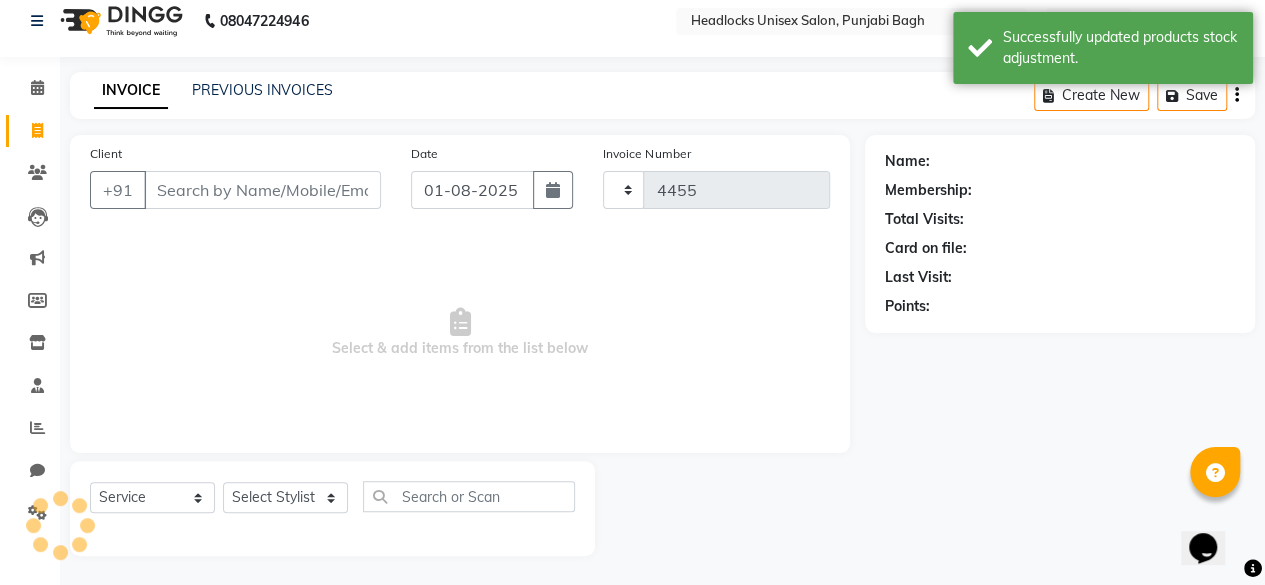 select on "7719" 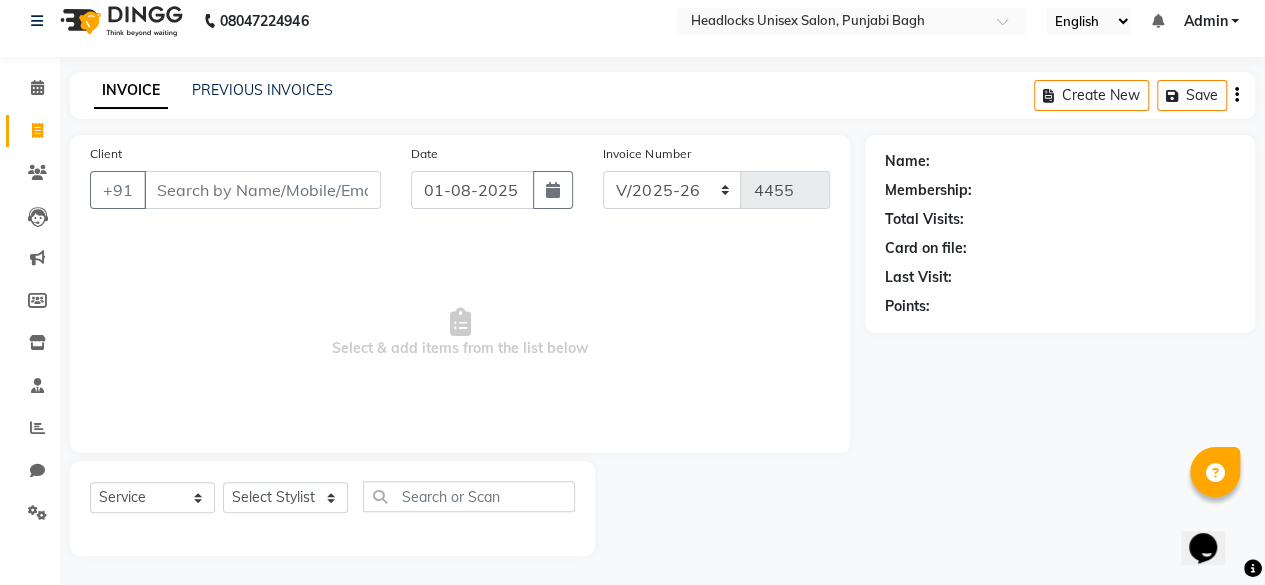 click on "Client" at bounding box center [262, 190] 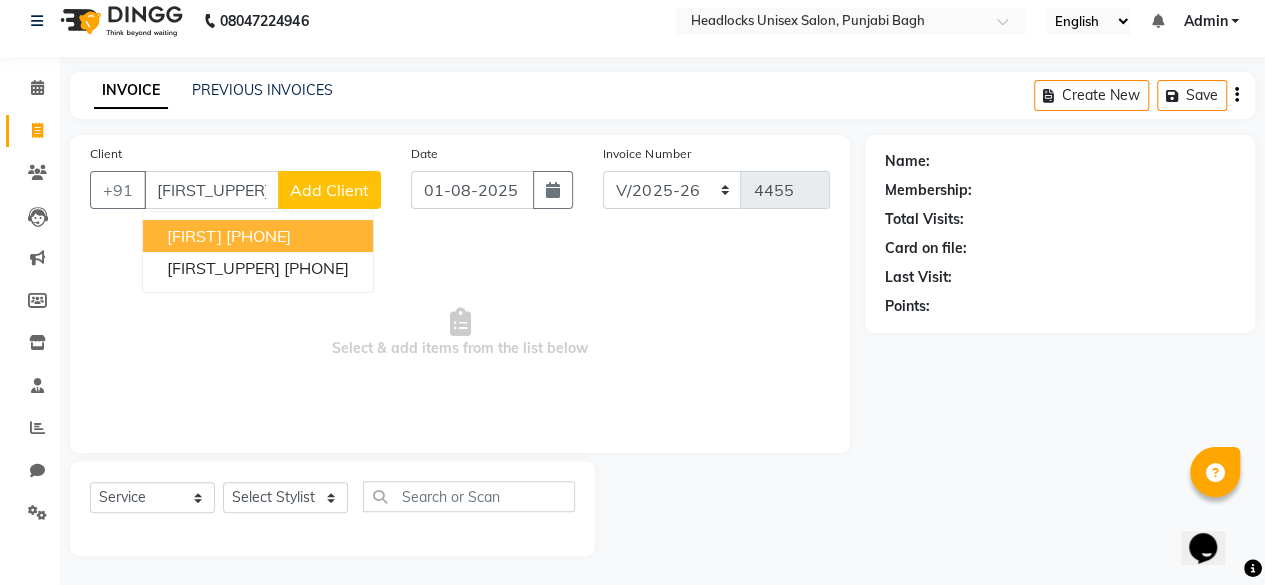 click on "[PHONE]" at bounding box center (258, 236) 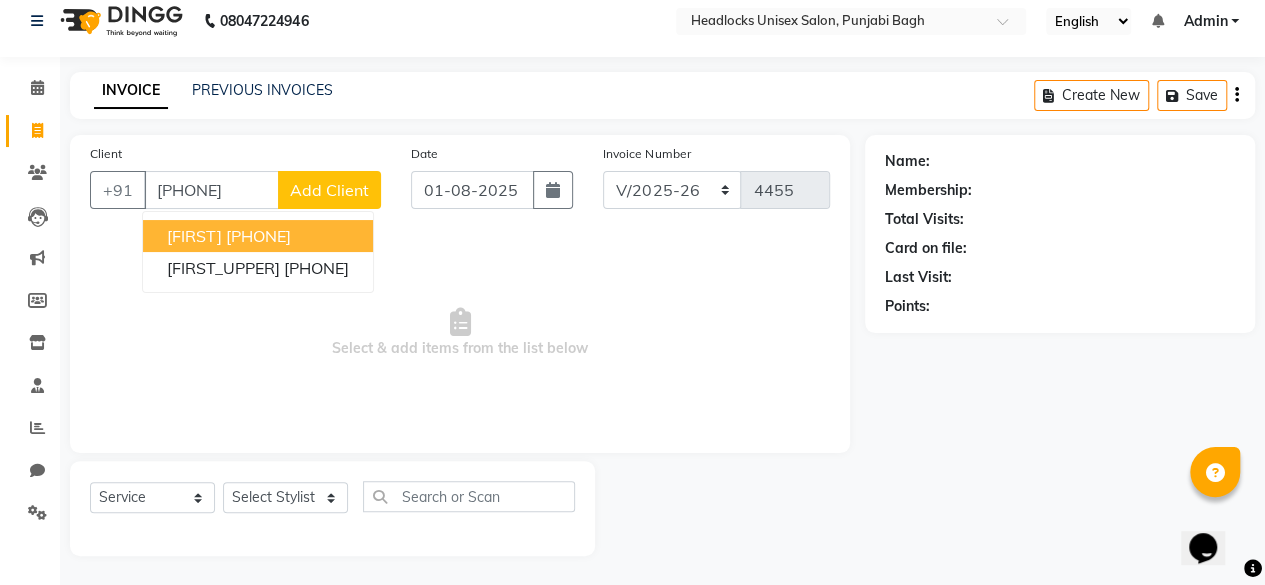 type on "[PHONE]" 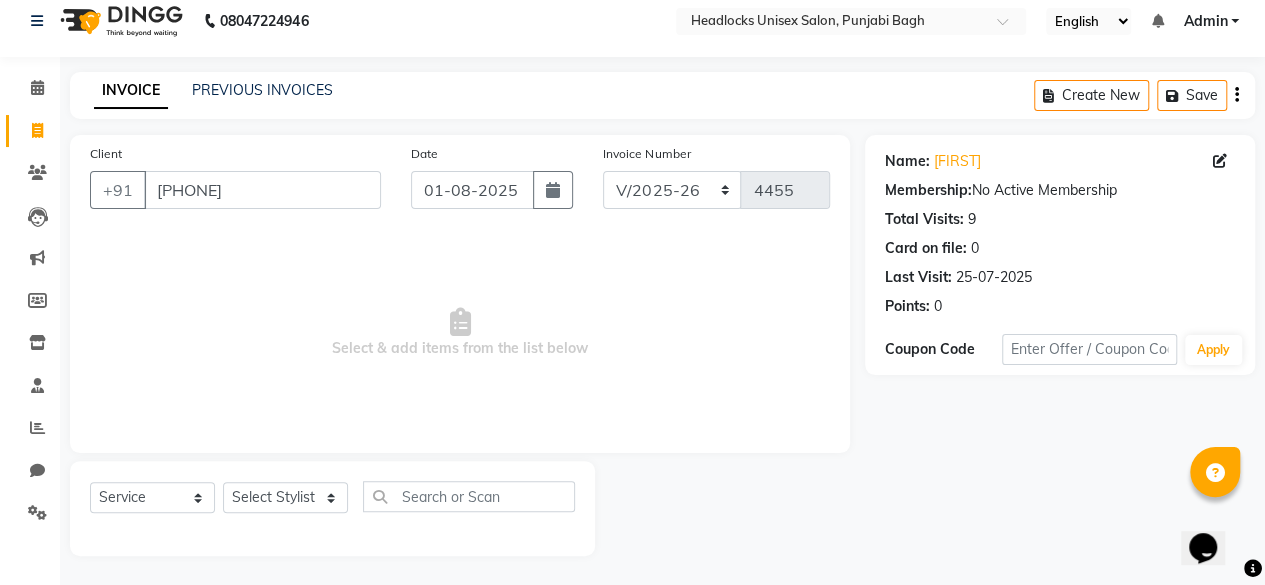click on "Select  Service  Product  Membership  Package VoucherPrepaid Gift Card  Select Stylist ⁠[FIRST] ⁠[FIRST] [FIRST]  [FIRST] [FIRST]  [FIRST]  [FIRST] [FIRST] [FIRST] [FIRST] [FIRST] [FIRST] [FIRST] [FIRST] [FIRST] ⁠[FIRST] ⁠[FIRST] [FIRST]  [FIRST] [FIRST] [FIRST] [FIRST] [FIRST] [FIRST] [FIRST] [FIRST] [FIRST] [FIRST] [FIRST] [FIRST] ⁠[FIRST] ⁠[FIRST] ⁠[FIRST] ⁠[FIRST] ⁠[FIRST] ⁠[FIRST] ⁠[FIRST]" 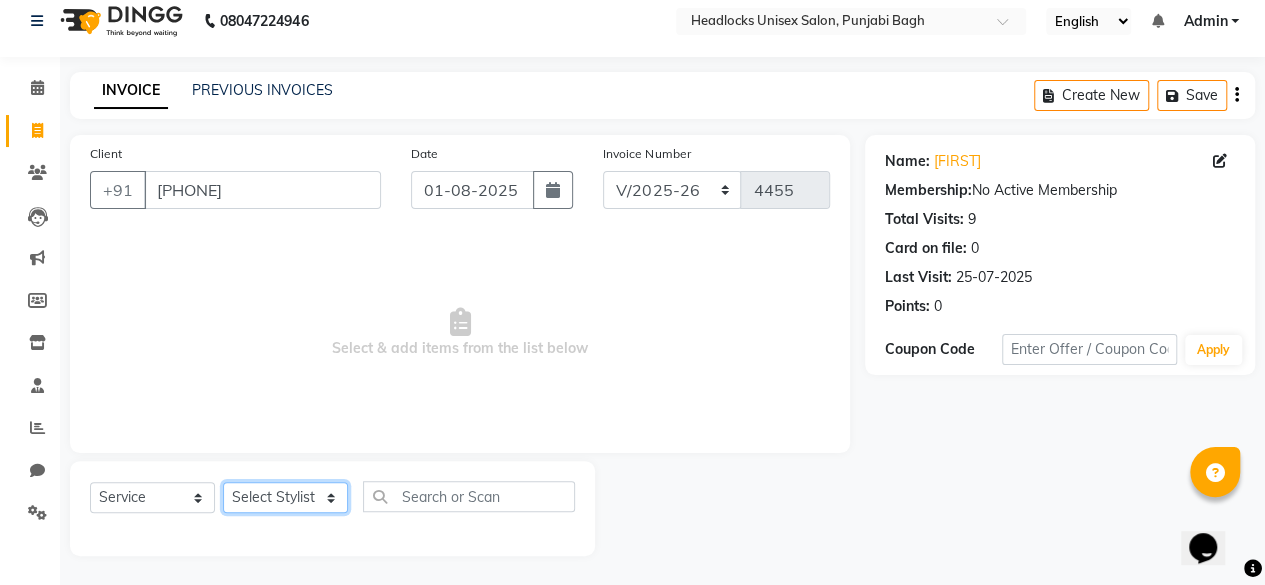 click on "Select Stylist ⁠[FIRST] ⁠[FIRST] [FIRST]  [FIRST] [FIRST]  [FIRST]  [FIRST] [FIRST] [FIRST] [FIRST] [FIRST] [FIRST] [FIRST] [FIRST] [FIRST] ⁠[FIRST] ⁠[FIRST] [FIRST]  [FIRST] [FIRST] [FIRST] [FIRST] [FIRST] [FIRST] [FIRST] [FIRST] [FIRST] [FIRST] [FIRST] [FIRST] ⁠[FIRST] ⁠[FIRST] ⁠[FIRST] ⁠[FIRST] ⁠[FIRST] ⁠[FIRST] ⁠[FIRST]" 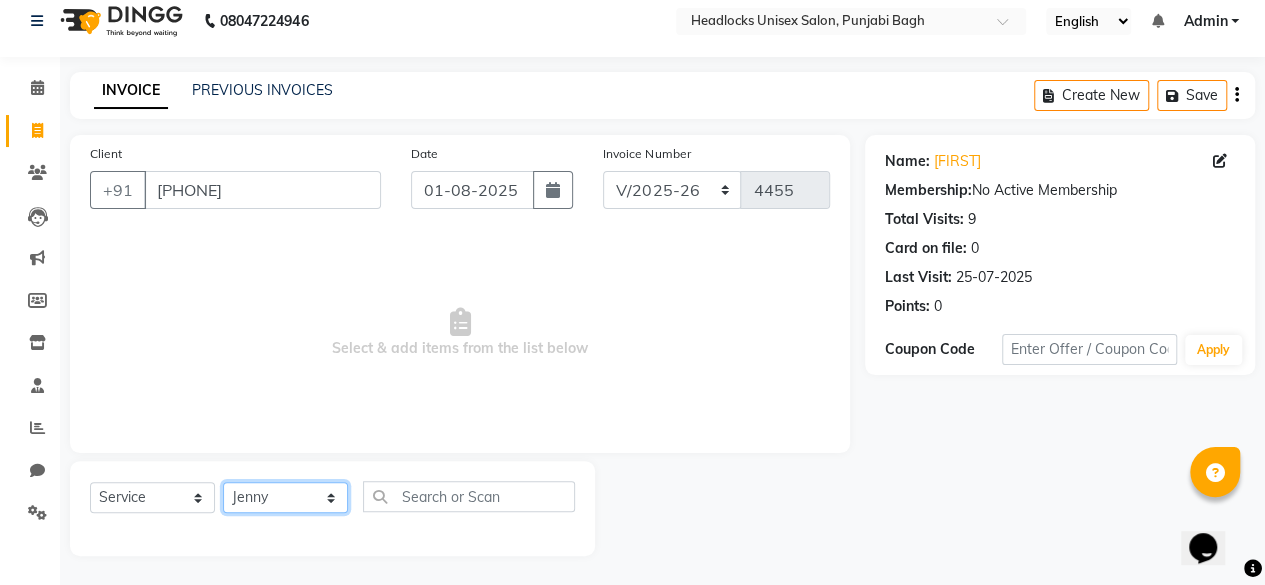 click on "Select Stylist ⁠[FIRST] ⁠[FIRST] [FIRST]  [FIRST] [FIRST]  [FIRST]  [FIRST] [FIRST] [FIRST] [FIRST] [FIRST] [FIRST] [FIRST] [FIRST] [FIRST] ⁠[FIRST] ⁠[FIRST] [FIRST]  [FIRST] [FIRST] [FIRST] [FIRST] [FIRST] [FIRST] [FIRST] [FIRST] [FIRST] [FIRST] [FIRST] [FIRST] ⁠[FIRST] ⁠[FIRST] ⁠[FIRST] ⁠[FIRST] ⁠[FIRST] ⁠[FIRST] ⁠[FIRST]" 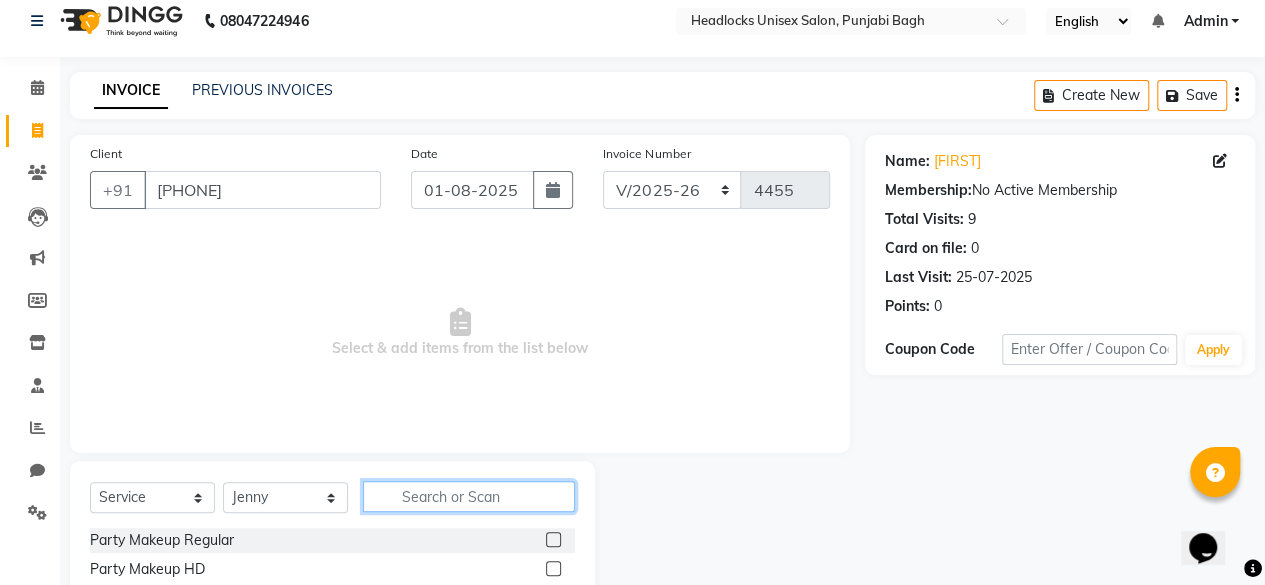 click 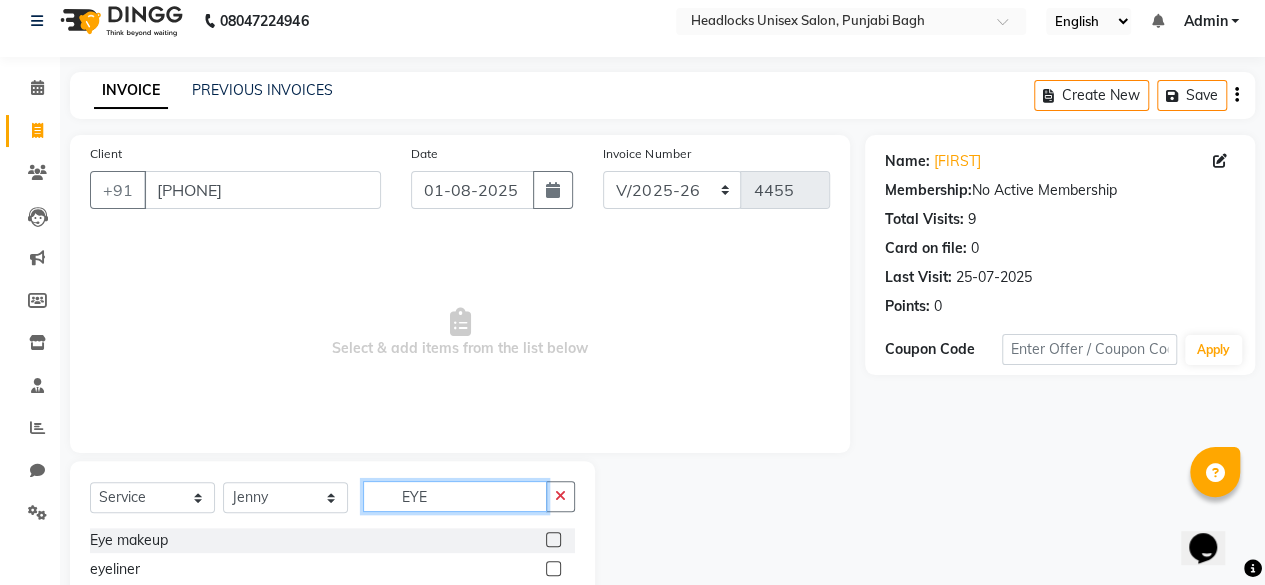 scroll, scrollTop: 160, scrollLeft: 0, axis: vertical 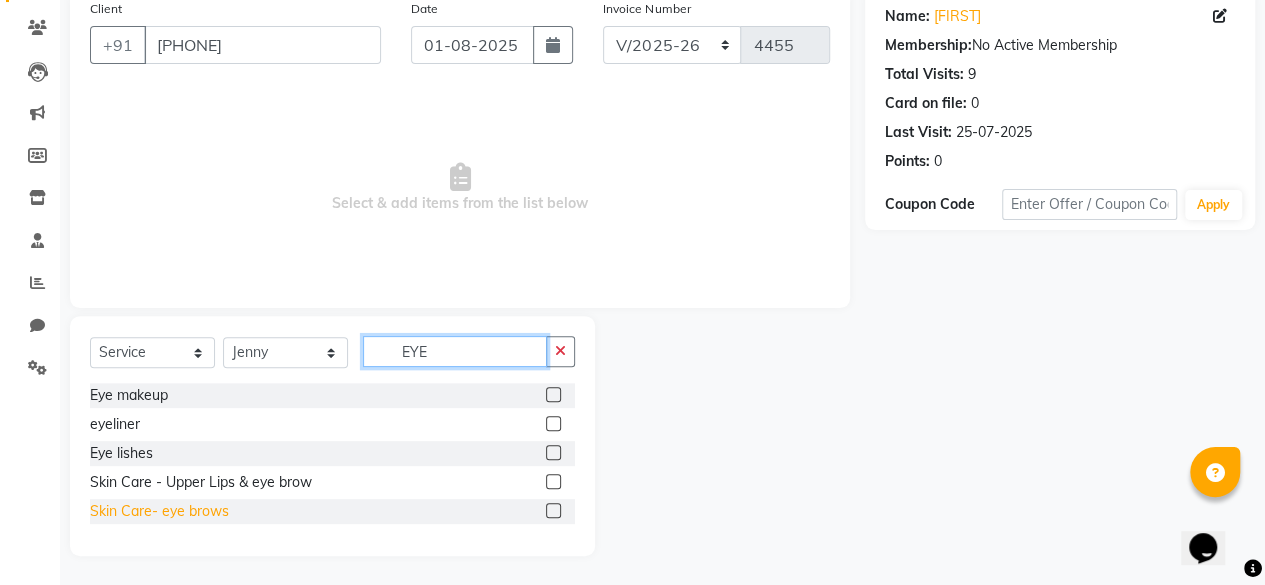 type on "EYE" 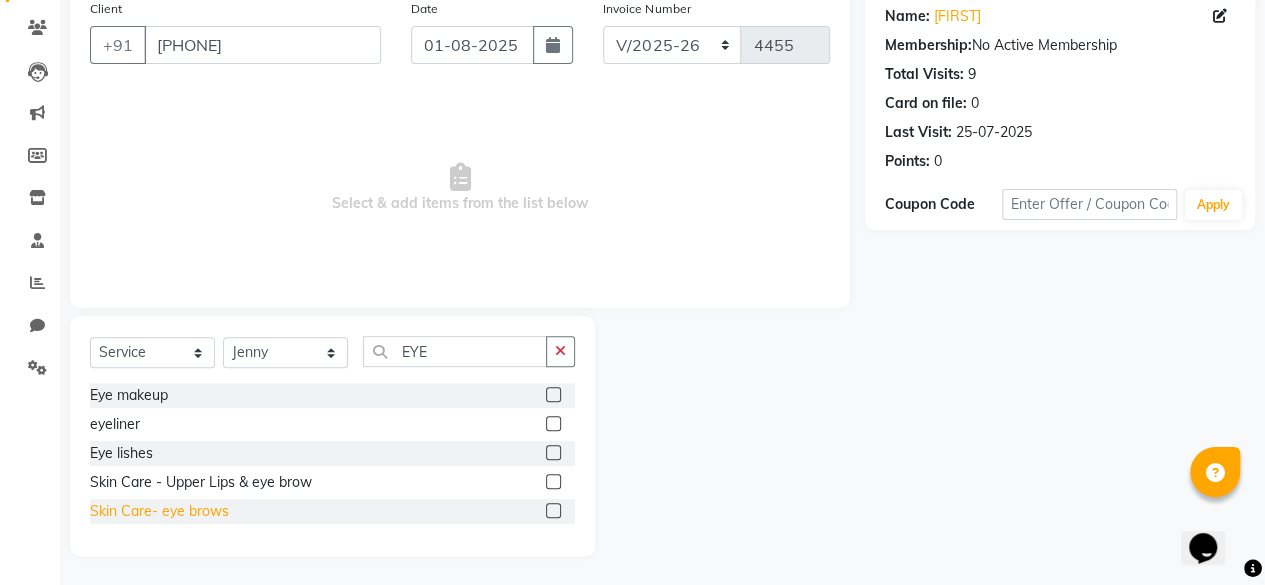 click on "Skin Care- eye brows" 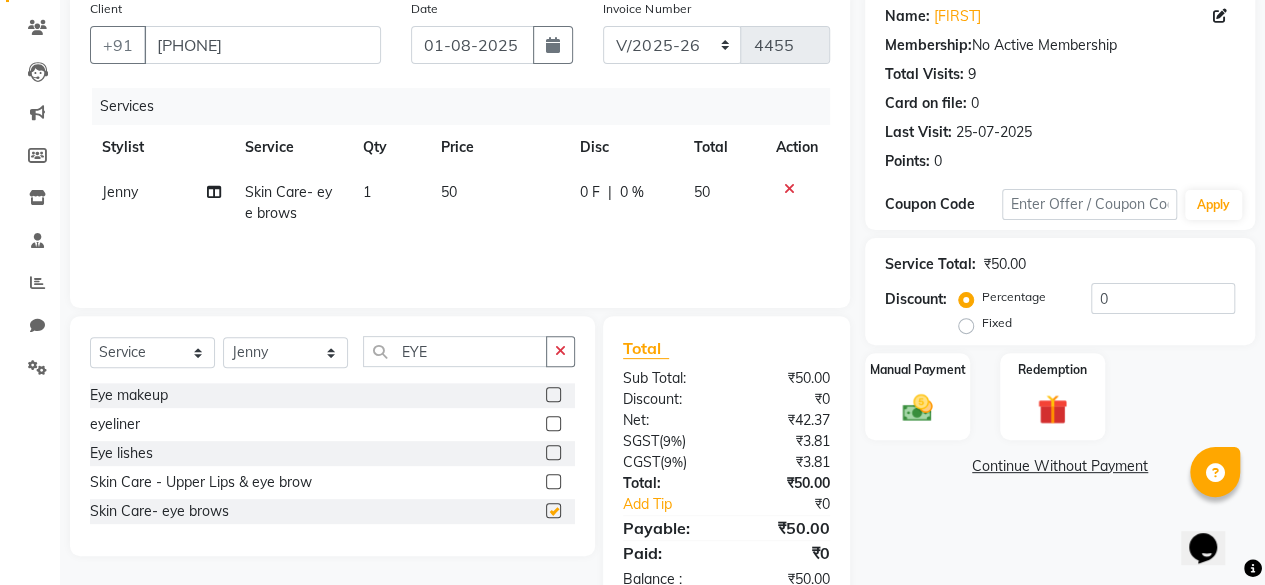 checkbox on "false" 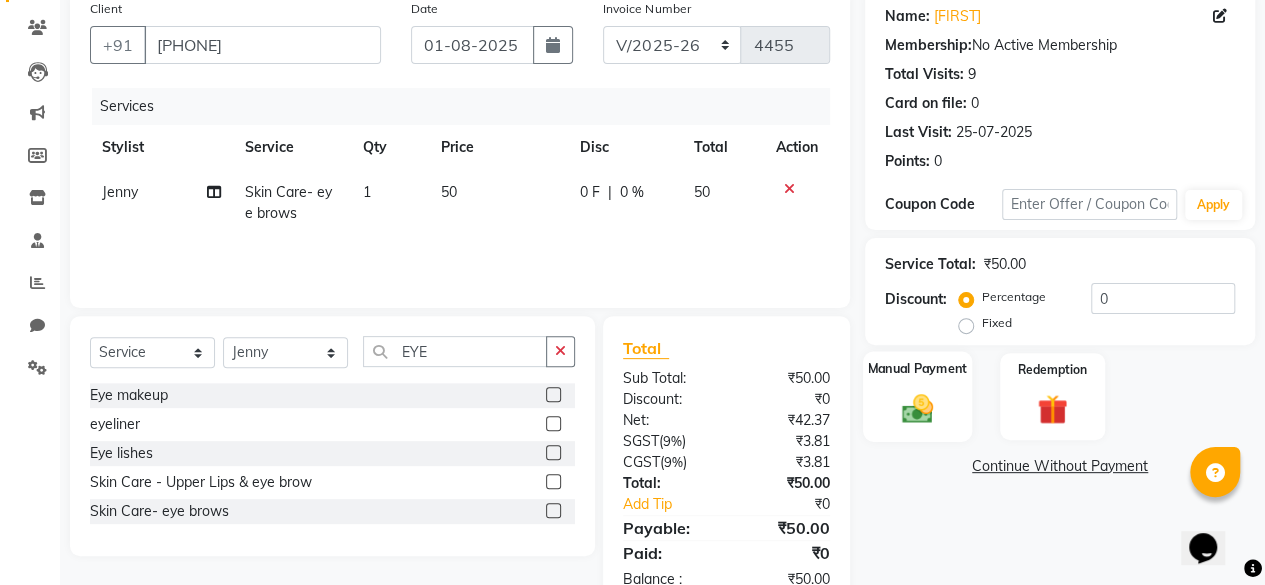 click on "Manual Payment" 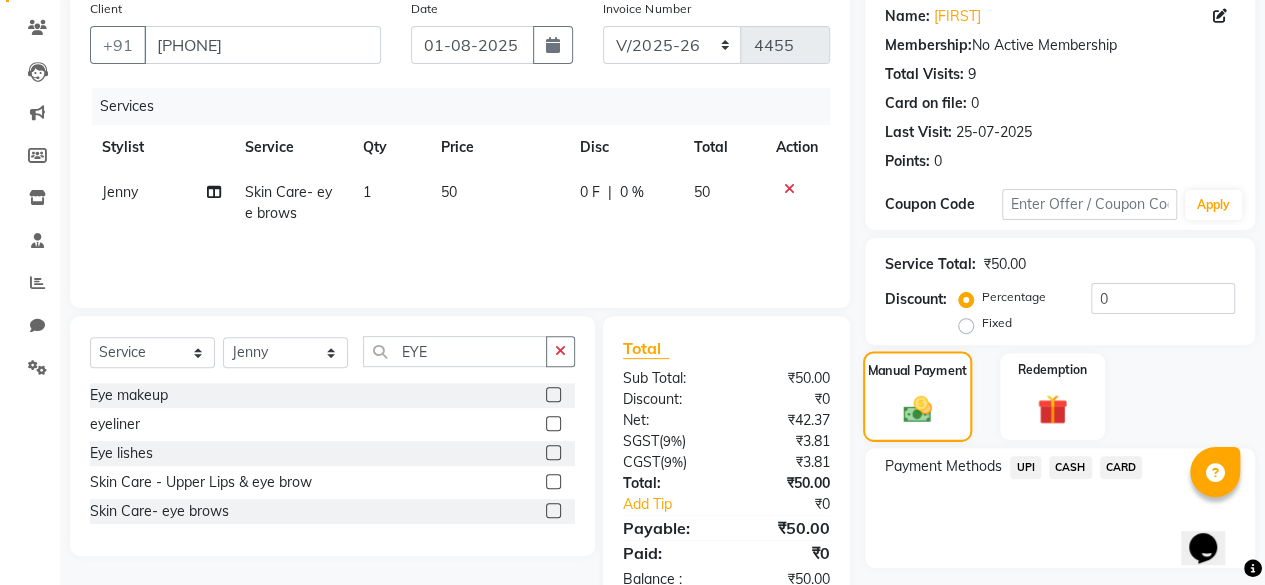 scroll, scrollTop: 213, scrollLeft: 0, axis: vertical 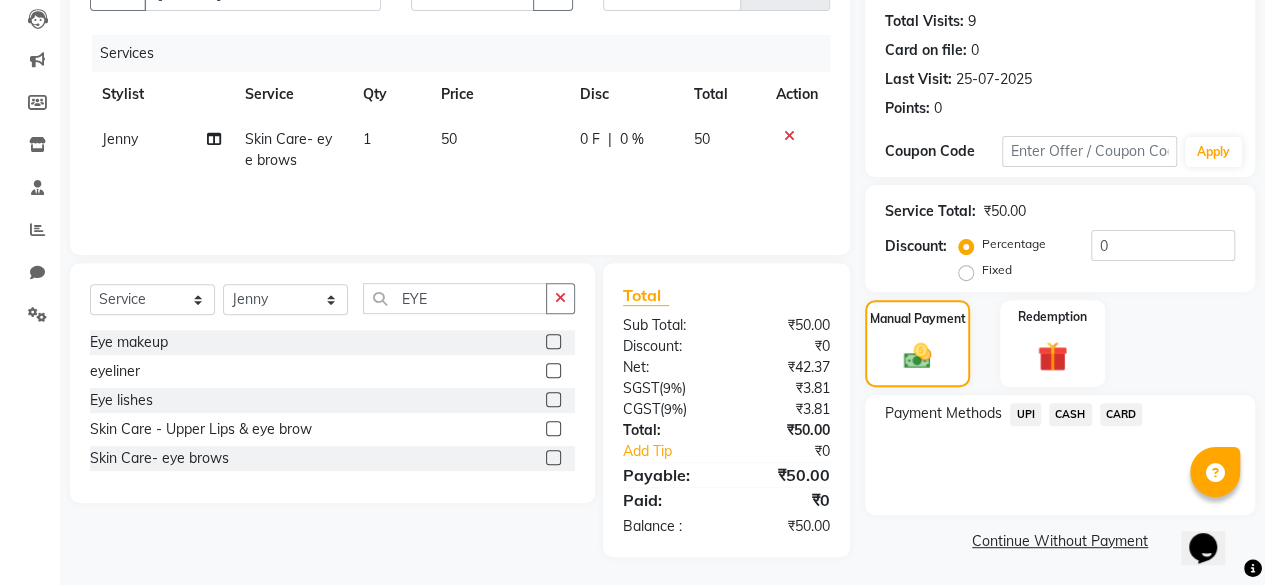 click on "CASH" 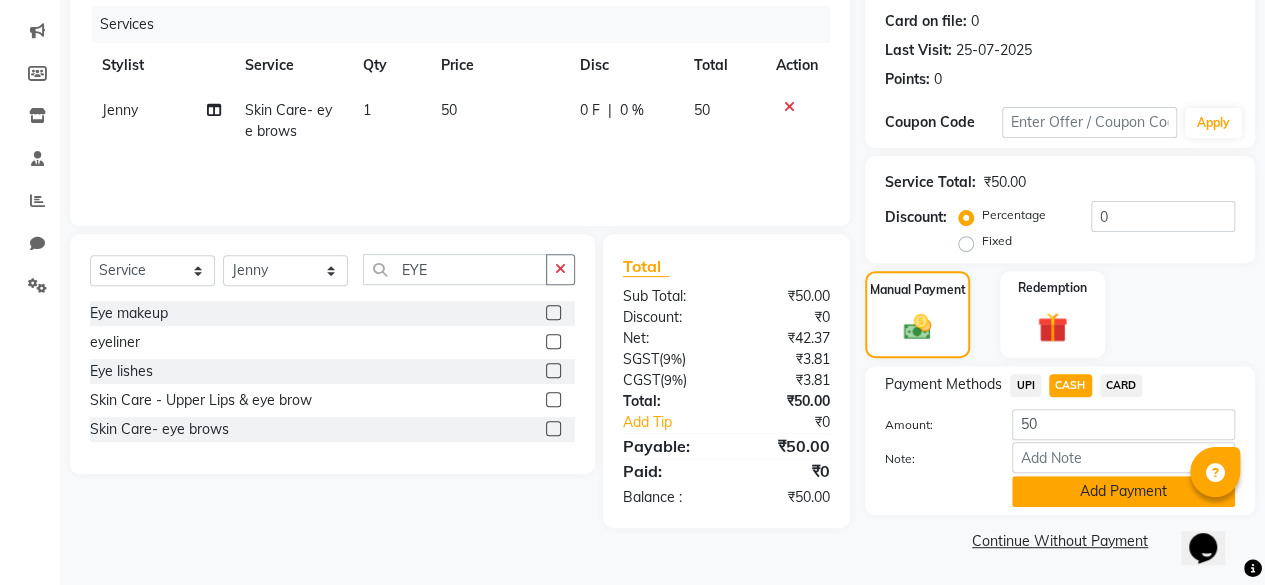 click on "Add Payment" 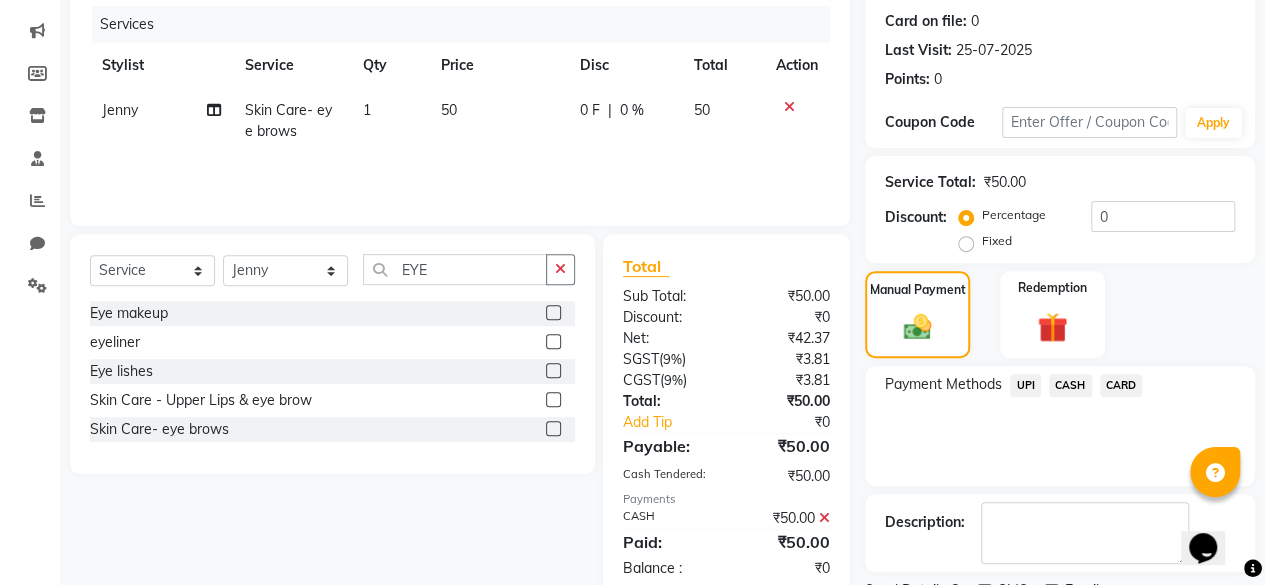scroll, scrollTop: 324, scrollLeft: 0, axis: vertical 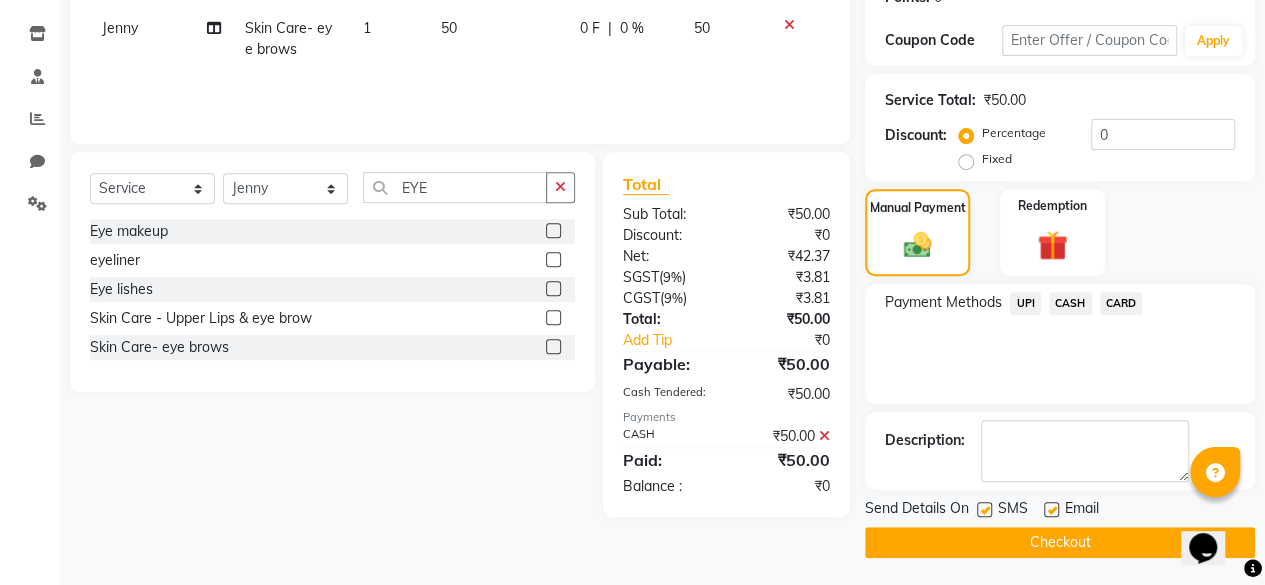 click 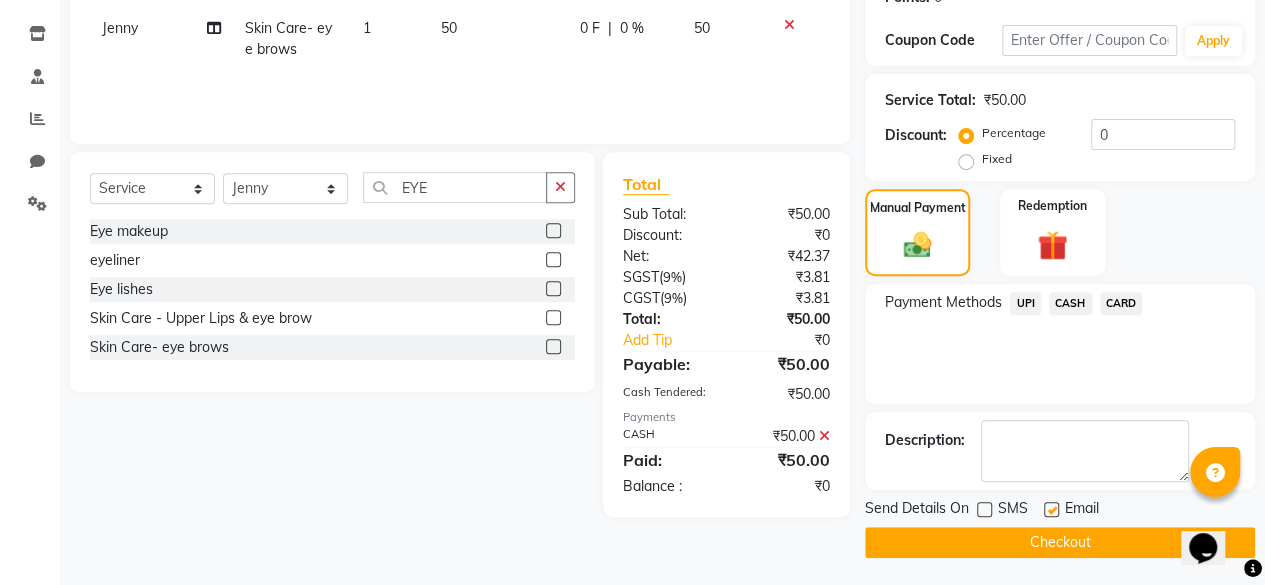 click on "Checkout" 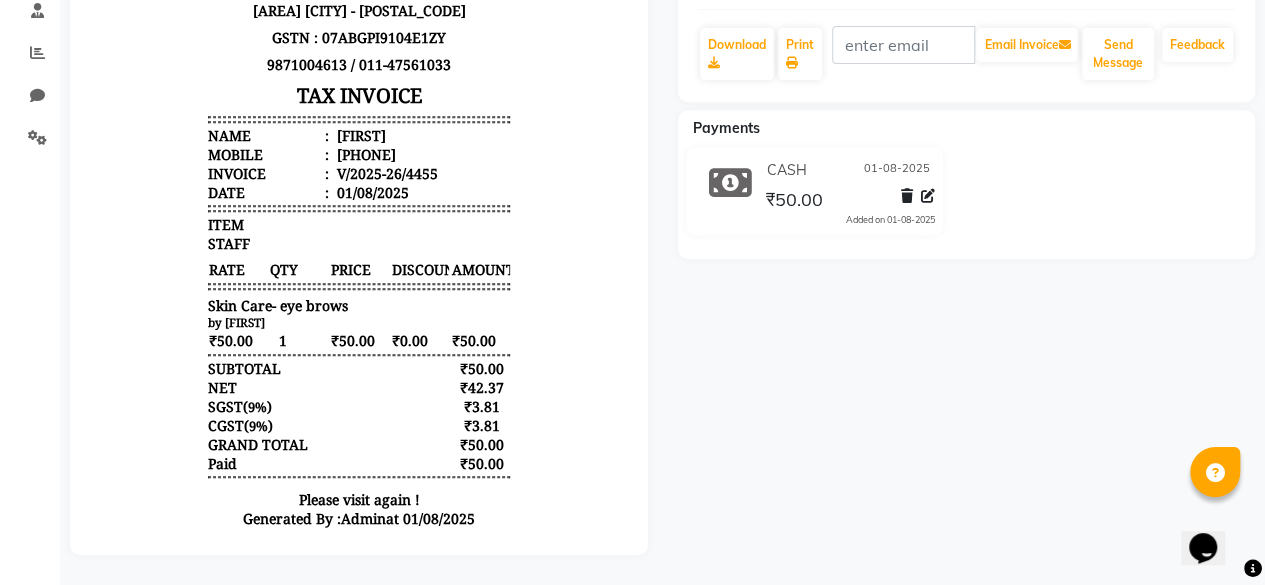 scroll, scrollTop: 0, scrollLeft: 0, axis: both 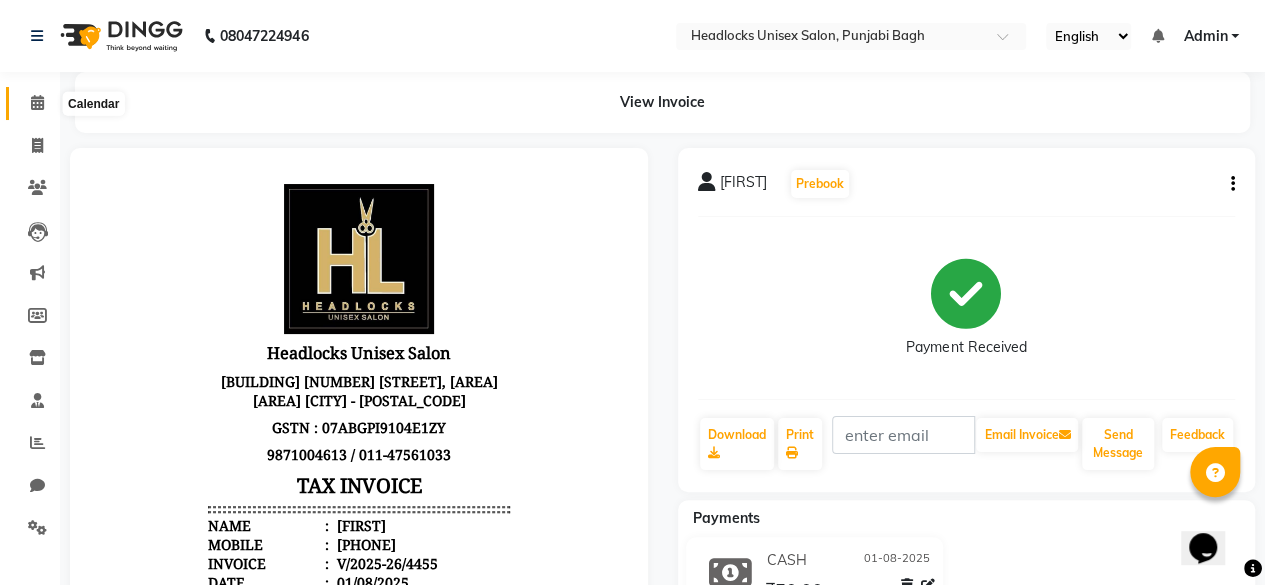 click 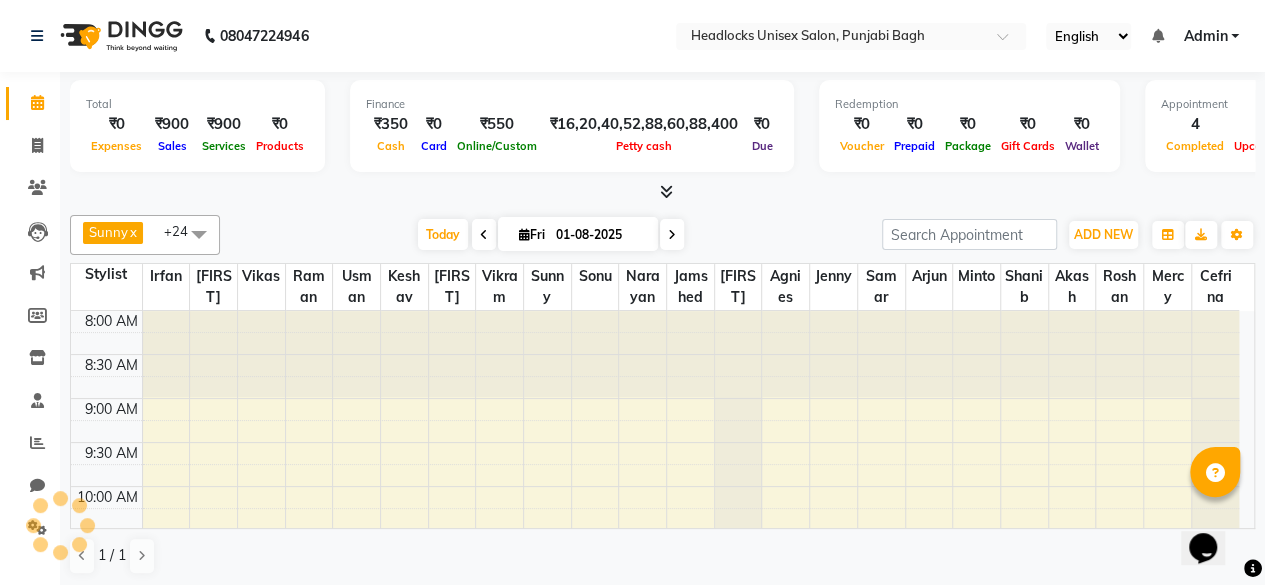scroll, scrollTop: 348, scrollLeft: 0, axis: vertical 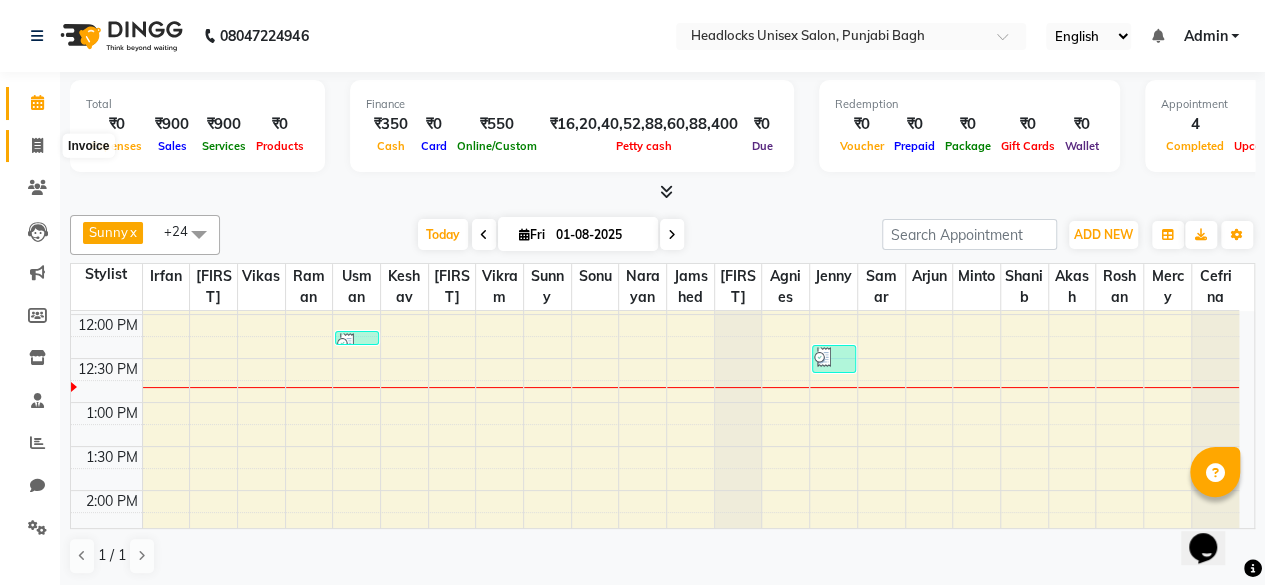 click 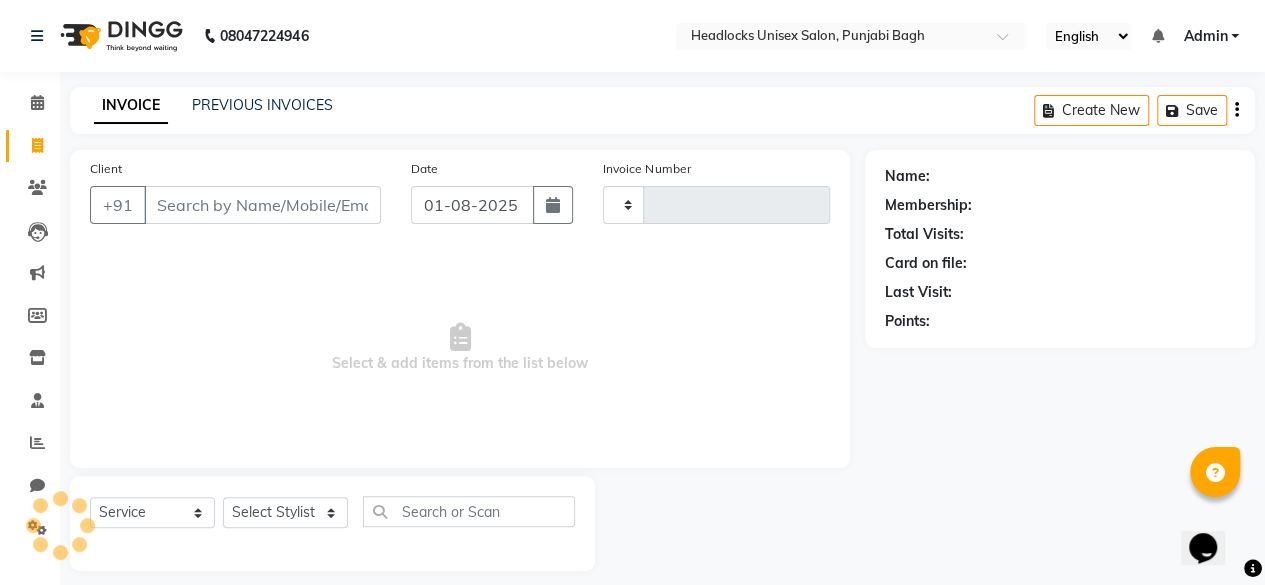 type on "4456" 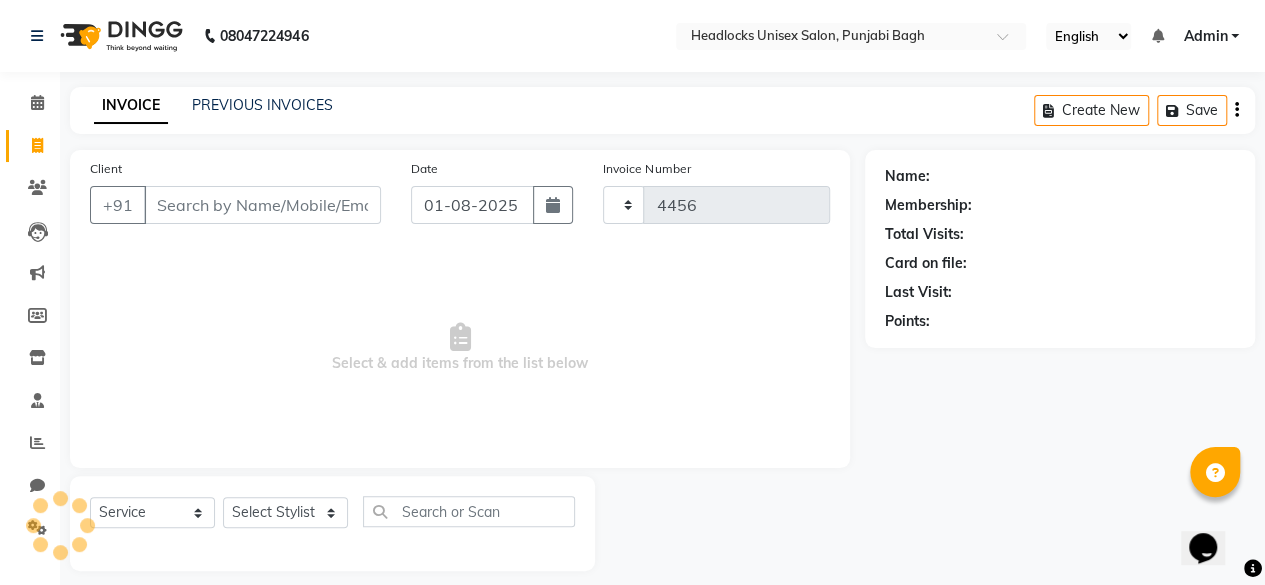 select on "7719" 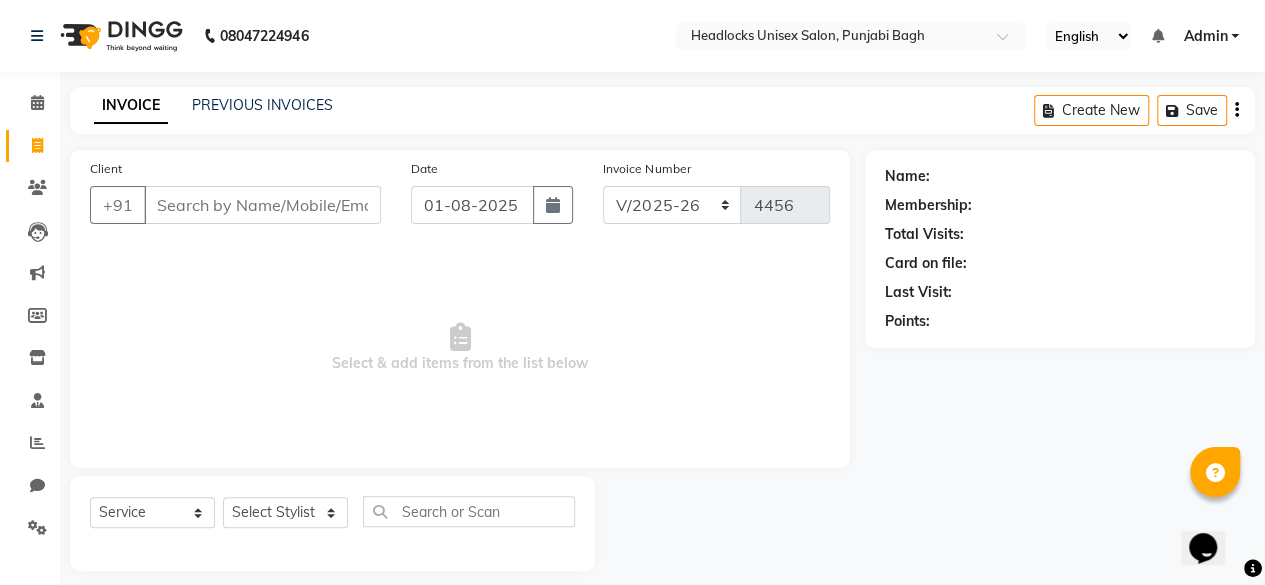 click on "Client" at bounding box center [262, 205] 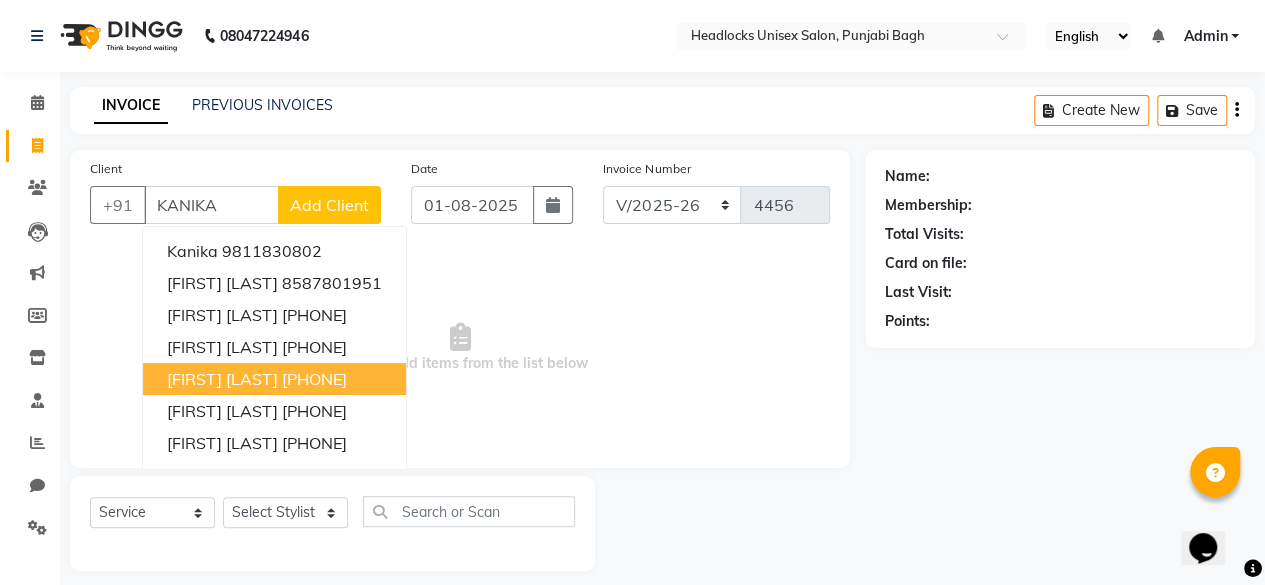 click on "[FIRST] [LAST]" at bounding box center (222, 379) 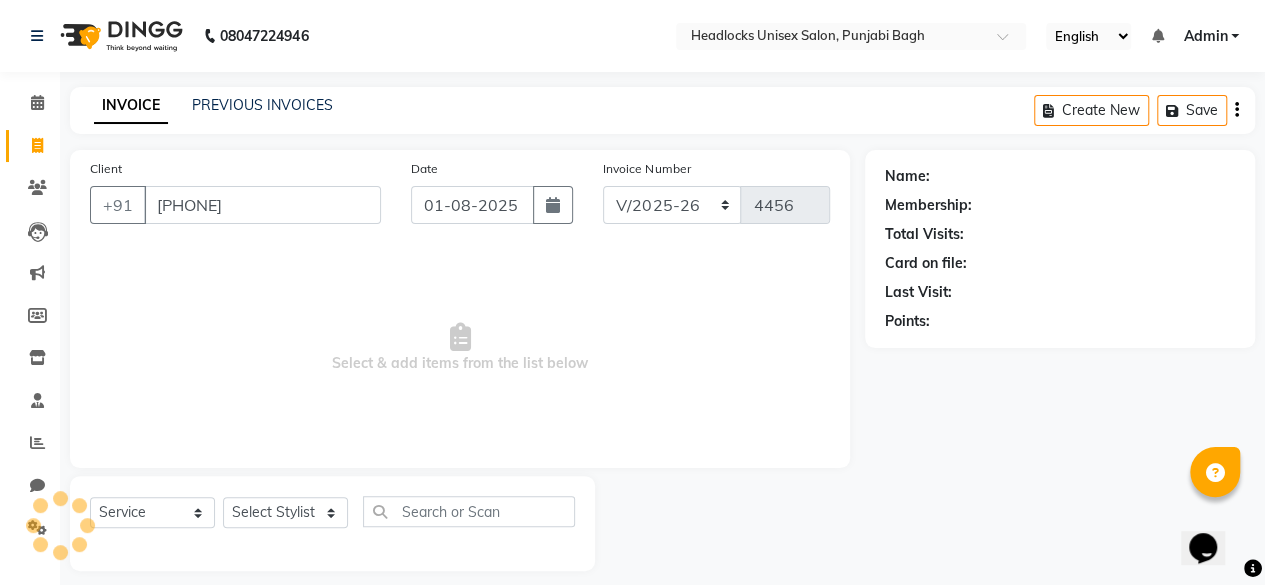 type on "[PHONE]" 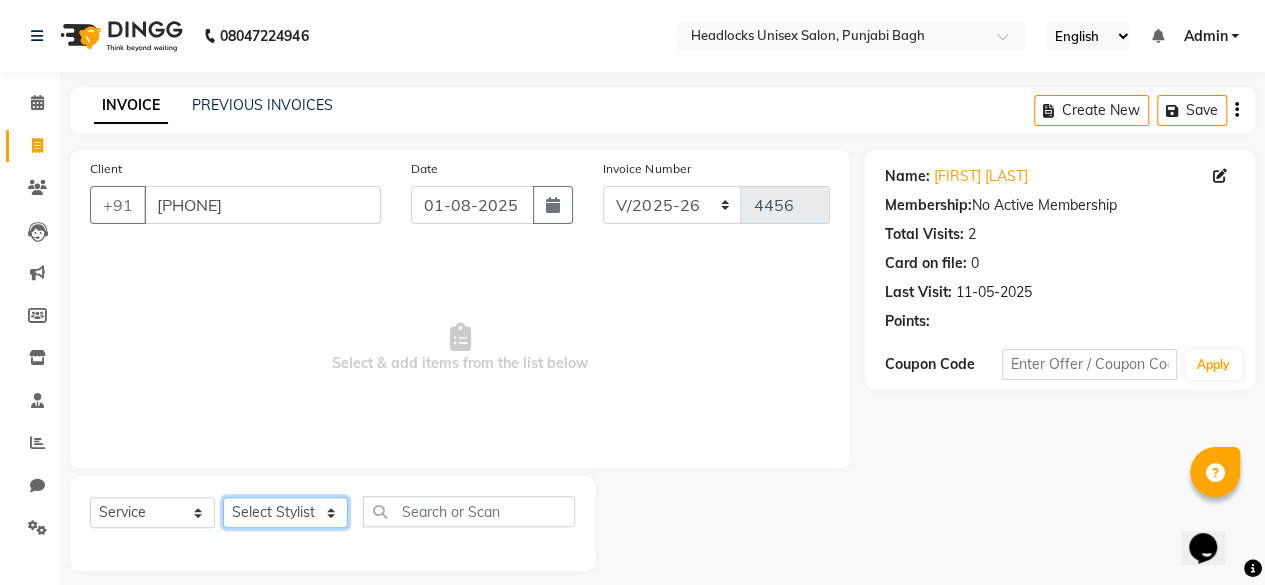 click on "Select Stylist ⁠[FIRST] ⁠[FIRST] [FIRST]  [FIRST] [FIRST]  [FIRST]  [FIRST] [FIRST] [FIRST] [FIRST] [FIRST] [FIRST] [FIRST] [FIRST] [FIRST] ⁠[FIRST] ⁠[FIRST] [FIRST]  [FIRST] [FIRST] [FIRST] [FIRST] [FIRST] [FIRST] [FIRST] [FIRST] [FIRST] [FIRST] [FIRST] [FIRST] ⁠[FIRST] ⁠[FIRST] ⁠[FIRST] ⁠[FIRST] ⁠[FIRST] ⁠[FIRST] ⁠[FIRST]" 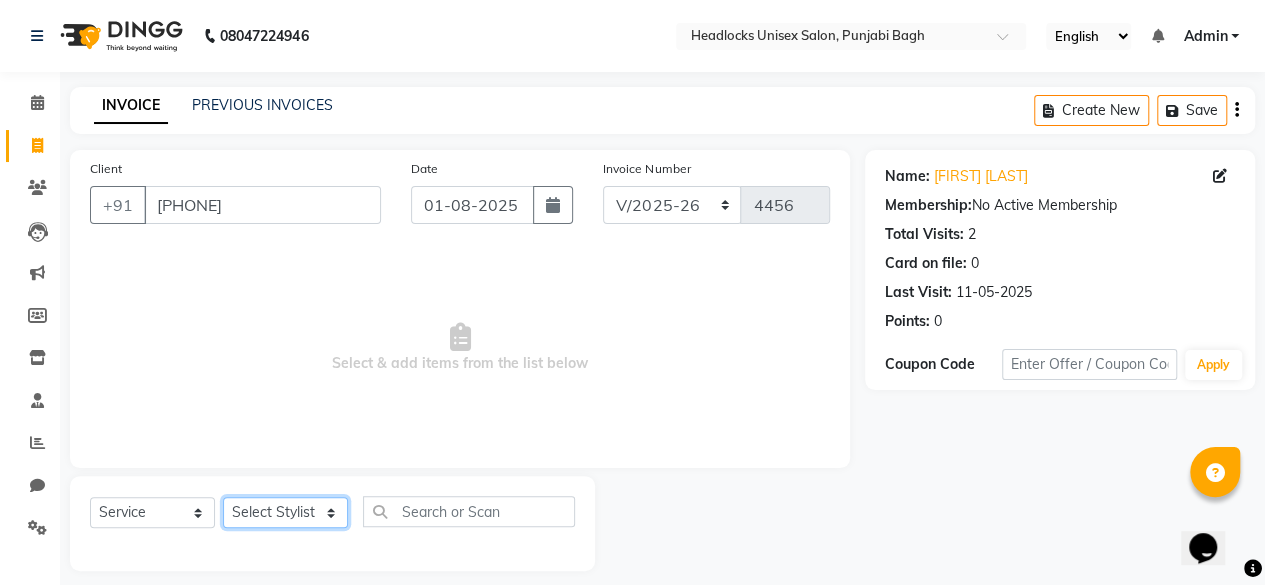 select on "69061" 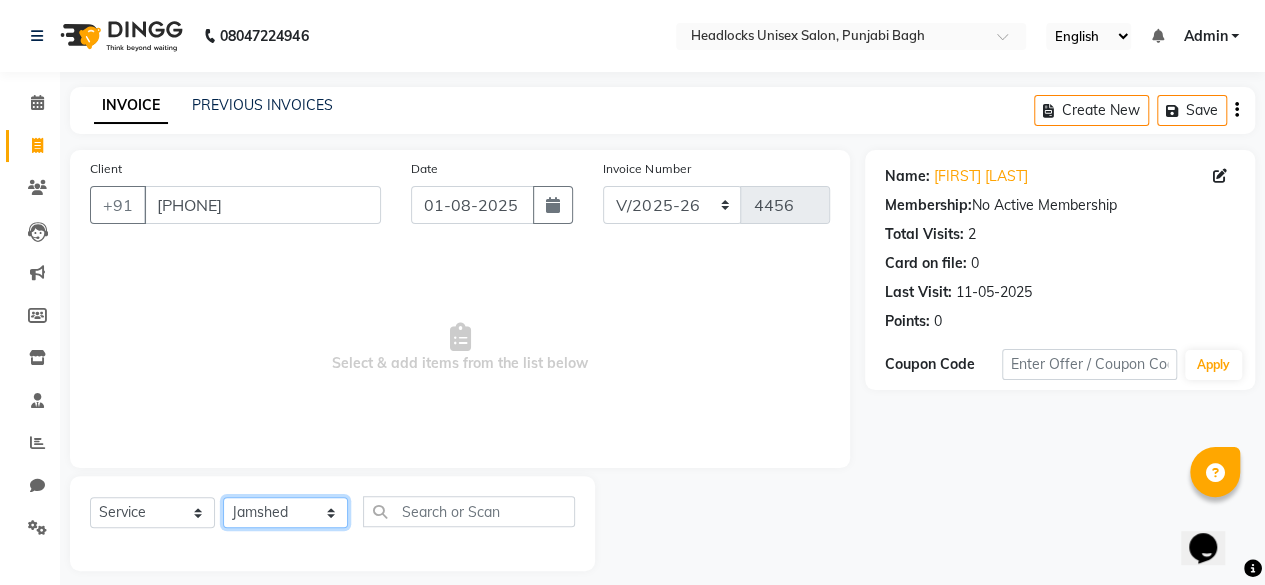 click on "Select Stylist ⁠[FIRST] ⁠[FIRST] [FIRST]  [FIRST] [FIRST]  [FIRST]  [FIRST] [FIRST] [FIRST] [FIRST] [FIRST] [FIRST] [FIRST] [FIRST] [FIRST] ⁠[FIRST] ⁠[FIRST] [FIRST]  [FIRST] [FIRST] [FIRST] [FIRST] [FIRST] [FIRST] [FIRST] [FIRST] [FIRST] [FIRST] [FIRST] [FIRST] ⁠[FIRST] ⁠[FIRST] ⁠[FIRST] ⁠[FIRST] ⁠[FIRST] ⁠[FIRST] ⁠[FIRST]" 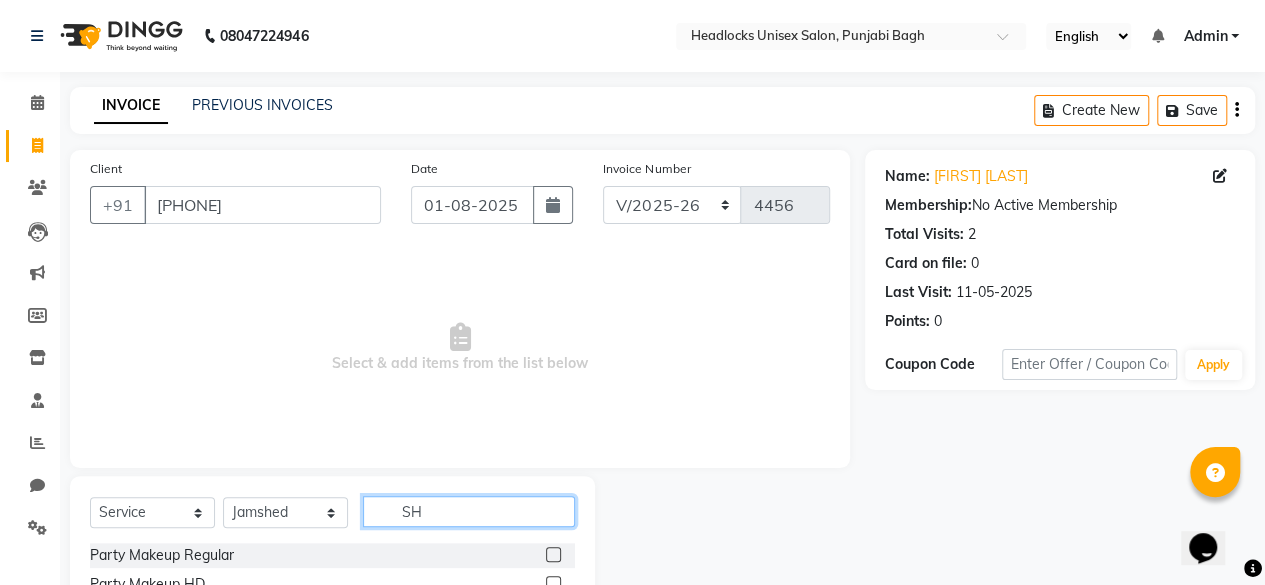 click on "SH" 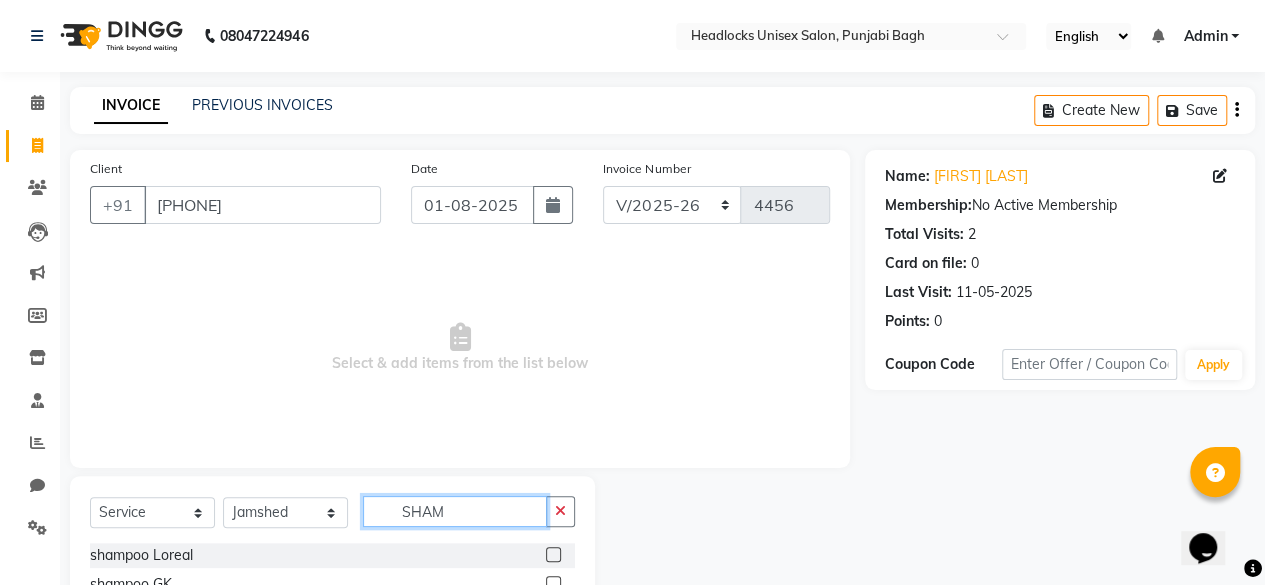scroll, scrollTop: 215, scrollLeft: 0, axis: vertical 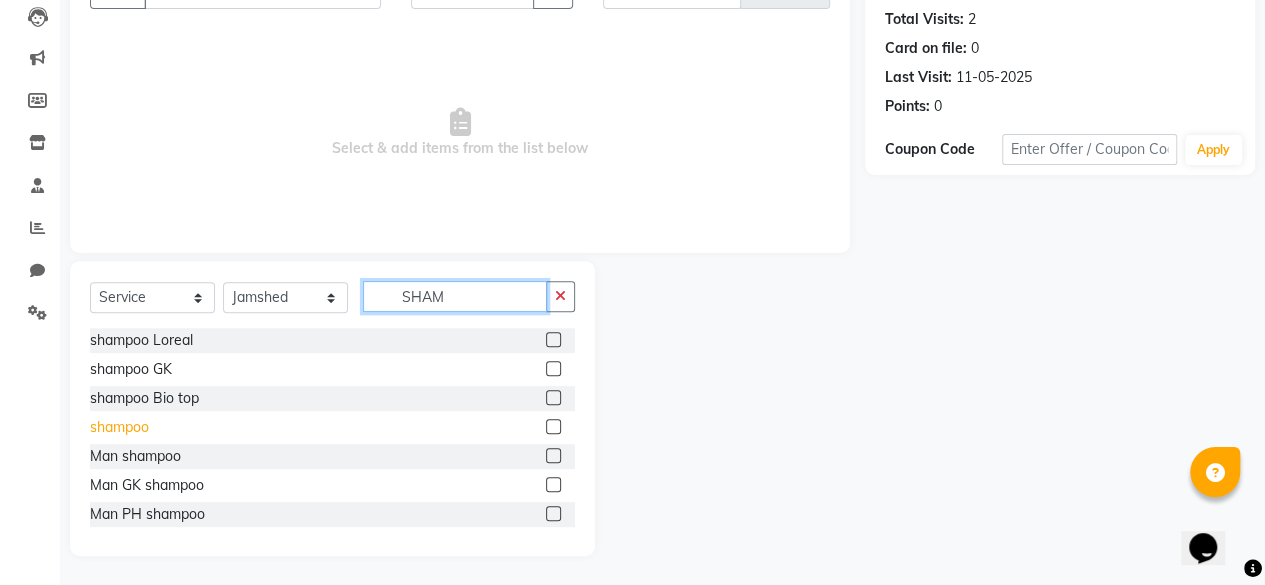 type on "SHAM" 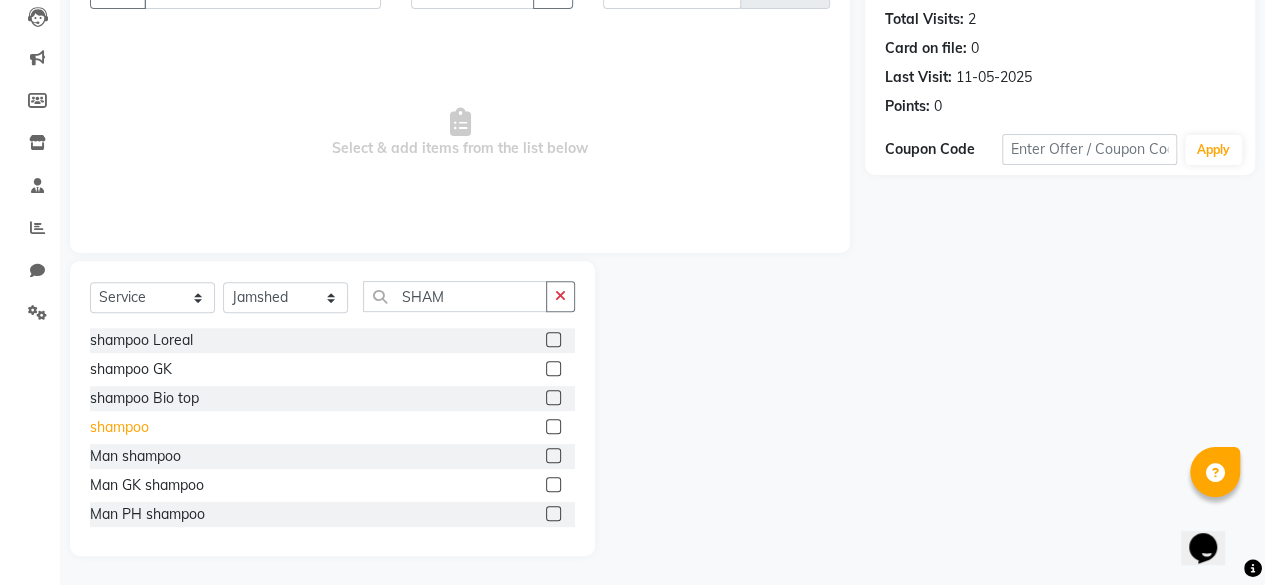 click on "shampoo" 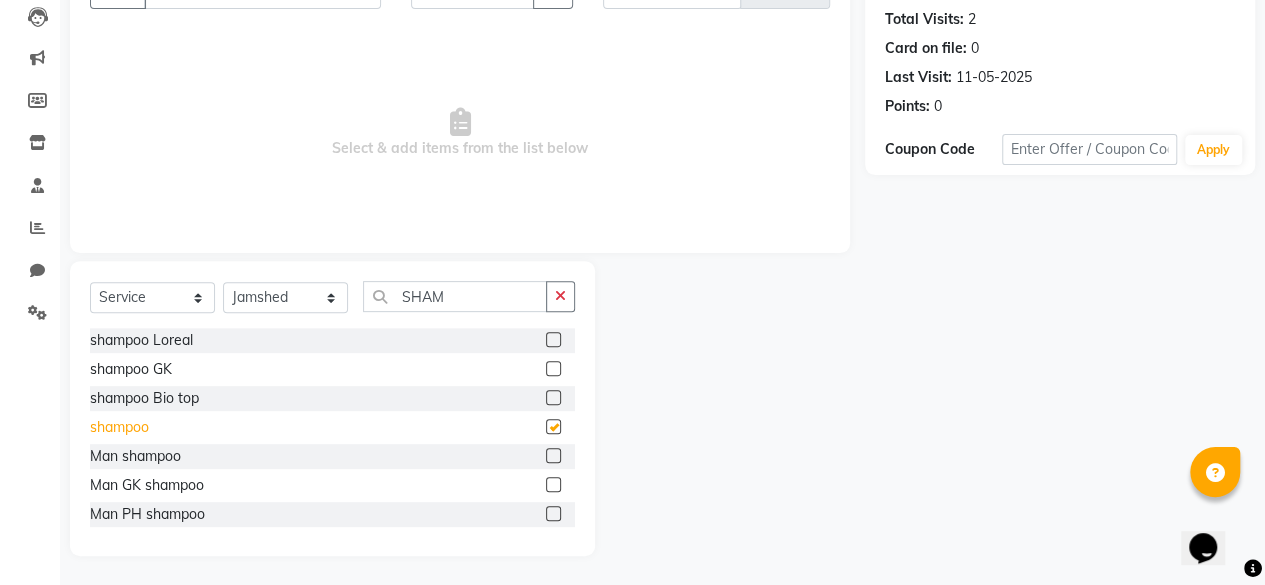 checkbox on "false" 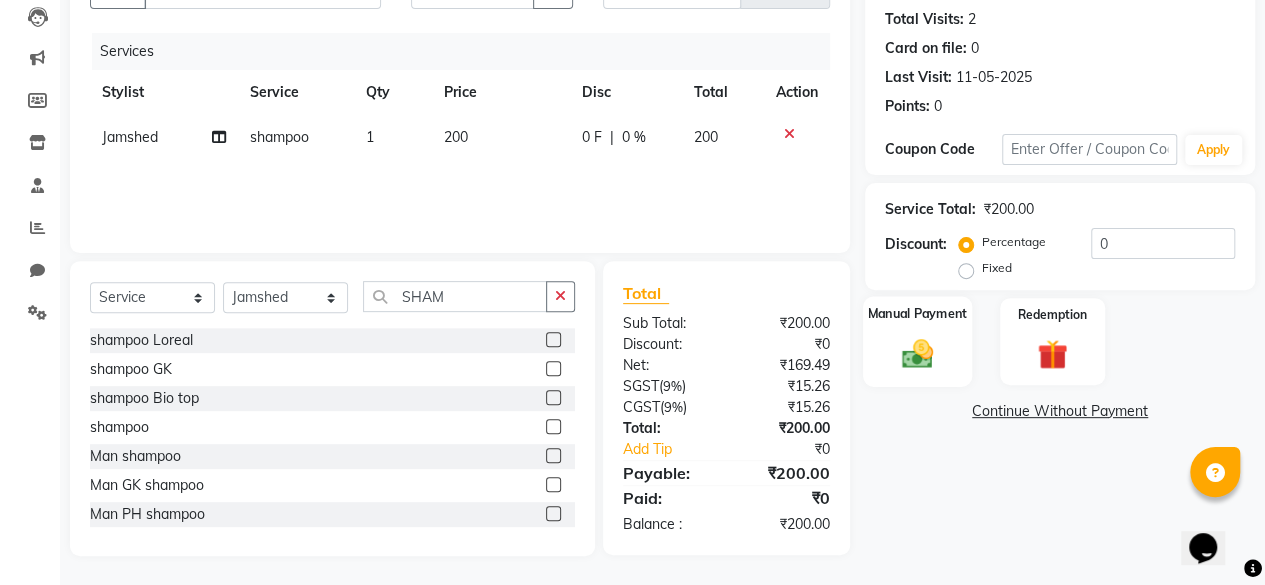 click 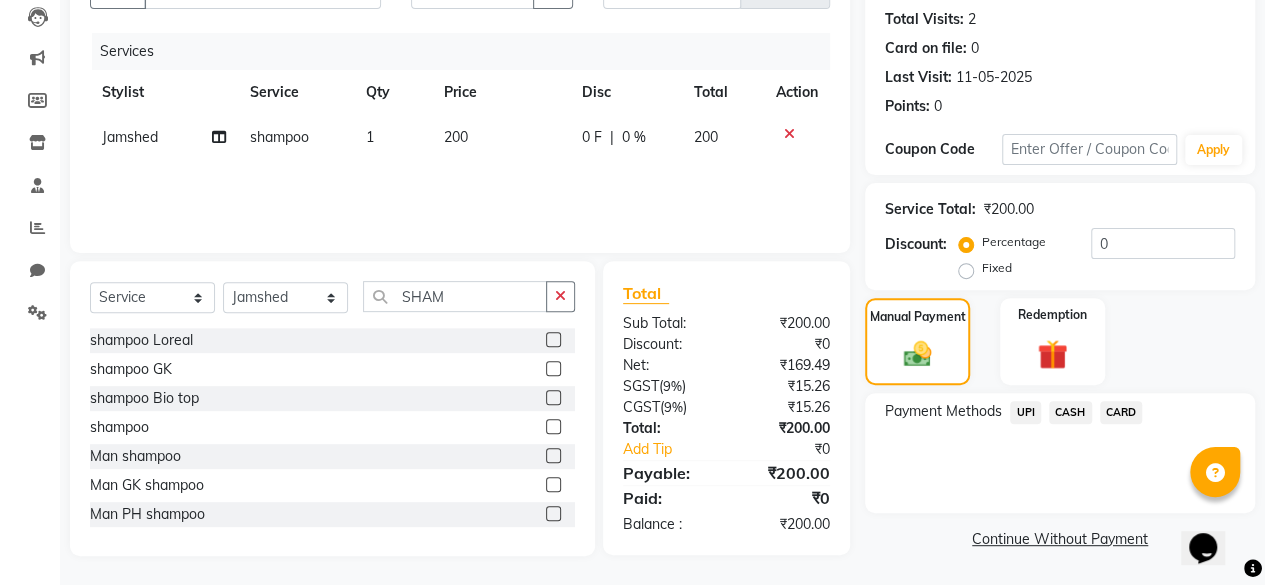 click on "CASH" 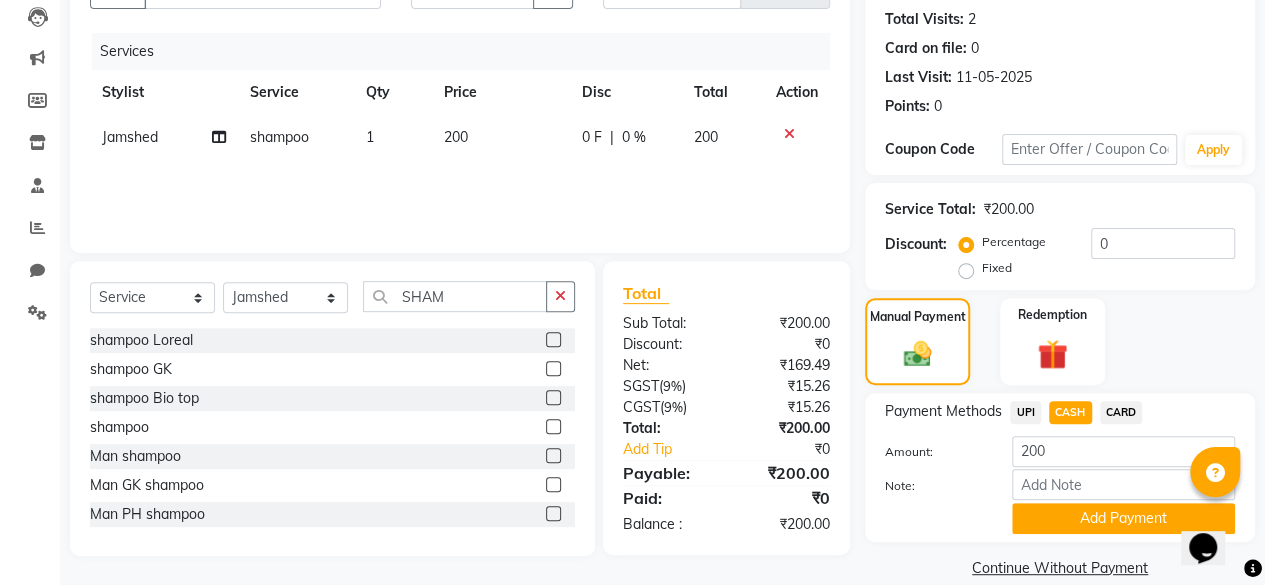 scroll, scrollTop: 242, scrollLeft: 0, axis: vertical 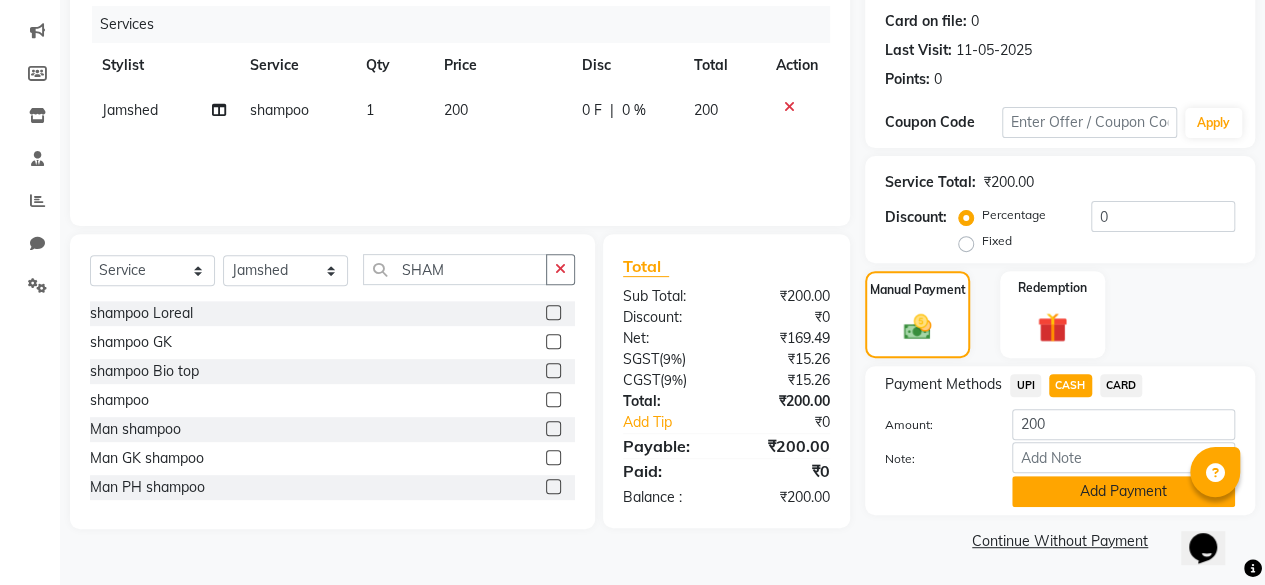 click on "Add Payment" 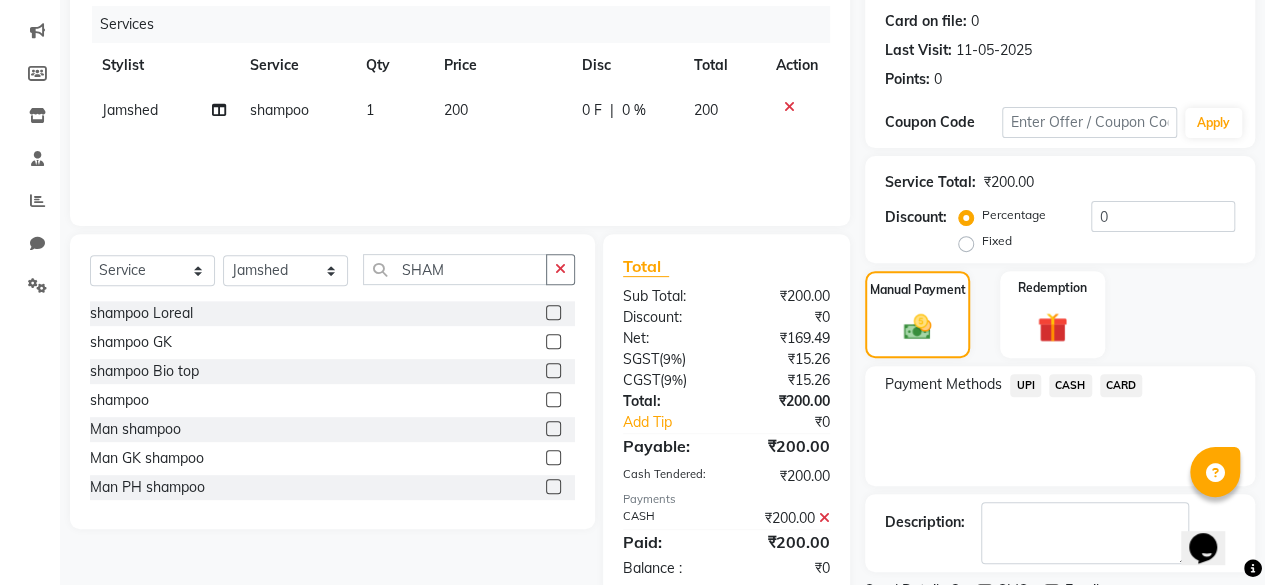 scroll, scrollTop: 324, scrollLeft: 0, axis: vertical 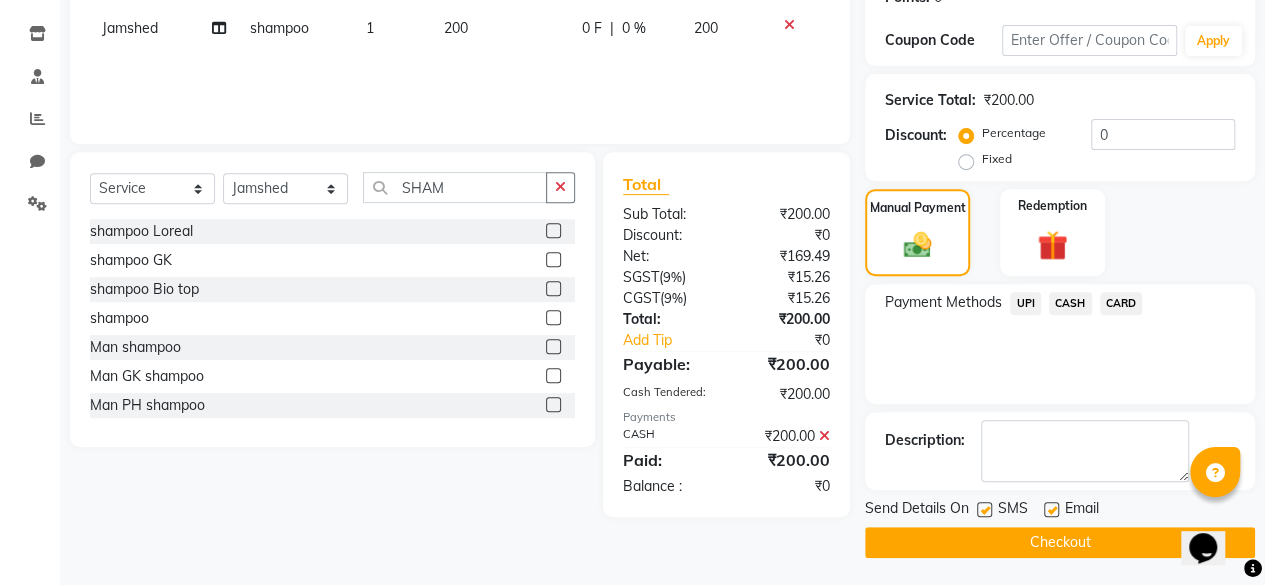 click 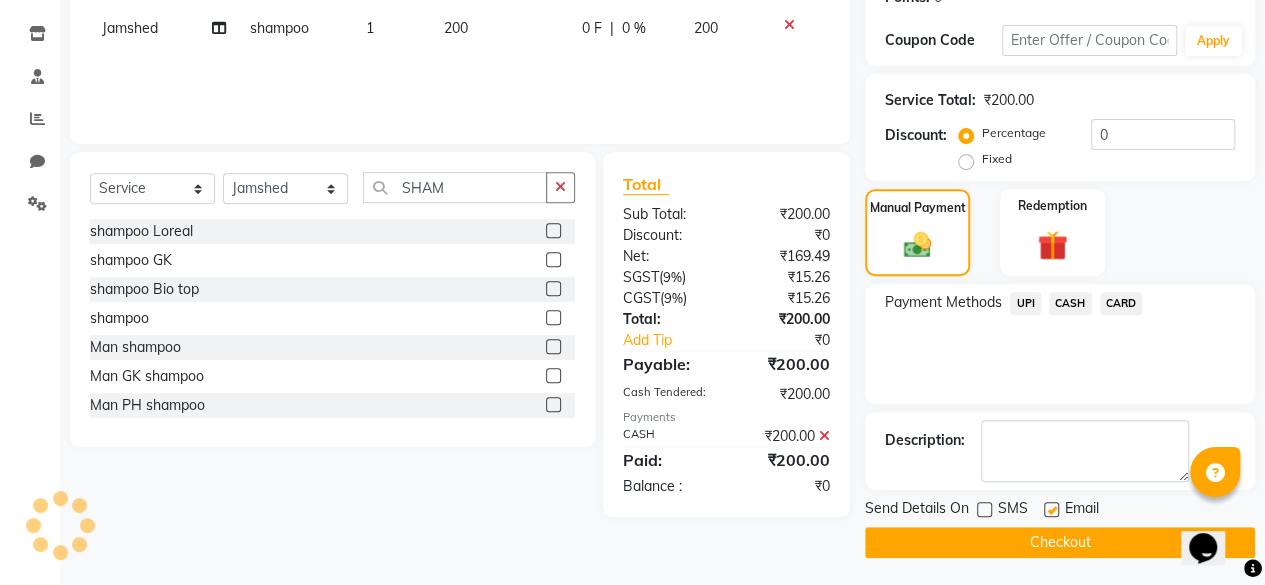 click on "Checkout" 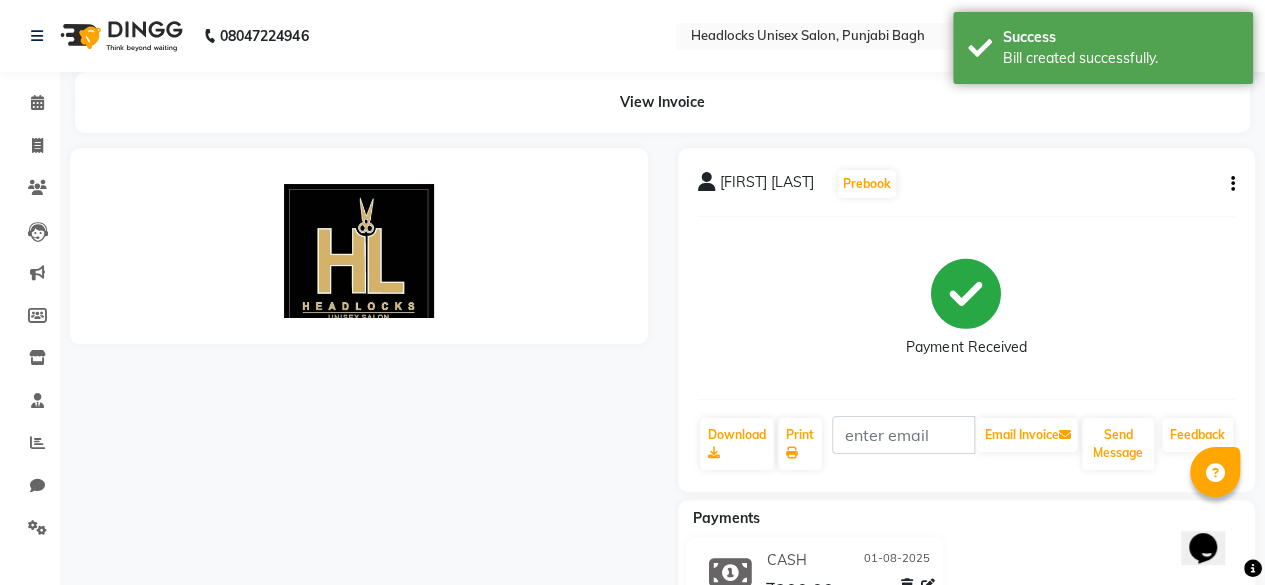 scroll, scrollTop: 0, scrollLeft: 0, axis: both 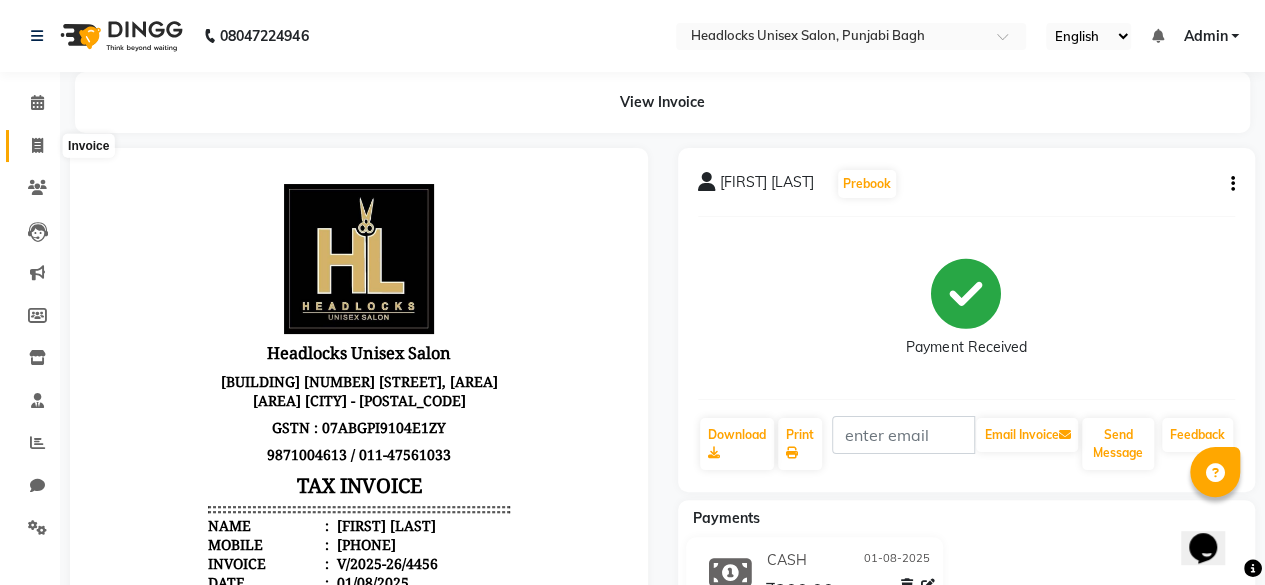 click 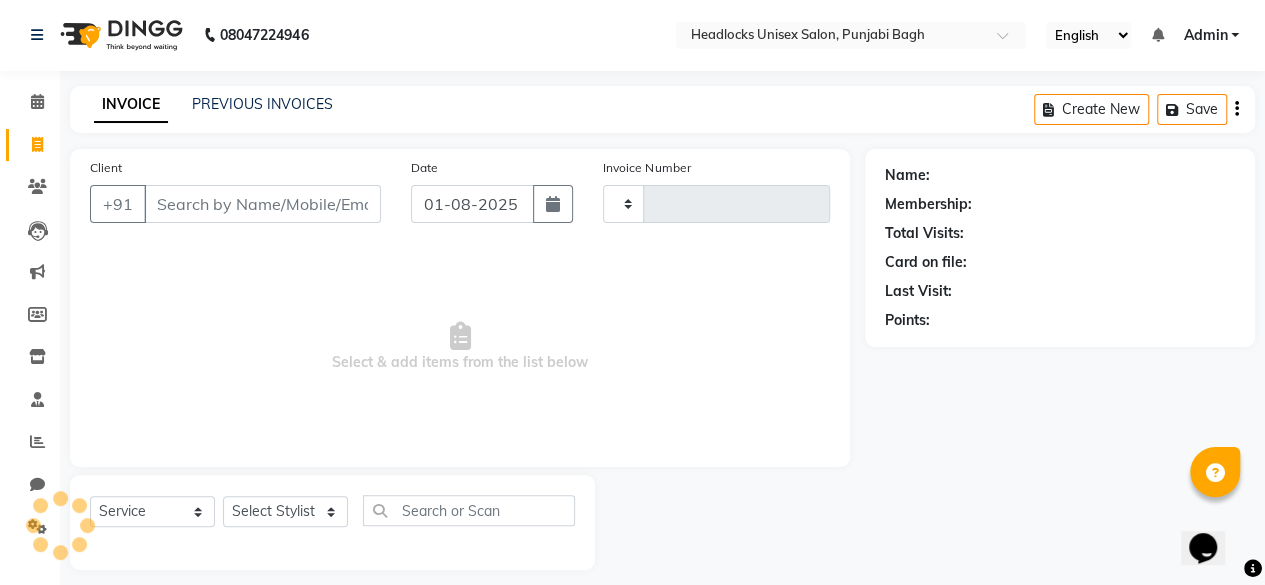 type on "4457" 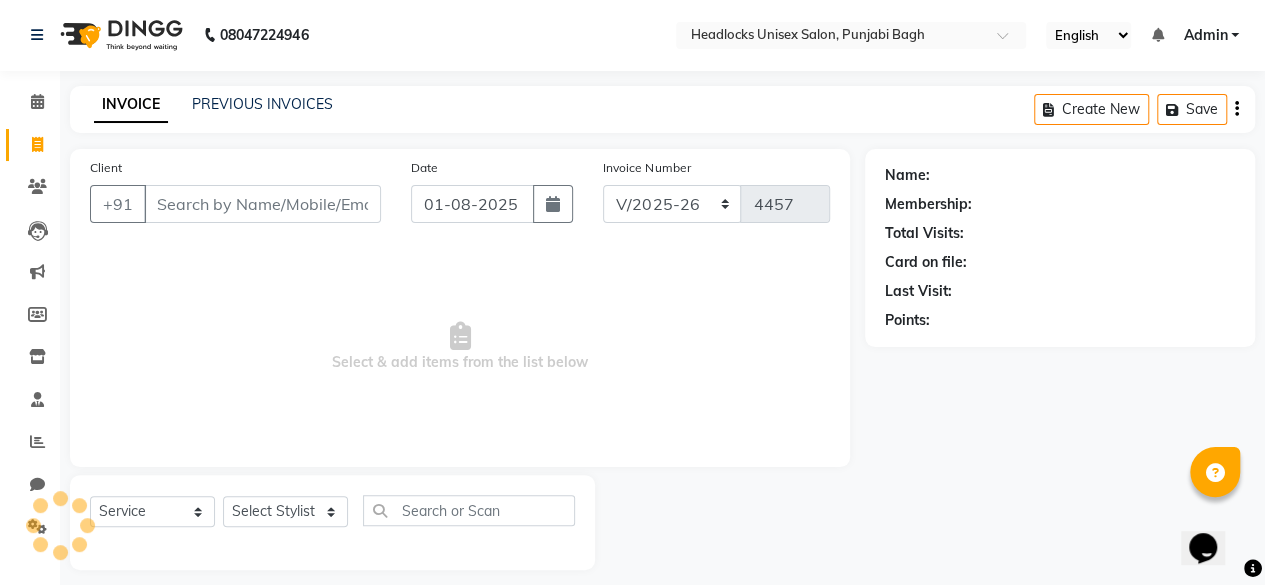 scroll, scrollTop: 15, scrollLeft: 0, axis: vertical 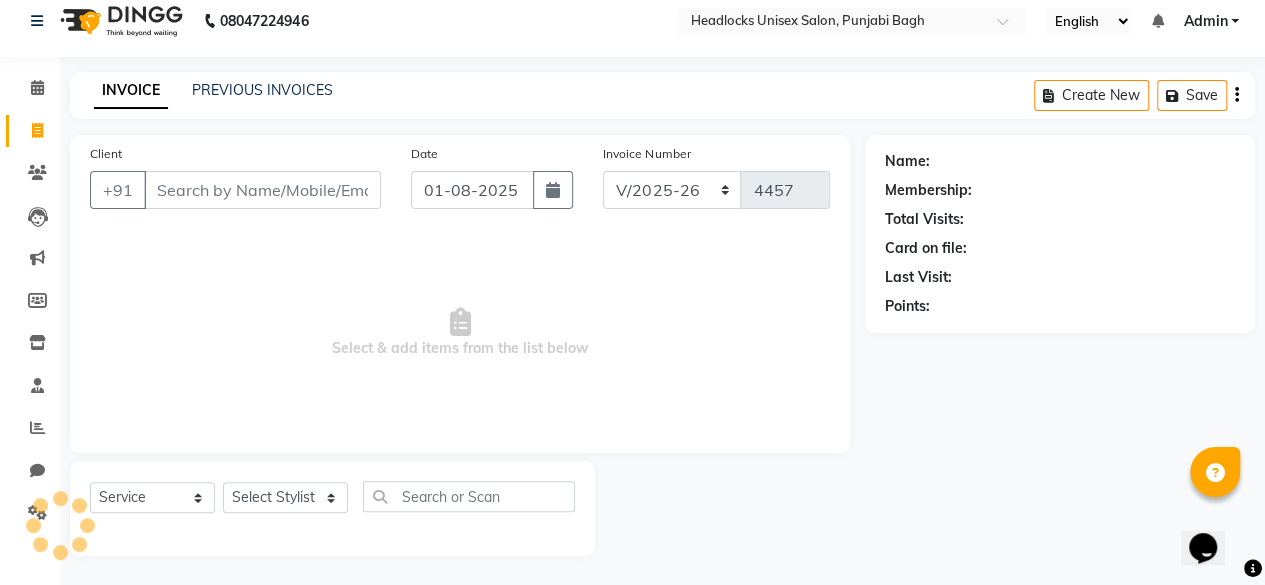 click on "Client" at bounding box center (262, 190) 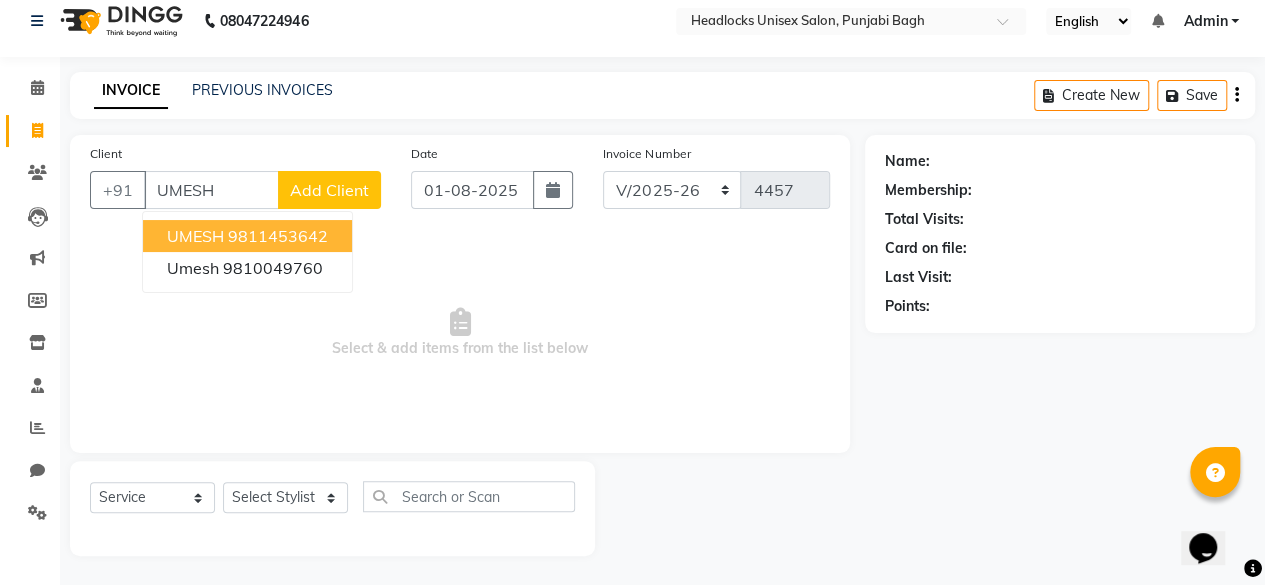 click on "9811453642" at bounding box center [278, 236] 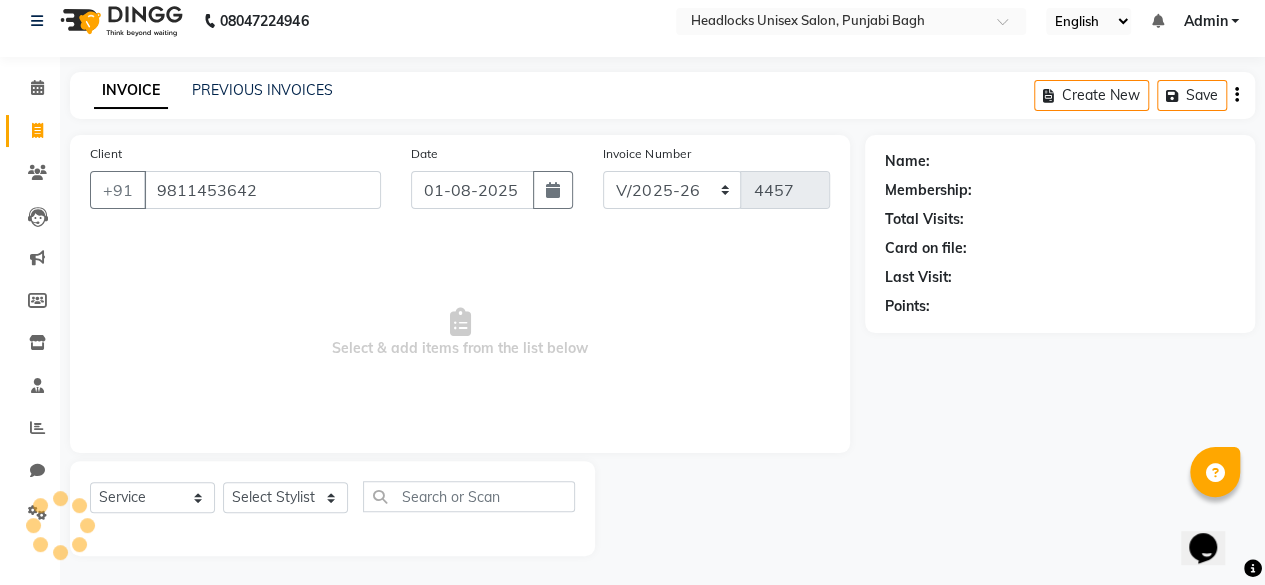 type on "9811453642" 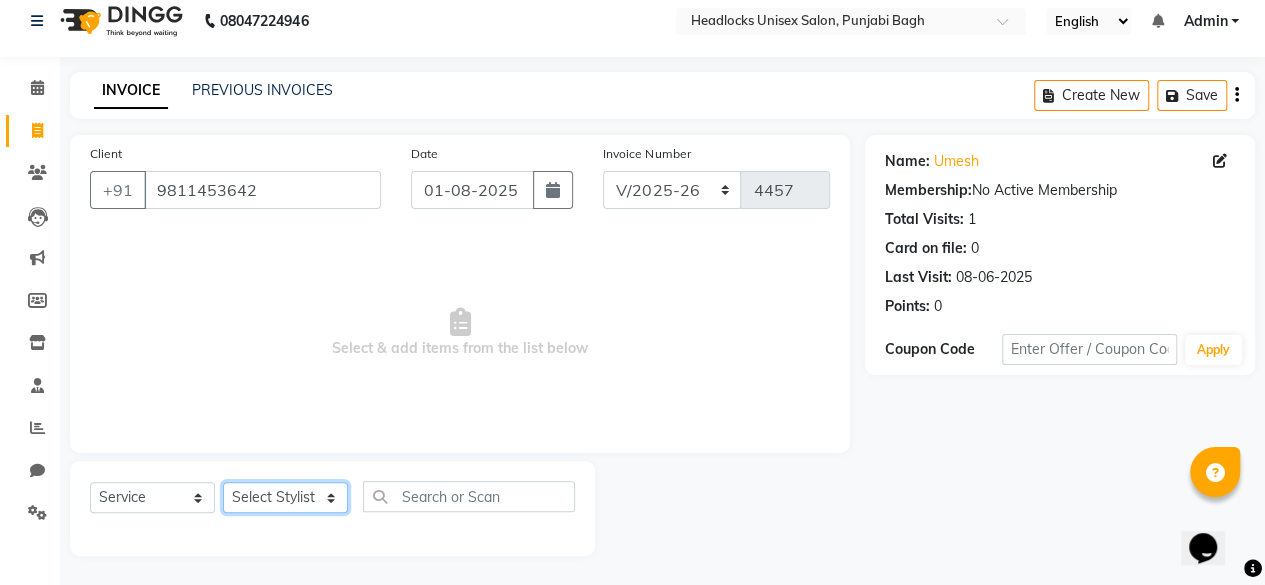 click on "Select Stylist ⁠[FIRST] ⁠[FIRST] [FIRST]  [FIRST] [FIRST]  [FIRST]  [FIRST] [FIRST] [FIRST] [FIRST] [FIRST] [FIRST] [FIRST] [FIRST] [FIRST] ⁠[FIRST] ⁠[FIRST] [FIRST]  [FIRST] [FIRST] [FIRST] [FIRST] [FIRST] [FIRST] [FIRST] [FIRST] [FIRST] [FIRST] [FIRST] [FIRST] ⁠[FIRST] ⁠[FIRST] ⁠[FIRST] ⁠[FIRST] ⁠[FIRST] ⁠[FIRST] ⁠[FIRST]" 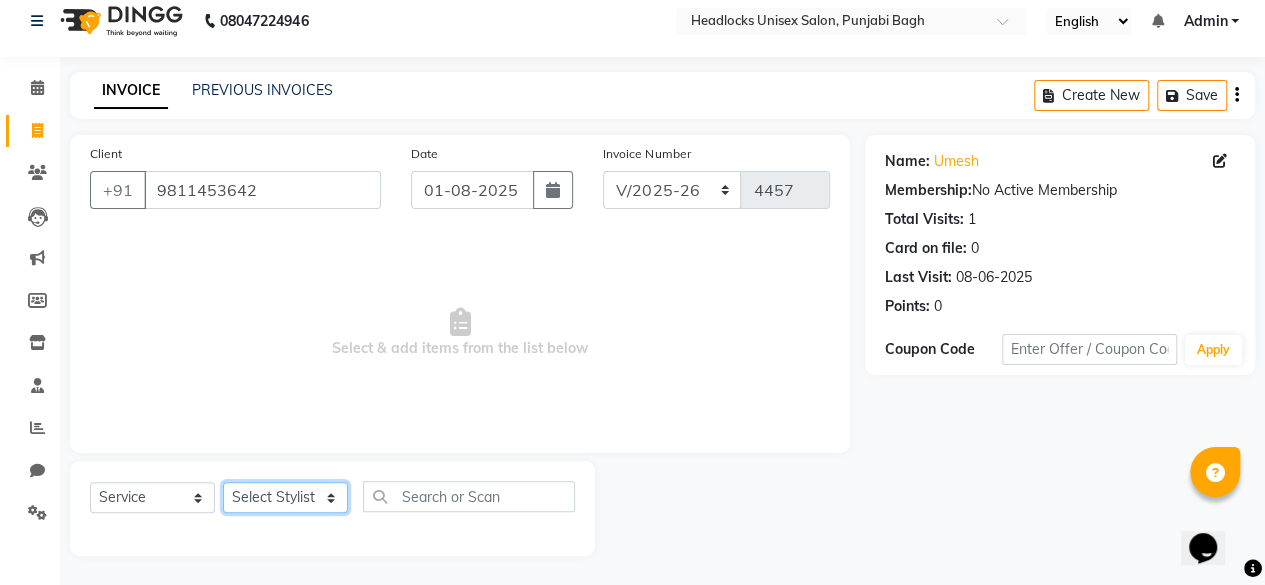 select on "69082" 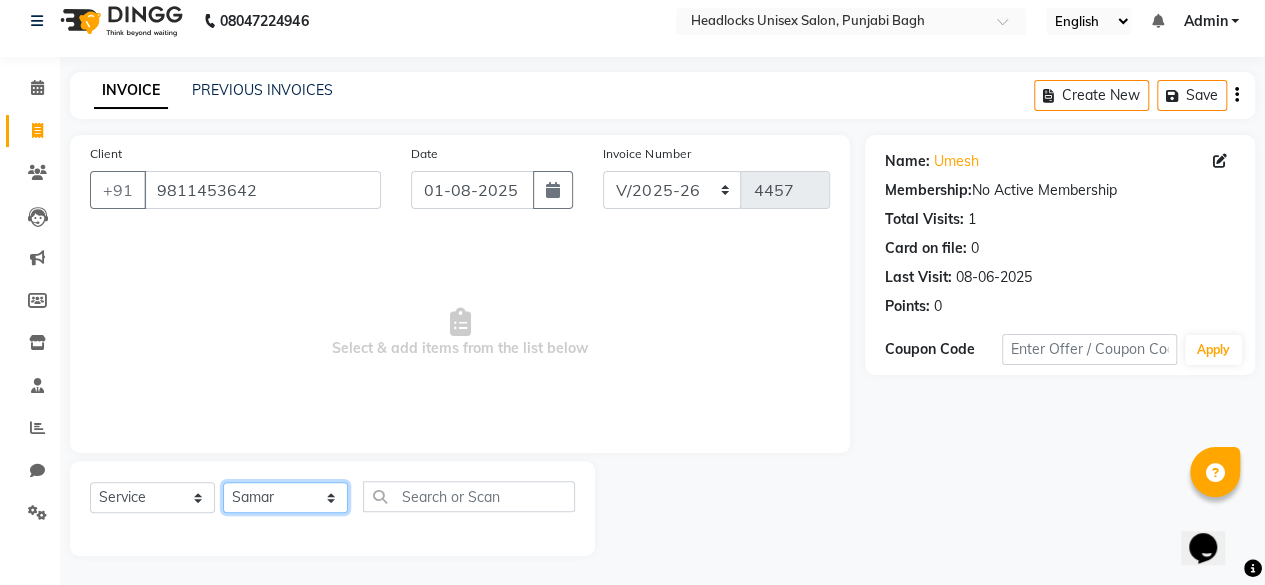 click on "Select Stylist ⁠[FIRST] ⁠[FIRST] [FIRST]  [FIRST] [FIRST]  [FIRST]  [FIRST] [FIRST] [FIRST] [FIRST] [FIRST] [FIRST] [FIRST] [FIRST] [FIRST] ⁠[FIRST] ⁠[FIRST] [FIRST]  [FIRST] [FIRST] [FIRST] [FIRST] [FIRST] [FIRST] [FIRST] [FIRST] [FIRST] [FIRST] [FIRST] [FIRST] ⁠[FIRST] ⁠[FIRST] ⁠[FIRST] ⁠[FIRST] ⁠[FIRST] ⁠[FIRST] ⁠[FIRST]" 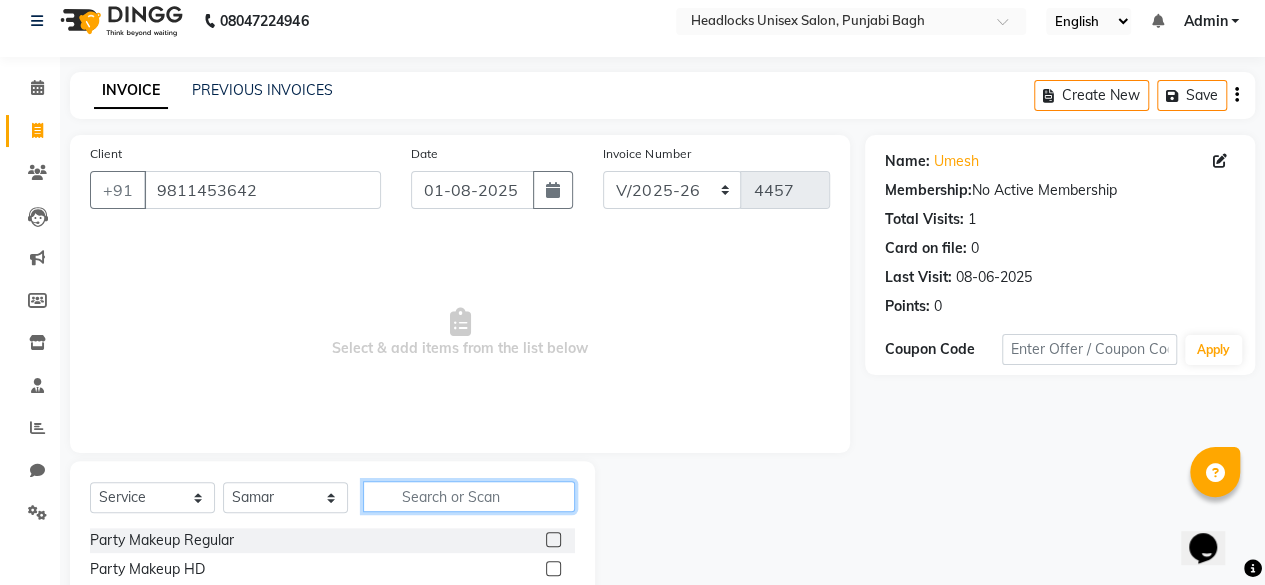 click 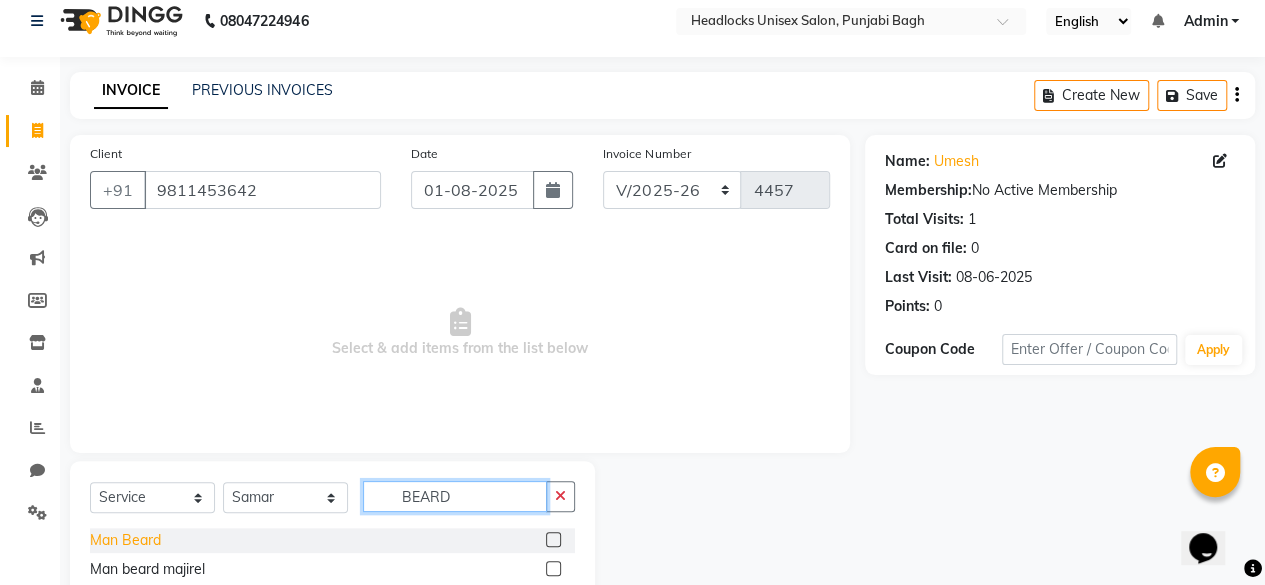 type on "BEARD" 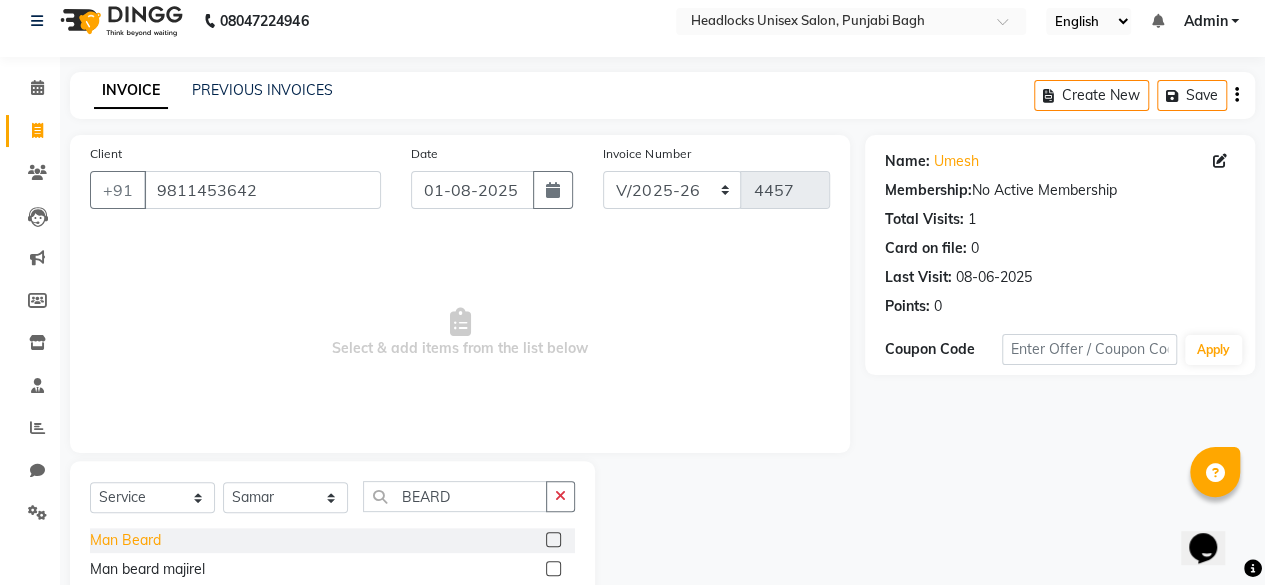 click on "Man Beard" 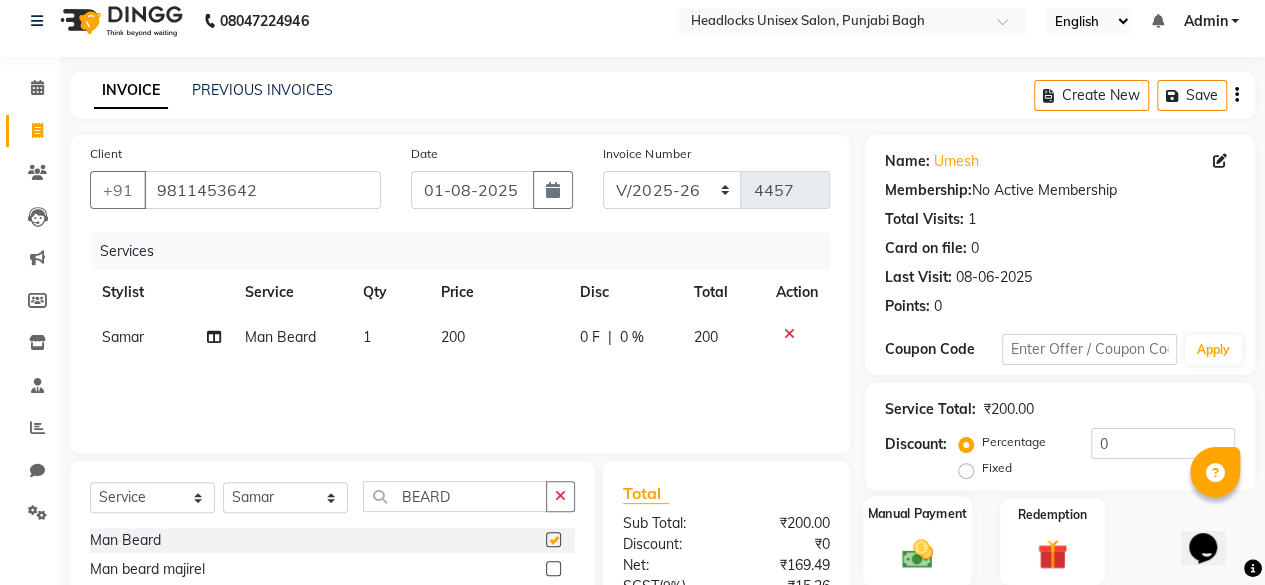 checkbox on "false" 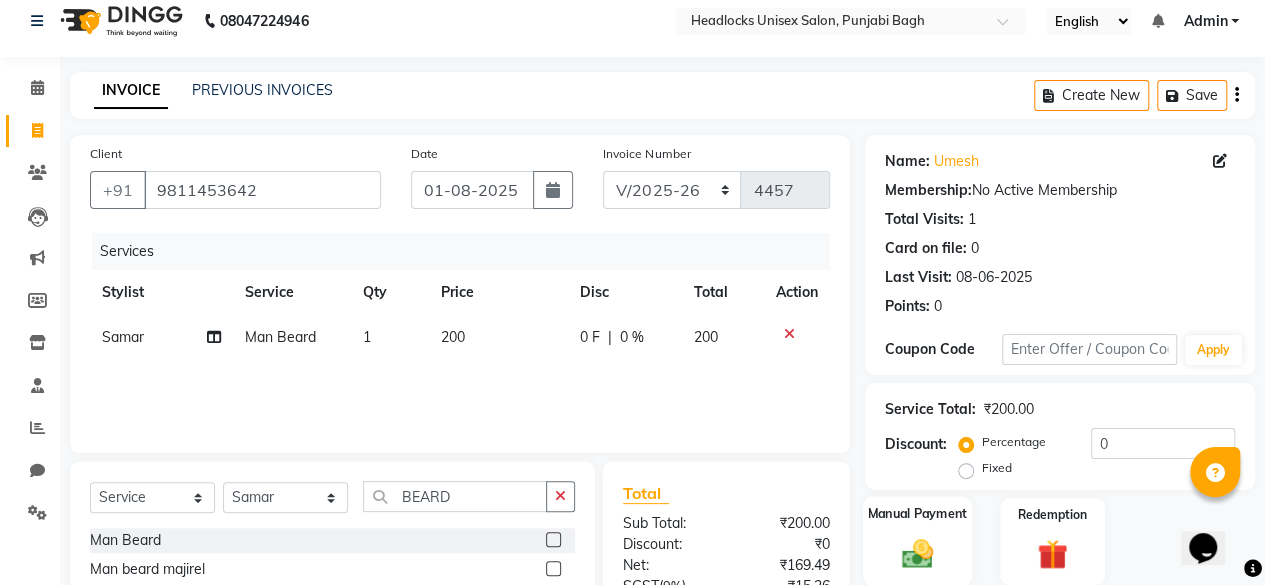 click 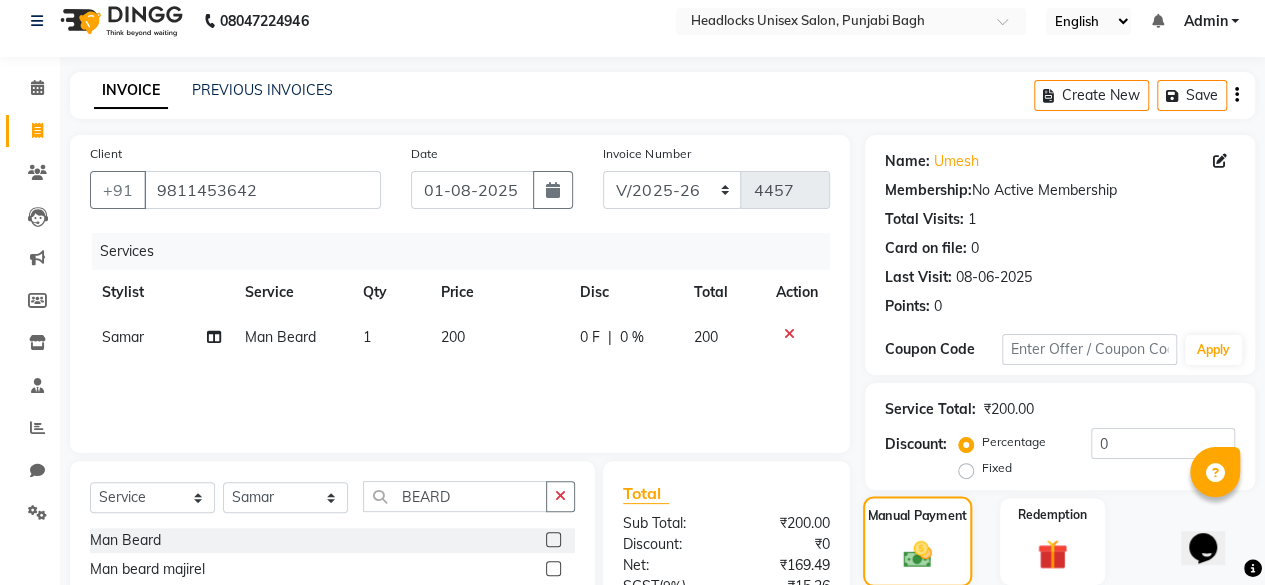 scroll, scrollTop: 213, scrollLeft: 0, axis: vertical 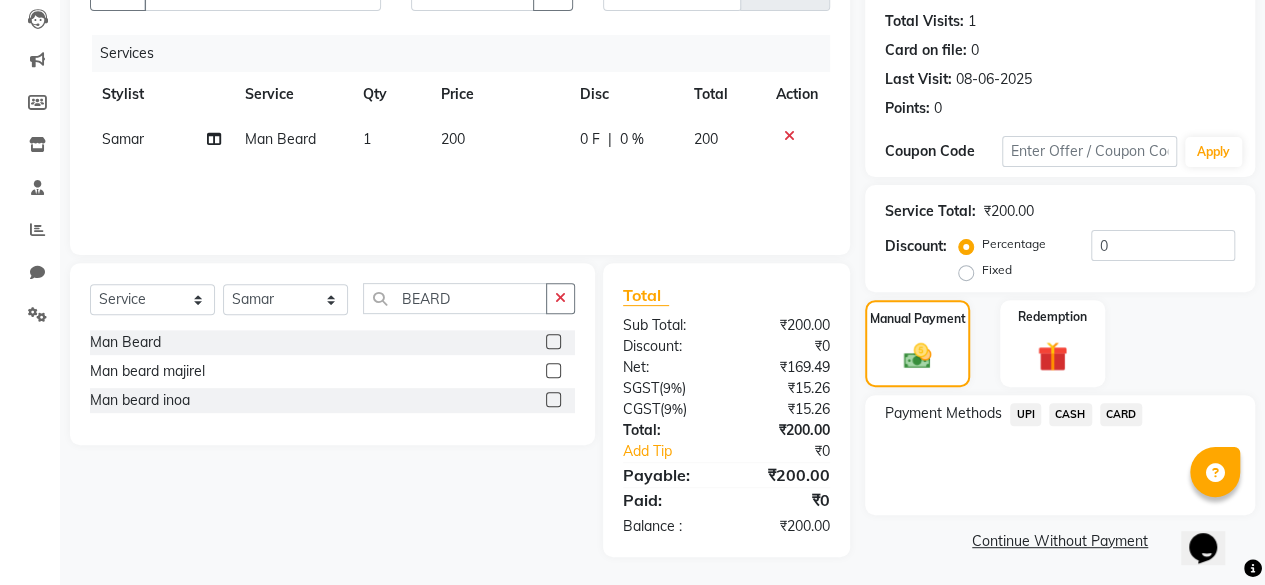 click on "CASH" 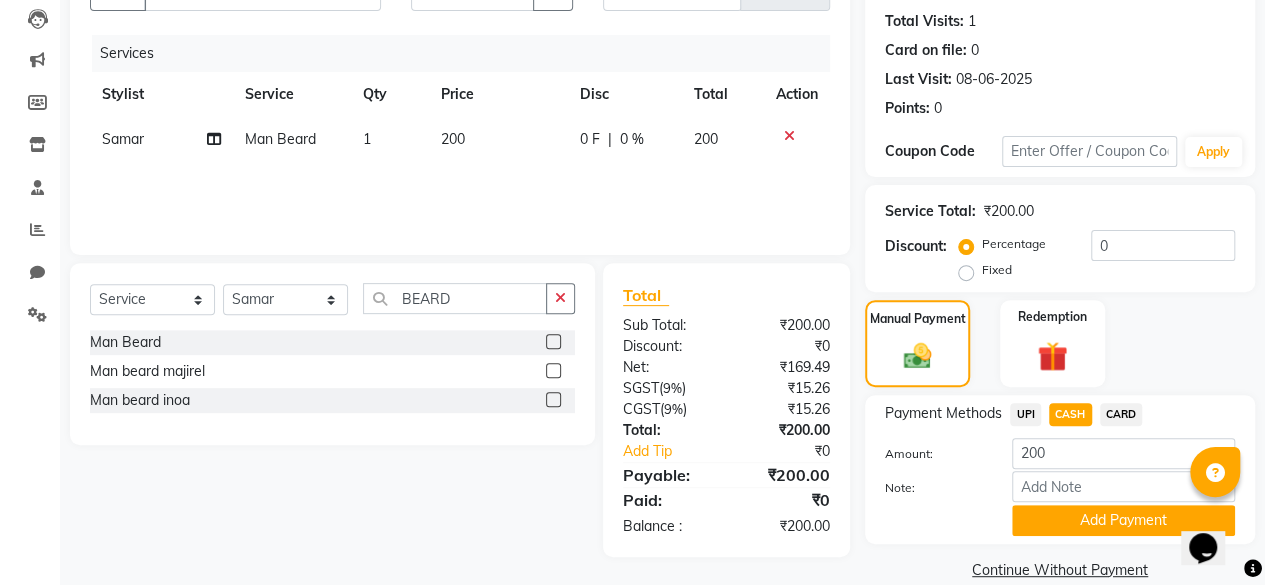 scroll, scrollTop: 242, scrollLeft: 0, axis: vertical 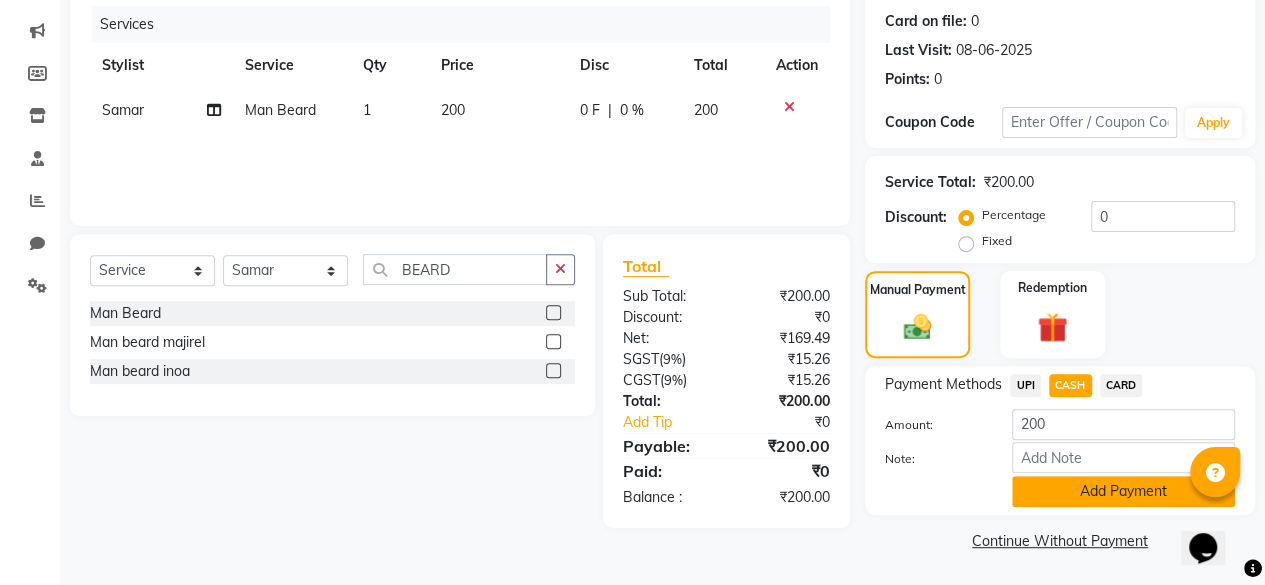 click on "Add Payment" 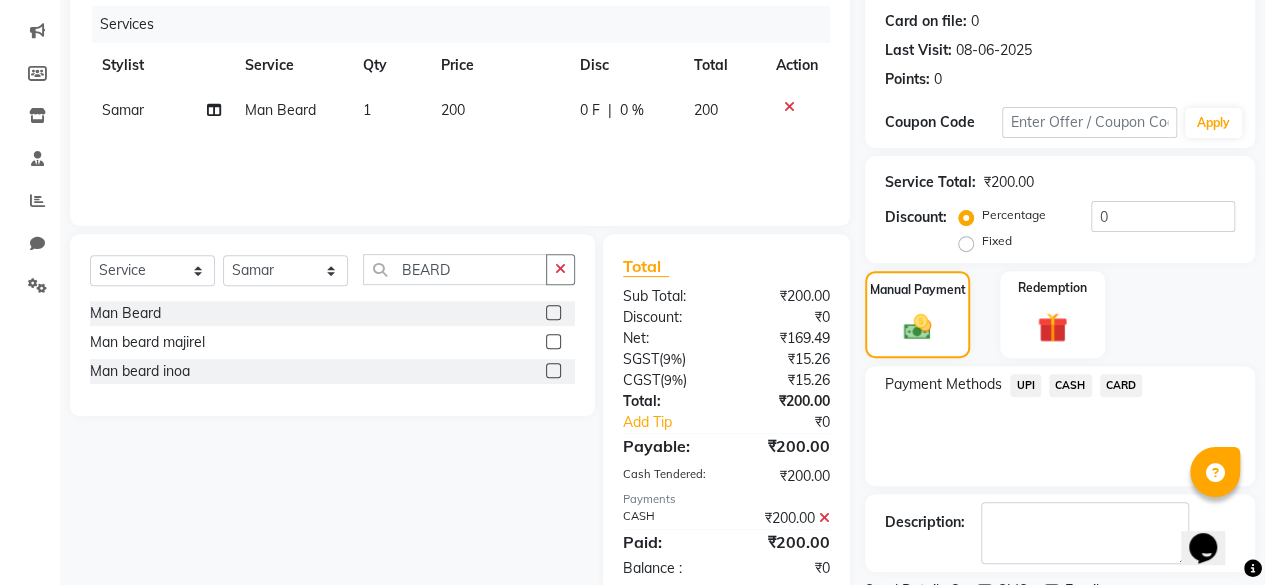 scroll, scrollTop: 324, scrollLeft: 0, axis: vertical 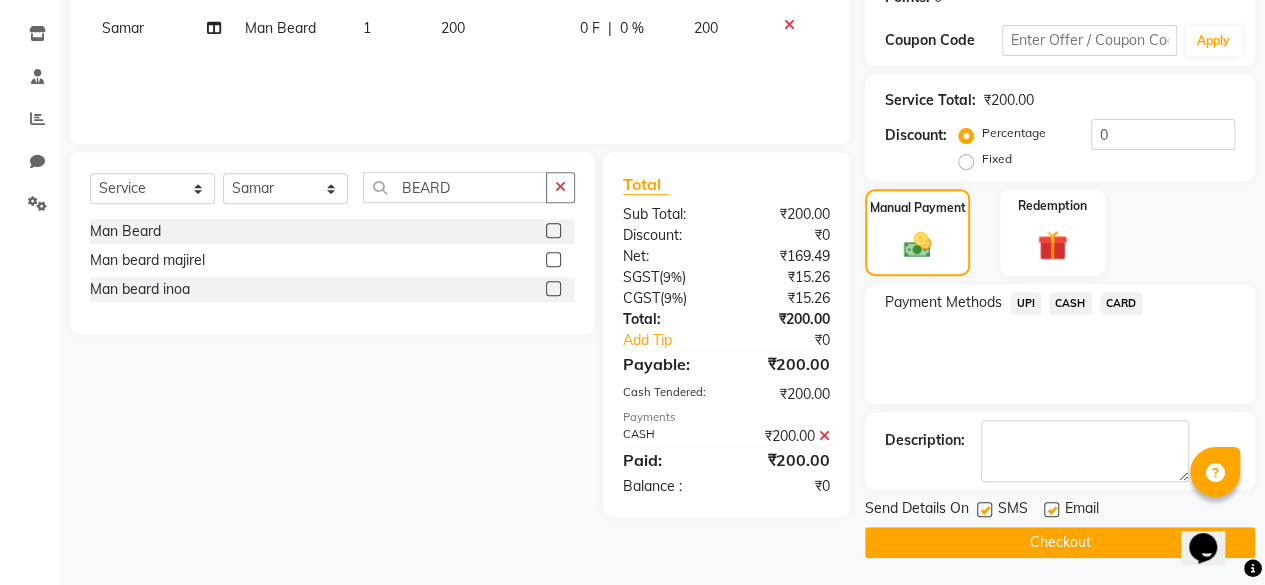 click 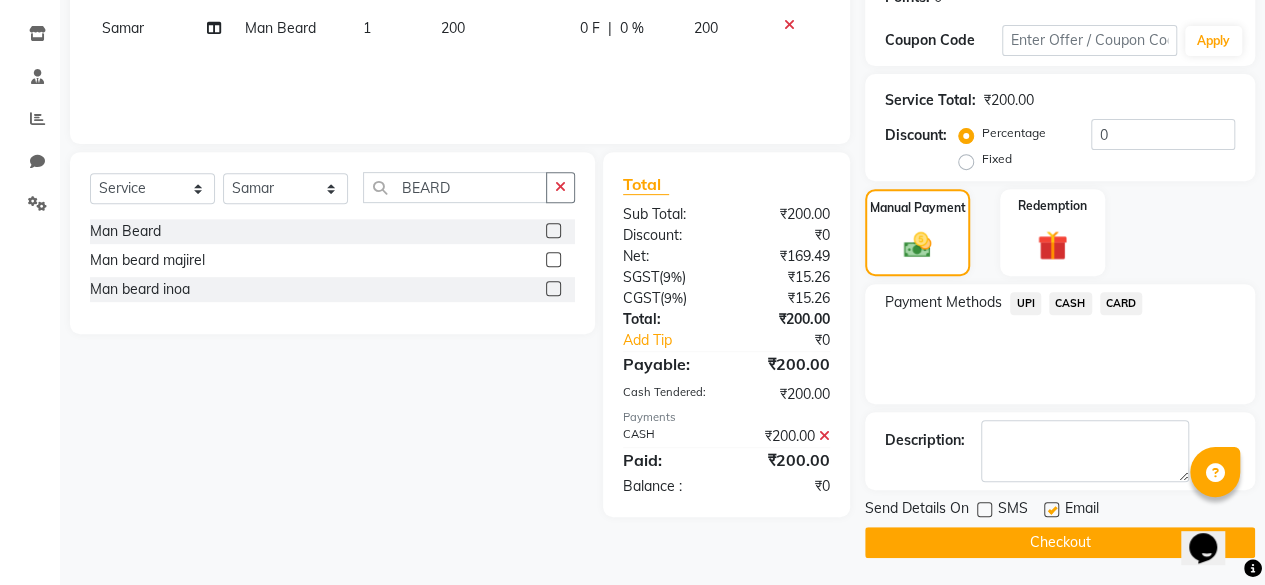click on "Checkout" 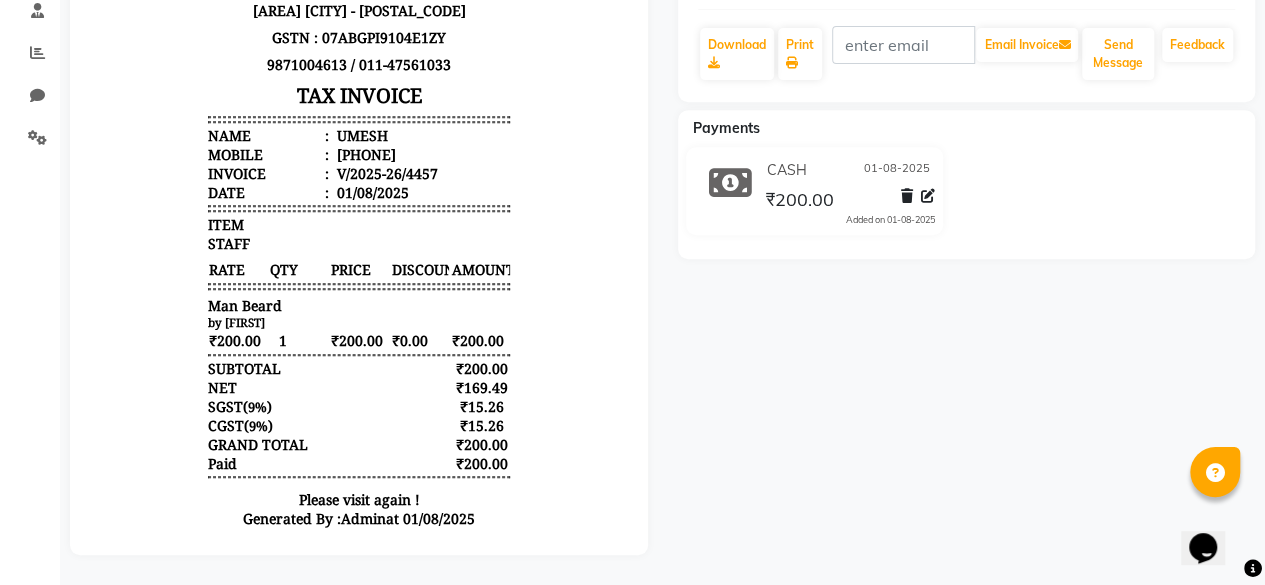 scroll, scrollTop: 0, scrollLeft: 0, axis: both 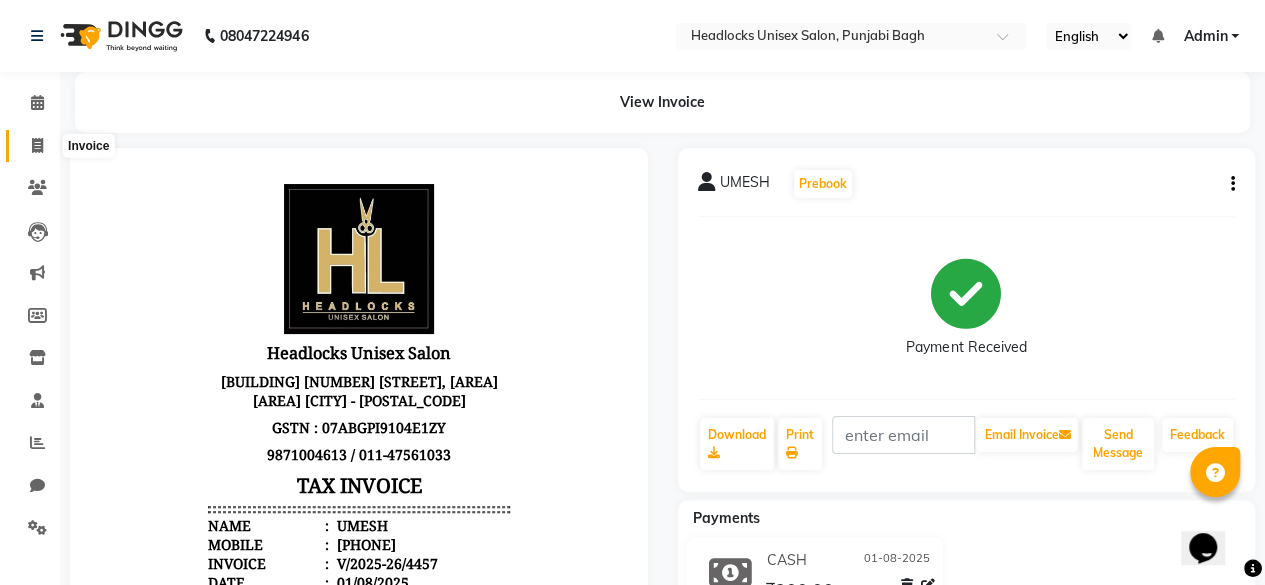 click 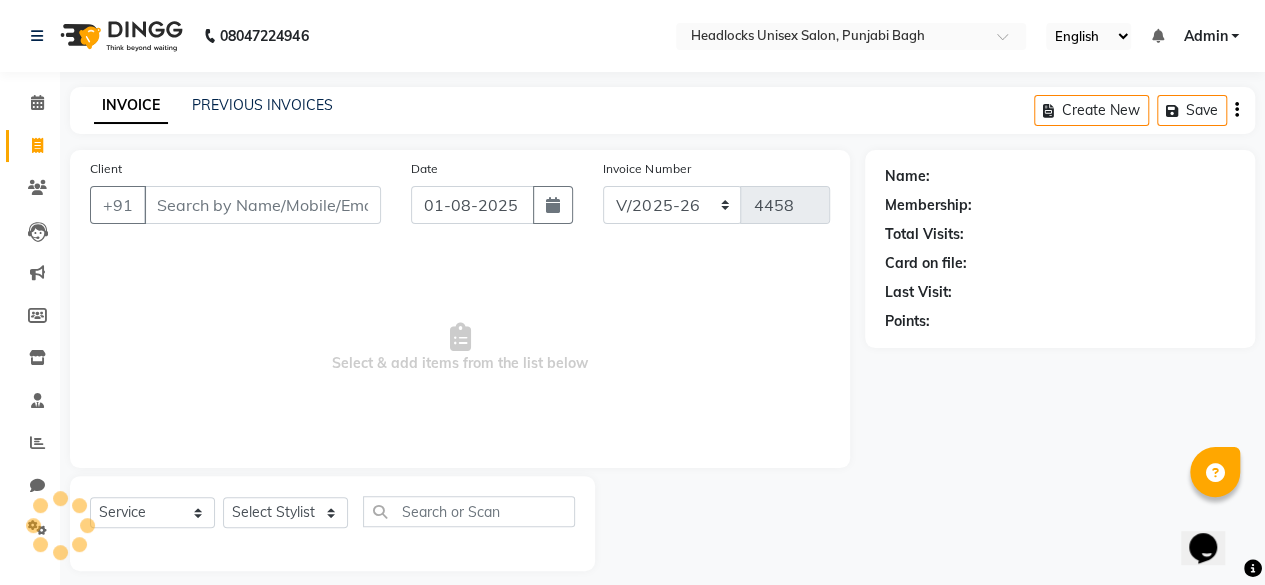 scroll, scrollTop: 15, scrollLeft: 0, axis: vertical 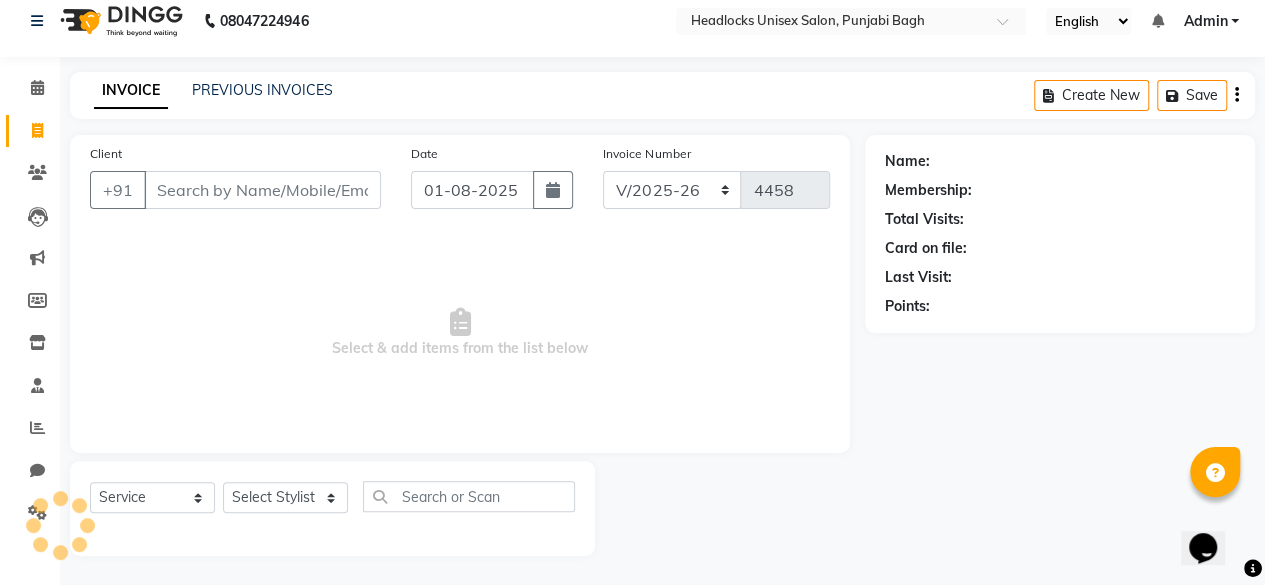 click on "Client" at bounding box center (262, 190) 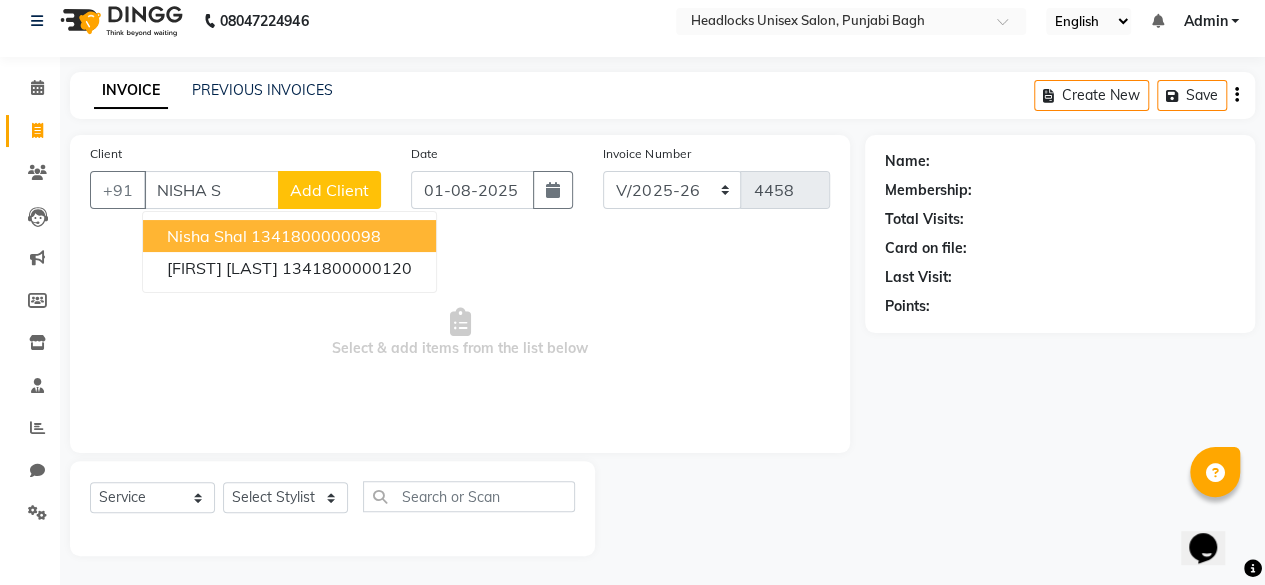 click on "1341800000098" at bounding box center [316, 236] 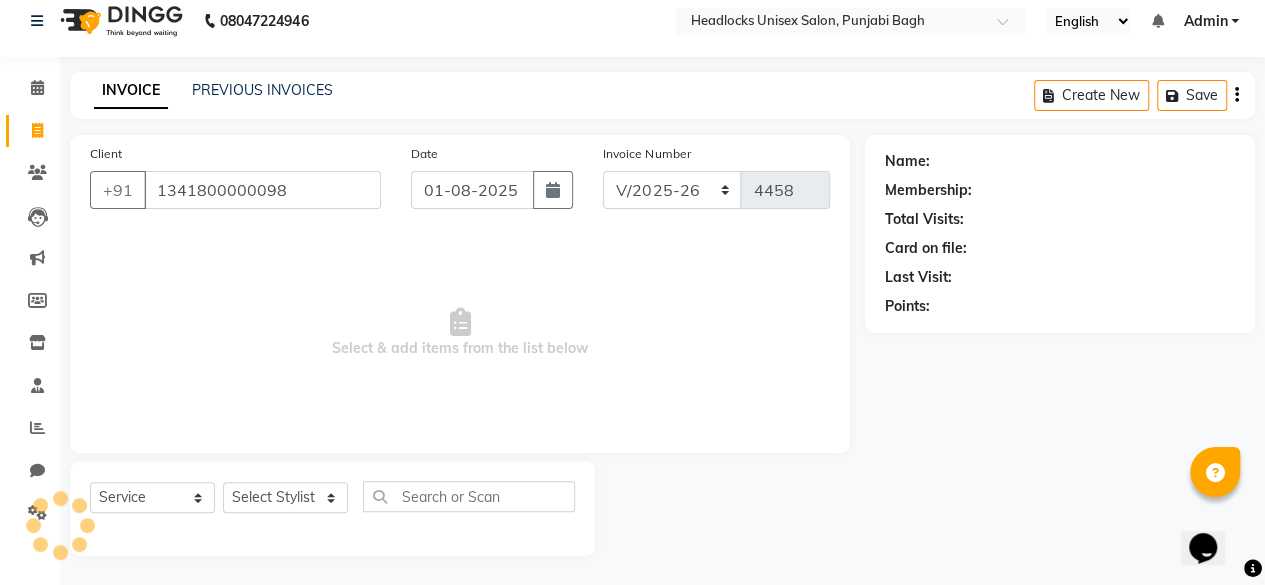 type on "1341800000098" 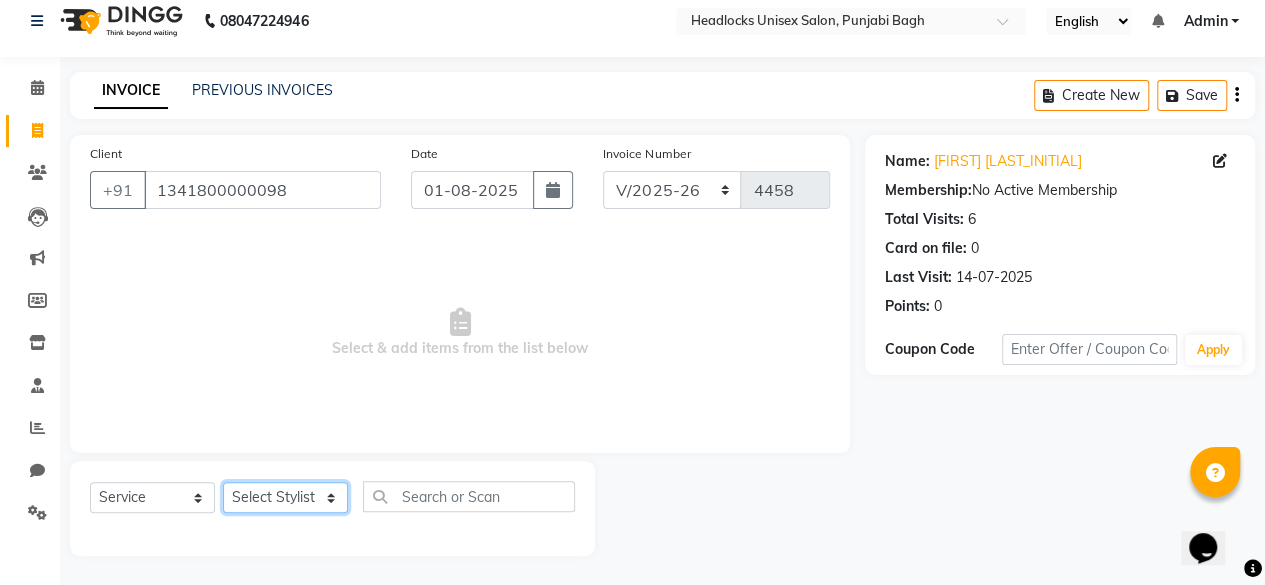 click on "Select Stylist ⁠[FIRST] ⁠[FIRST] [FIRST]  [FIRST] [FIRST]  [FIRST]  [FIRST] [FIRST] [FIRST] [FIRST] [FIRST] [FIRST] [FIRST] [FIRST] [FIRST] ⁠[FIRST] ⁠[FIRST] [FIRST]  [FIRST] [FIRST] [FIRST] [FIRST] [FIRST] [FIRST] [FIRST] [FIRST] [FIRST] [FIRST] [FIRST] [FIRST] ⁠[FIRST] ⁠[FIRST] ⁠[FIRST] ⁠[FIRST] ⁠[FIRST] ⁠[FIRST] ⁠[FIRST]" 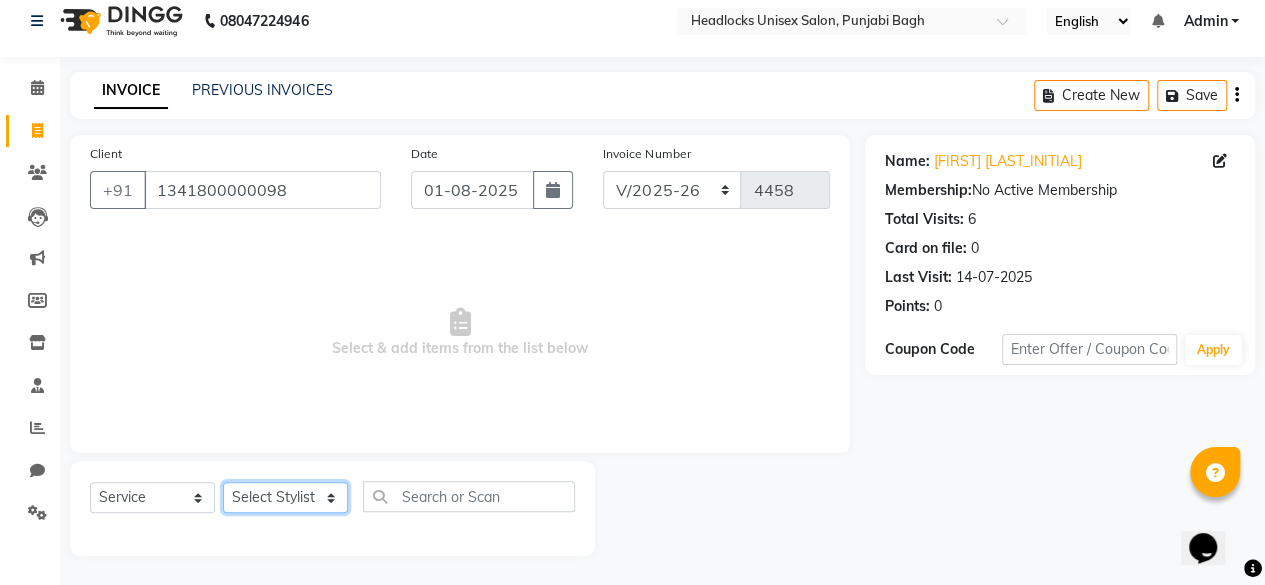select on "69054" 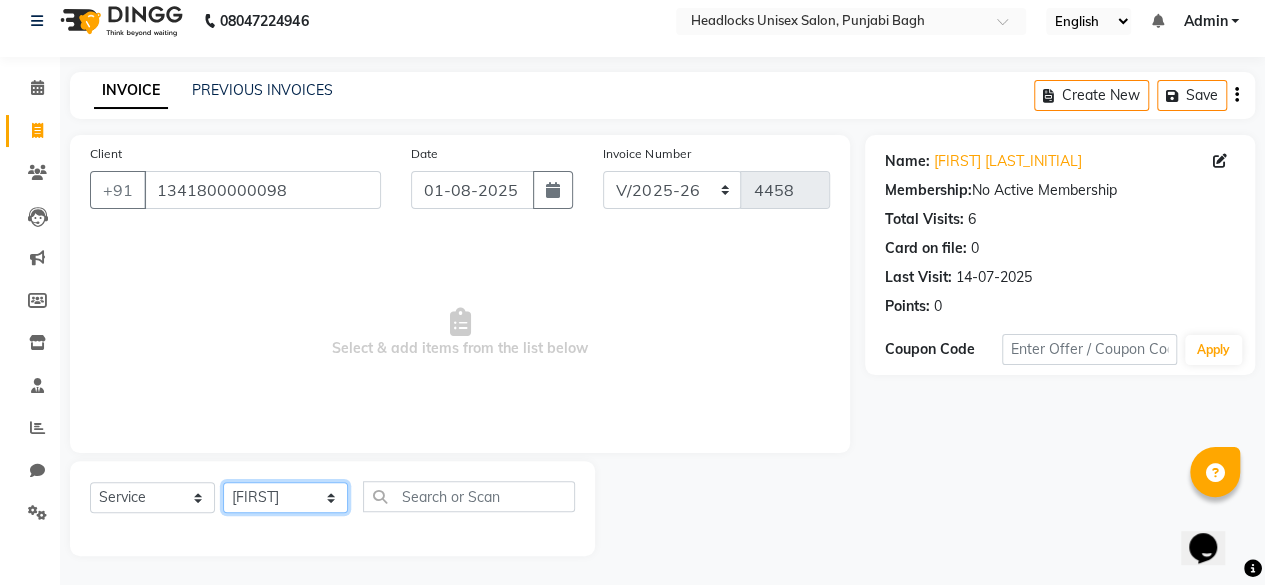 click on "Select Stylist ⁠[FIRST] ⁠[FIRST] [FIRST]  [FIRST] [FIRST]  [FIRST]  [FIRST] [FIRST] [FIRST] [FIRST] [FIRST] [FIRST] [FIRST] [FIRST] [FIRST] ⁠[FIRST] ⁠[FIRST] [FIRST]  [FIRST] [FIRST] [FIRST] [FIRST] [FIRST] [FIRST] [FIRST] [FIRST] [FIRST] [FIRST] [FIRST] [FIRST] ⁠[FIRST] ⁠[FIRST] ⁠[FIRST] ⁠[FIRST] ⁠[FIRST] ⁠[FIRST] ⁠[FIRST]" 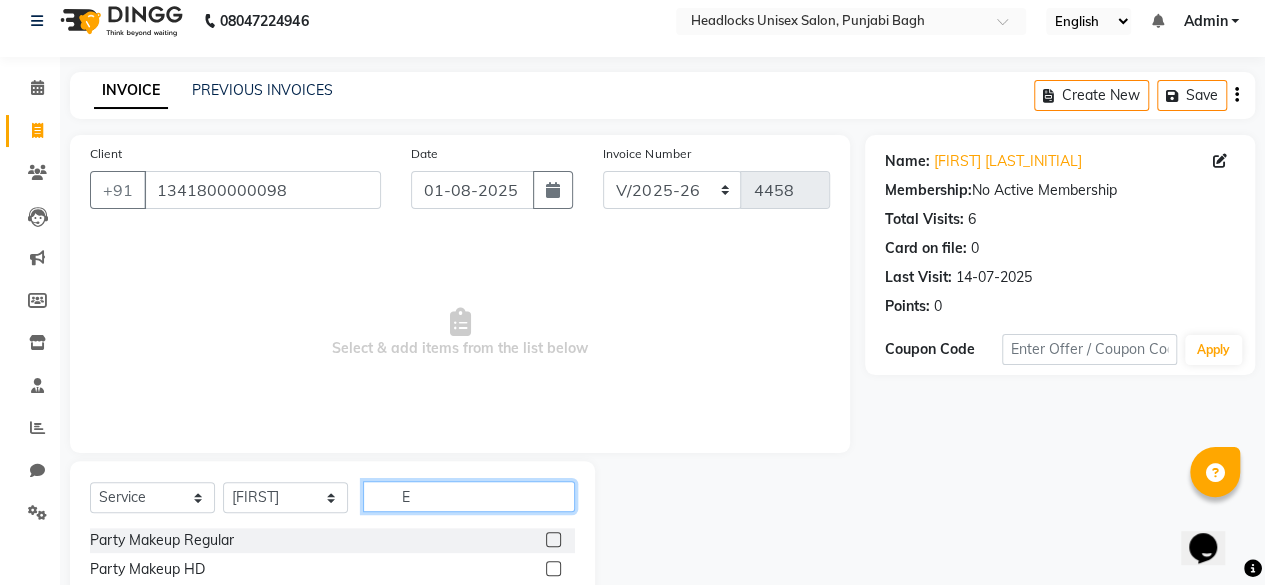 click on "E" 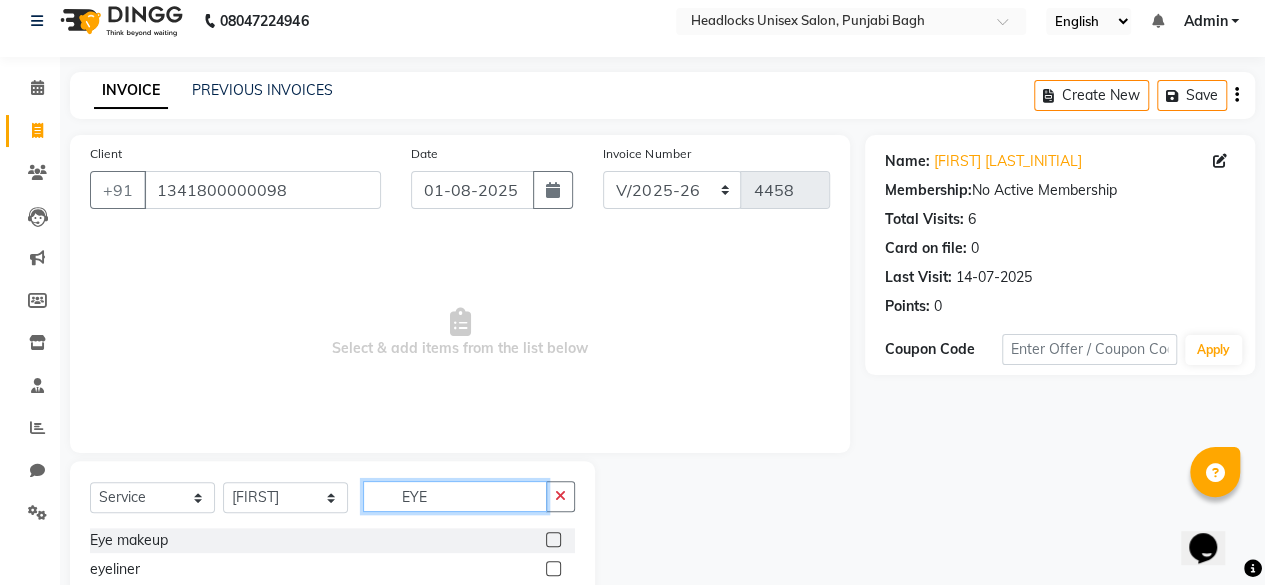 scroll, scrollTop: 160, scrollLeft: 0, axis: vertical 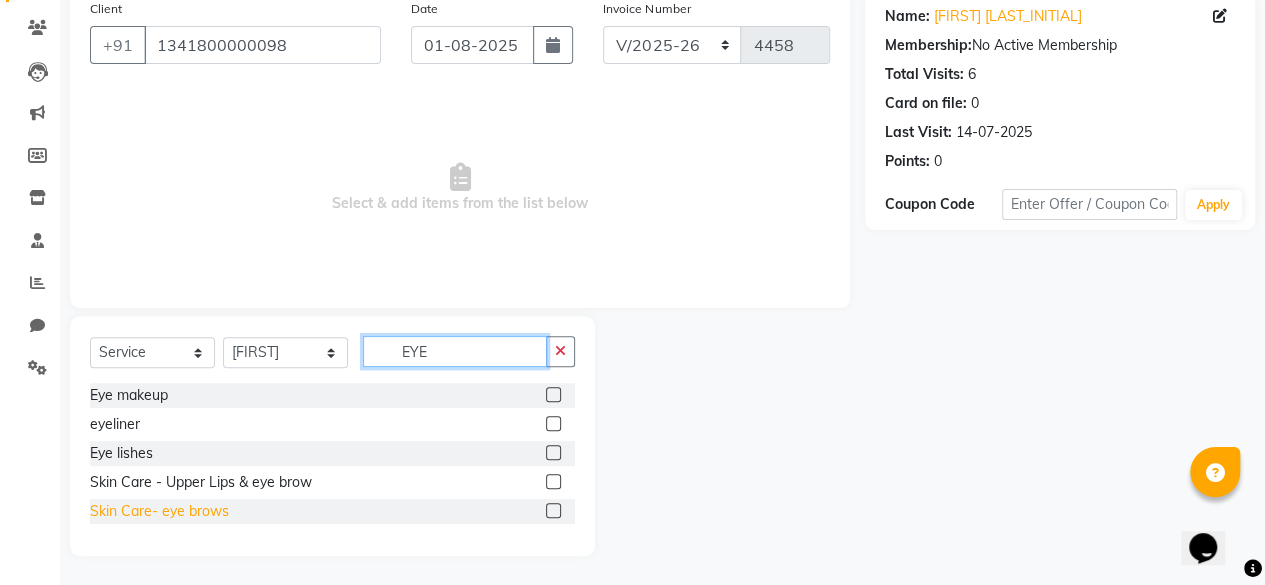 type on "EYE" 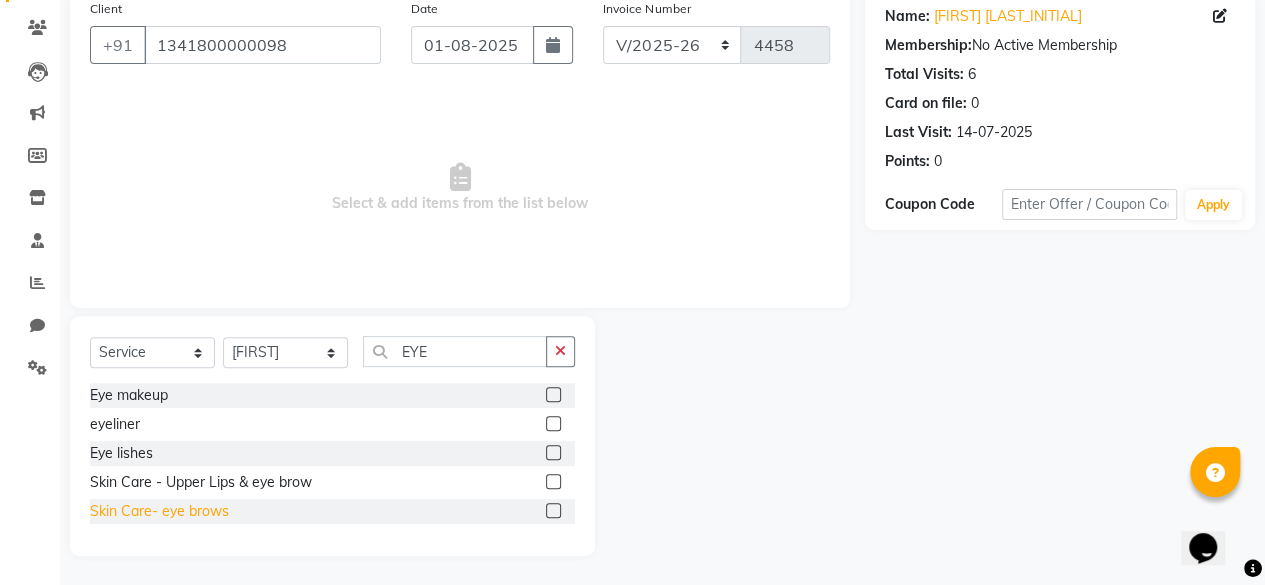 click on "Skin Care- eye brows" 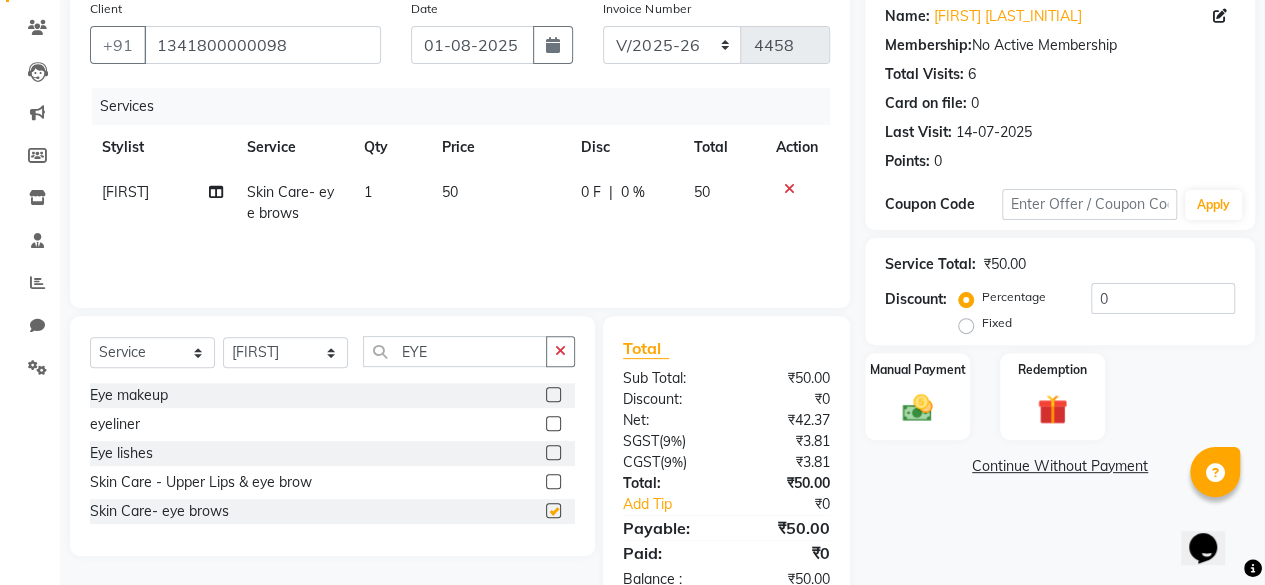 checkbox on "false" 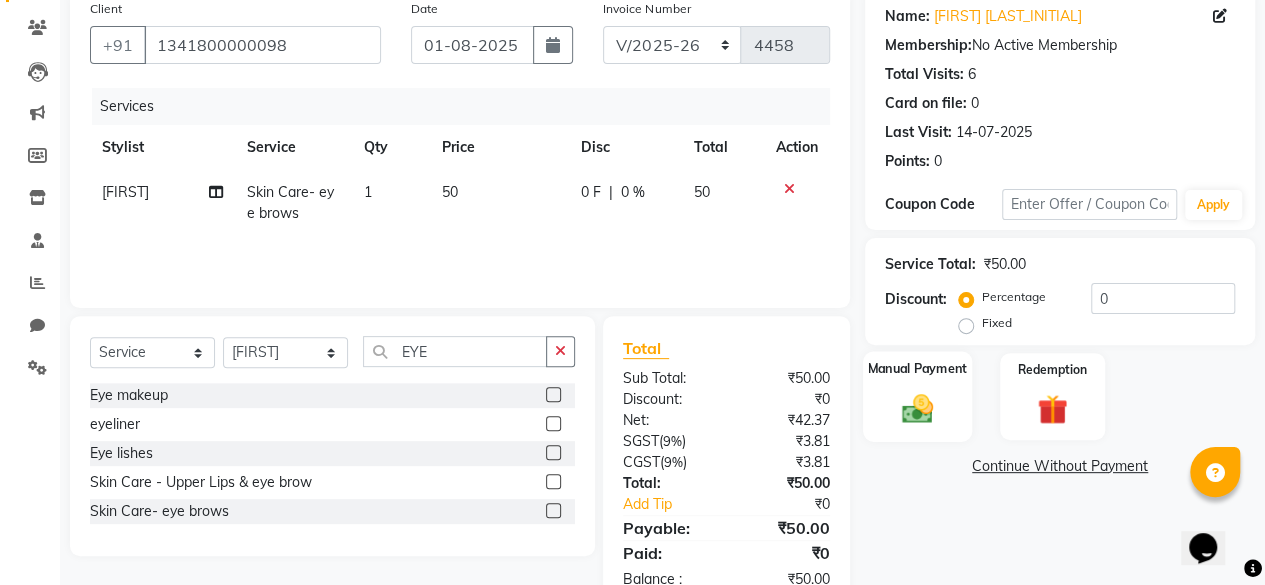 click 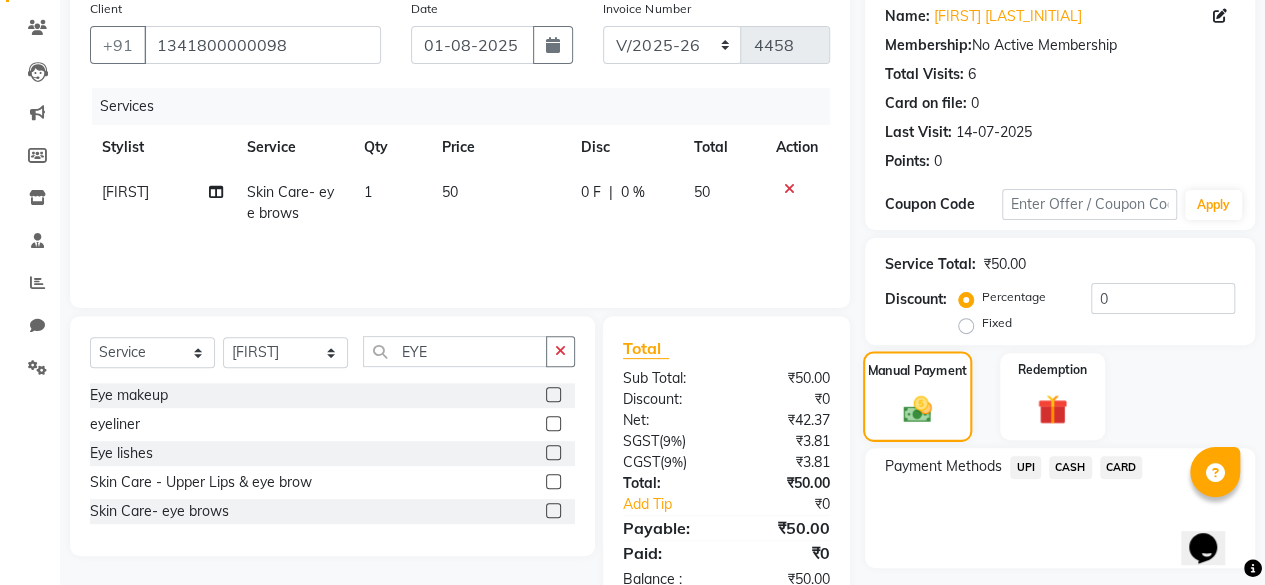 scroll, scrollTop: 213, scrollLeft: 0, axis: vertical 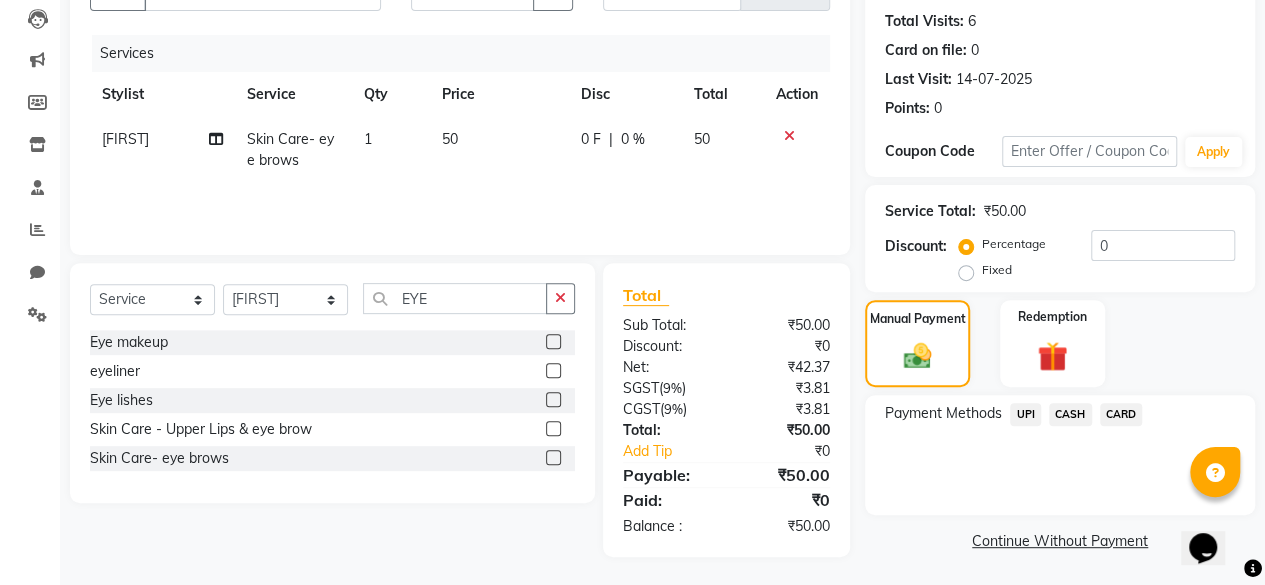 click on "CASH" 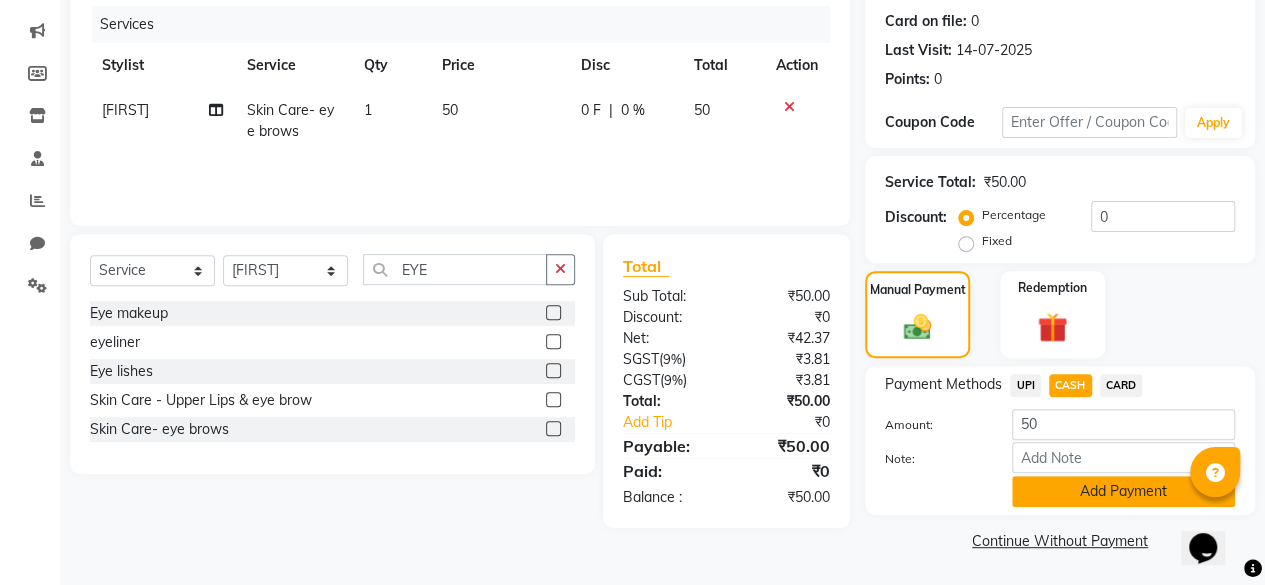 click on "Add Payment" 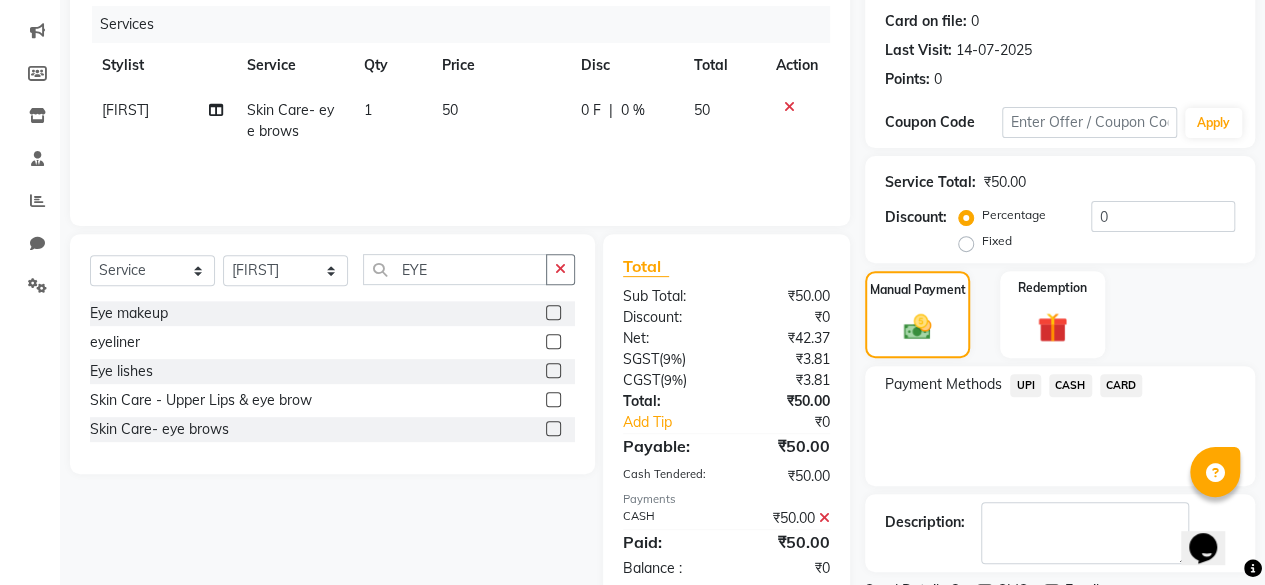 scroll, scrollTop: 324, scrollLeft: 0, axis: vertical 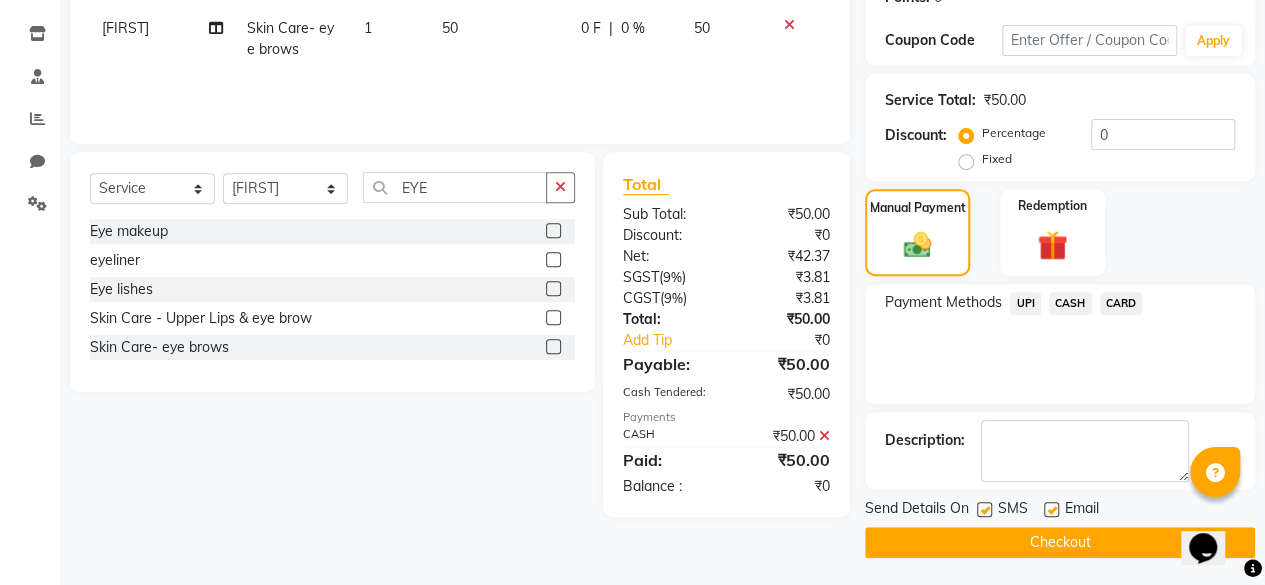 click 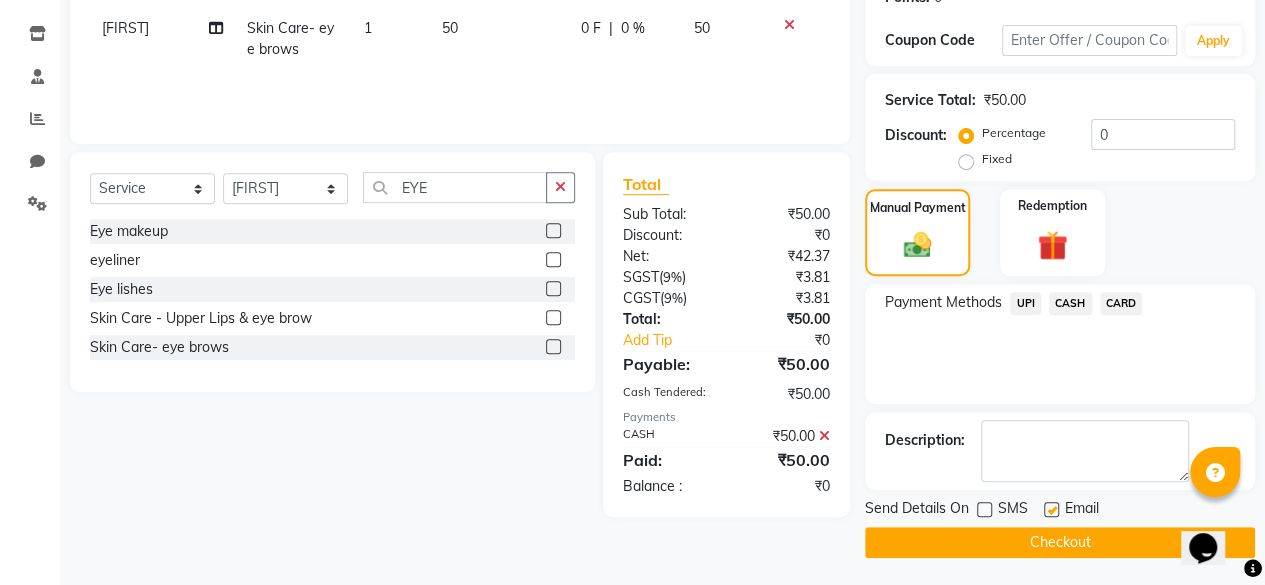 click on "Checkout" 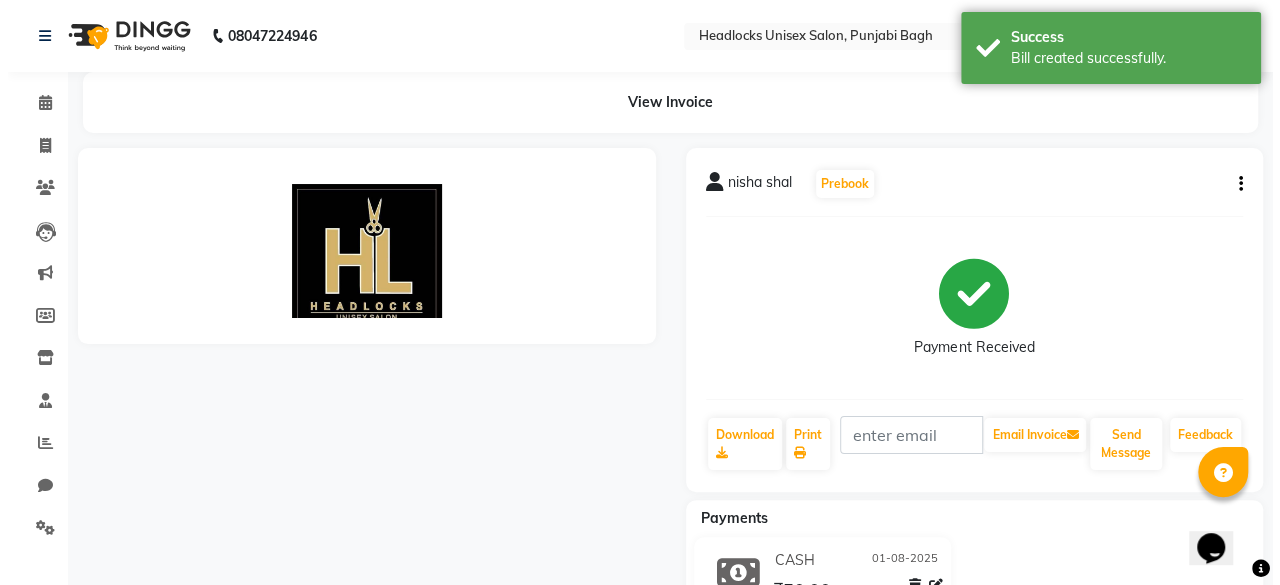 scroll, scrollTop: 0, scrollLeft: 0, axis: both 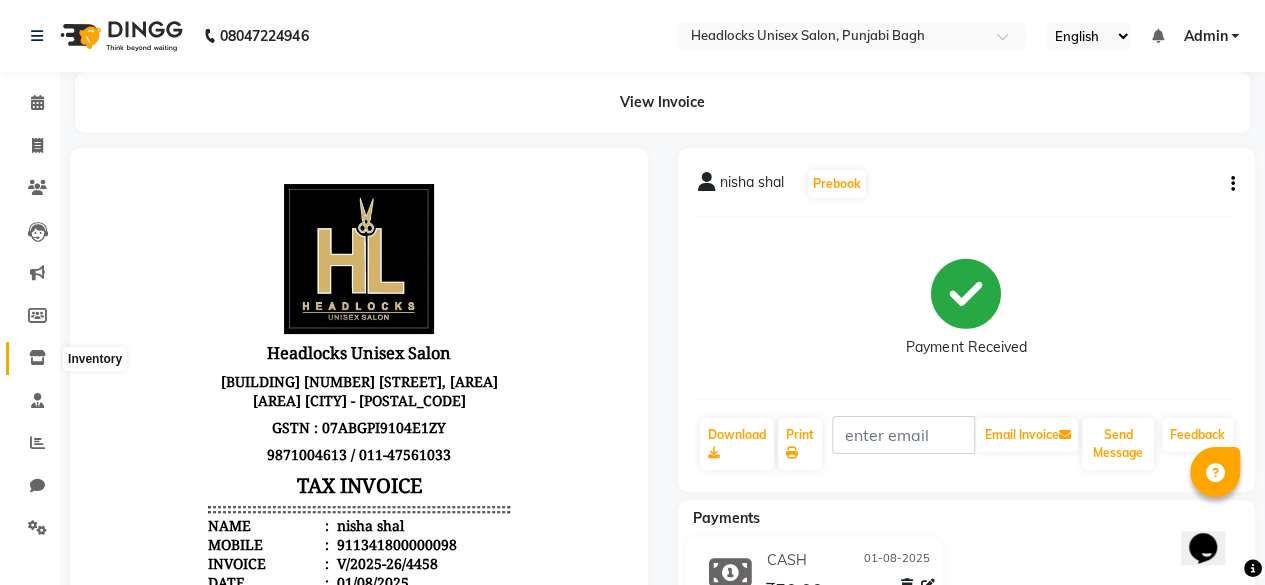 click 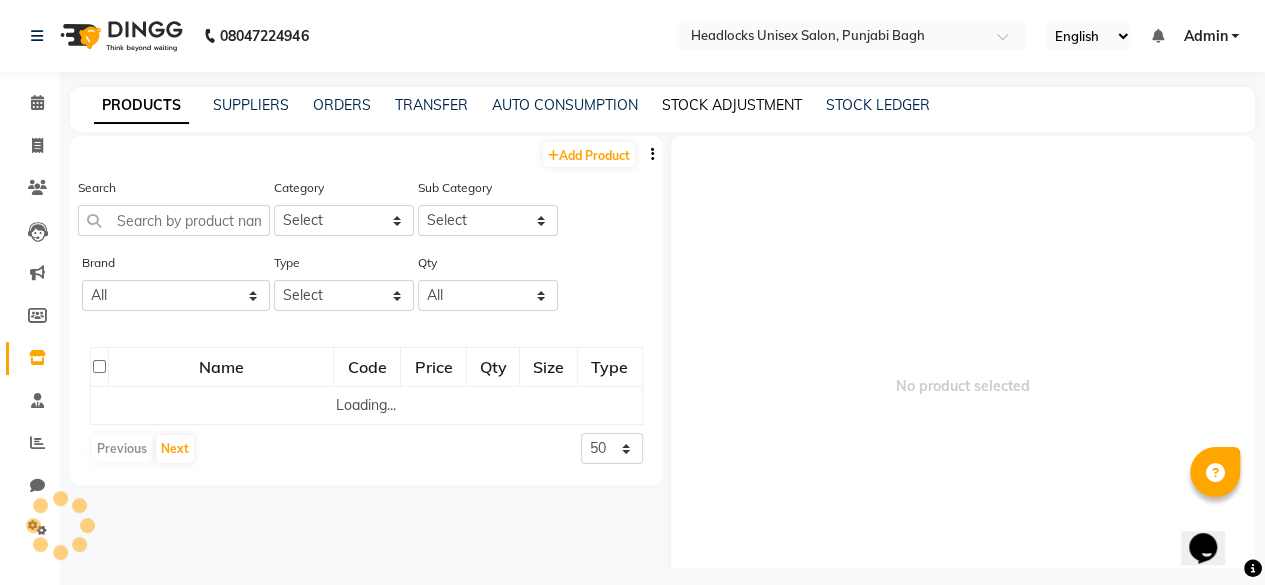 click on "STOCK ADJUSTMENT" 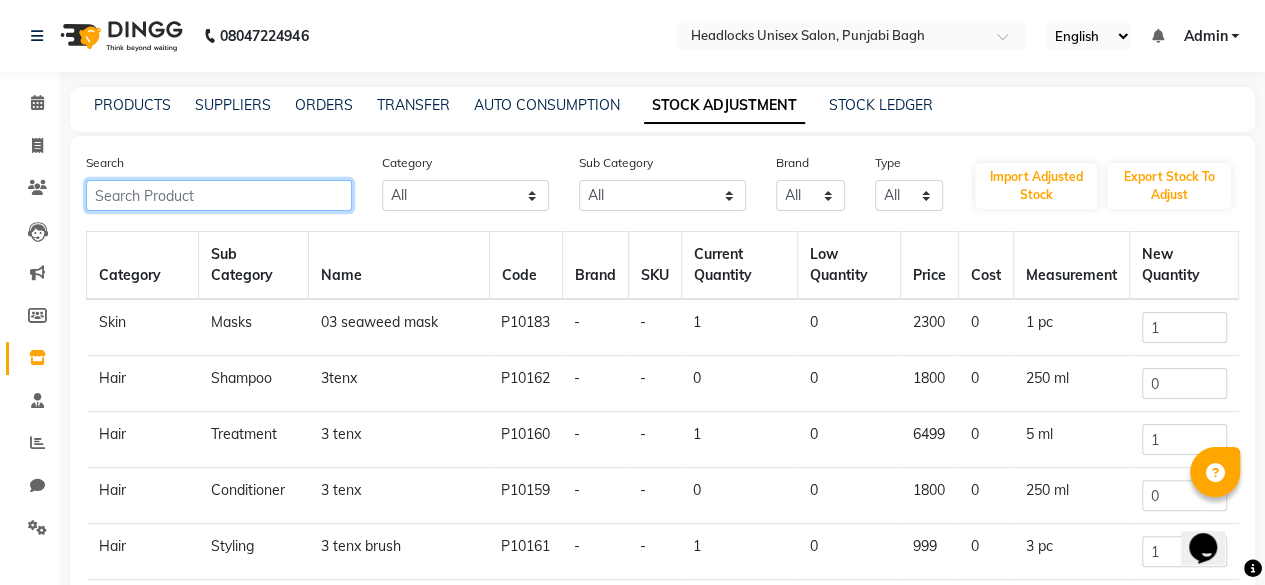 click 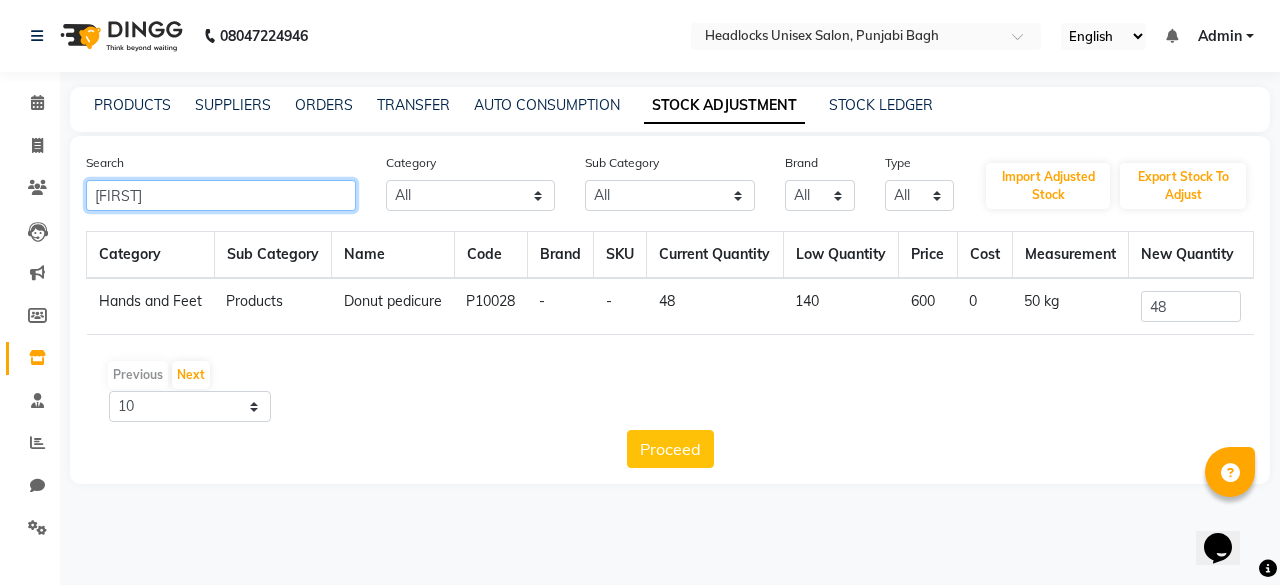 type on "[FIRST]" 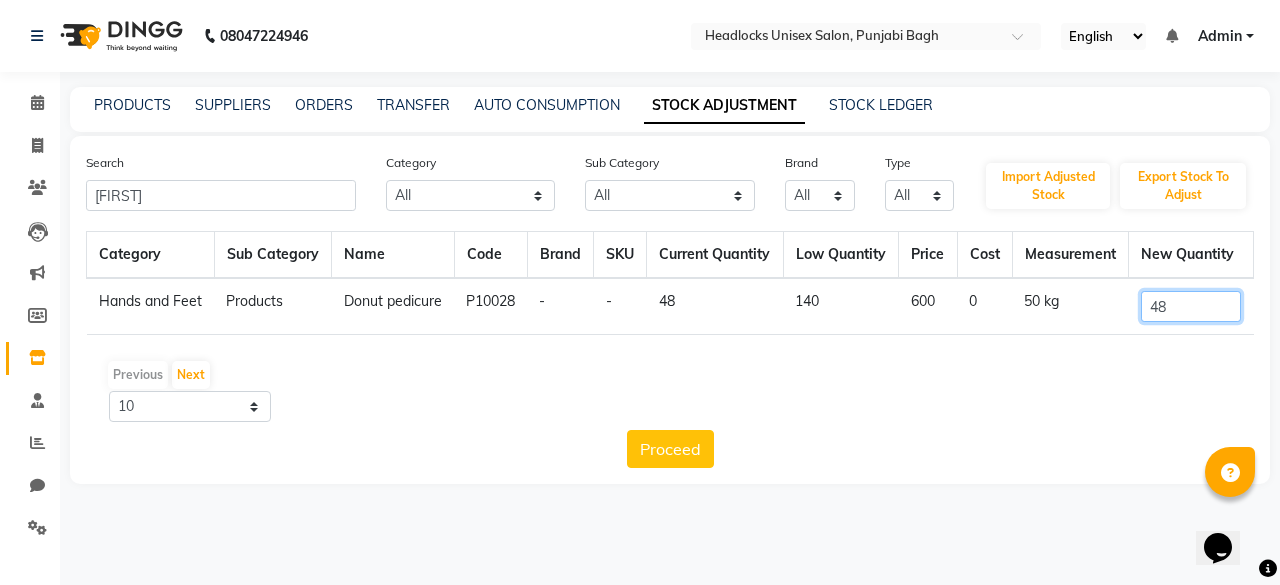 click on "48" 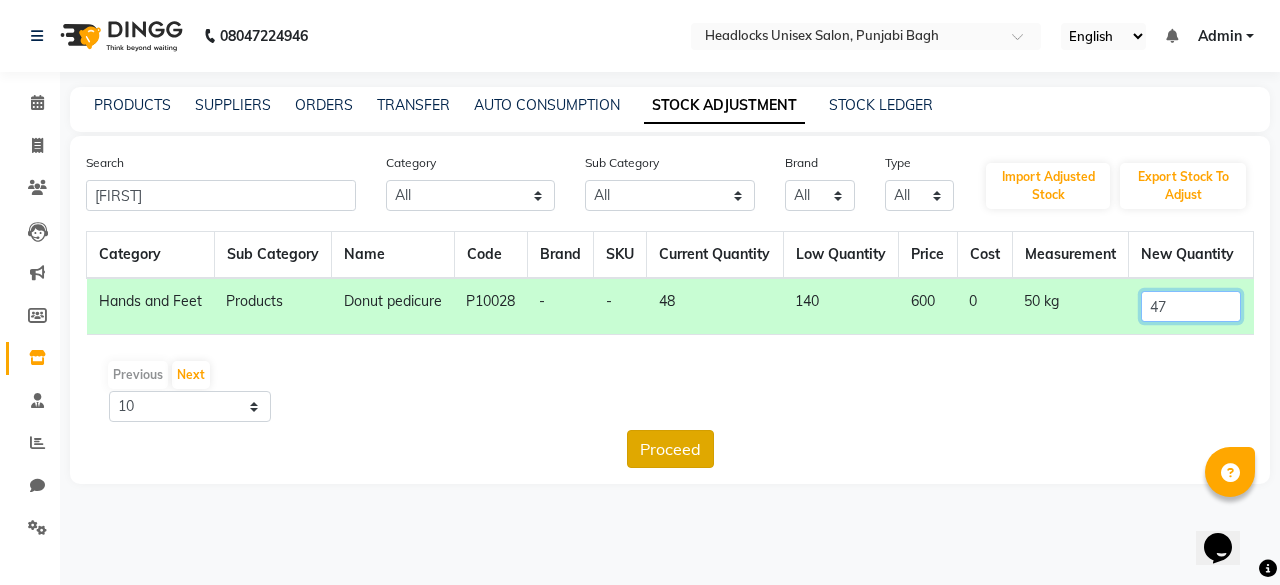 type on "47" 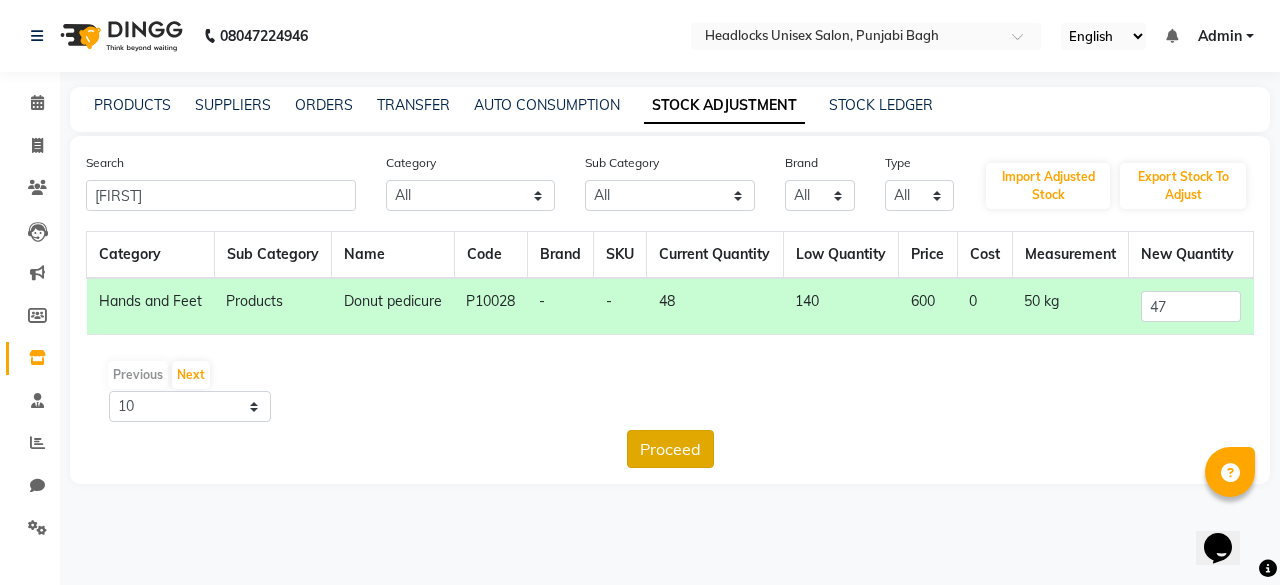click on "Proceed" 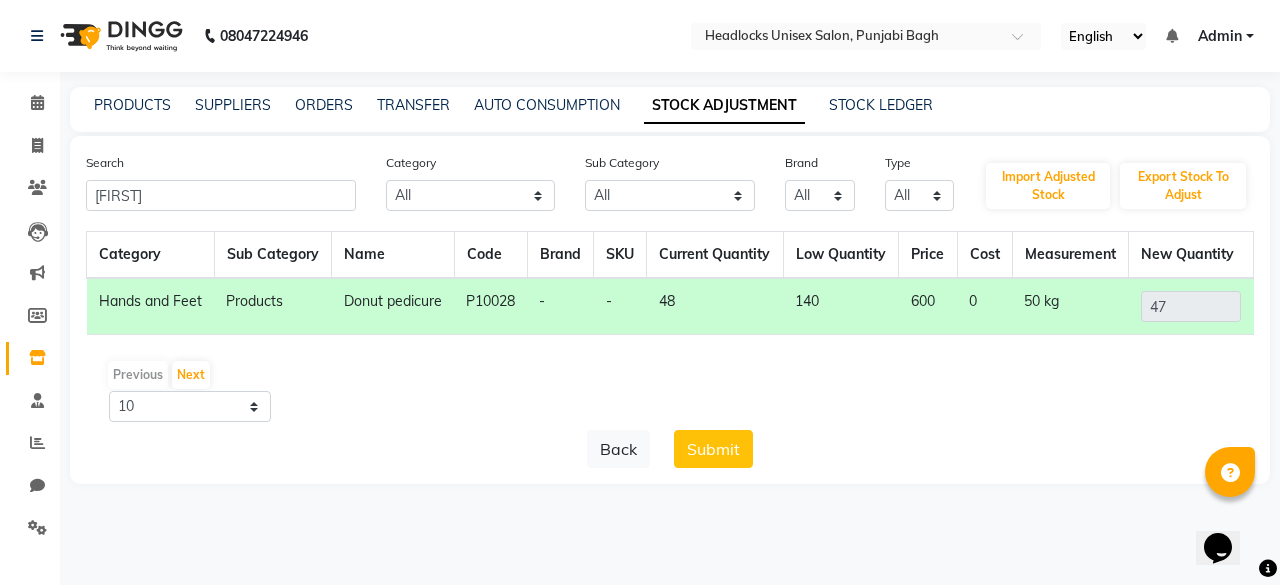 click on "Back   Submit" 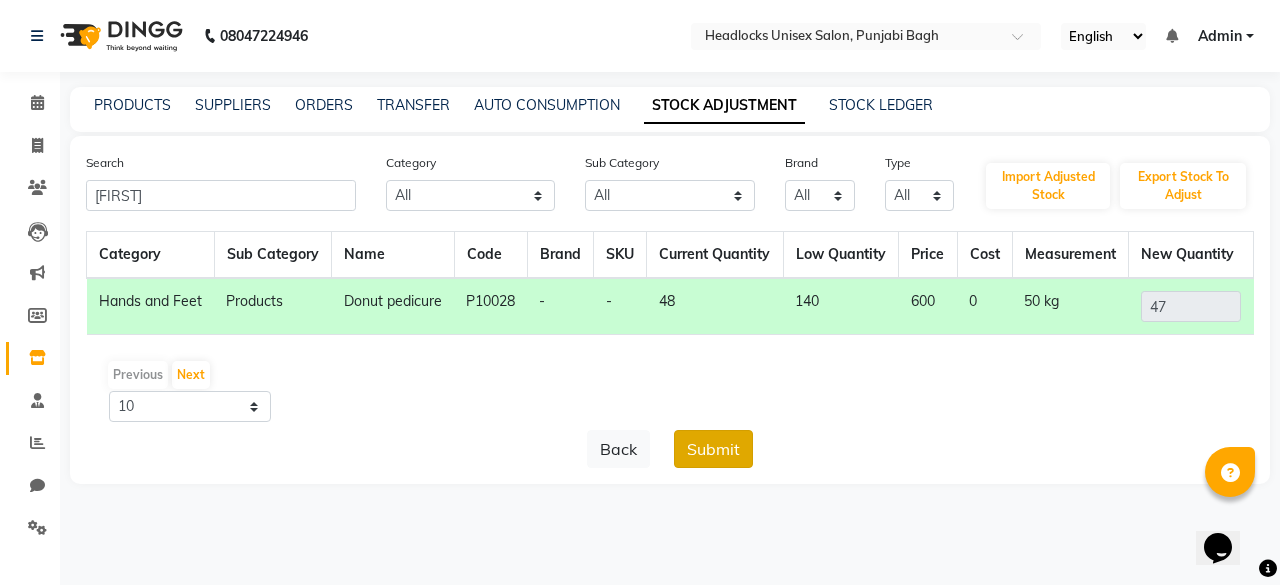 click on "Submit" 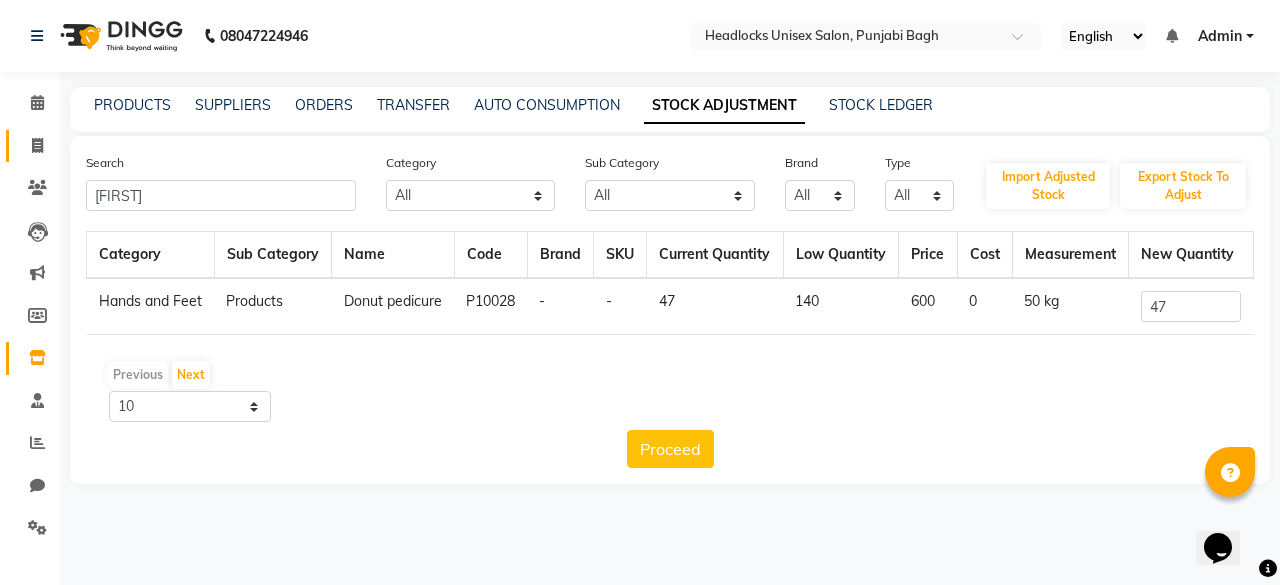 click on "Invoice" 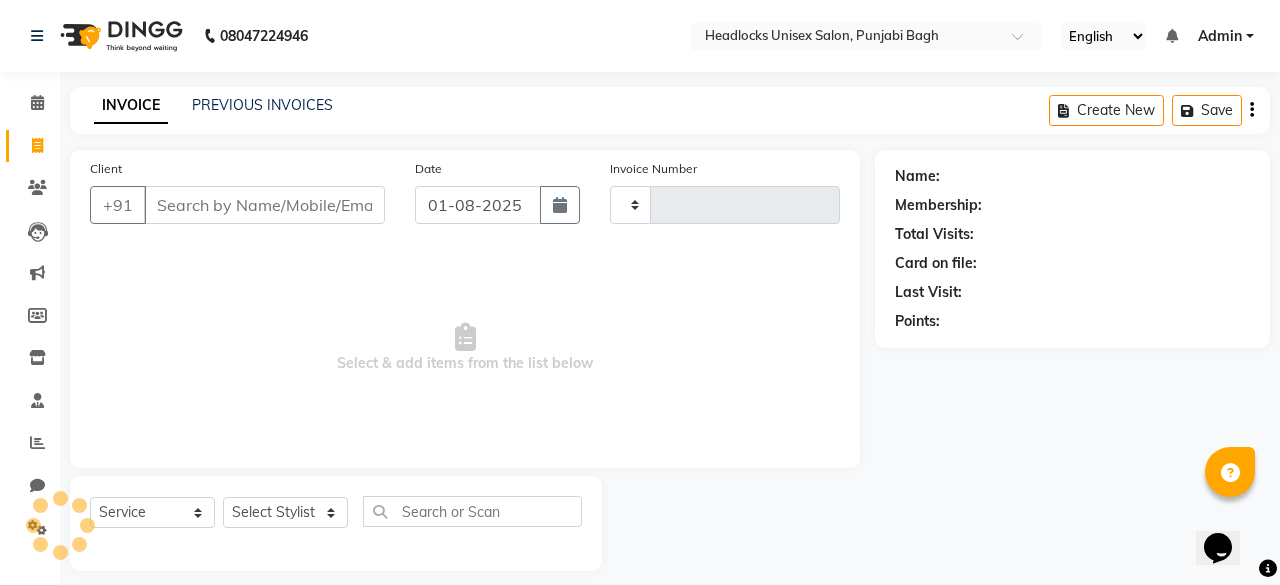 type on "4459" 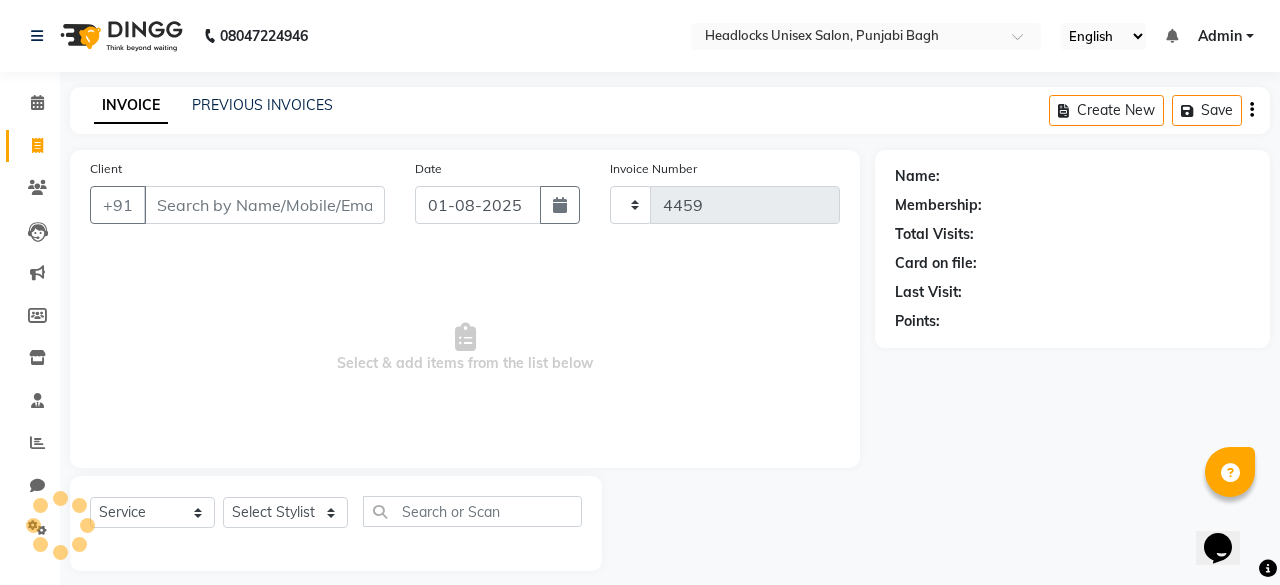 scroll, scrollTop: 15, scrollLeft: 0, axis: vertical 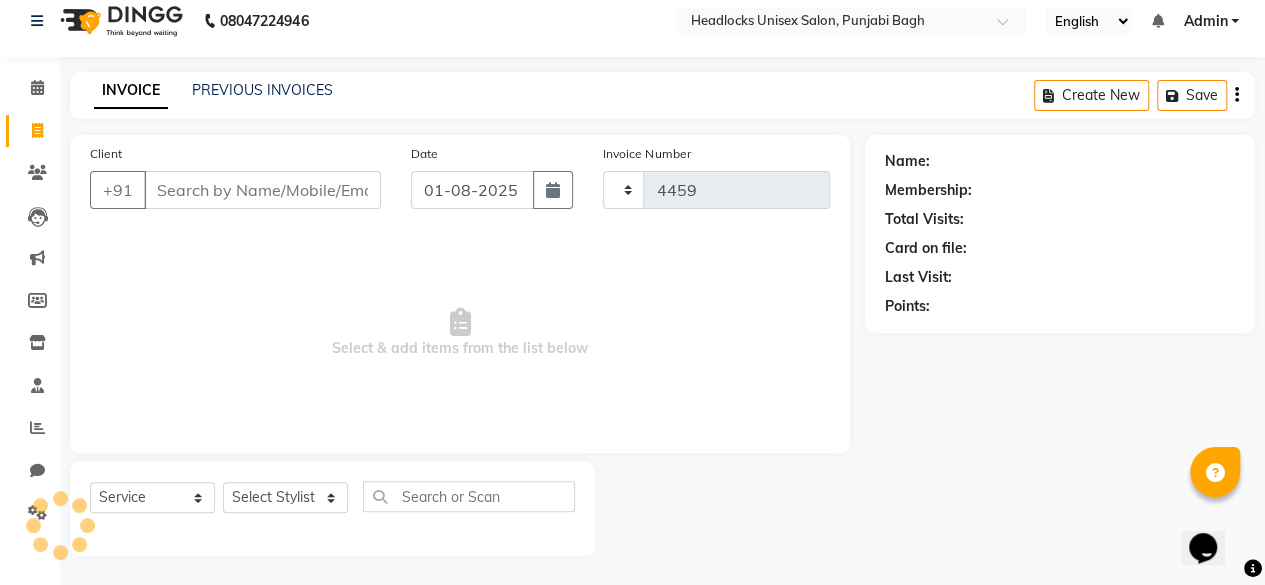select on "7719" 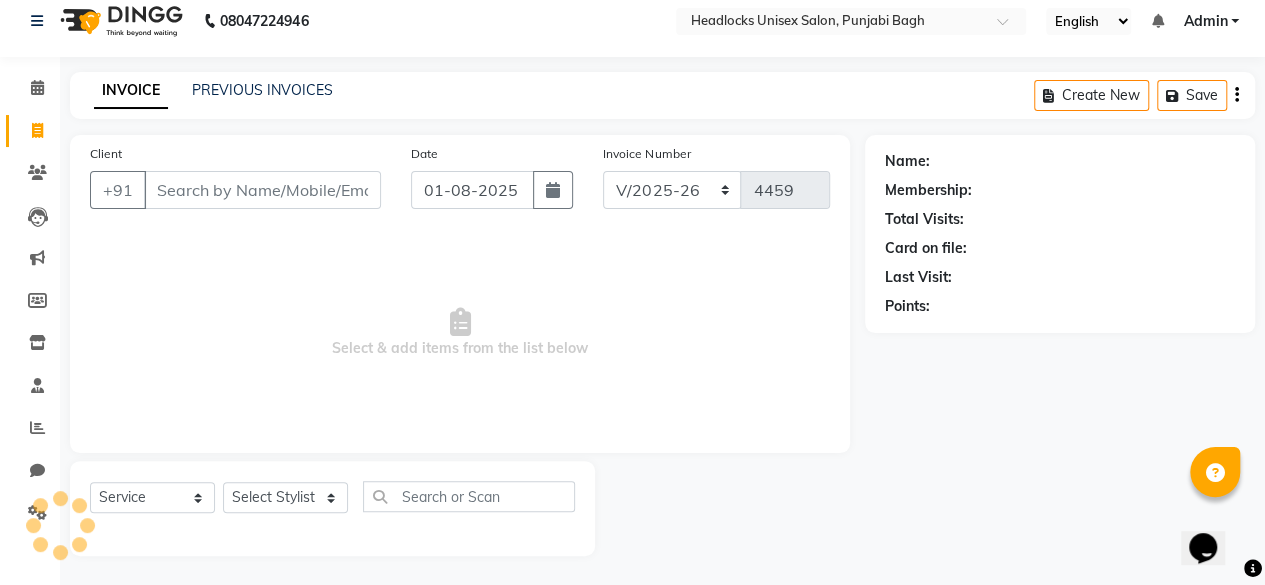 click on "Client" at bounding box center (262, 190) 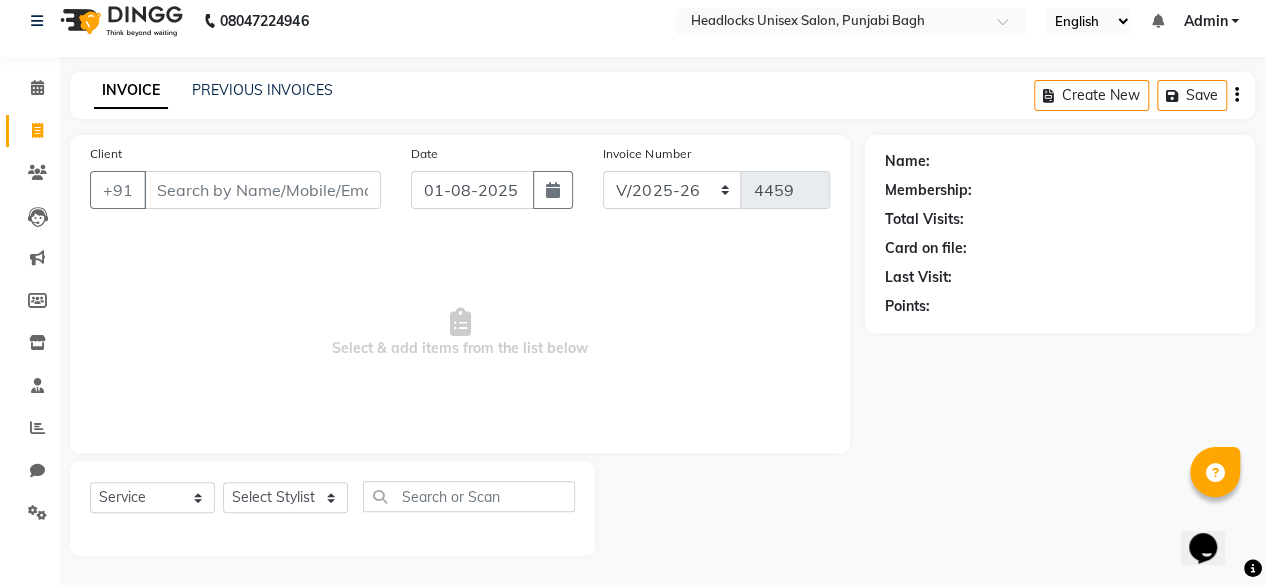 click on "Client" at bounding box center (262, 190) 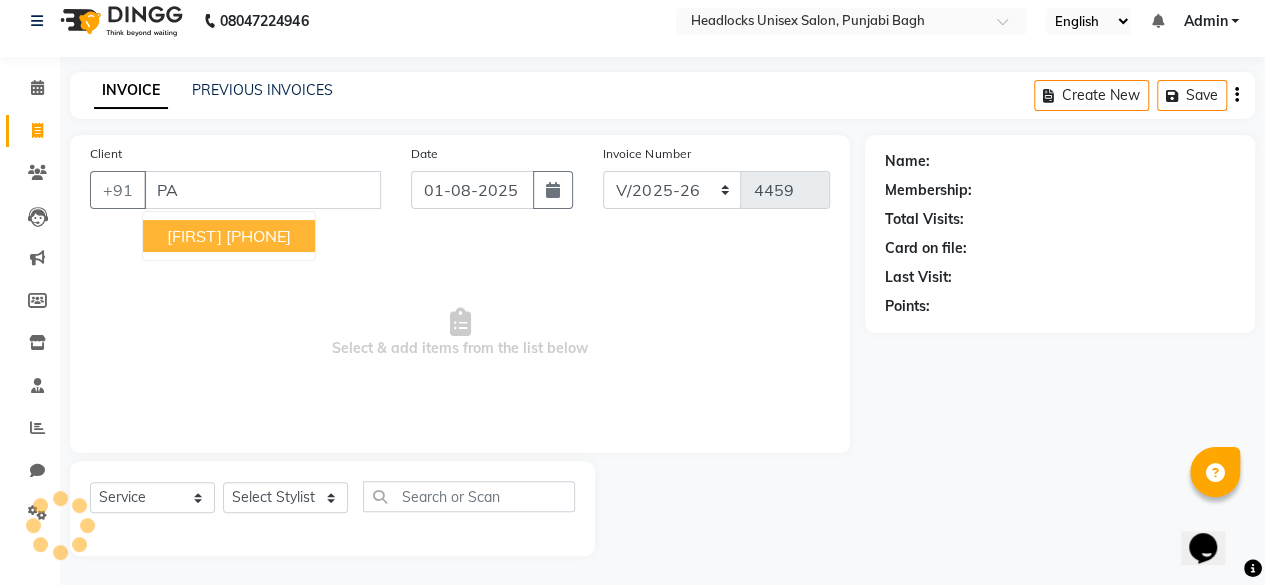 type on "P" 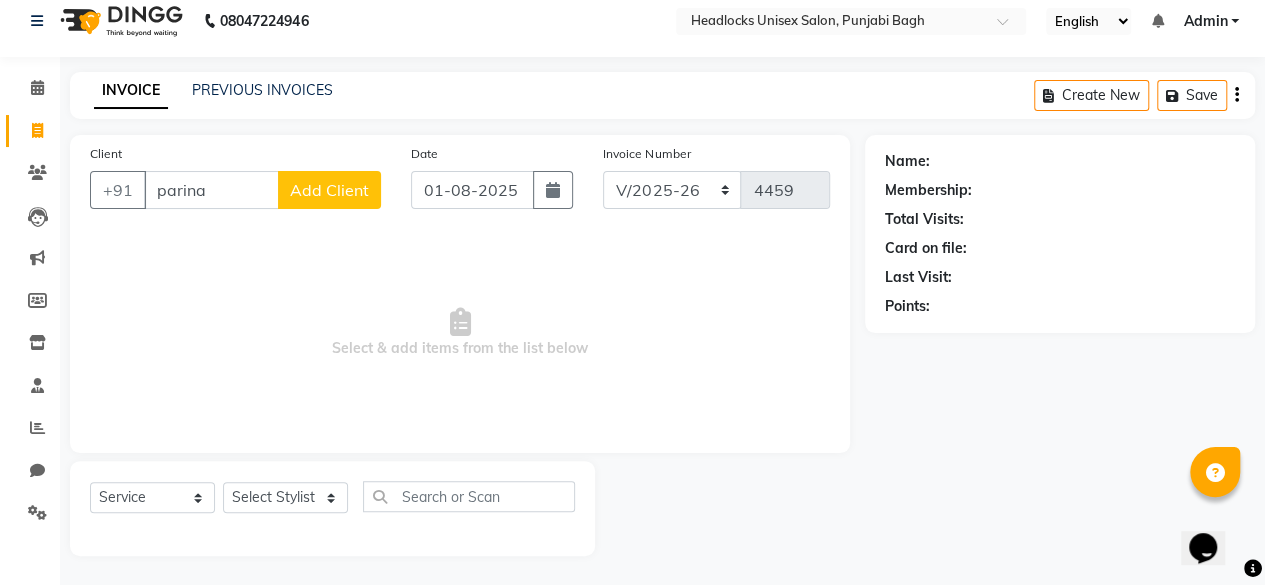 type on "parina" 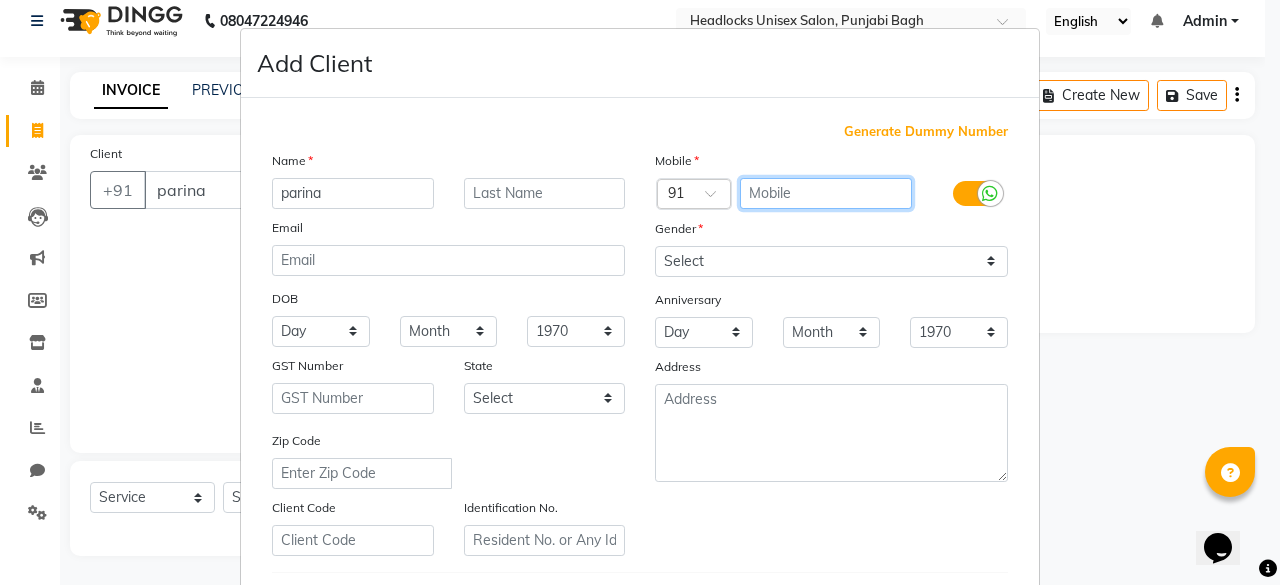 click at bounding box center (826, 193) 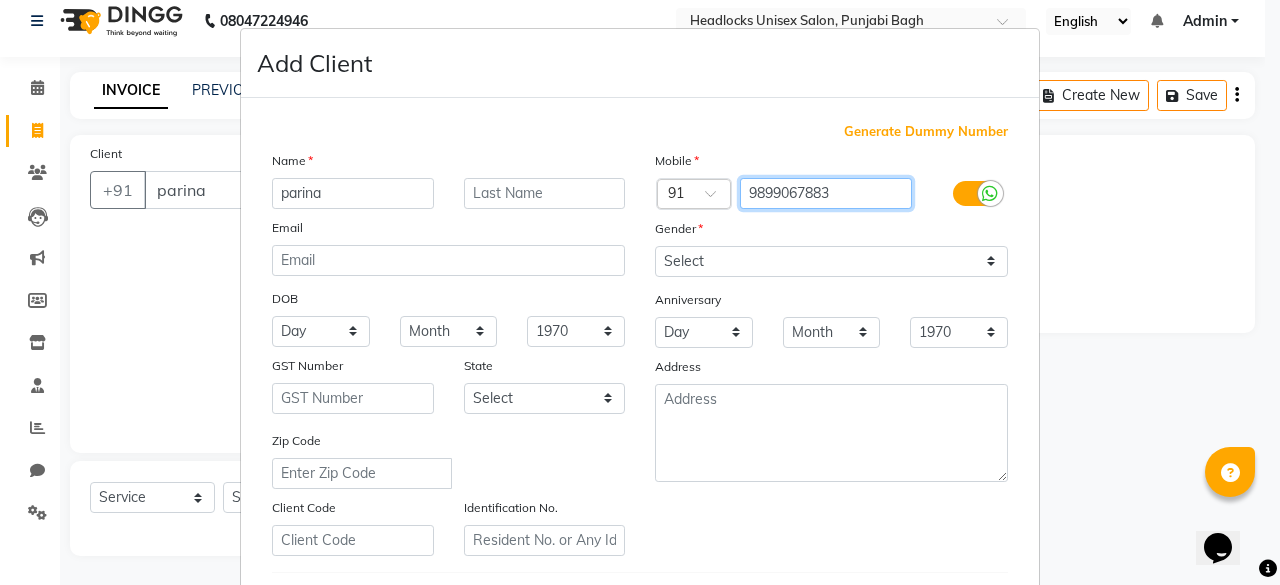 type on "9899067883" 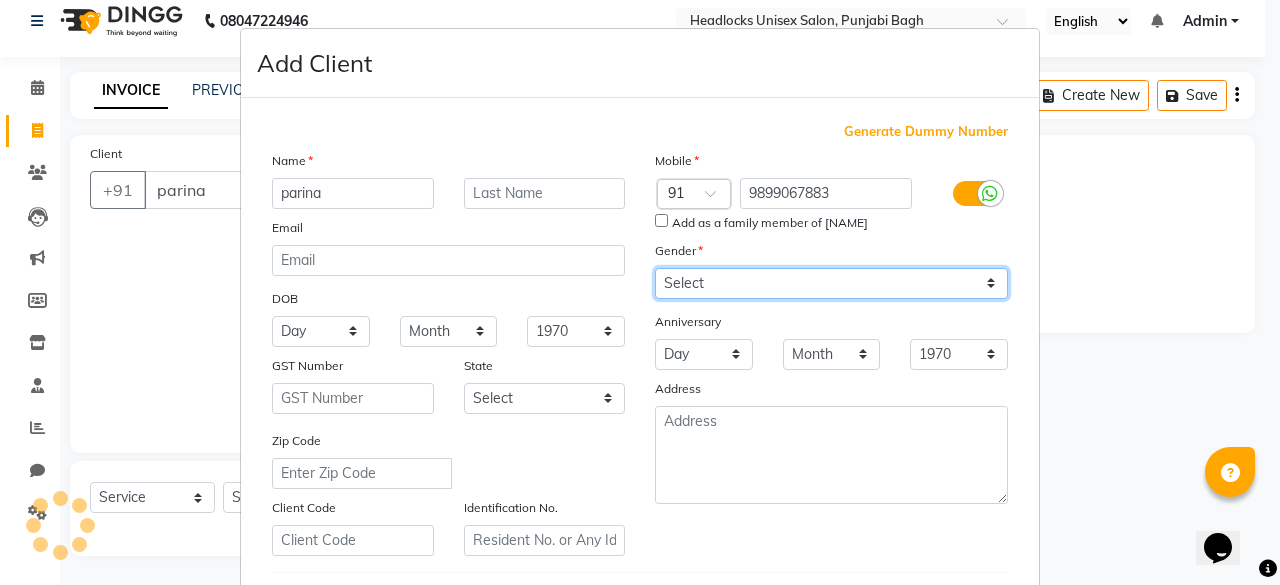 click on "Mobile Country Code × 91 [PHONE] Add as a family member of [NAME] Gender Select Male Female Other Prefer Not To Say Anniversary Day 01 02 03 04 05 06 07 08 09 10 11 12 13 14 15 16 17 18 19 20 21 22 23 24 25 26 27 28 29 30 31 Month January February March April May June July August September October November December 1970 1971 1972 1973 1974 1975 1976 1977 1978 1979 1980 1981 1982 1983 1984 1985 1986 1987 1988 1989 1990 1991 1992 1993 1994 1995 1996 1997 1998 1999 2000 2001 2002 2003 2004 2005 2006 2007 2008 2009 2010 2011 2012 2013 2014 2015 2016 2017 2018 2019 2020 2021 2022 2023 2024 2025 Address" at bounding box center (831, 353) 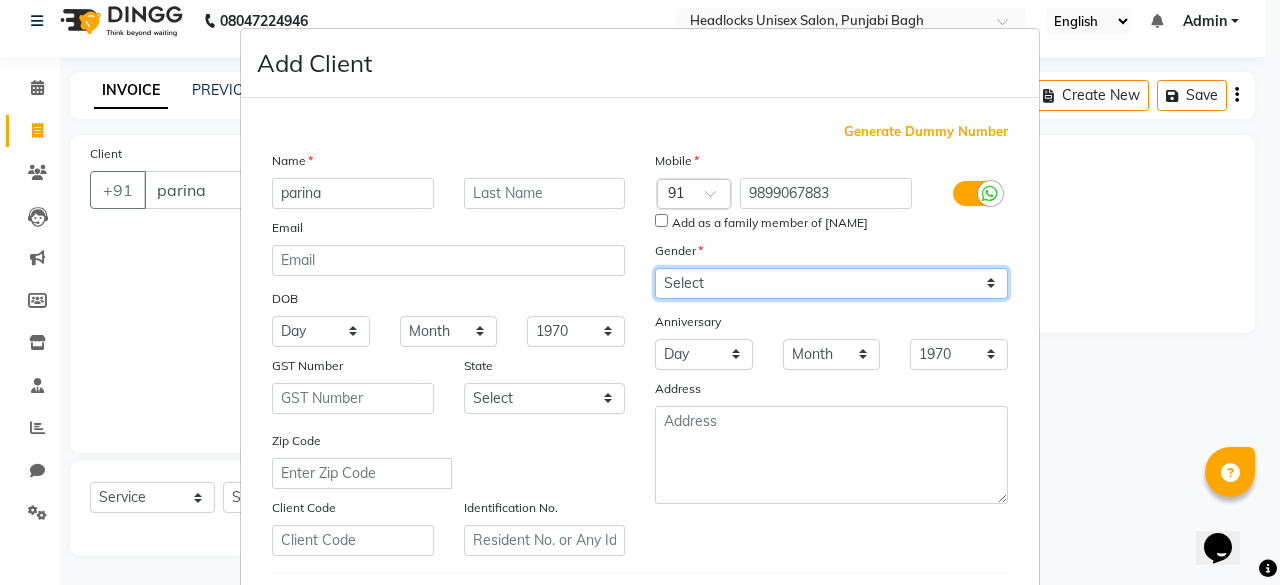 select on "female" 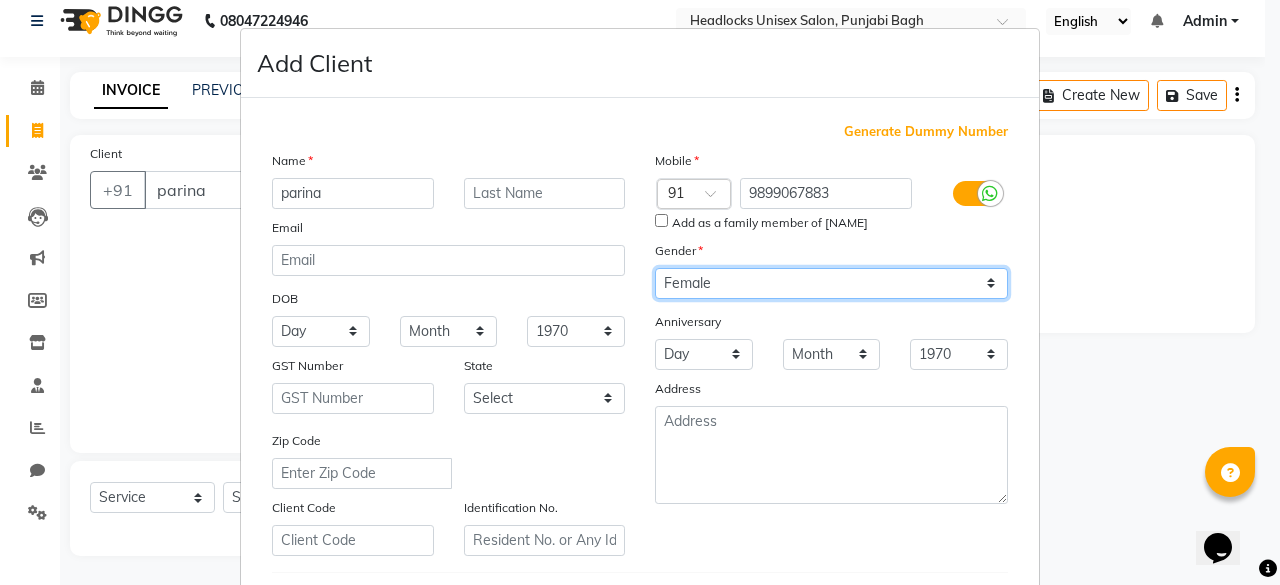 click on "Select Male Female Other Prefer Not To Say" at bounding box center [831, 283] 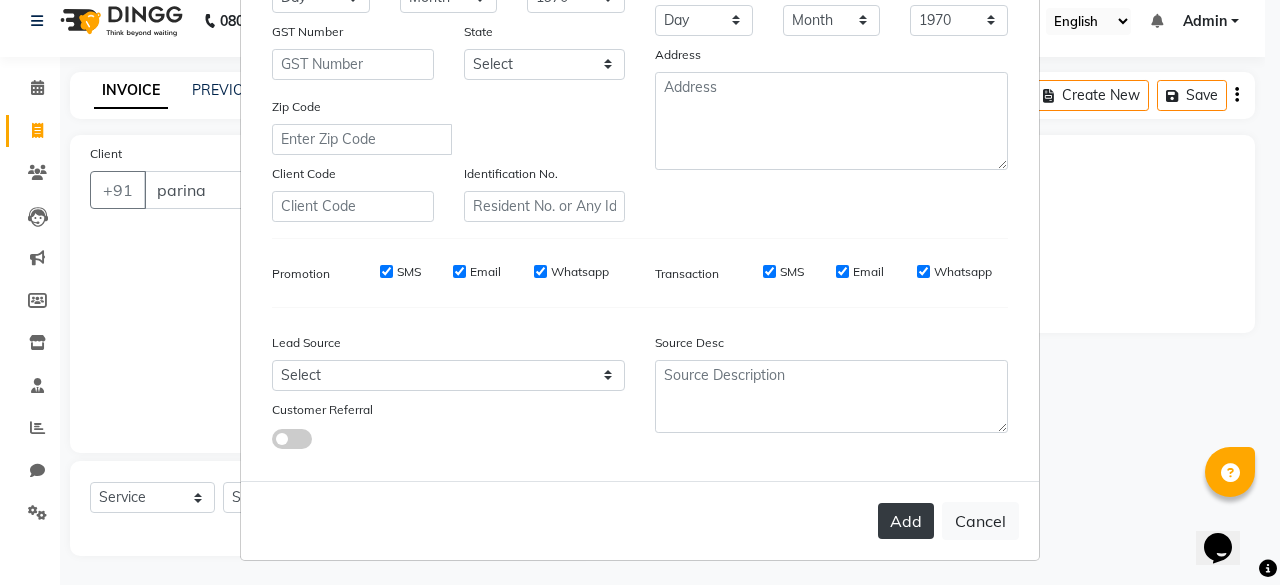 click on "Add" at bounding box center (906, 521) 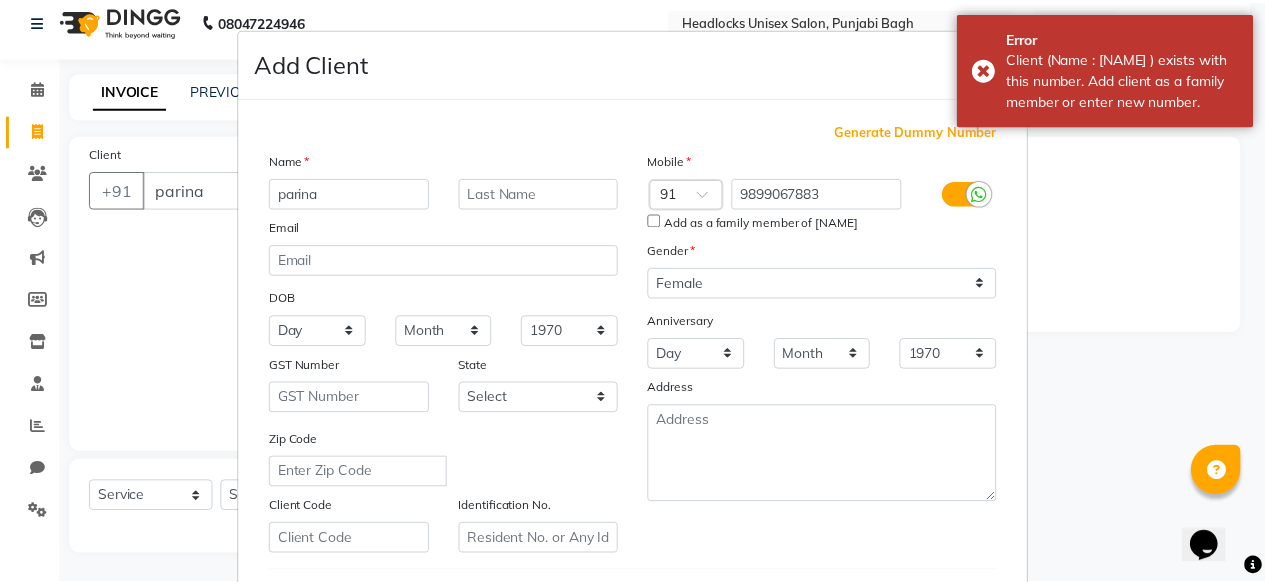 scroll, scrollTop: 334, scrollLeft: 0, axis: vertical 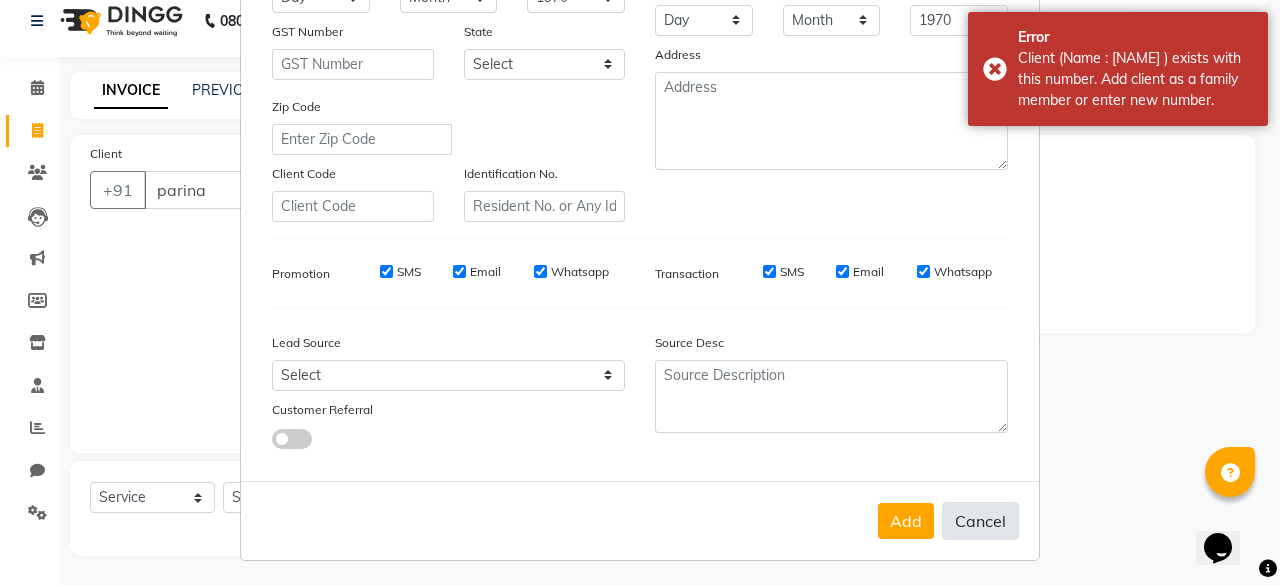 click on "Cancel" at bounding box center (980, 521) 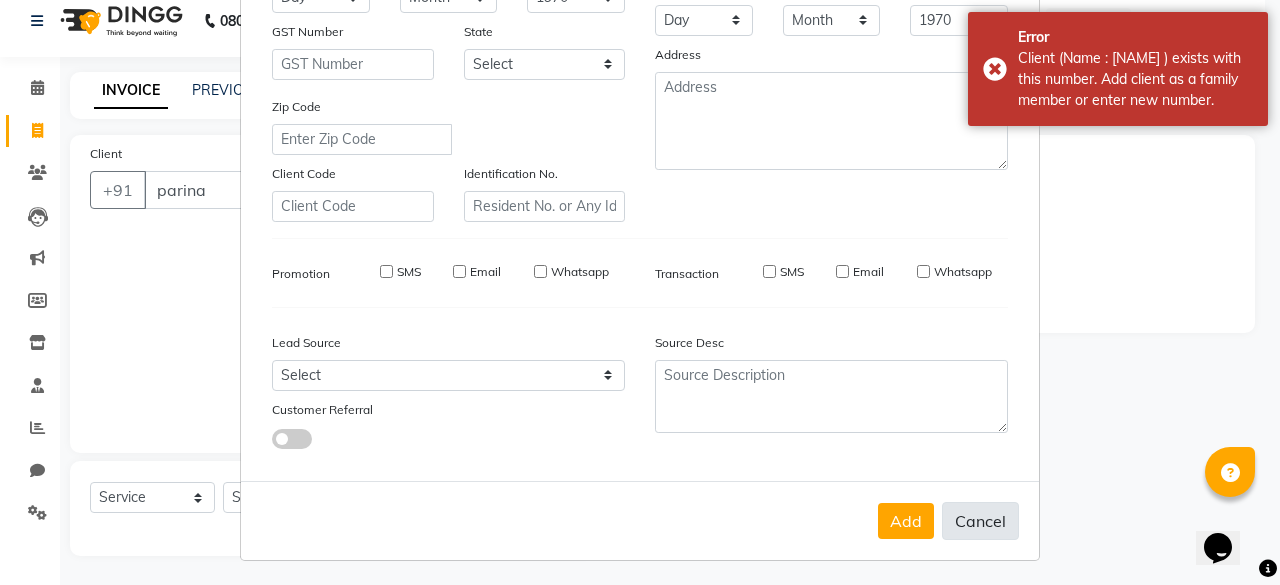 type 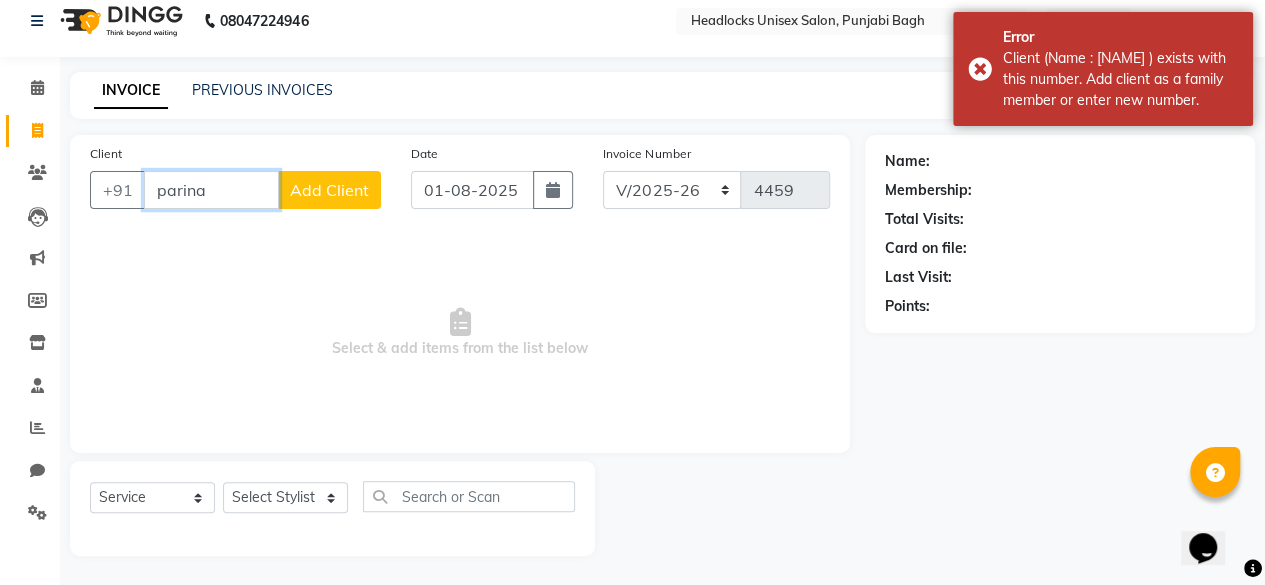 click on "parina" at bounding box center [211, 190] 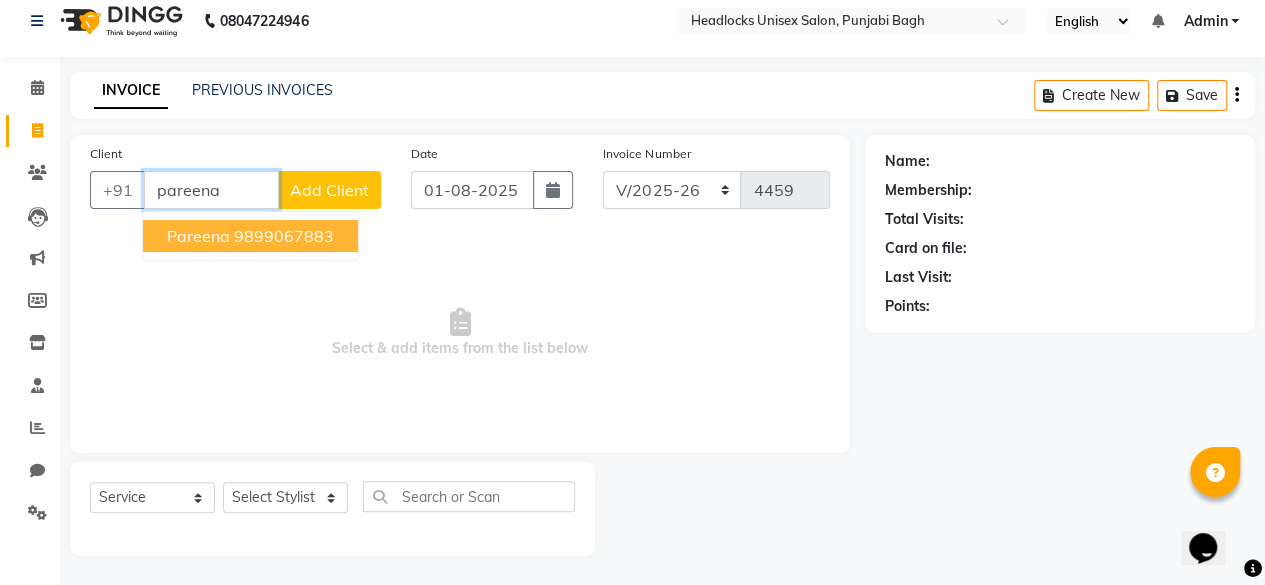 click on "pareena" at bounding box center [198, 236] 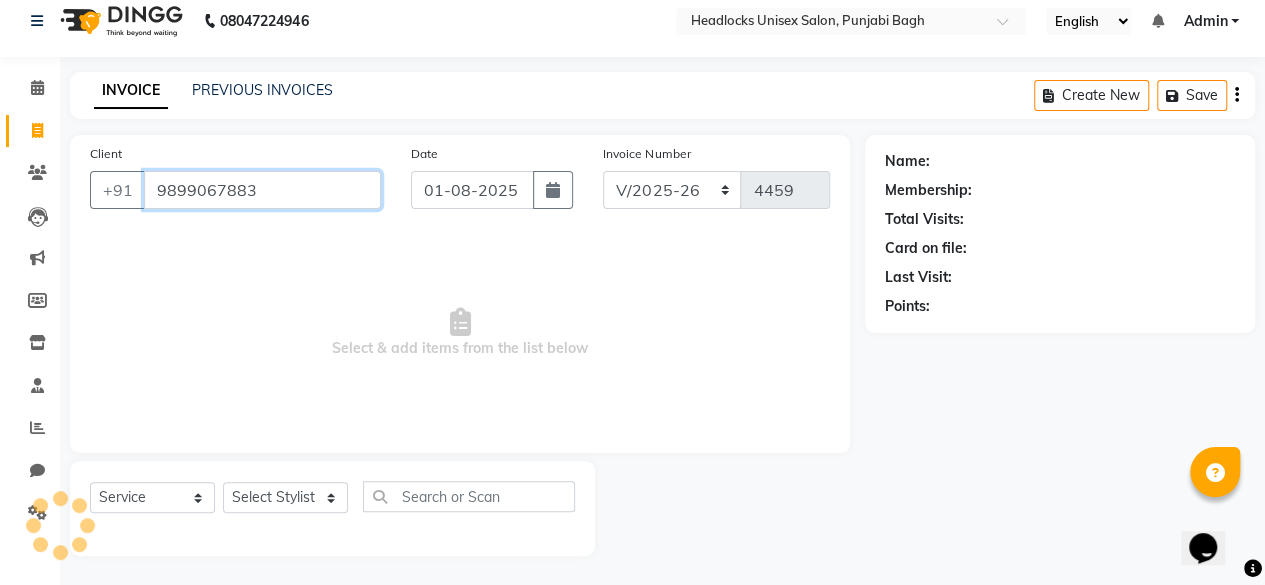 type on "9899067883" 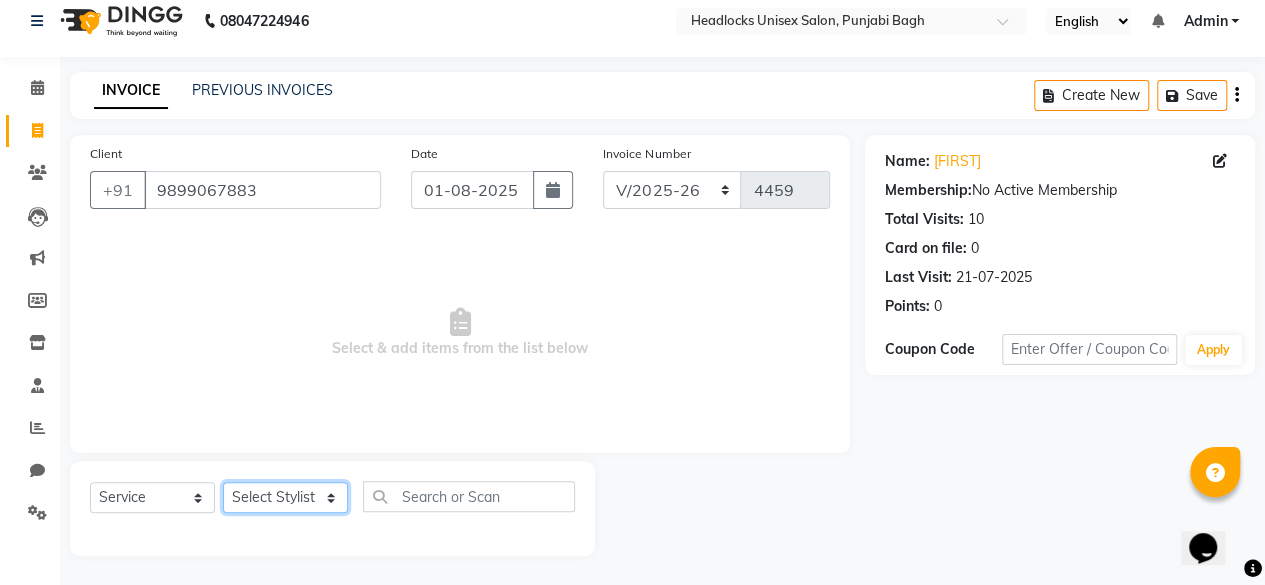 click on "Select Stylist ⁠[FIRST] ⁠[FIRST] [FIRST]  [FIRST] [FIRST]  [FIRST]  [FIRST] [FIRST] [FIRST] [FIRST] [FIRST] [FIRST] [FIRST] [FIRST] [FIRST] ⁠[FIRST] ⁠[FIRST] [FIRST]  [FIRST] [FIRST] [FIRST] [FIRST] [FIRST] [FIRST] [FIRST] [FIRST] [FIRST] [FIRST] [FIRST] [FIRST] ⁠[FIRST] ⁠[FIRST] ⁠[FIRST] ⁠[FIRST] ⁠[FIRST] ⁠[FIRST] ⁠[FIRST]" 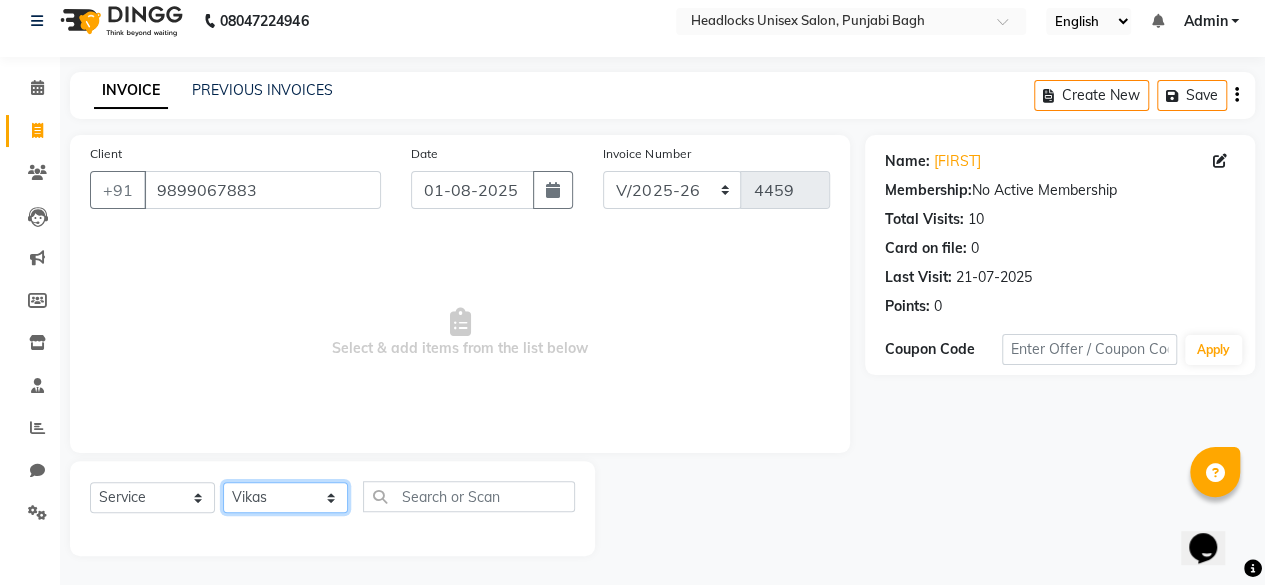 click on "Select Stylist ⁠[FIRST] ⁠[FIRST] [FIRST]  [FIRST] [FIRST]  [FIRST]  [FIRST] [FIRST] [FIRST] [FIRST] [FIRST] [FIRST] [FIRST] [FIRST] [FIRST] ⁠[FIRST] ⁠[FIRST] [FIRST]  [FIRST] [FIRST] [FIRST] [FIRST] [FIRST] [FIRST] [FIRST] [FIRST] [FIRST] [FIRST] [FIRST] [FIRST] ⁠[FIRST] ⁠[FIRST] ⁠[FIRST] ⁠[FIRST] ⁠[FIRST] ⁠[FIRST] ⁠[FIRST]" 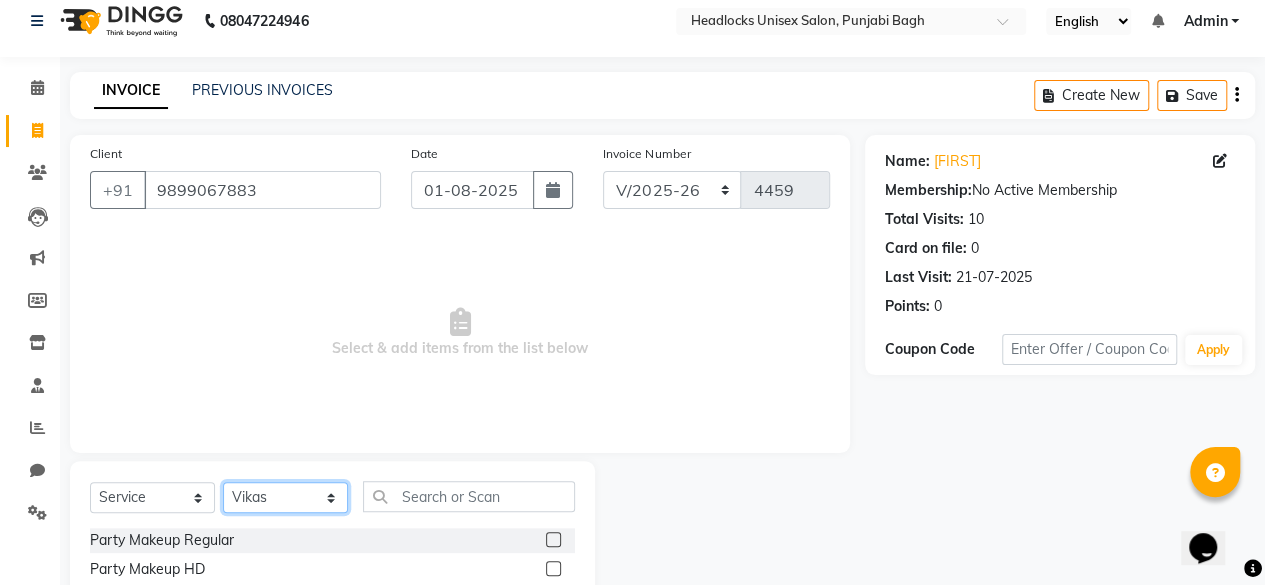 select on "69055" 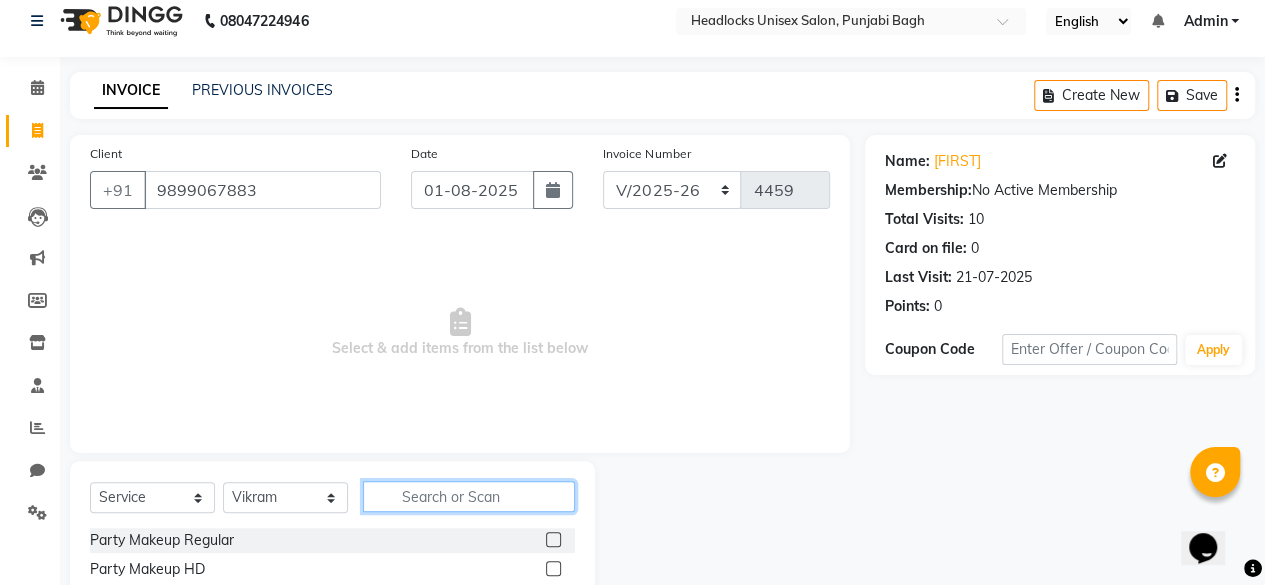 click 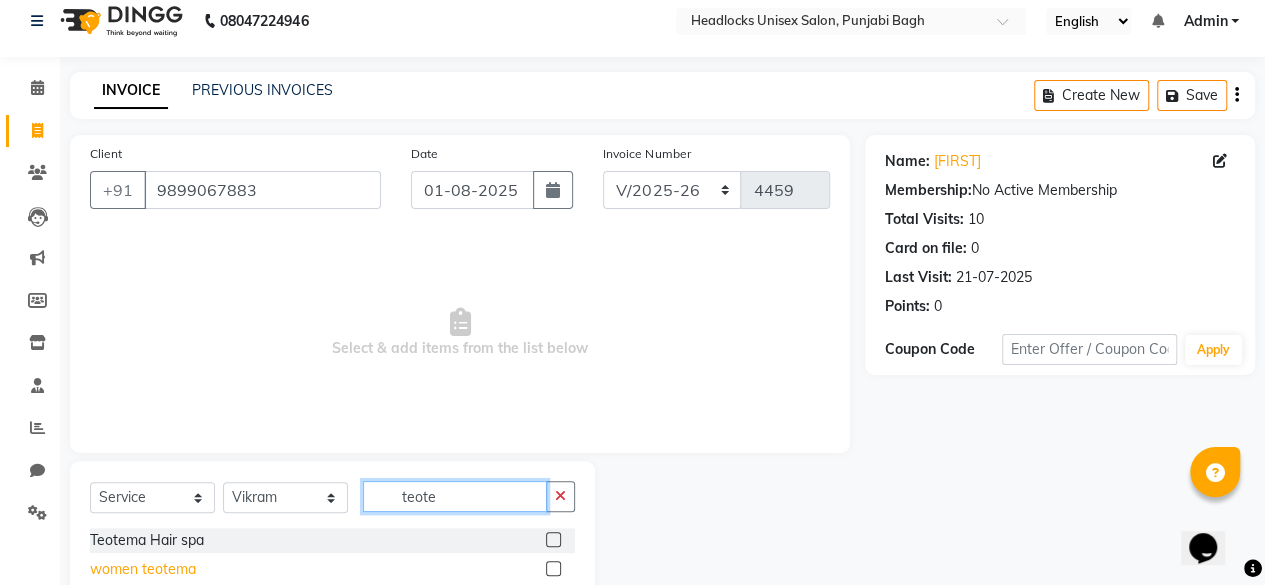 type on "teote" 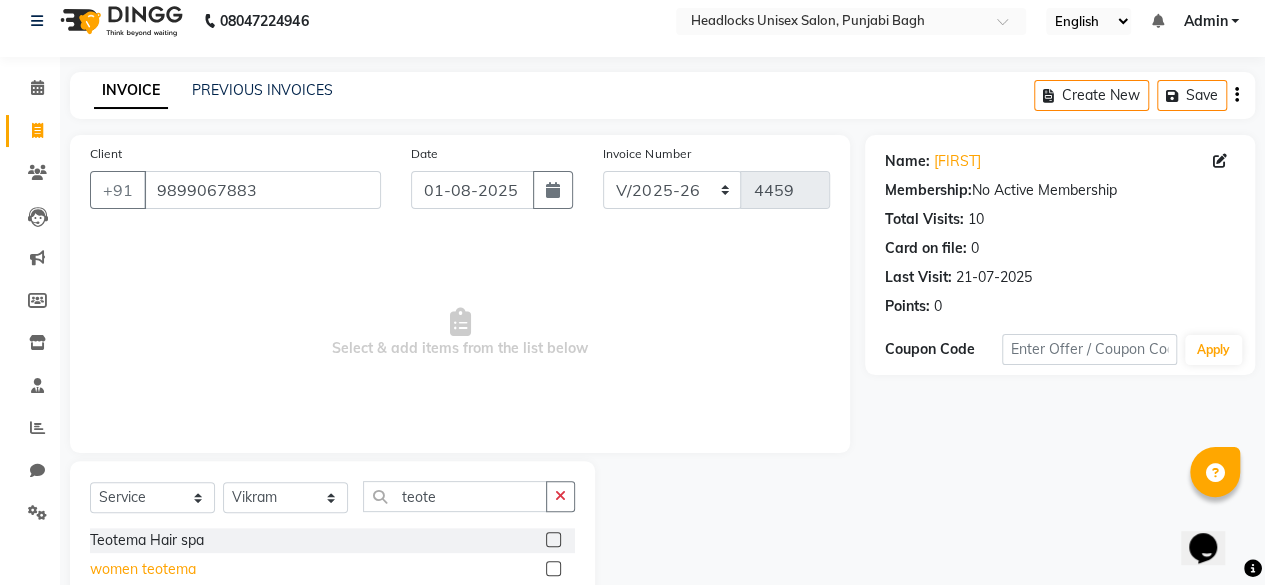 click on "women teotema" 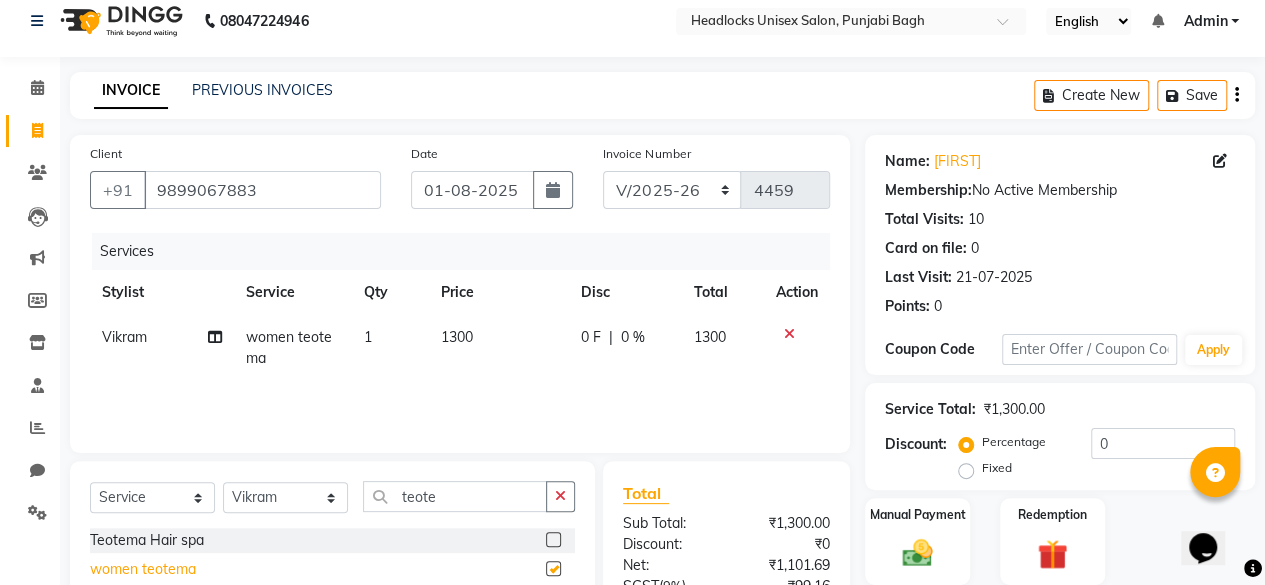 checkbox on "false" 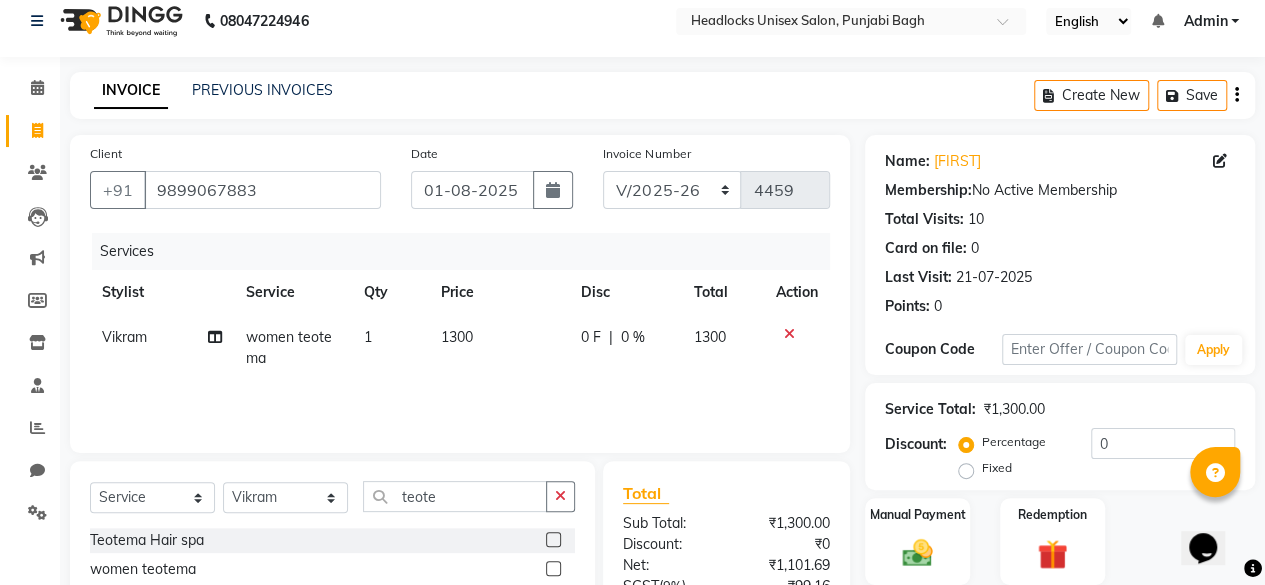 drag, startPoint x: 410, startPoint y: 511, endPoint x: 463, endPoint y: 486, distance: 58.60034 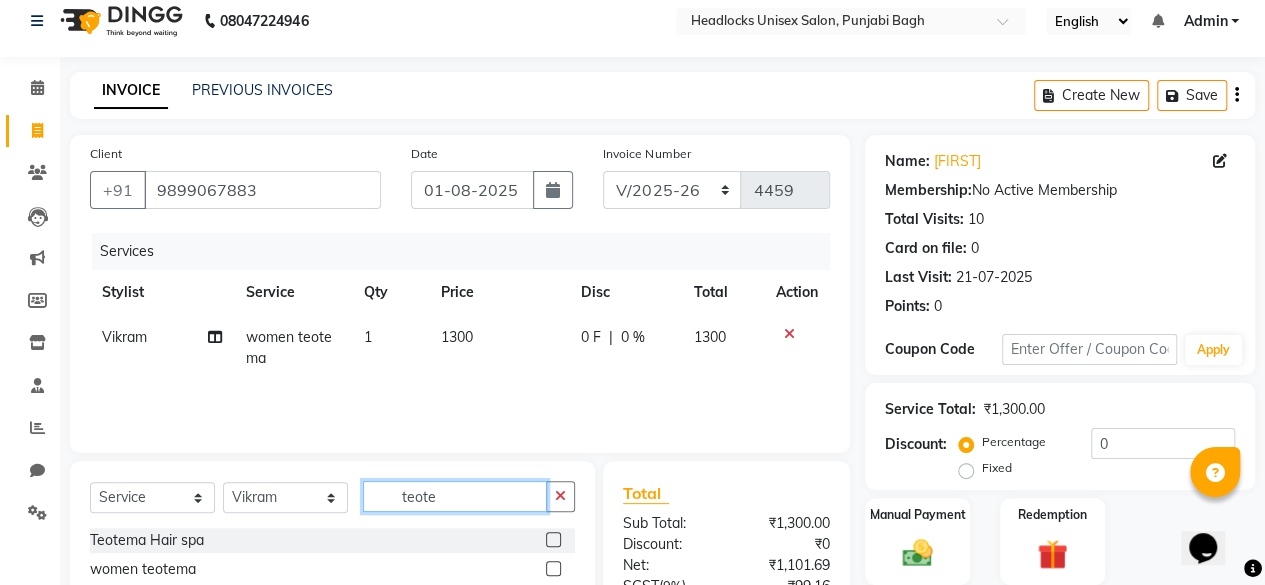 click on "teote" 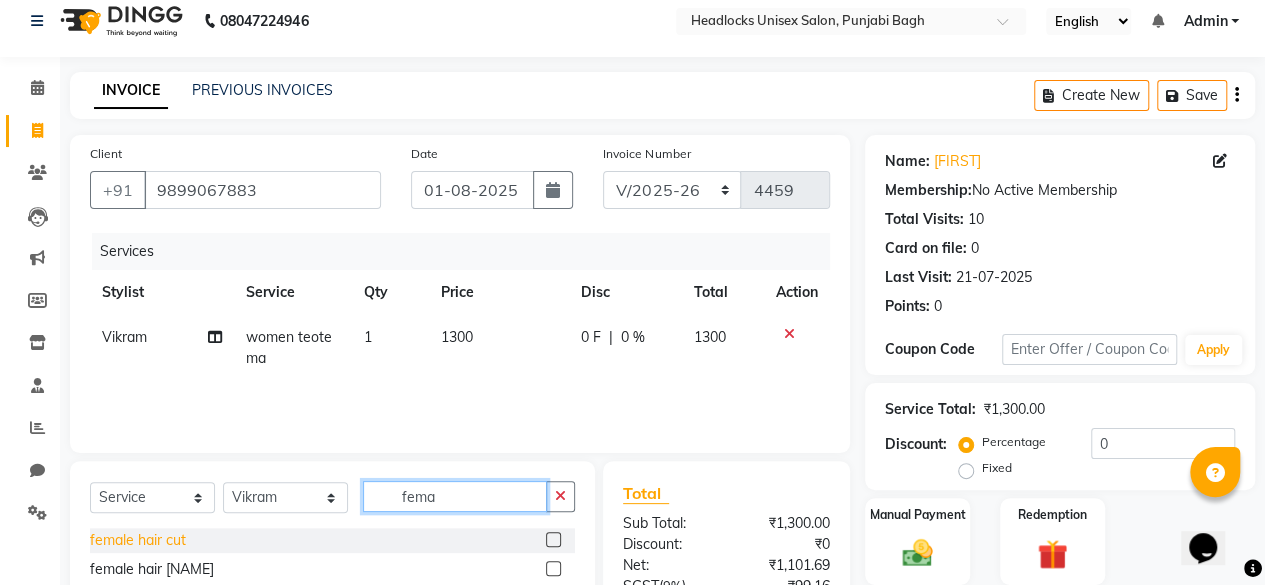 type on "fema" 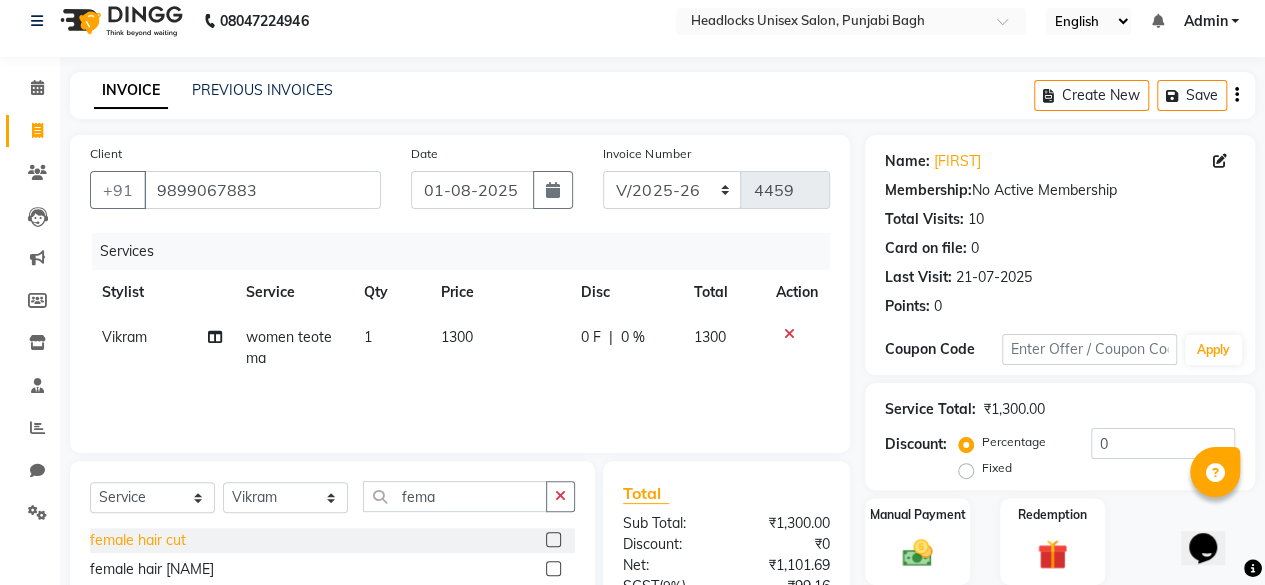 click on "female hair cut" 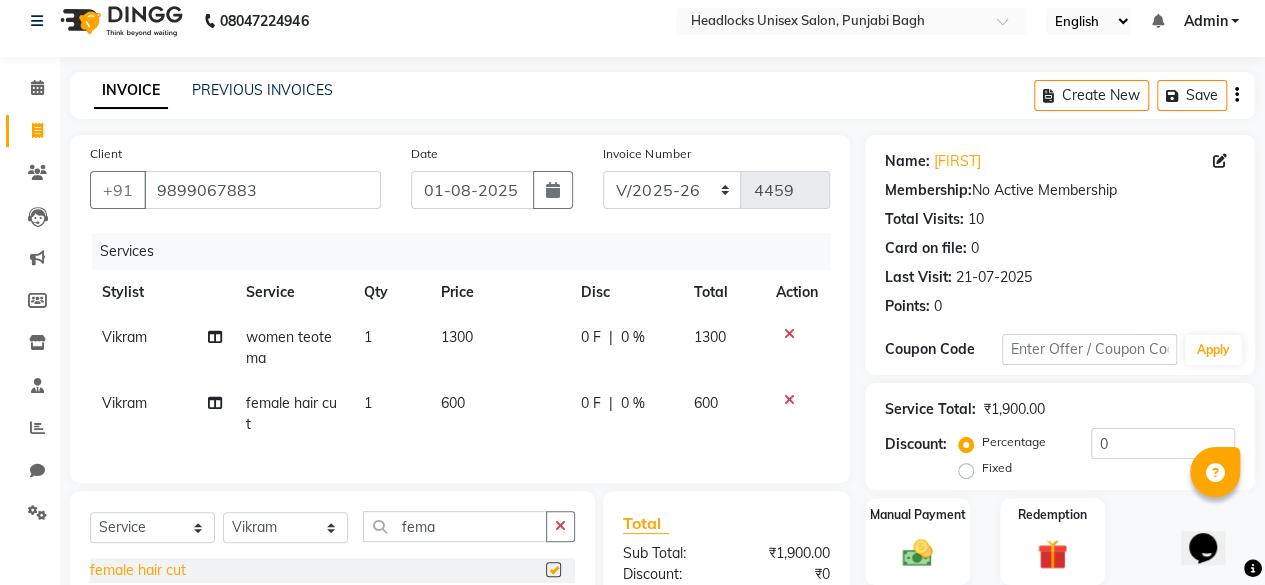checkbox on "false" 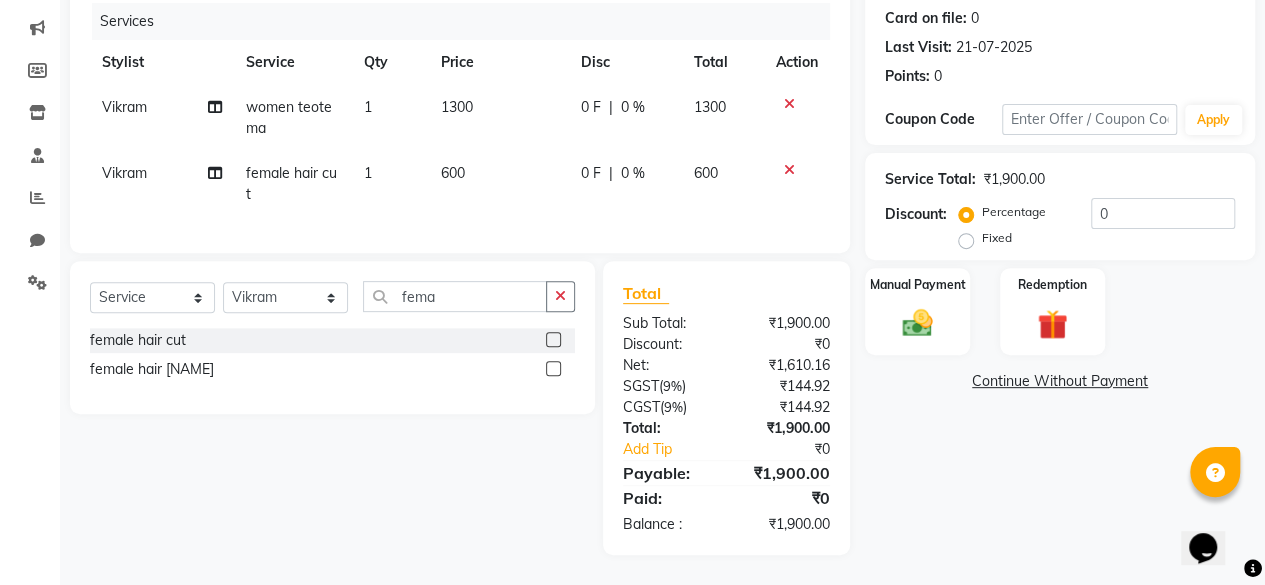 scroll, scrollTop: 0, scrollLeft: 0, axis: both 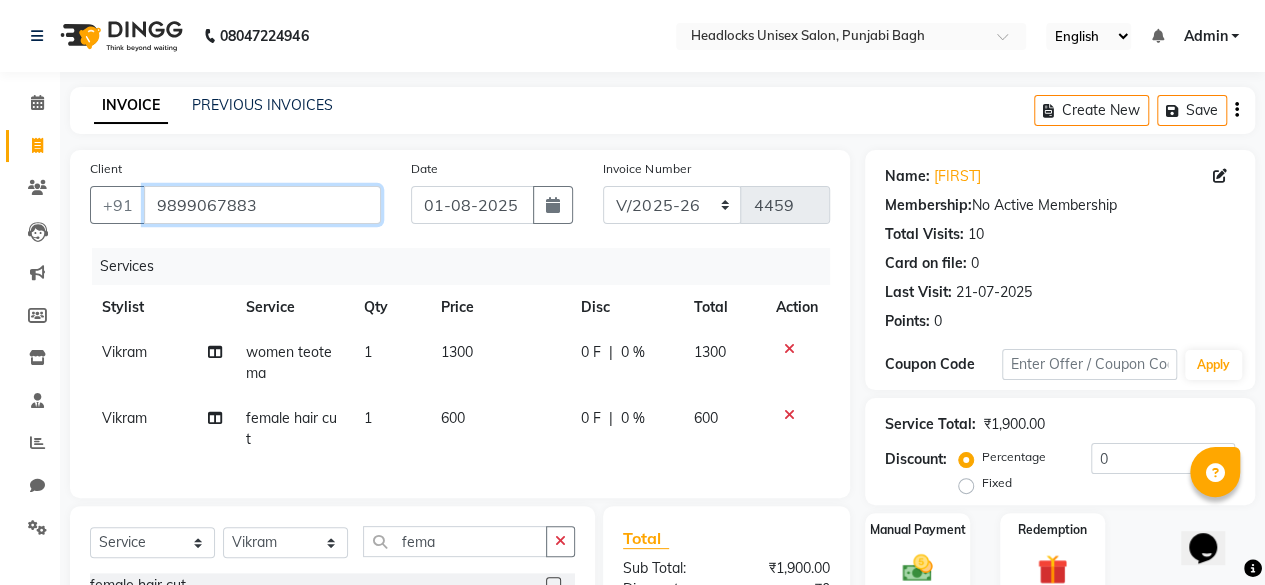 click on "9899067883" at bounding box center (262, 205) 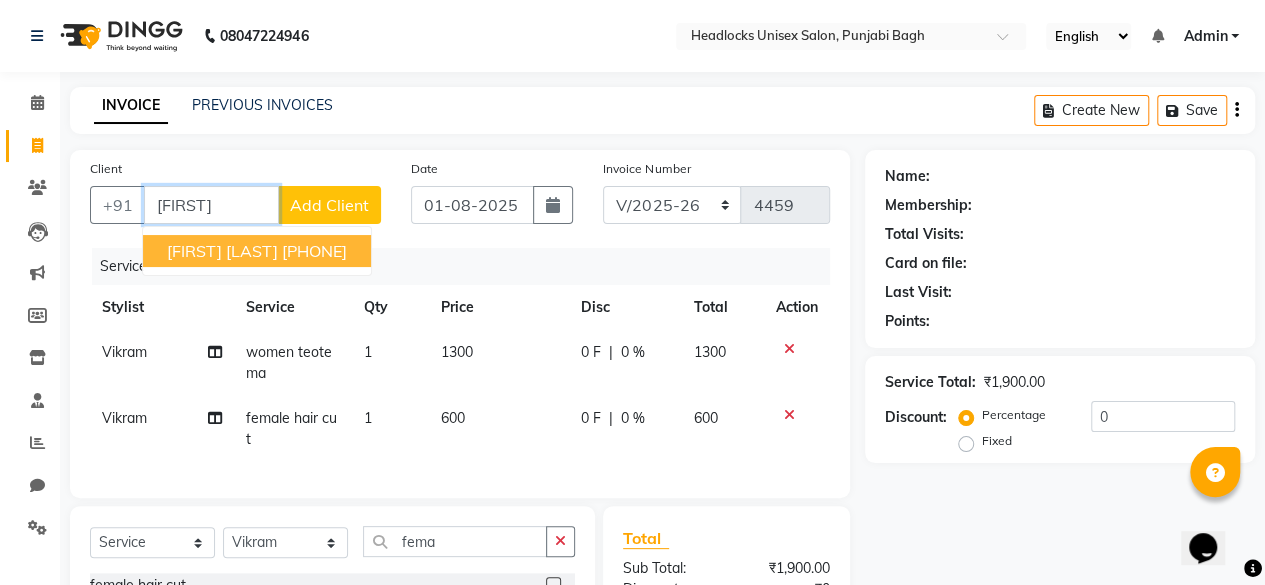 click on "[FIRST] [LAST]" at bounding box center (222, 251) 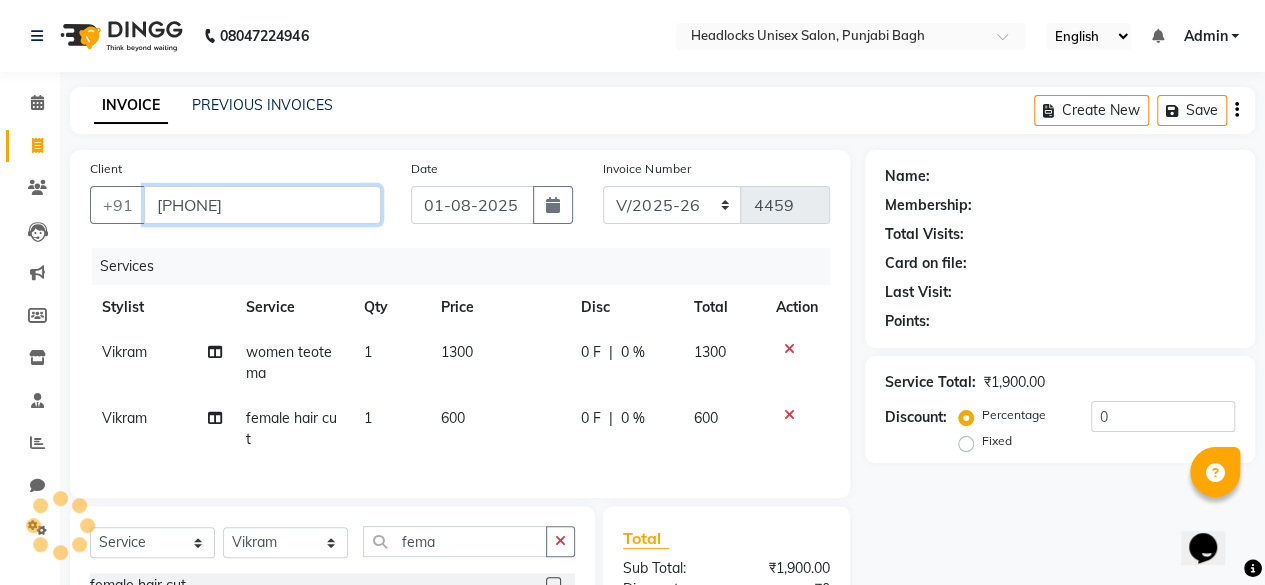 type on "[PHONE]" 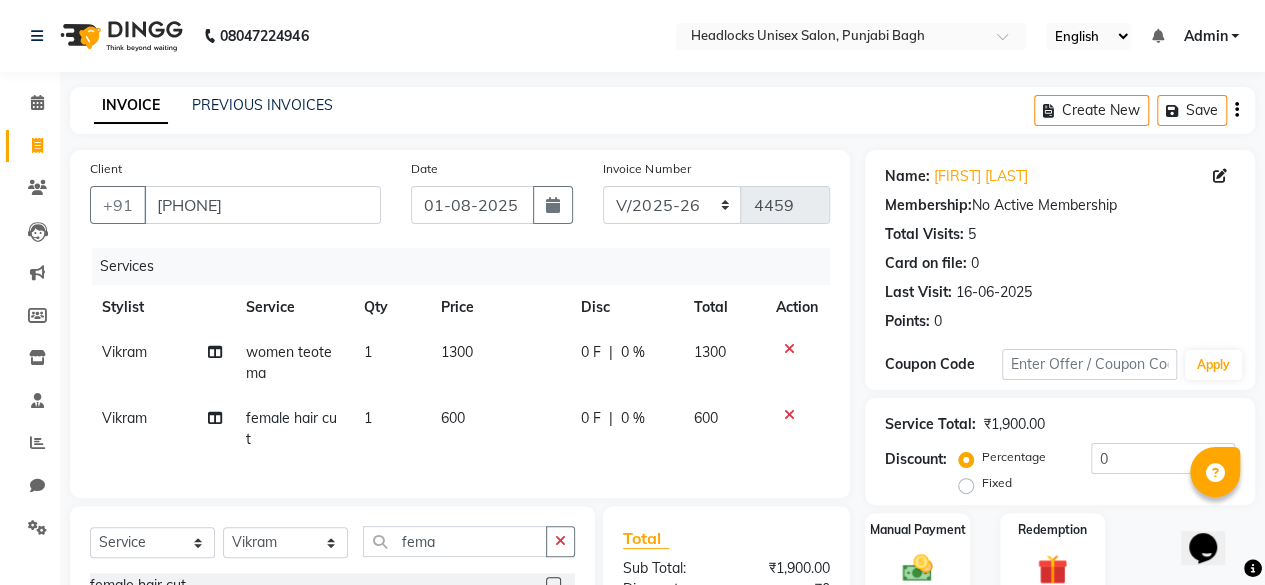 click 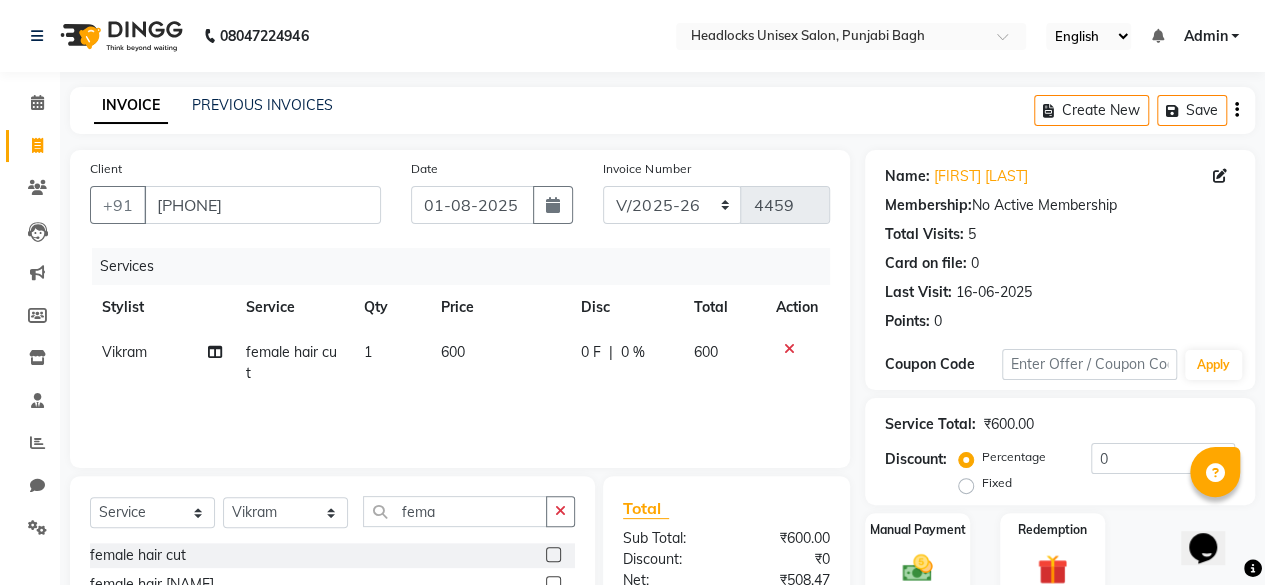 click 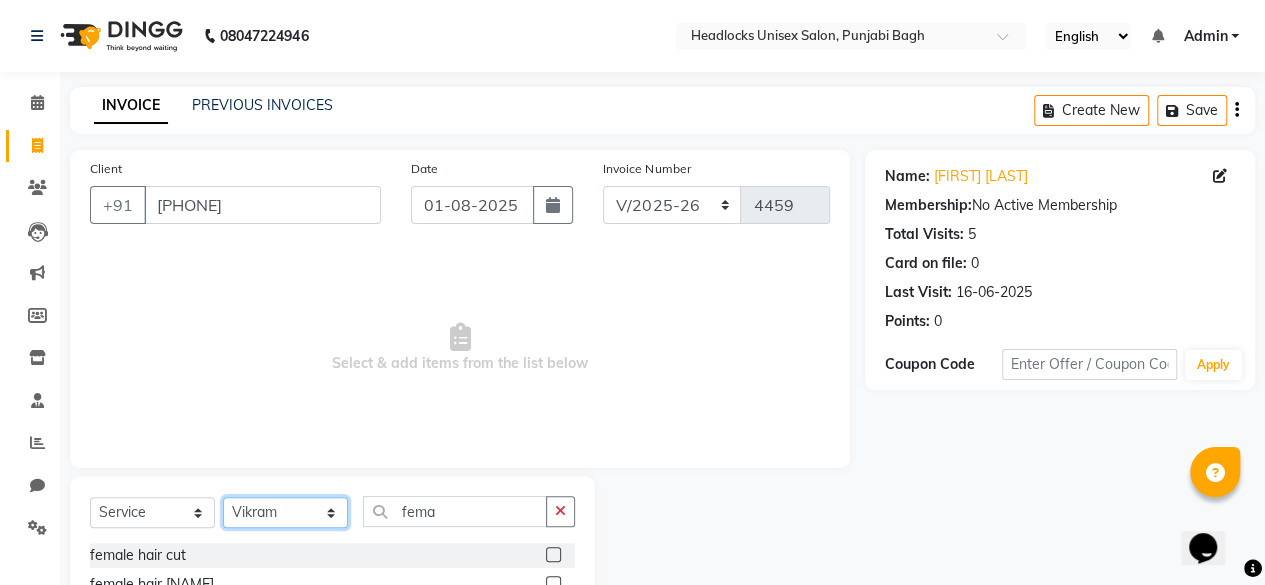click on "Select Stylist ⁠[FIRST] ⁠[FIRST] [FIRST]  [FIRST] [FIRST]  [FIRST]  [FIRST] [FIRST] [FIRST] [FIRST] [FIRST] [FIRST] [FIRST] [FIRST] [FIRST] ⁠[FIRST] ⁠[FIRST] [FIRST]  [FIRST] [FIRST] [FIRST] [FIRST] [FIRST] [FIRST] [FIRST] [FIRST] [FIRST] [FIRST] [FIRST] [FIRST] ⁠[FIRST] ⁠[FIRST] ⁠[FIRST] ⁠[FIRST] ⁠[FIRST] ⁠[FIRST] ⁠[FIRST]" 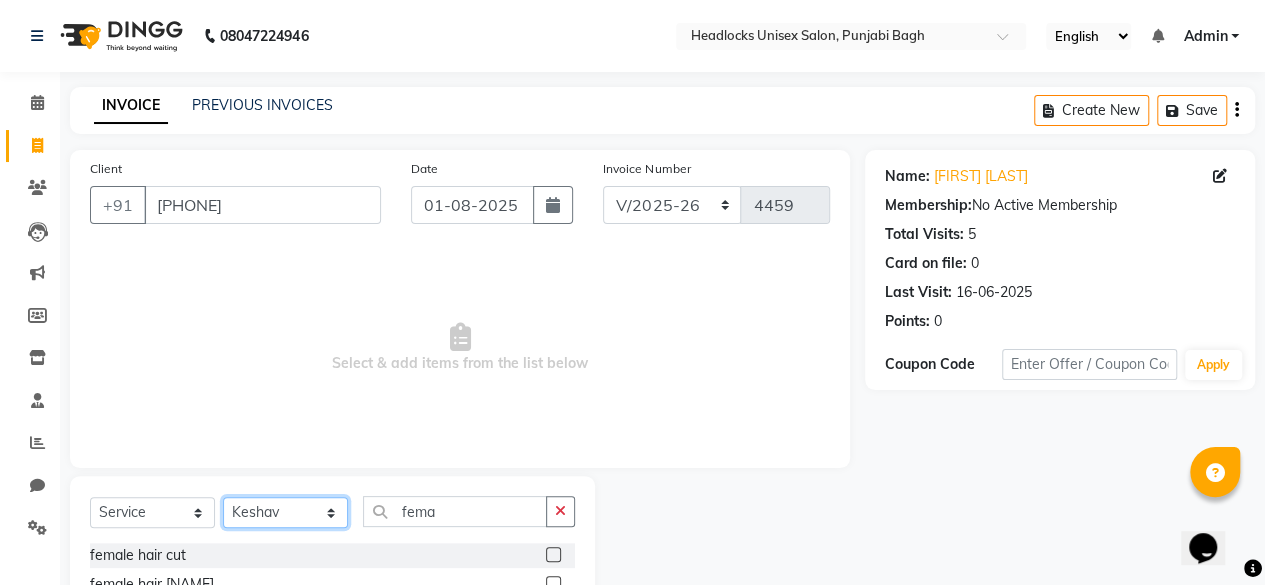 click on "Select Stylist ⁠[FIRST] ⁠[FIRST] [FIRST]  [FIRST] [FIRST]  [FIRST]  [FIRST] [FIRST] [FIRST] [FIRST] [FIRST] [FIRST] [FIRST] [FIRST] [FIRST] ⁠[FIRST] ⁠[FIRST] [FIRST]  [FIRST] [FIRST] [FIRST] [FIRST] [FIRST] [FIRST] [FIRST] [FIRST] [FIRST] [FIRST] [FIRST] [FIRST] ⁠[FIRST] ⁠[FIRST] ⁠[FIRST] ⁠[FIRST] ⁠[FIRST] ⁠[FIRST] ⁠[FIRST]" 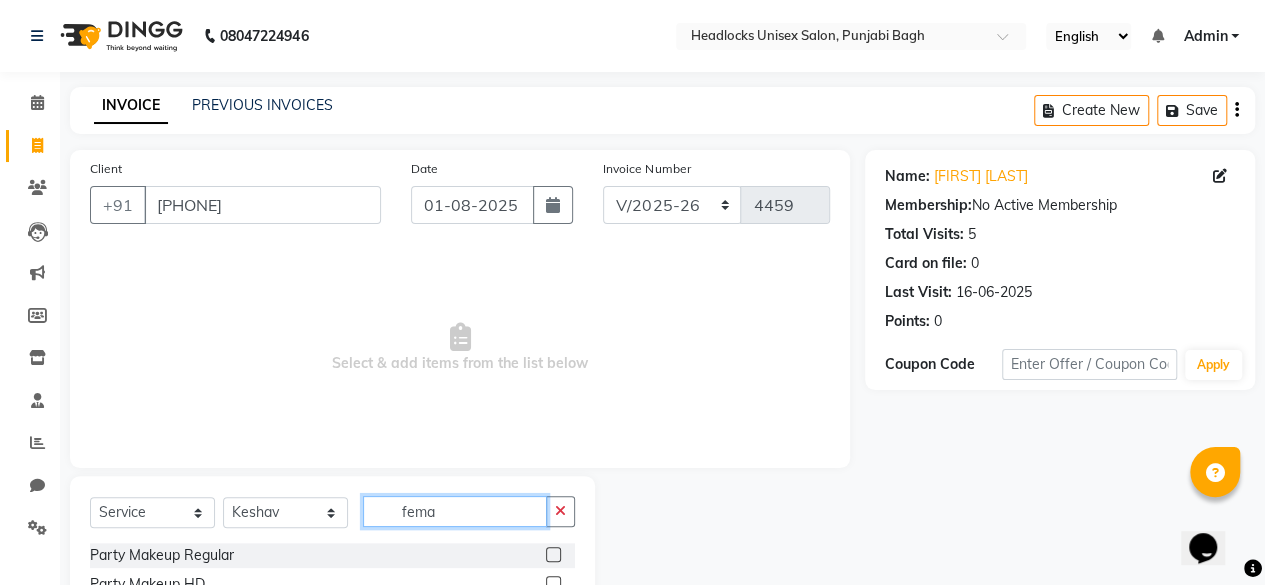 click on "fema" 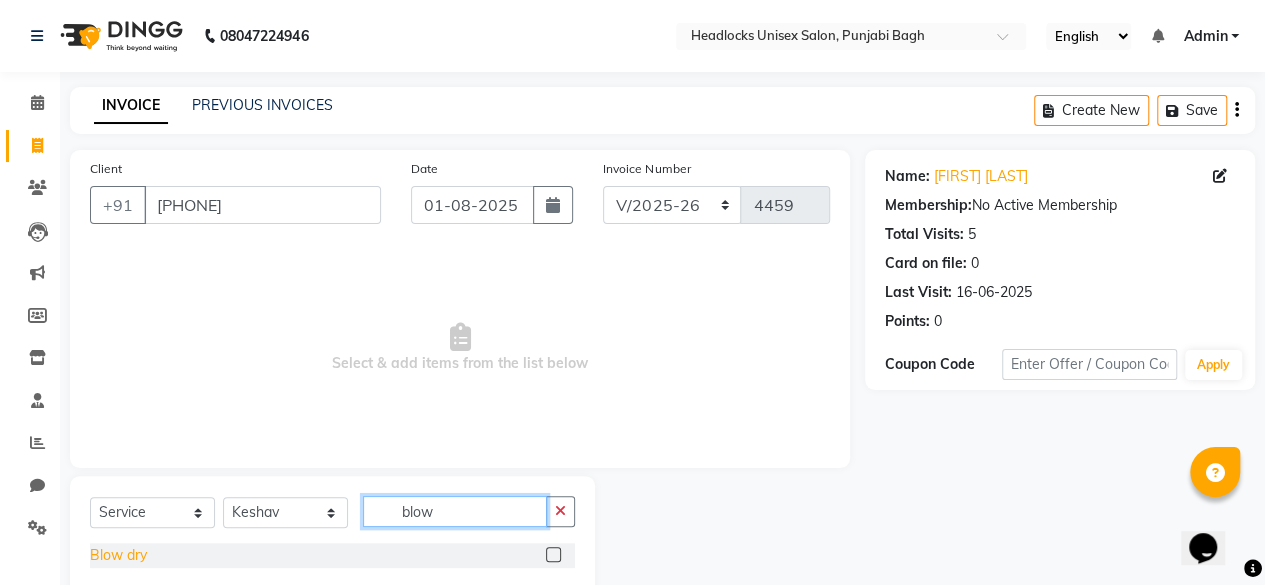 type on "blow" 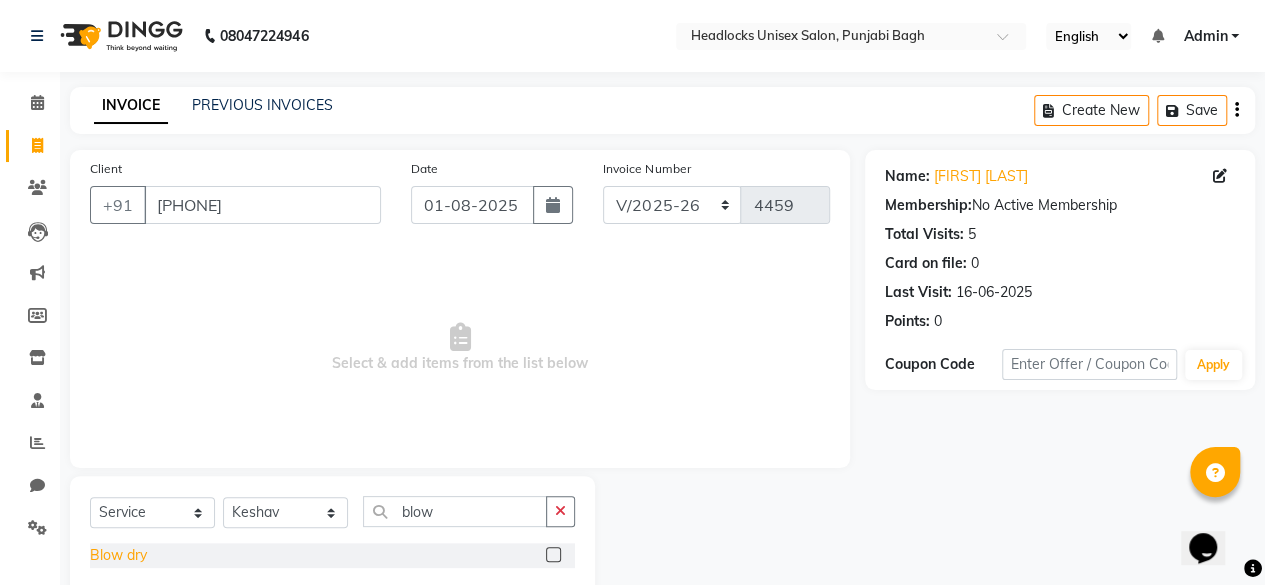 click on "Blow dry" 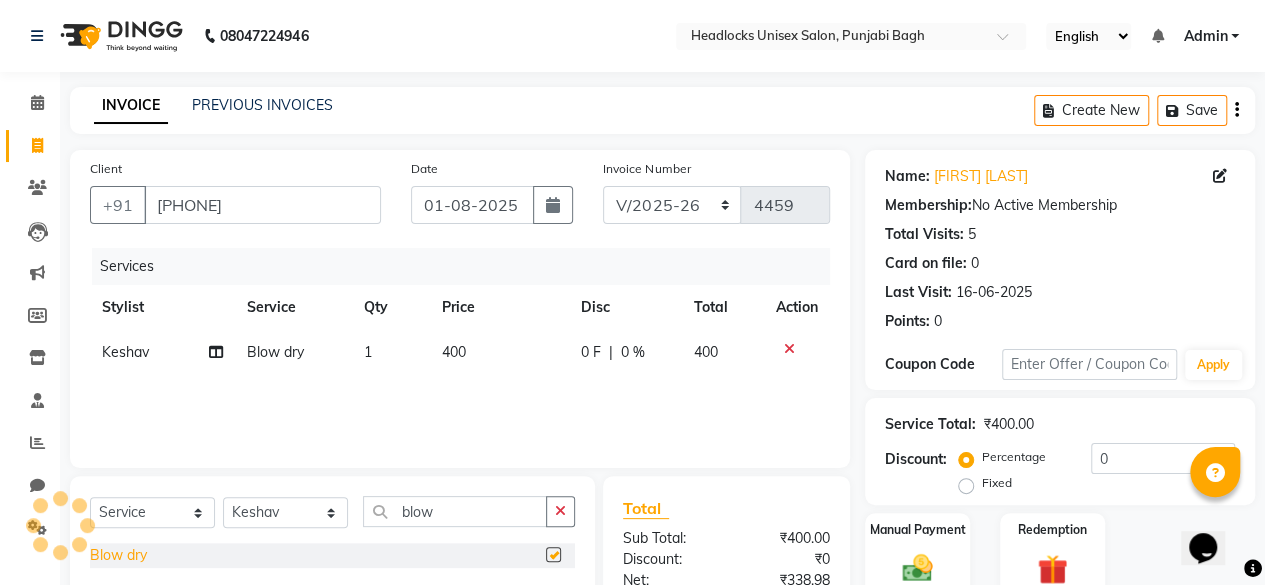 checkbox on "false" 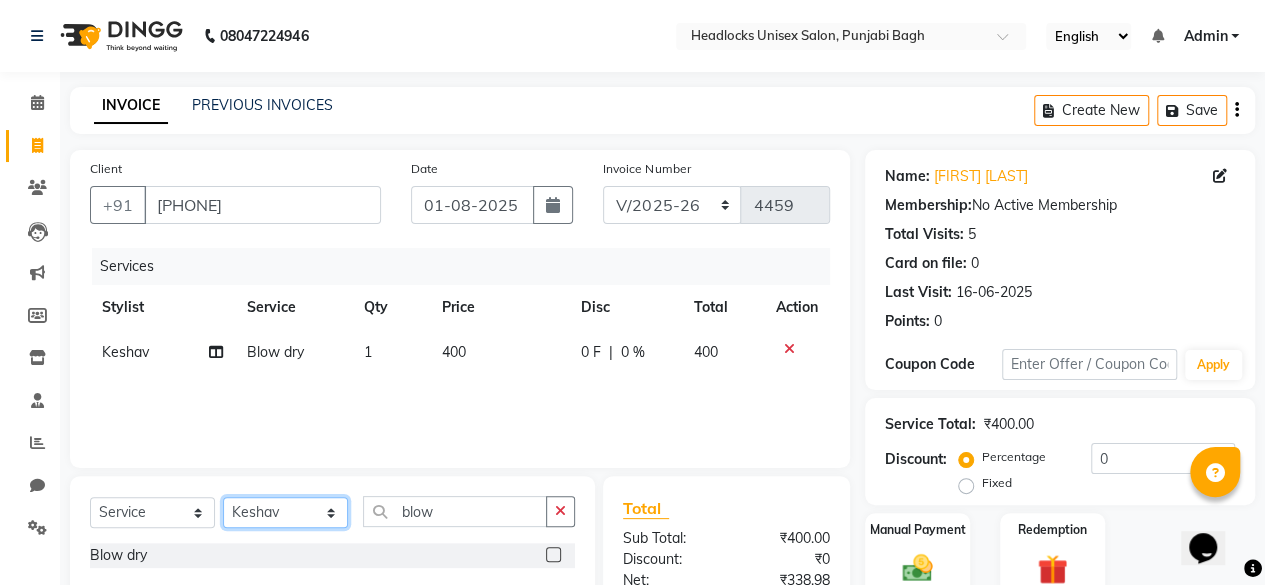click on "Select Stylist ⁠[FIRST] ⁠[FIRST] [FIRST]  [FIRST] [FIRST]  [FIRST]  [FIRST] [FIRST] [FIRST] [FIRST] [FIRST] [FIRST] [FIRST] [FIRST] [FIRST] ⁠[FIRST] ⁠[FIRST] [FIRST]  [FIRST] [FIRST] [FIRST] [FIRST] [FIRST] [FIRST] [FIRST] [FIRST] [FIRST] [FIRST] [FIRST] [FIRST] ⁠[FIRST] ⁠[FIRST] ⁠[FIRST] ⁠[FIRST] ⁠[FIRST] ⁠[FIRST] ⁠[FIRST]" 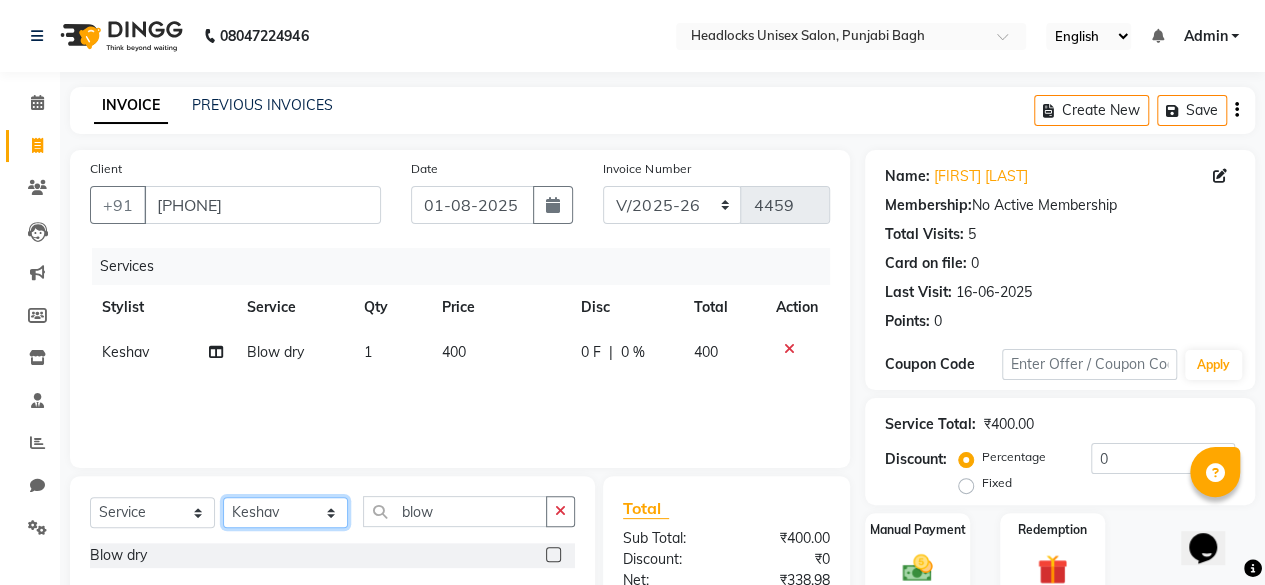 select on "69060" 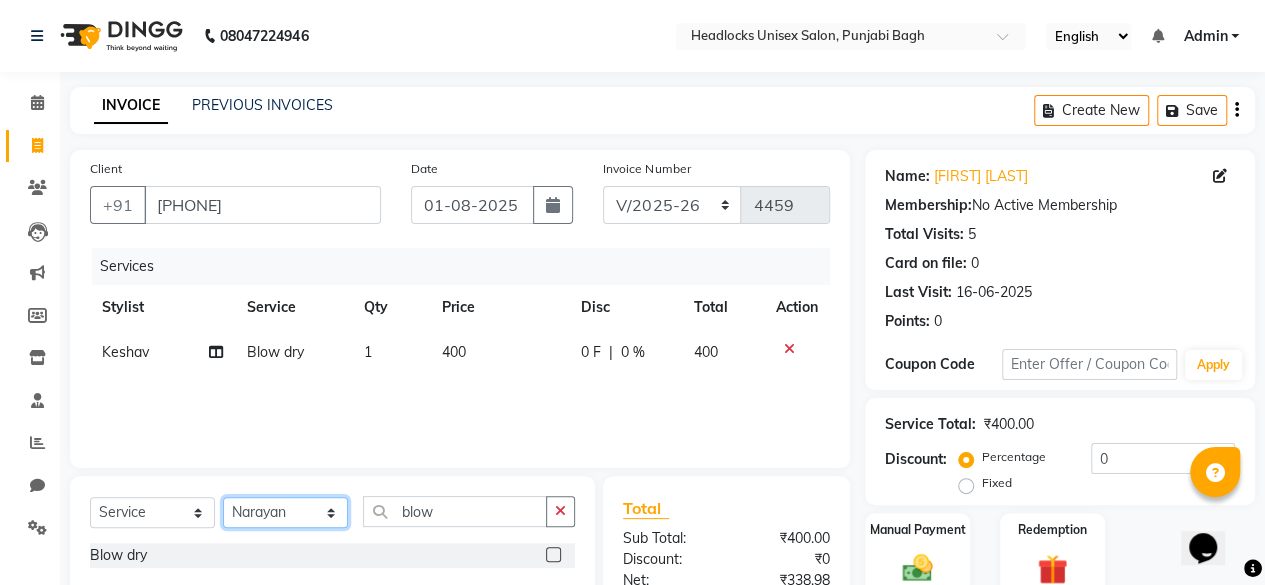 click on "Select Stylist ⁠[FIRST] ⁠[FIRST] [FIRST]  [FIRST] [FIRST]  [FIRST]  [FIRST] [FIRST] [FIRST] [FIRST] [FIRST] [FIRST] [FIRST] [FIRST] [FIRST] ⁠[FIRST] ⁠[FIRST] [FIRST]  [FIRST] [FIRST] [FIRST] [FIRST] [FIRST] [FIRST] [FIRST] [FIRST] [FIRST] [FIRST] [FIRST] [FIRST] ⁠[FIRST] ⁠[FIRST] ⁠[FIRST] ⁠[FIRST] ⁠[FIRST] ⁠[FIRST] ⁠[FIRST]" 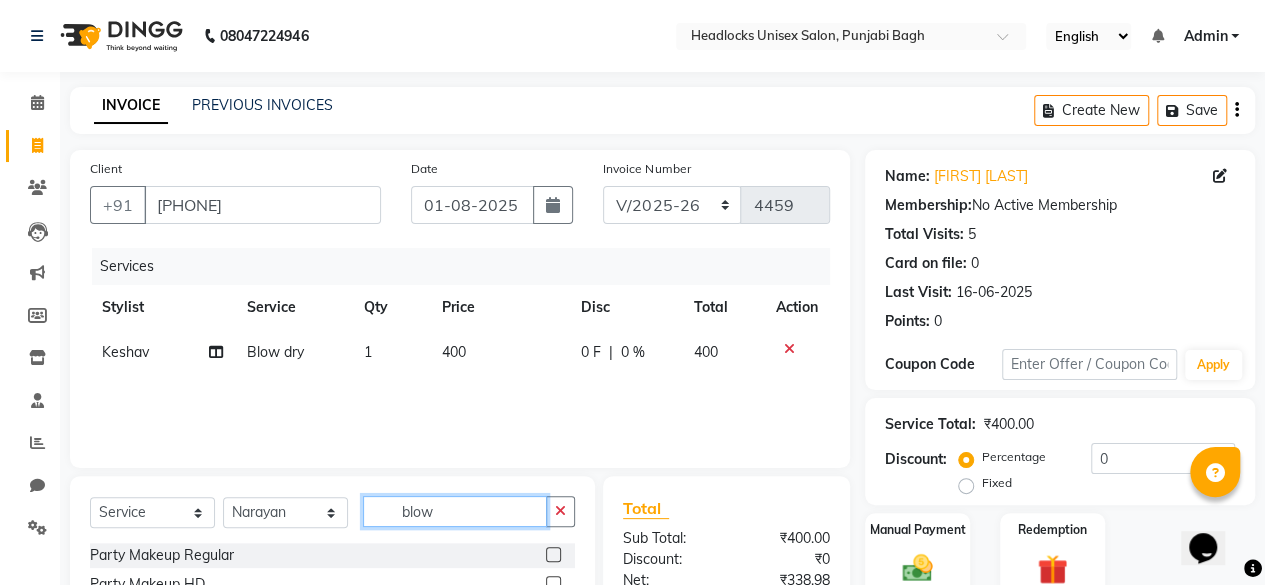 click on "blow" 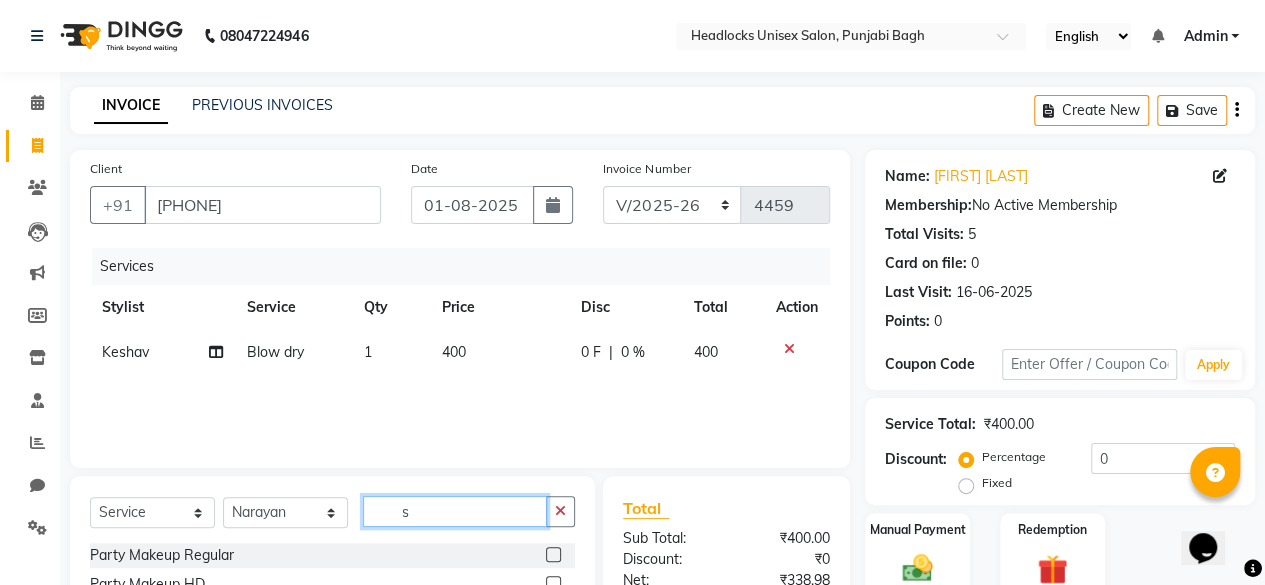 click on "s" 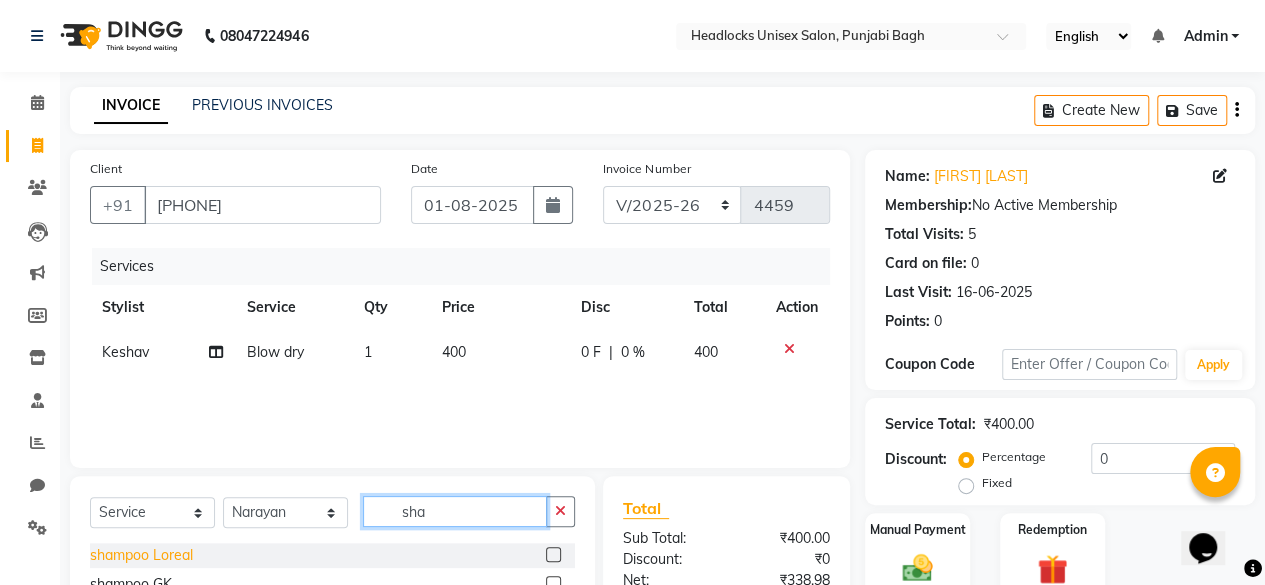 type on "sha" 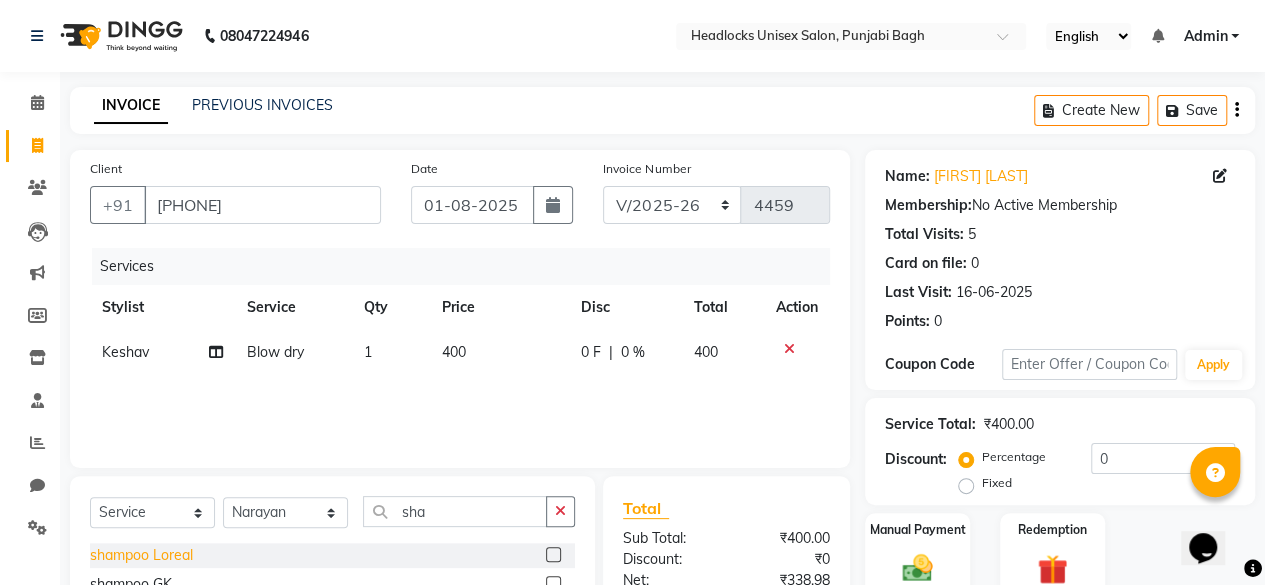 click on "shampoo Loreal" 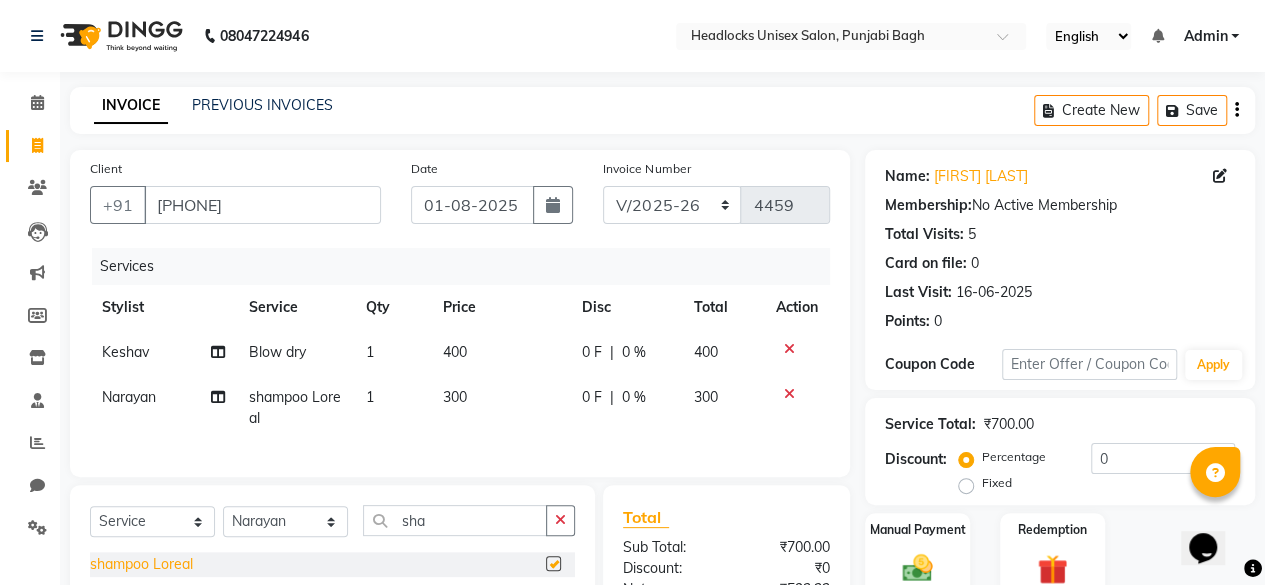 checkbox on "false" 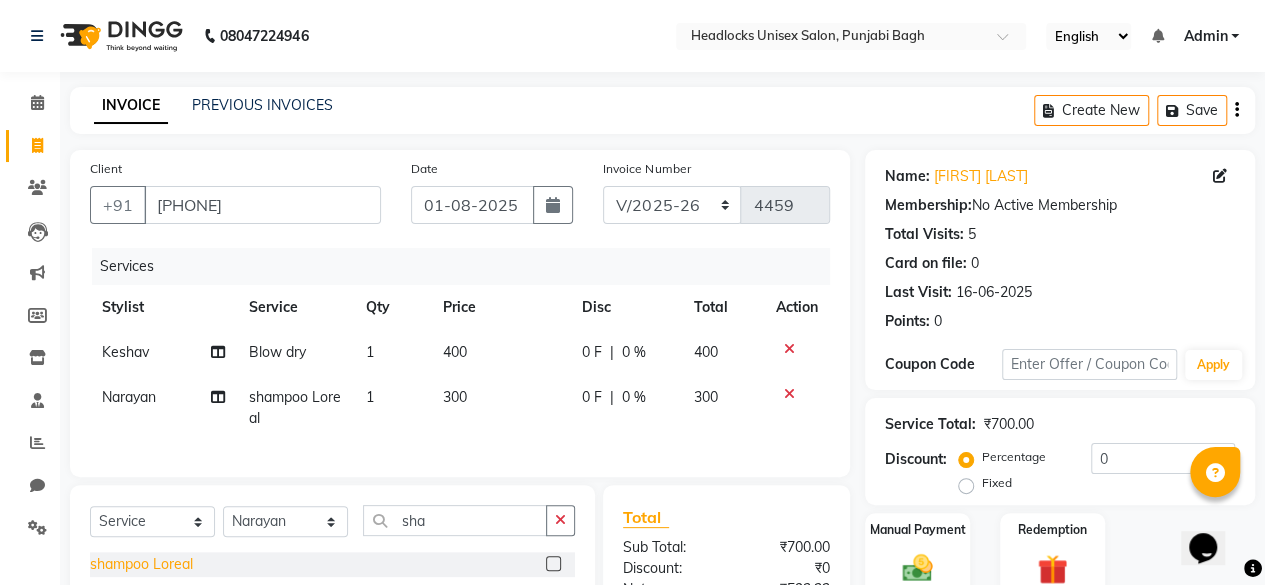 scroll, scrollTop: 239, scrollLeft: 0, axis: vertical 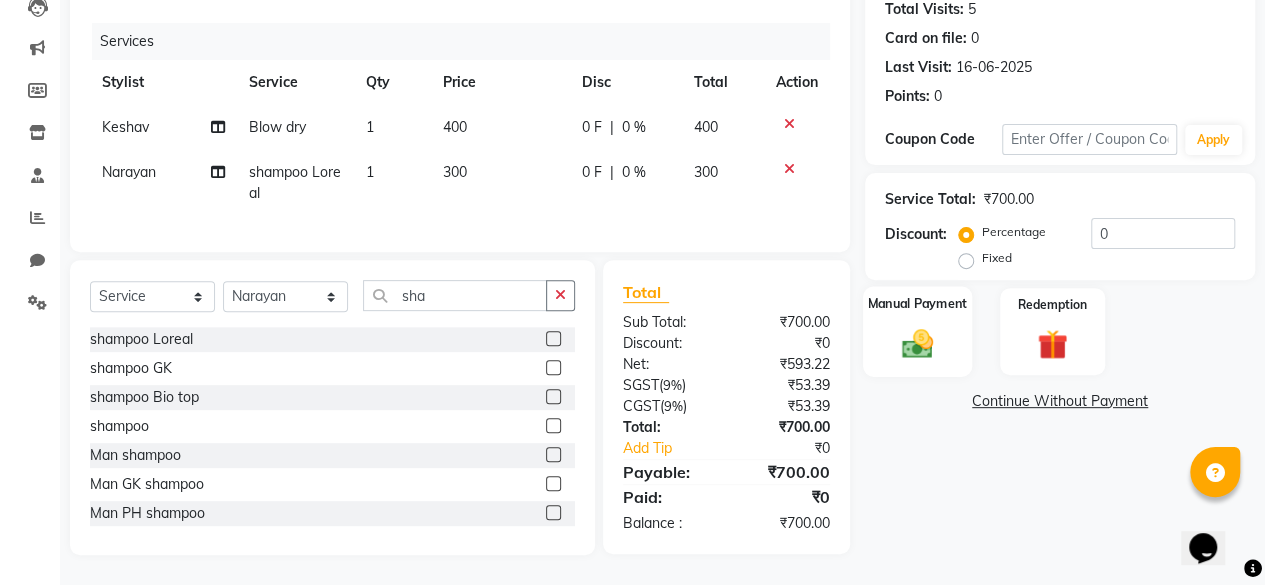 click 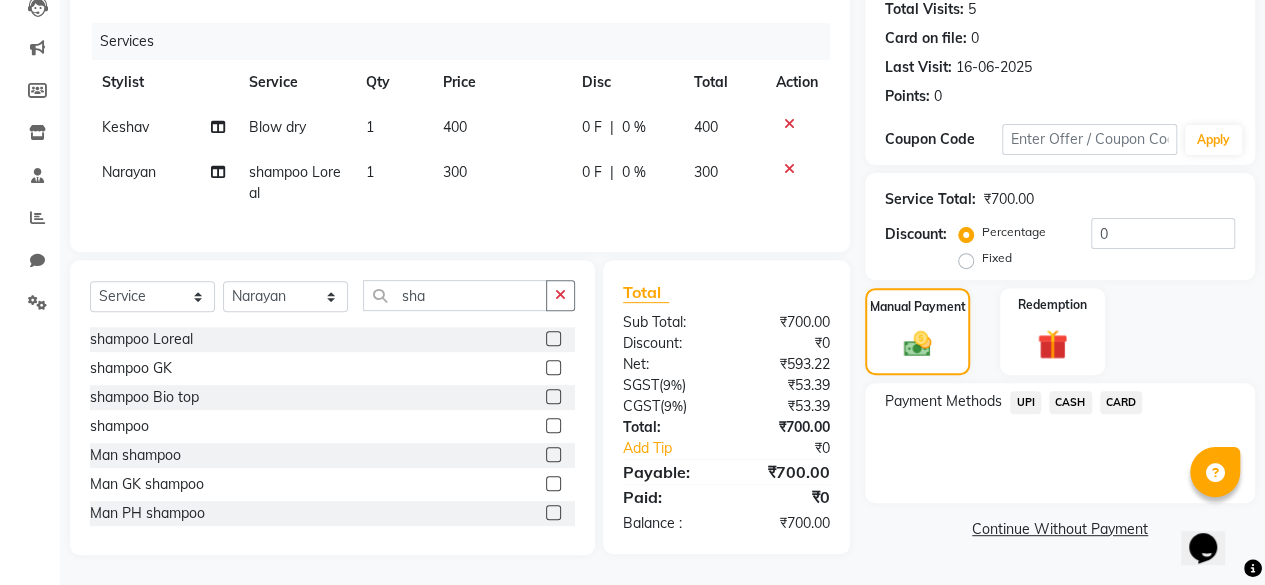 click on "UPI" 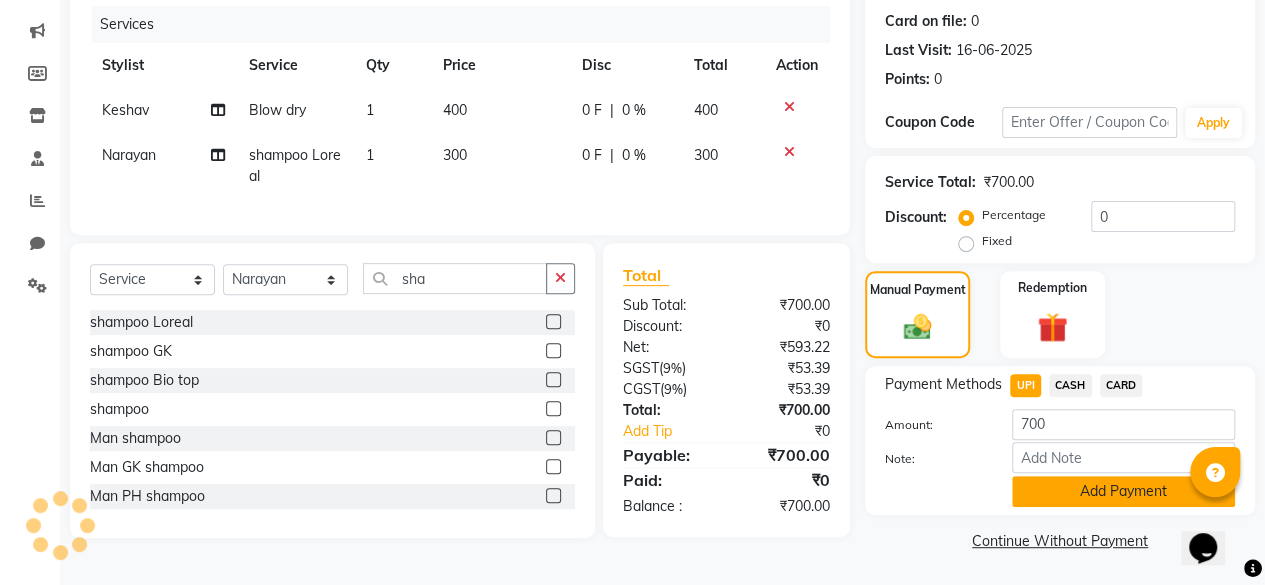 click on "Add Payment" 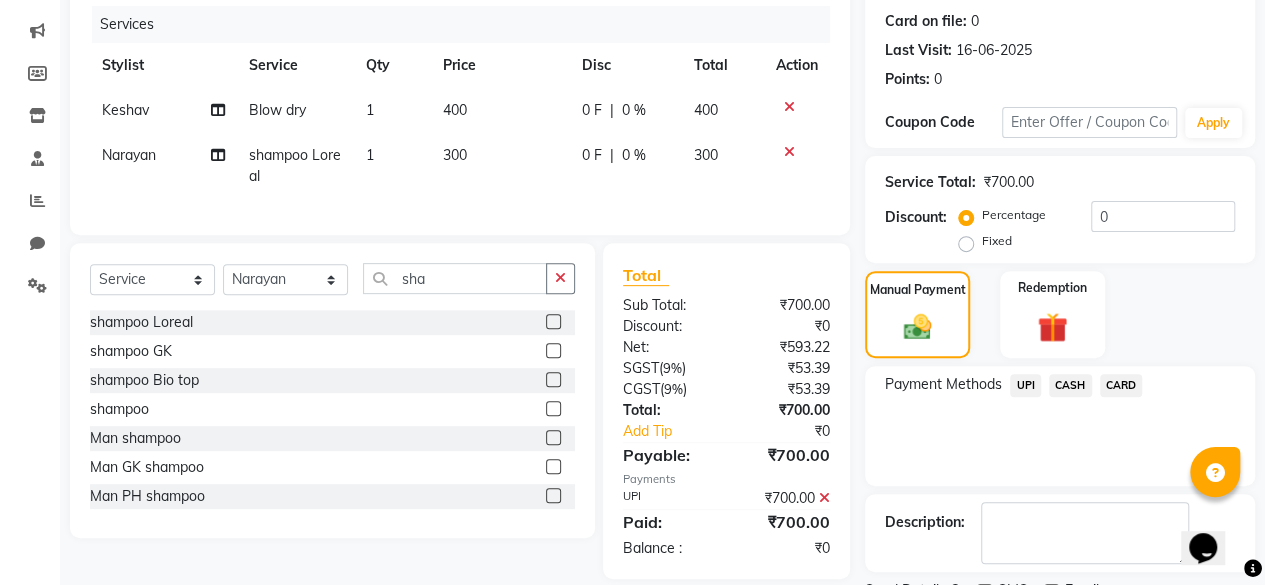 scroll, scrollTop: 324, scrollLeft: 0, axis: vertical 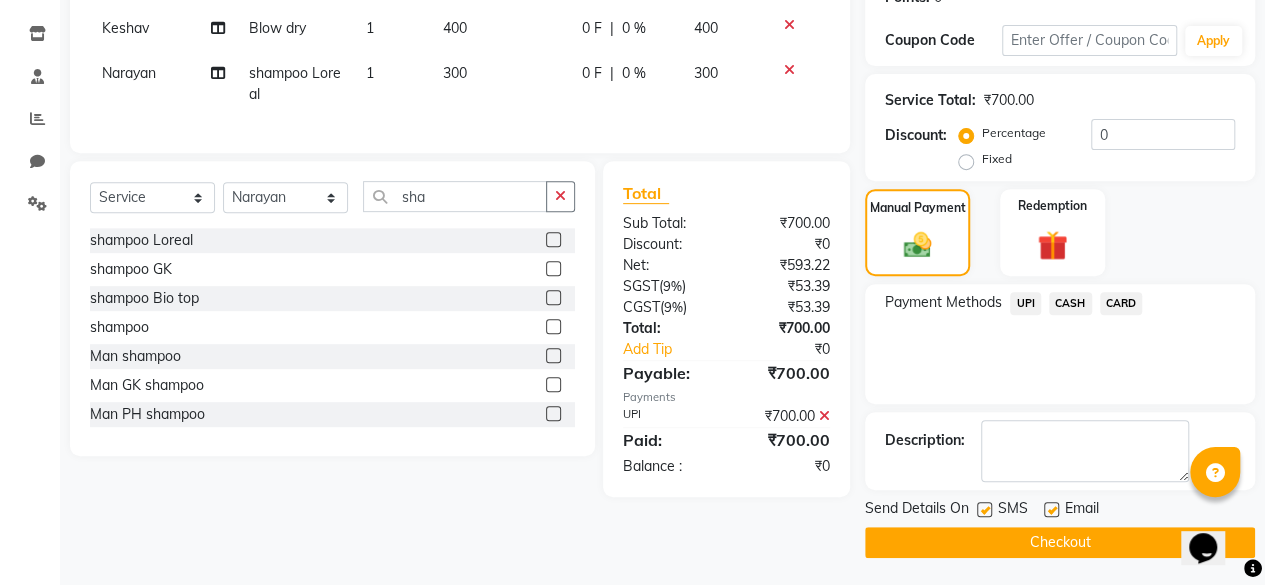 click 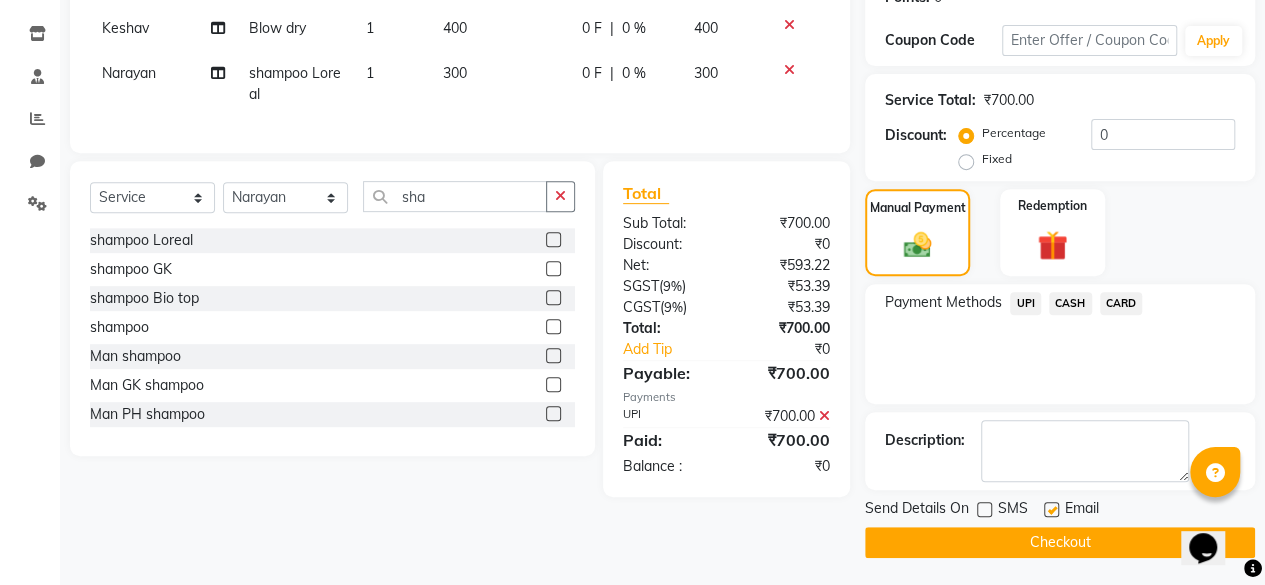 click on "Checkout" 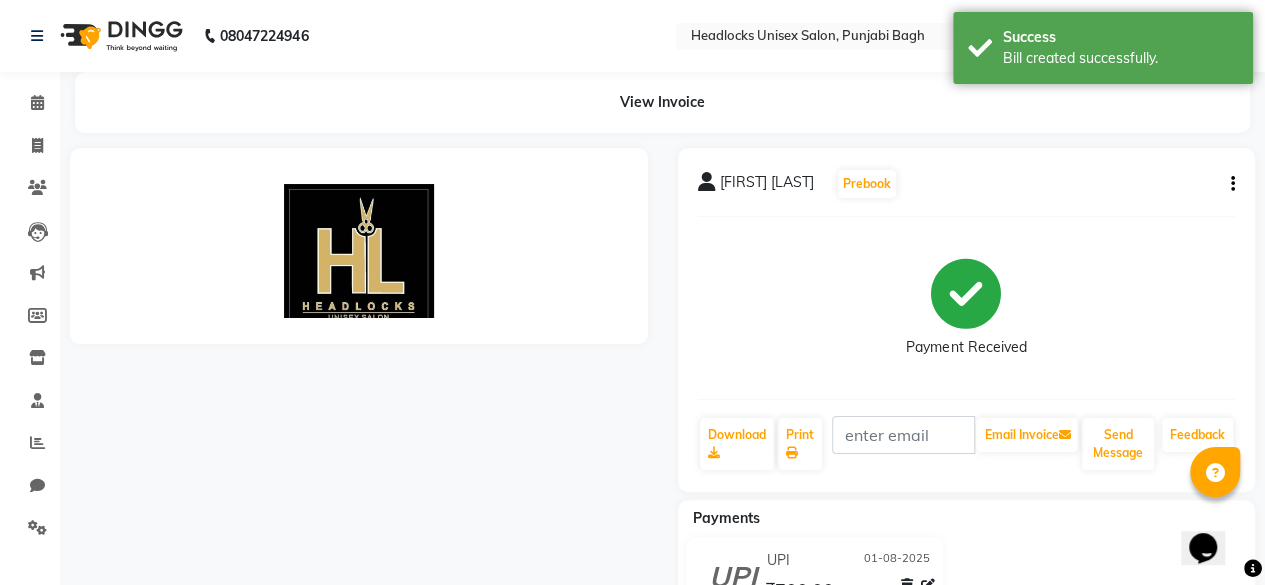 scroll, scrollTop: 0, scrollLeft: 0, axis: both 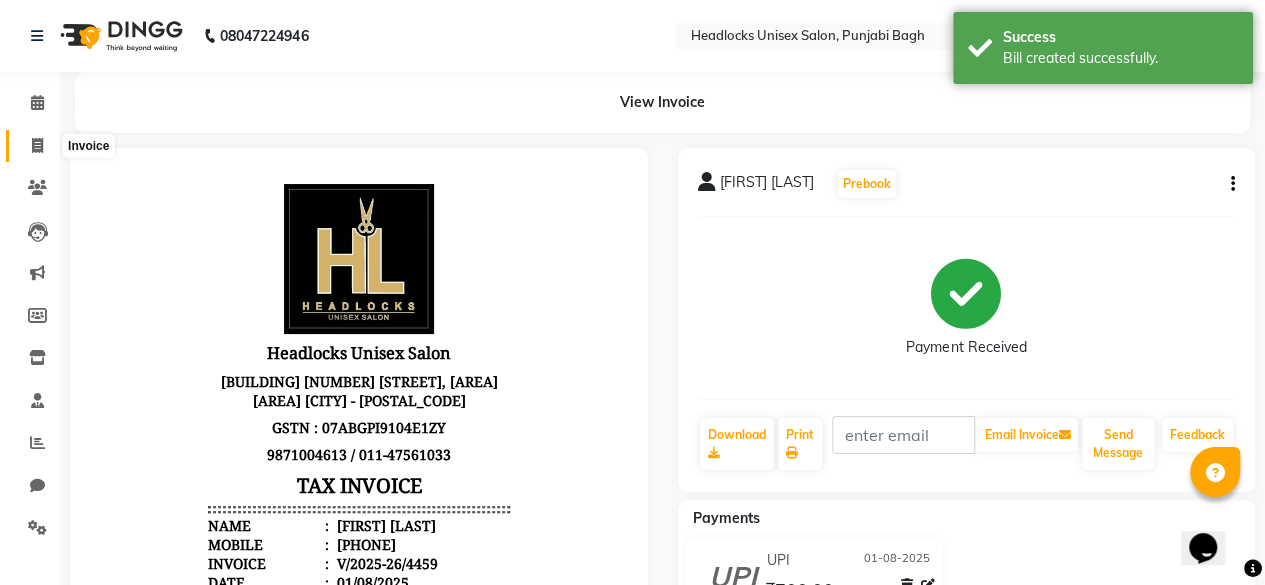 click 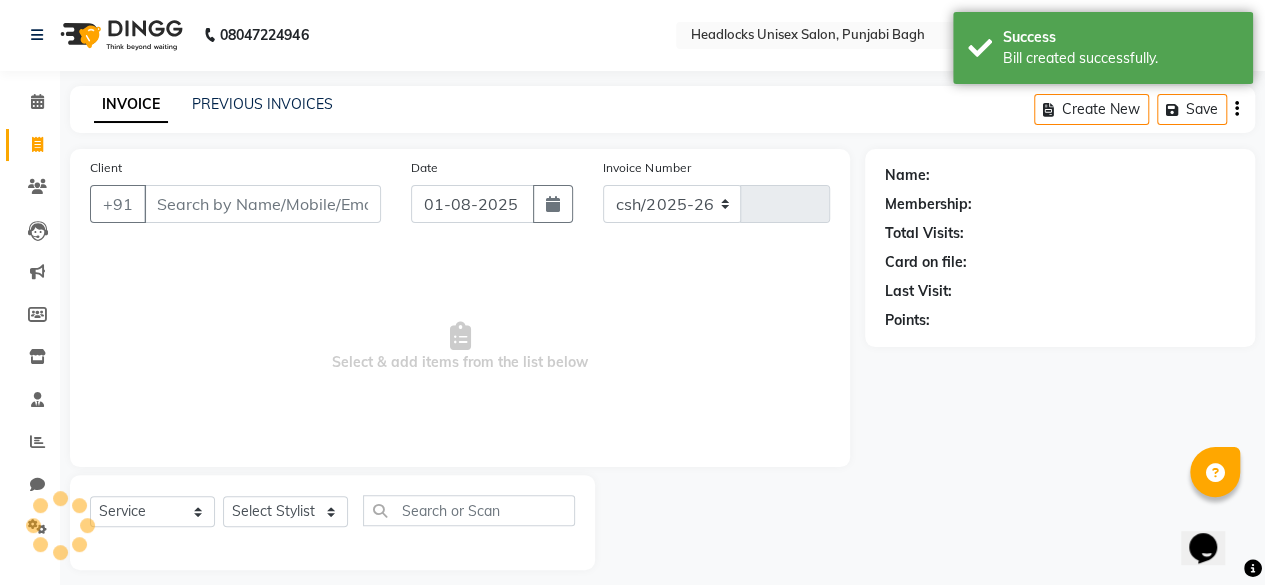 select on "7719" 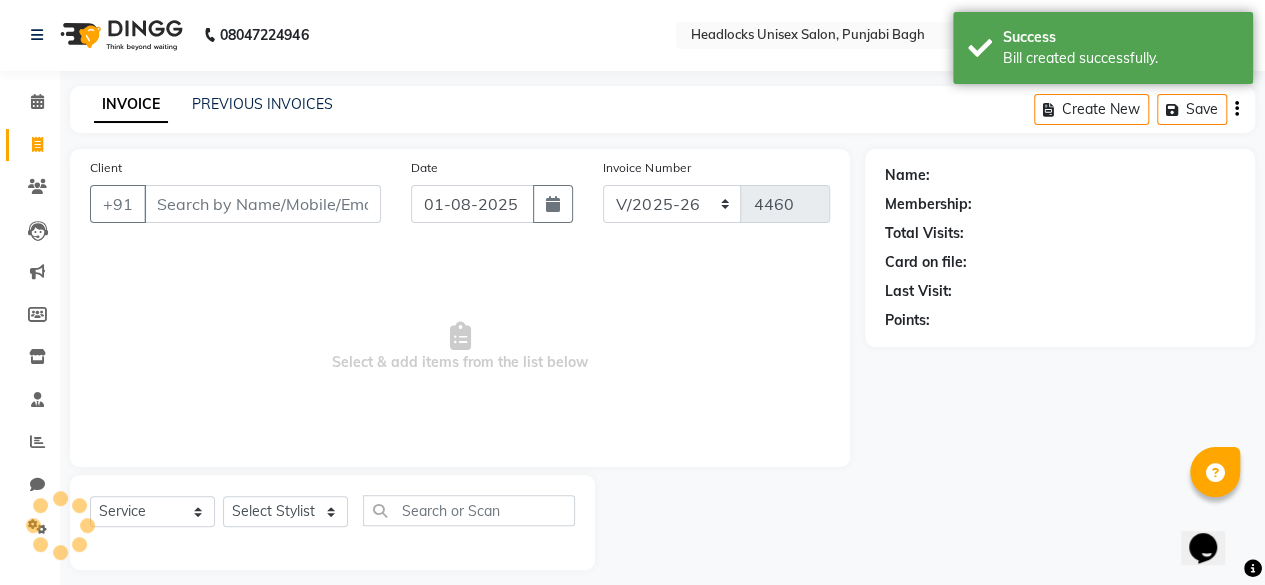 scroll, scrollTop: 15, scrollLeft: 0, axis: vertical 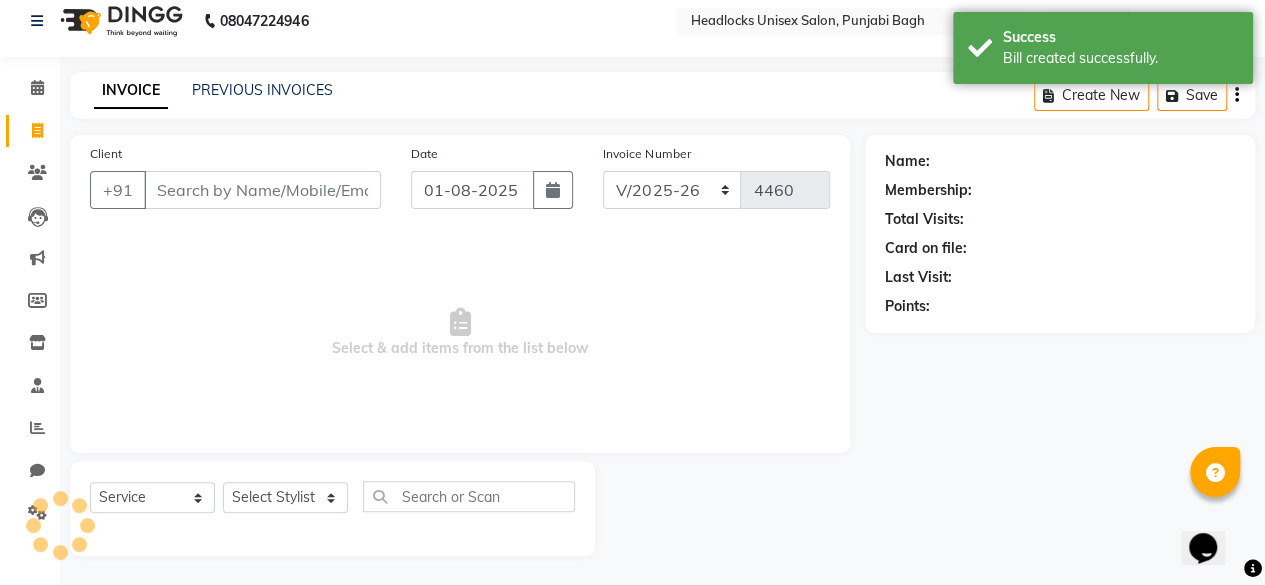 click on "Client +91" 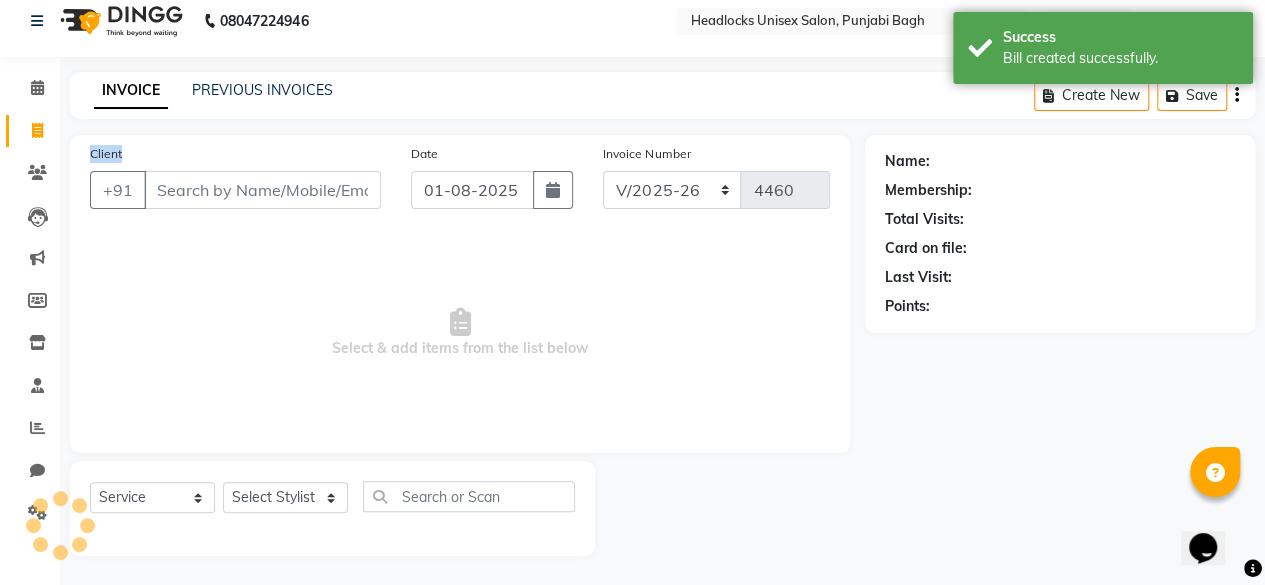 click on "Client +91" 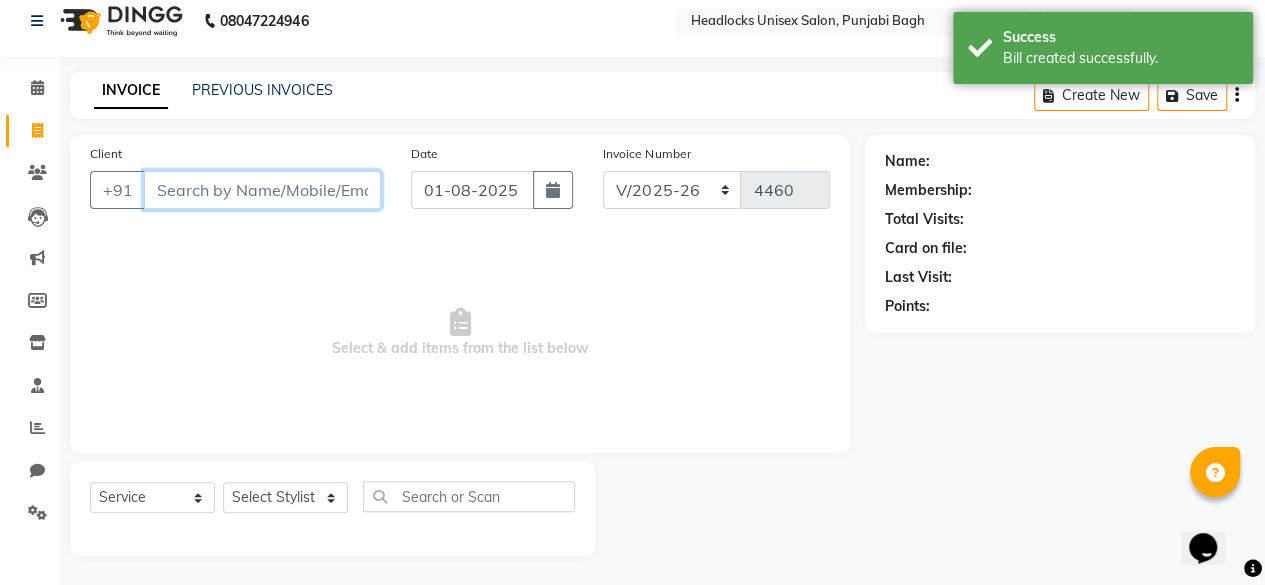 click on "Client" at bounding box center (262, 190) 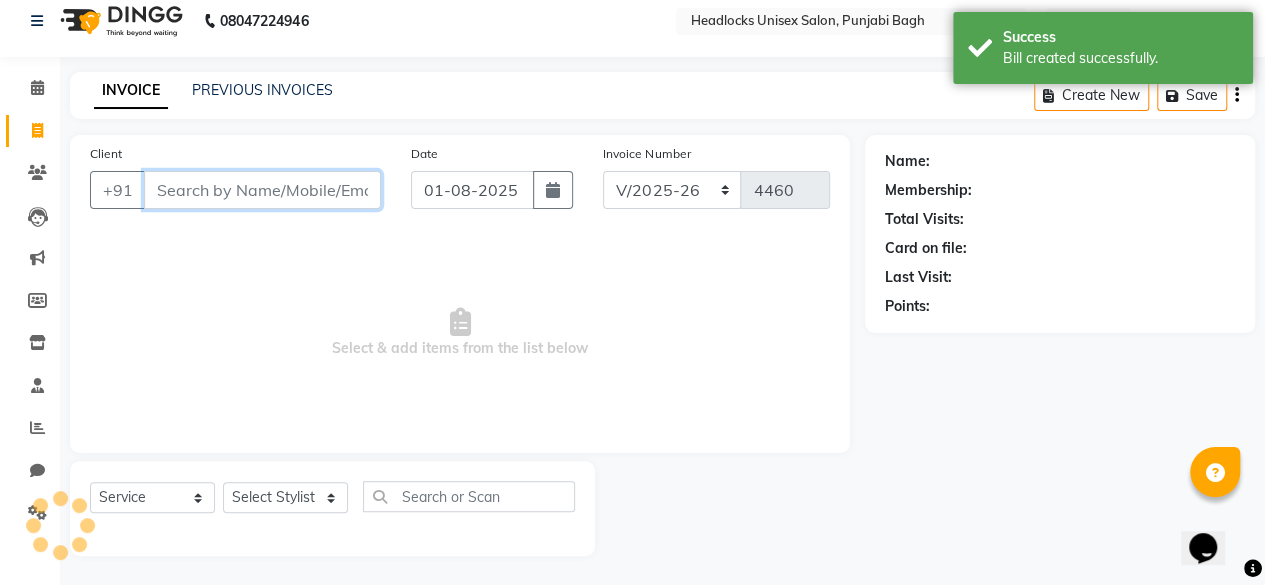 type on "o" 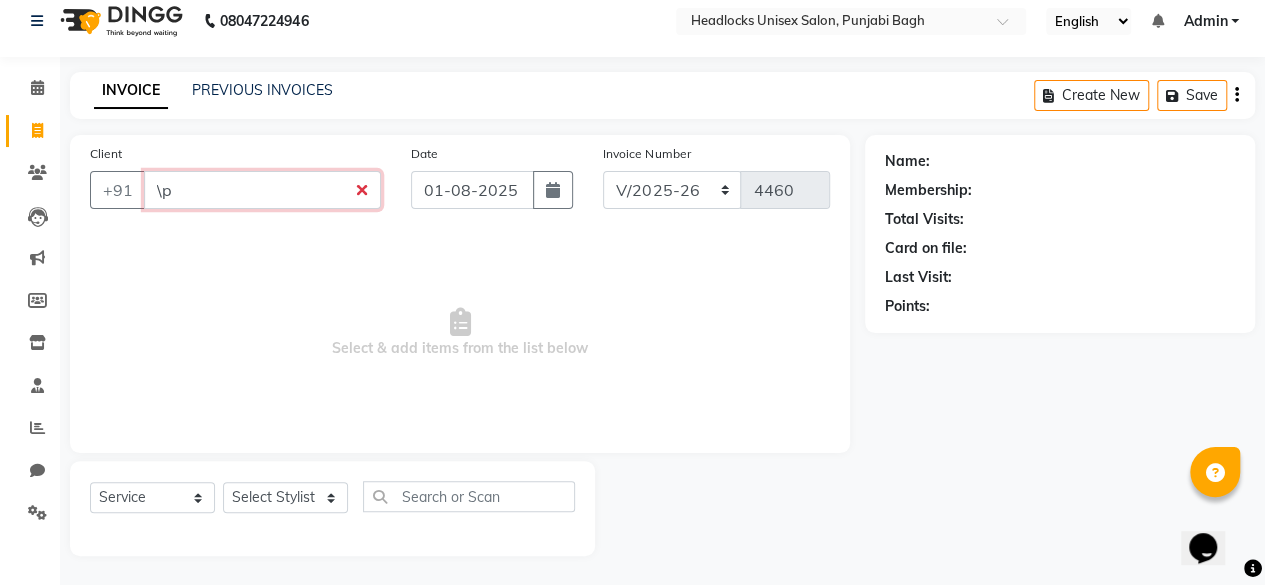 type on "\" 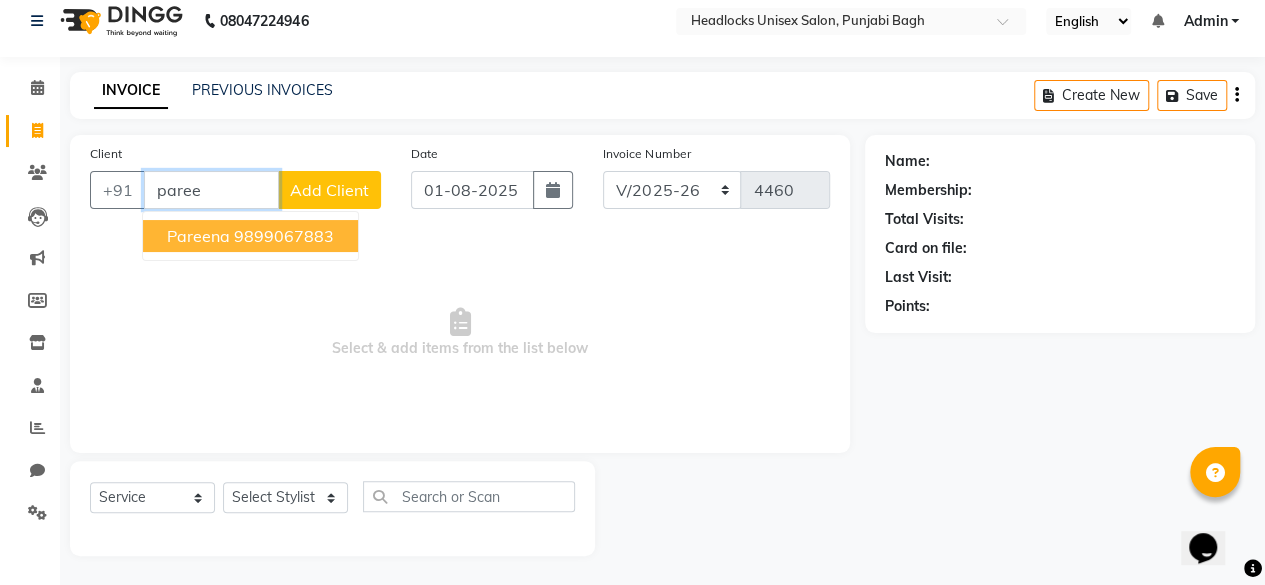 click on "pareena" at bounding box center (198, 236) 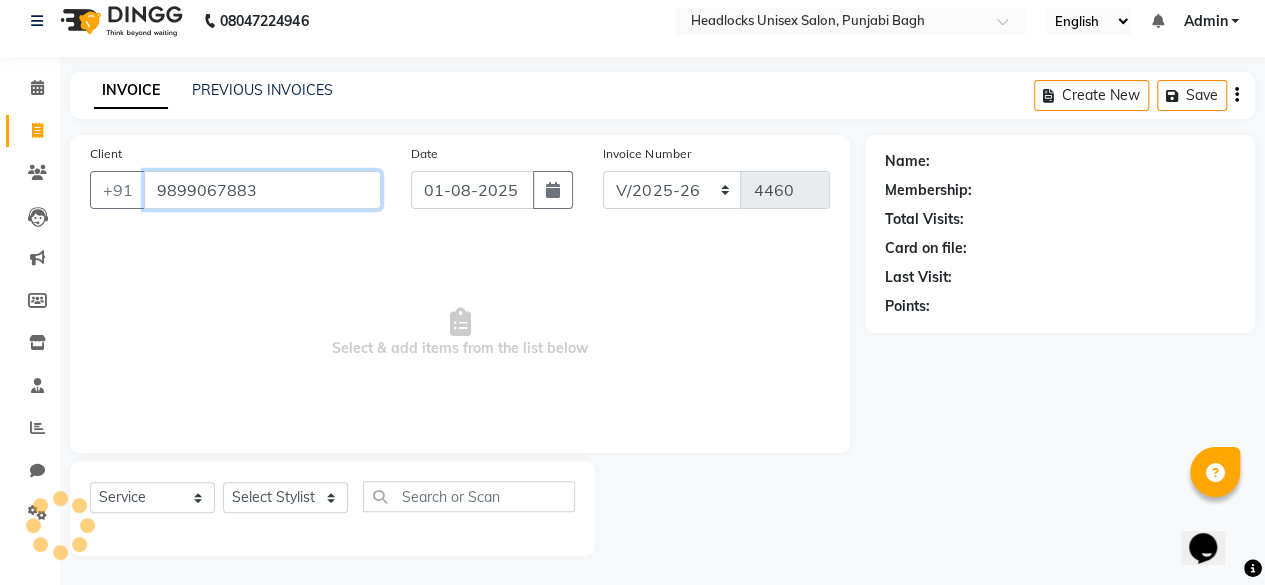 type on "9899067883" 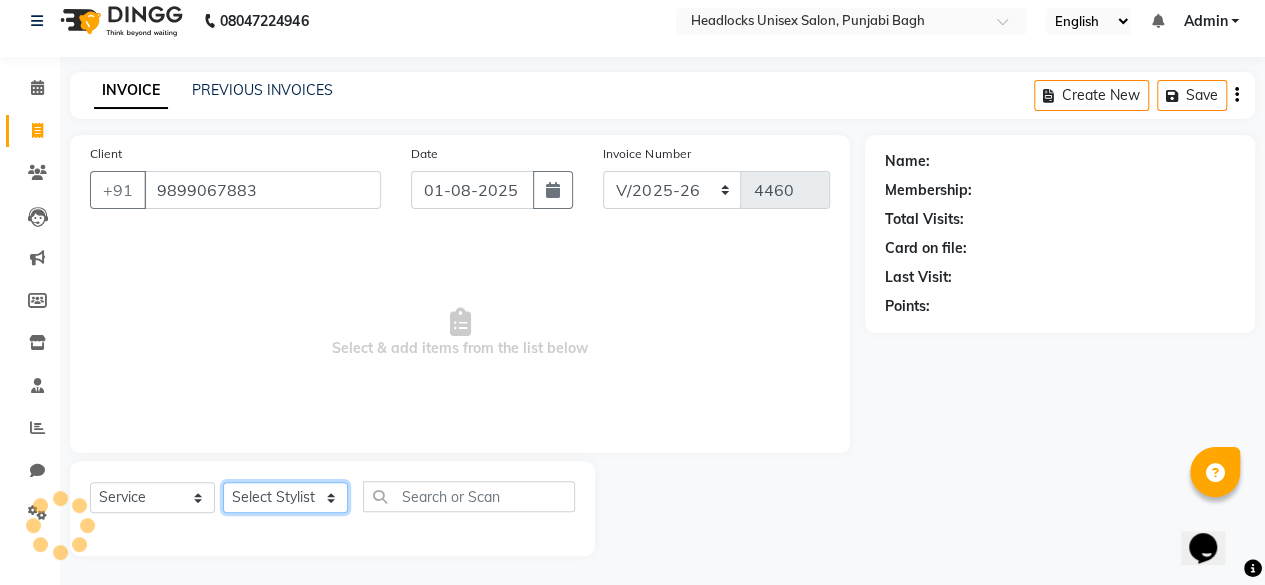 click on "Select Stylist ⁠[FIRST] ⁠[FIRST] [FIRST]  [FIRST] [FIRST]  [FIRST]  [FIRST] [FIRST] [FIRST] [FIRST] [FIRST] [FIRST] [FIRST] [FIRST] [FIRST] ⁠[FIRST] ⁠[FIRST] [FIRST]  [FIRST] [FIRST] [FIRST] [FIRST] [FIRST] [FIRST] [FIRST] [FIRST] [FIRST] [FIRST] [FIRST] [FIRST] ⁠[FIRST] ⁠[FIRST] ⁠[FIRST] ⁠[FIRST] ⁠[FIRST] ⁠[FIRST] ⁠[FIRST]" 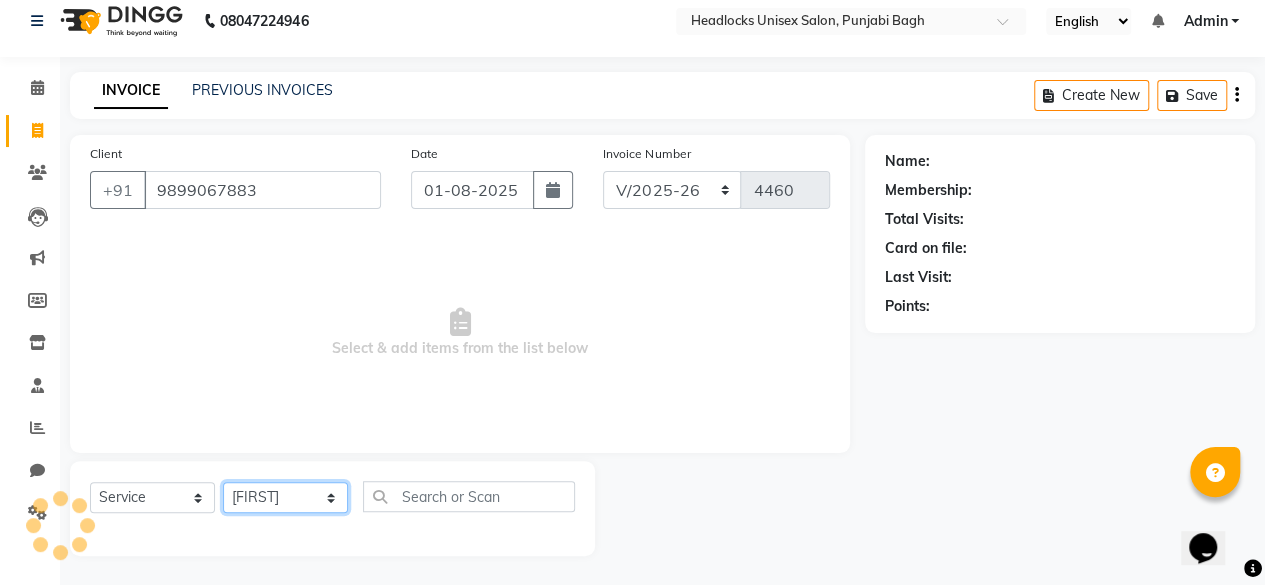 click on "Select Stylist ⁠[FIRST] ⁠[FIRST] [FIRST]  [FIRST] [FIRST]  [FIRST]  [FIRST] [FIRST] [FIRST] [FIRST] [FIRST] [FIRST] [FIRST] [FIRST] [FIRST] ⁠[FIRST] ⁠[FIRST] [FIRST]  [FIRST] [FIRST] [FIRST] [FIRST] [FIRST] [FIRST] [FIRST] [FIRST] [FIRST] [FIRST] [FIRST] [FIRST] ⁠[FIRST] ⁠[FIRST] ⁠[FIRST] ⁠[FIRST] ⁠[FIRST] ⁠[FIRST] ⁠[FIRST]" 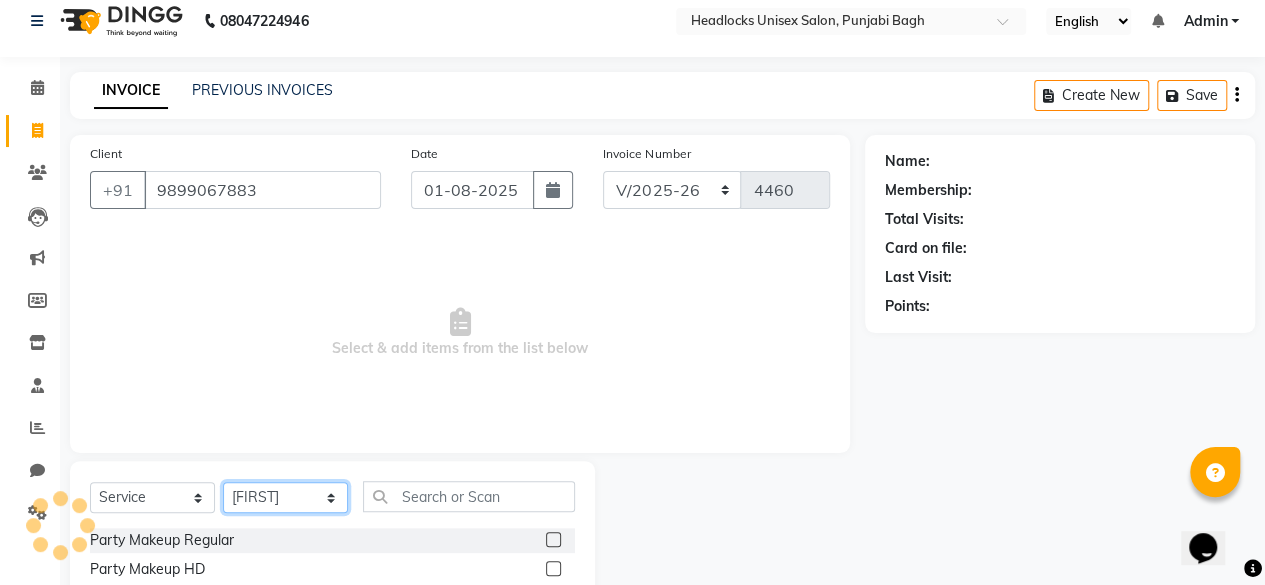 select on "69051" 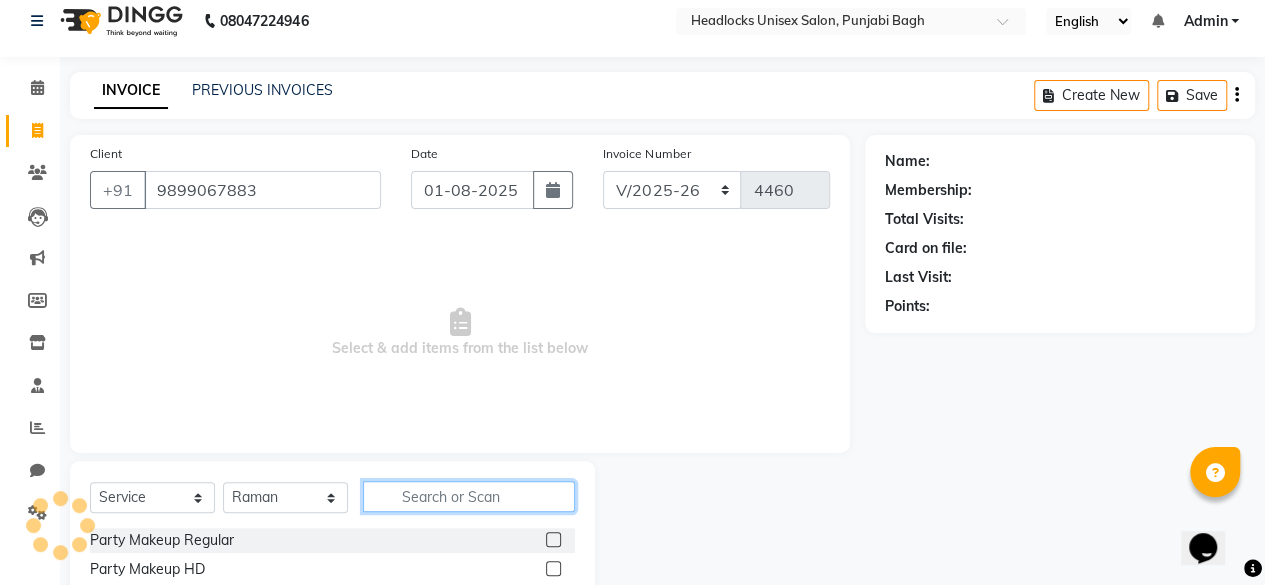 click 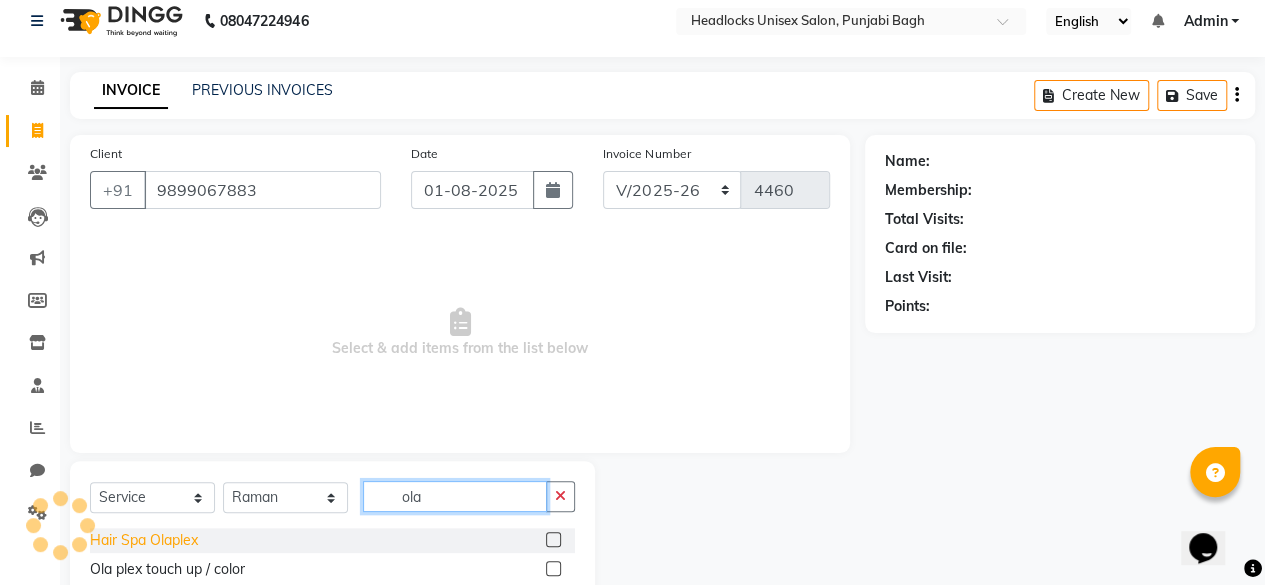 type on "ola" 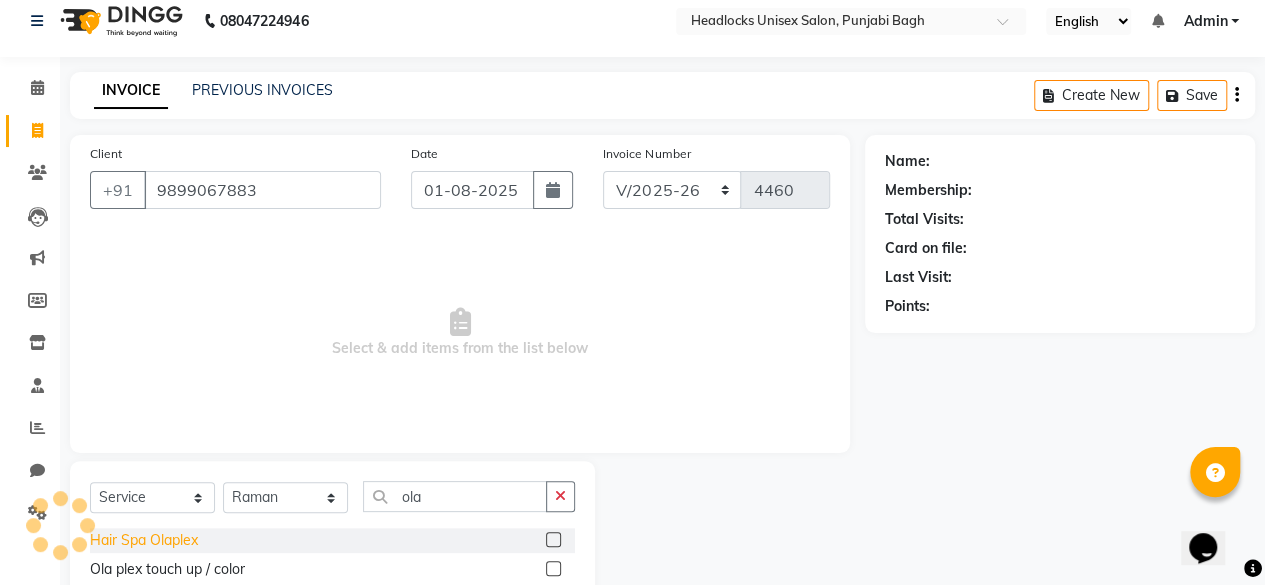 click on "Hair Spa Olaplex" 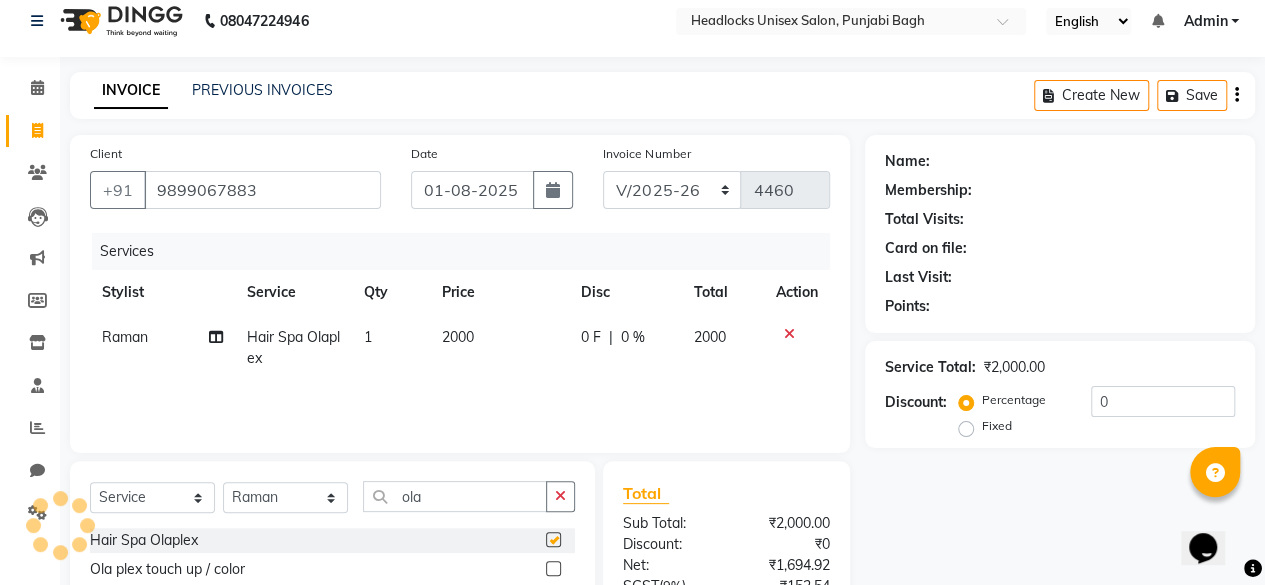 checkbox on "false" 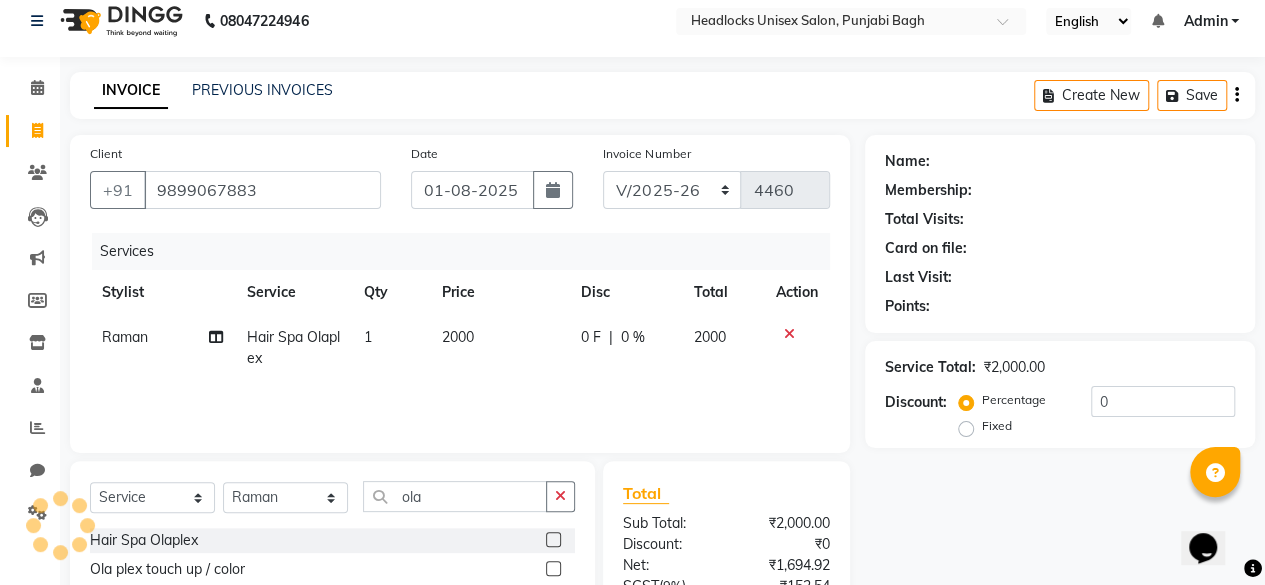 click on "2000" 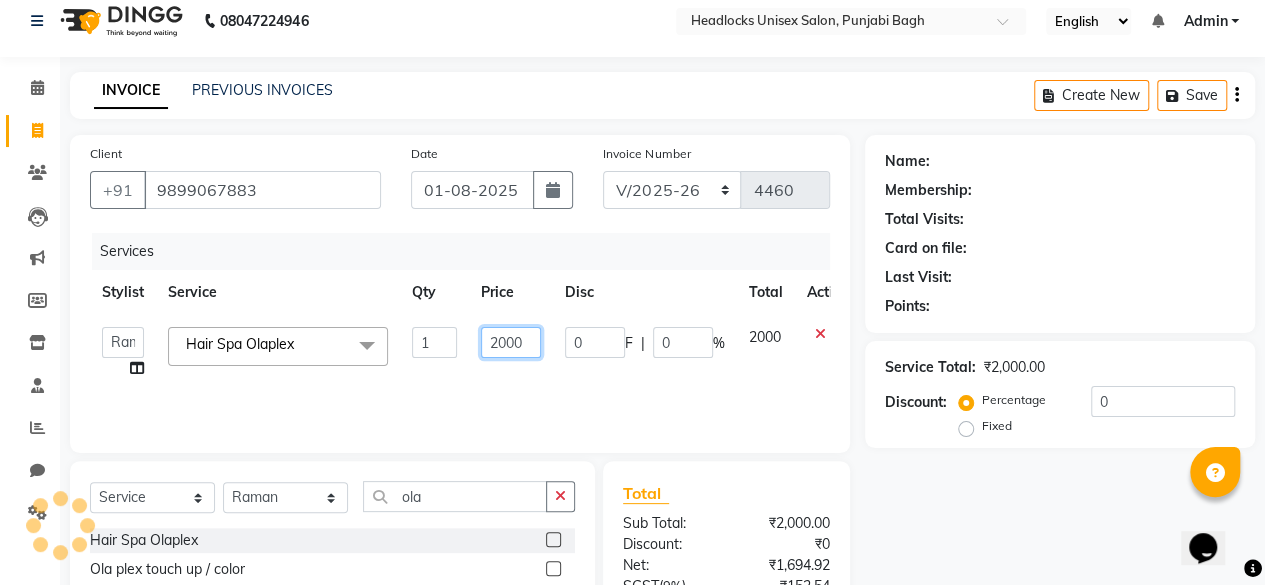 click on "2000" 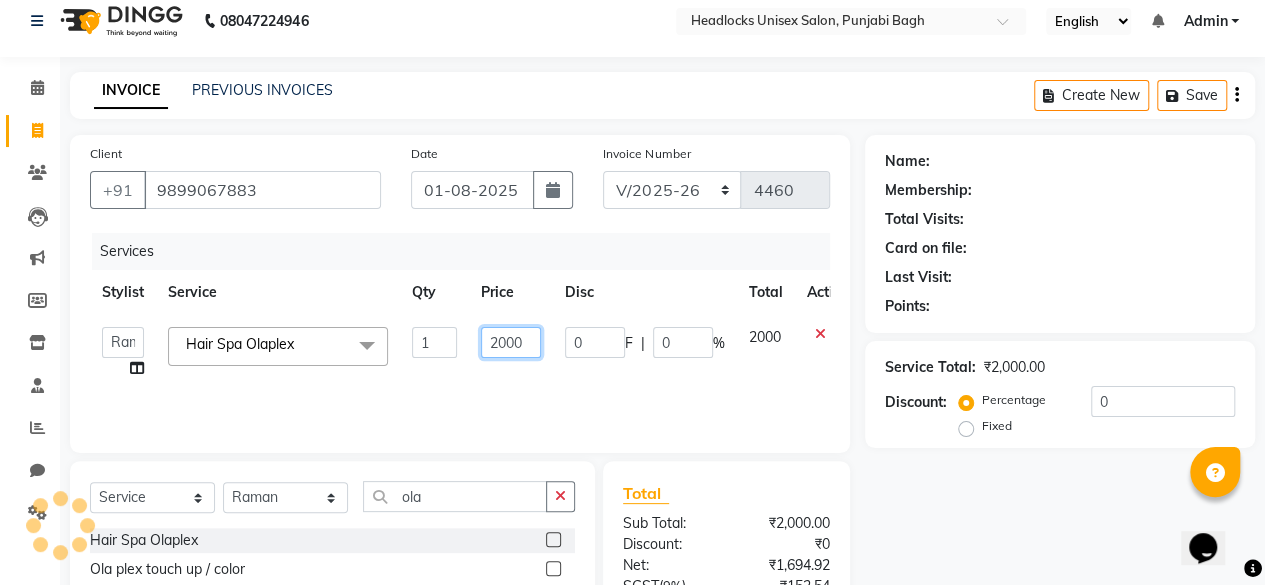 click on "2000" 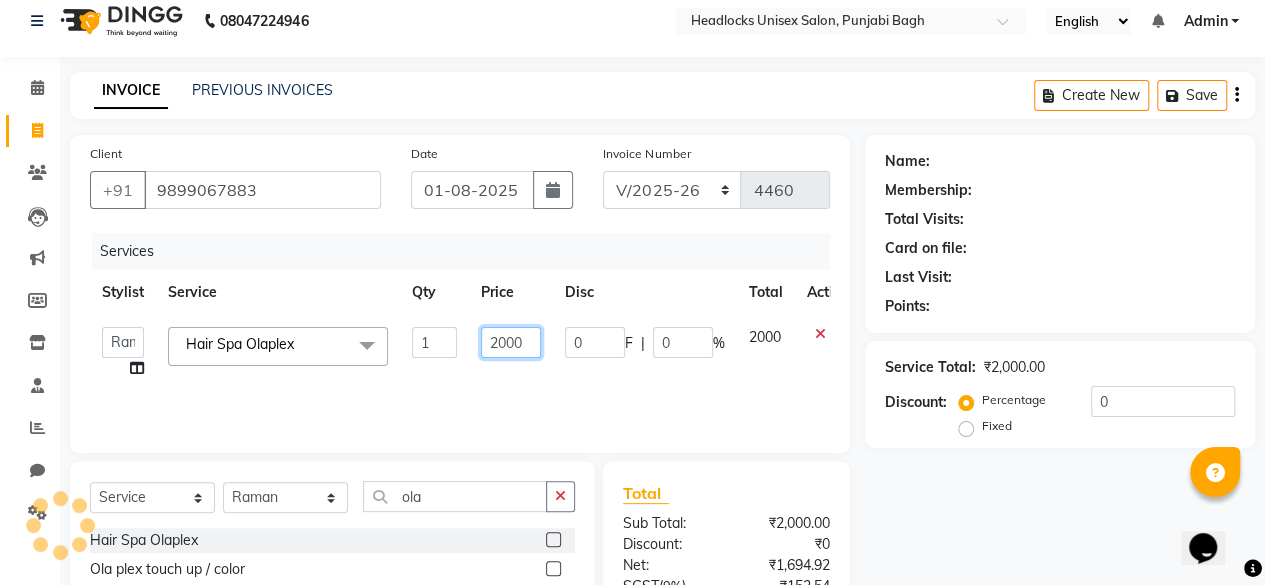 click on "2000" 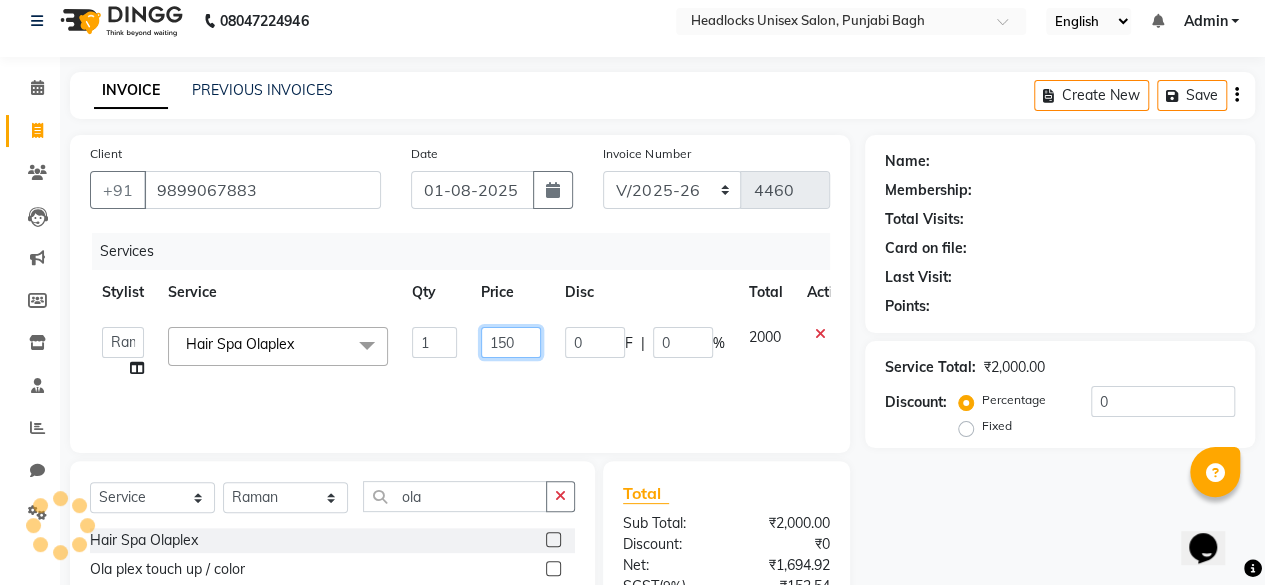 type on "1500" 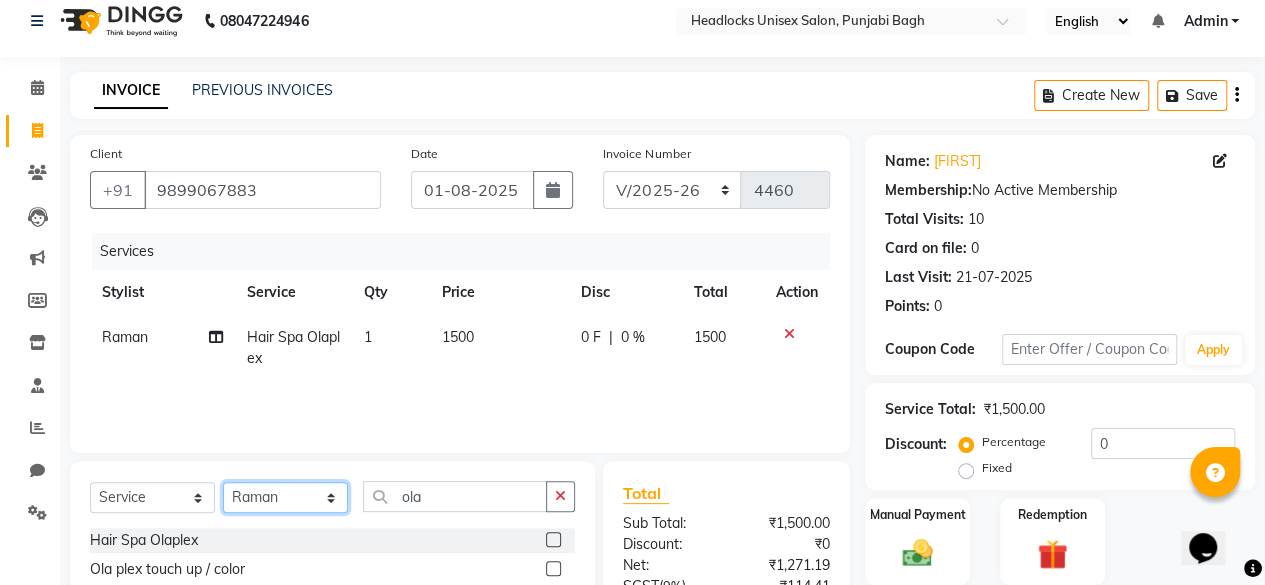 click on "Select Stylist ⁠[FIRST] ⁠[FIRST] [FIRST]  [FIRST] [FIRST]  [FIRST]  [FIRST] [FIRST] [FIRST] [FIRST] [FIRST] [FIRST] [FIRST] [FIRST] [FIRST] ⁠[FIRST] ⁠[FIRST] [FIRST]  [FIRST] [FIRST] [FIRST] [FIRST] [FIRST] [FIRST] [FIRST] [FIRST] [FIRST] [FIRST] [FIRST] [FIRST] ⁠[FIRST] ⁠[FIRST] ⁠[FIRST] ⁠[FIRST] ⁠[FIRST] ⁠[FIRST] ⁠[FIRST]" 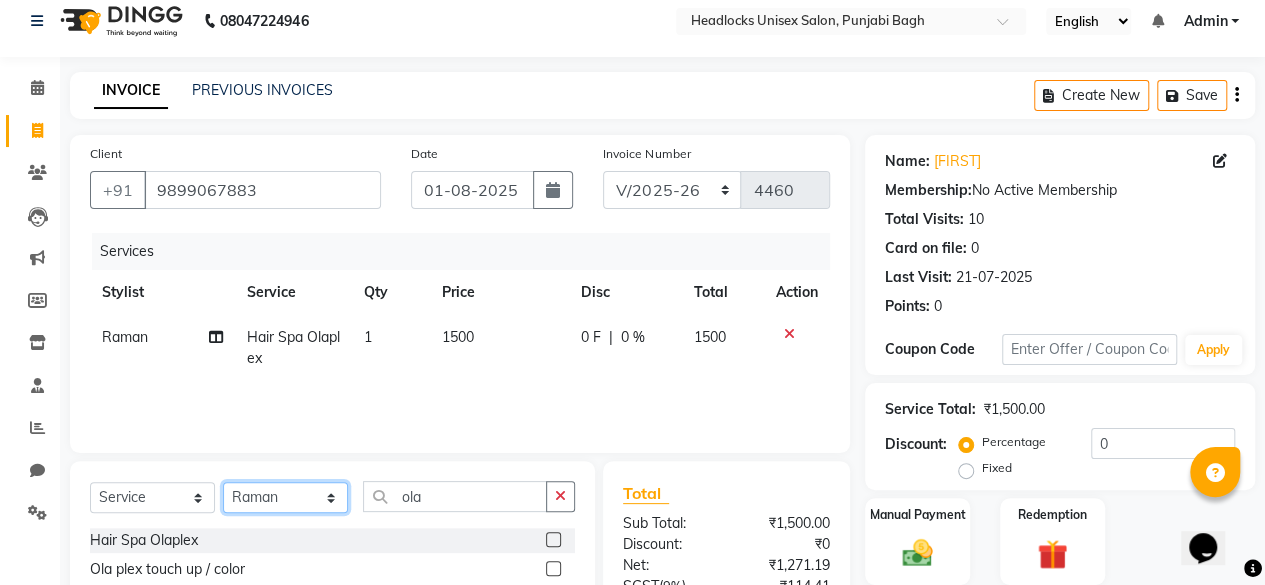 select on "69055" 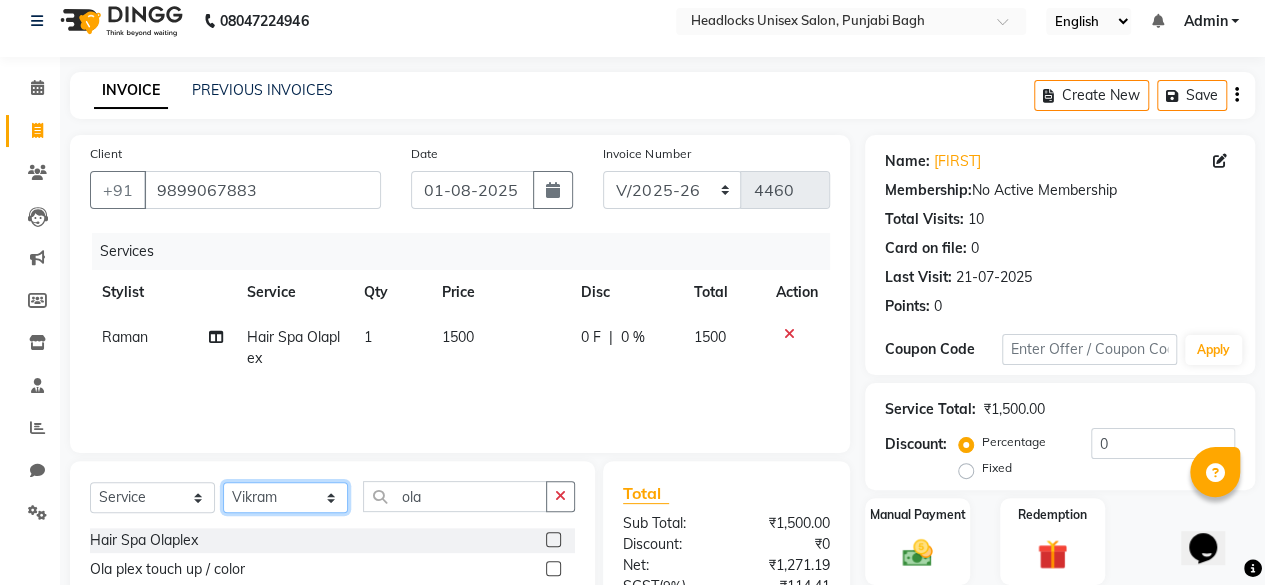 click on "Select Stylist ⁠[FIRST] ⁠[FIRST] [FIRST]  [FIRST] [FIRST]  [FIRST]  [FIRST] [FIRST] [FIRST] [FIRST] [FIRST] [FIRST] [FIRST] [FIRST] [FIRST] ⁠[FIRST] ⁠[FIRST] [FIRST]  [FIRST] [FIRST] [FIRST] [FIRST] [FIRST] [FIRST] [FIRST] [FIRST] [FIRST] [FIRST] [FIRST] [FIRST] ⁠[FIRST] ⁠[FIRST] ⁠[FIRST] ⁠[FIRST] ⁠[FIRST] ⁠[FIRST] ⁠[FIRST]" 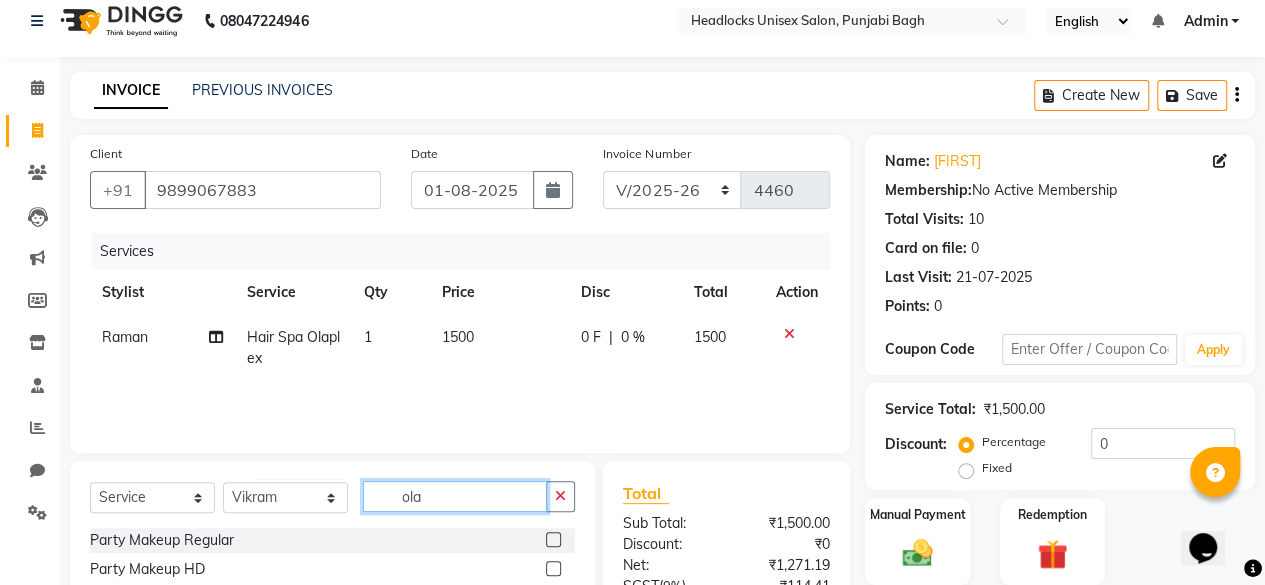 click on "ola" 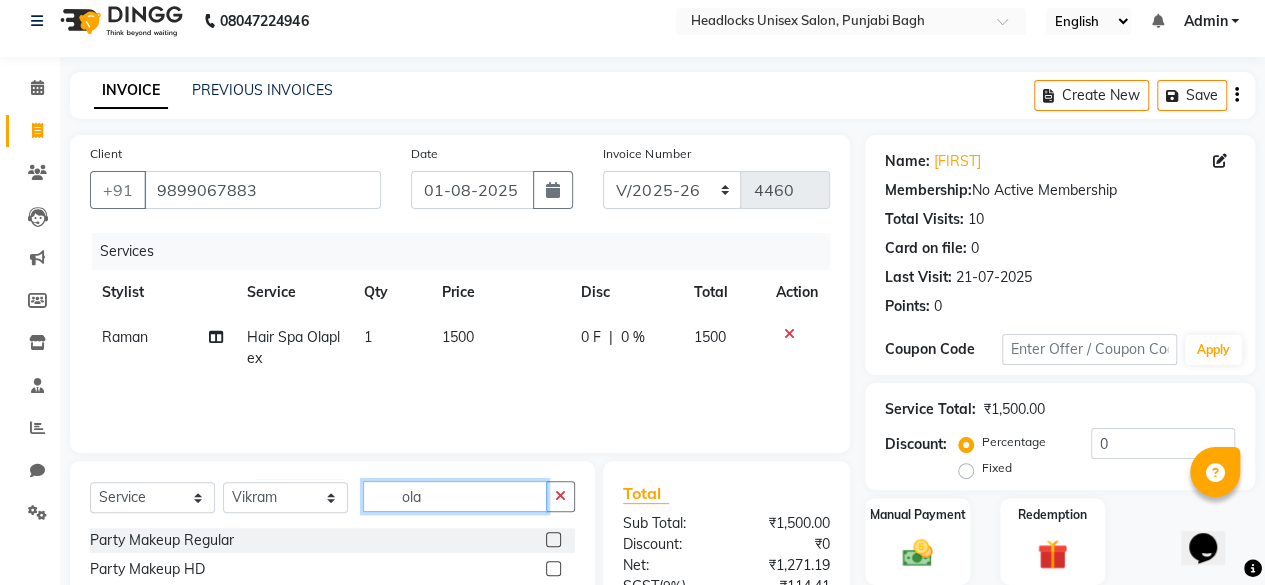 click on "ola" 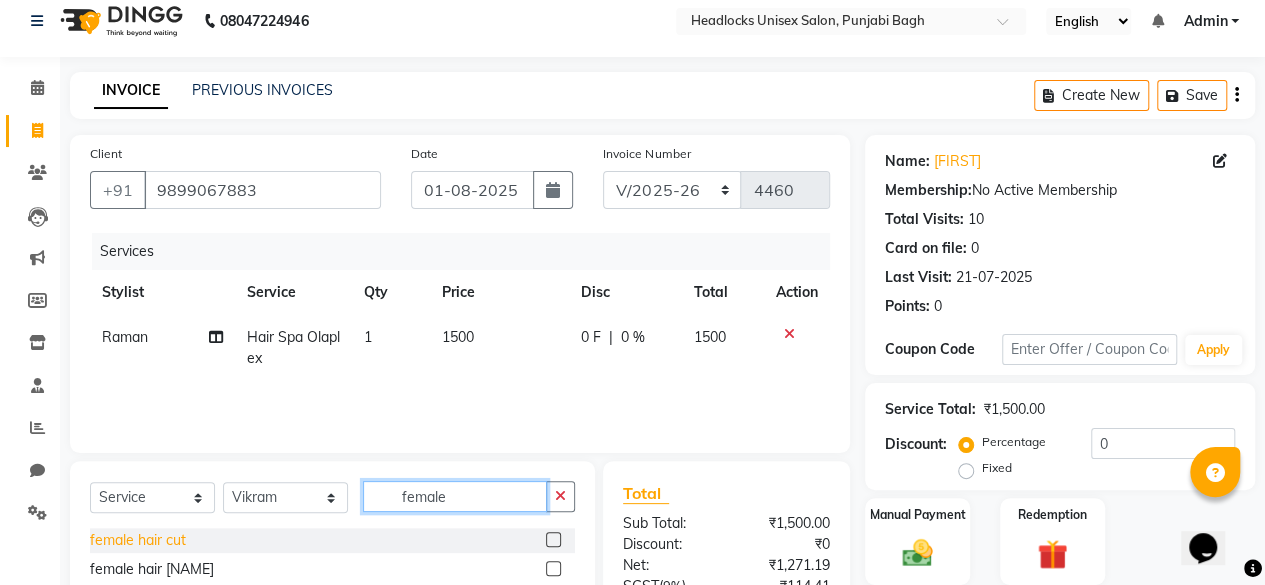 type on "female" 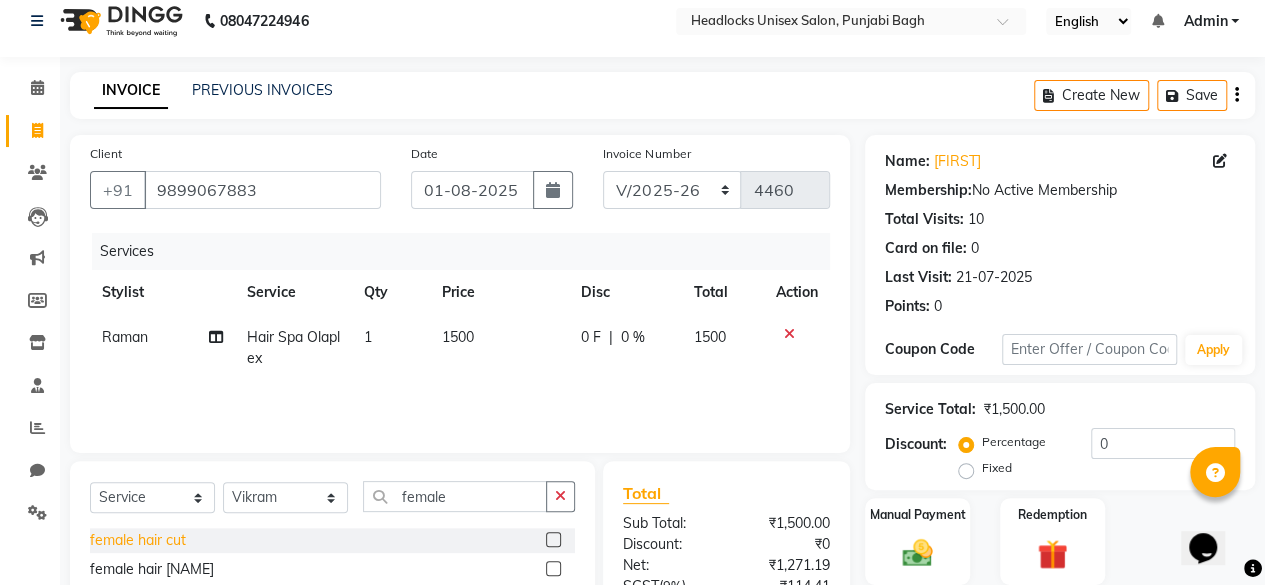 click on "female hair cut" 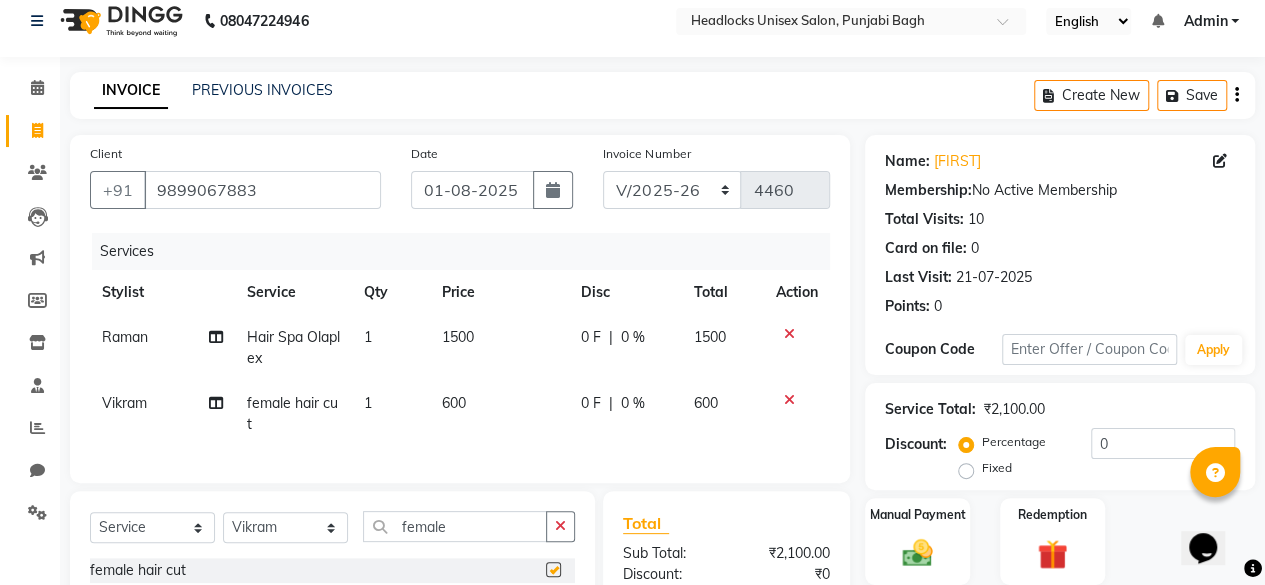 checkbox on "false" 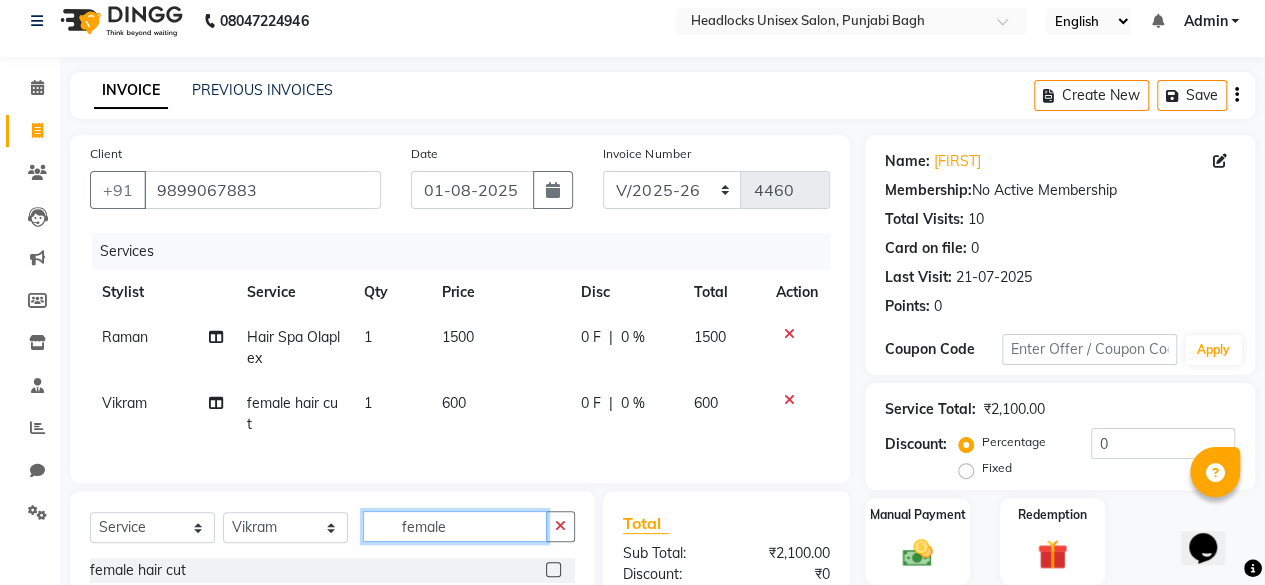 click on "female" 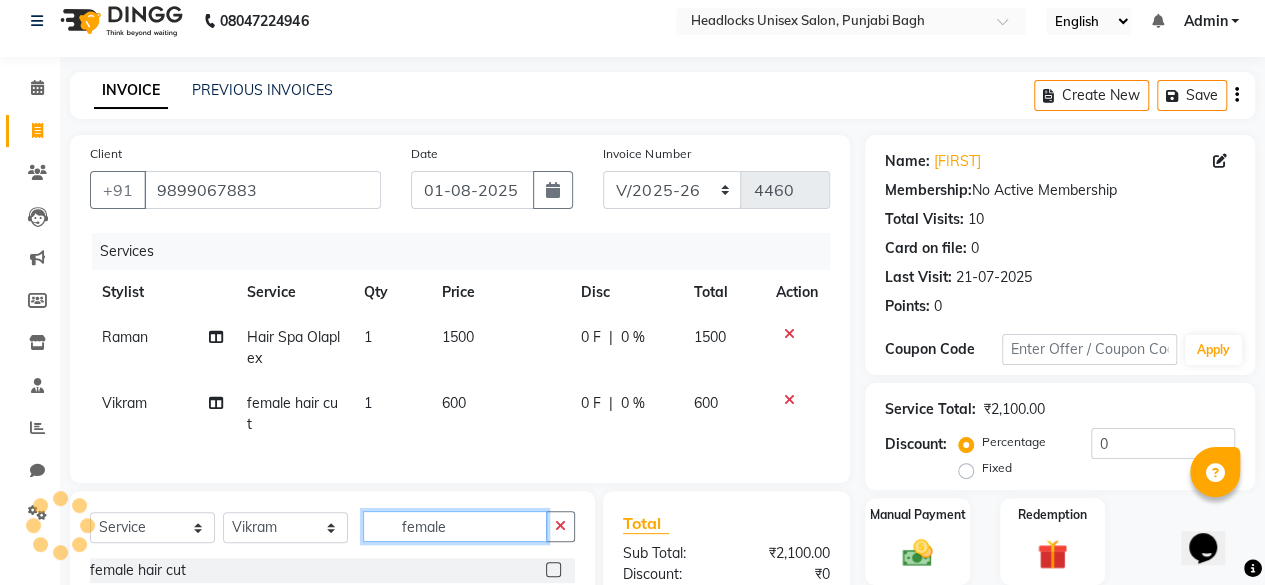 click on "female" 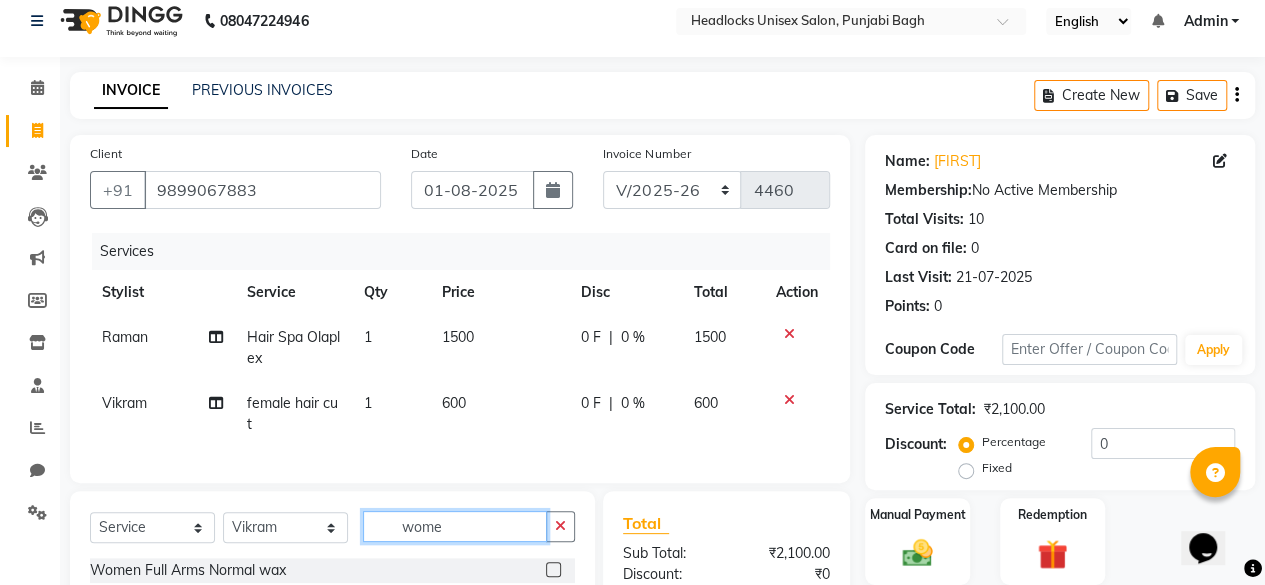 scroll, scrollTop: 260, scrollLeft: 0, axis: vertical 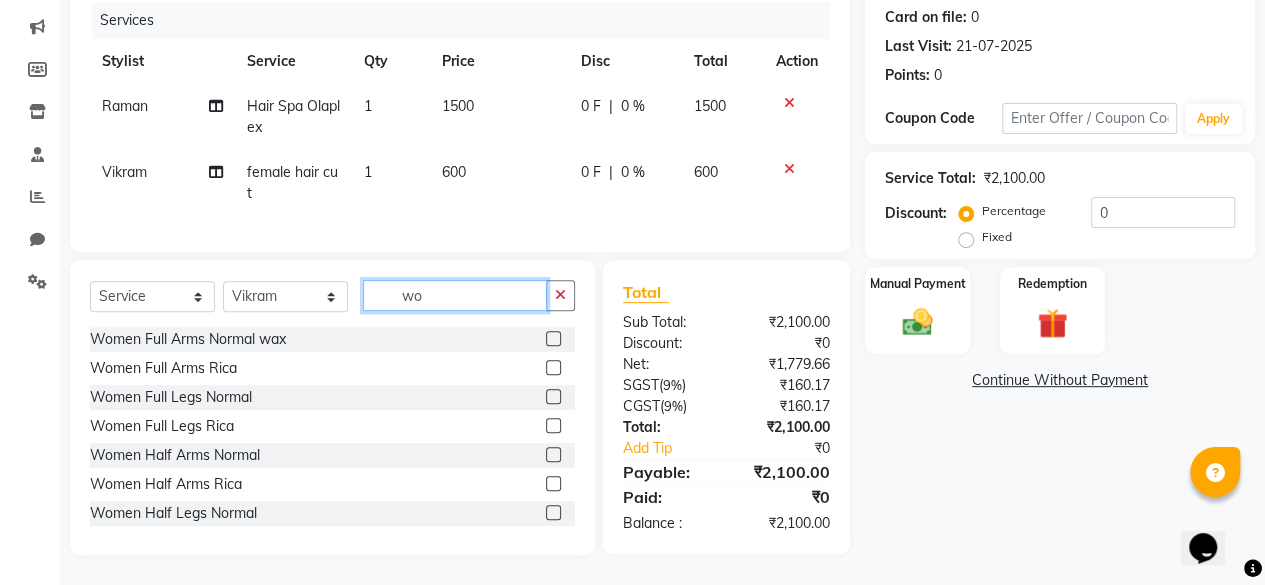 type on "w" 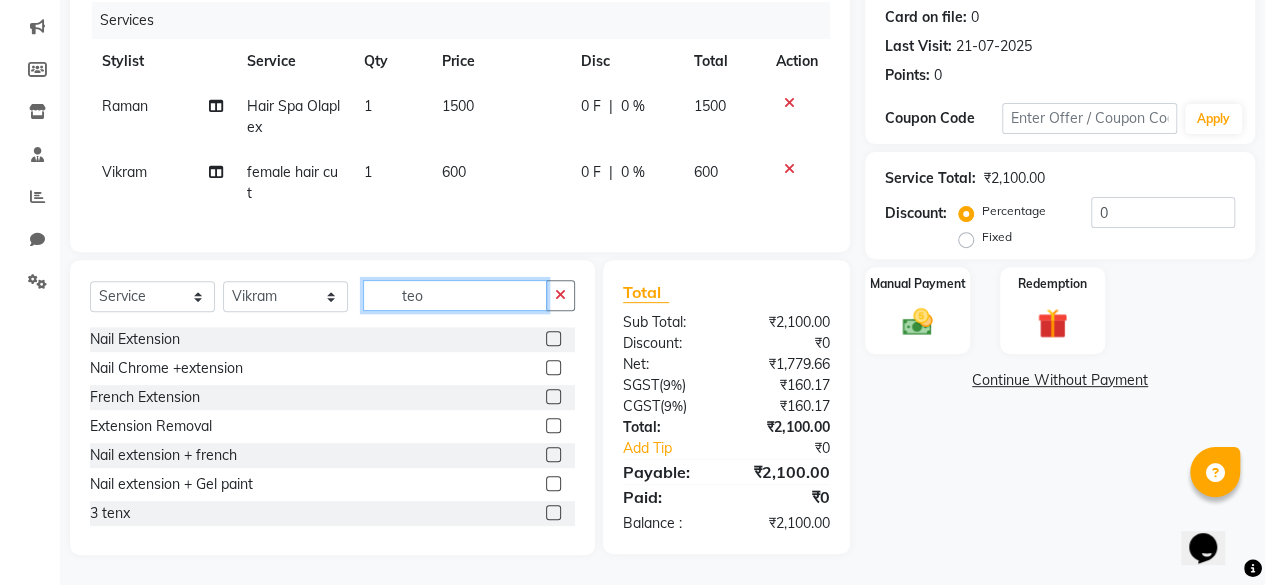 scroll, scrollTop: 258, scrollLeft: 0, axis: vertical 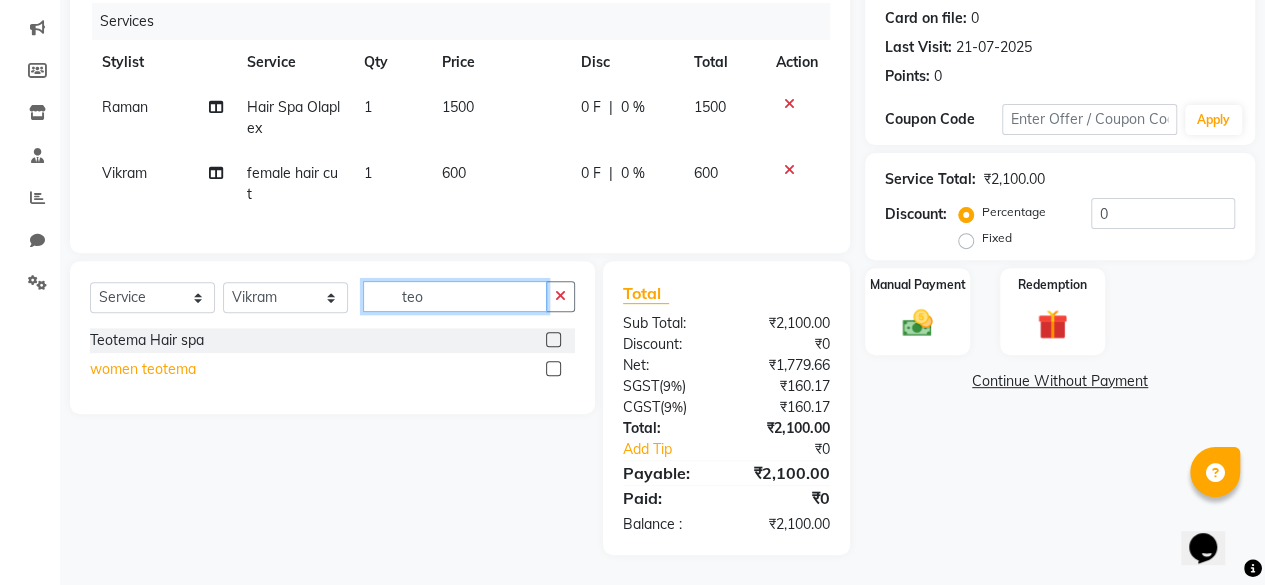 type on "teo" 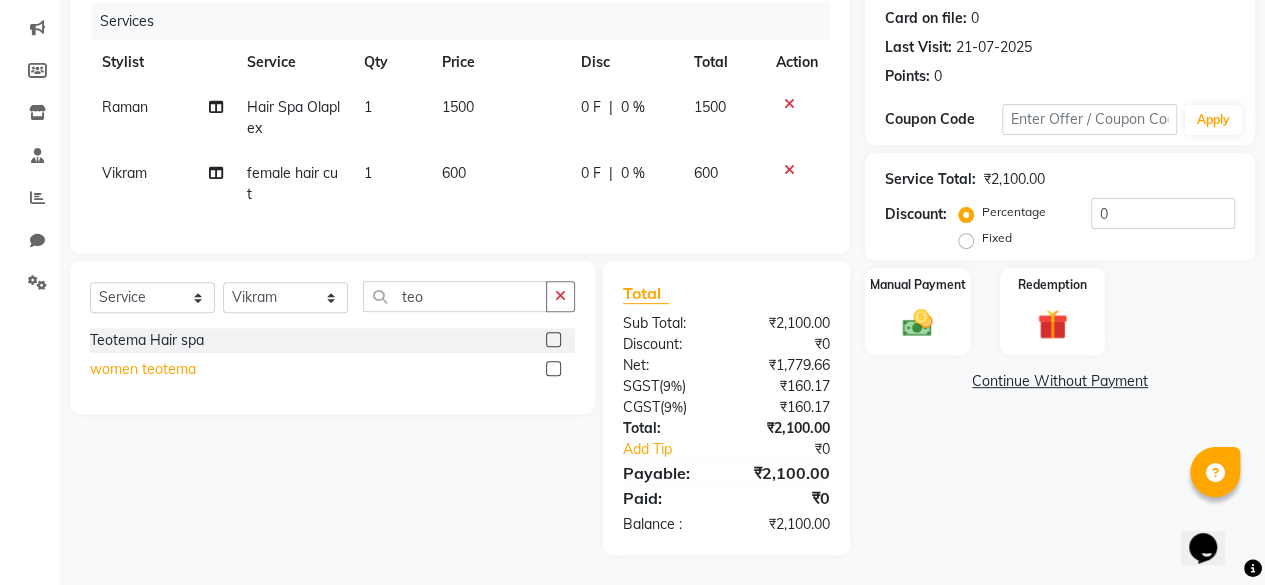 click on "women teotema" 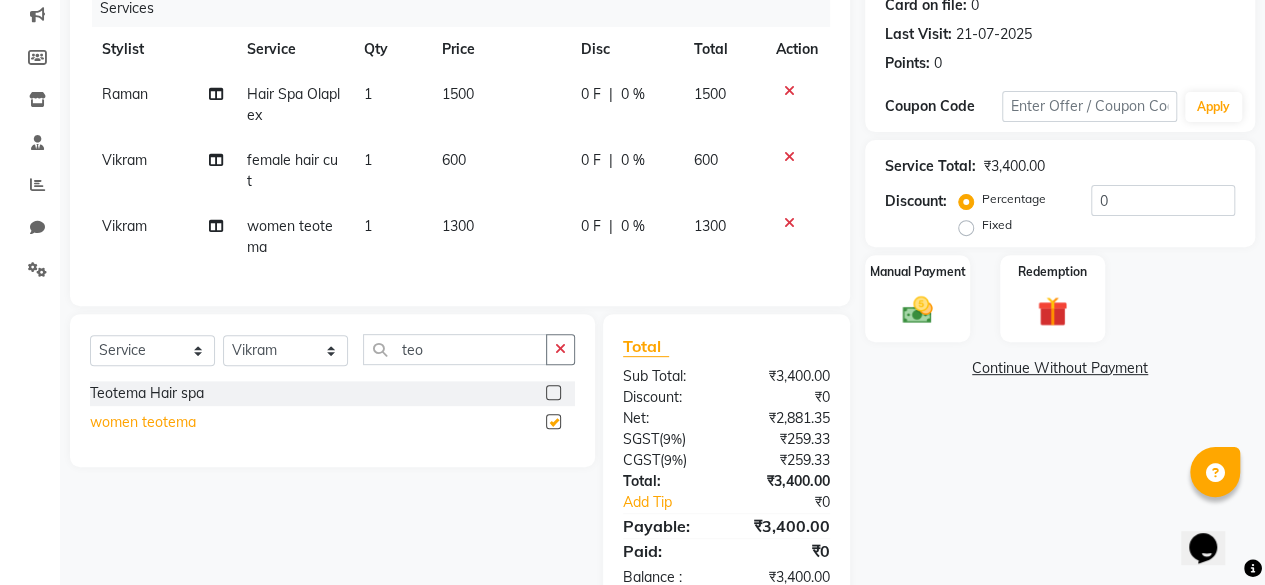 checkbox on "false" 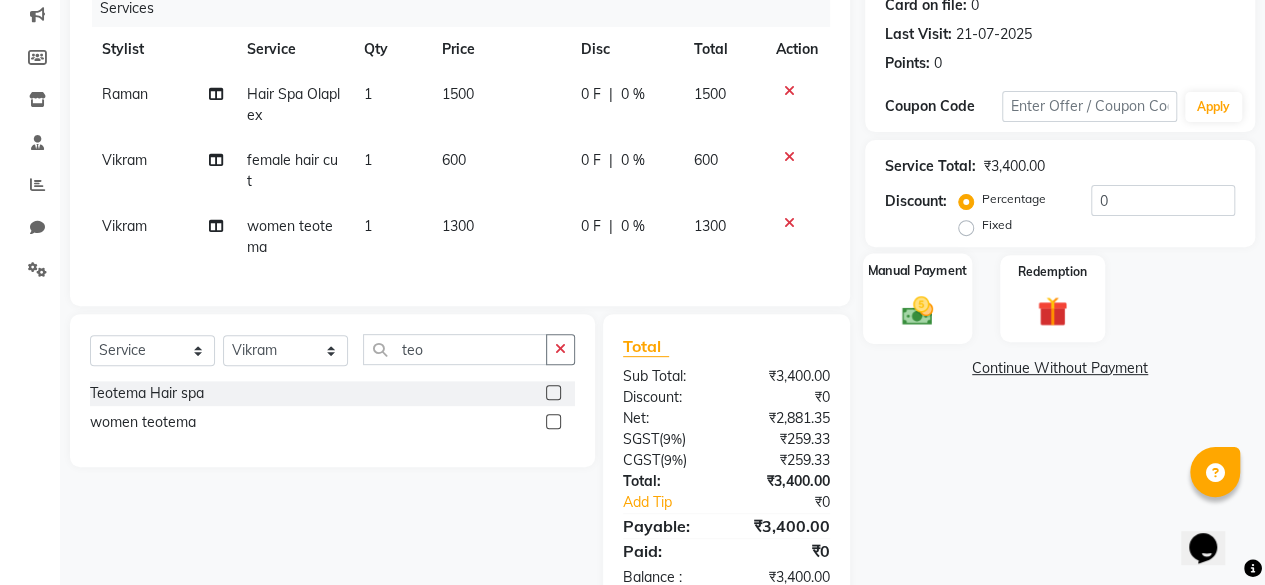 click 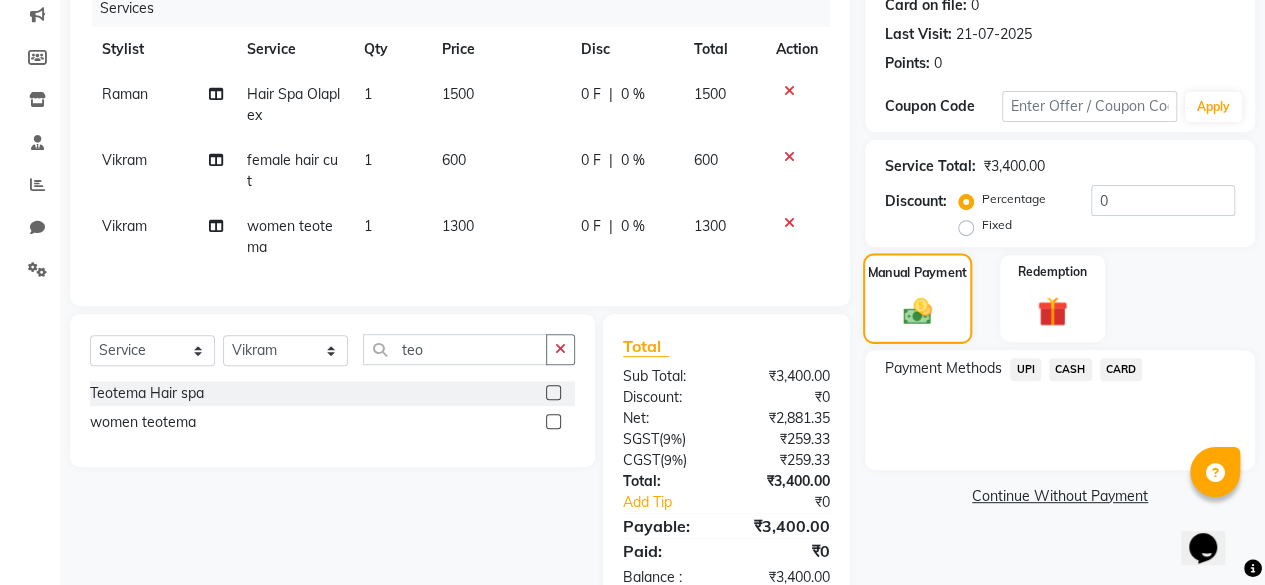 scroll, scrollTop: 324, scrollLeft: 0, axis: vertical 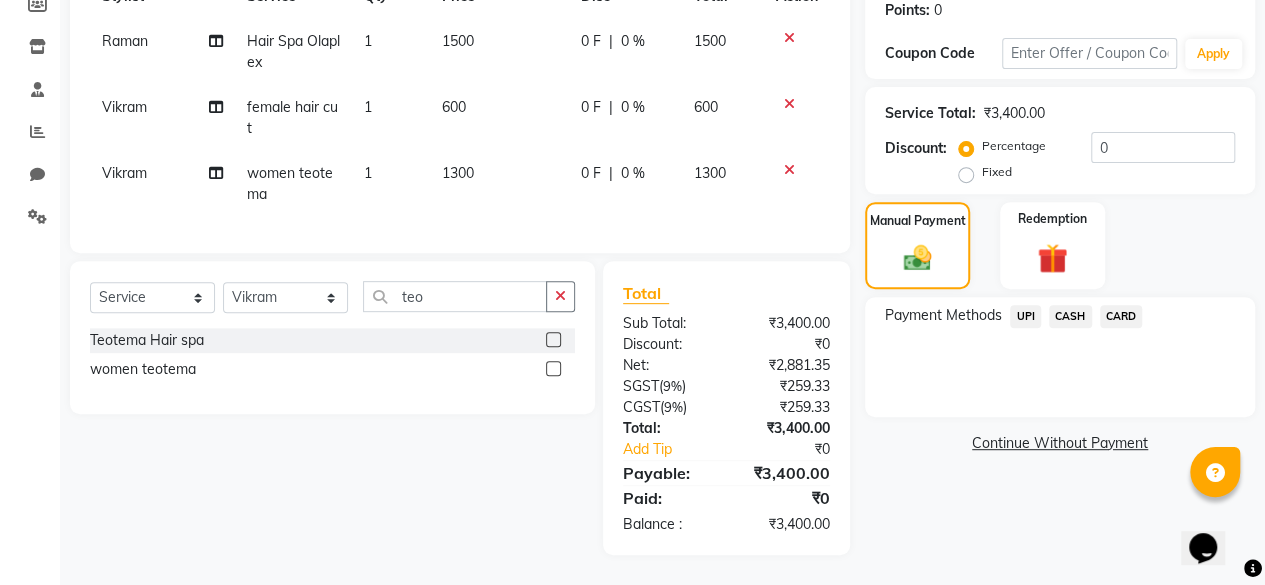 click on "UPI" 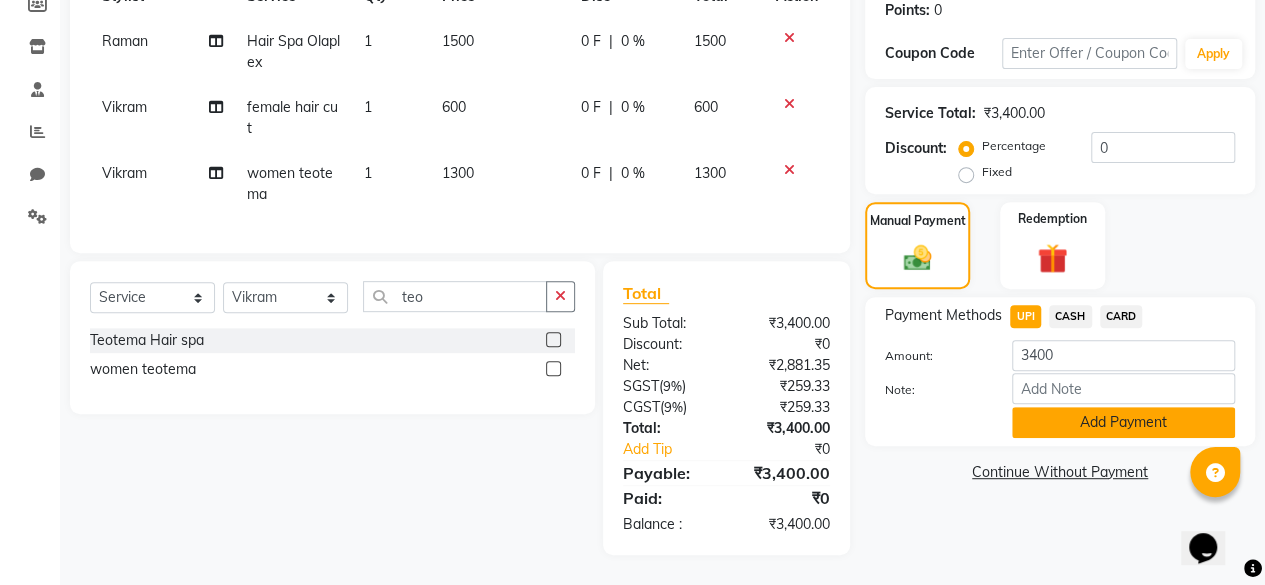 click on "Add Payment" 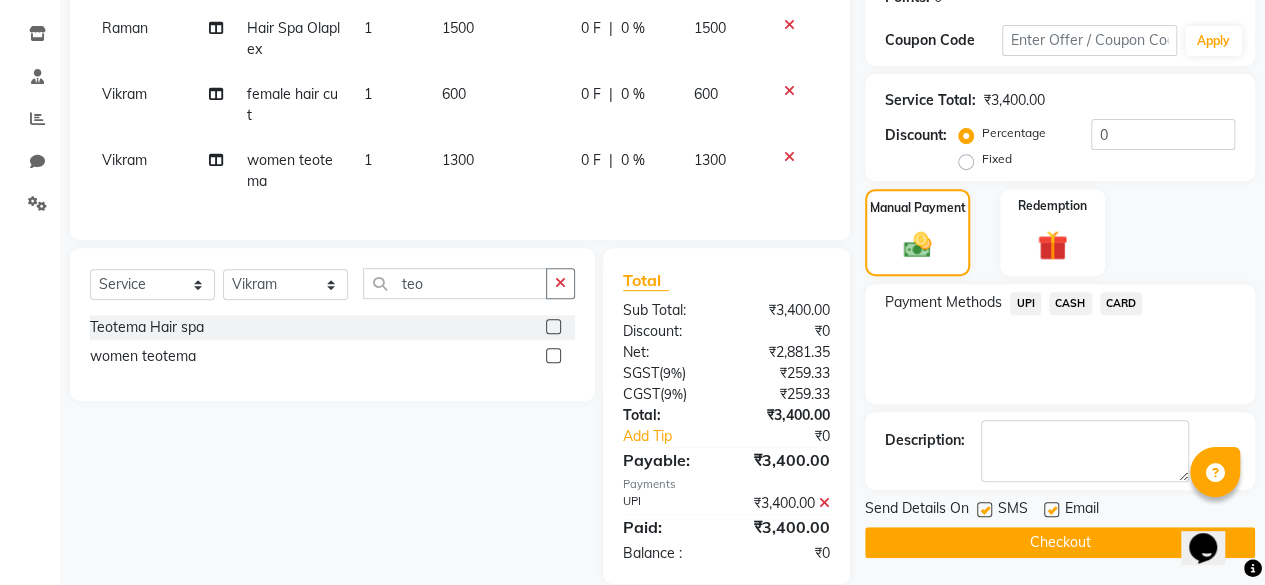 scroll, scrollTop: 366, scrollLeft: 0, axis: vertical 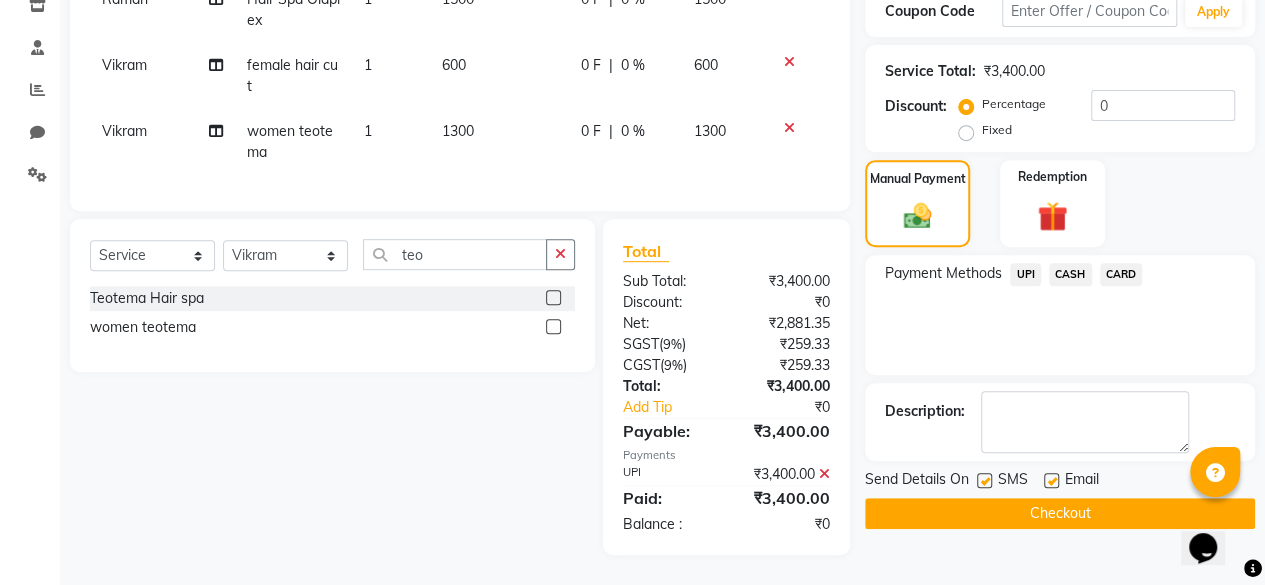 click 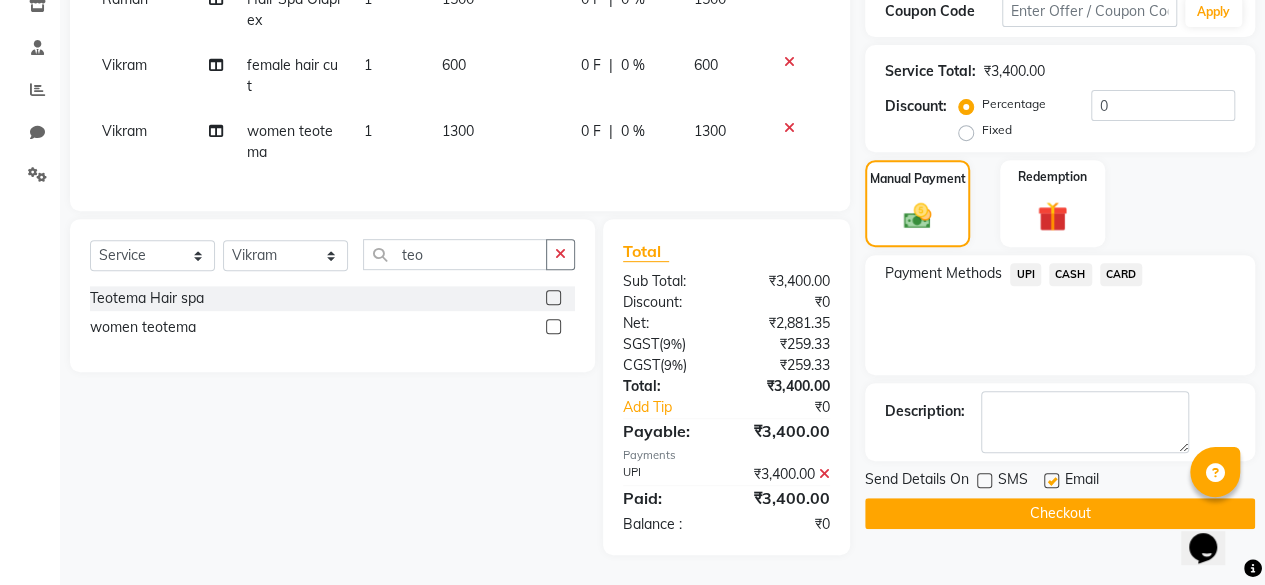 click on "Checkout" 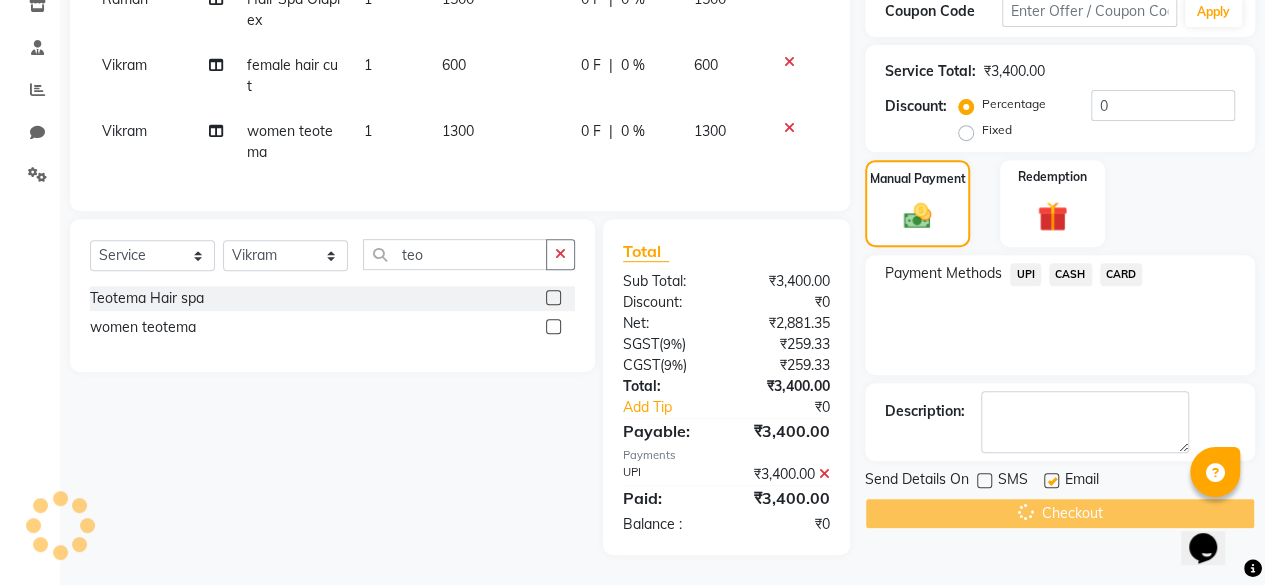 scroll, scrollTop: 0, scrollLeft: 0, axis: both 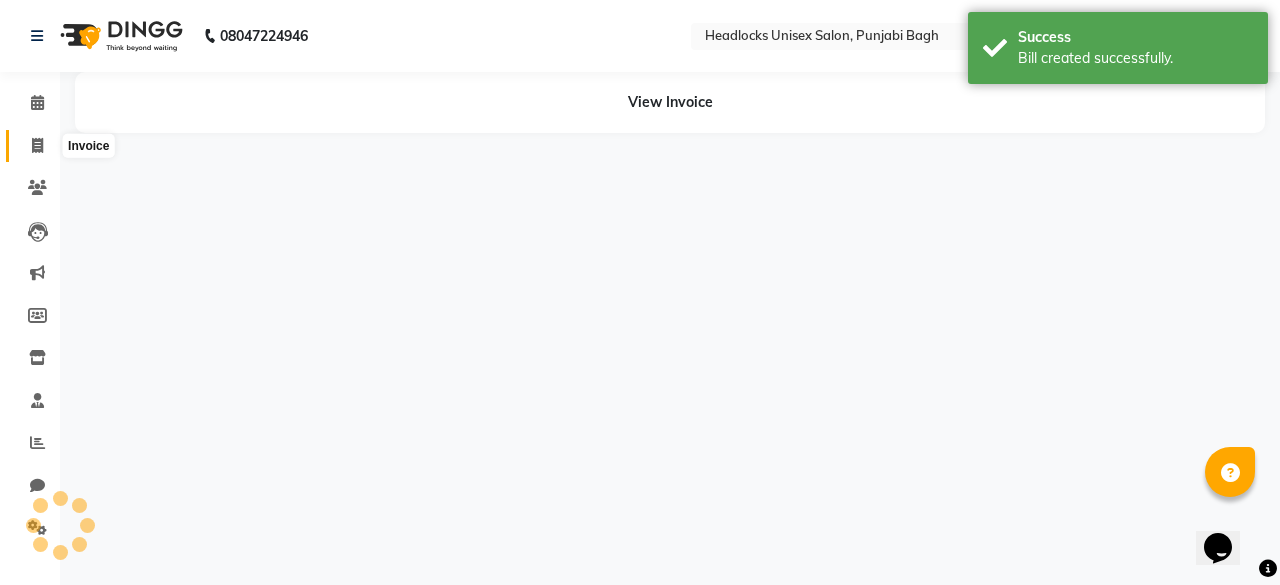 click 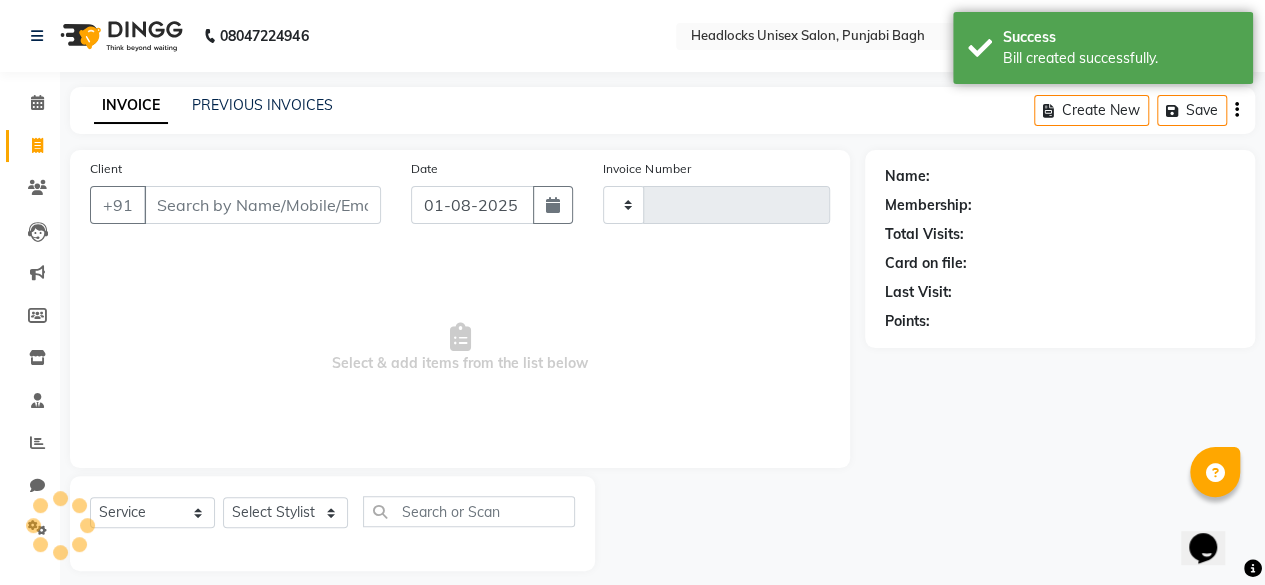 type on "4461" 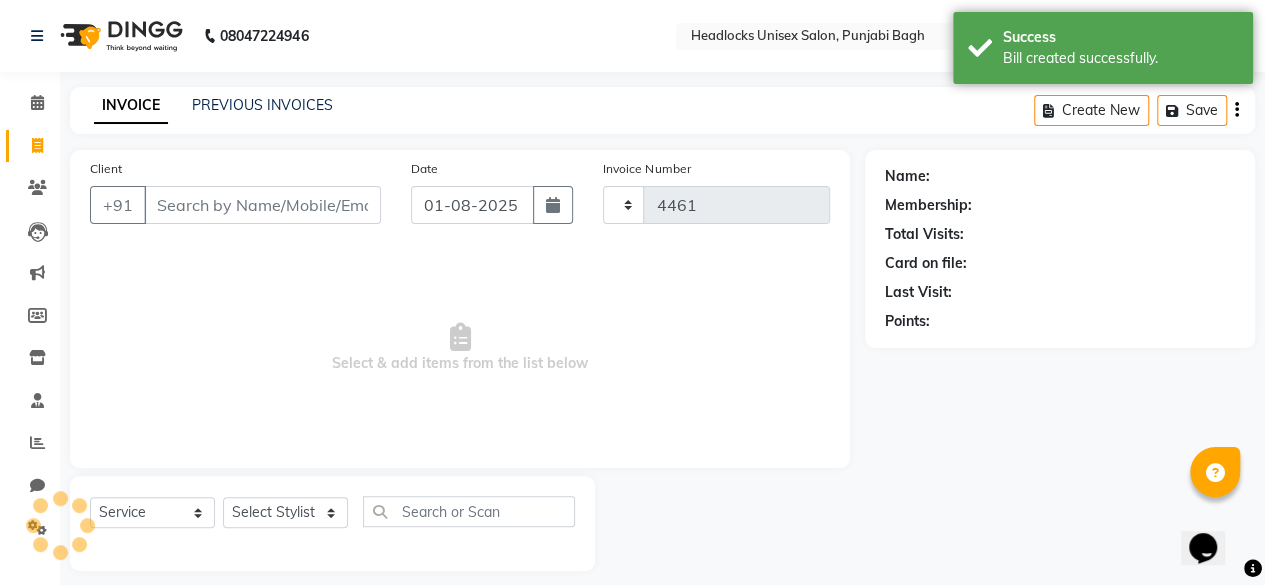 select on "7719" 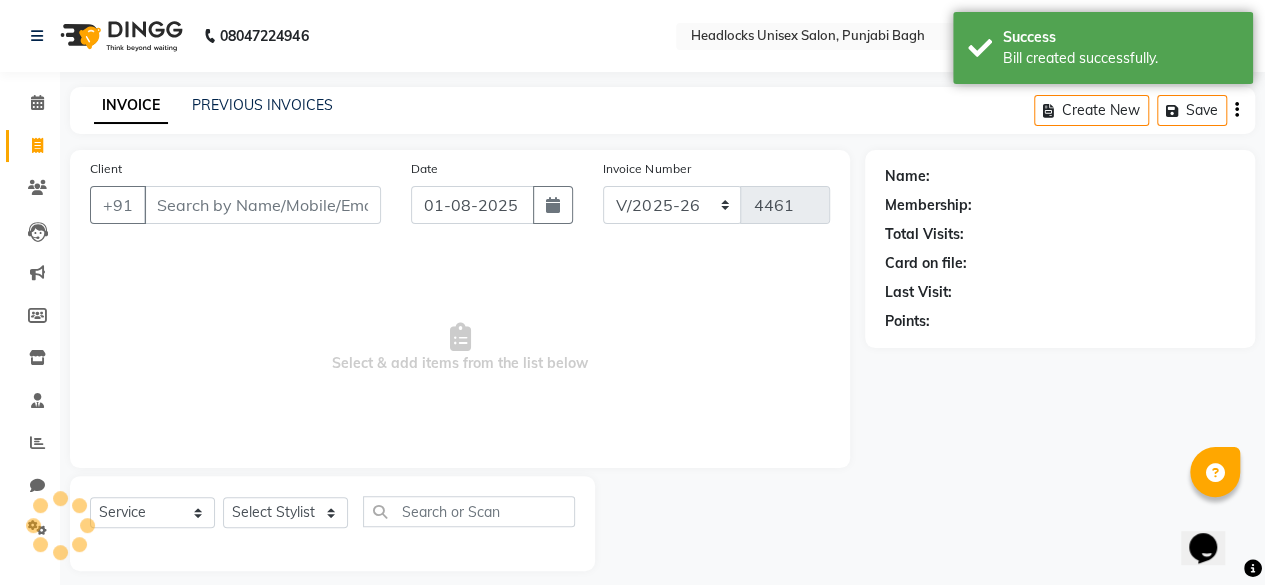 click on "Client +91" 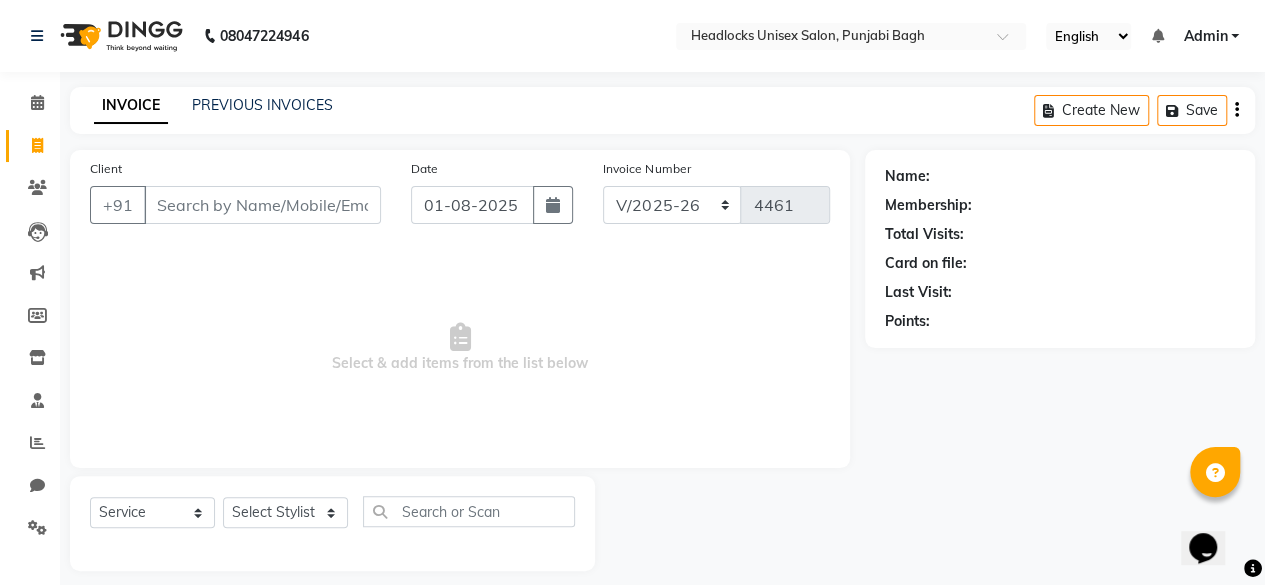 scroll, scrollTop: 15, scrollLeft: 0, axis: vertical 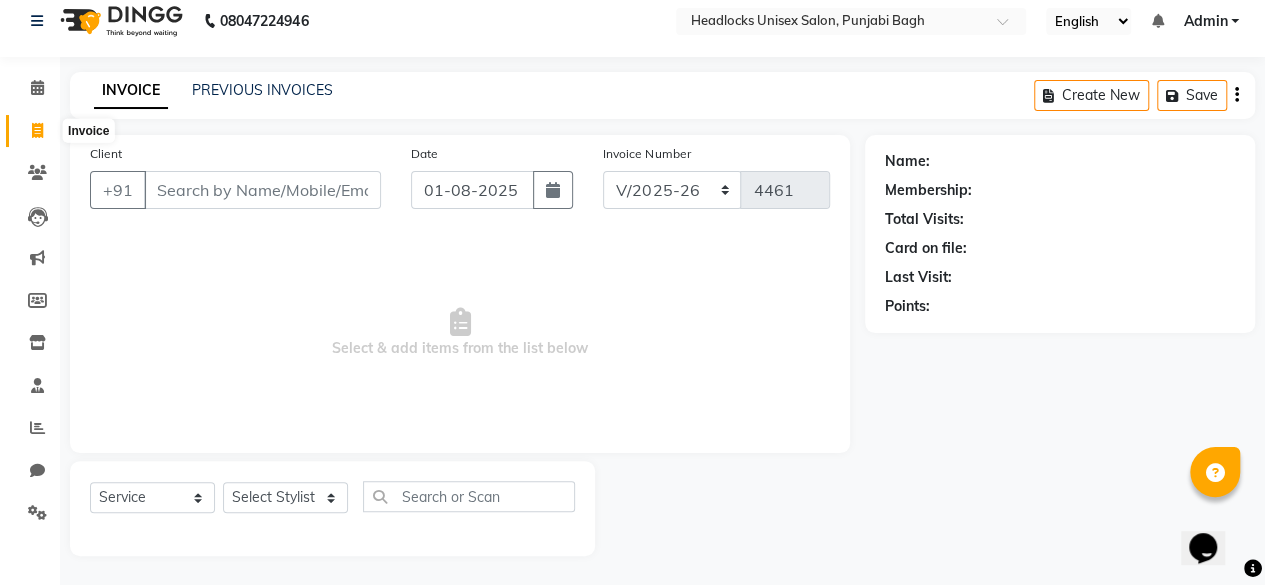 click 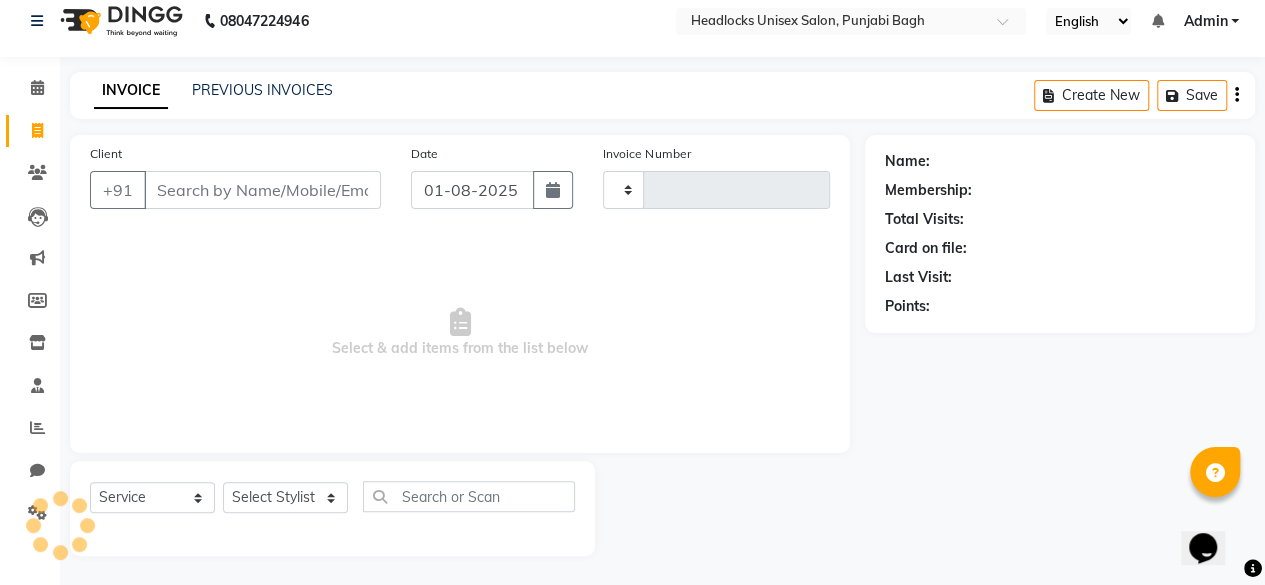 type on "4461" 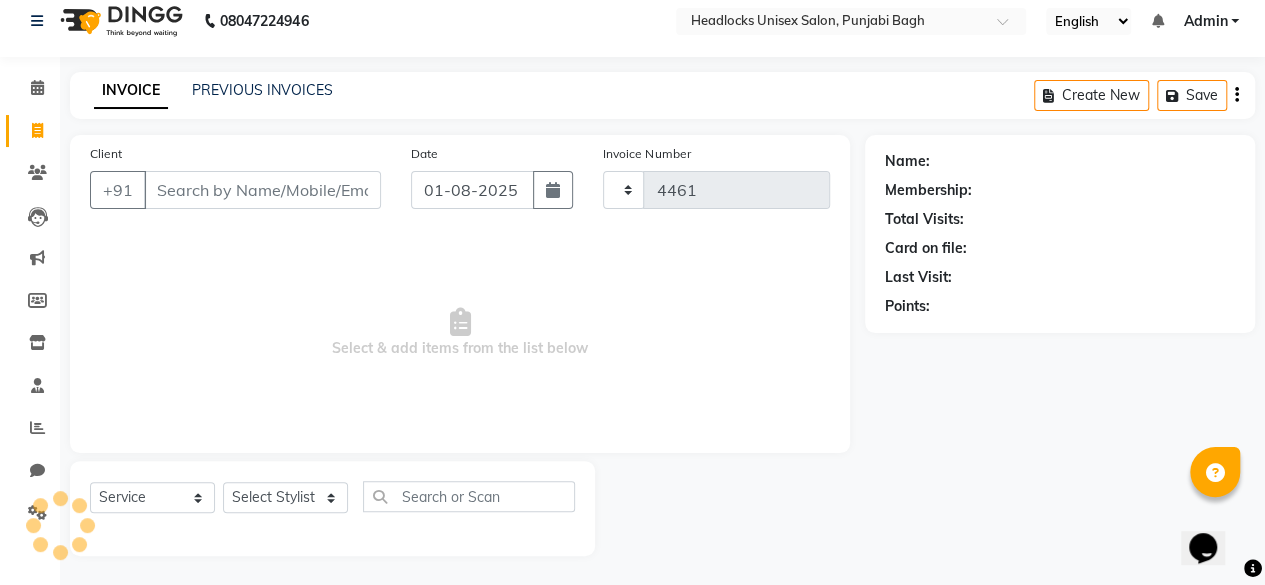 select on "7719" 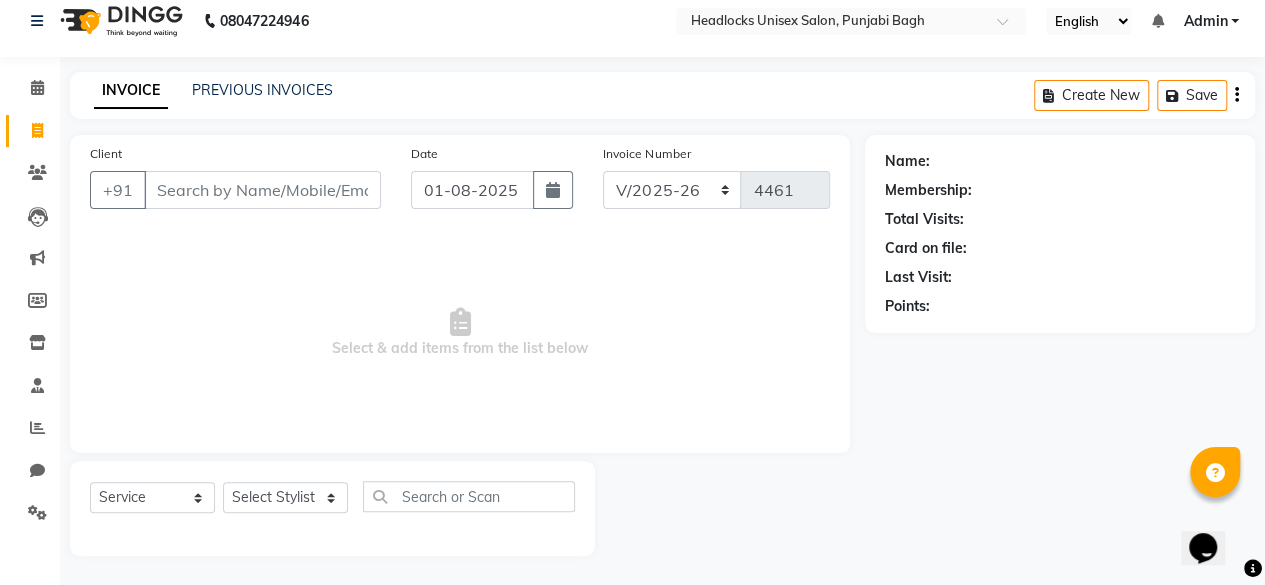 click on "Client" at bounding box center (262, 190) 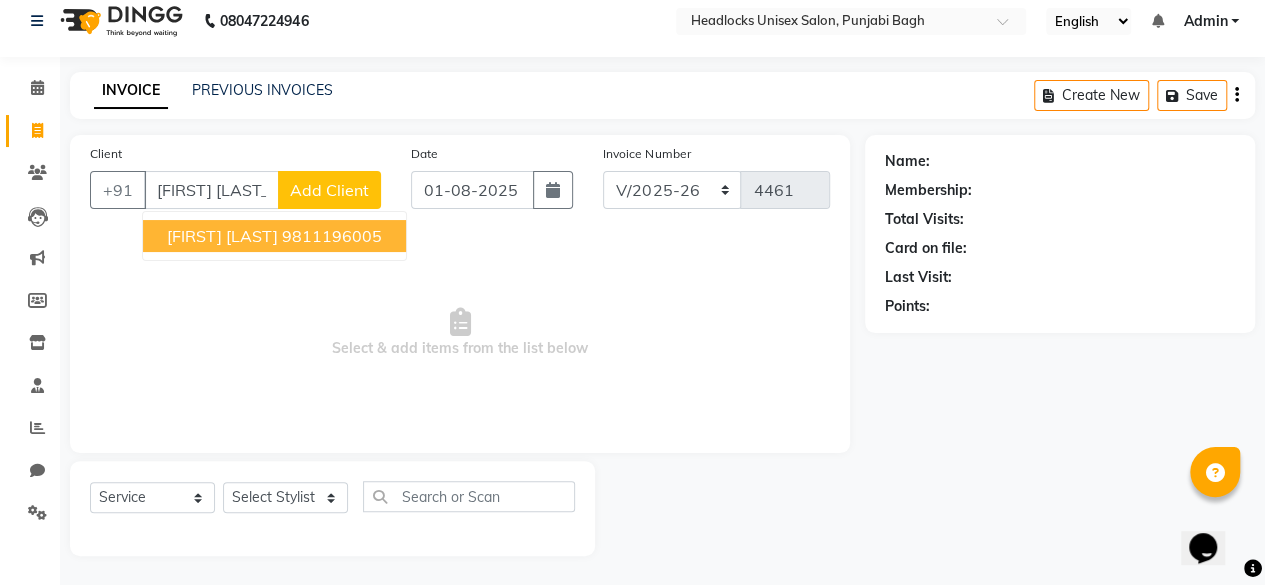 click on "9811196005" at bounding box center [332, 236] 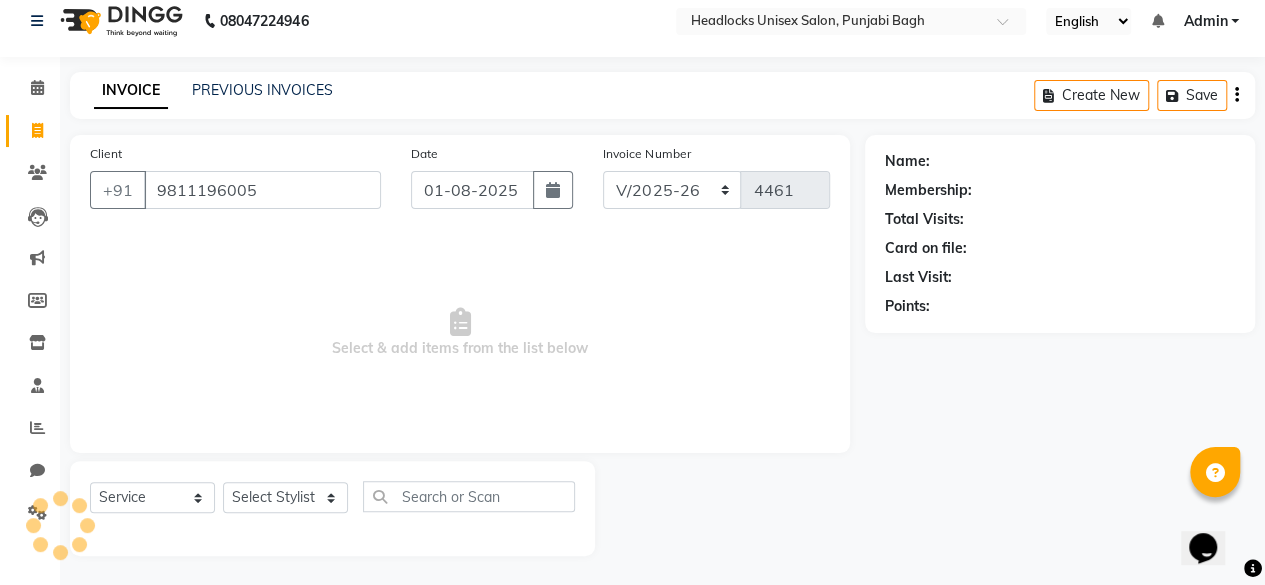 type on "9811196005" 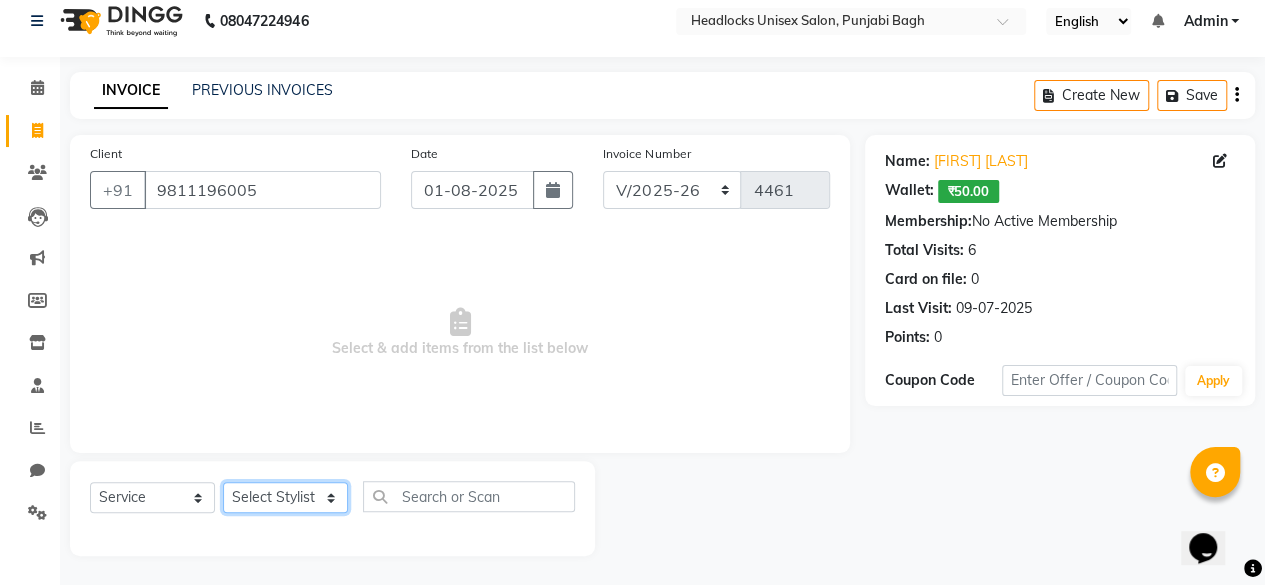 click on "Select Stylist ⁠[FIRST] ⁠[FIRST] [FIRST]  [FIRST] [FIRST]  [FIRST]  [FIRST] [FIRST] [FIRST] [FIRST] [FIRST] [FIRST] [FIRST] [FIRST] [FIRST] ⁠[FIRST] ⁠[FIRST] [FIRST]  [FIRST] [FIRST] [FIRST] [FIRST] [FIRST] [FIRST] [FIRST] [FIRST] [FIRST] [FIRST] [FIRST] [FIRST] ⁠[FIRST] ⁠[FIRST] ⁠[FIRST] ⁠[FIRST] ⁠[FIRST] ⁠[FIRST] ⁠[FIRST]" 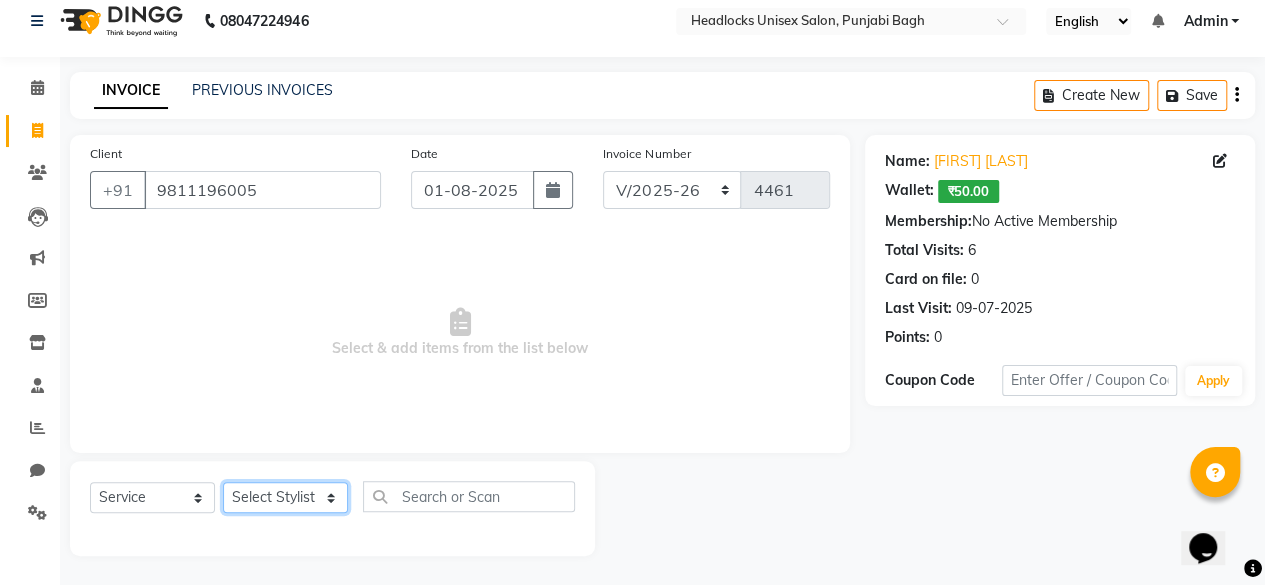 click on "Select Stylist ⁠[FIRST] ⁠[FIRST] [FIRST]  [FIRST] [FIRST]  [FIRST]  [FIRST] [FIRST] [FIRST] [FIRST] [FIRST] [FIRST] [FIRST] [FIRST] [FIRST] ⁠[FIRST] ⁠[FIRST] [FIRST]  [FIRST] [FIRST] [FIRST] [FIRST] [FIRST] [FIRST] [FIRST] [FIRST] [FIRST] [FIRST] [FIRST] [FIRST] ⁠[FIRST] ⁠[FIRST] ⁠[FIRST] ⁠[FIRST] ⁠[FIRST] ⁠[FIRST] ⁠[FIRST]" 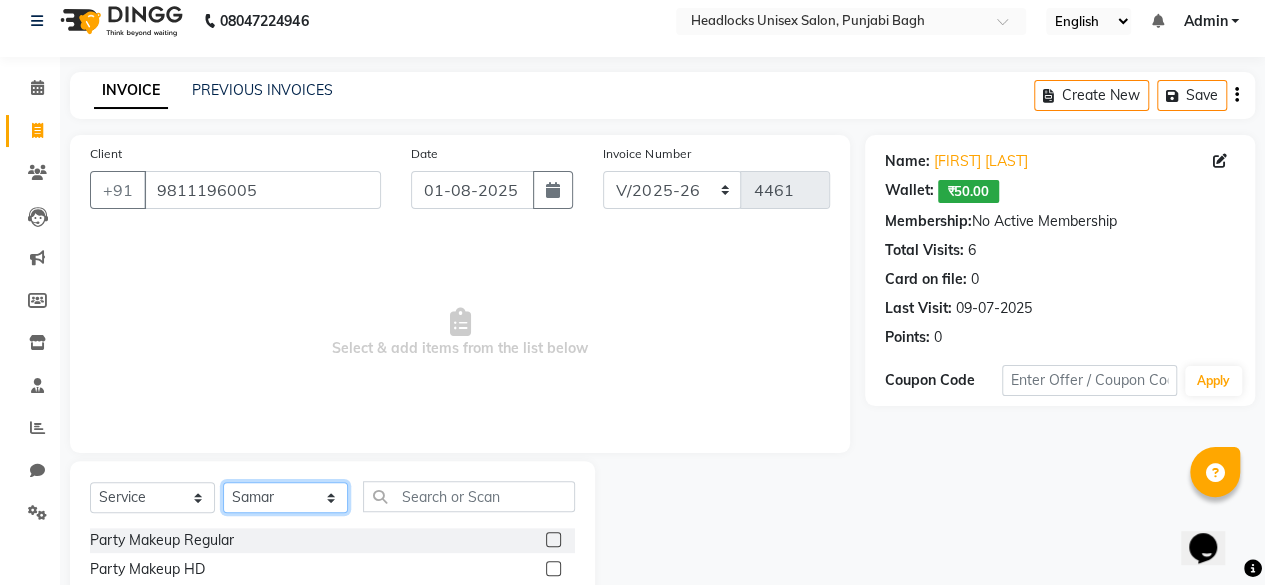 select on "69059" 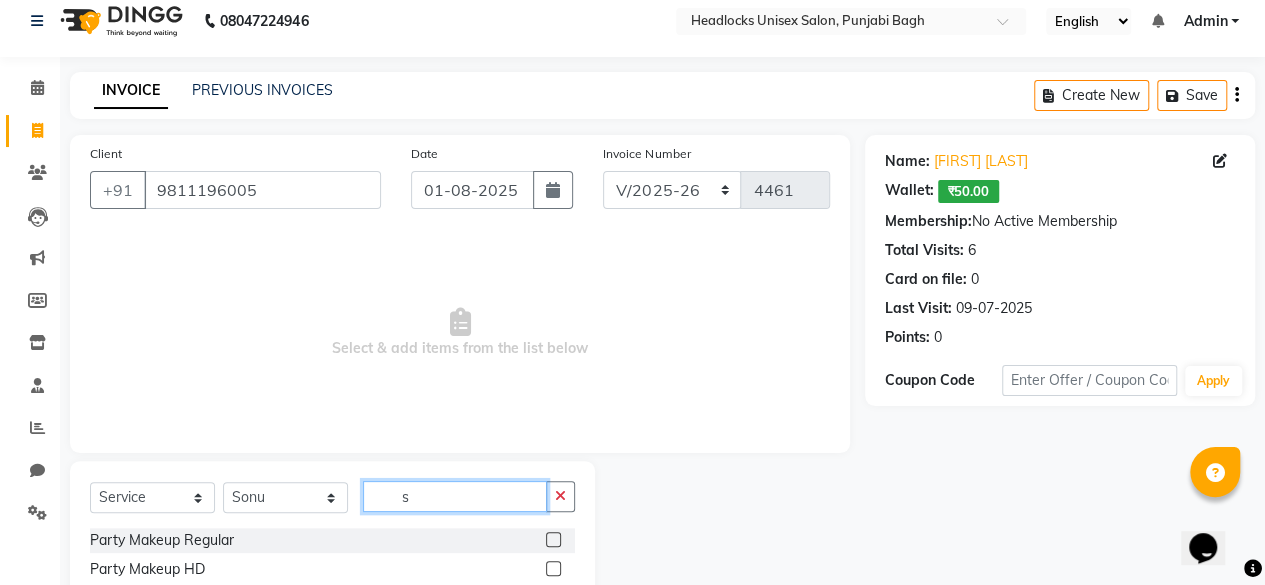 click on "s" 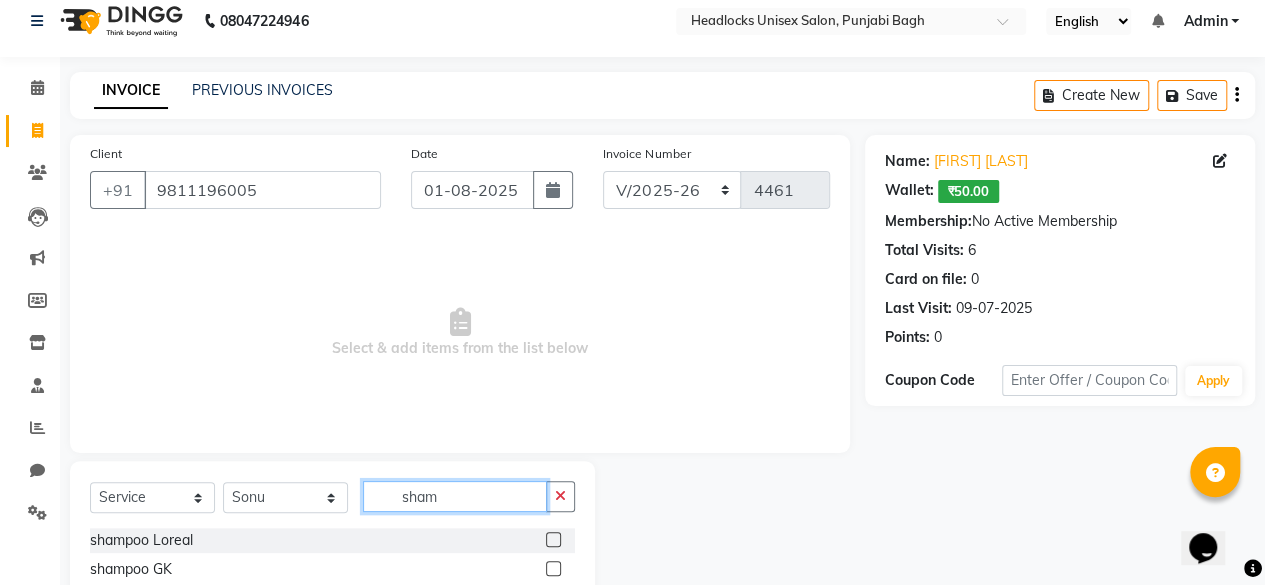scroll, scrollTop: 215, scrollLeft: 0, axis: vertical 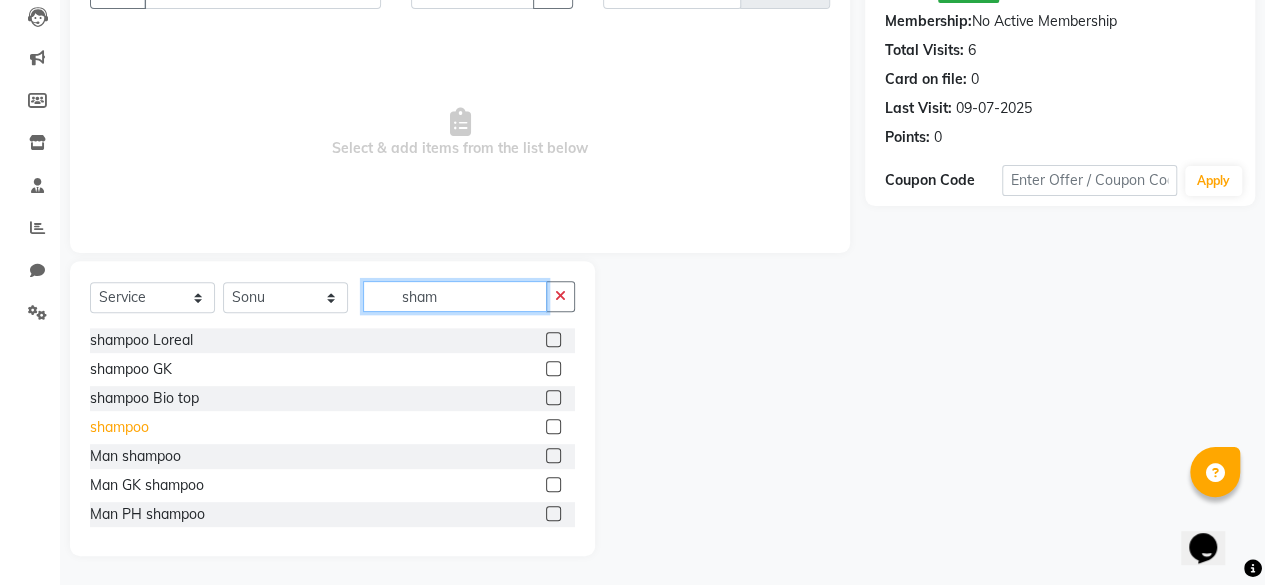 type on "sham" 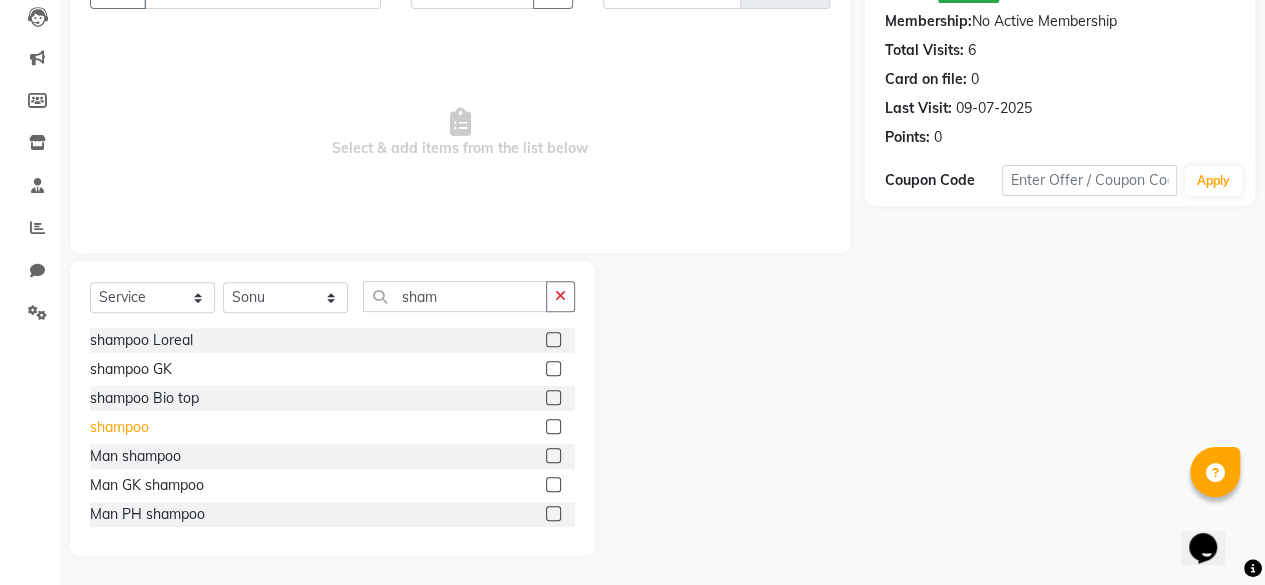 click on "shampoo" 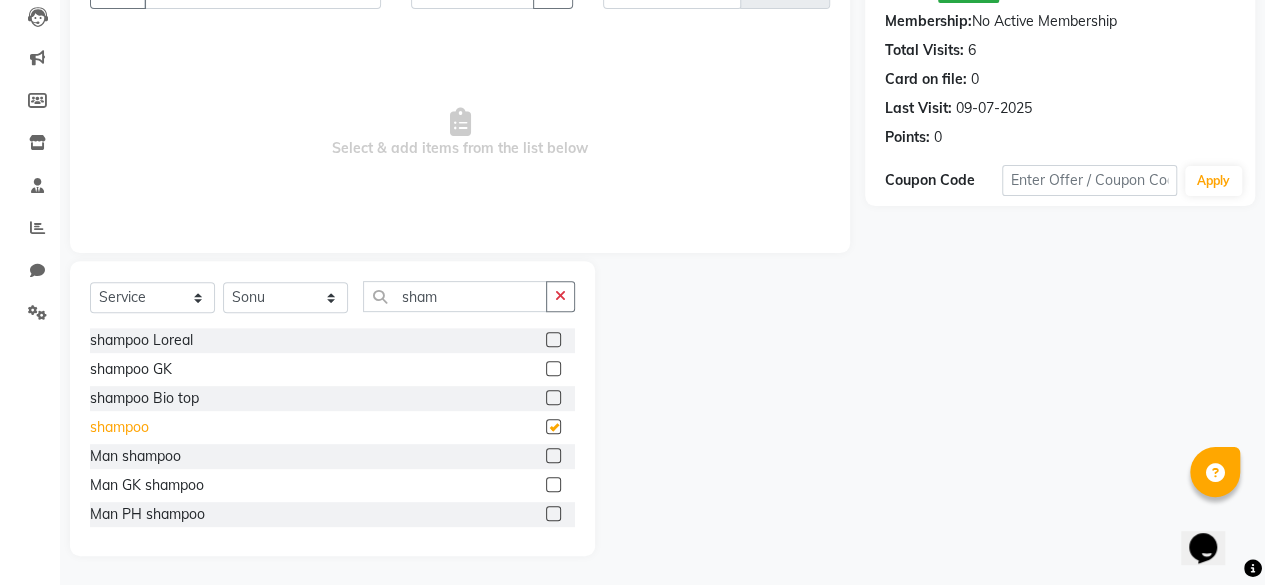 checkbox on "false" 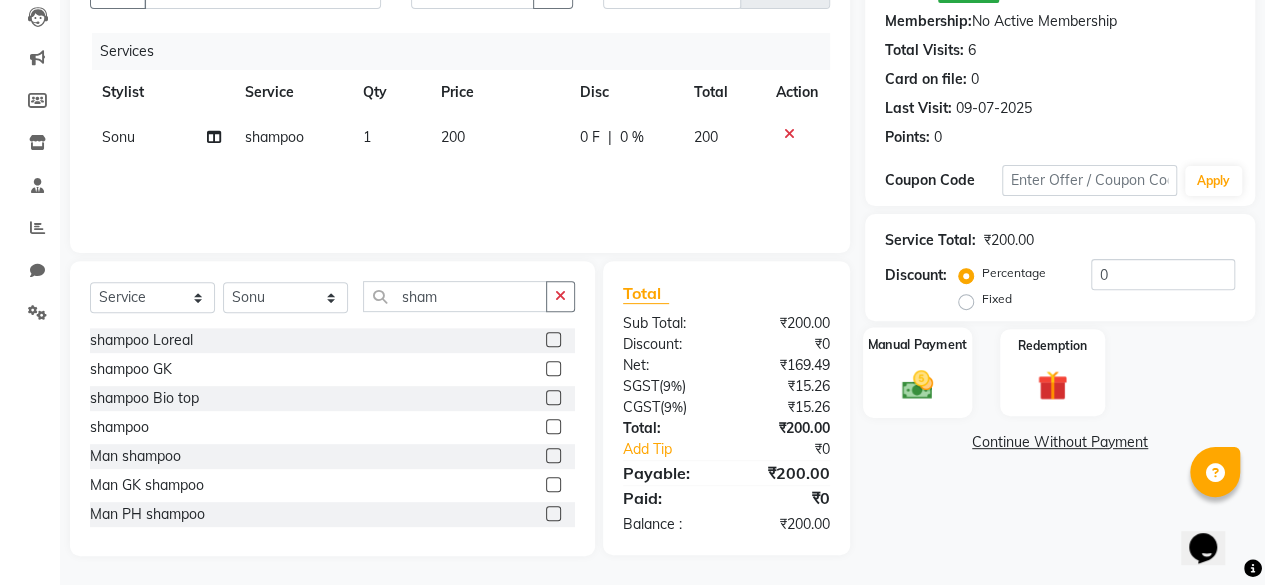 click on "Manual Payment" 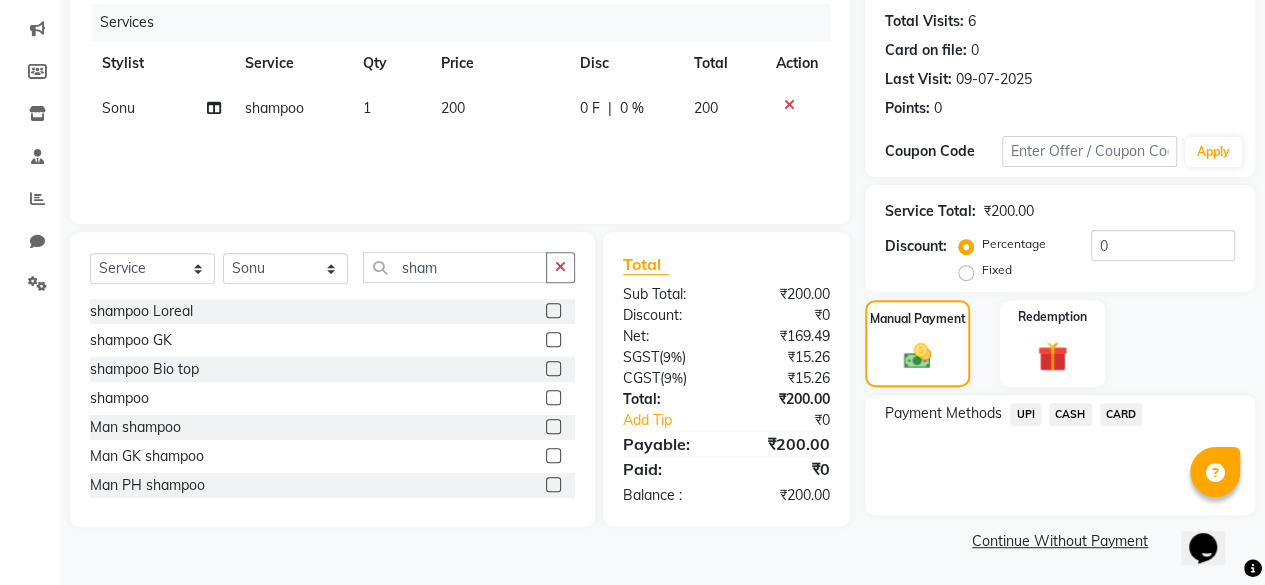 drag, startPoint x: 1072, startPoint y: 443, endPoint x: 1070, endPoint y: 403, distance: 40.04997 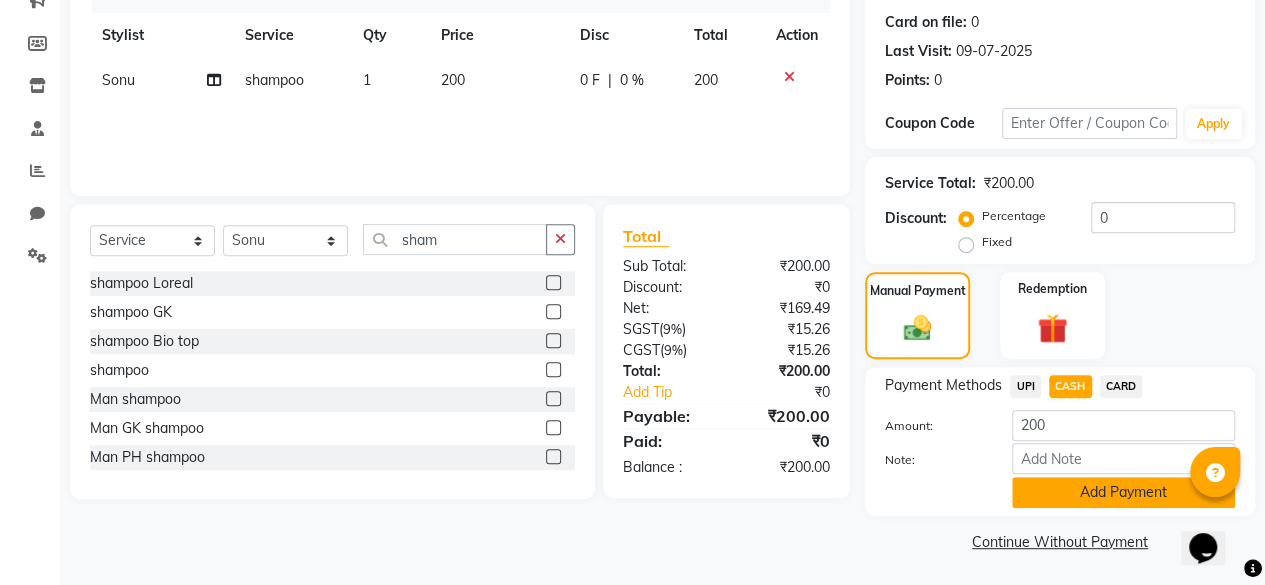 click on "Add Payment" 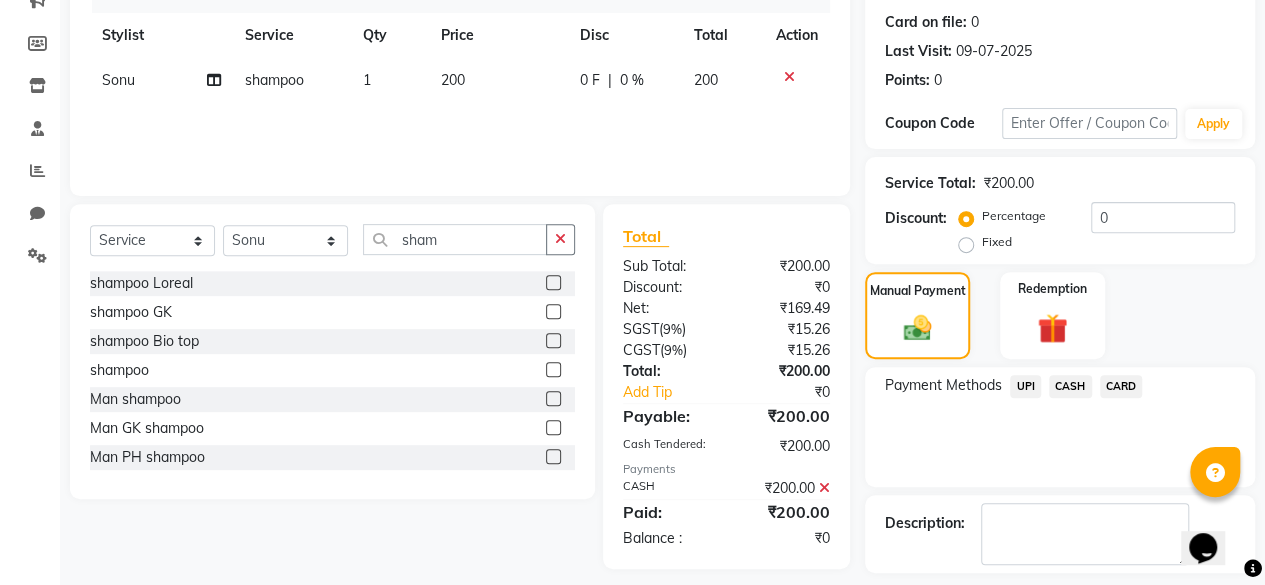 scroll, scrollTop: 356, scrollLeft: 0, axis: vertical 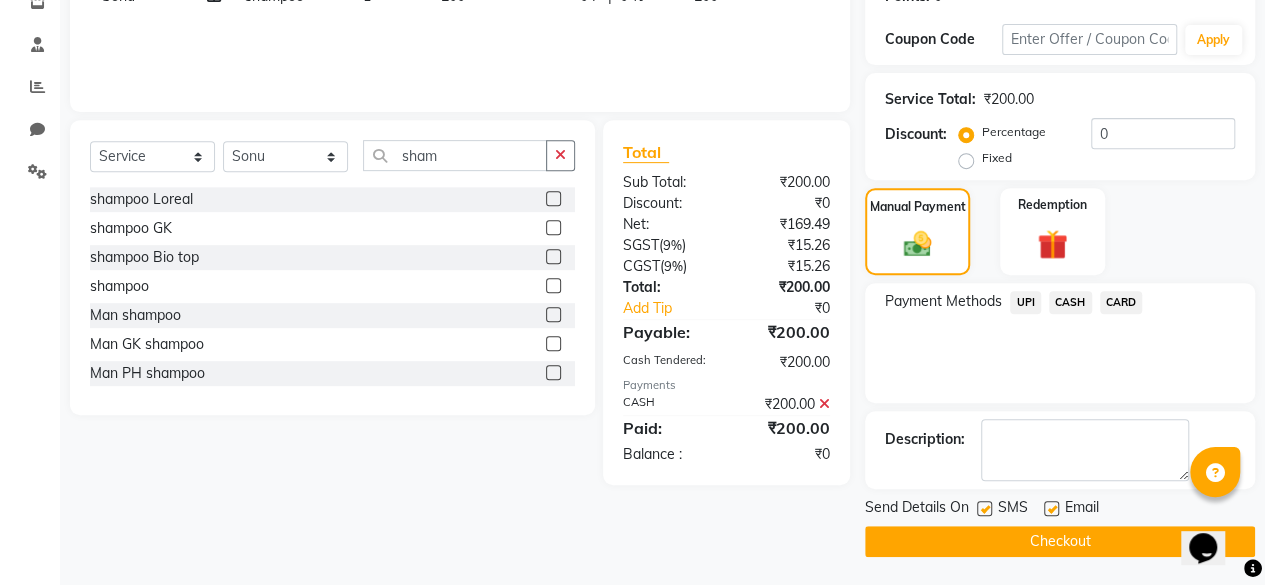 click 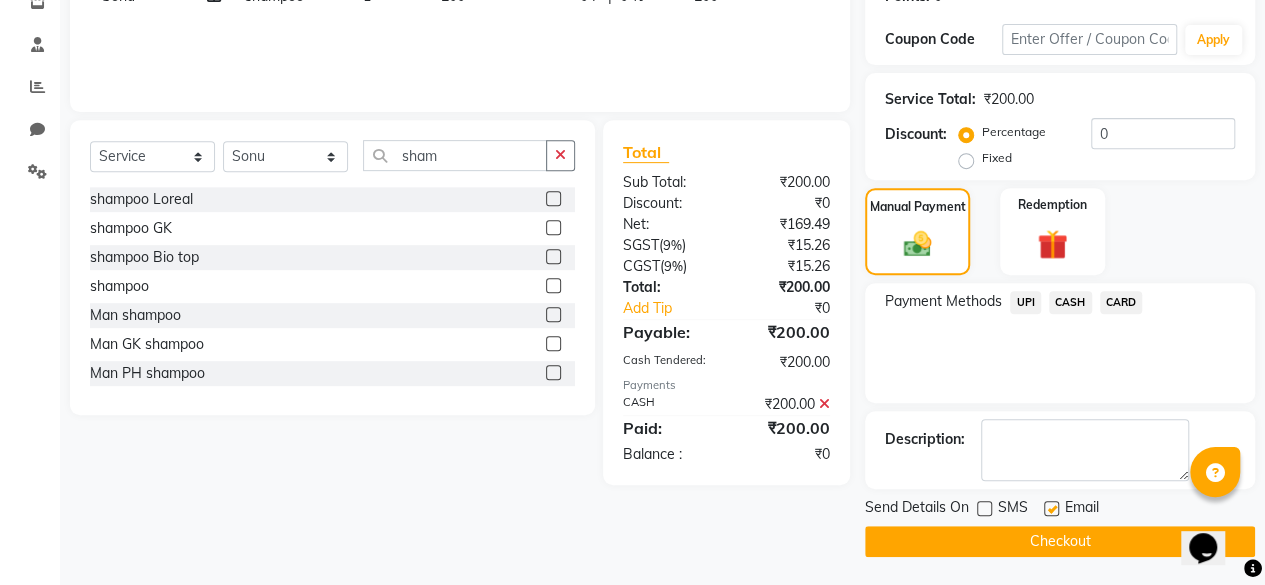 click on "Checkout" 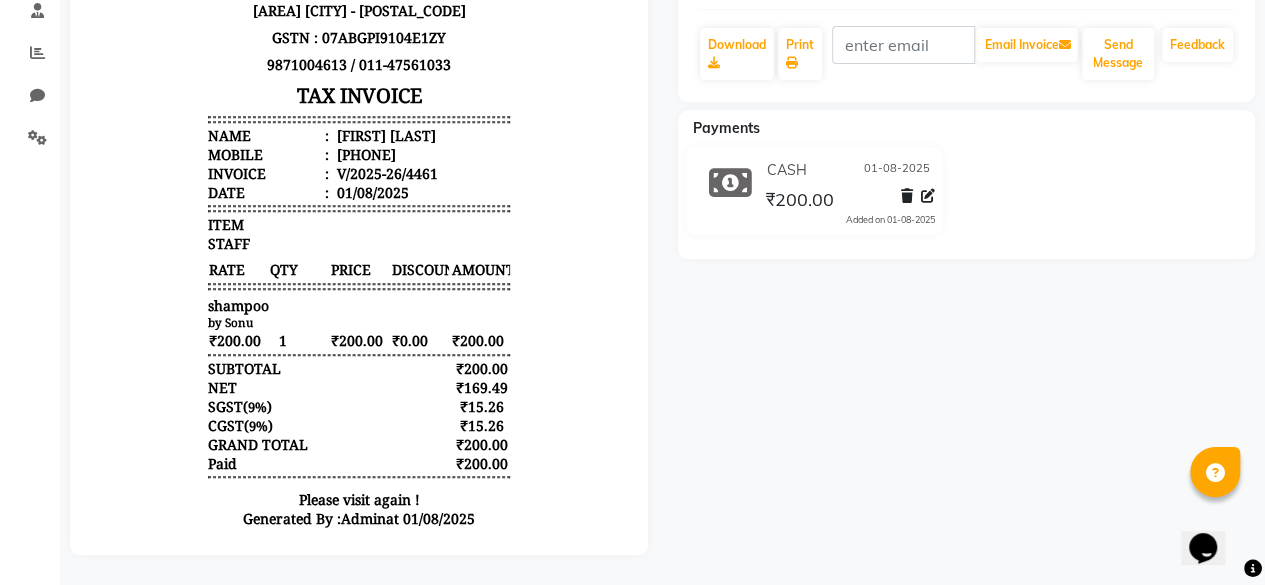 scroll, scrollTop: 0, scrollLeft: 0, axis: both 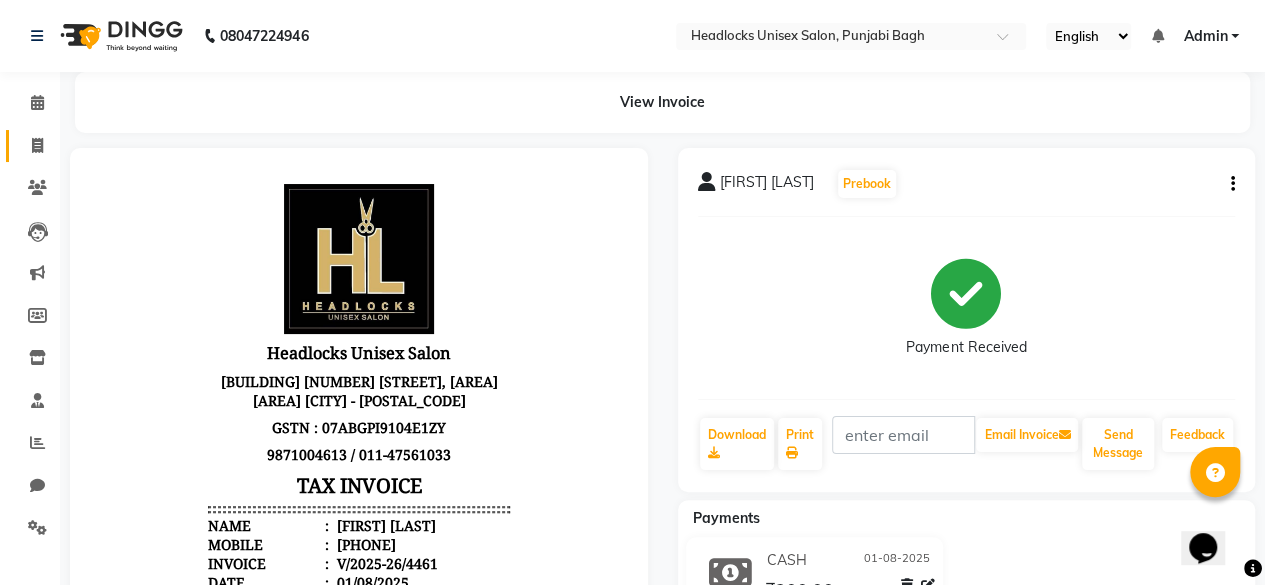 click on "Invoice" 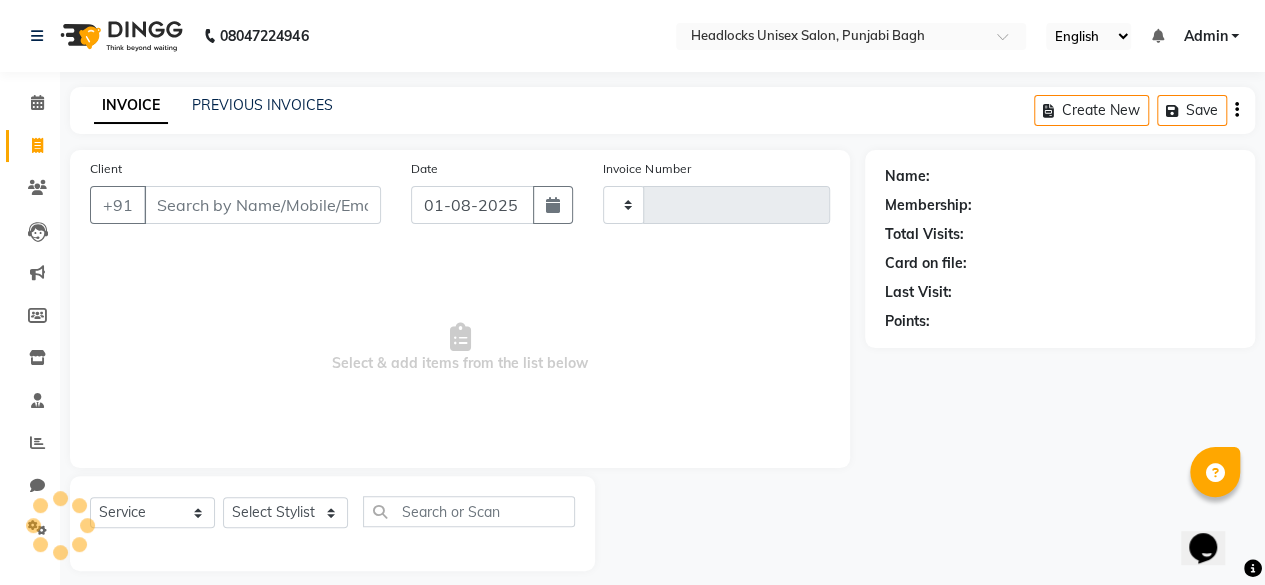 type on "4462" 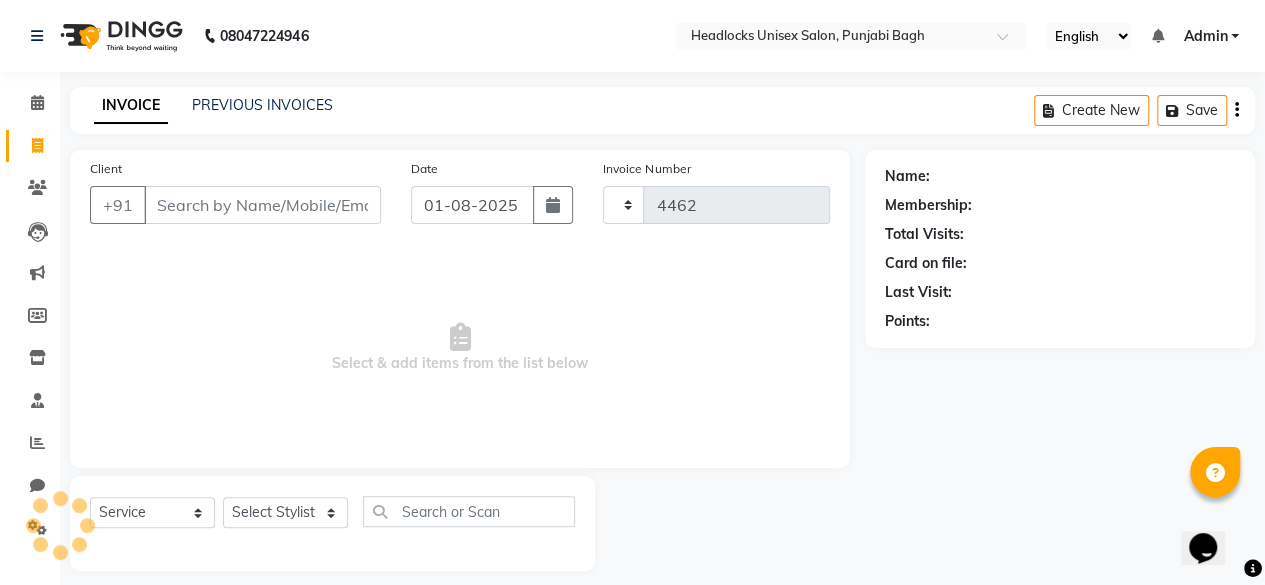 scroll, scrollTop: 15, scrollLeft: 0, axis: vertical 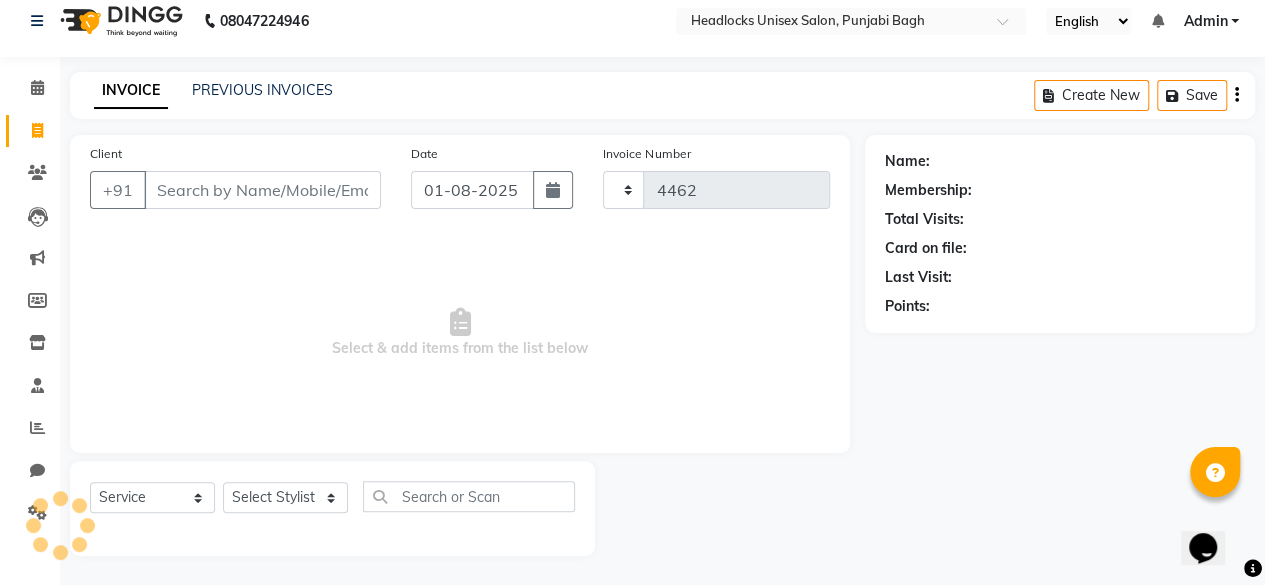 select on "7719" 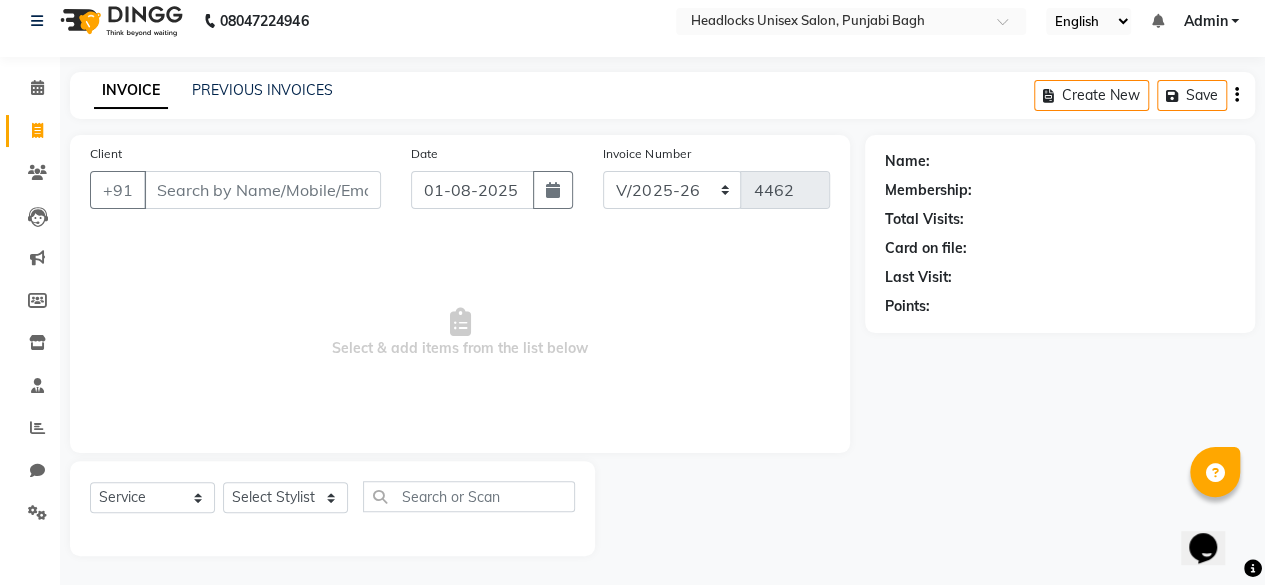 click on "Client" at bounding box center [262, 190] 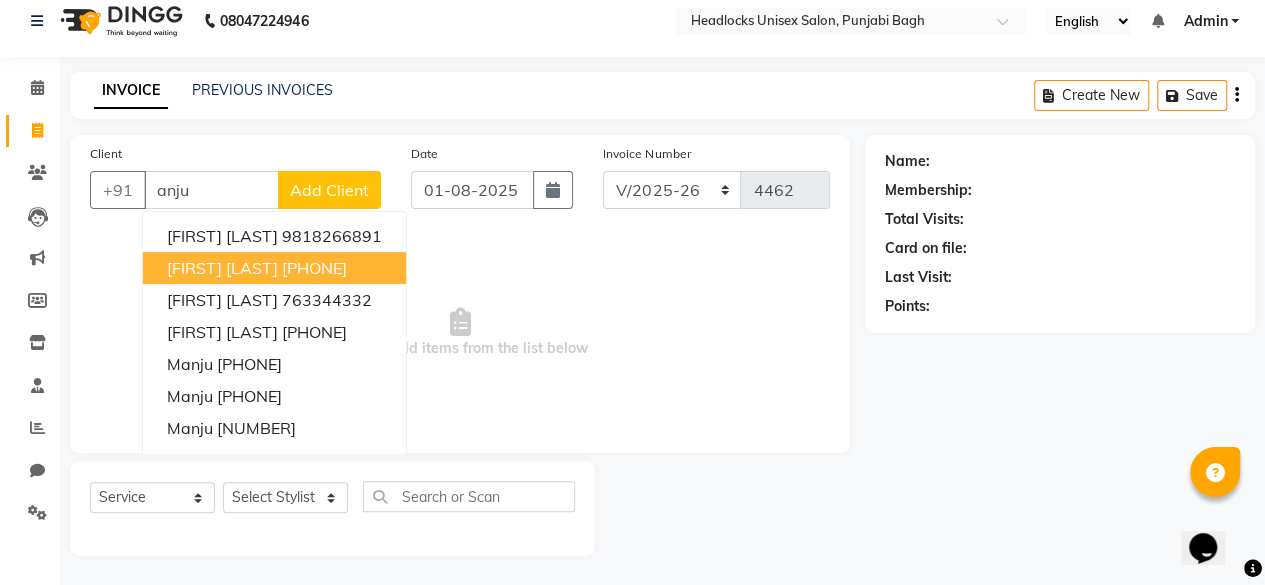 click on "[FIRST] [LAST]" at bounding box center (222, 268) 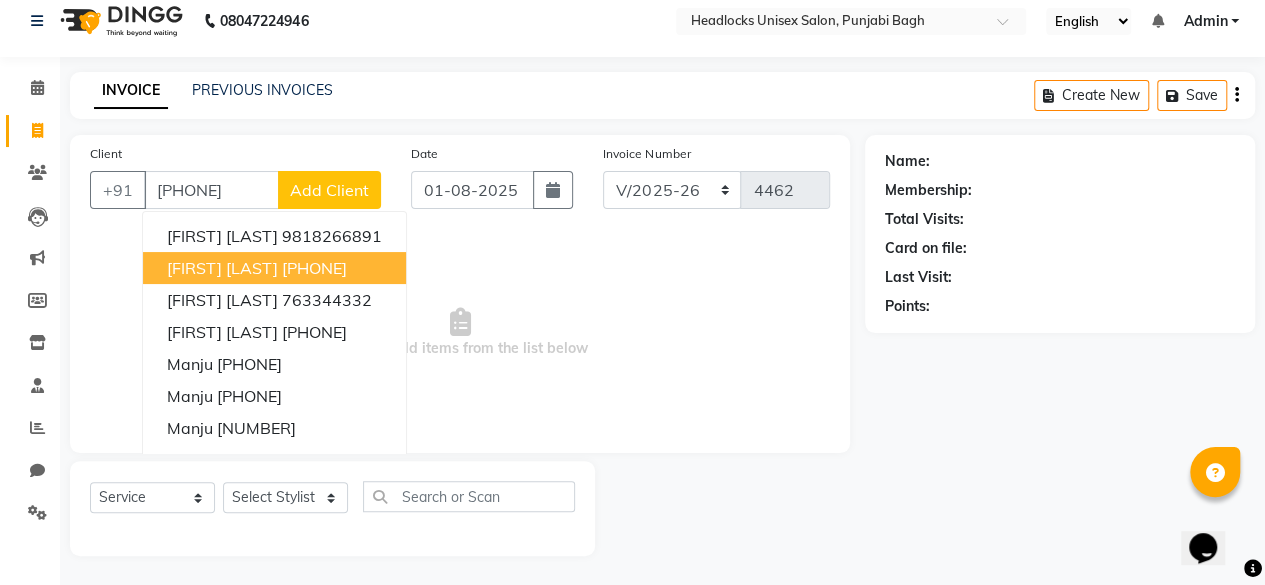 type on "[PHONE]" 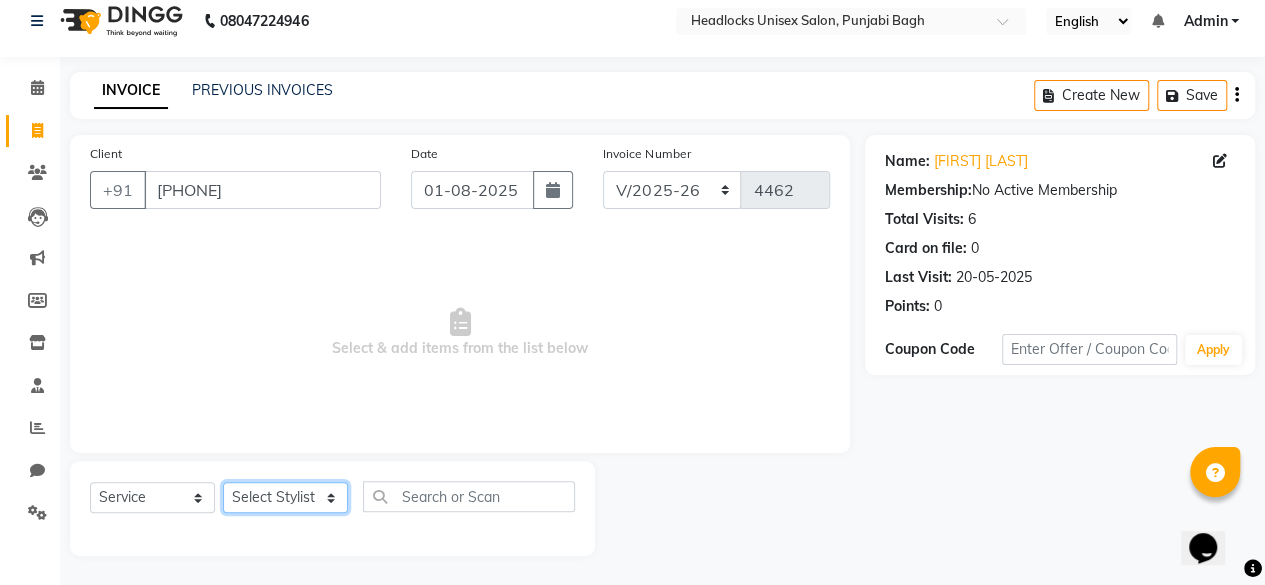 click on "Select Stylist ⁠[FIRST] ⁠[FIRST] [FIRST]  [FIRST] [FIRST]  [FIRST]  [FIRST] [FIRST] [FIRST] [FIRST] [FIRST] [FIRST] [FIRST] [FIRST] [FIRST] ⁠[FIRST] ⁠[FIRST] [FIRST]  [FIRST] [FIRST] [FIRST] [FIRST] [FIRST] [FIRST] [FIRST] [FIRST] [FIRST] [FIRST] [FIRST] [FIRST] ⁠[FIRST] ⁠[FIRST] ⁠[FIRST] ⁠[FIRST] ⁠[FIRST] ⁠[FIRST] ⁠[FIRST]" 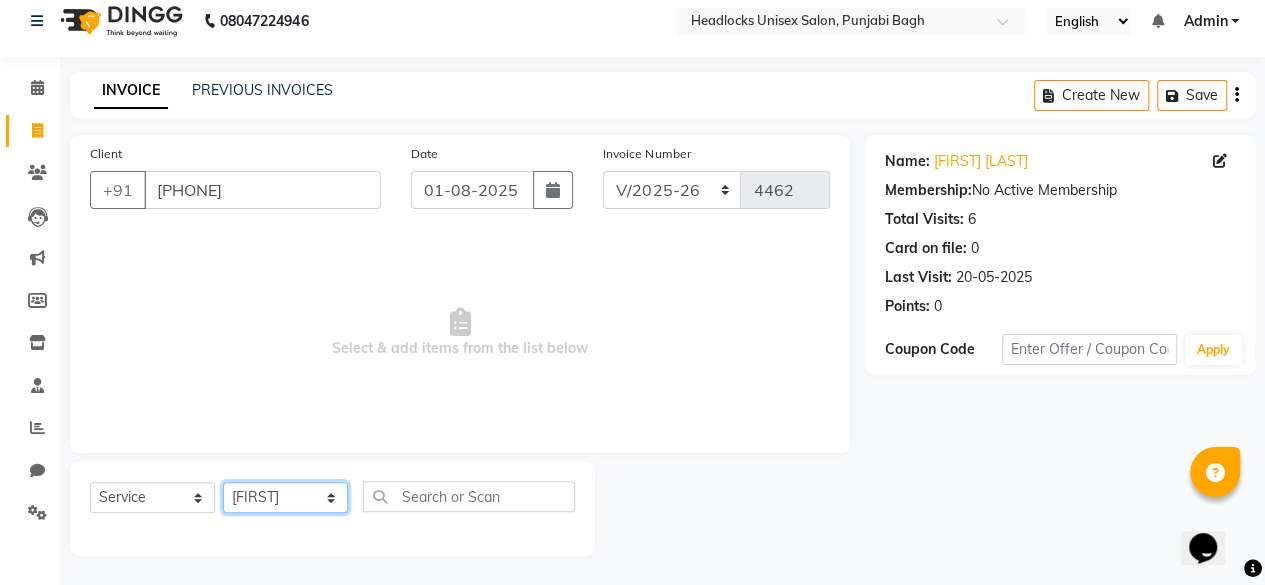 click on "Select Stylist ⁠[FIRST] ⁠[FIRST] [FIRST]  [FIRST] [FIRST]  [FIRST]  [FIRST] [FIRST] [FIRST] [FIRST] [FIRST] [FIRST] [FIRST] [FIRST] [FIRST] ⁠[FIRST] ⁠[FIRST] [FIRST]  [FIRST] [FIRST] [FIRST] [FIRST] [FIRST] [FIRST] [FIRST] [FIRST] [FIRST] [FIRST] [FIRST] [FIRST] ⁠[FIRST] ⁠[FIRST] ⁠[FIRST] ⁠[FIRST] ⁠[FIRST] ⁠[FIRST] ⁠[FIRST]" 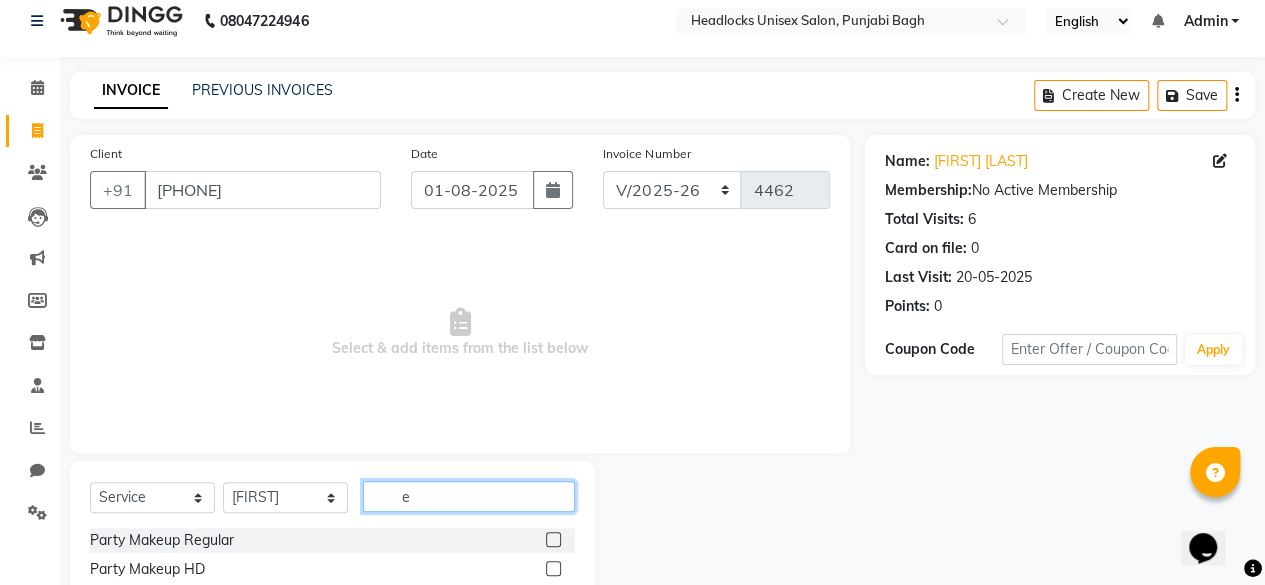 click on "e" 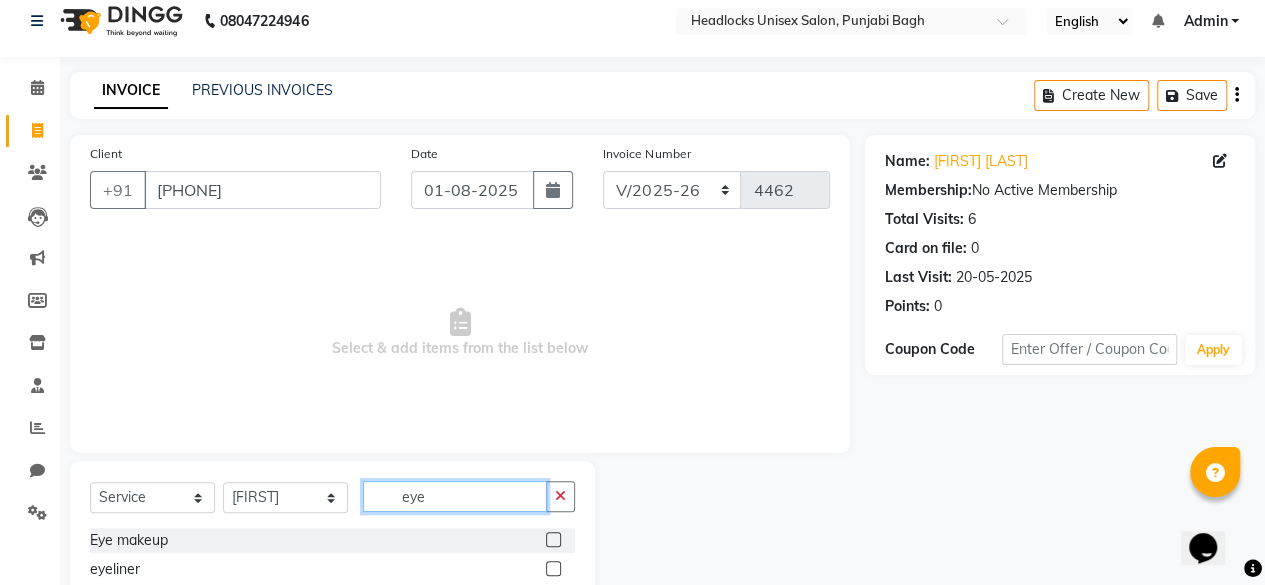 scroll, scrollTop: 160, scrollLeft: 0, axis: vertical 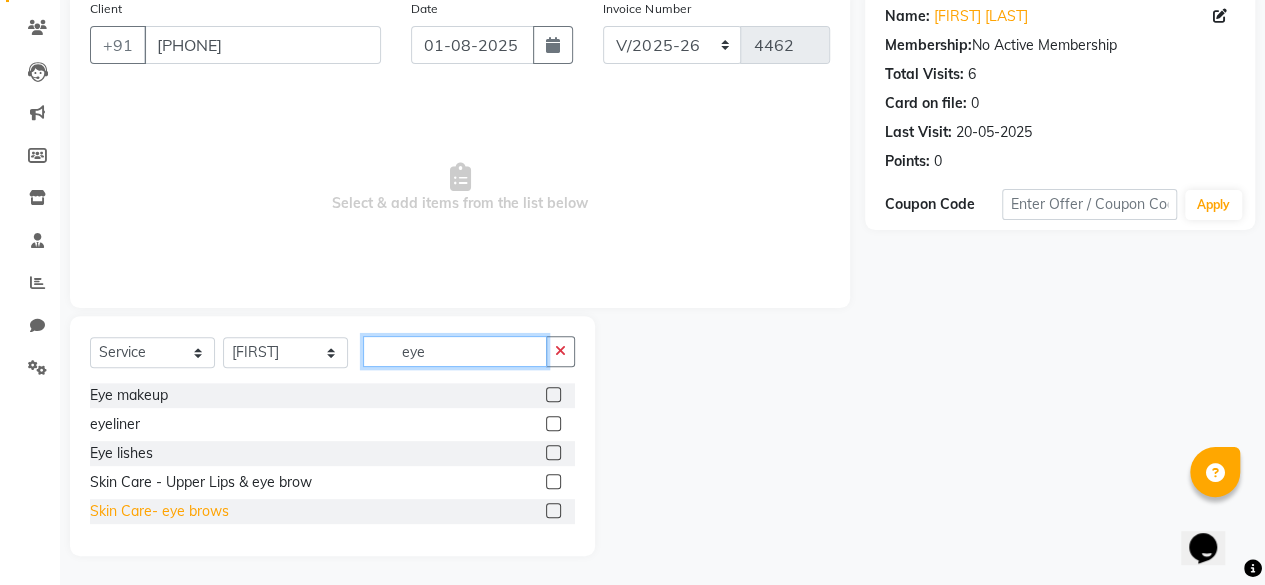 type on "eye" 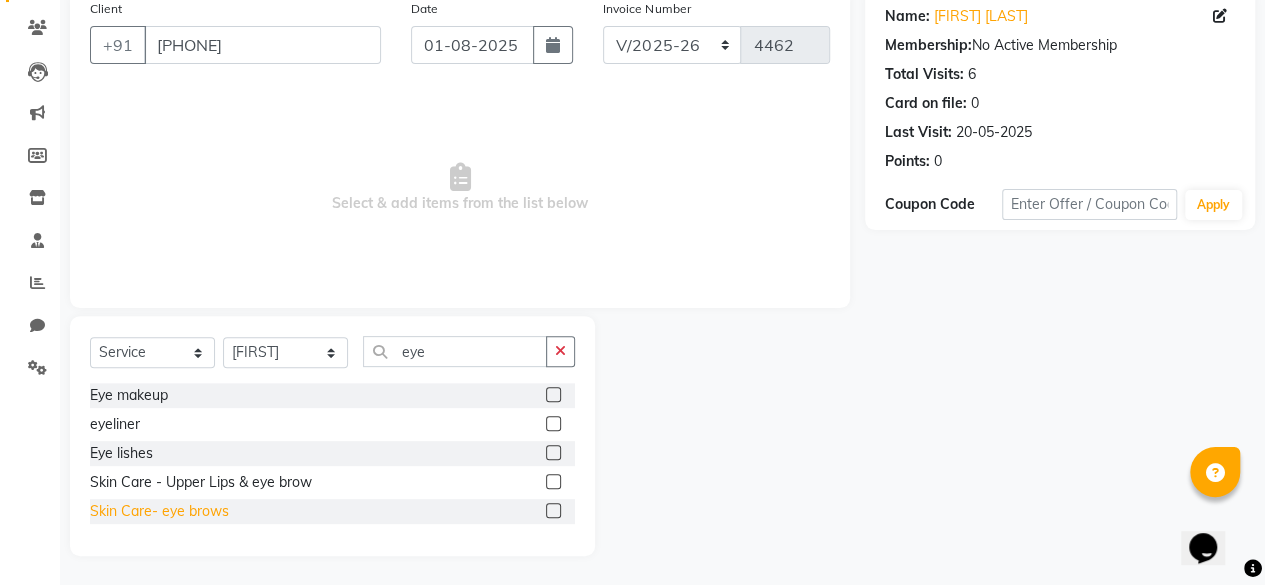 click on "Skin Care- eye brows" 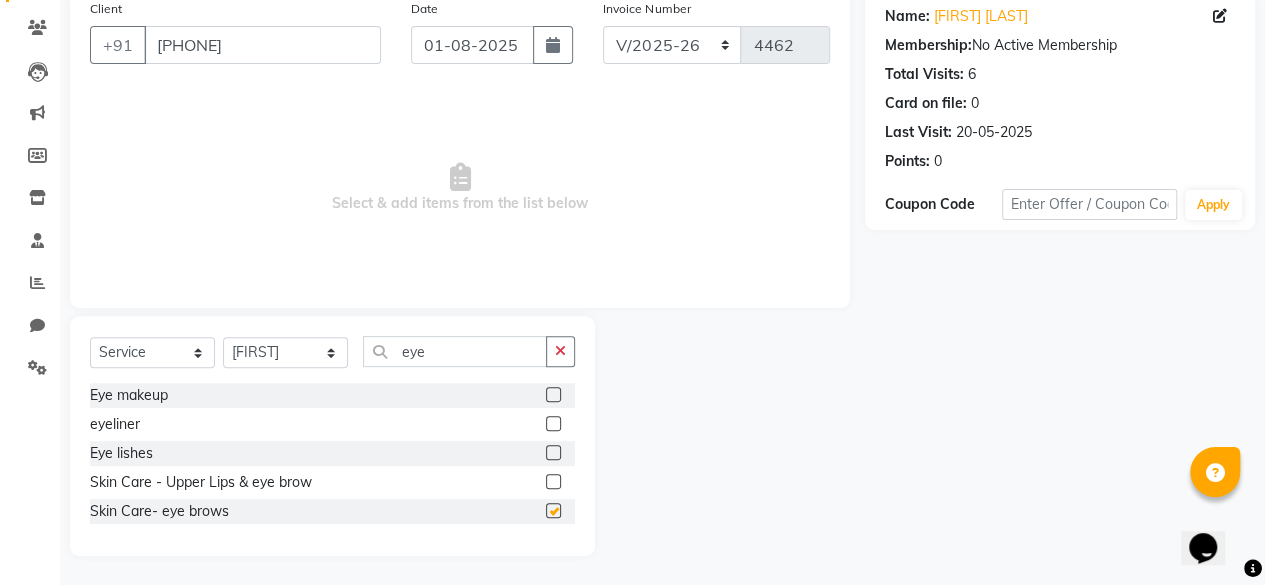 checkbox on "false" 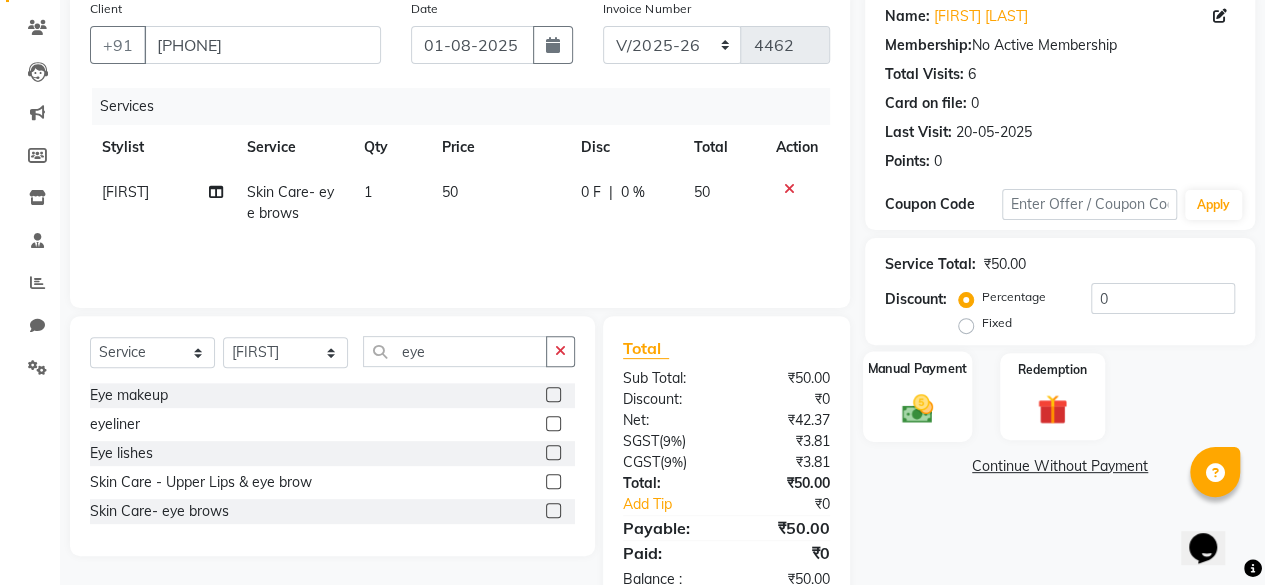 click 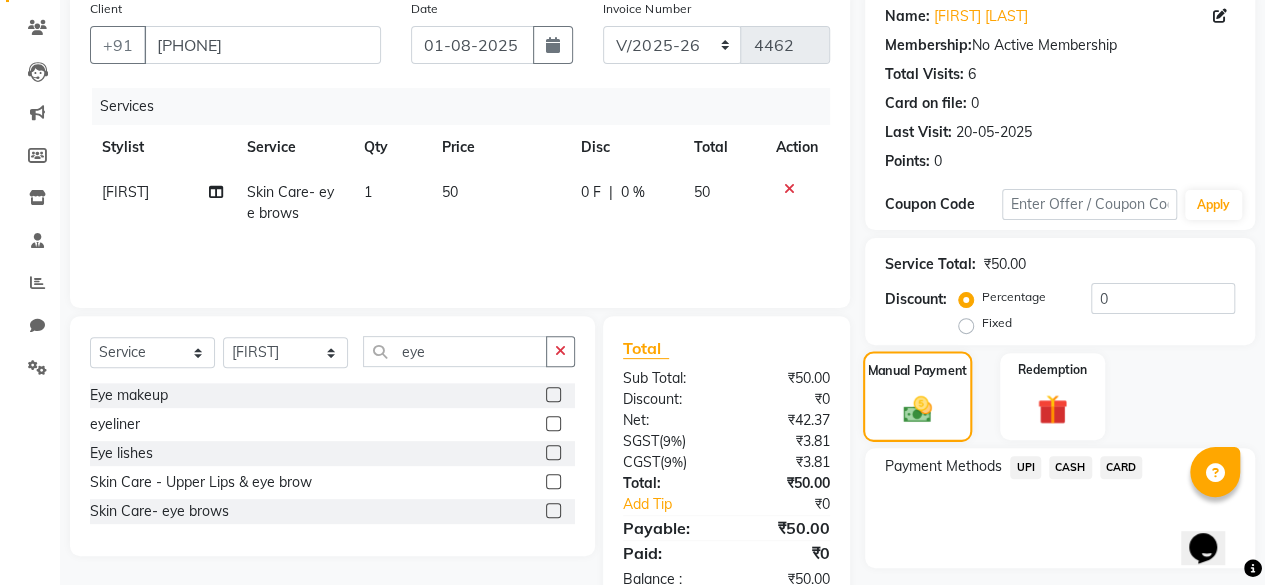 scroll, scrollTop: 213, scrollLeft: 0, axis: vertical 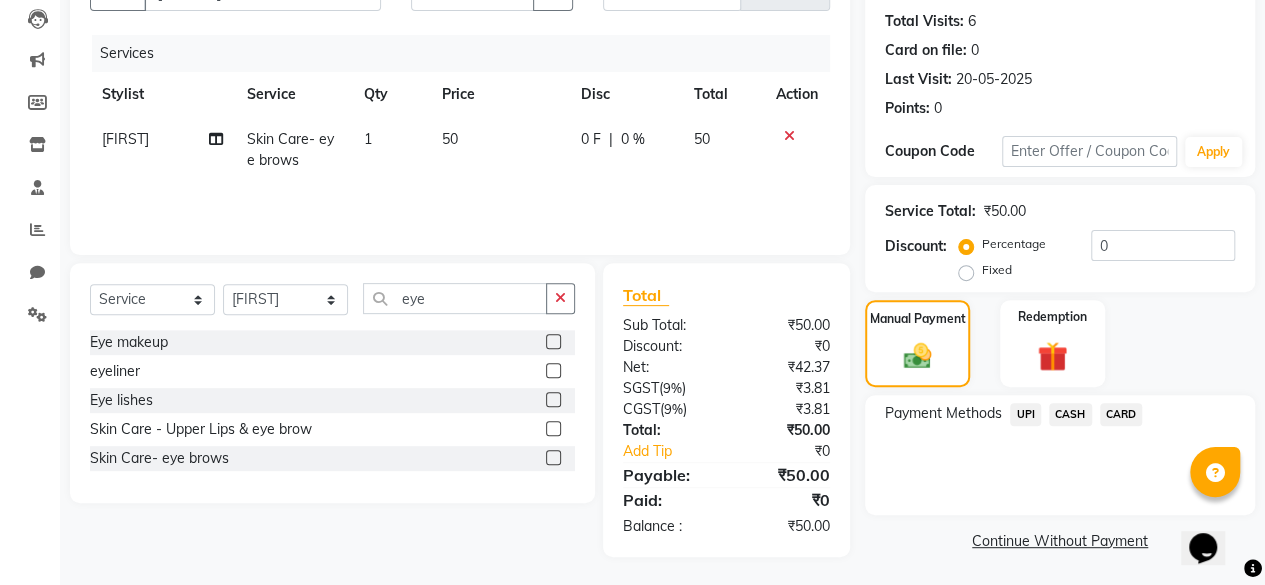 click on "CASH" 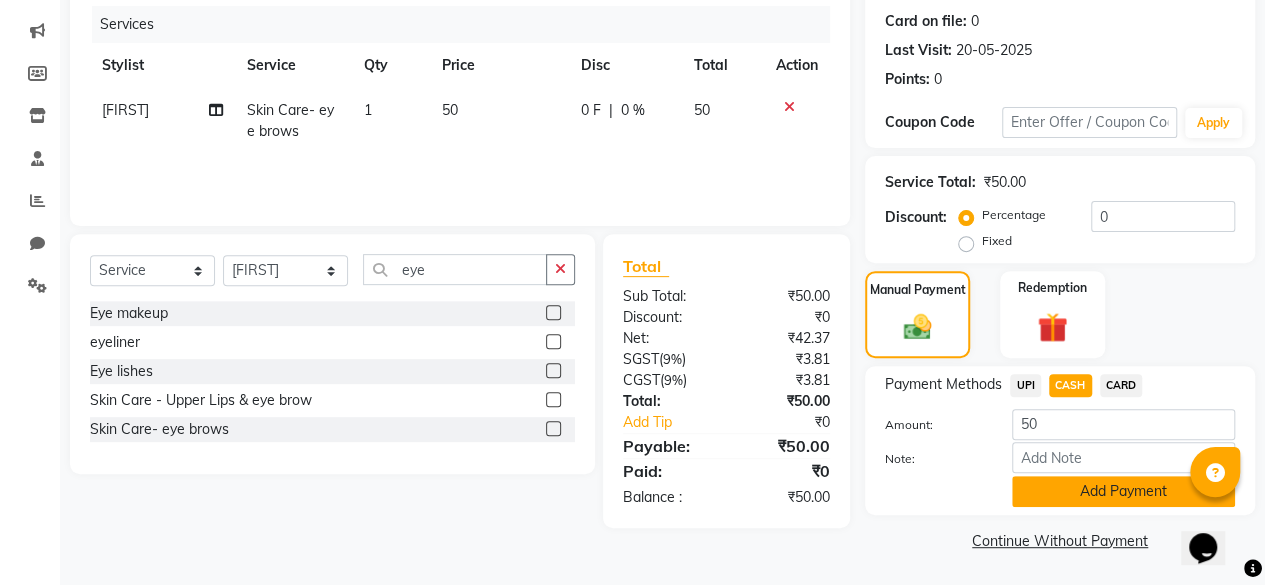 click on "Add Payment" 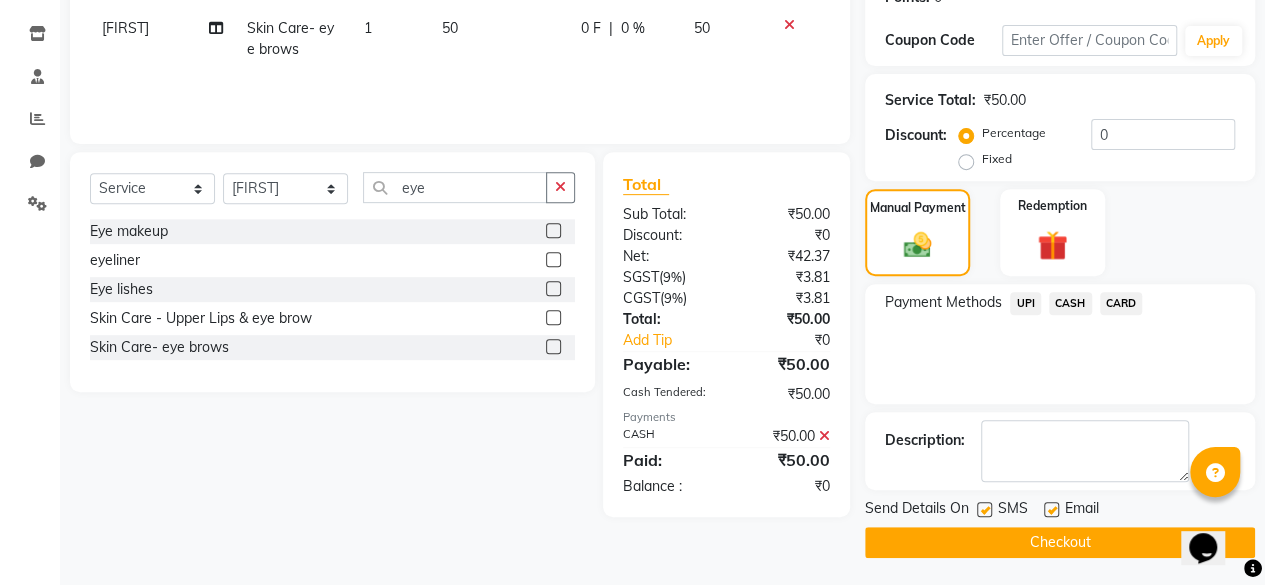 click 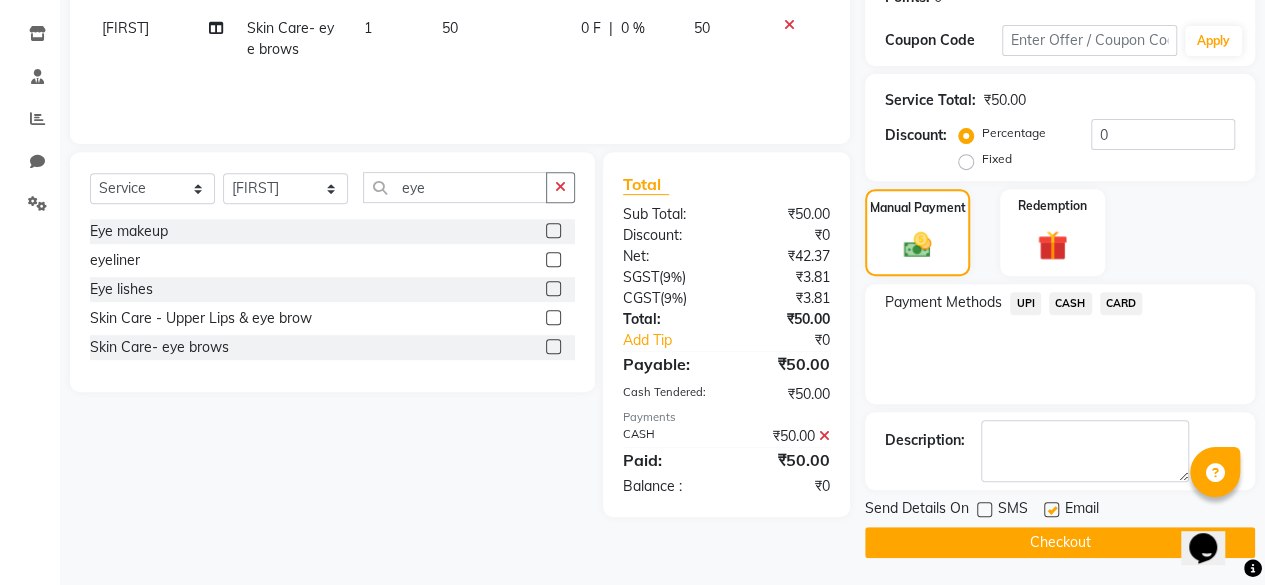 click on "Checkout" 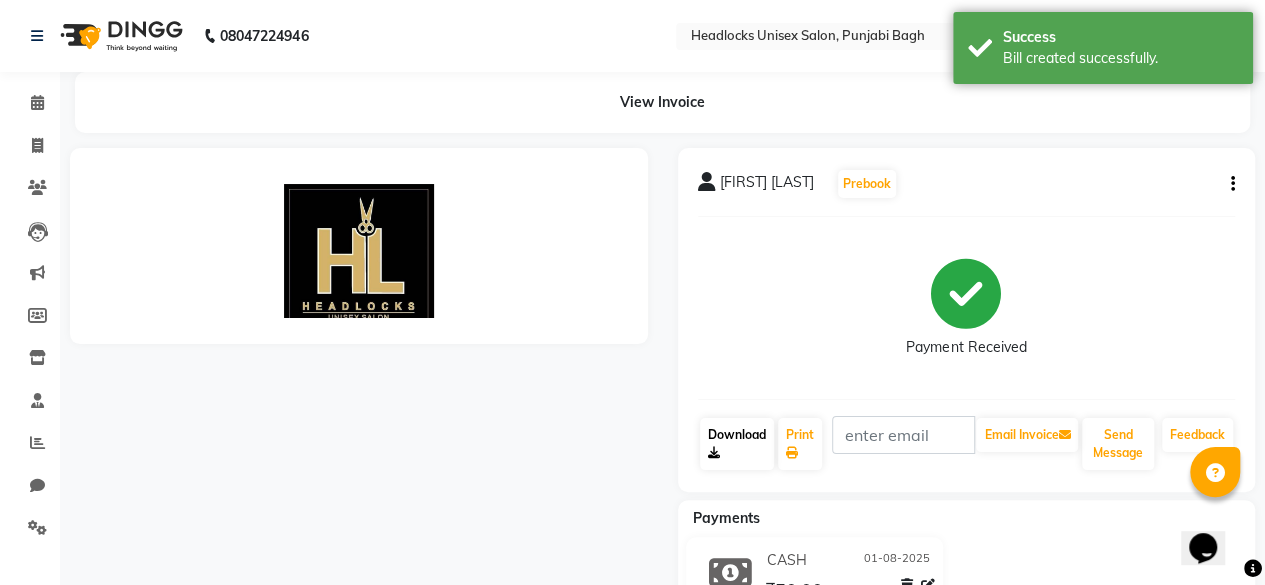 scroll, scrollTop: 0, scrollLeft: 0, axis: both 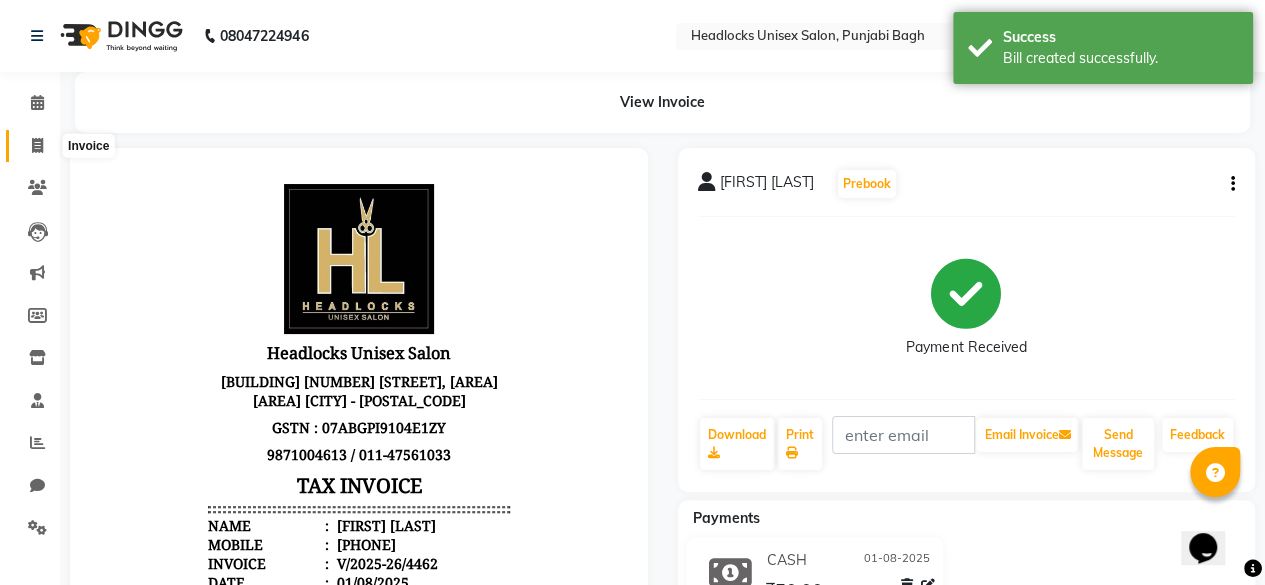 click 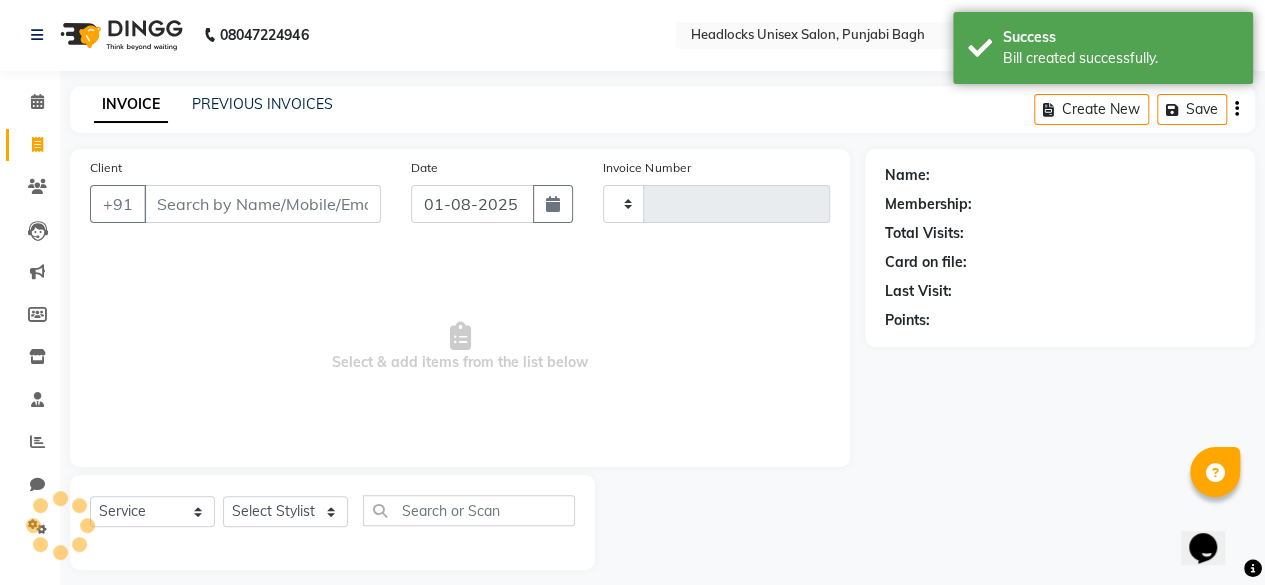 type on "4463" 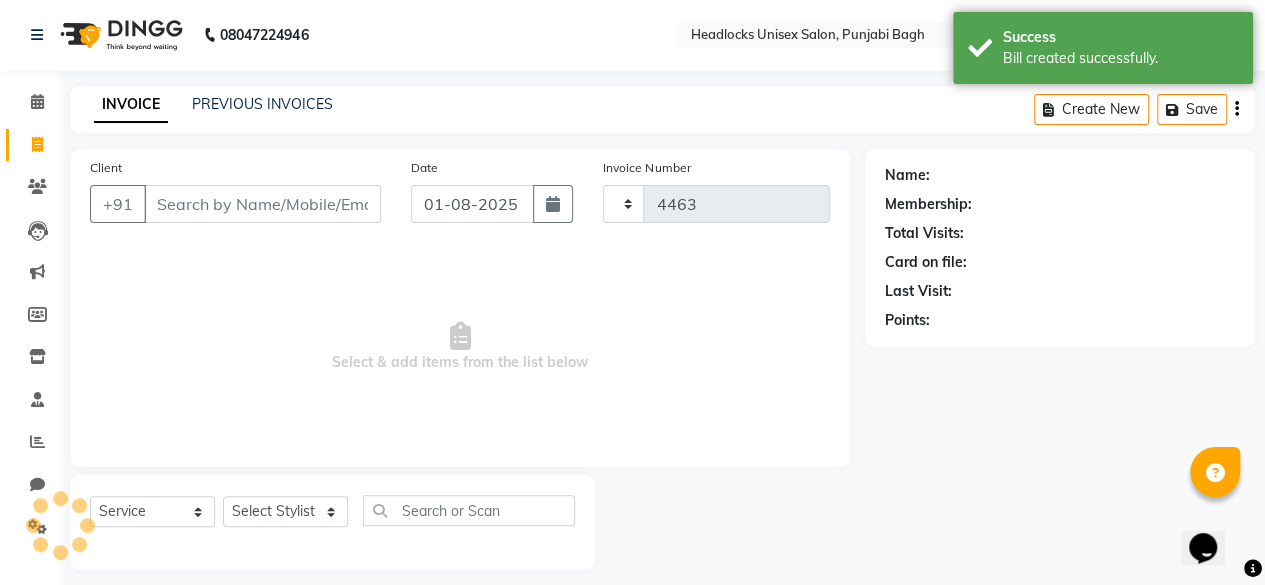 select on "7719" 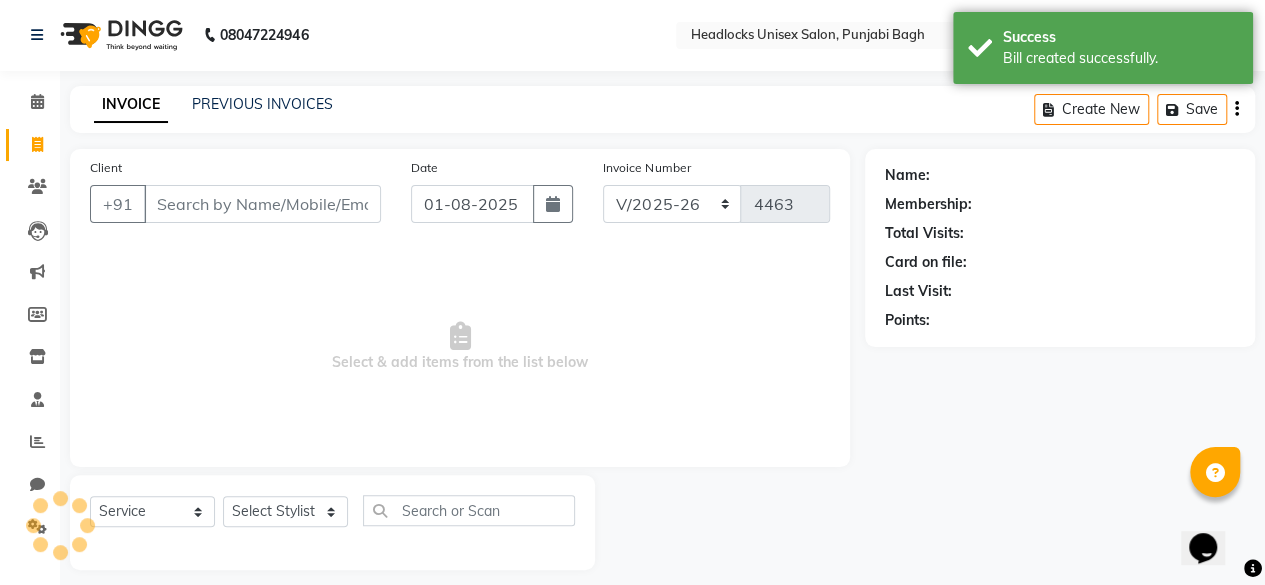 scroll, scrollTop: 15, scrollLeft: 0, axis: vertical 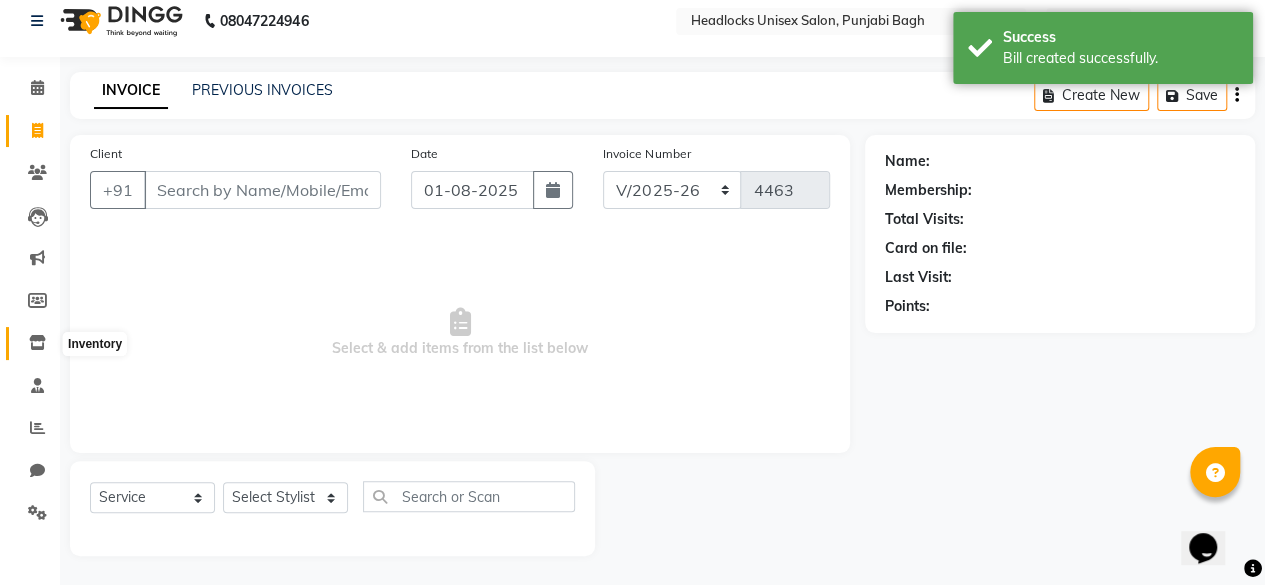 click 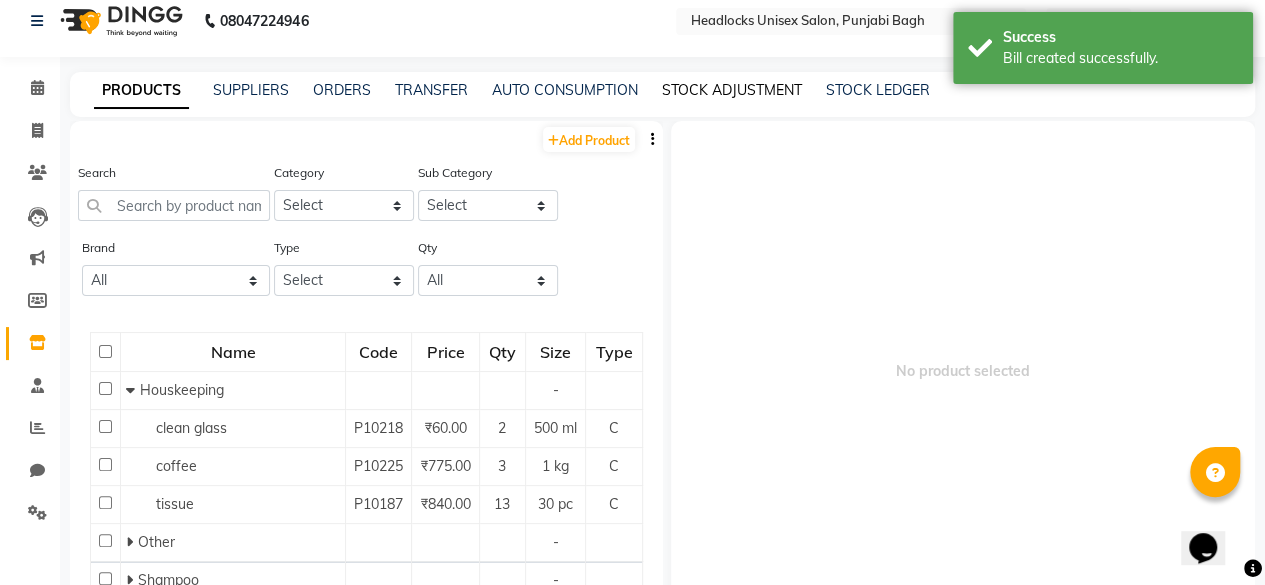 scroll, scrollTop: 12, scrollLeft: 0, axis: vertical 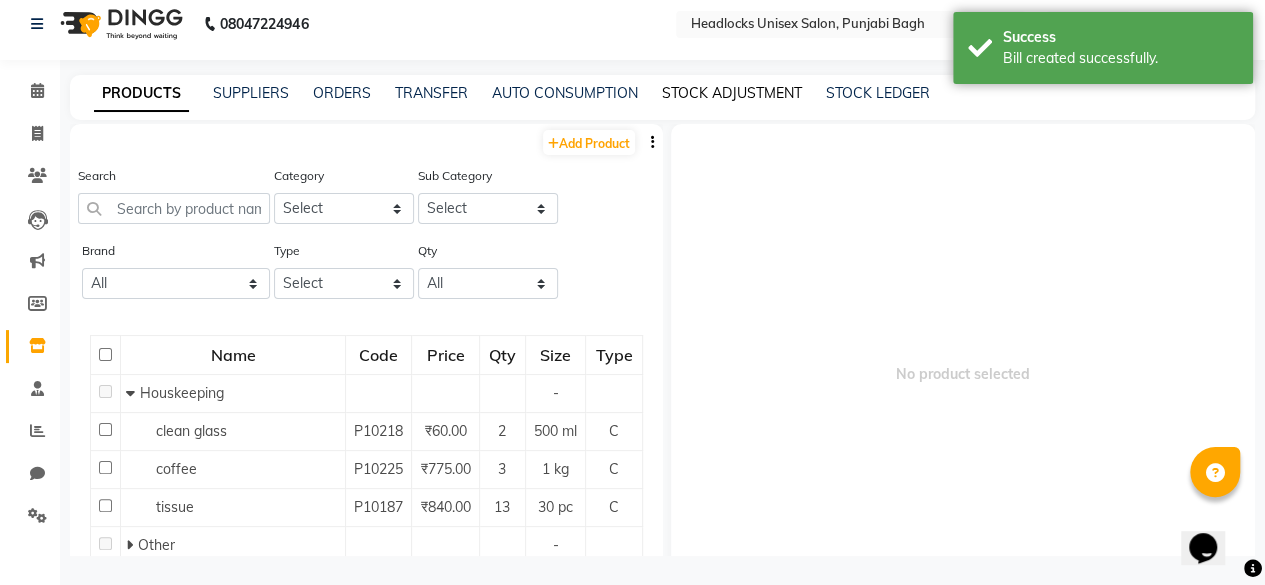 click on "STOCK ADJUSTMENT" 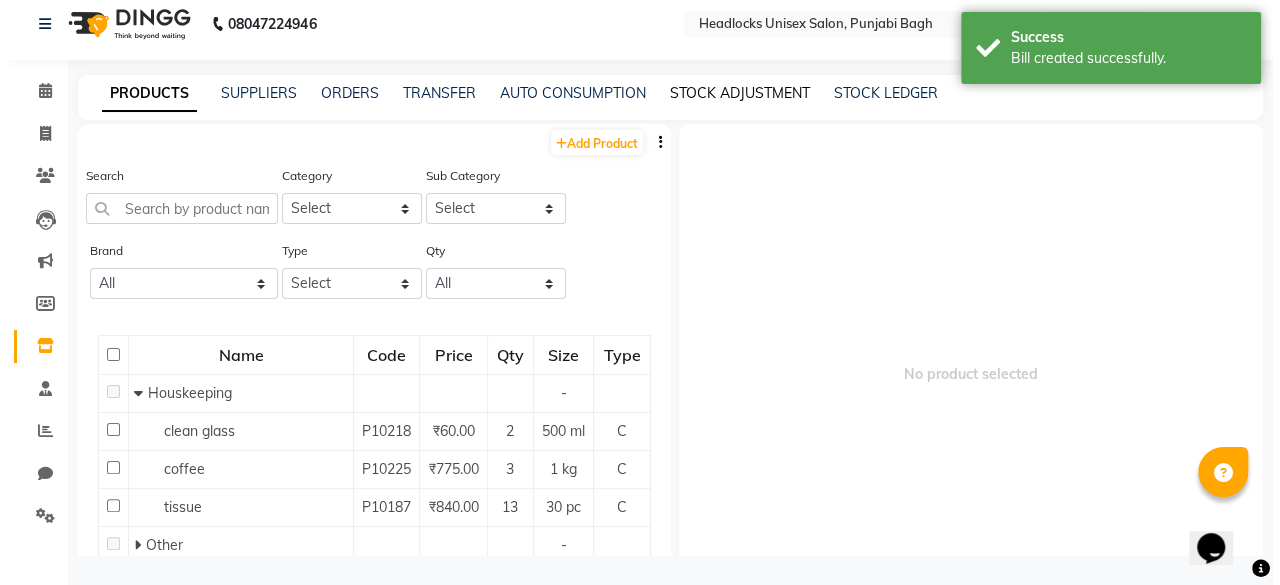 scroll, scrollTop: 0, scrollLeft: 0, axis: both 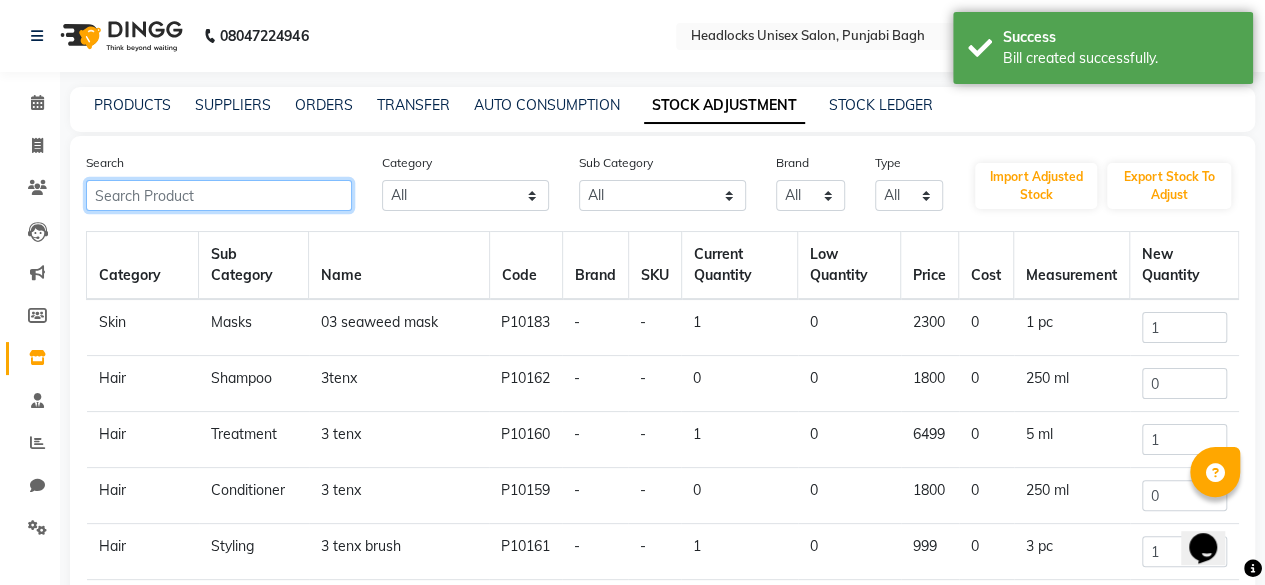 click 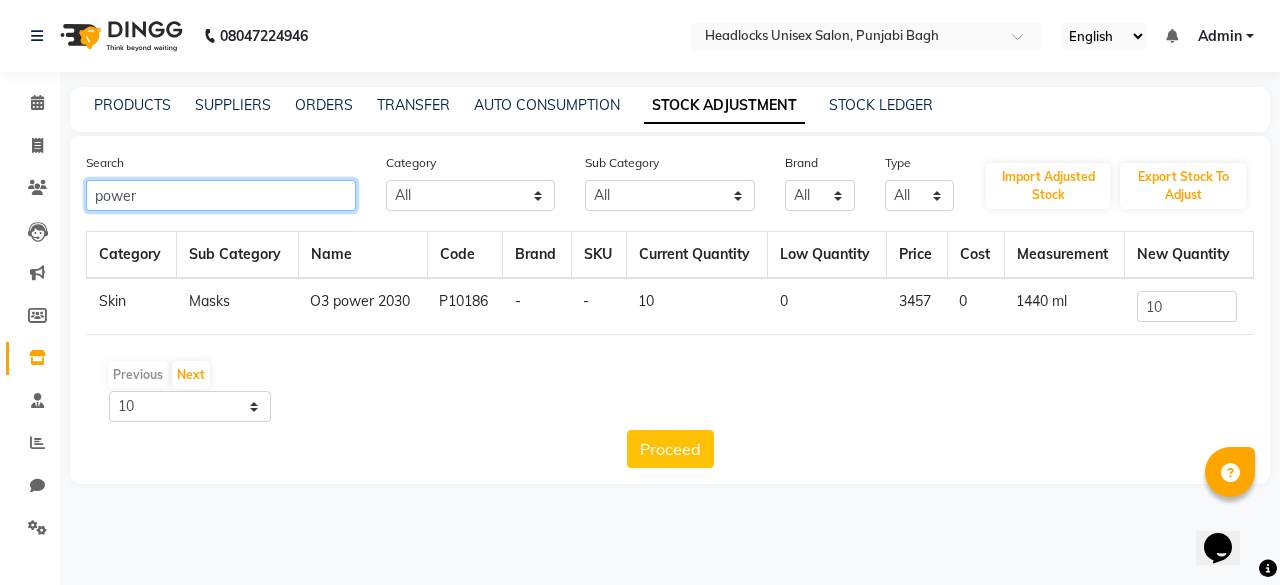 type on "power" 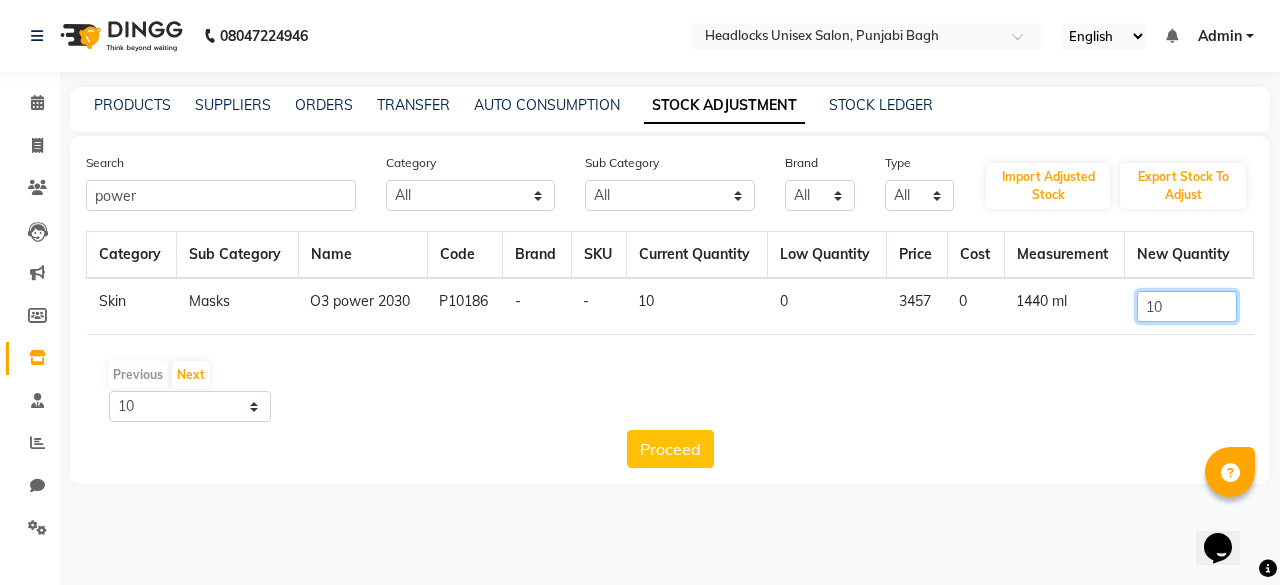 click on "10" 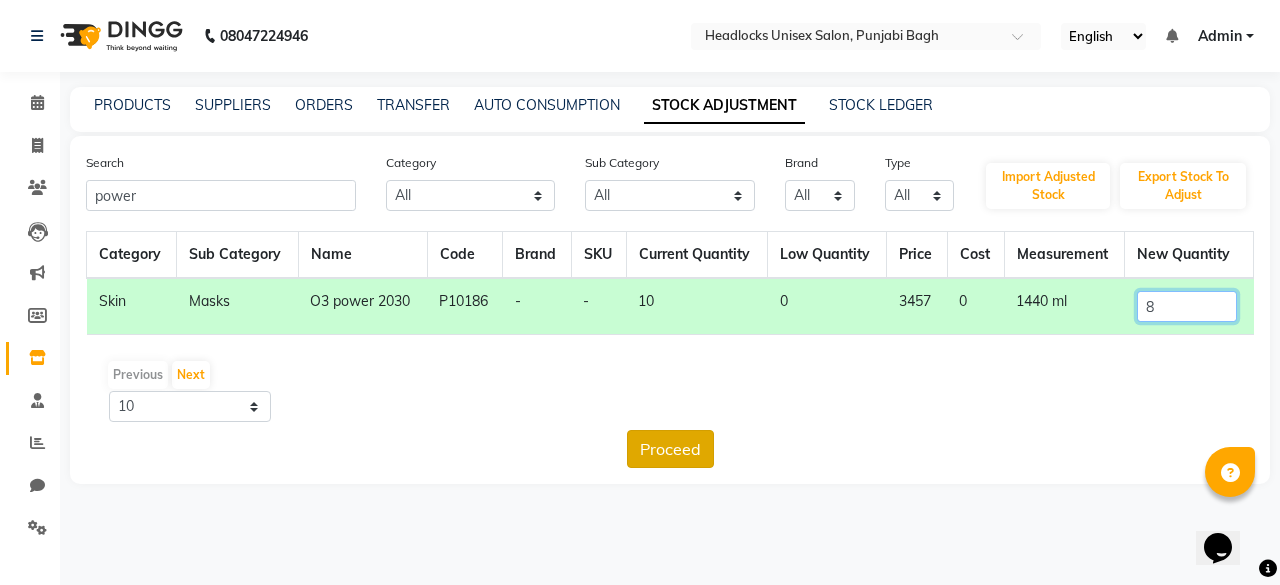 type on "8" 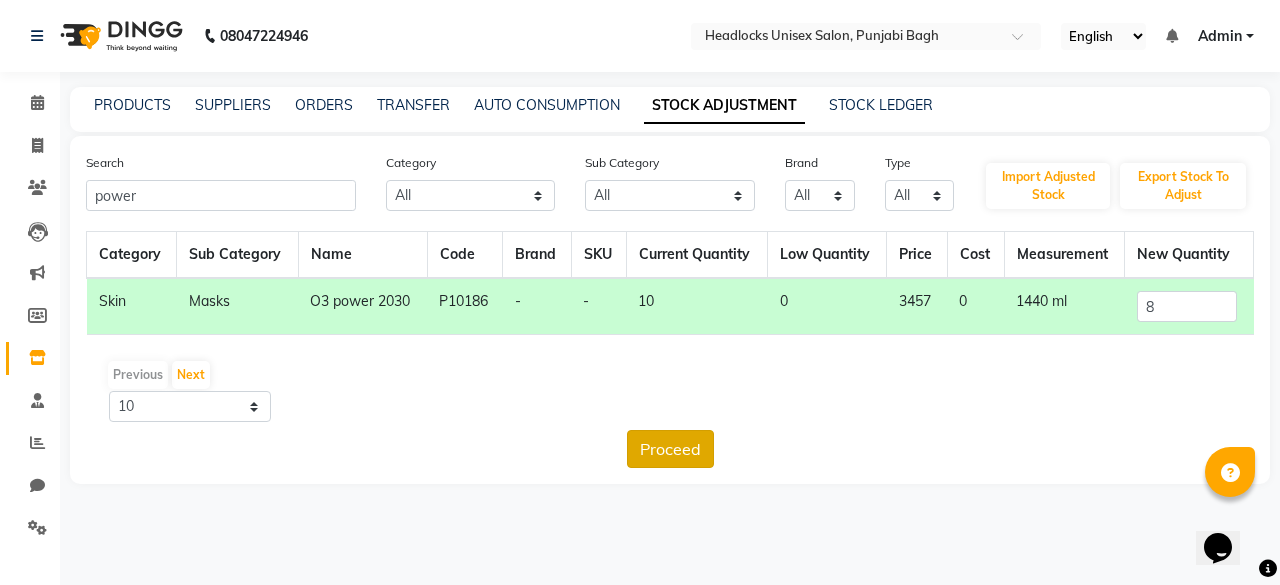 click on "Proceed" 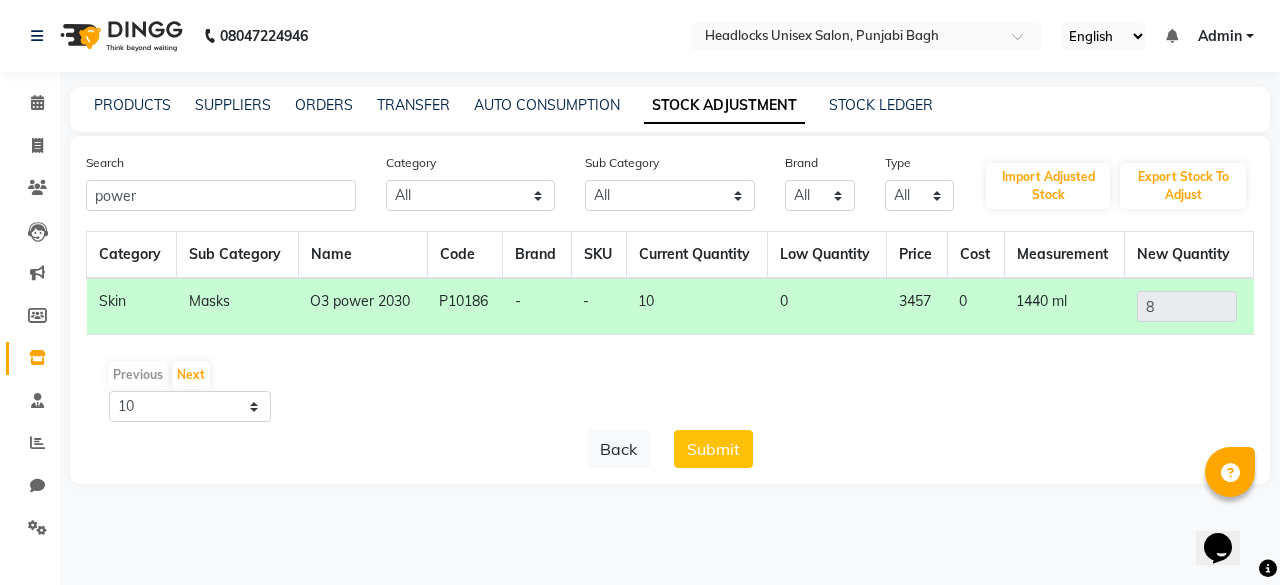 click on "Submit" 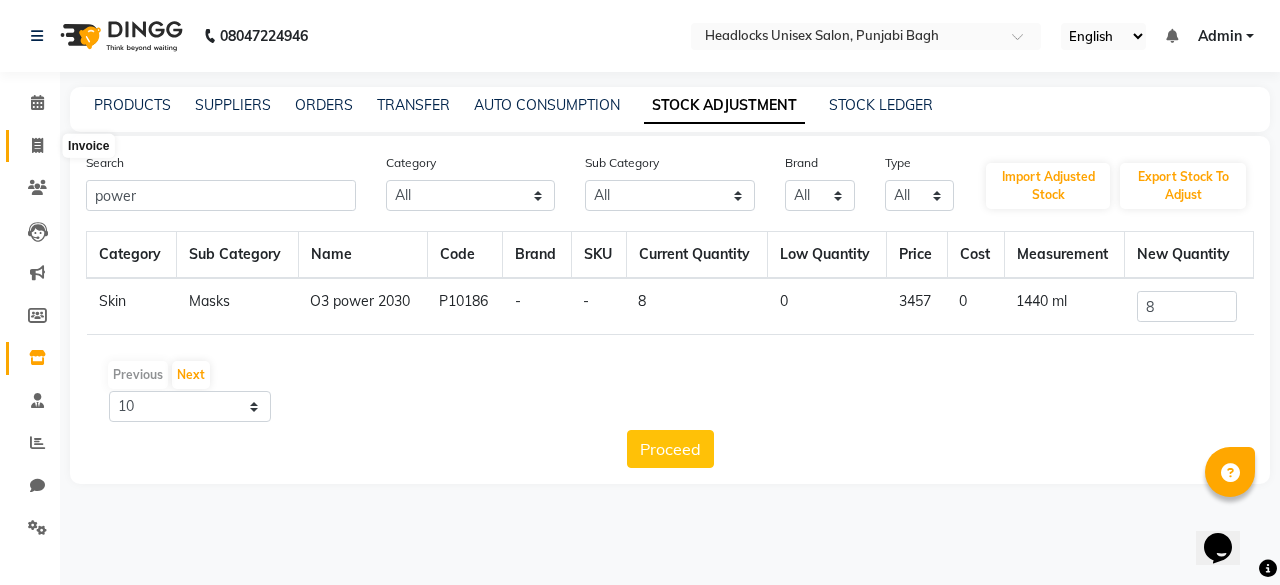 click 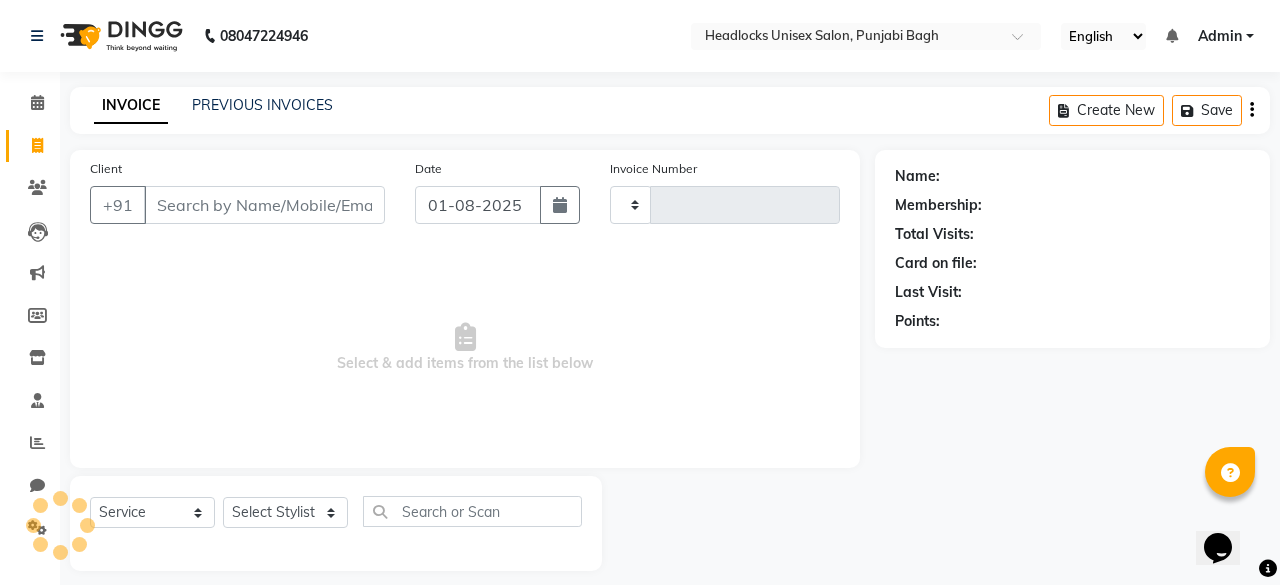 type on "4463" 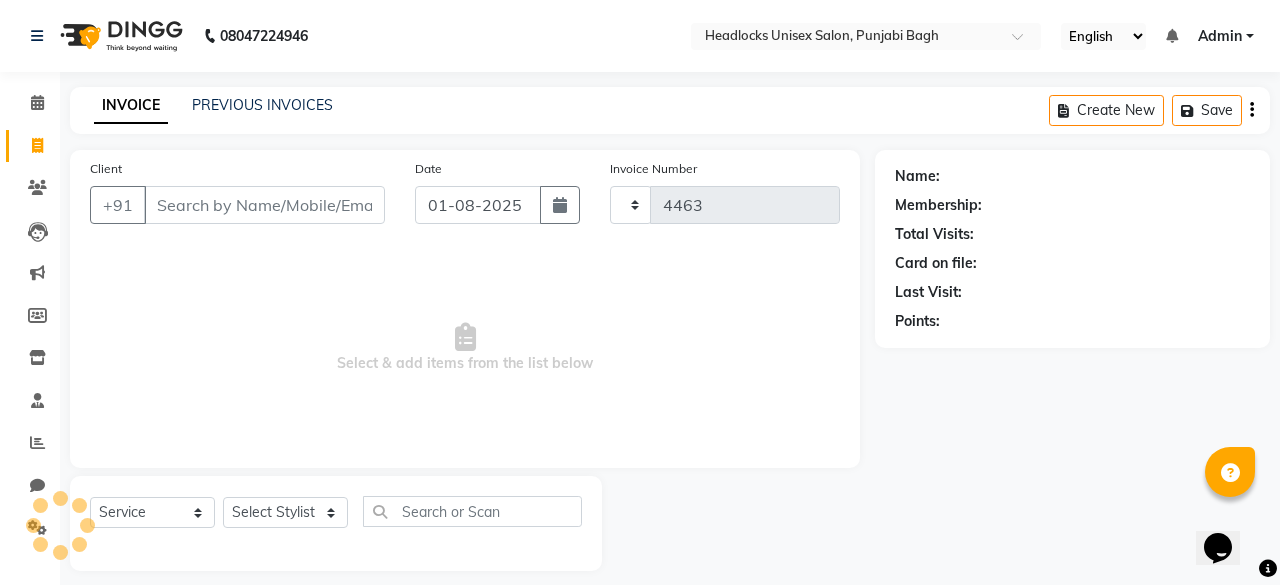 scroll, scrollTop: 15, scrollLeft: 0, axis: vertical 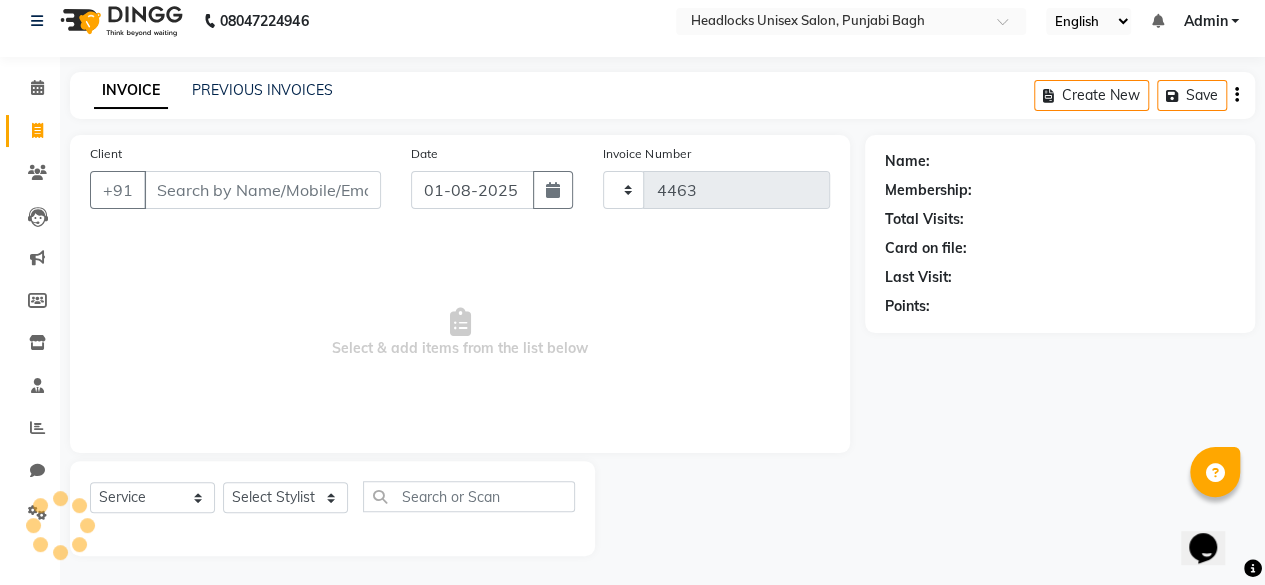 select on "7719" 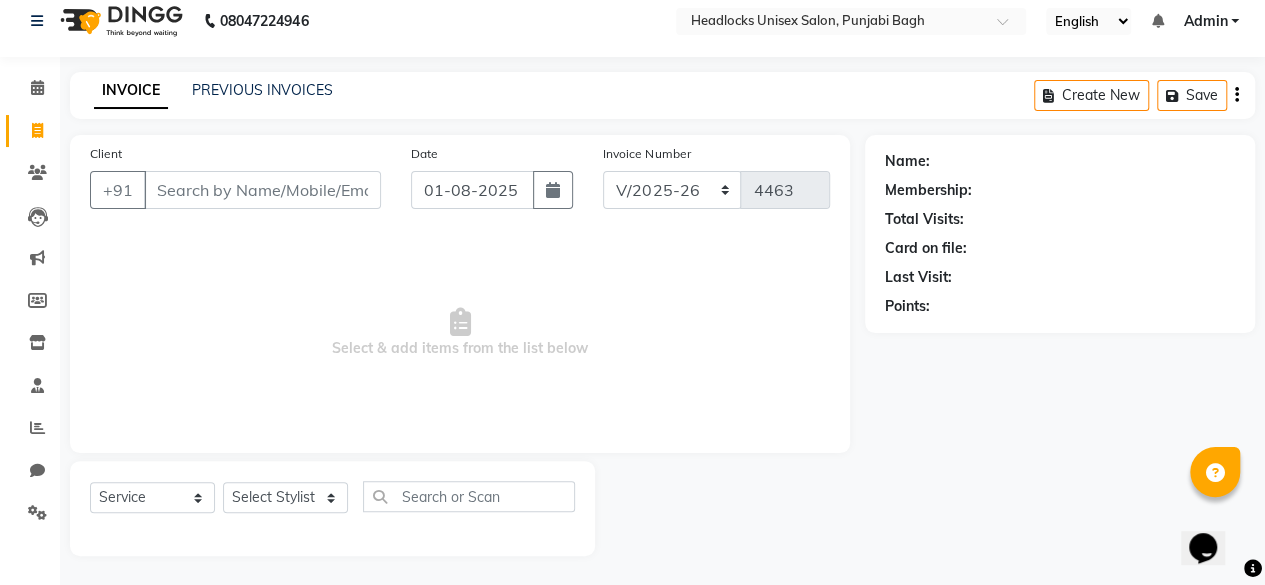 click on "Client" at bounding box center [262, 190] 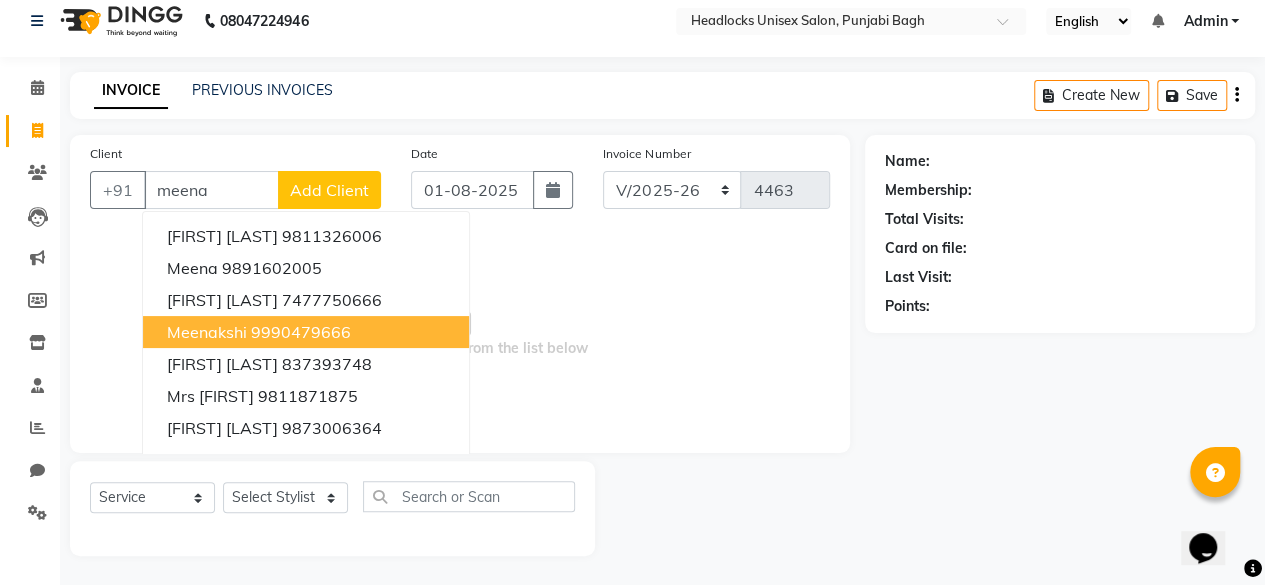 click on "Meenakshi" at bounding box center [207, 332] 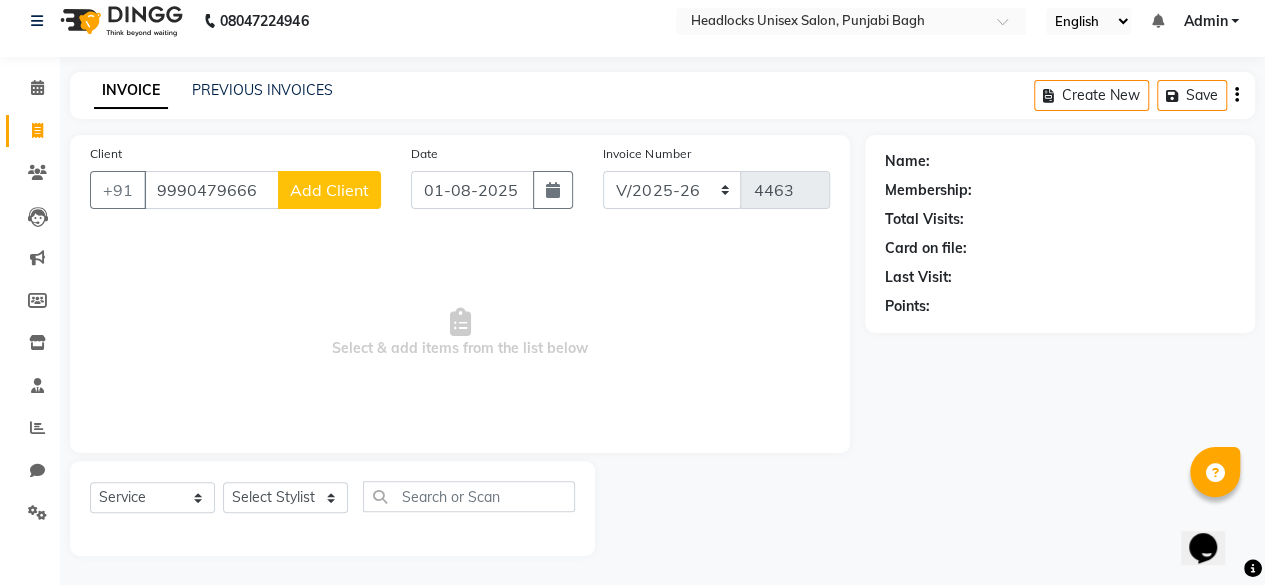 click on "9990479666" at bounding box center (211, 190) 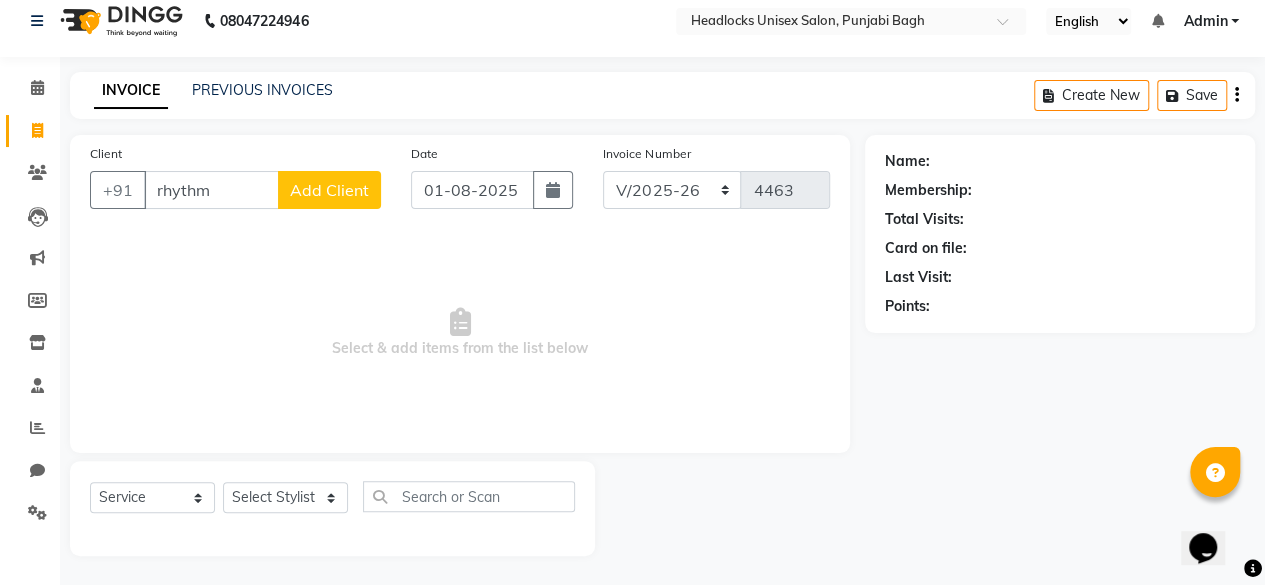 type on "rhythm" 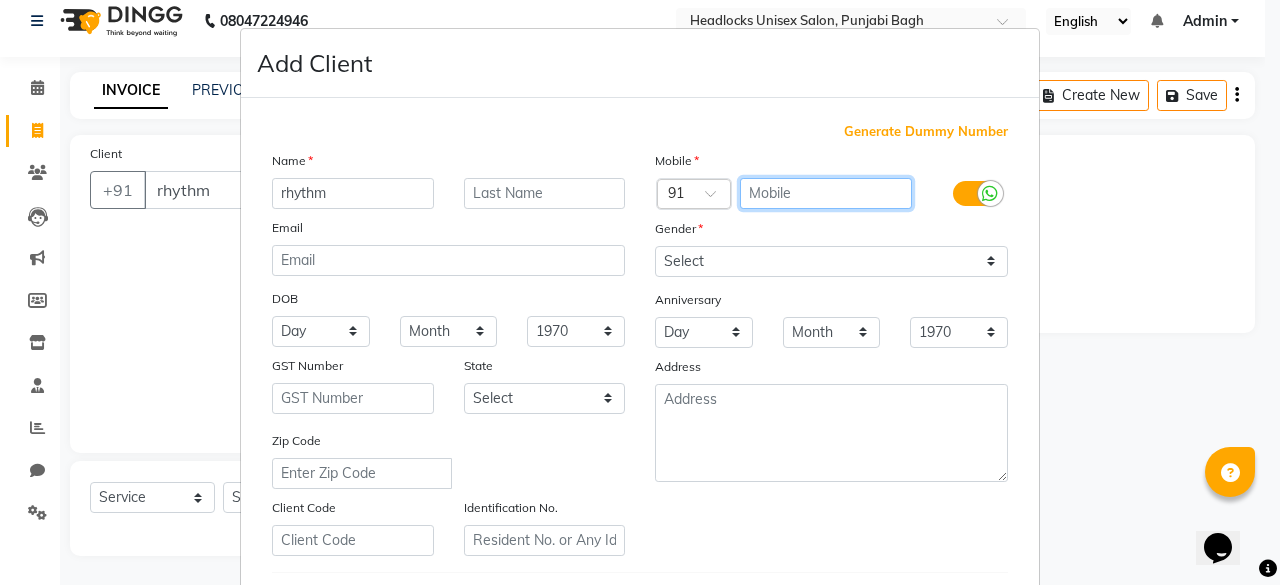 click at bounding box center (826, 193) 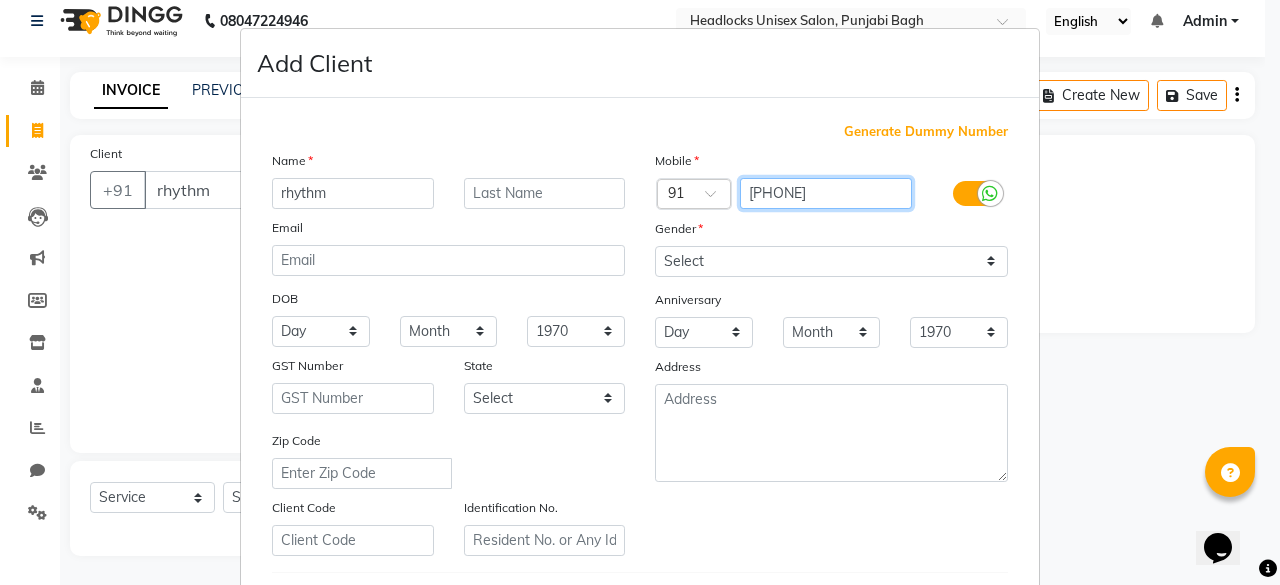 type on "[PHONE]" 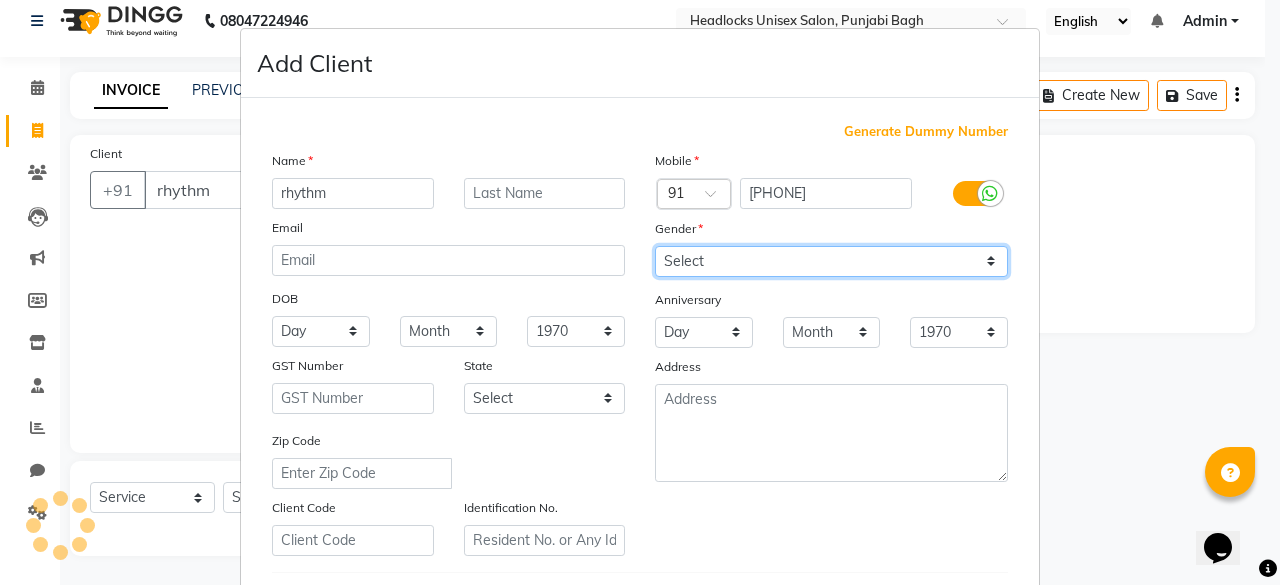 click on "Select Male Female Other Prefer Not To Say" at bounding box center (831, 261) 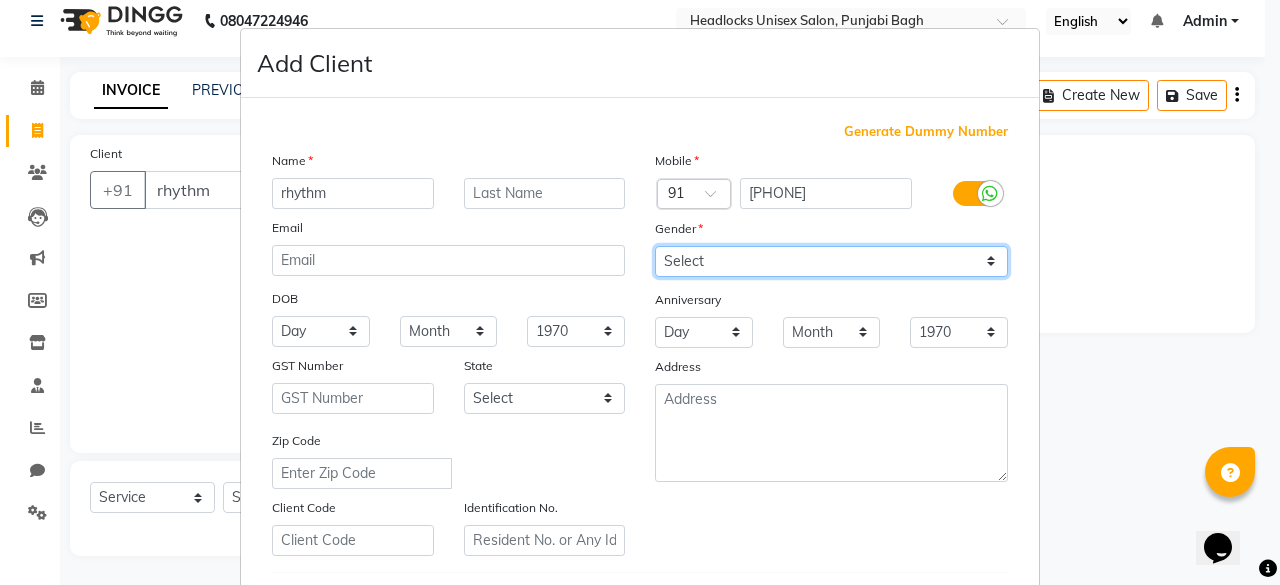 select on "male" 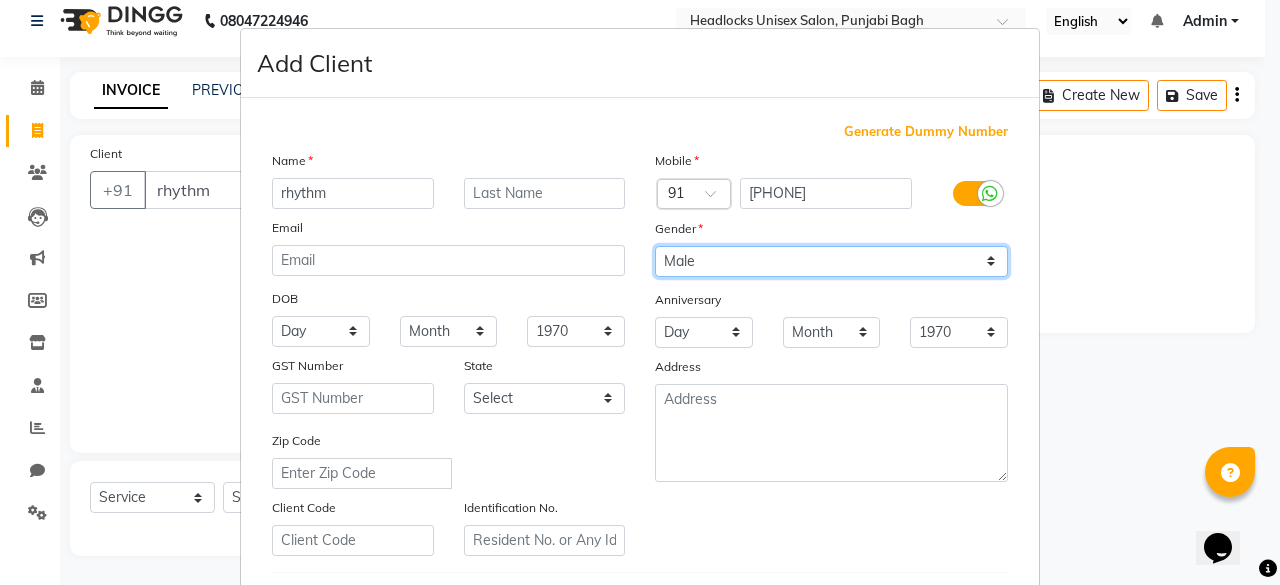 click on "Select Male Female Other Prefer Not To Say" at bounding box center (831, 261) 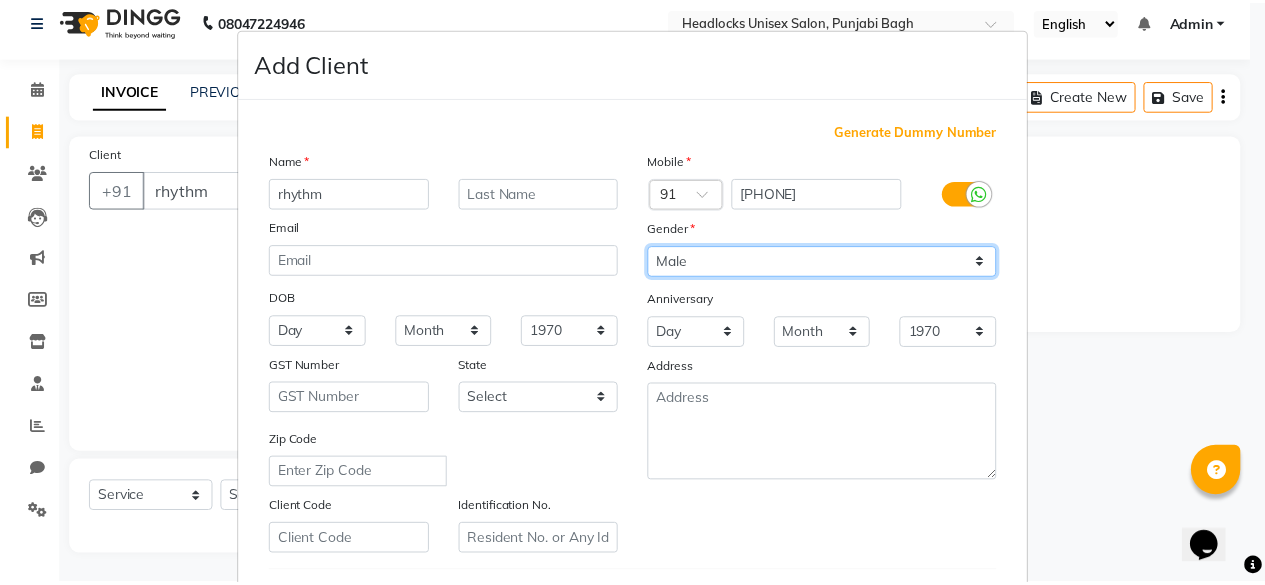 scroll, scrollTop: 334, scrollLeft: 0, axis: vertical 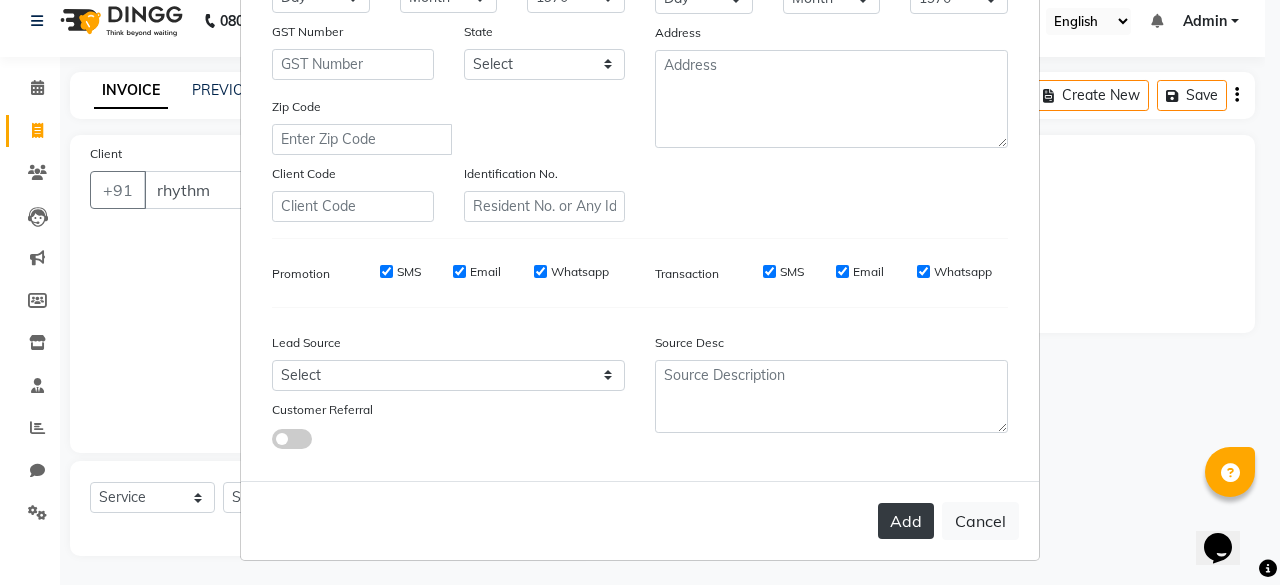 click on "Add" at bounding box center (906, 521) 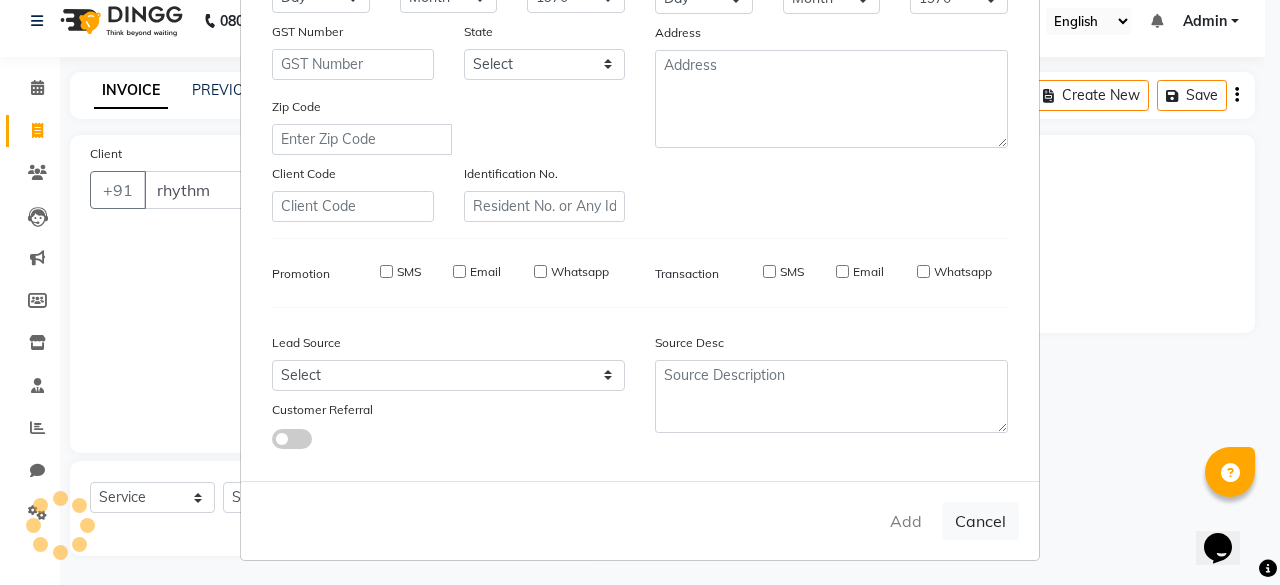 type on "[PHONE]" 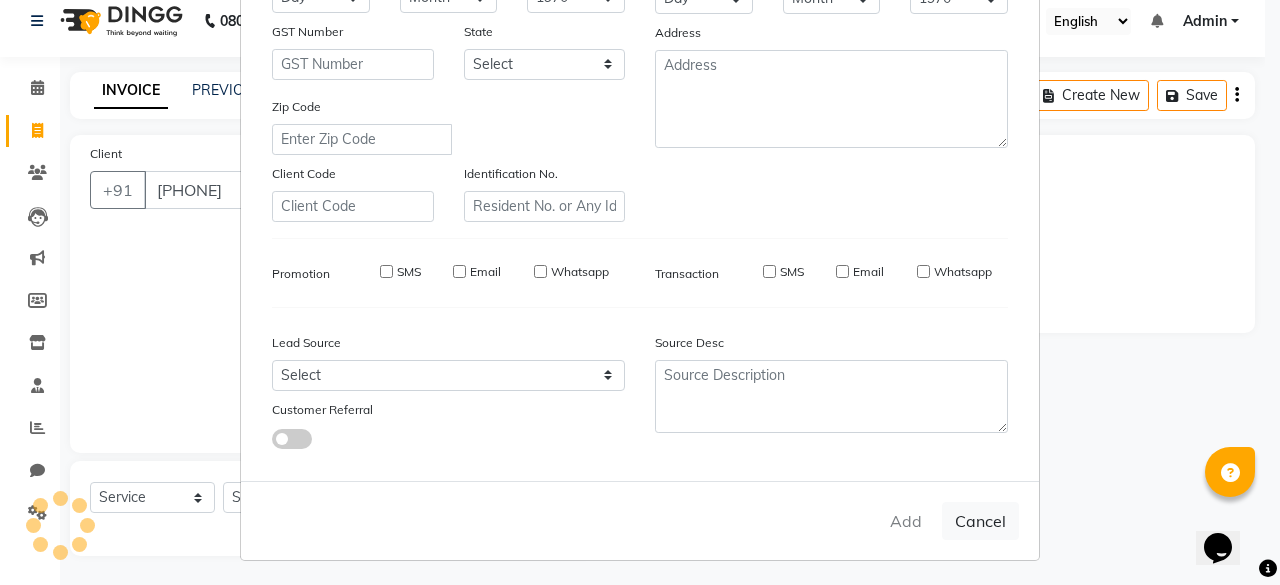 type 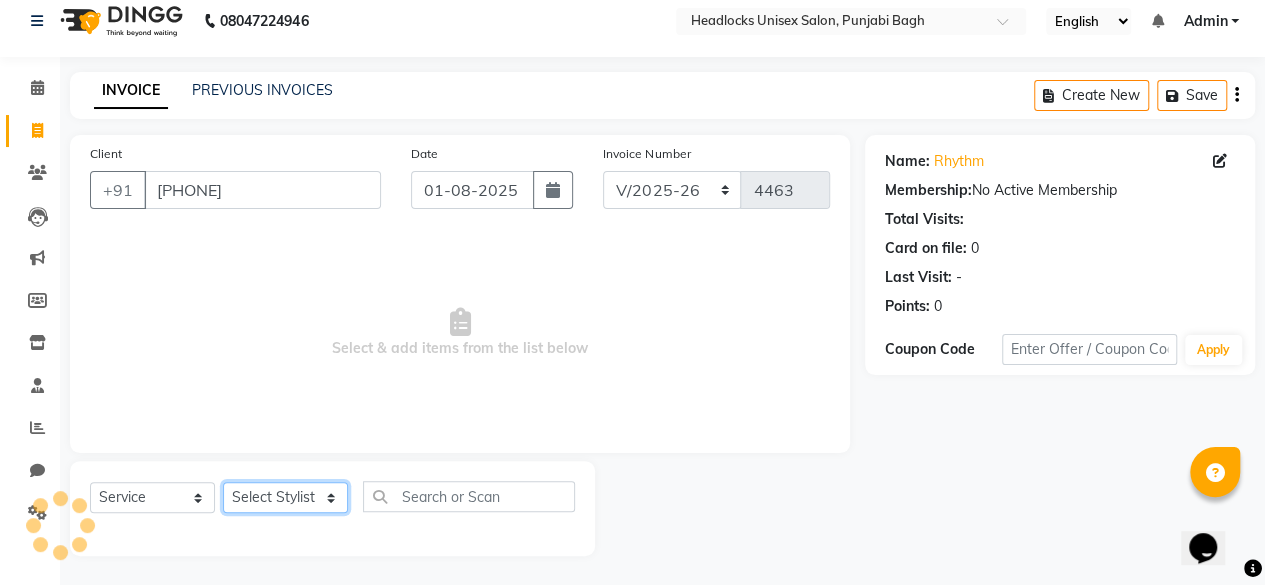 click on "Select Stylist ⁠[FIRST] ⁠[FIRST] [FIRST]  [FIRST] [FIRST]  [FIRST]  [FIRST] [FIRST] [FIRST] [FIRST] [FIRST] [FIRST] [FIRST] [FIRST] [FIRST] ⁠[FIRST] ⁠[FIRST] [FIRST]  [FIRST] [FIRST] [FIRST] [FIRST] [FIRST] [FIRST] [FIRST] [FIRST] [FIRST] [FIRST] [FIRST] [FIRST] ⁠[FIRST] ⁠[FIRST] ⁠[FIRST] ⁠[FIRST] ⁠[FIRST] ⁠[FIRST] ⁠[FIRST]" 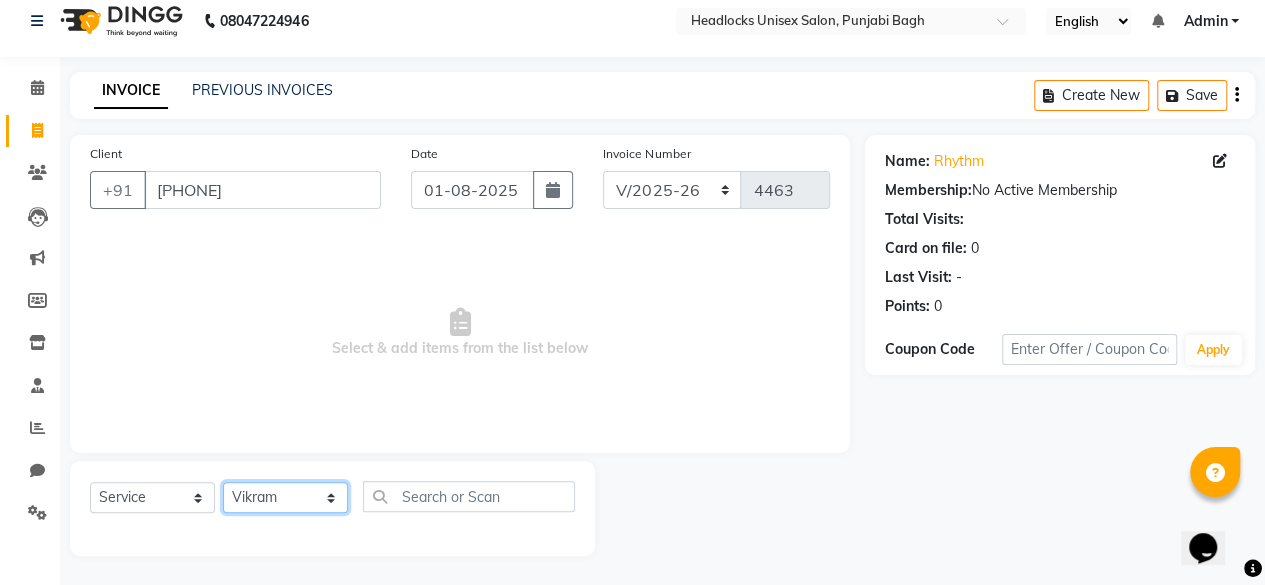 click on "Select Stylist ⁠[FIRST] ⁠[FIRST] [FIRST]  [FIRST] [FIRST]  [FIRST]  [FIRST] [FIRST] [FIRST] [FIRST] [FIRST] [FIRST] [FIRST] [FIRST] [FIRST] ⁠[FIRST] ⁠[FIRST] [FIRST]  [FIRST] [FIRST] [FIRST] [FIRST] [FIRST] [FIRST] [FIRST] [FIRST] [FIRST] [FIRST] [FIRST] [FIRST] ⁠[FIRST] ⁠[FIRST] ⁠[FIRST] ⁠[FIRST] ⁠[FIRST] ⁠[FIRST] ⁠[FIRST]" 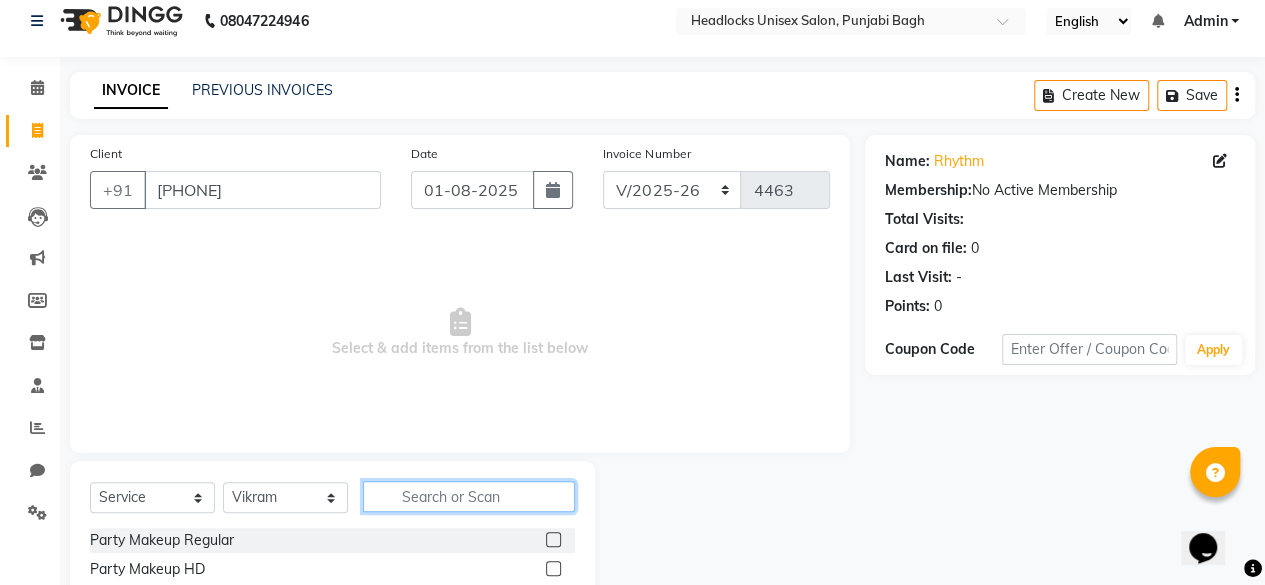 click 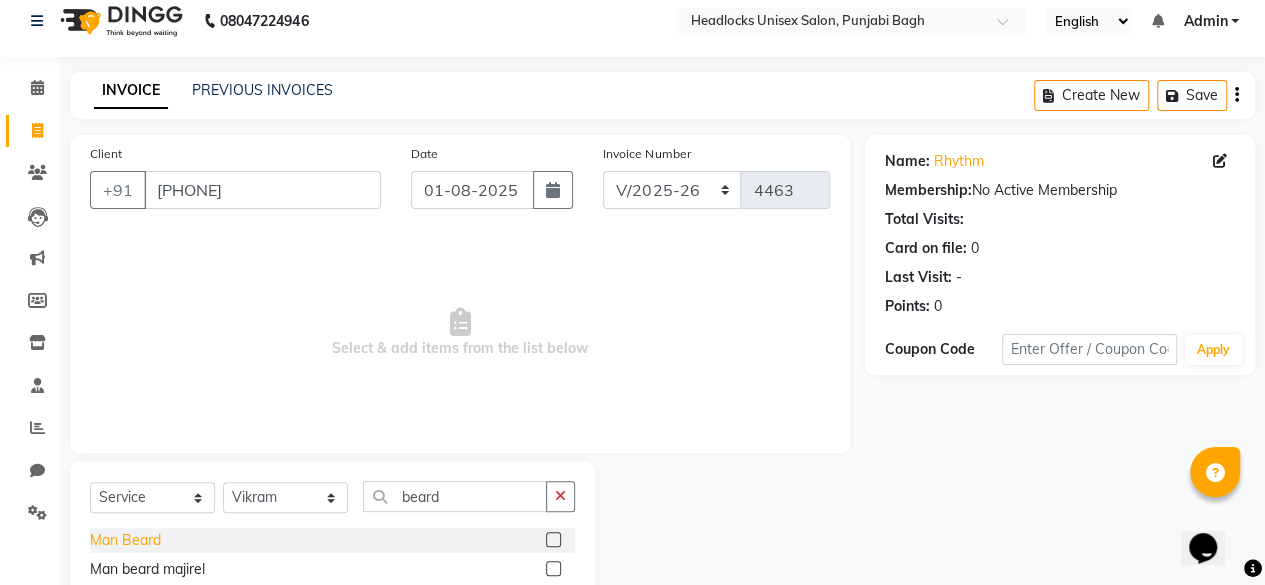 click on "Man Beard" 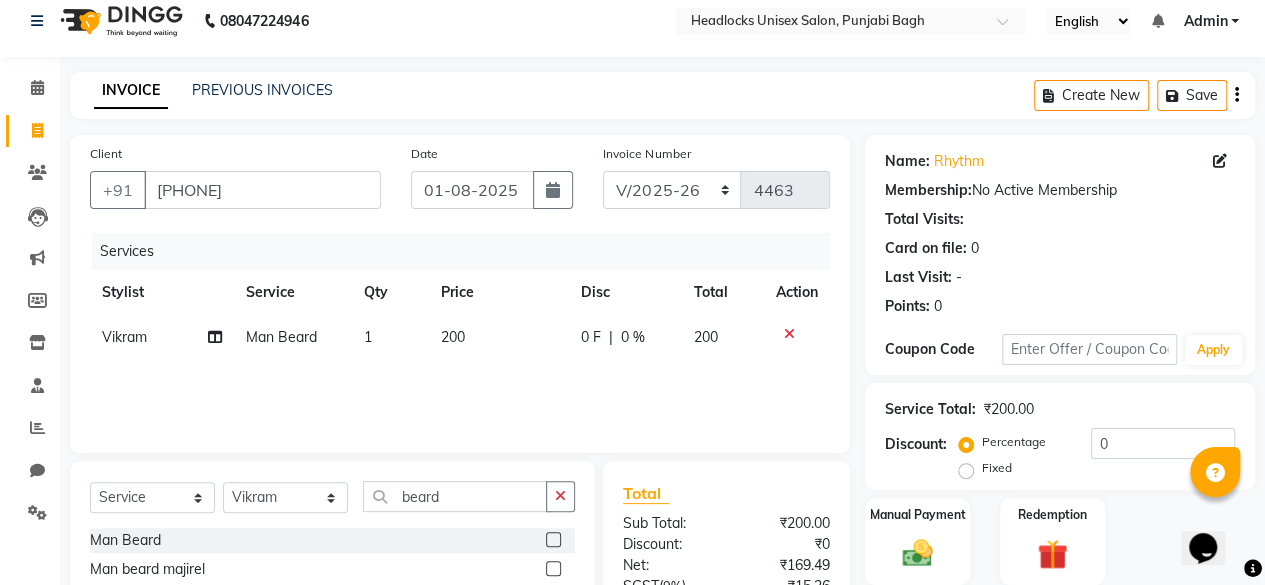 scroll, scrollTop: 213, scrollLeft: 0, axis: vertical 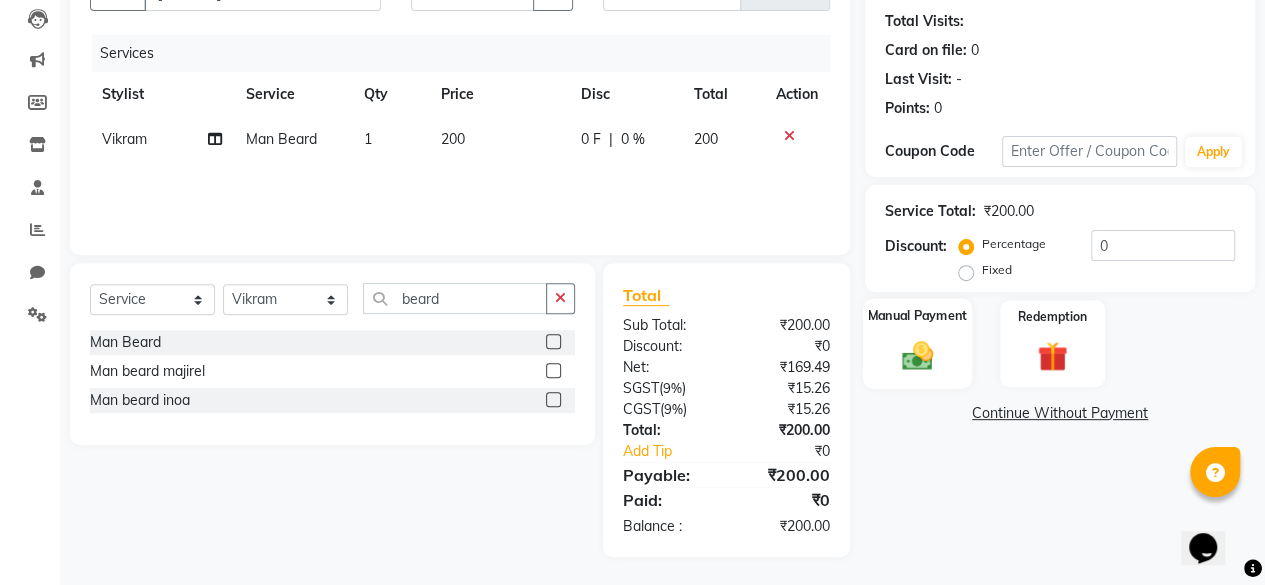 click 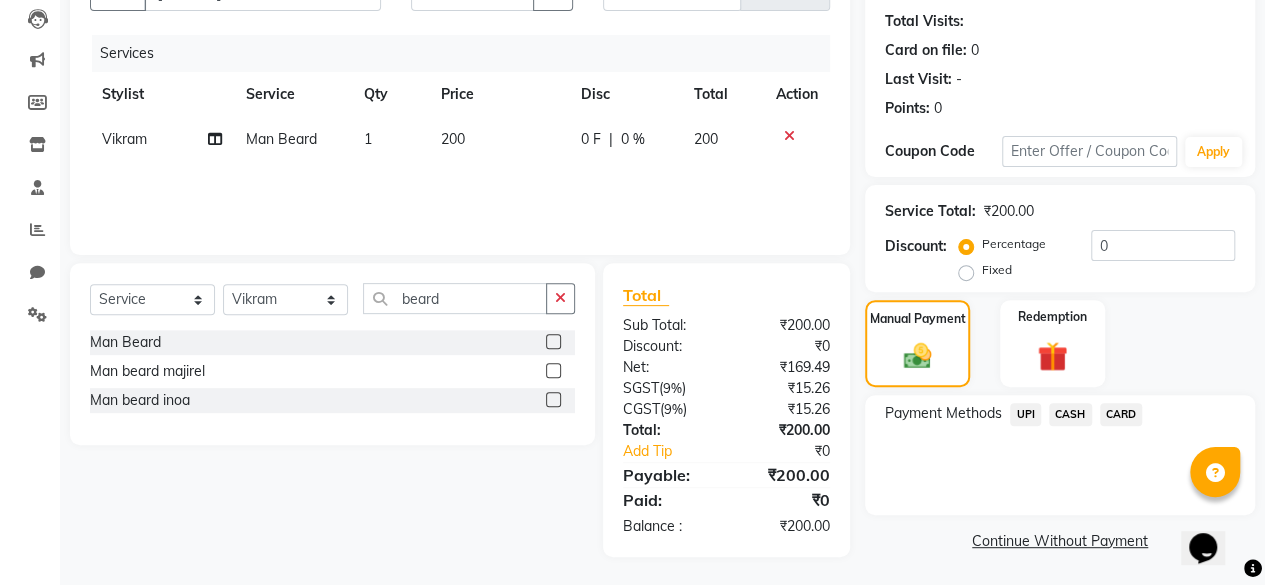 click on "CASH" 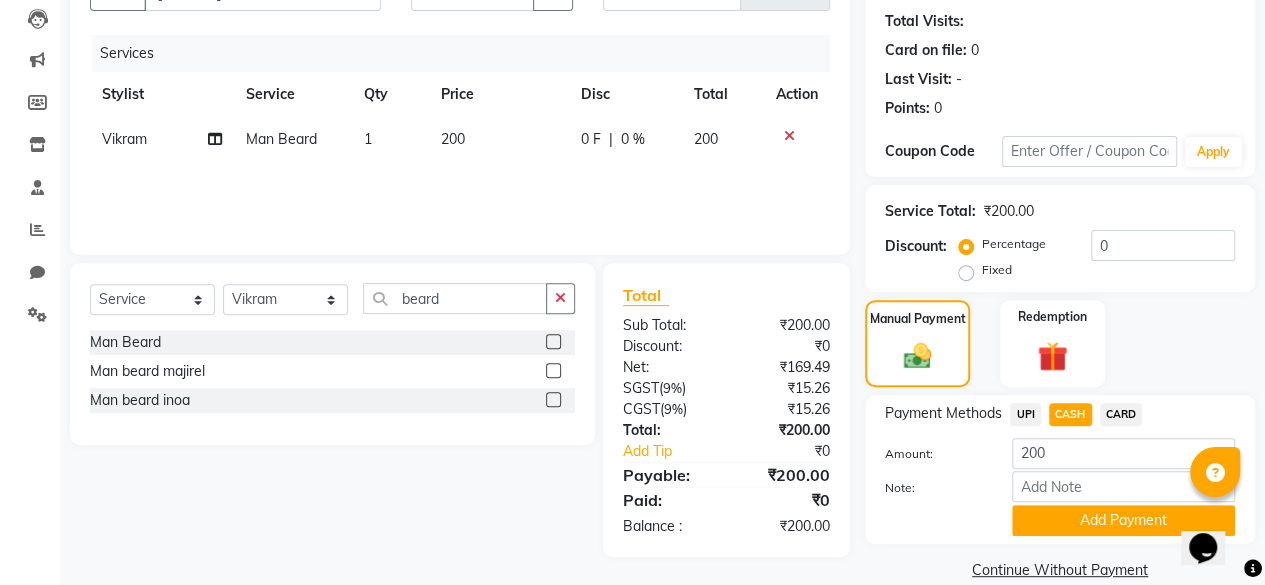 scroll, scrollTop: 242, scrollLeft: 0, axis: vertical 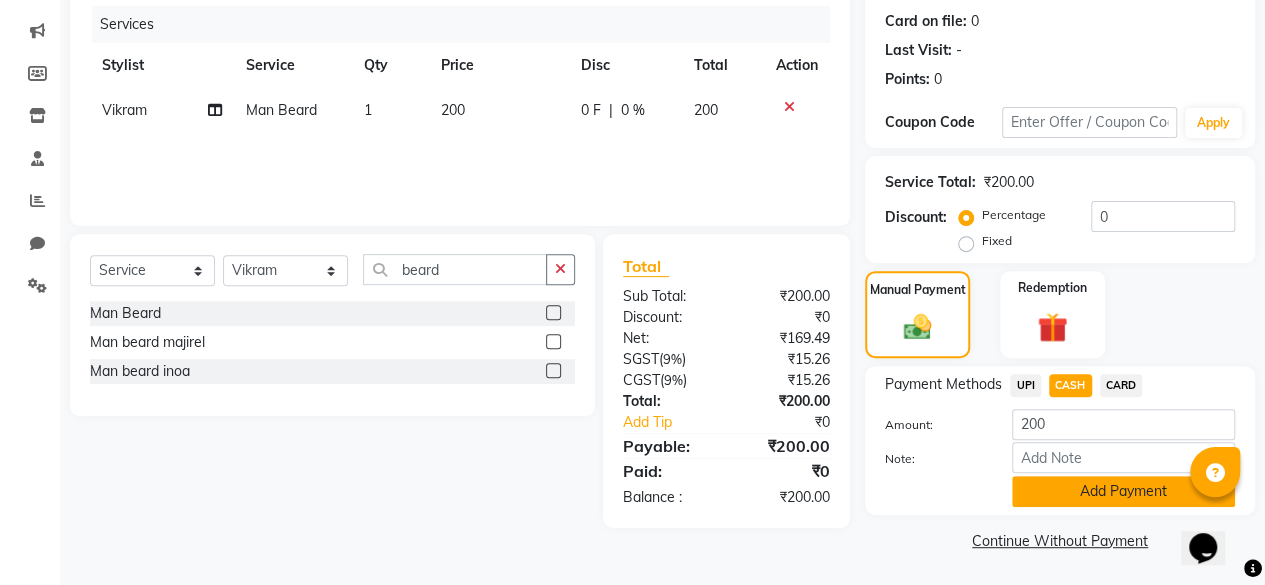 click on "Add Payment" 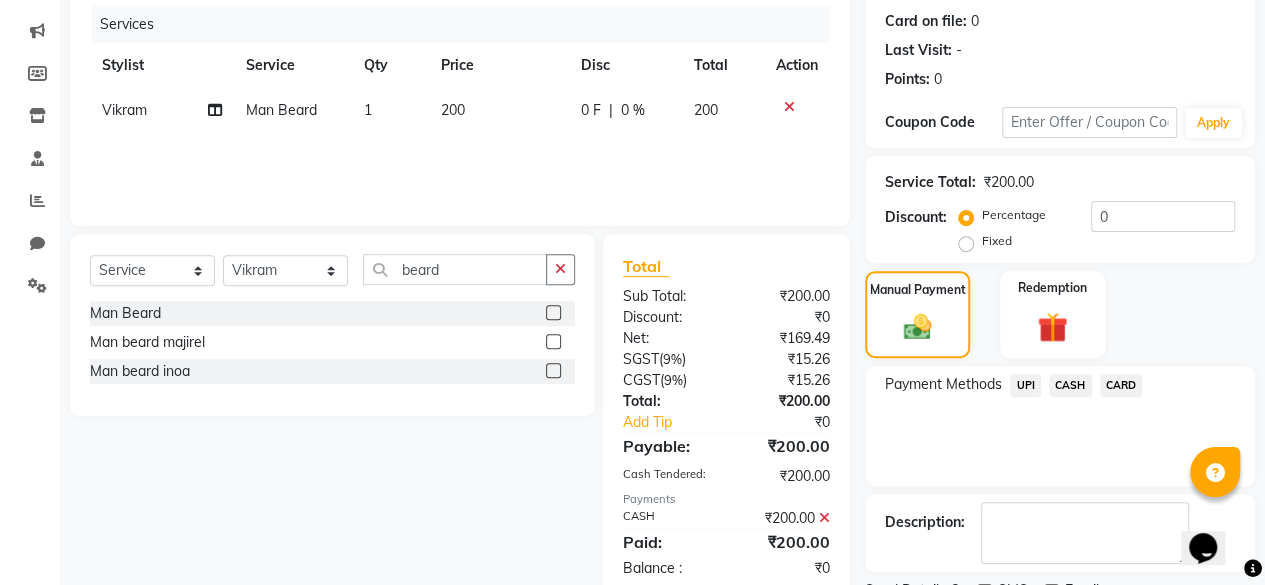 scroll, scrollTop: 324, scrollLeft: 0, axis: vertical 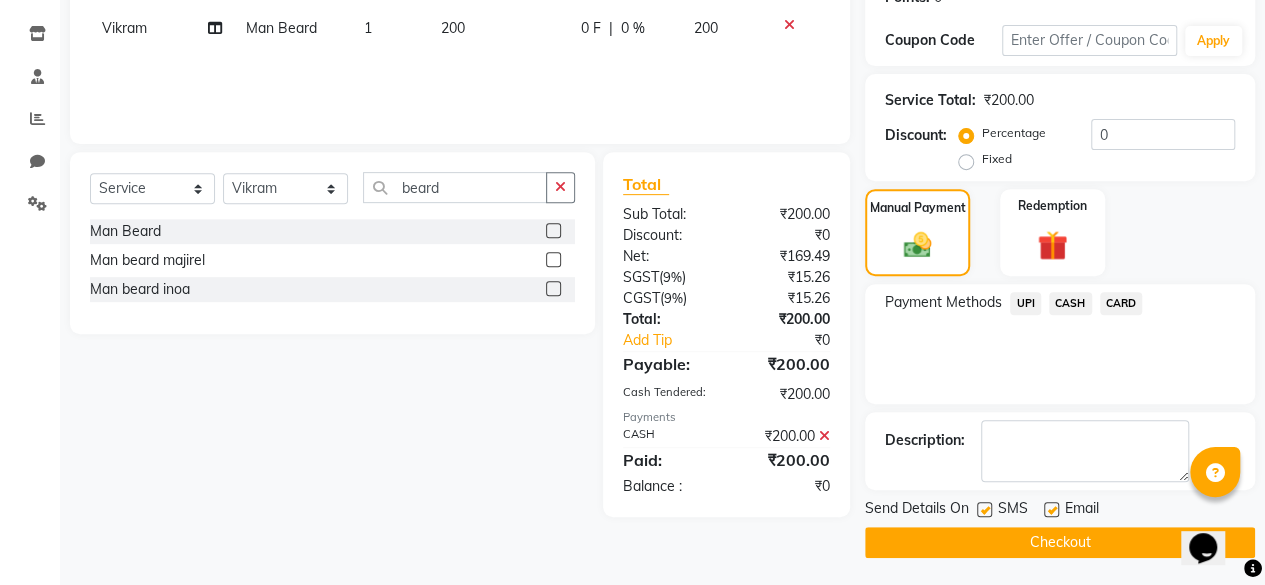 click 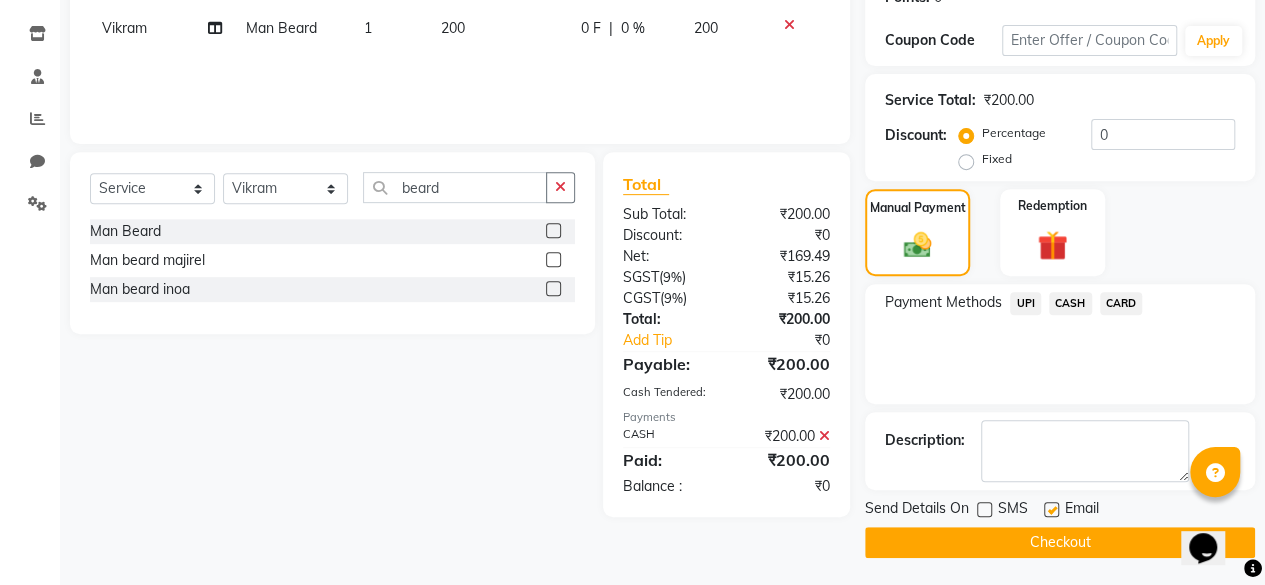 click on "Checkout" 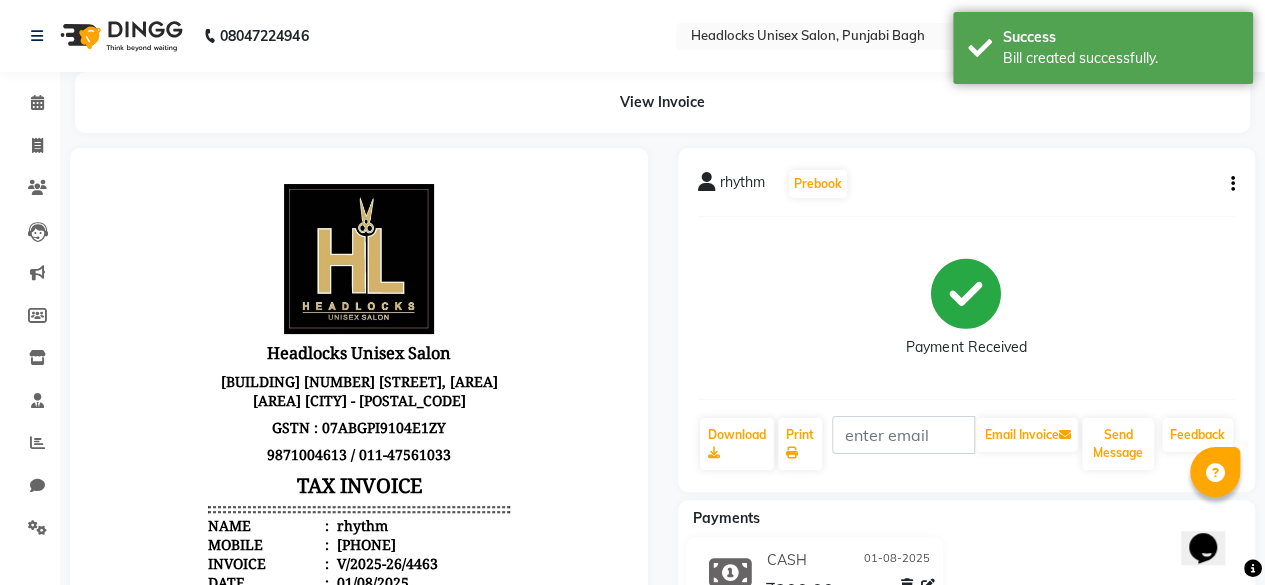 scroll, scrollTop: 0, scrollLeft: 0, axis: both 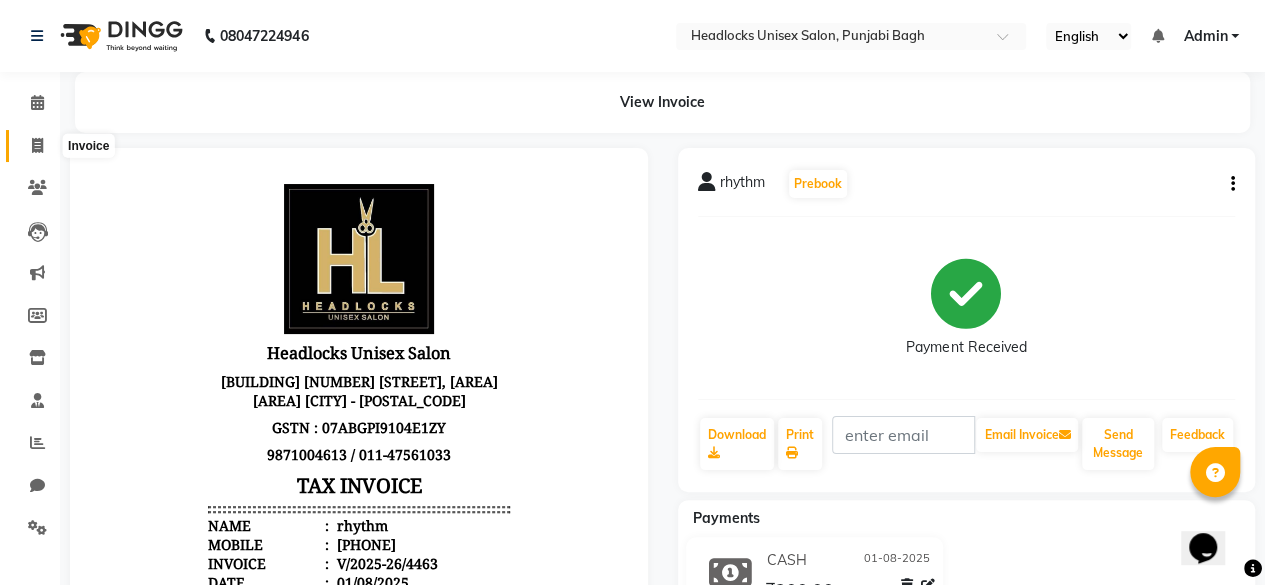 click 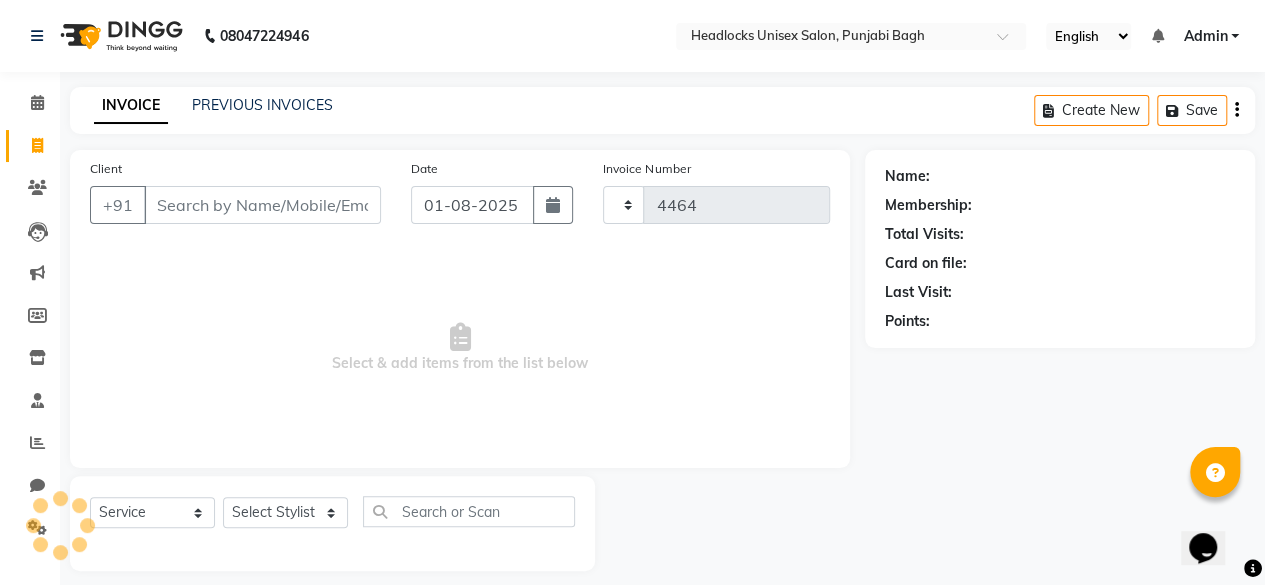 scroll, scrollTop: 15, scrollLeft: 0, axis: vertical 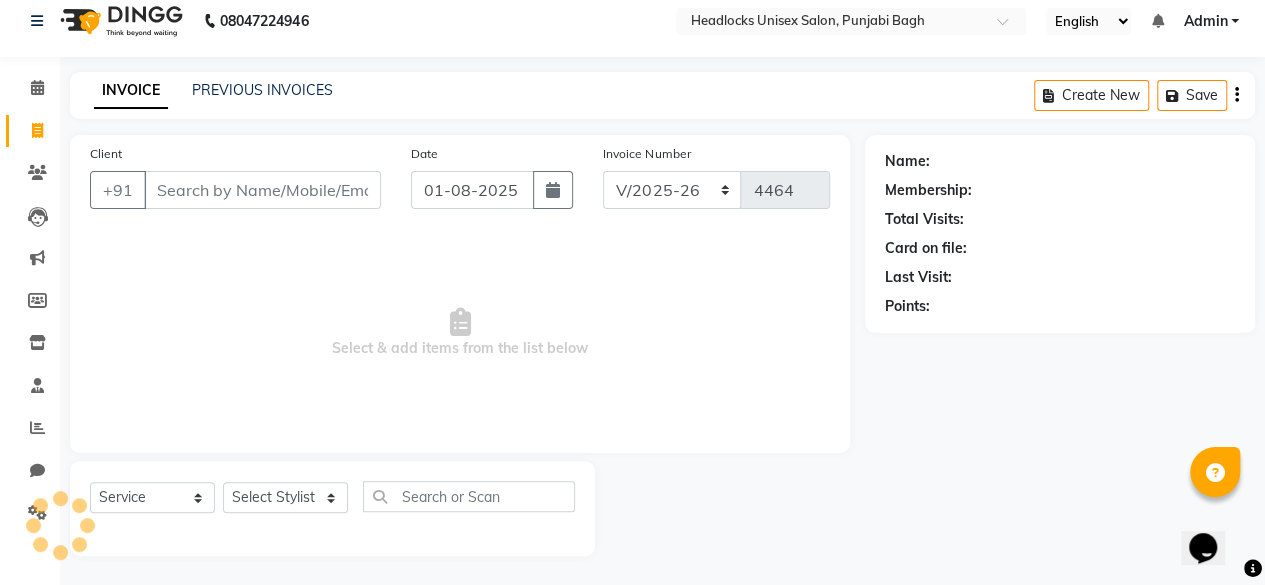 click on "Client" at bounding box center (262, 190) 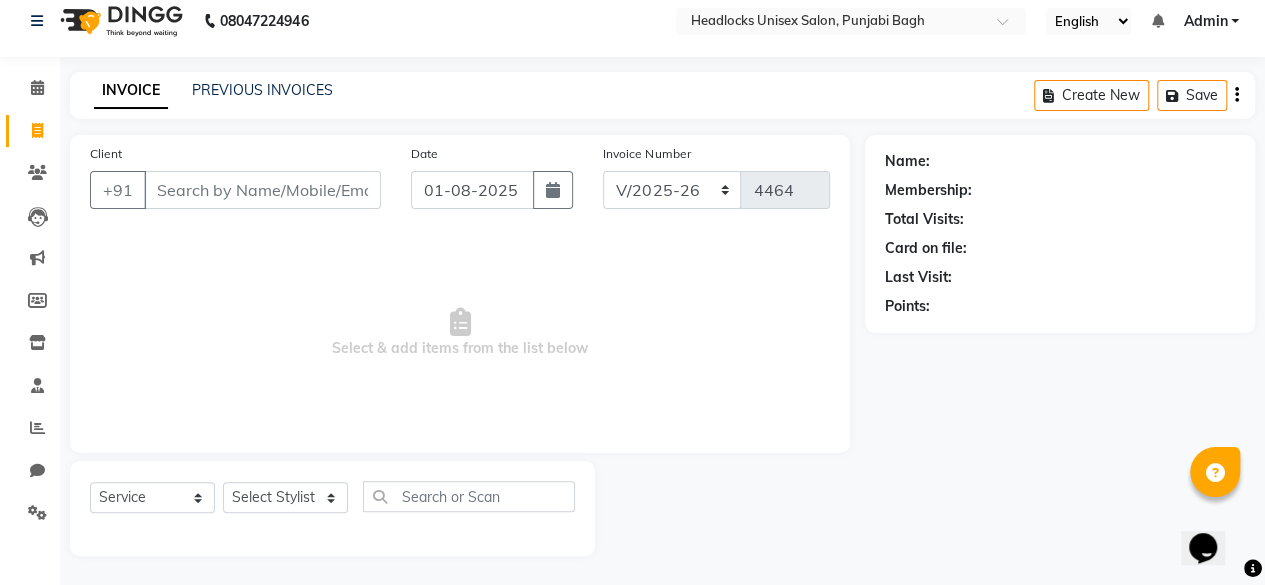 click on "Client" at bounding box center (262, 190) 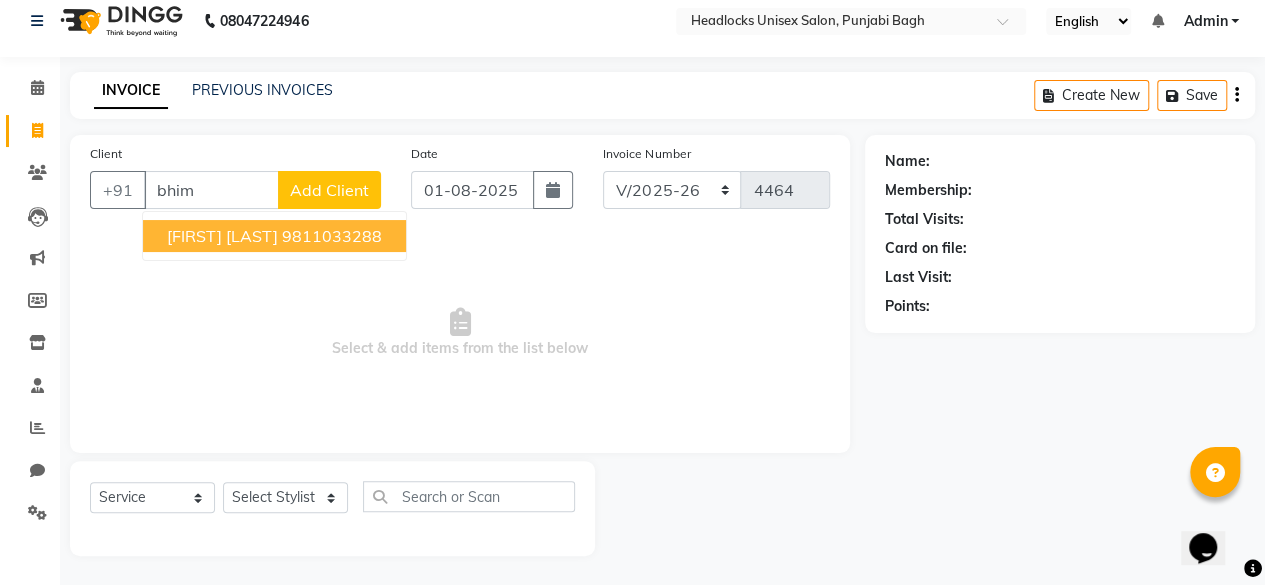 click on "9811033288" at bounding box center [332, 236] 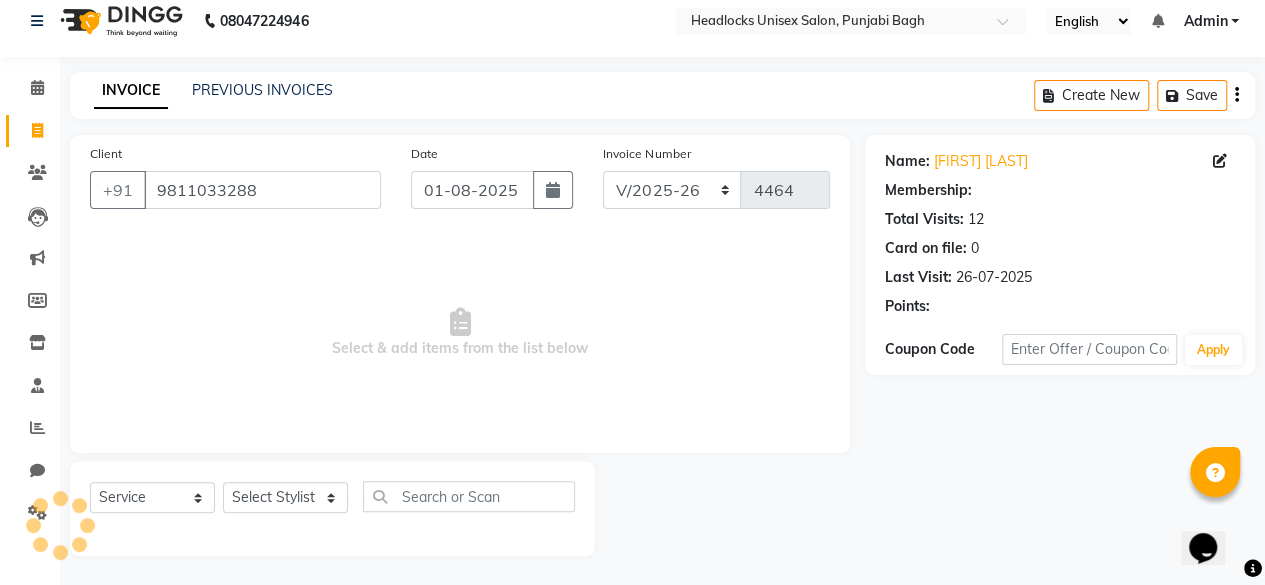 click on "Select  Service  Product  Membership  Package VoucherPrepaid Gift Card  Select Stylist ⁠[FIRST] ⁠[FIRST] [FIRST]  [FIRST] [FIRST]  [FIRST]  [FIRST] [FIRST] [FIRST] [FIRST] [FIRST] [FIRST] [FIRST] [FIRST] [FIRST] ⁠[FIRST] ⁠[FIRST] [FIRST]  [FIRST] [FIRST] [FIRST] [FIRST] [FIRST] [FIRST] [FIRST] [FIRST] [FIRST] [FIRST] [FIRST] [FIRST] ⁠[FIRST] ⁠[FIRST] ⁠[FIRST] ⁠[FIRST] ⁠[FIRST] ⁠[FIRST] ⁠[FIRST]" 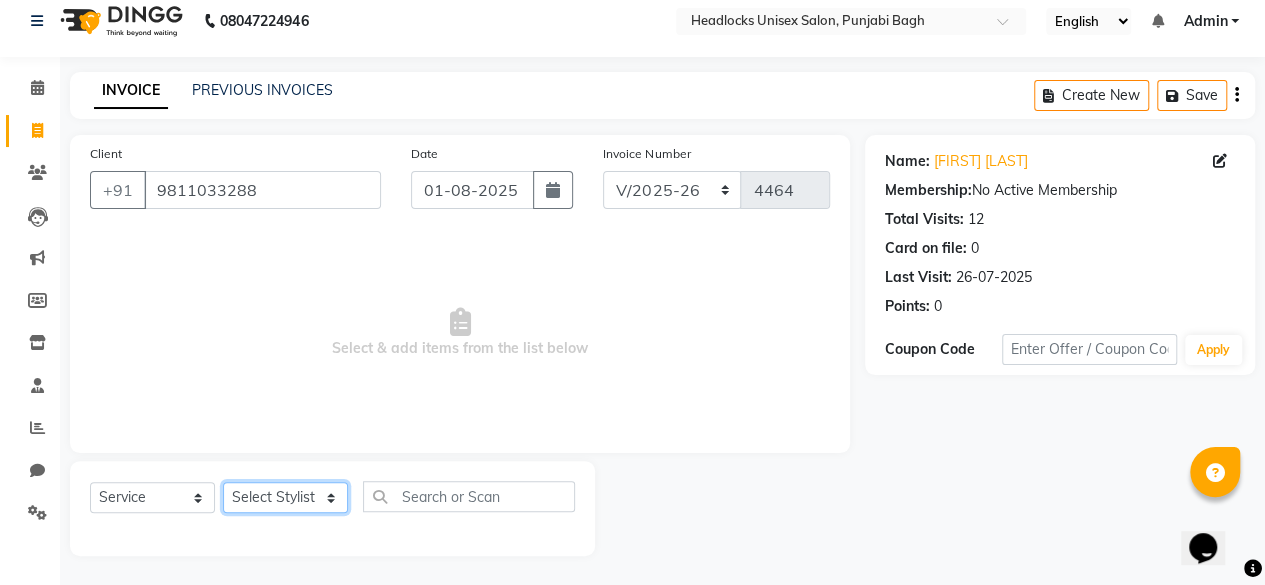 click on "Select Stylist ⁠[FIRST] ⁠[FIRST] [FIRST]  [FIRST] [FIRST]  [FIRST]  [FIRST] [FIRST] [FIRST] [FIRST] [FIRST] [FIRST] [FIRST] [FIRST] [FIRST] ⁠[FIRST] ⁠[FIRST] [FIRST]  [FIRST] [FIRST] [FIRST] [FIRST] [FIRST] [FIRST] [FIRST] [FIRST] [FIRST] [FIRST] [FIRST] [FIRST] ⁠[FIRST] ⁠[FIRST] ⁠[FIRST] ⁠[FIRST] ⁠[FIRST] ⁠[FIRST] ⁠[FIRST]" 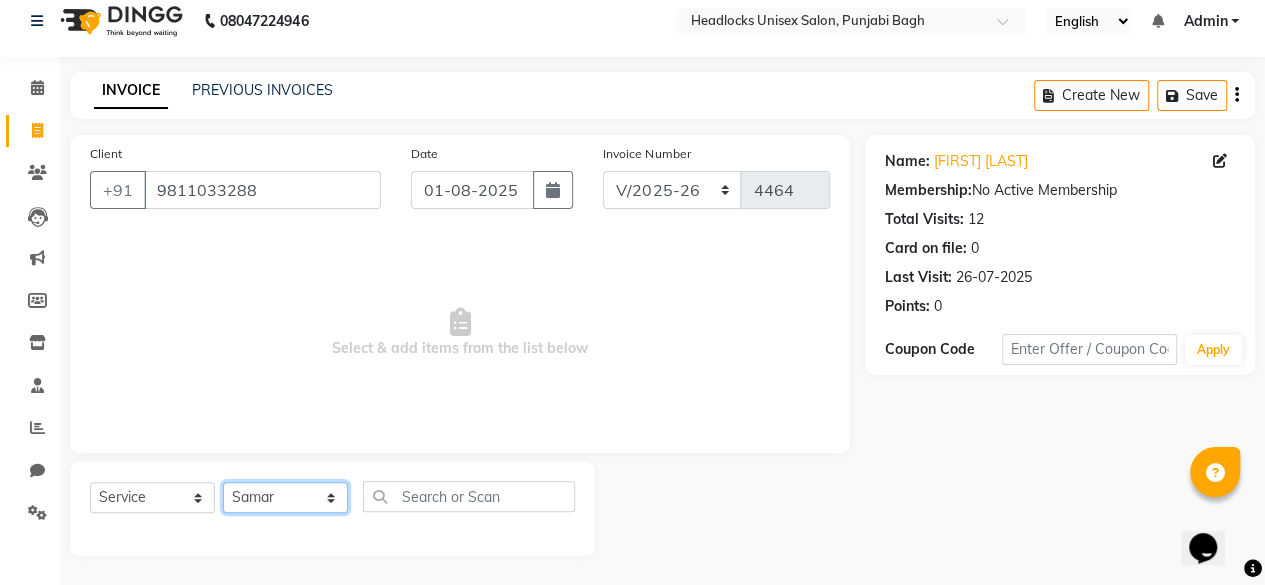 click on "Select Stylist ⁠[FIRST] ⁠[FIRST] [FIRST]  [FIRST] [FIRST]  [FIRST]  [FIRST] [FIRST] [FIRST] [FIRST] [FIRST] [FIRST] [FIRST] [FIRST] [FIRST] ⁠[FIRST] ⁠[FIRST] [FIRST]  [FIRST] [FIRST] [FIRST] [FIRST] [FIRST] [FIRST] [FIRST] [FIRST] [FIRST] [FIRST] [FIRST] [FIRST] ⁠[FIRST] ⁠[FIRST] ⁠[FIRST] ⁠[FIRST] ⁠[FIRST] ⁠[FIRST] ⁠[FIRST]" 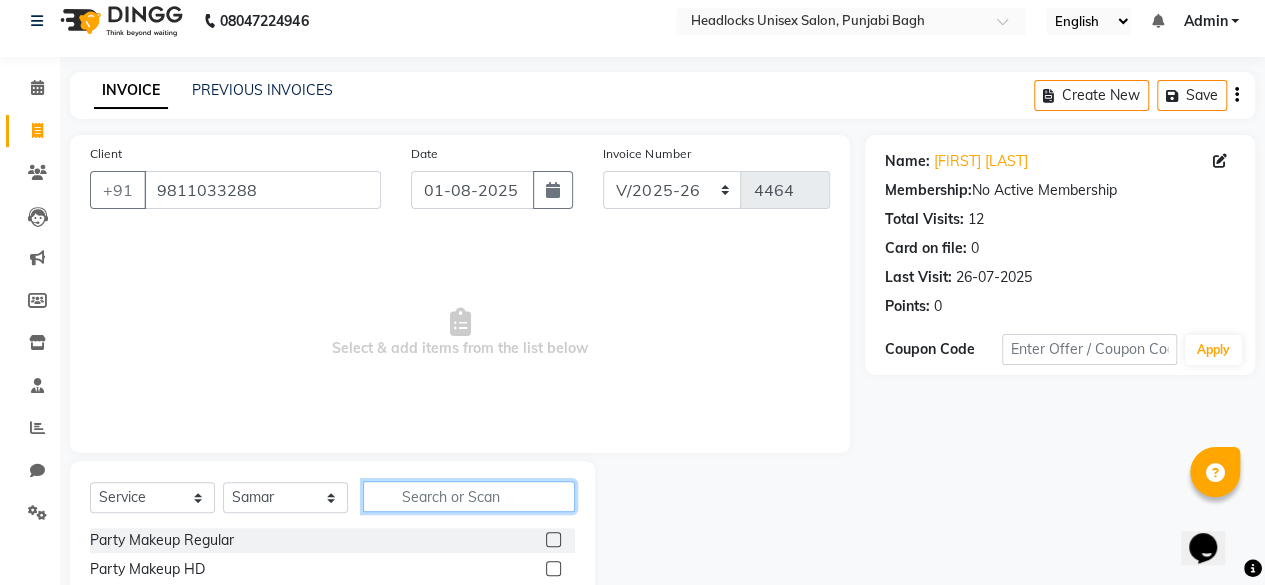 click 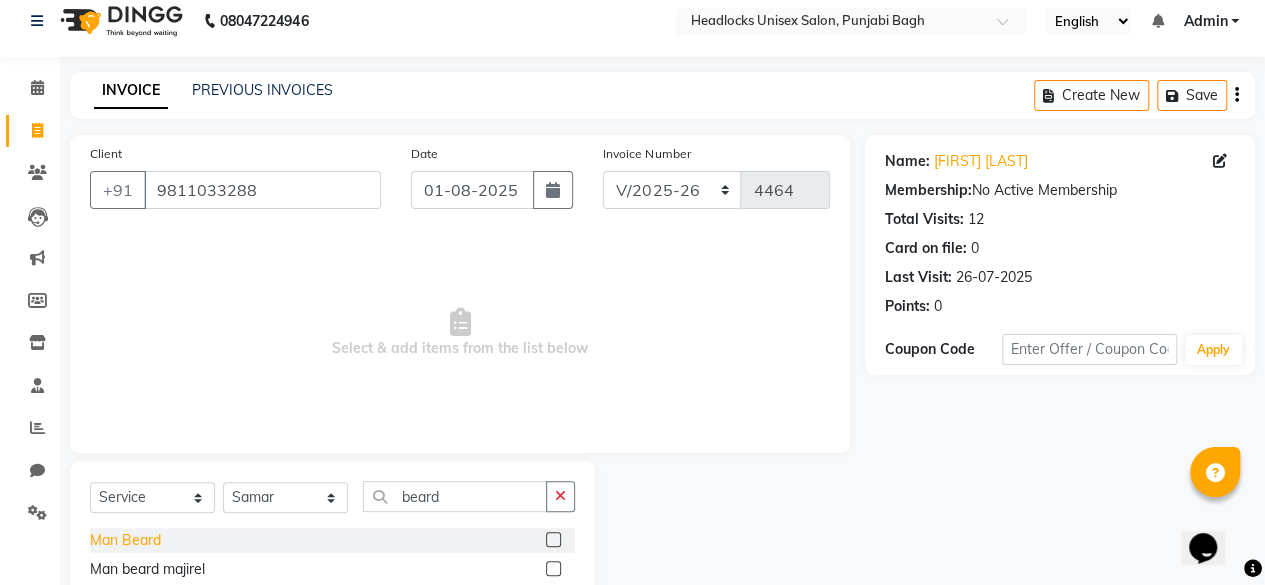 click on "Man Beard" 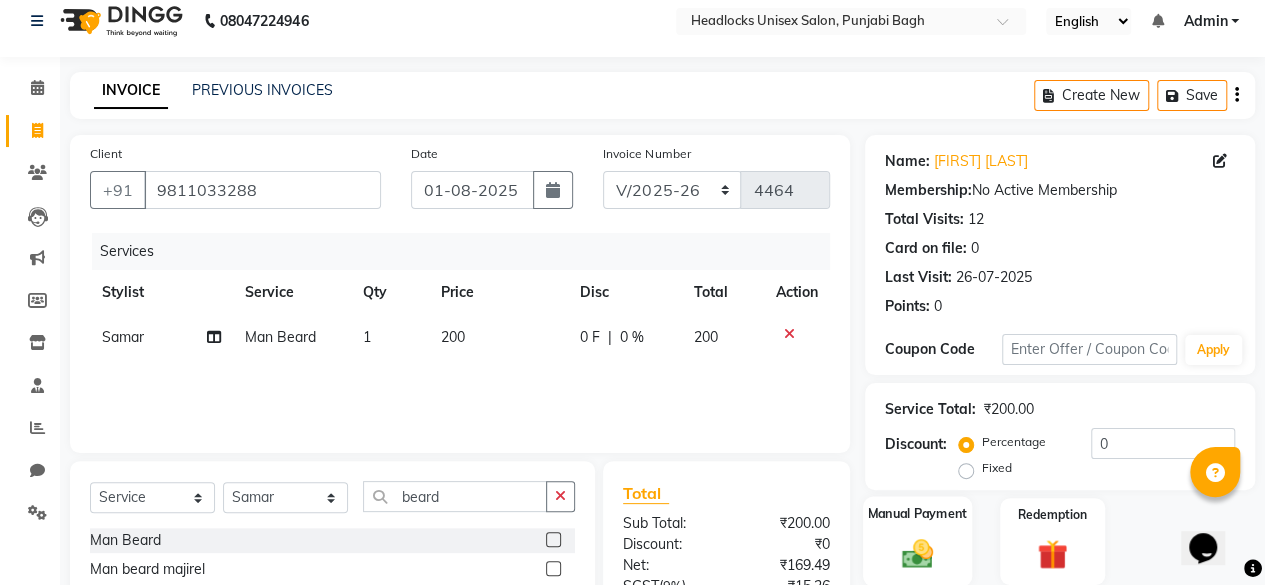 click on "Manual Payment" 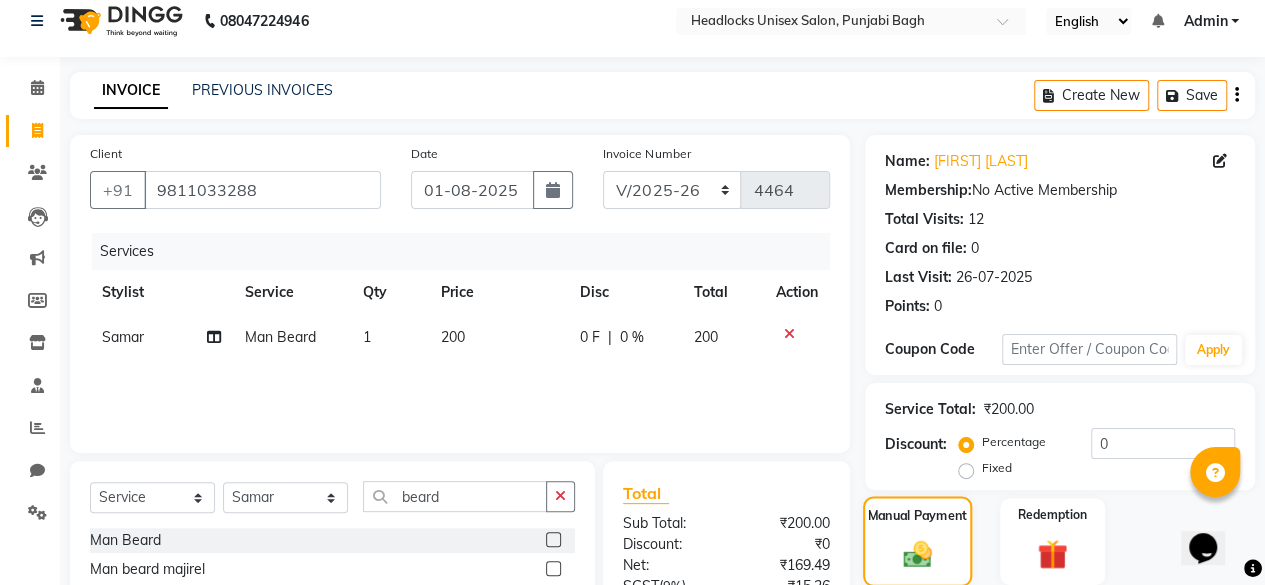 scroll, scrollTop: 213, scrollLeft: 0, axis: vertical 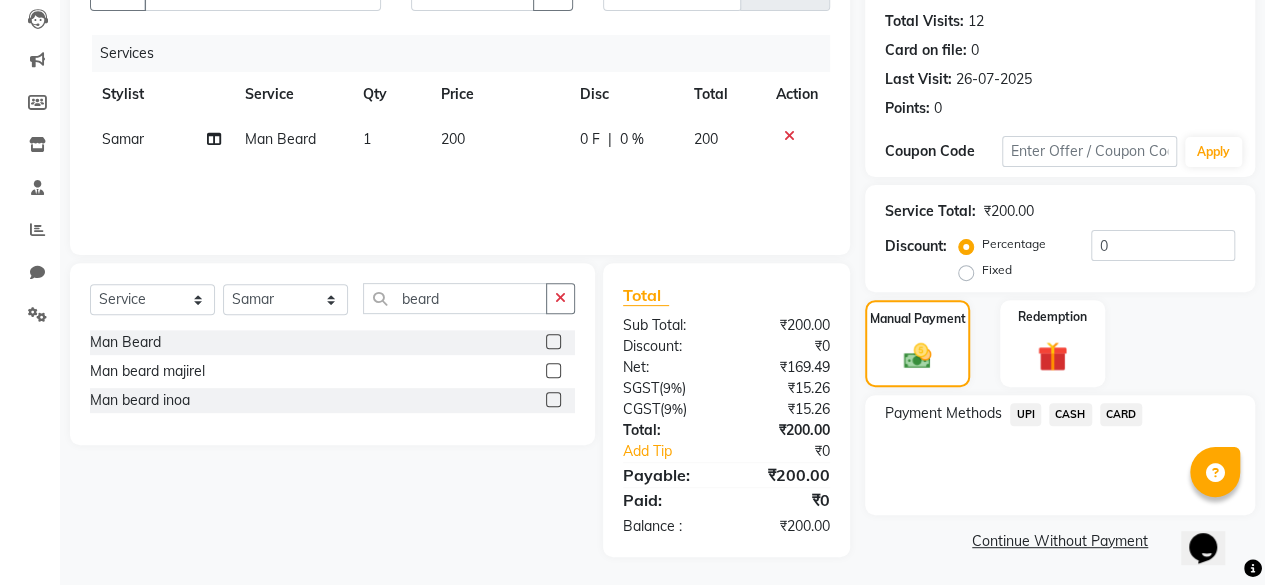 click on "CASH" 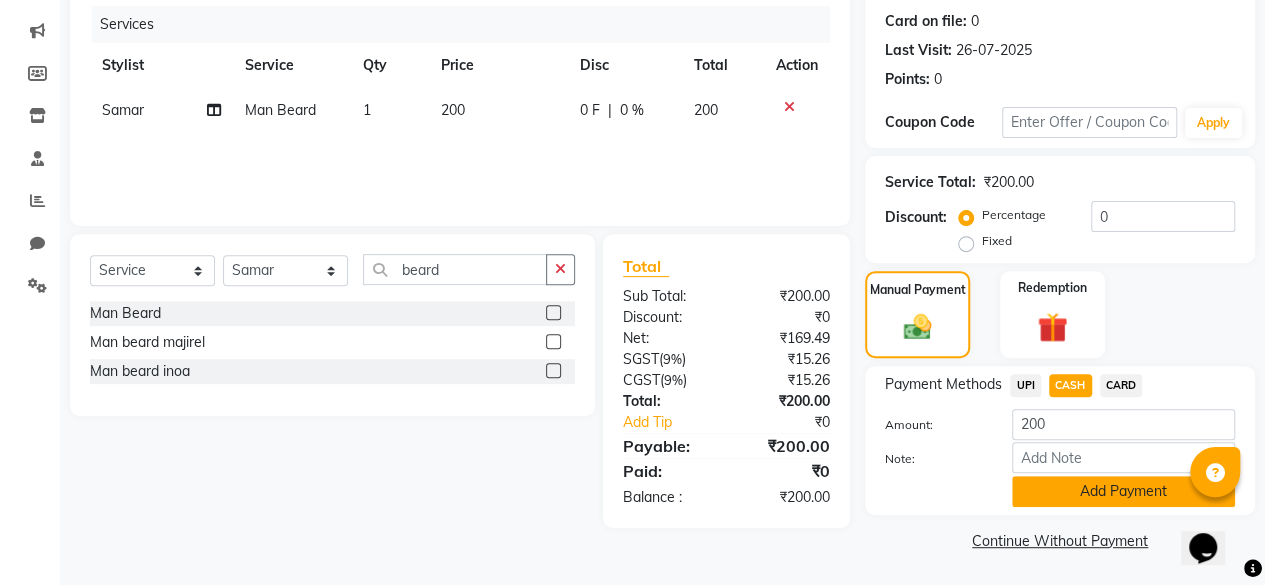 click on "Add Payment" 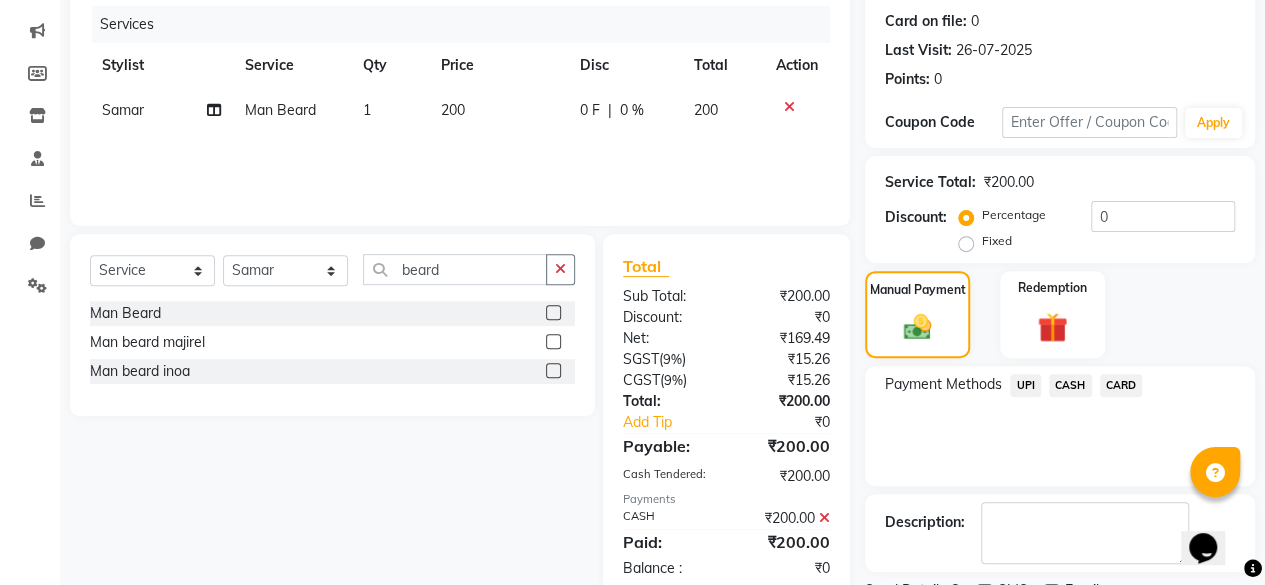 scroll, scrollTop: 324, scrollLeft: 0, axis: vertical 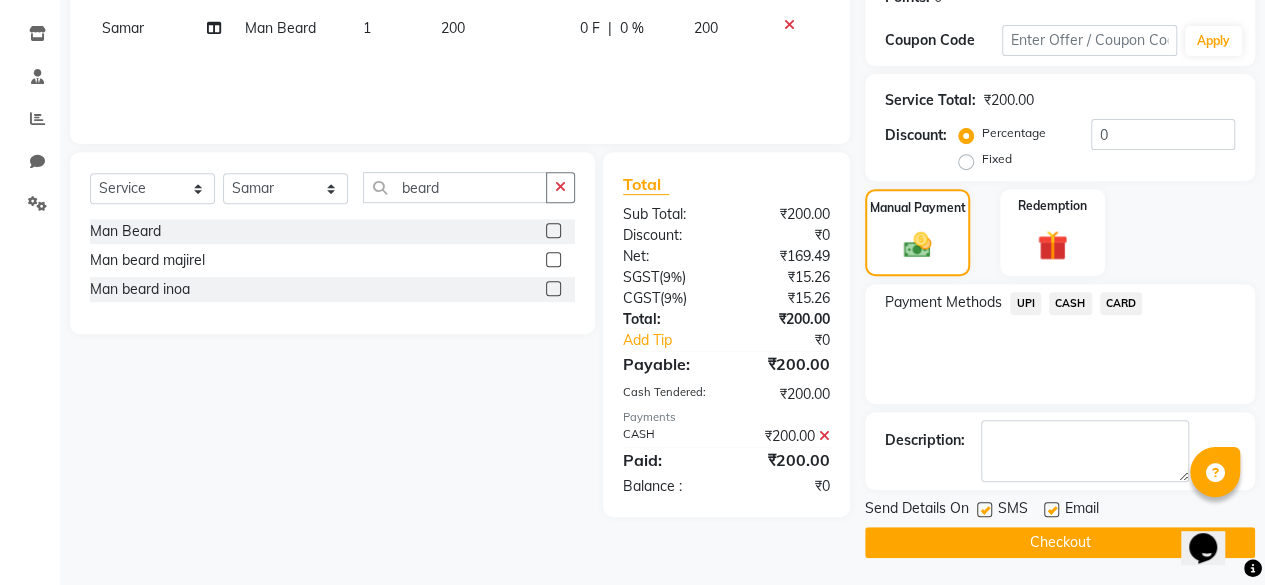 click on "SMS" 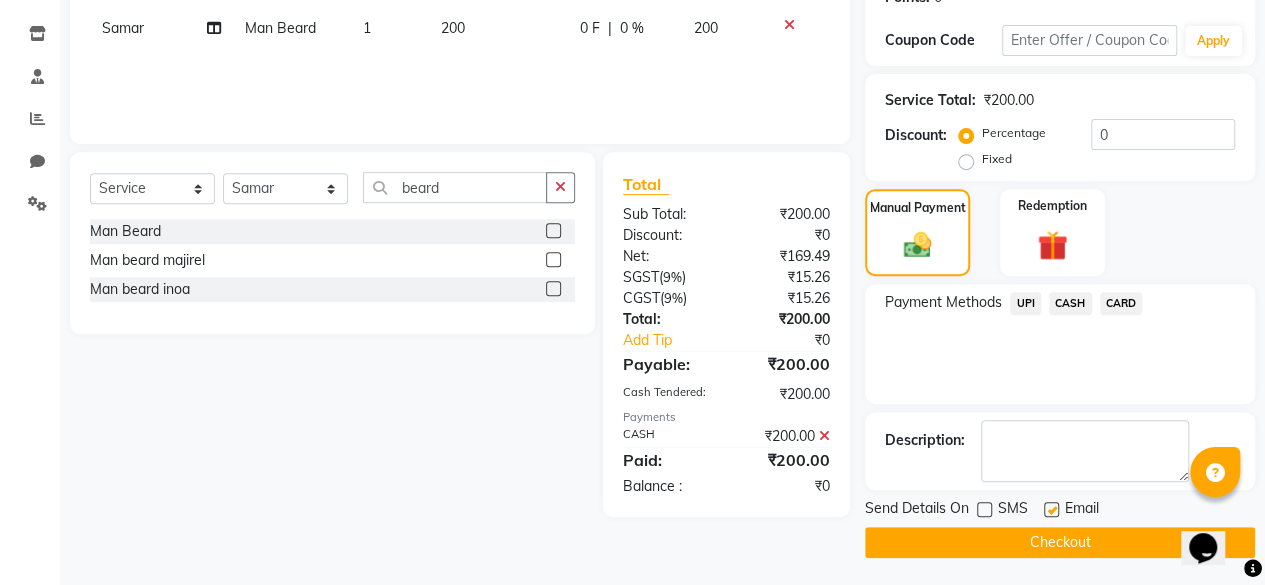 click on "Checkout" 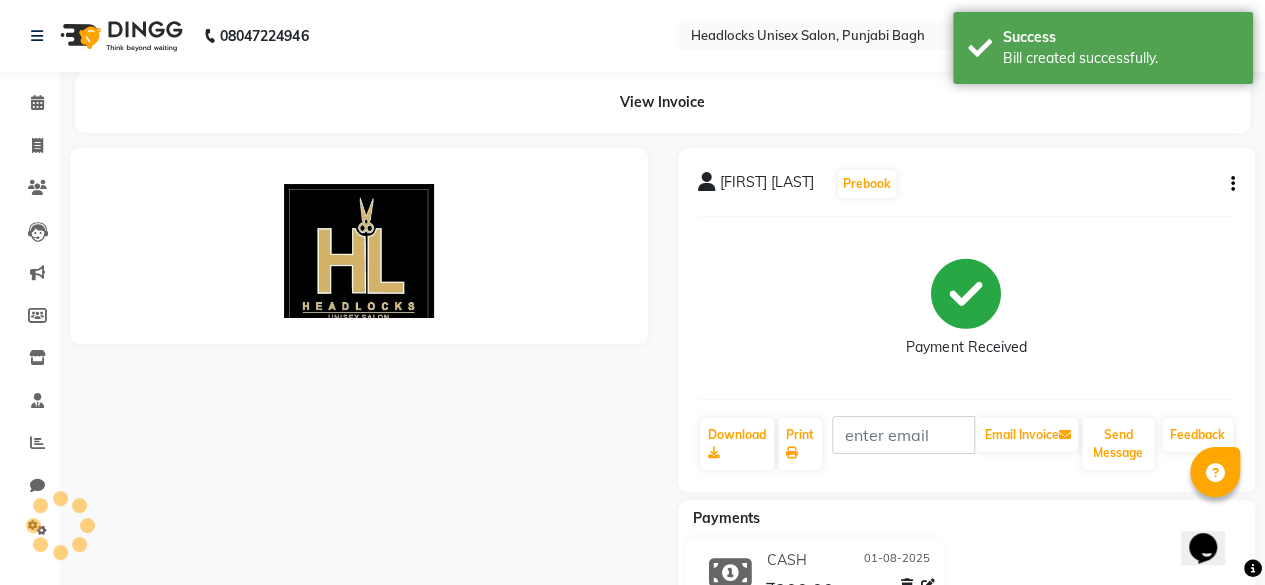 scroll, scrollTop: 0, scrollLeft: 0, axis: both 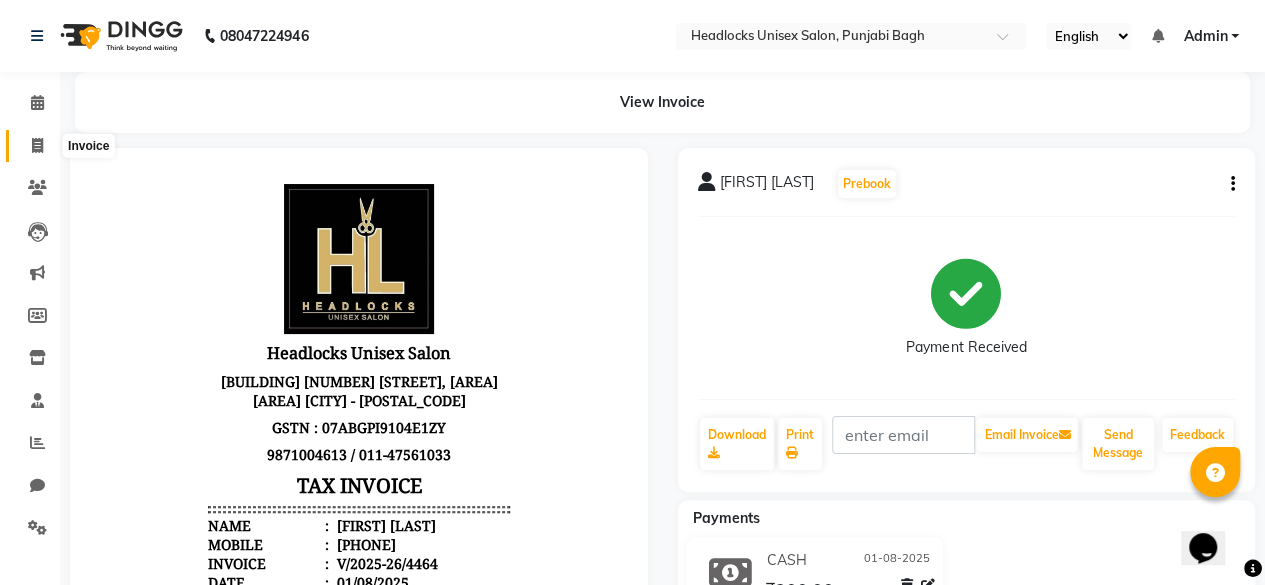 click 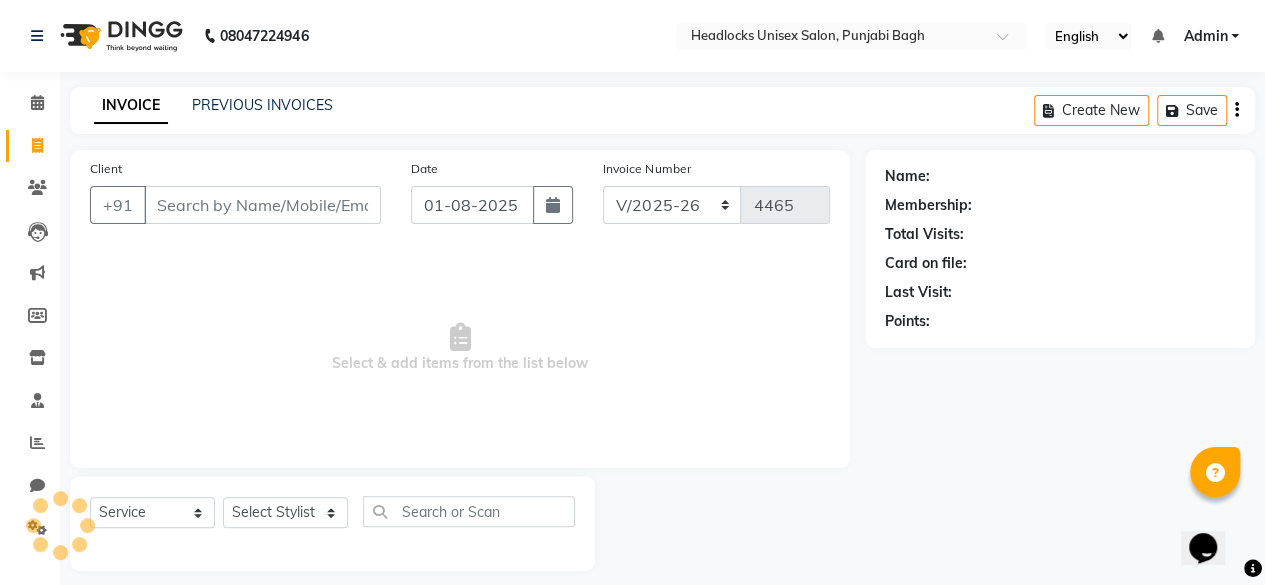scroll, scrollTop: 15, scrollLeft: 0, axis: vertical 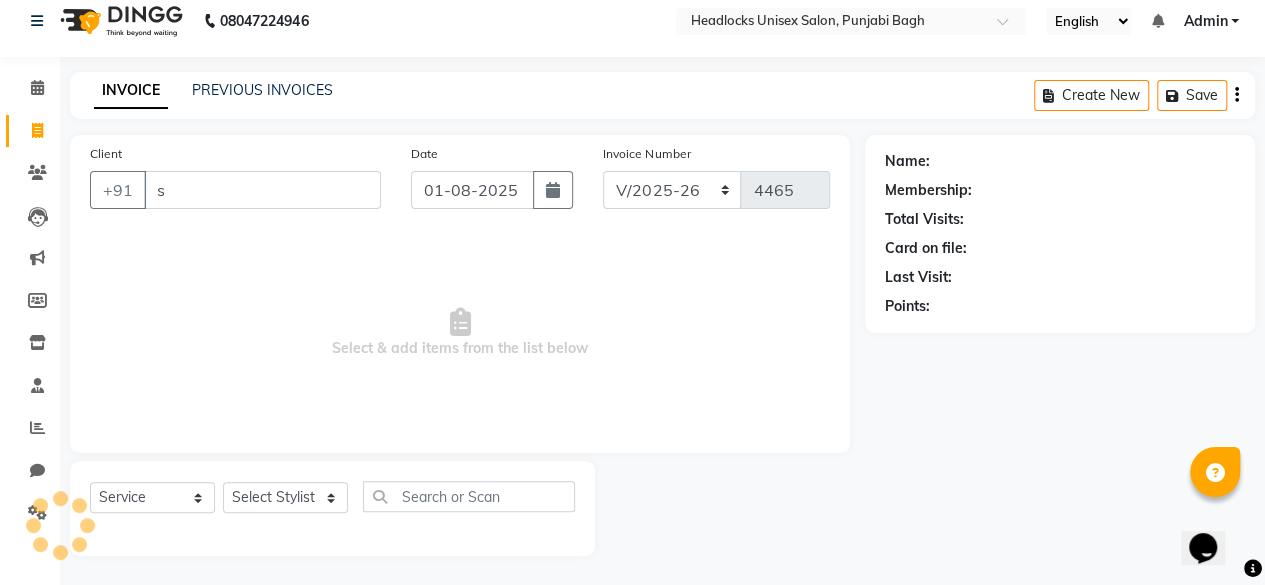 click on "s" at bounding box center [262, 190] 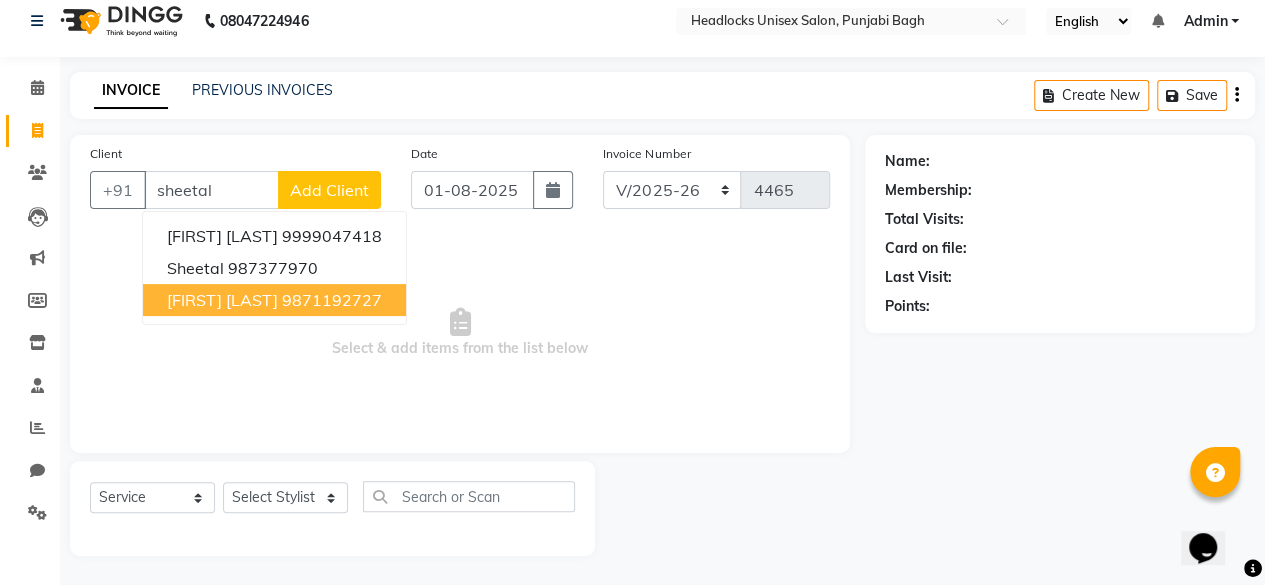 click on "9871192727" at bounding box center [332, 300] 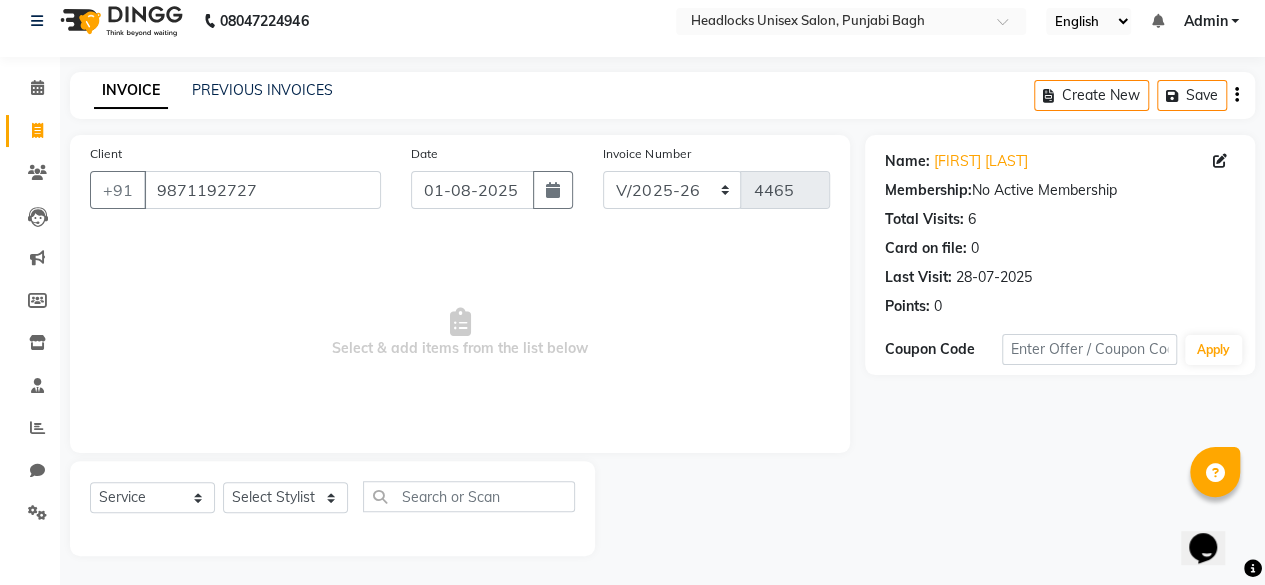 drag, startPoint x: 282, startPoint y: 473, endPoint x: 278, endPoint y: 501, distance: 28.284271 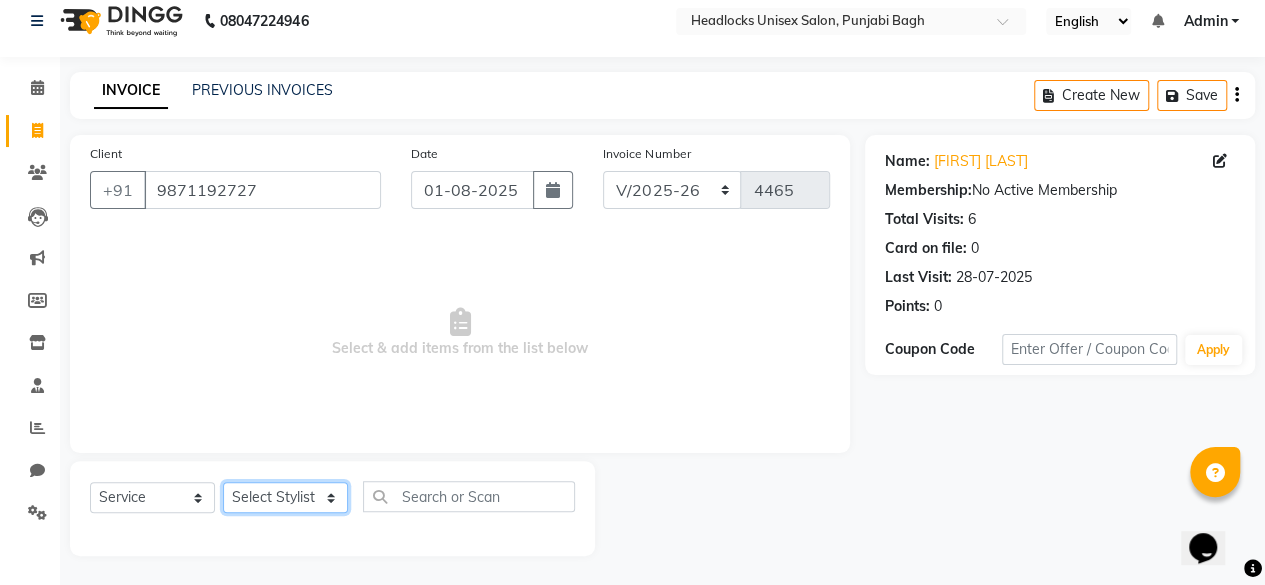 click on "Select Stylist ⁠[FIRST] ⁠[FIRST] [FIRST]  [FIRST] [FIRST]  [FIRST]  [FIRST] [FIRST] [FIRST] [FIRST] [FIRST] [FIRST] [FIRST] [FIRST] [FIRST] ⁠[FIRST] ⁠[FIRST] [FIRST]  [FIRST] [FIRST] [FIRST] [FIRST] [FIRST] [FIRST] [FIRST] [FIRST] [FIRST] [FIRST] [FIRST] [FIRST] ⁠[FIRST] ⁠[FIRST] ⁠[FIRST] ⁠[FIRST] ⁠[FIRST] ⁠[FIRST] ⁠[FIRST]" 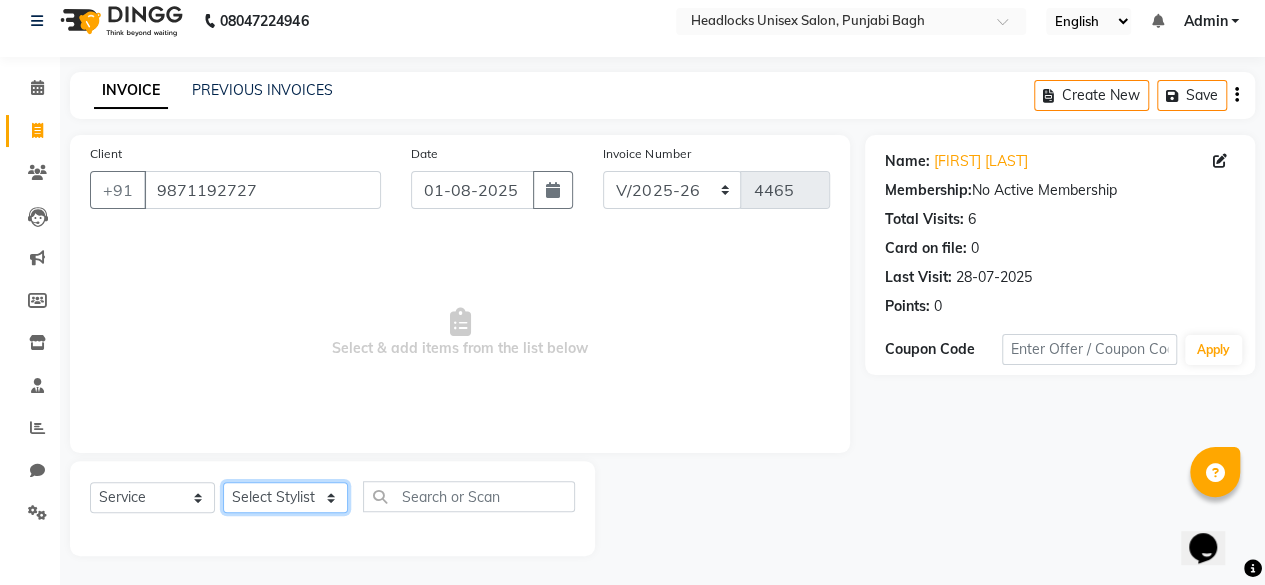 click on "Select Stylist ⁠[FIRST] ⁠[FIRST] [FIRST]  [FIRST] [FIRST]  [FIRST]  [FIRST] [FIRST] [FIRST] [FIRST] [FIRST] [FIRST] [FIRST] [FIRST] [FIRST] ⁠[FIRST] ⁠[FIRST] [FIRST]  [FIRST] [FIRST] [FIRST] [FIRST] [FIRST] [FIRST] [FIRST] [FIRST] [FIRST] [FIRST] [FIRST] [FIRST] ⁠[FIRST] ⁠[FIRST] ⁠[FIRST] ⁠[FIRST] ⁠[FIRST] ⁠[FIRST] ⁠[FIRST]" 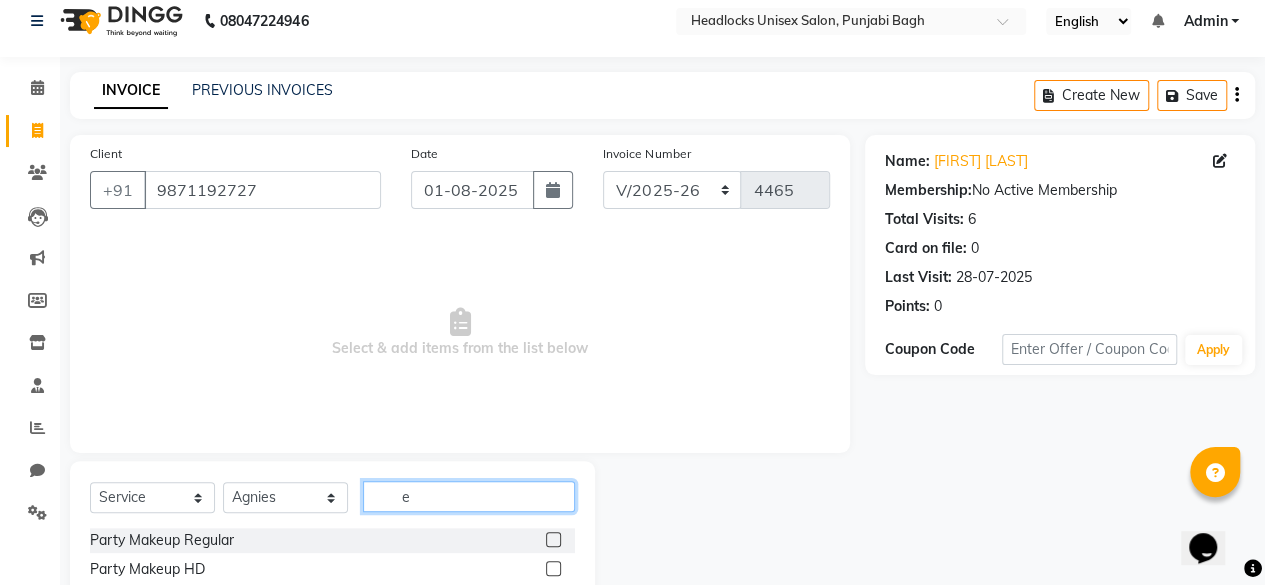 click on "e" 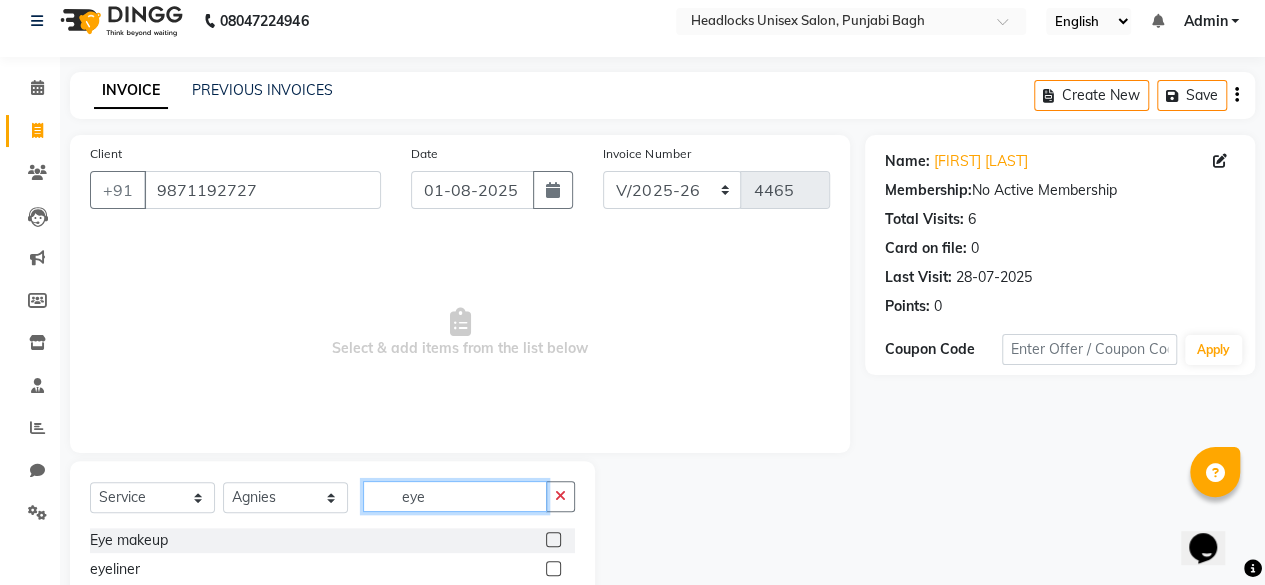 scroll, scrollTop: 160, scrollLeft: 0, axis: vertical 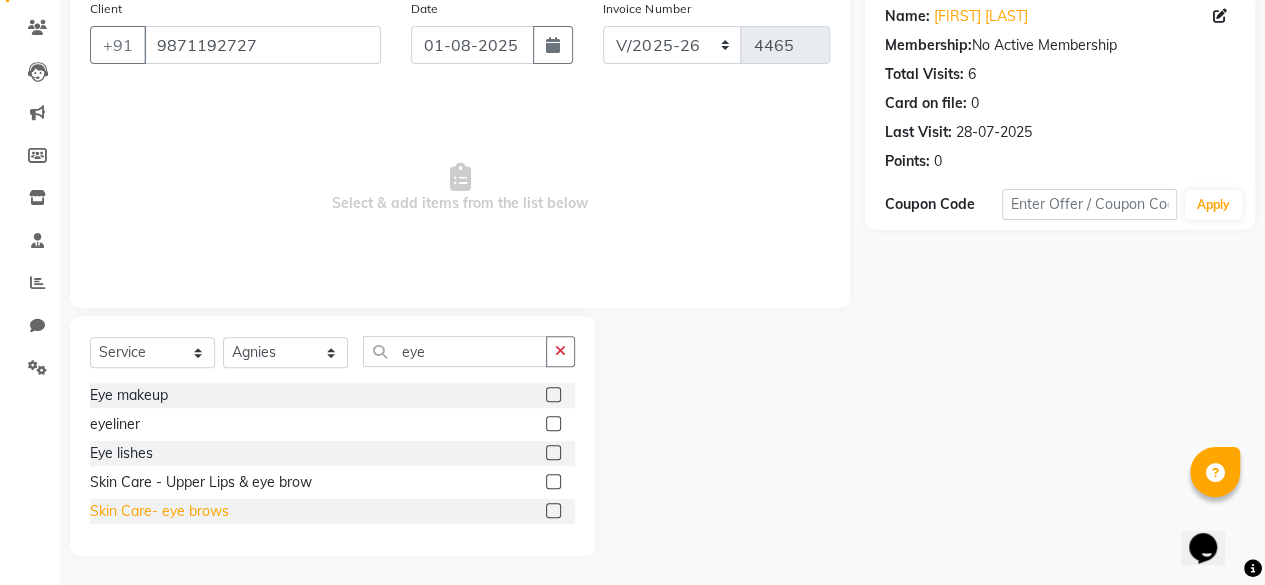 click on "Skin Care- eye brows" 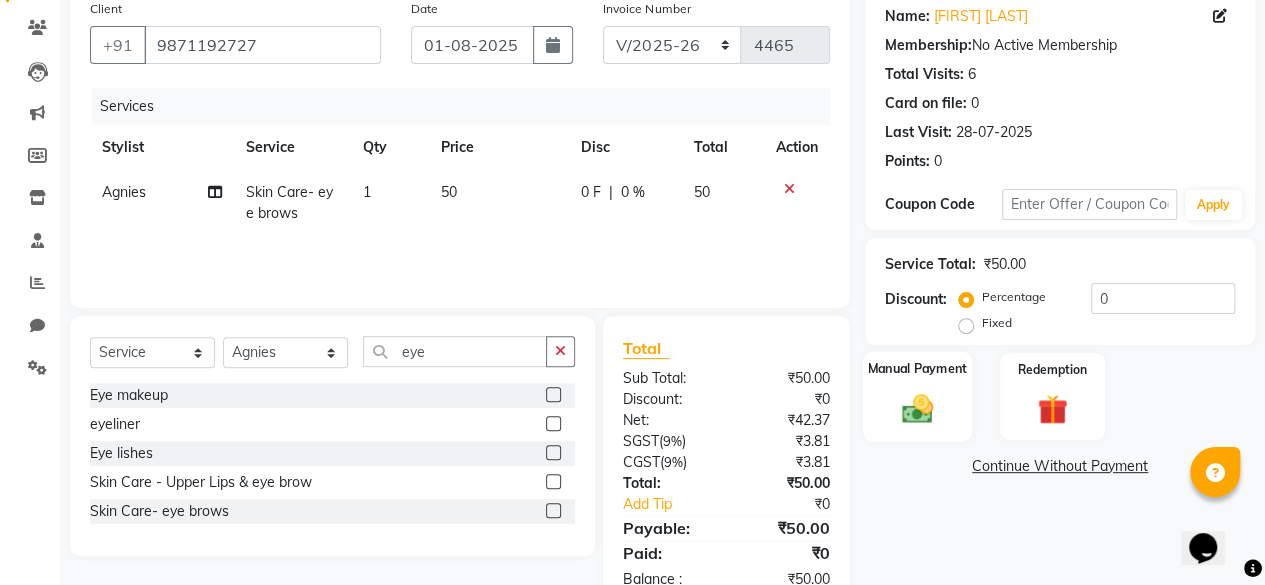 click on "Manual Payment" 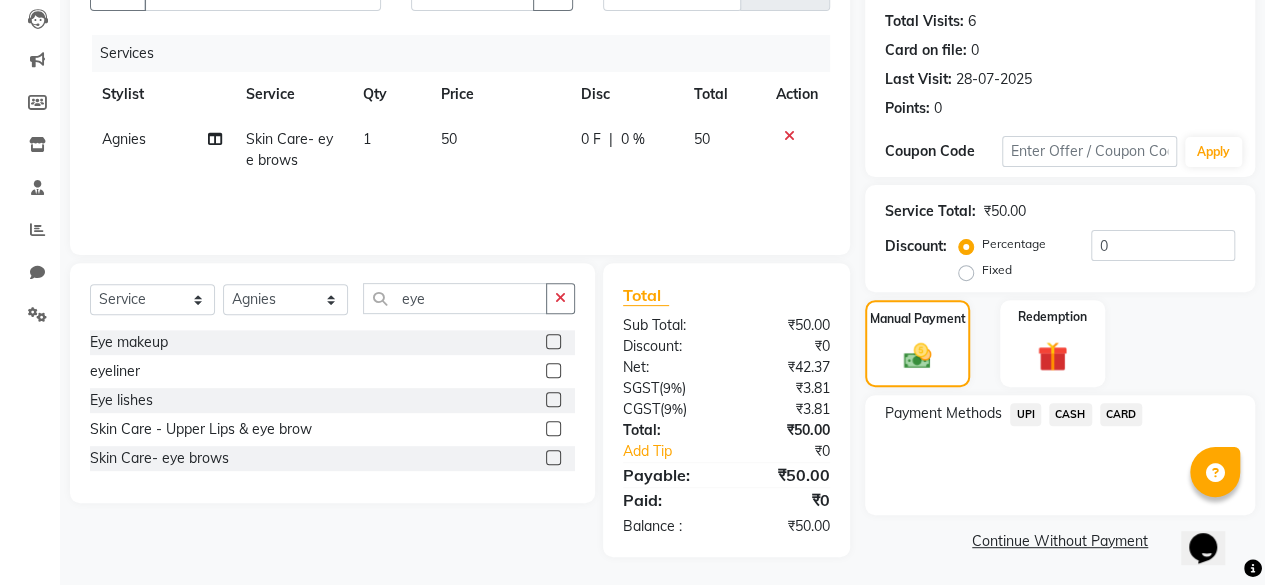 click on "CASH" 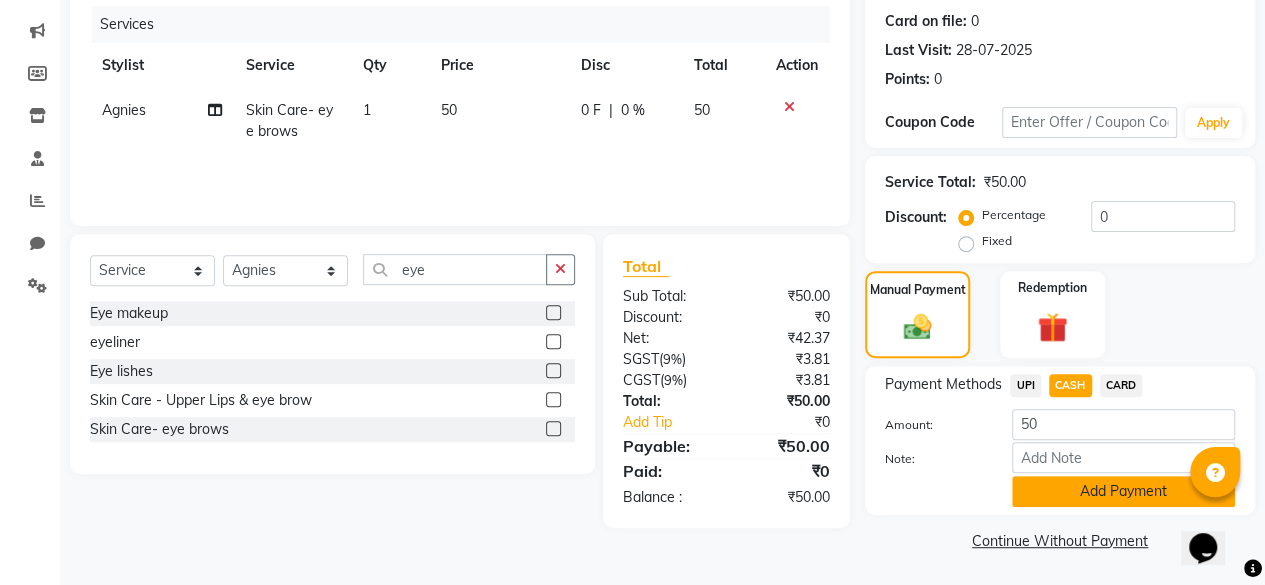click on "Add Payment" 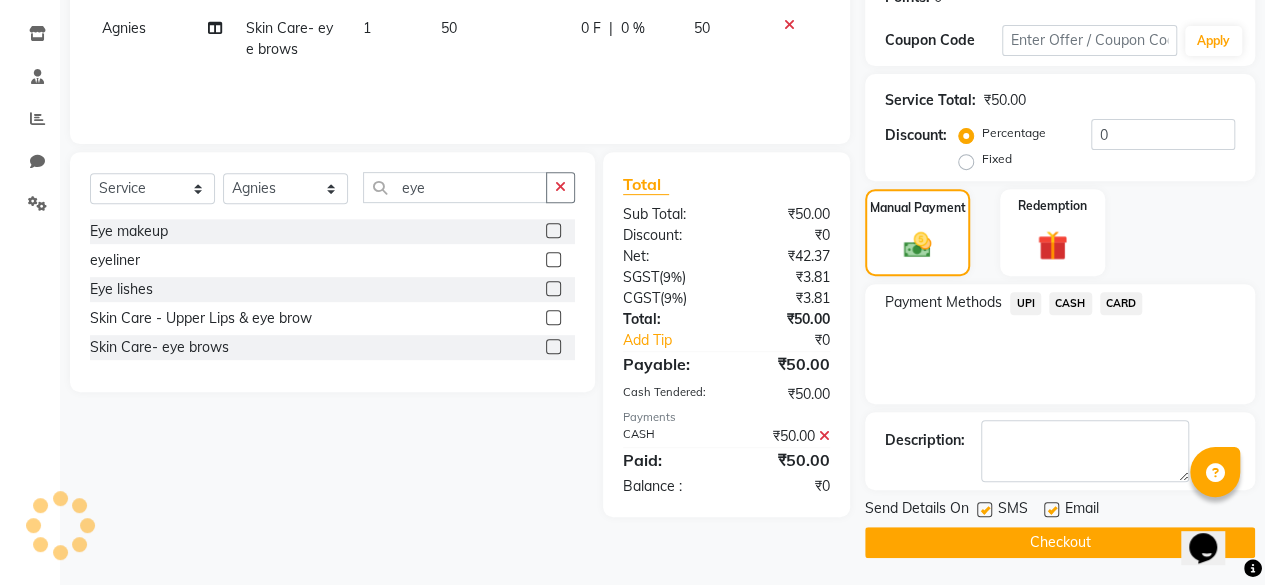click 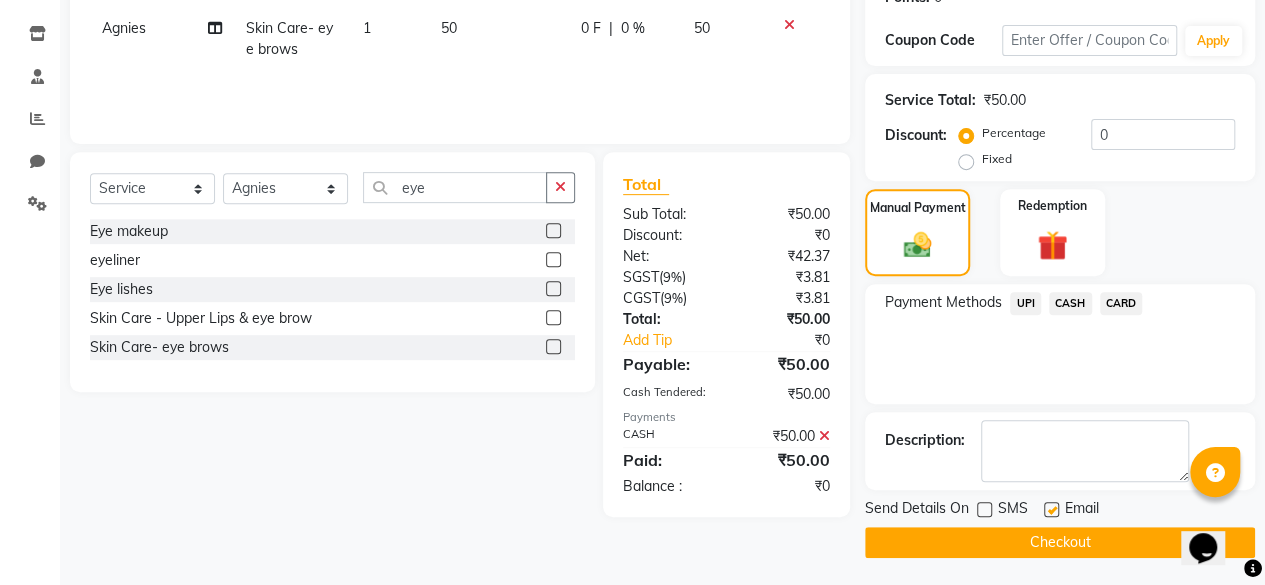 click on "Checkout" 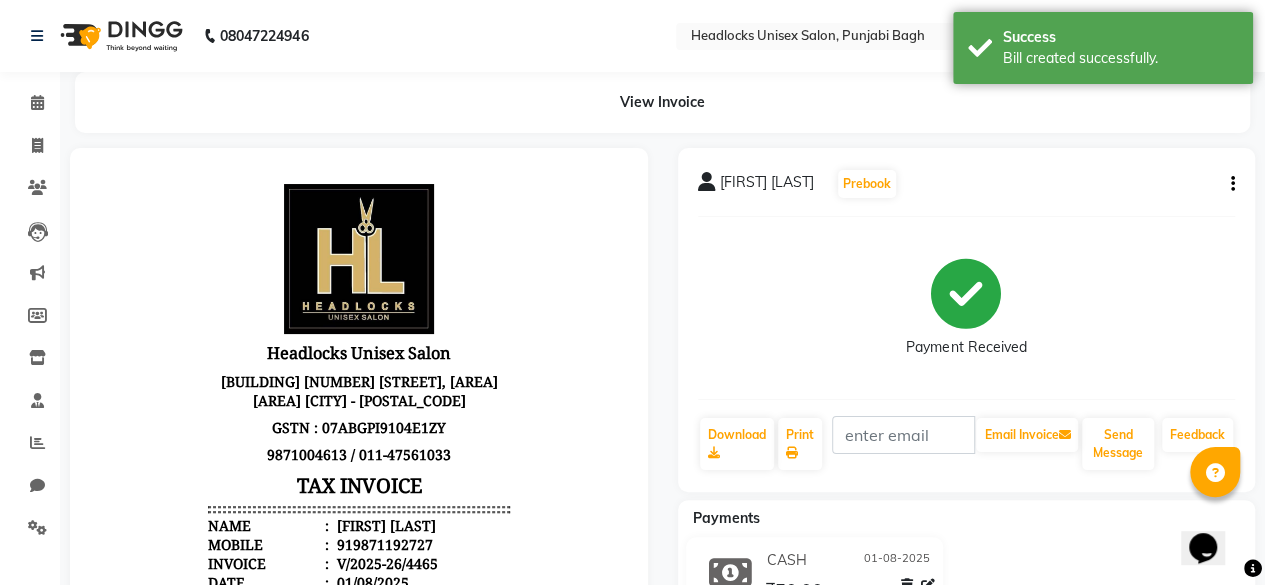 scroll, scrollTop: 0, scrollLeft: 0, axis: both 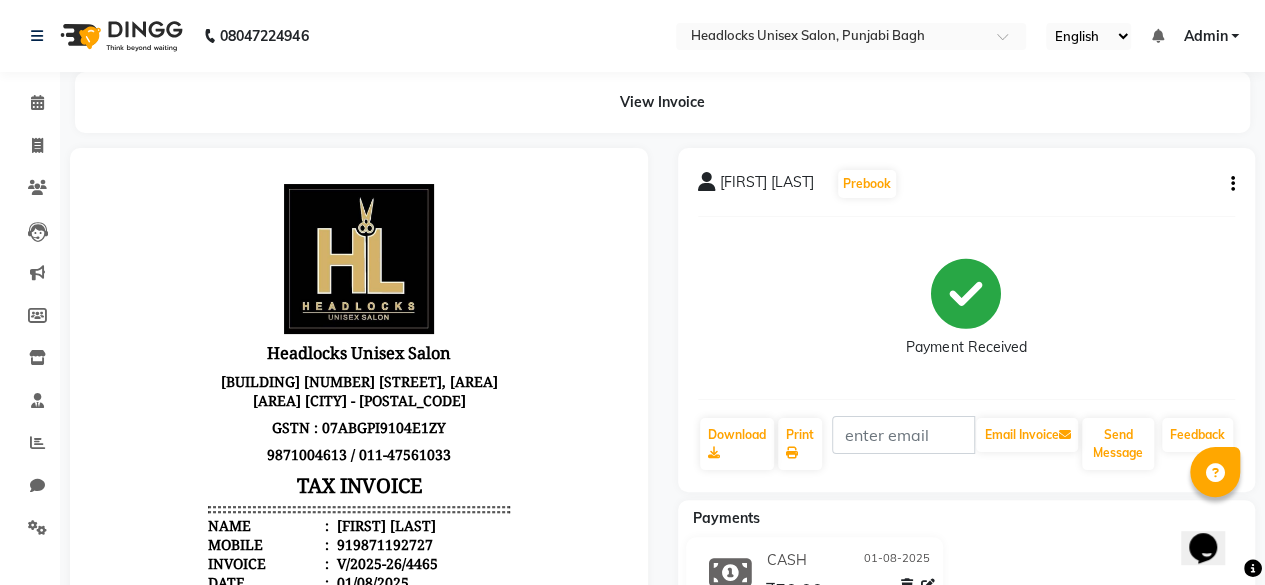 click on "Payments CASH 01-08-2025 ₹50.00  Added on 01-08-2025" 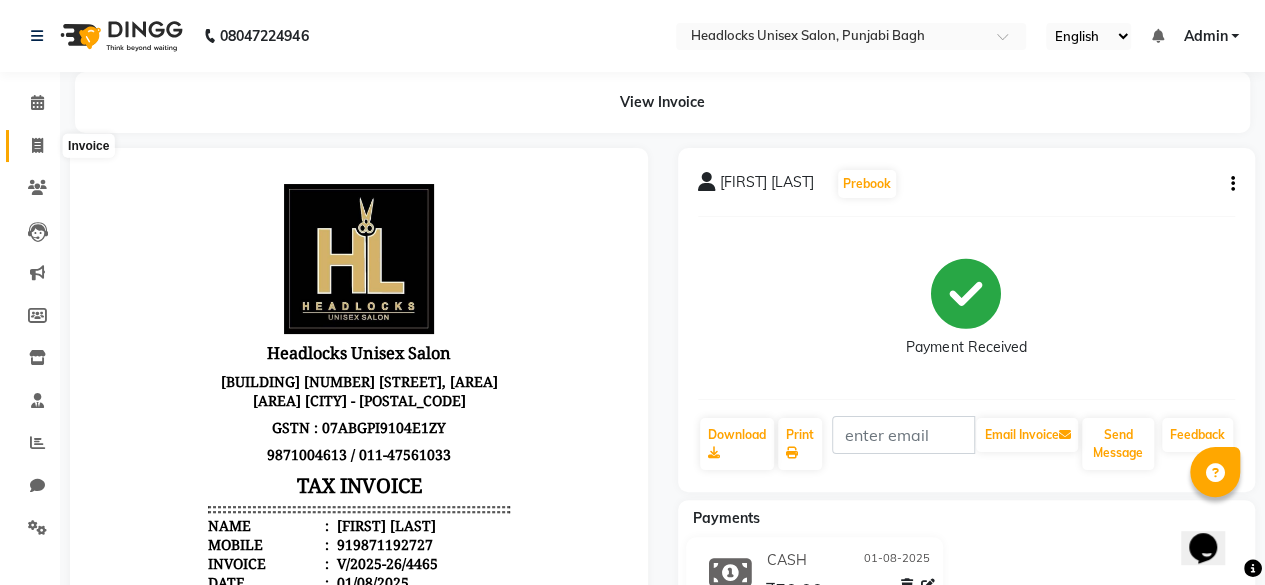 click 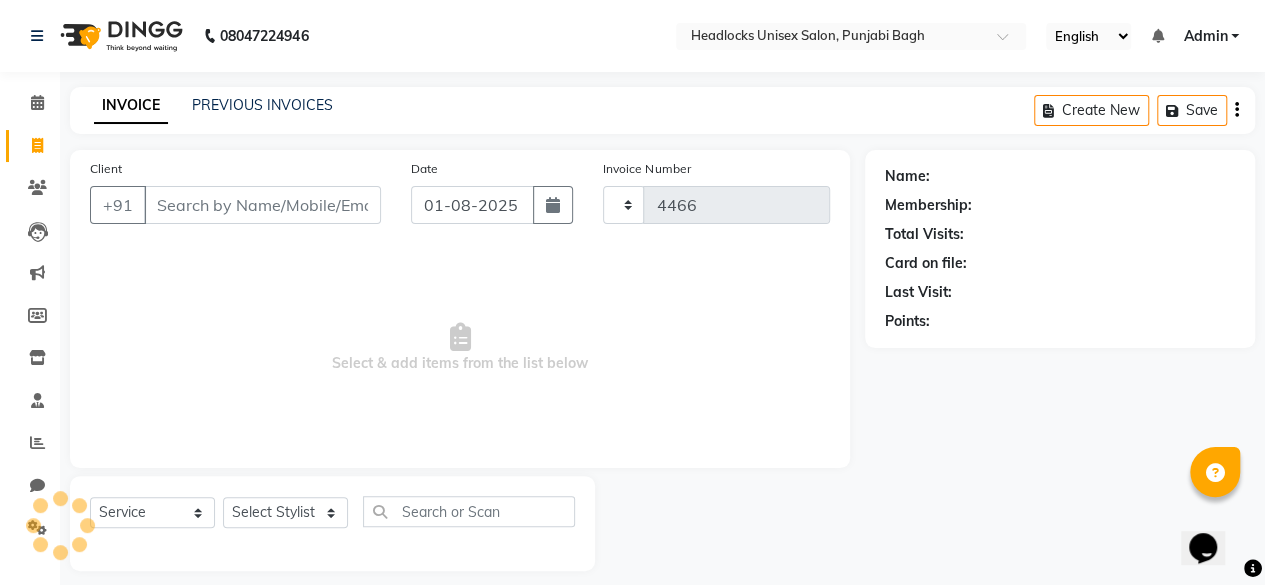 scroll, scrollTop: 15, scrollLeft: 0, axis: vertical 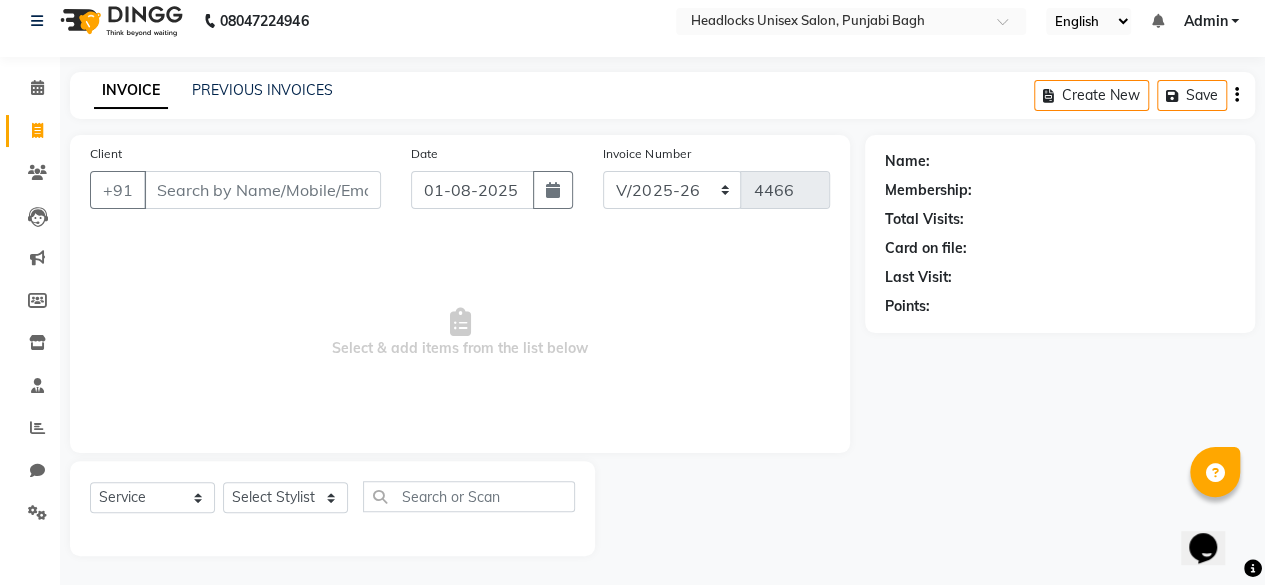 click on "Client +91" 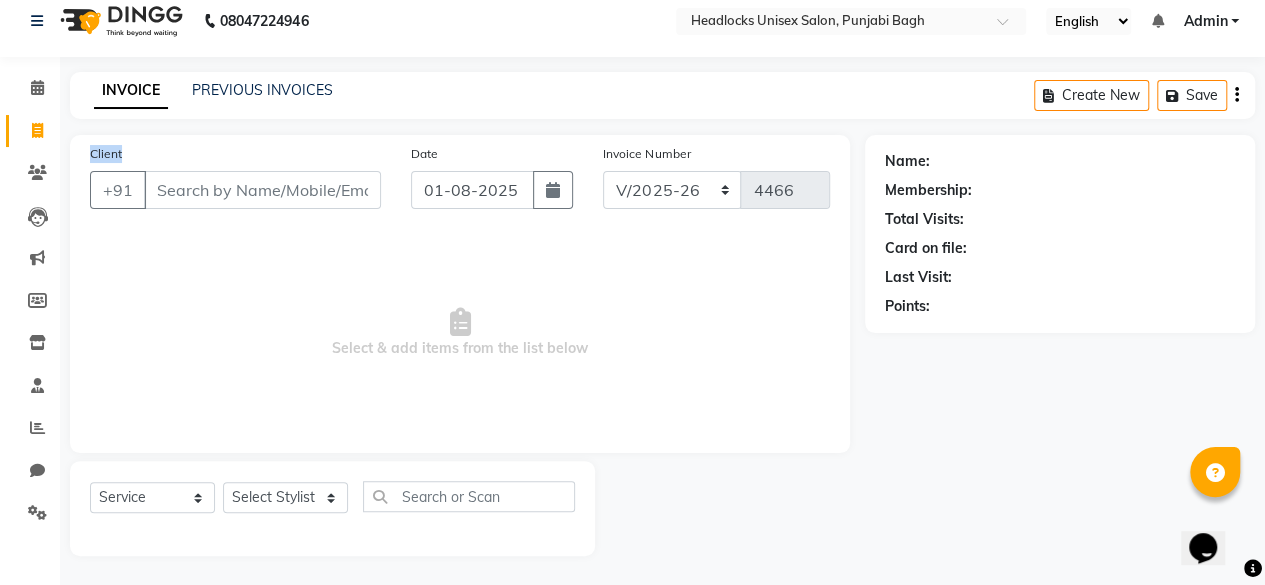 click on "Client +91" 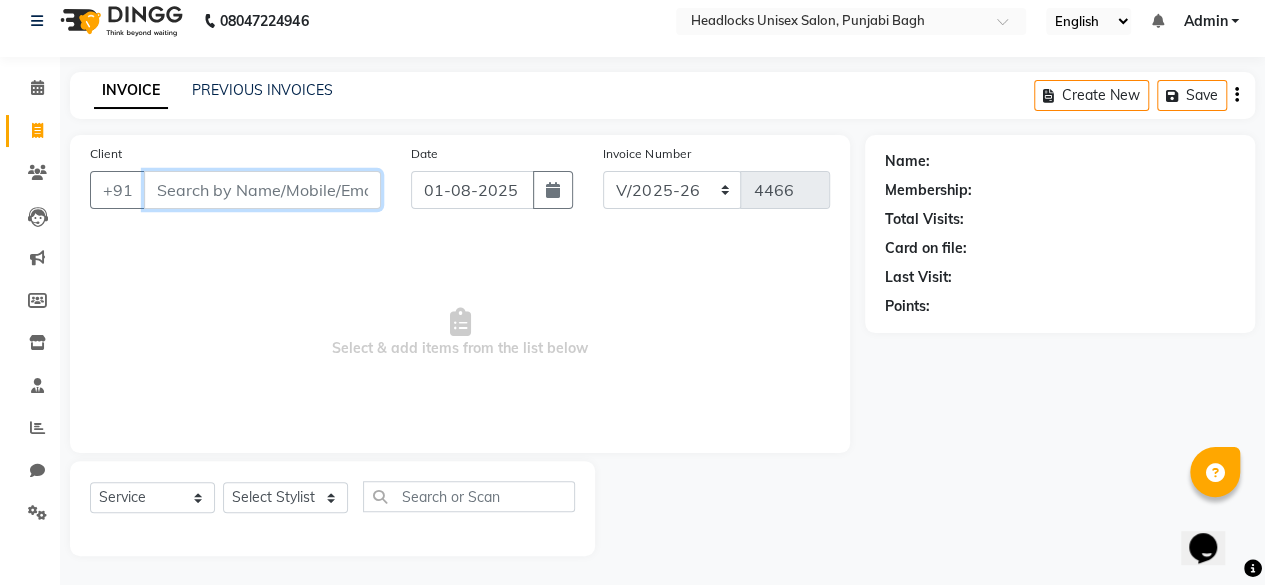 click on "Client" at bounding box center [262, 190] 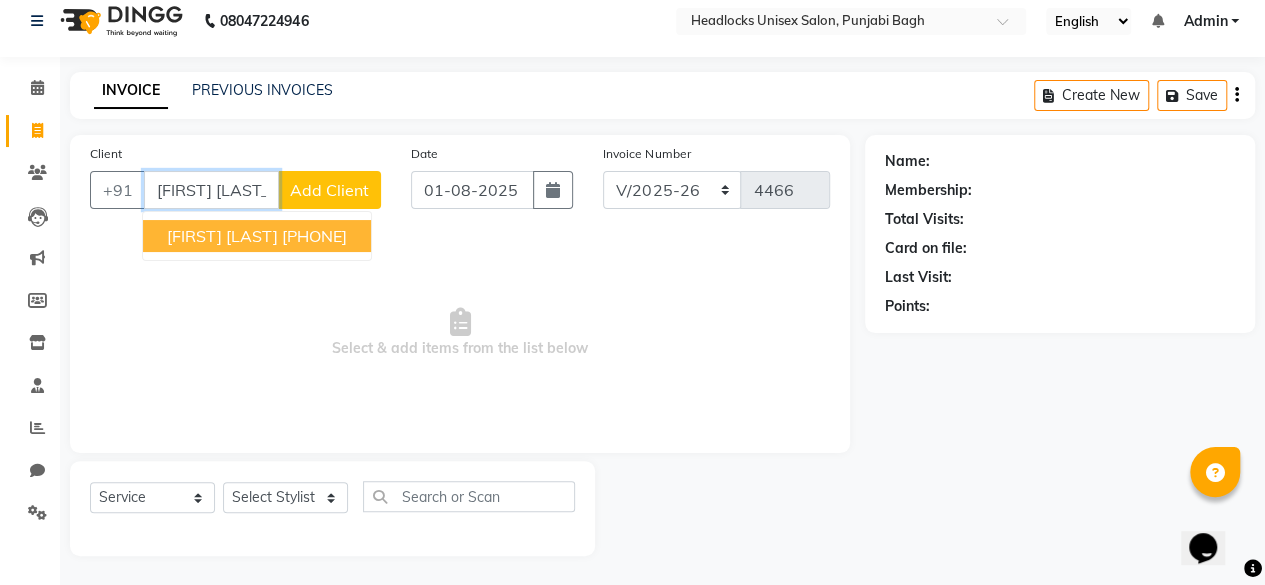 click on "[PHONE]" at bounding box center [314, 236] 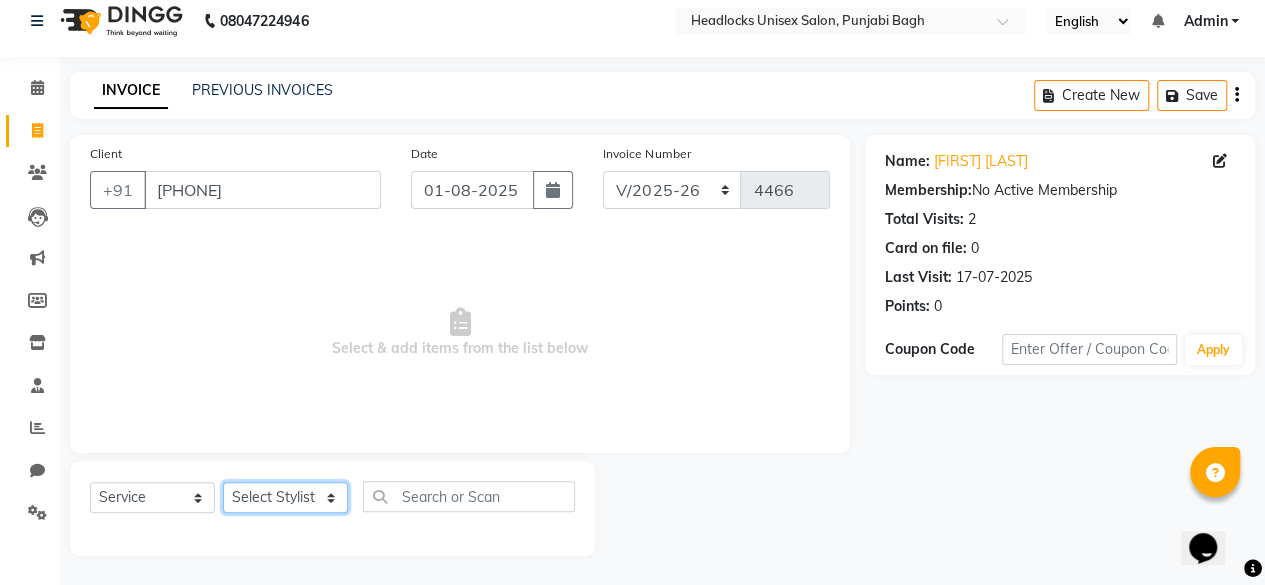 click on "Select Stylist ⁠[FIRST] ⁠[FIRST] [FIRST]  [FIRST] [FIRST]  [FIRST]  [FIRST] [FIRST] [FIRST] [FIRST] [FIRST] [FIRST] [FIRST] [FIRST] [FIRST] ⁠[FIRST] ⁠[FIRST] [FIRST]  [FIRST] [FIRST] [FIRST] [FIRST] [FIRST] [FIRST] [FIRST] [FIRST] [FIRST] [FIRST] [FIRST] [FIRST] ⁠[FIRST] ⁠[FIRST] ⁠[FIRST] ⁠[FIRST] ⁠[FIRST] ⁠[FIRST] ⁠[FIRST]" 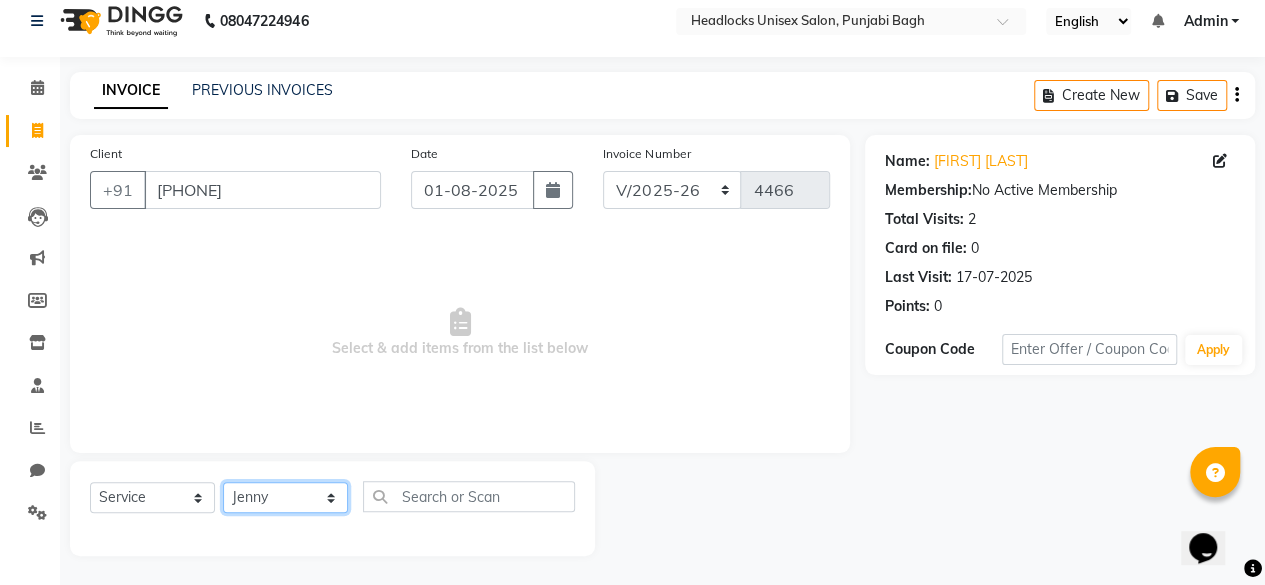 click on "Select Stylist ⁠[FIRST] ⁠[FIRST] [FIRST]  [FIRST] [FIRST]  [FIRST]  [FIRST] [FIRST] [FIRST] [FIRST] [FIRST] [FIRST] [FIRST] [FIRST] [FIRST] ⁠[FIRST] ⁠[FIRST] [FIRST]  [FIRST] [FIRST] [FIRST] [FIRST] [FIRST] [FIRST] [FIRST] [FIRST] [FIRST] [FIRST] [FIRST] [FIRST] ⁠[FIRST] ⁠[FIRST] ⁠[FIRST] ⁠[FIRST] ⁠[FIRST] ⁠[FIRST] ⁠[FIRST]" 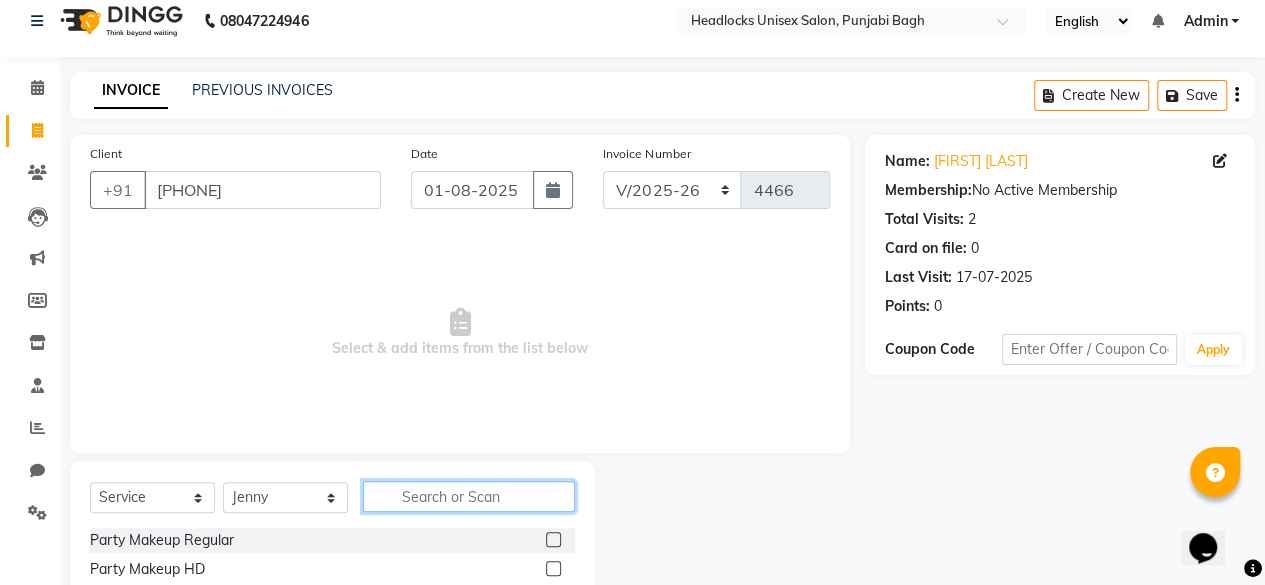 click 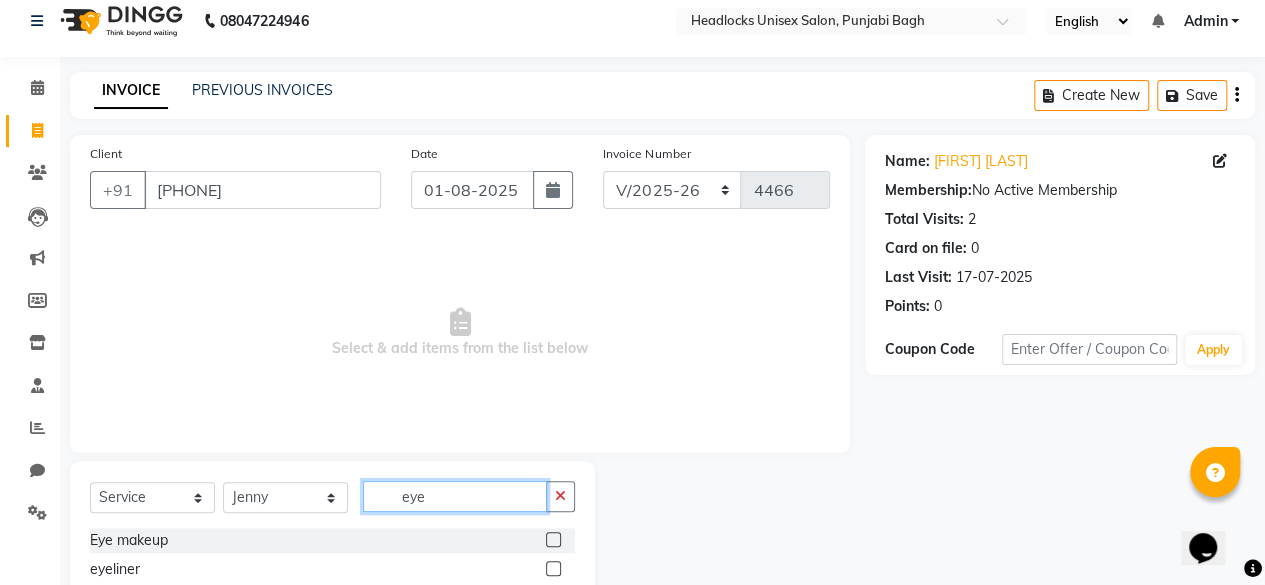 scroll, scrollTop: 160, scrollLeft: 0, axis: vertical 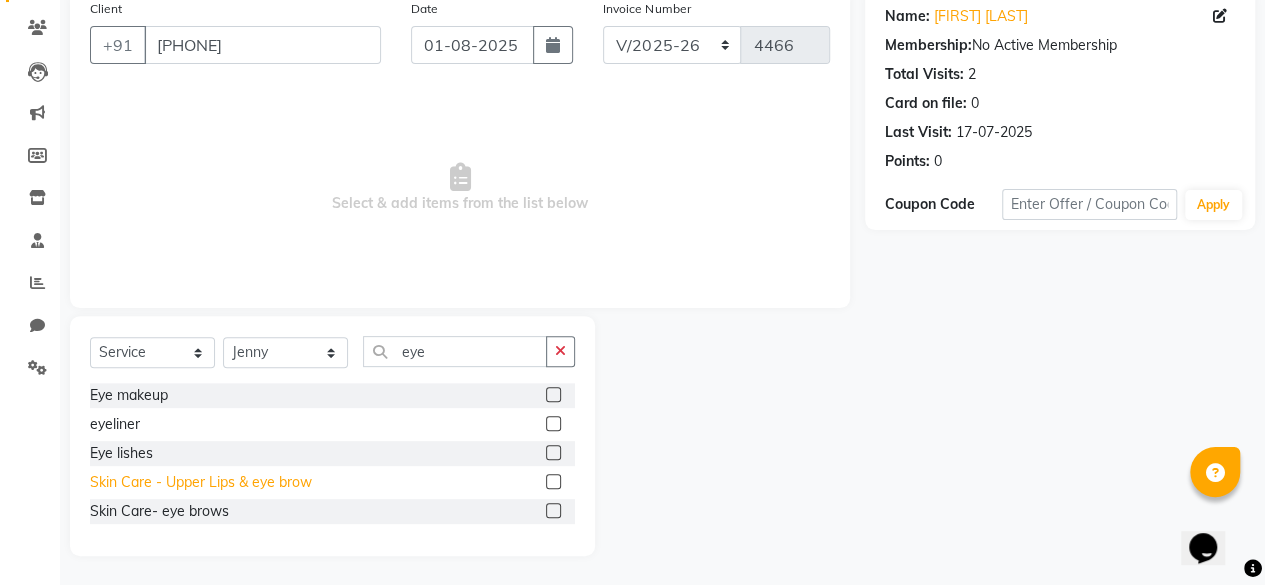 click on "Skin Care - Upper Lips & eye brow" 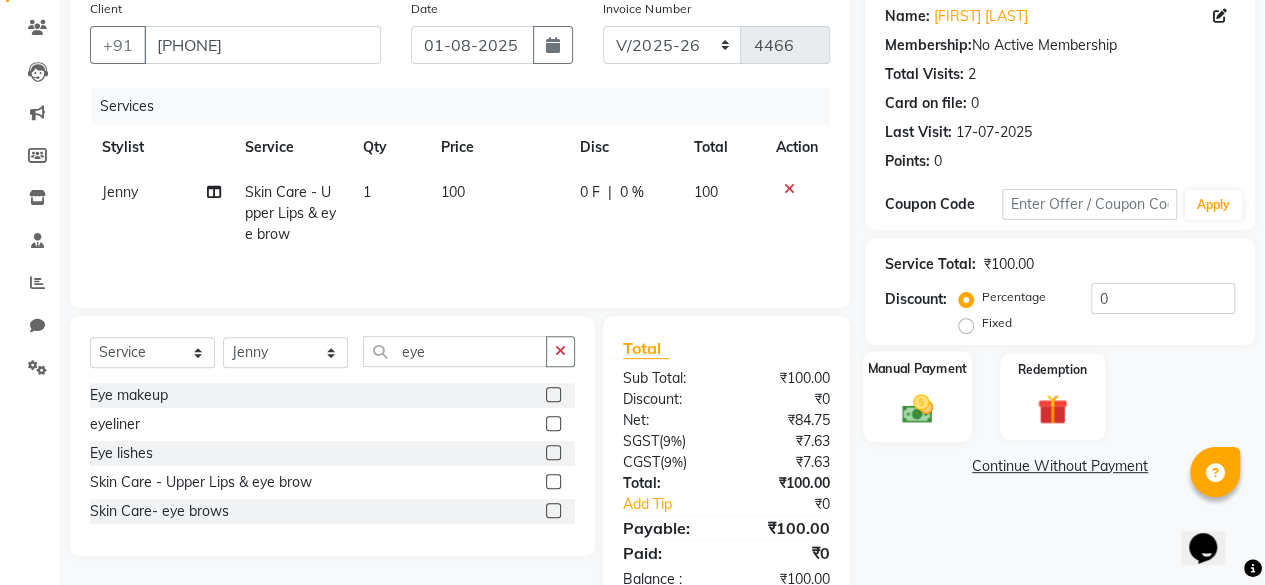 click 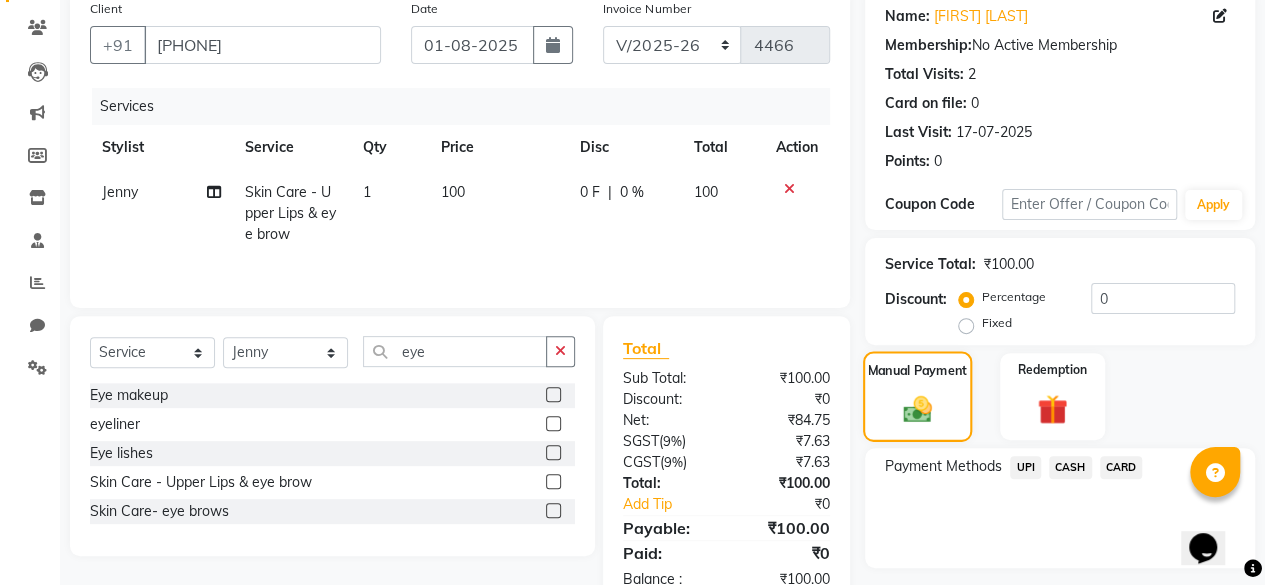 scroll, scrollTop: 214, scrollLeft: 0, axis: vertical 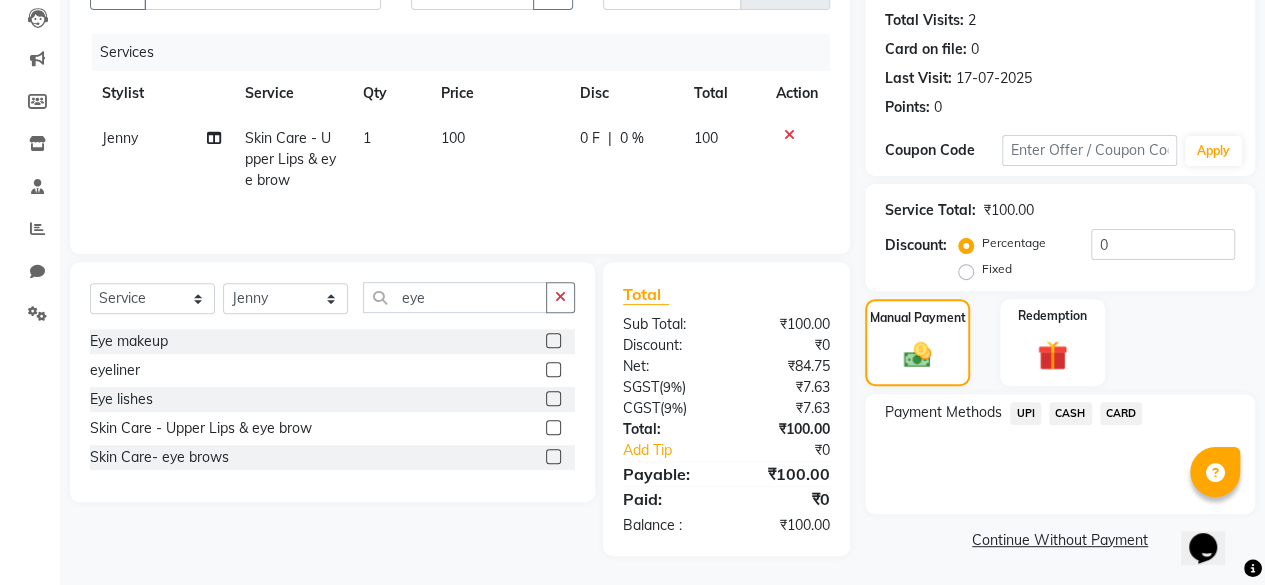 click on "CASH" 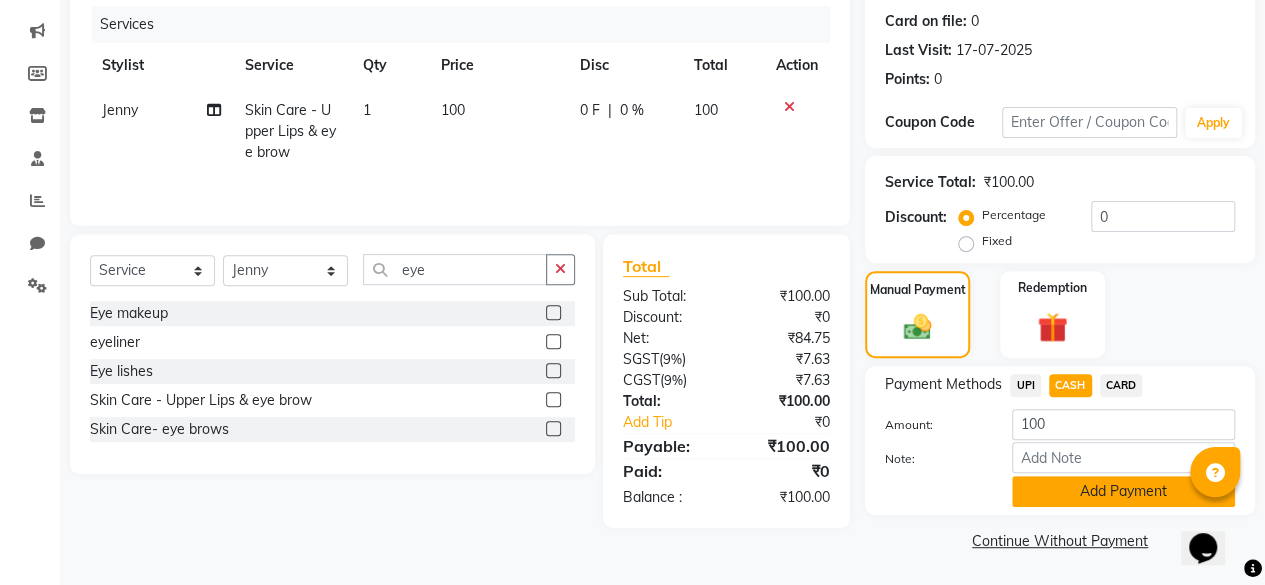 click on "Add Payment" 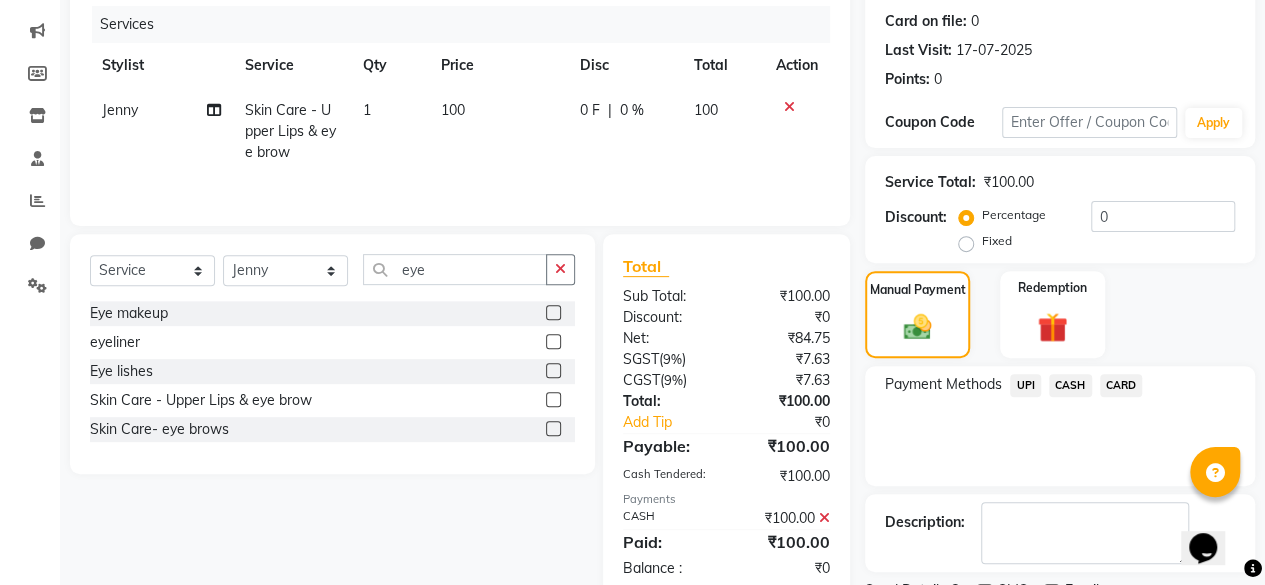 scroll, scrollTop: 324, scrollLeft: 0, axis: vertical 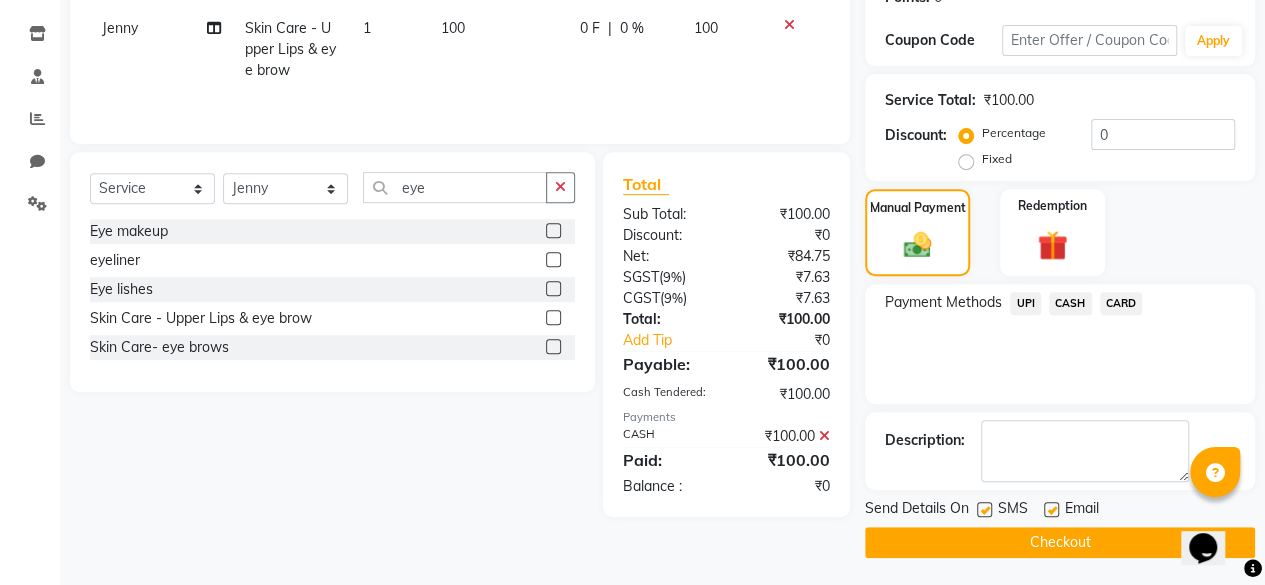 click 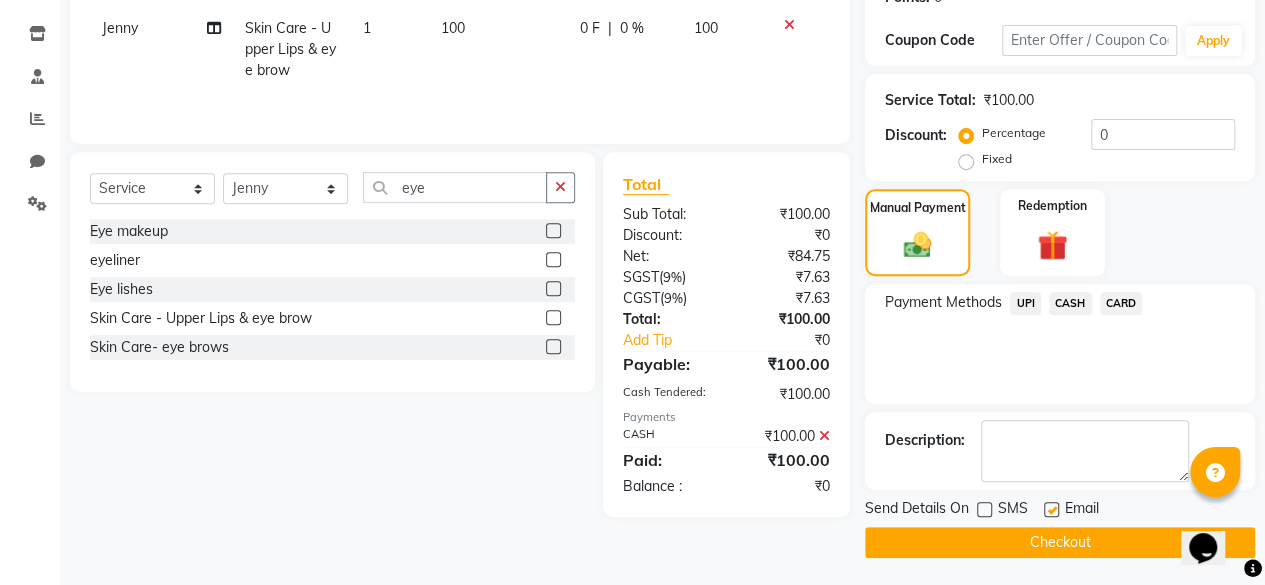 click on "Checkout" 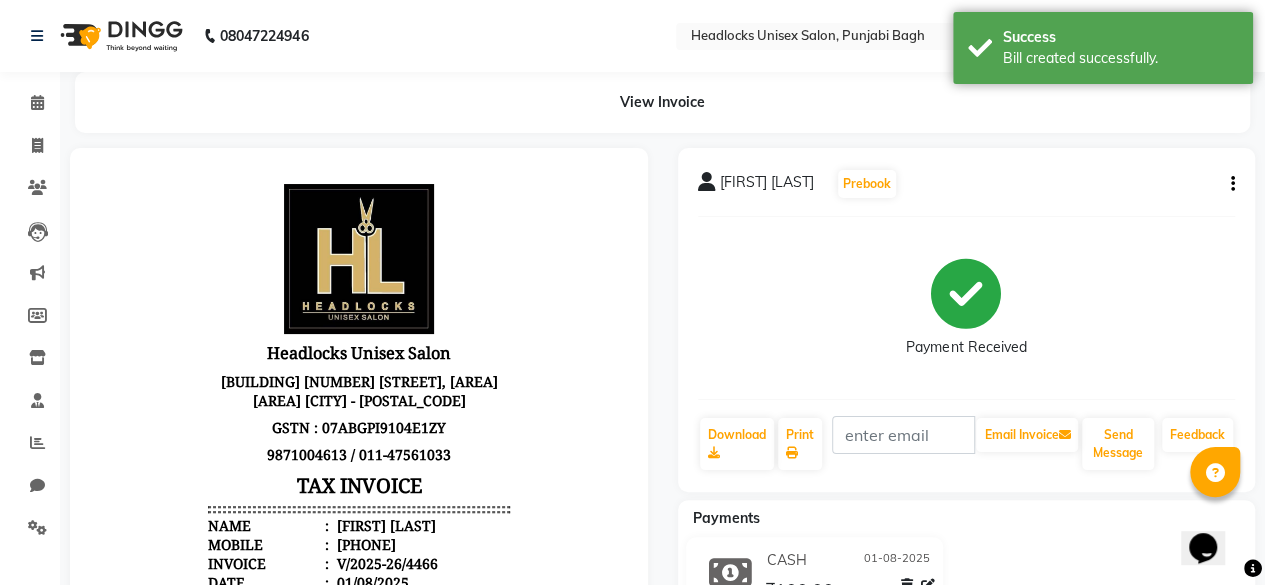 scroll, scrollTop: 0, scrollLeft: 0, axis: both 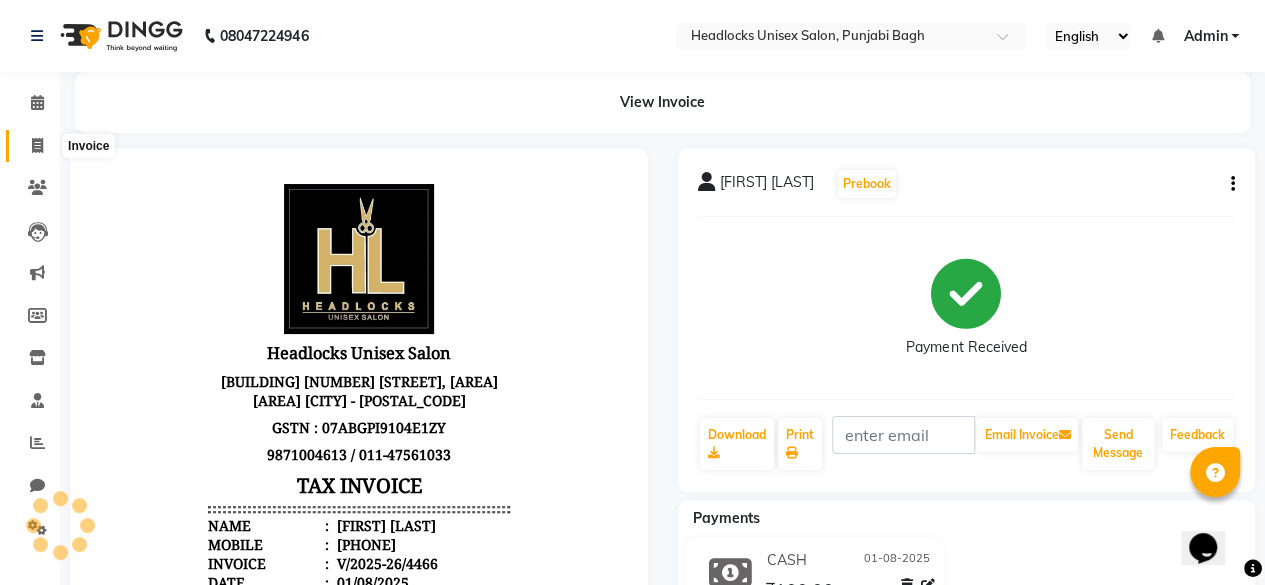 click 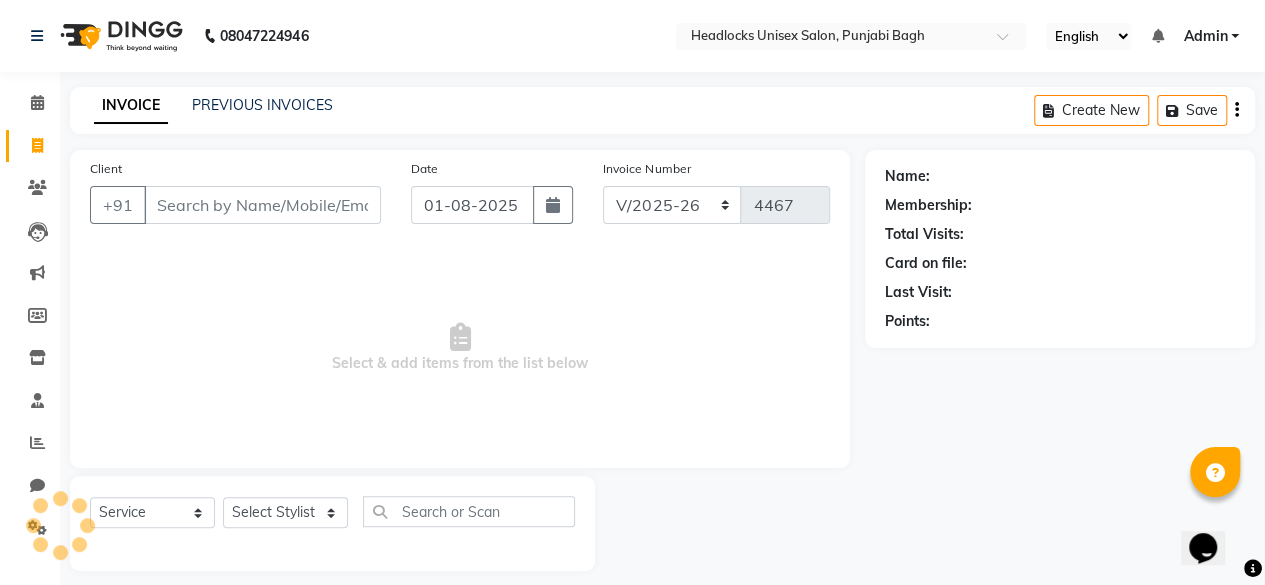 scroll, scrollTop: 15, scrollLeft: 0, axis: vertical 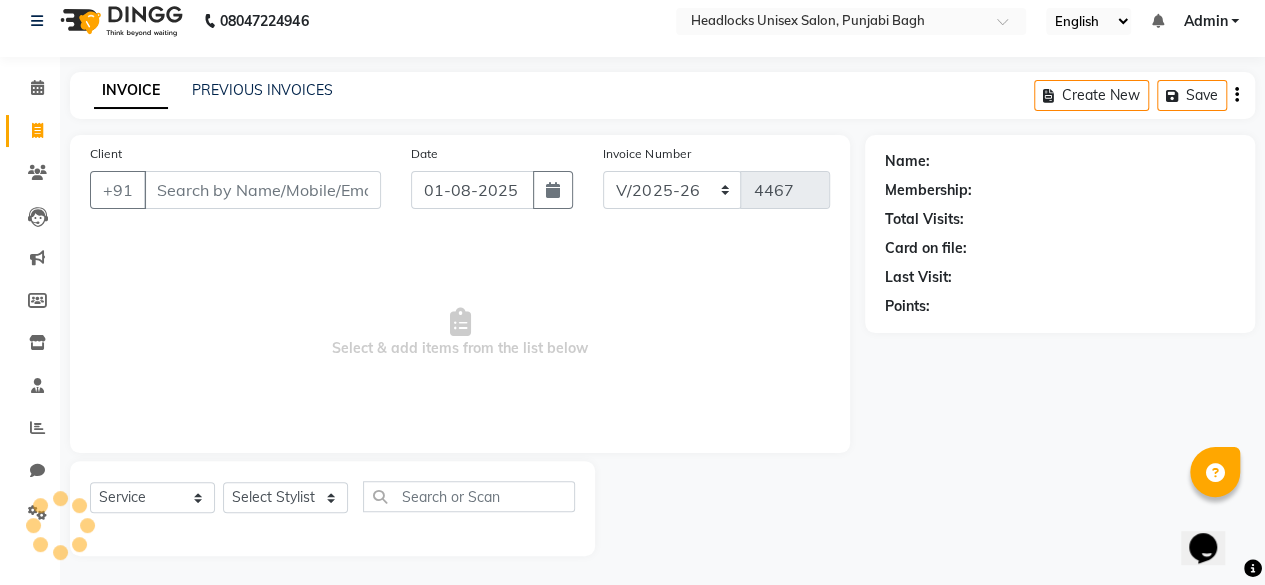 click on "Client" at bounding box center [262, 190] 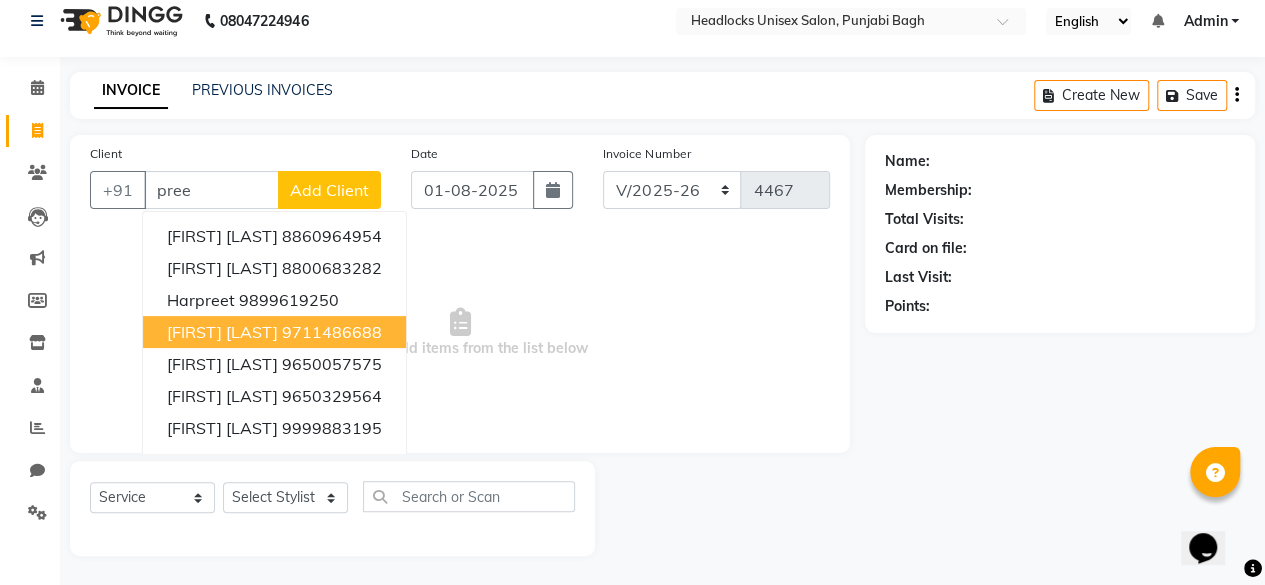 click on "[FIRST] [LAST]" at bounding box center (222, 332) 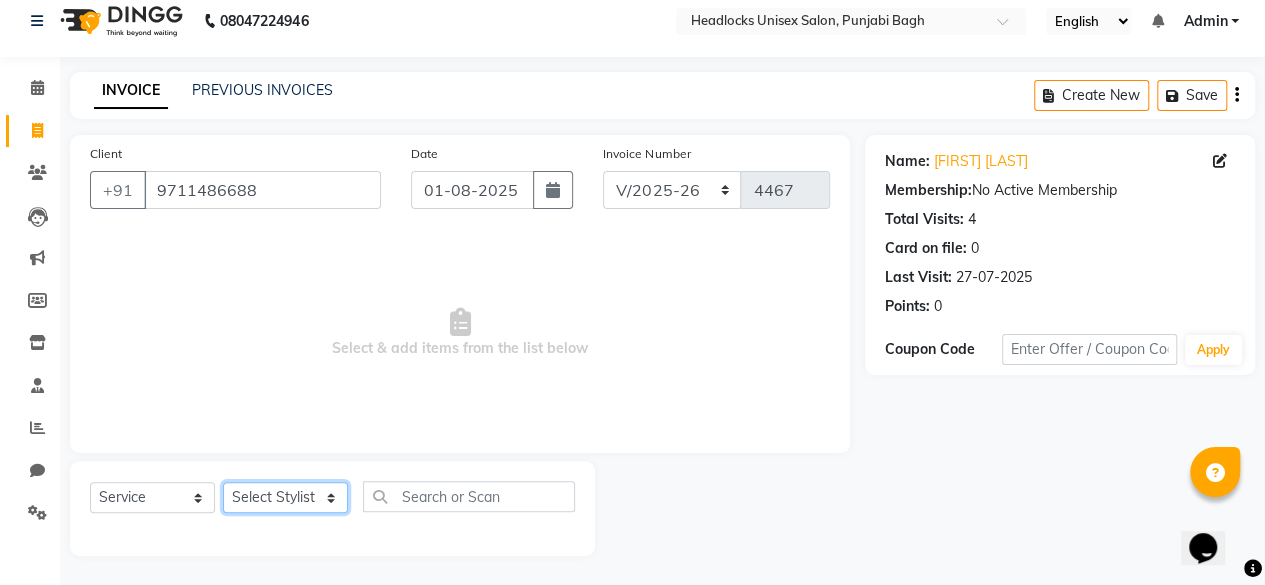 click on "Select Stylist ⁠[FIRST] ⁠[FIRST] [FIRST]  [FIRST] [FIRST]  [FIRST]  [FIRST] [FIRST] [FIRST] [FIRST] [FIRST] [FIRST] [FIRST] [FIRST] [FIRST] ⁠[FIRST] ⁠[FIRST] [FIRST]  [FIRST] [FIRST] [FIRST] [FIRST] [FIRST] [FIRST] [FIRST] [FIRST] [FIRST] [FIRST] [FIRST] [FIRST] ⁠[FIRST] ⁠[FIRST] ⁠[FIRST] ⁠[FIRST] ⁠[FIRST] ⁠[FIRST] ⁠[FIRST]" 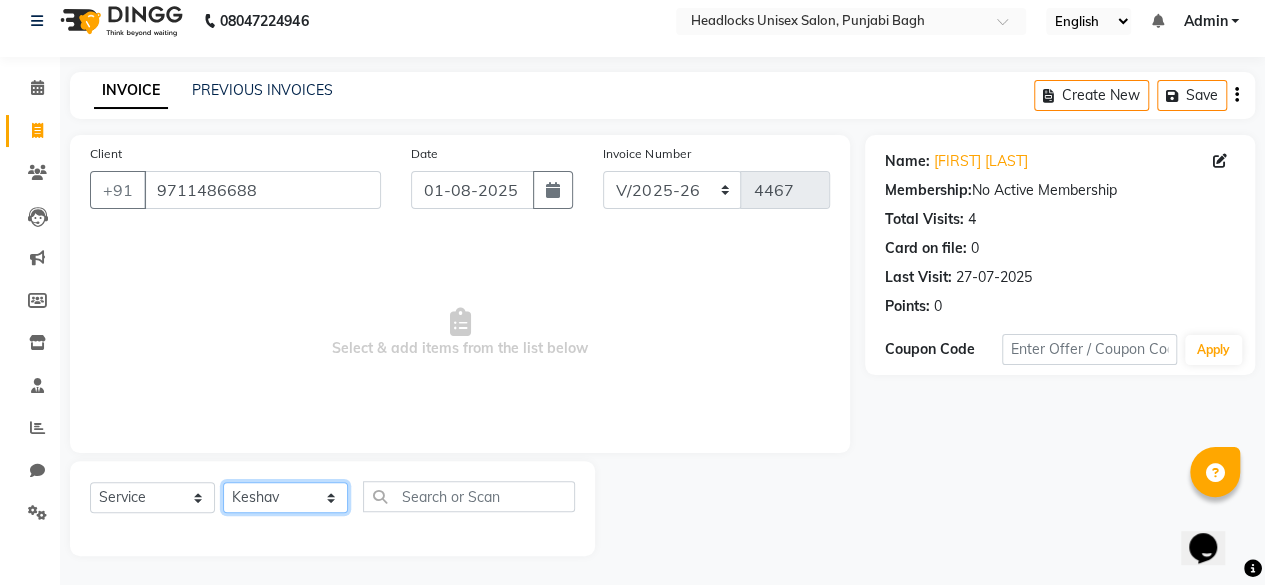 click on "Select Stylist ⁠[FIRST] ⁠[FIRST] [FIRST]  [FIRST] [FIRST]  [FIRST]  [FIRST] [FIRST] [FIRST] [FIRST] [FIRST] [FIRST] [FIRST] [FIRST] [FIRST] ⁠[FIRST] ⁠[FIRST] [FIRST]  [FIRST] [FIRST] [FIRST] [FIRST] [FIRST] [FIRST] [FIRST] [FIRST] [FIRST] [FIRST] [FIRST] [FIRST] ⁠[FIRST] ⁠[FIRST] ⁠[FIRST] ⁠[FIRST] ⁠[FIRST] ⁠[FIRST] ⁠[FIRST]" 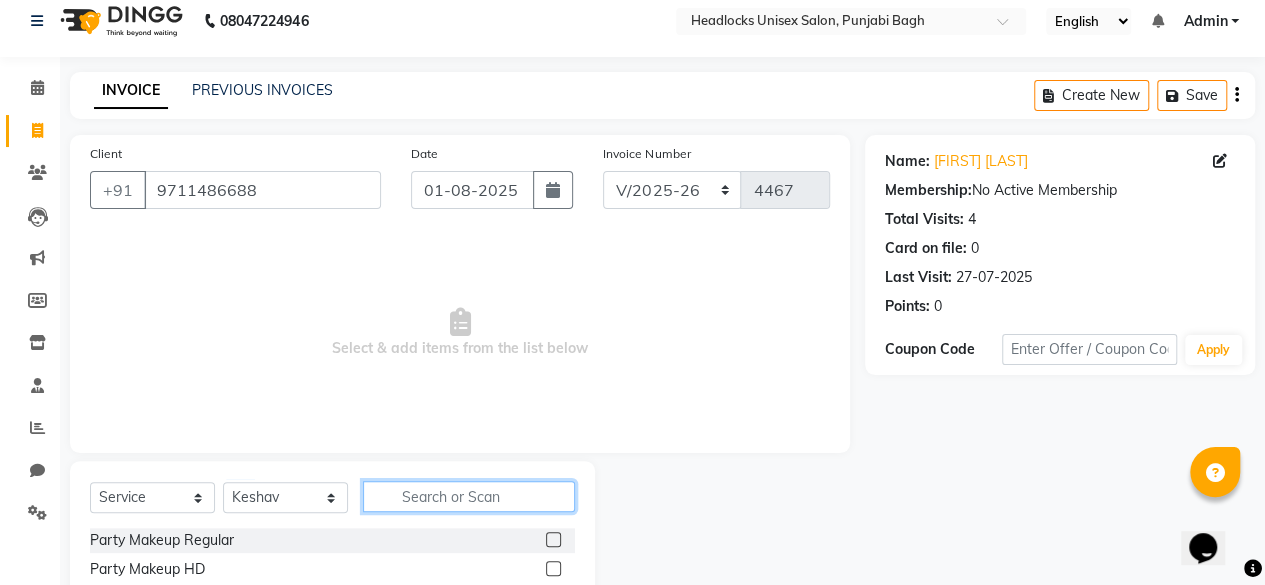 click 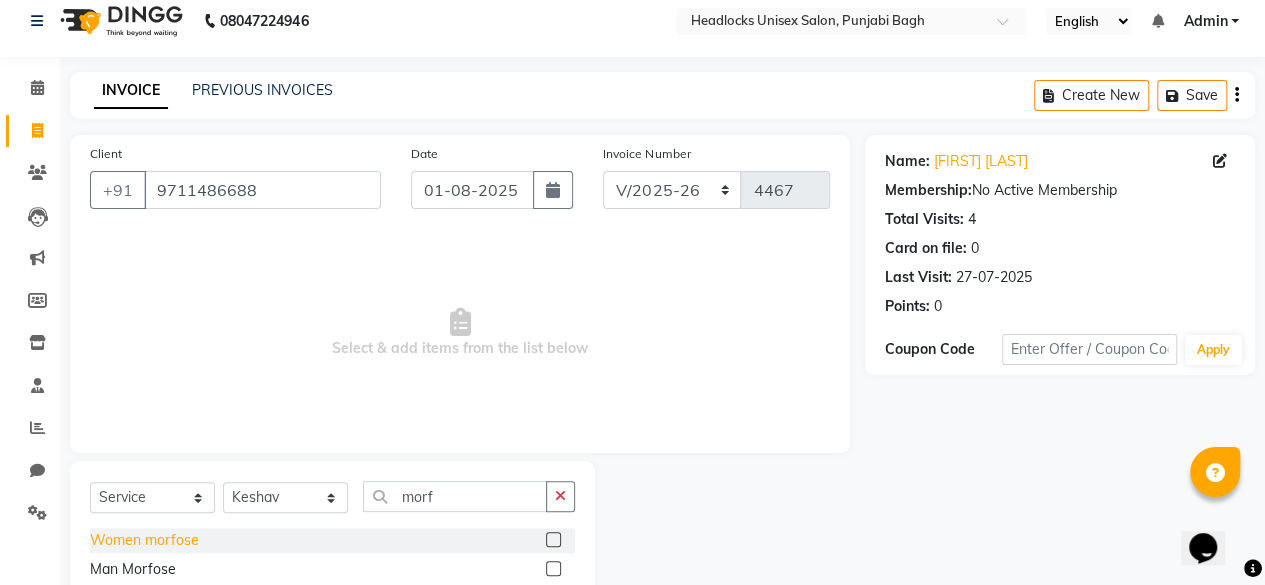 click on "Women morfose" 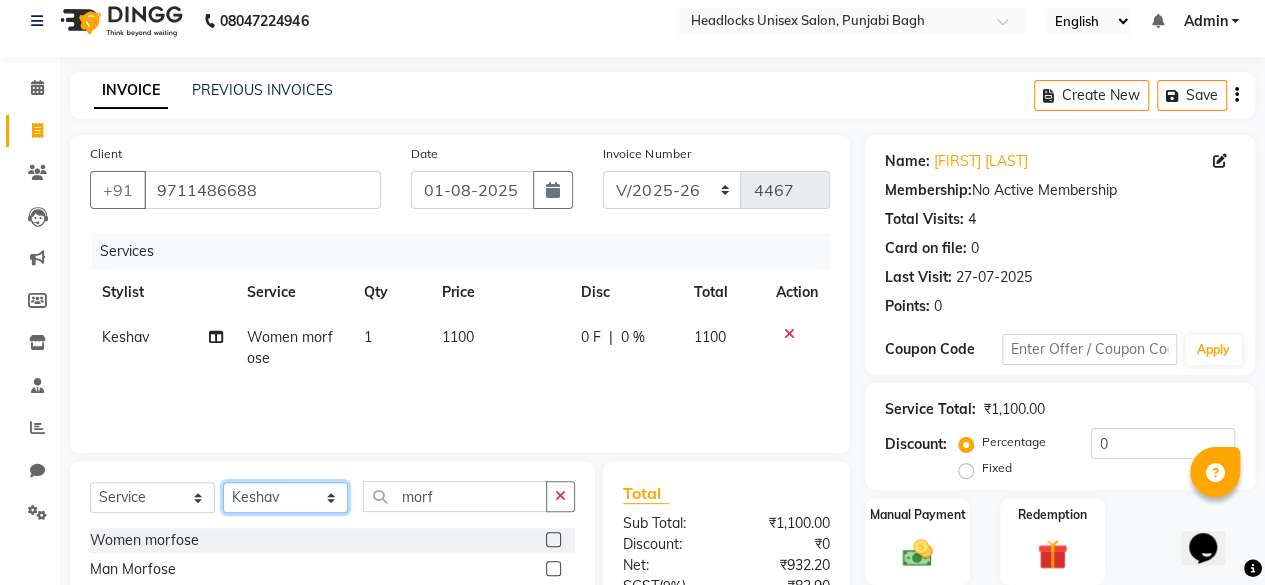 click on "Select Stylist ⁠[FIRST] ⁠[FIRST] [FIRST]  [FIRST] [FIRST]  [FIRST]  [FIRST] [FIRST] [FIRST] [FIRST] [FIRST] [FIRST] [FIRST] [FIRST] [FIRST] ⁠[FIRST] ⁠[FIRST] [FIRST]  [FIRST] [FIRST] [FIRST] [FIRST] [FIRST] [FIRST] [FIRST] [FIRST] [FIRST] [FIRST] [FIRST] [FIRST] ⁠[FIRST] ⁠[FIRST] ⁠[FIRST] ⁠[FIRST] ⁠[FIRST] ⁠[FIRST] ⁠[FIRST]" 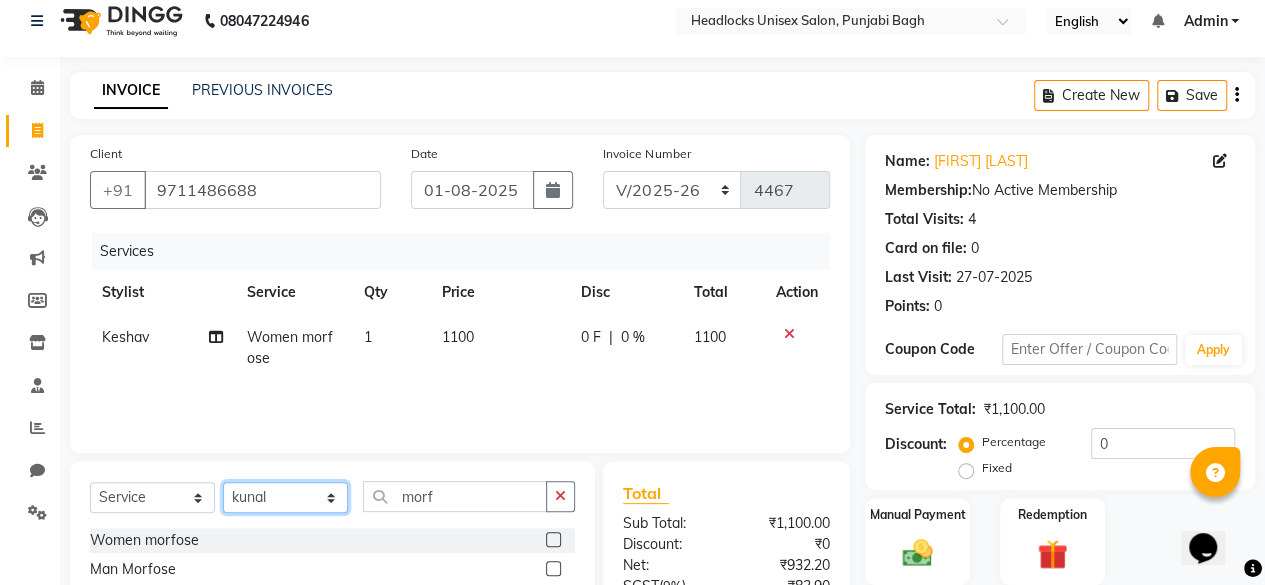 click on "Select Stylist ⁠[FIRST] ⁠[FIRST] [FIRST]  [FIRST] [FIRST]  [FIRST]  [FIRST] [FIRST] [FIRST] [FIRST] [FIRST] [FIRST] [FIRST] [FIRST] [FIRST] ⁠[FIRST] ⁠[FIRST] [FIRST]  [FIRST] [FIRST] [FIRST] [FIRST] [FIRST] [FIRST] [FIRST] [FIRST] [FIRST] [FIRST] [FIRST] [FIRST] ⁠[FIRST] ⁠[FIRST] ⁠[FIRST] ⁠[FIRST] ⁠[FIRST] ⁠[FIRST] ⁠[FIRST]" 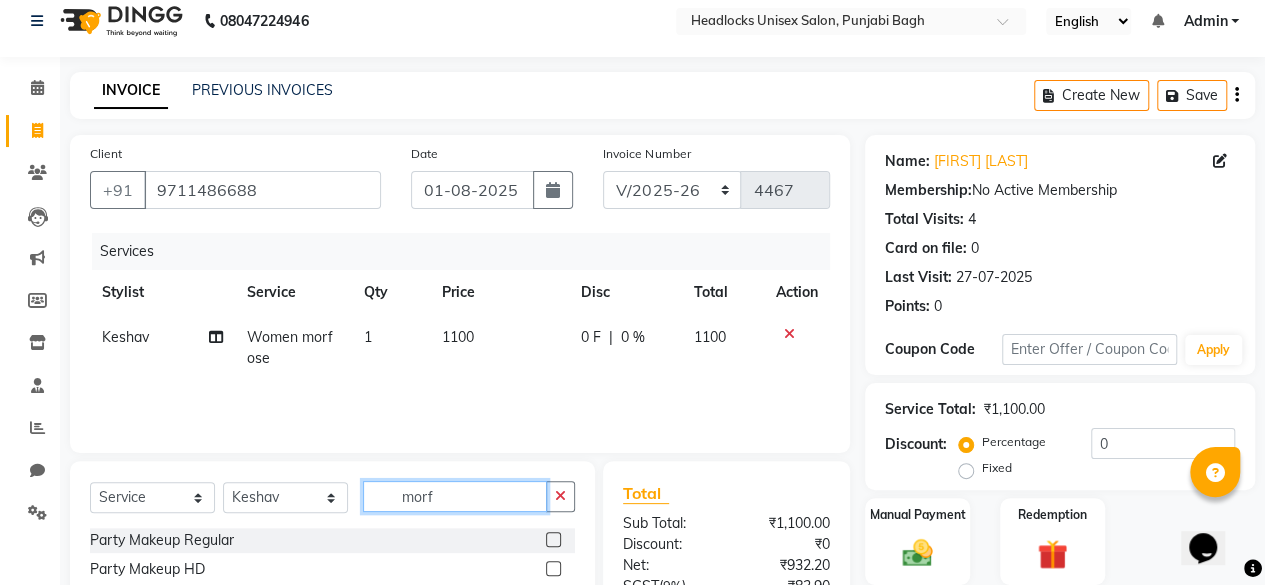 click on "morf" 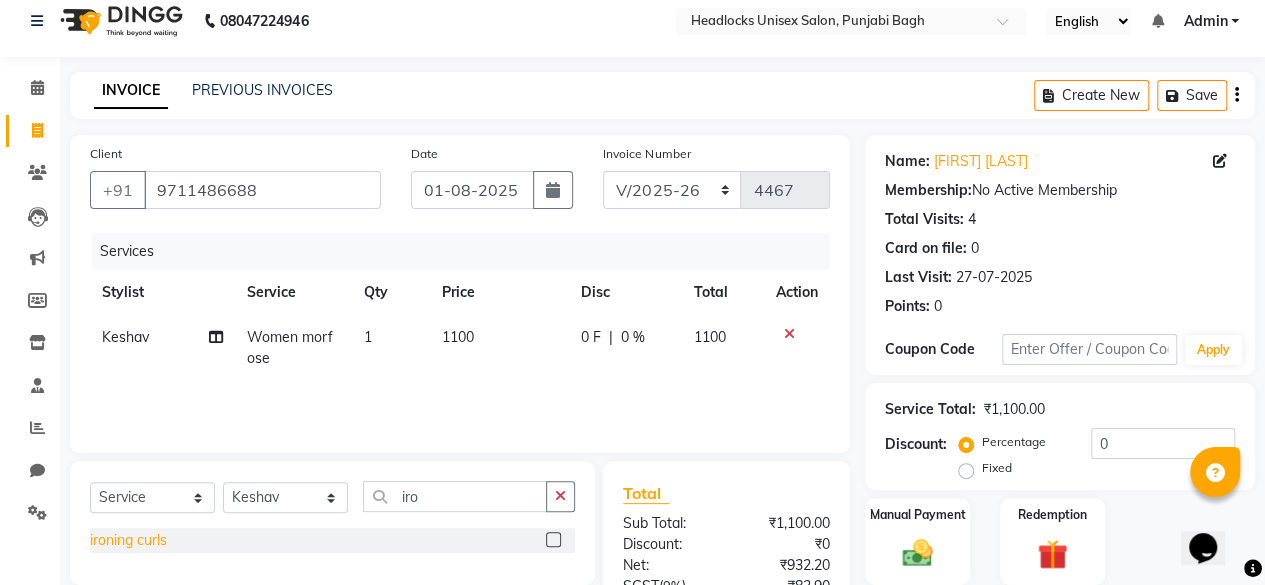 click on "ironing curls" 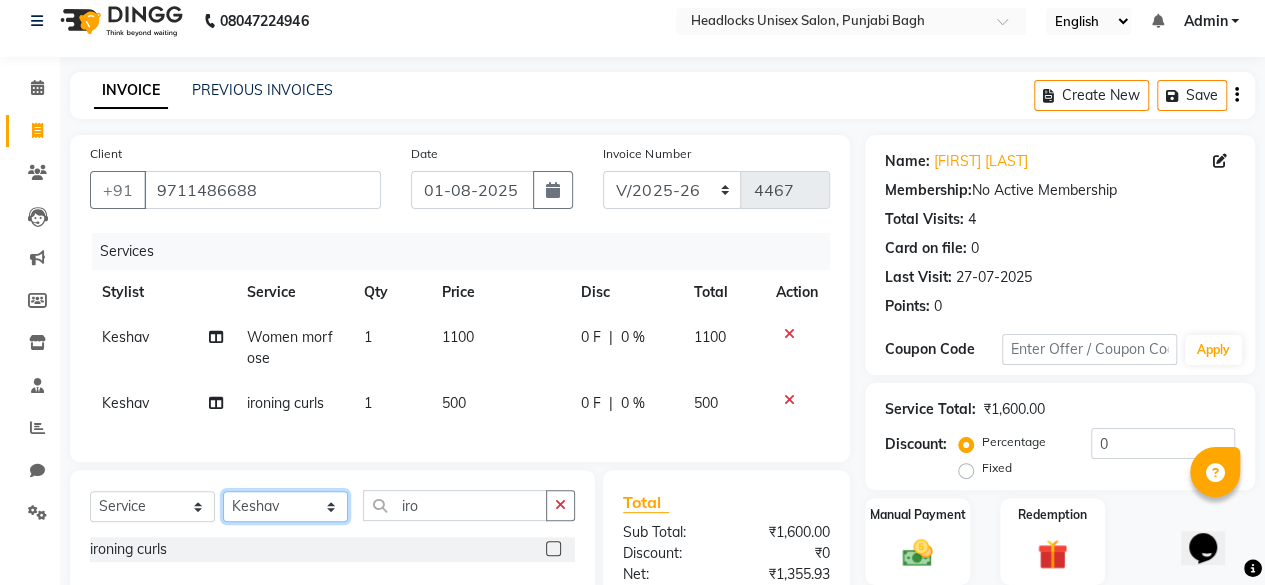click on "Select Stylist ⁠[FIRST] ⁠[FIRST] [FIRST]  [FIRST] [FIRST]  [FIRST]  [FIRST] [FIRST] [FIRST] [FIRST] [FIRST] [FIRST] [FIRST] [FIRST] [FIRST] ⁠[FIRST] ⁠[FIRST] [FIRST]  [FIRST] [FIRST] [FIRST] [FIRST] [FIRST] [FIRST] [FIRST] [FIRST] [FIRST] [FIRST] [FIRST] [FIRST] ⁠[FIRST] ⁠[FIRST] ⁠[FIRST] ⁠[FIRST] ⁠[FIRST] ⁠[FIRST] ⁠[FIRST]" 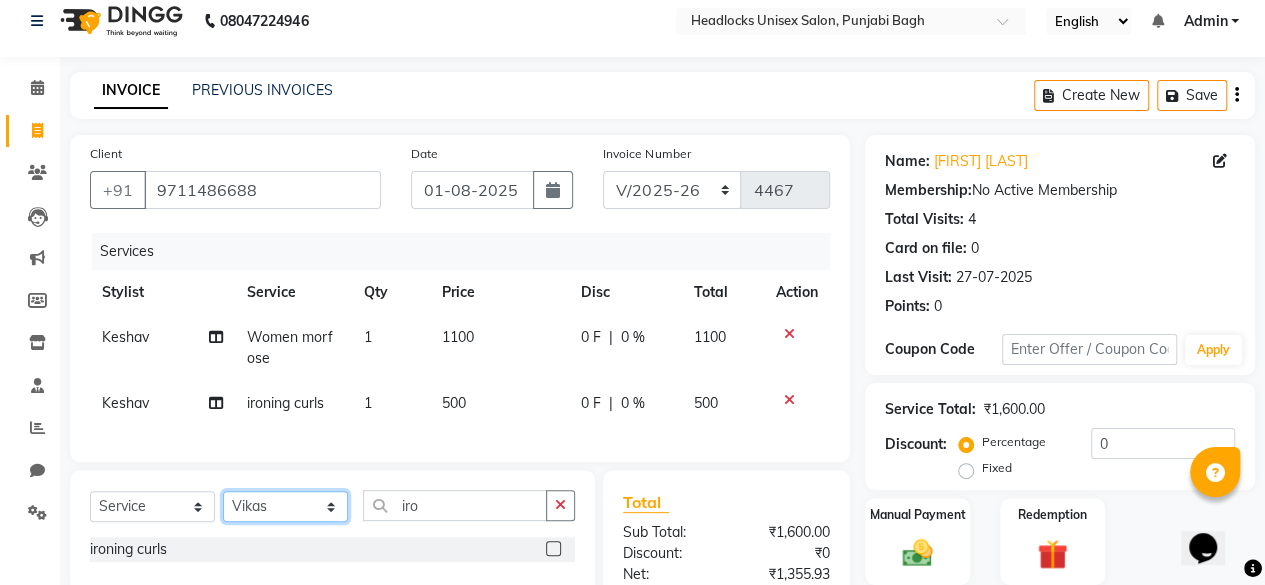 click on "Select Stylist ⁠[FIRST] ⁠[FIRST] [FIRST]  [FIRST] [FIRST]  [FIRST]  [FIRST] [FIRST] [FIRST] [FIRST] [FIRST] [FIRST] [FIRST] [FIRST] [FIRST] ⁠[FIRST] ⁠[FIRST] [FIRST]  [FIRST] [FIRST] [FIRST] [FIRST] [FIRST] [FIRST] [FIRST] [FIRST] [FIRST] [FIRST] [FIRST] [FIRST] ⁠[FIRST] ⁠[FIRST] ⁠[FIRST] ⁠[FIRST] ⁠[FIRST] ⁠[FIRST] ⁠[FIRST]" 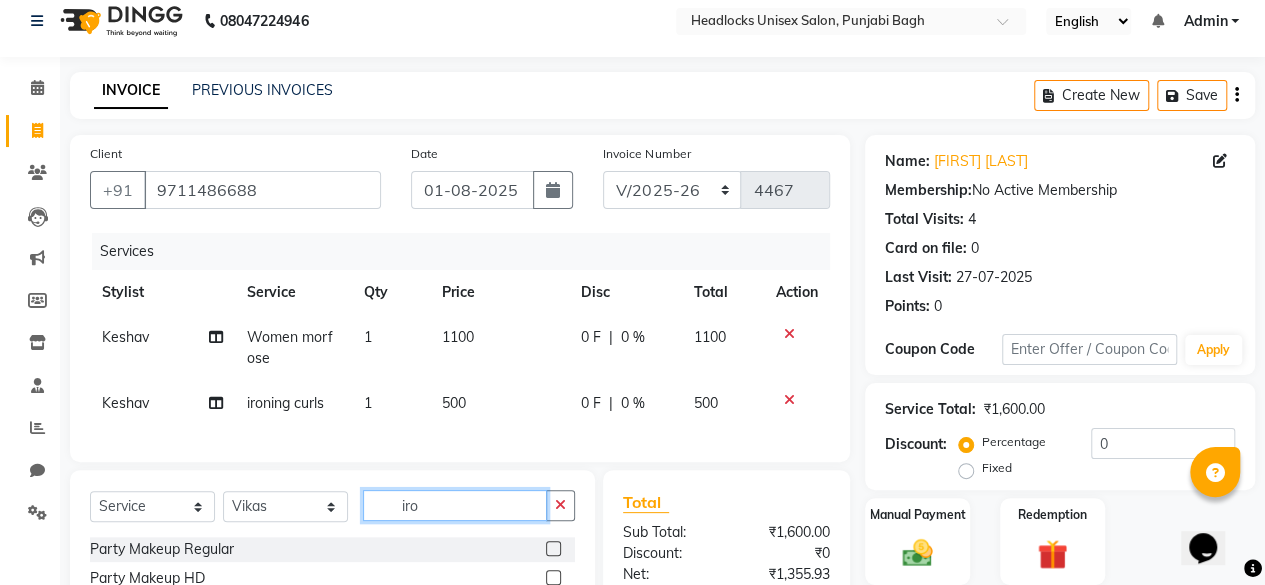 click on "iro" 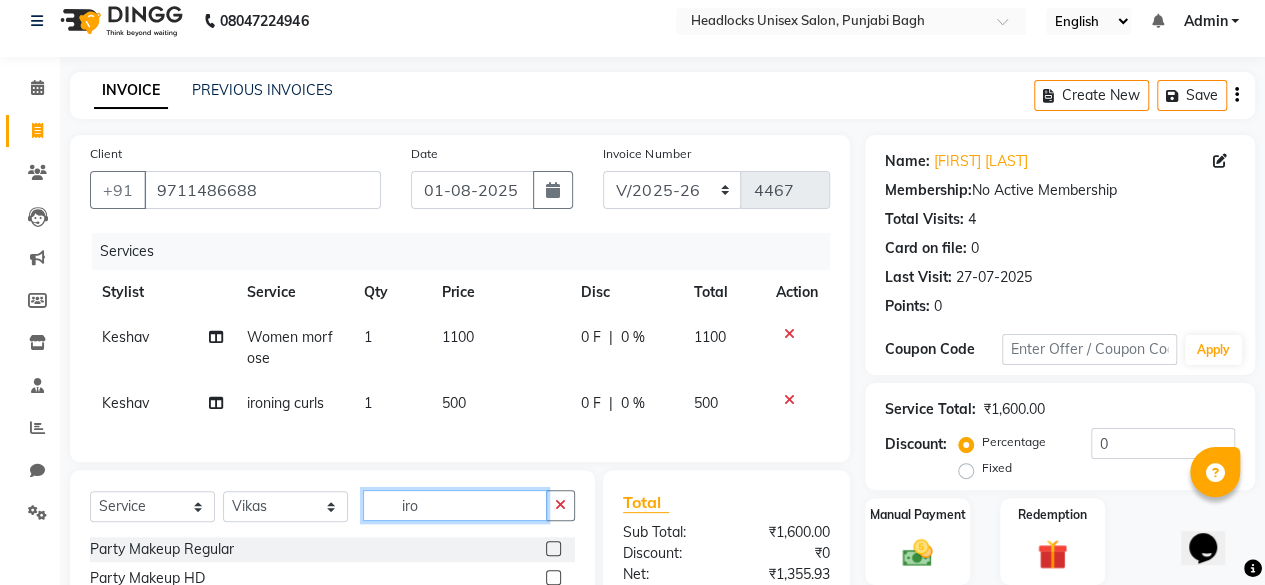 click on "iro" 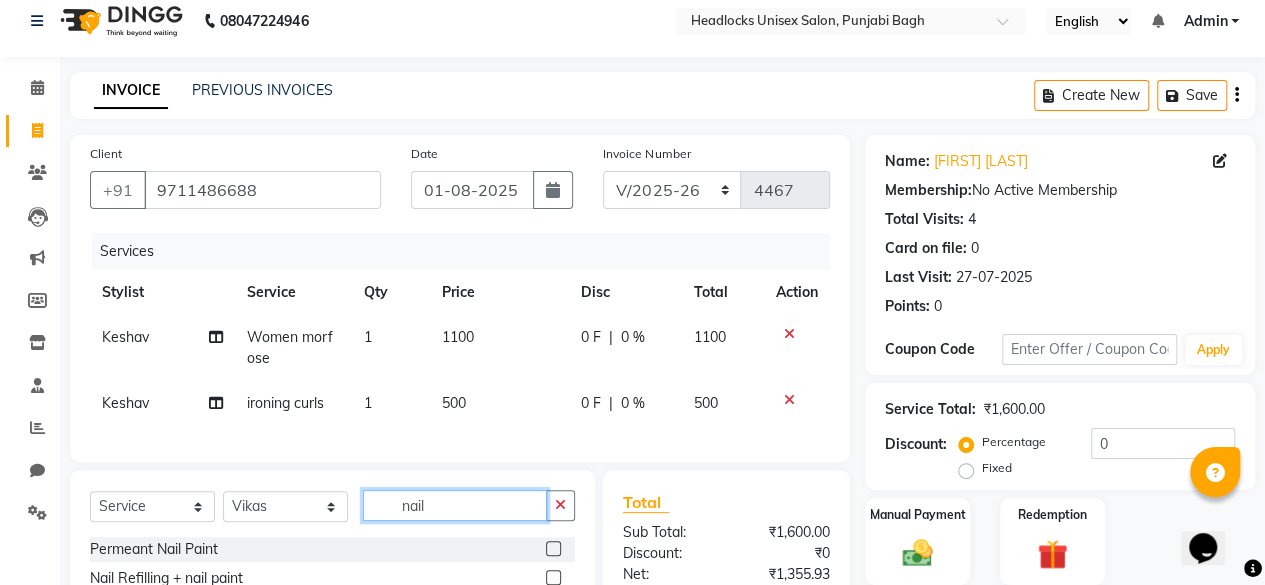 scroll, scrollTop: 239, scrollLeft: 0, axis: vertical 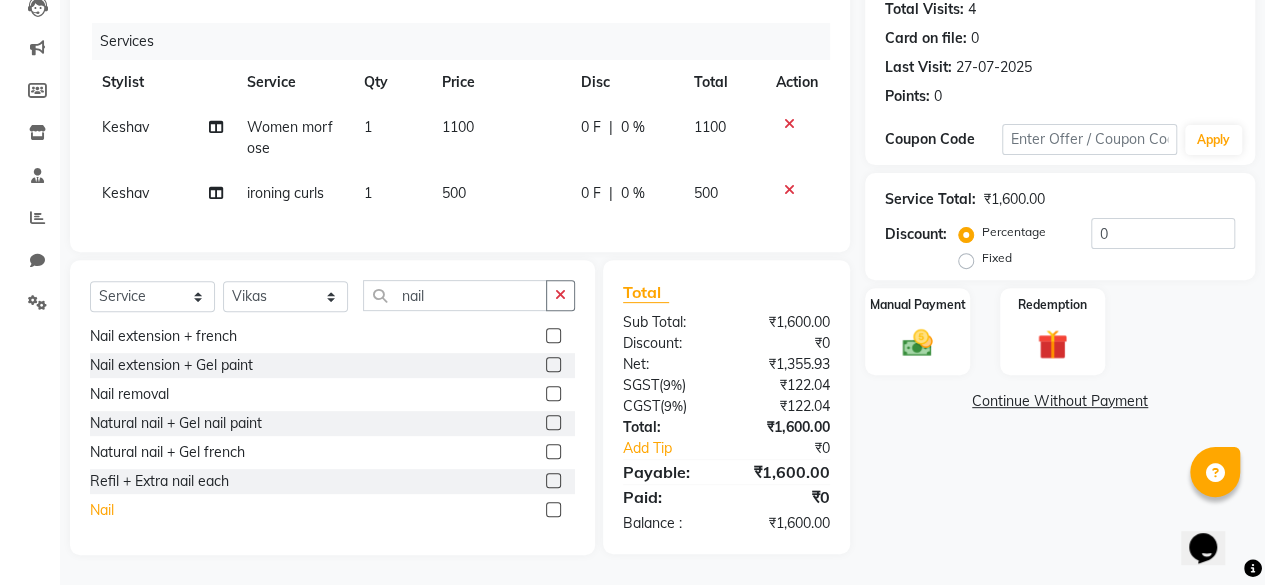 click on "Nail" 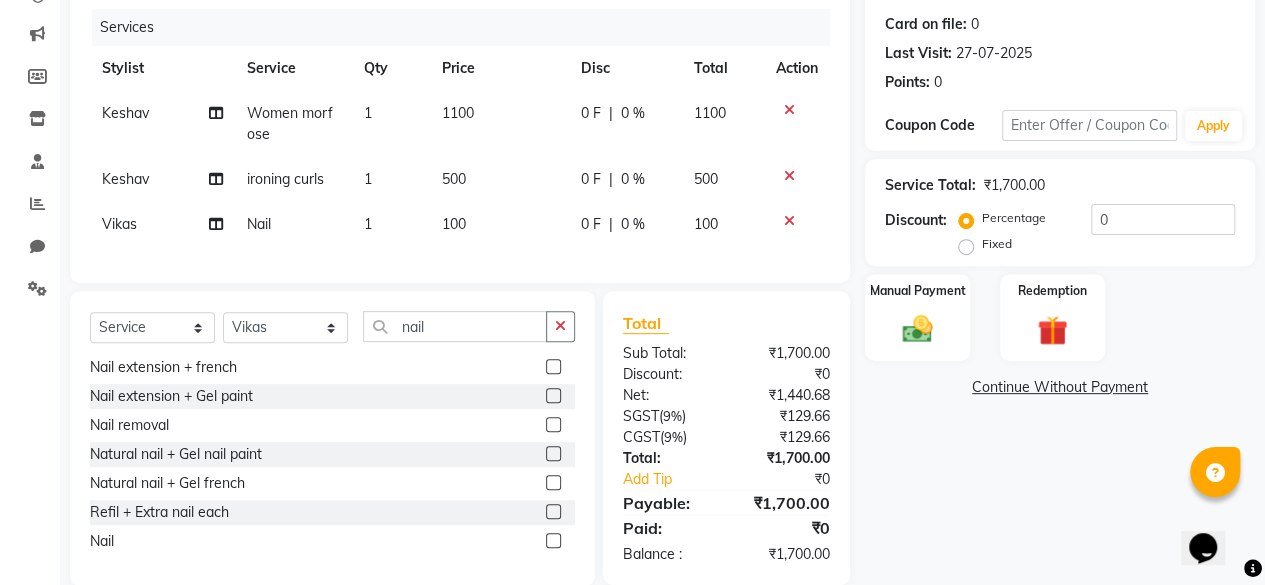 click on "100" 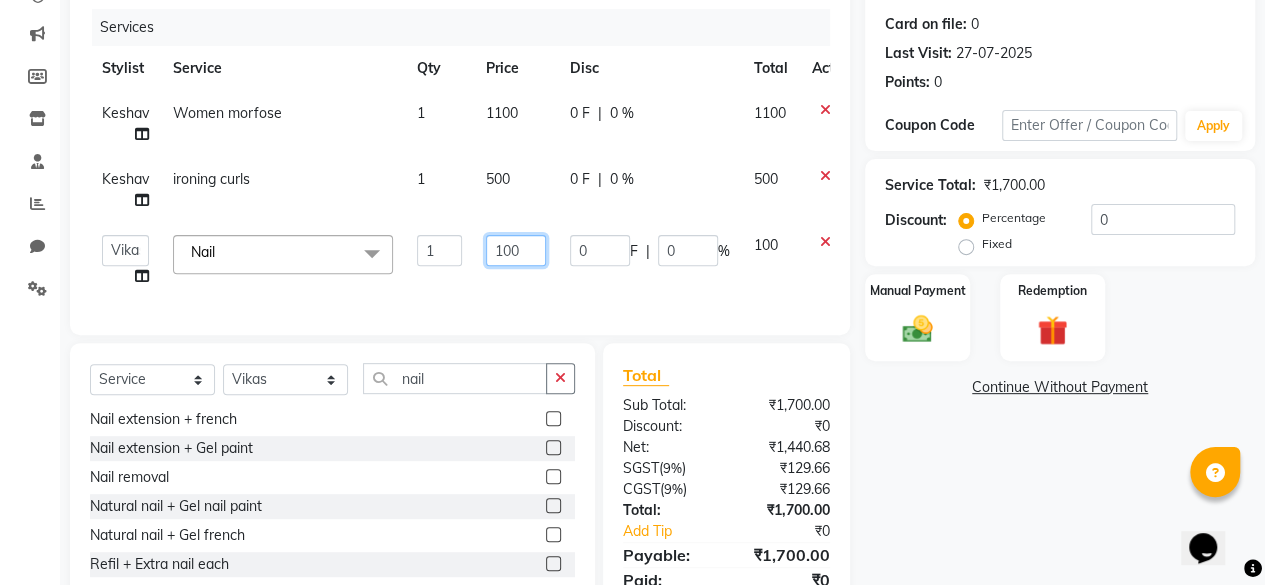click on "100" 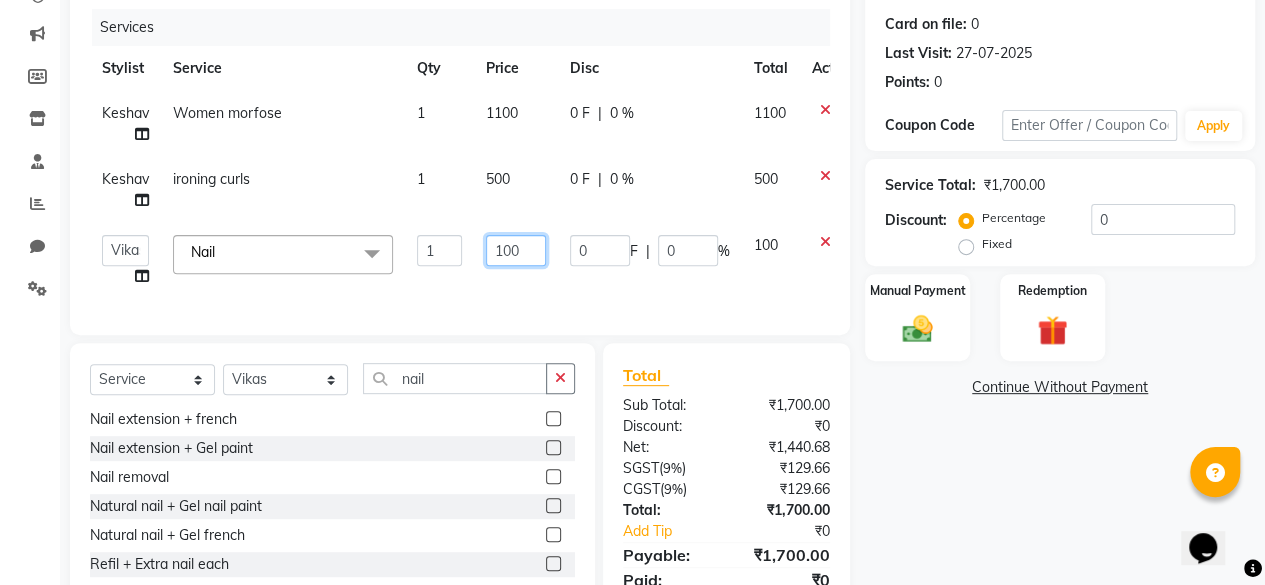 click on "100" 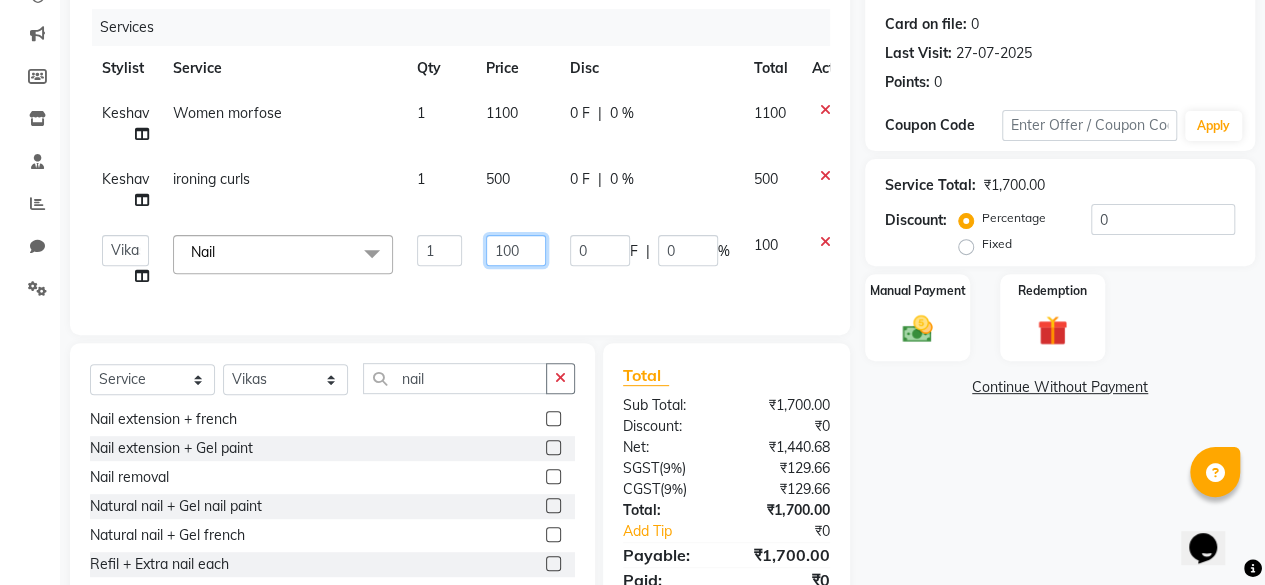 click on "100" 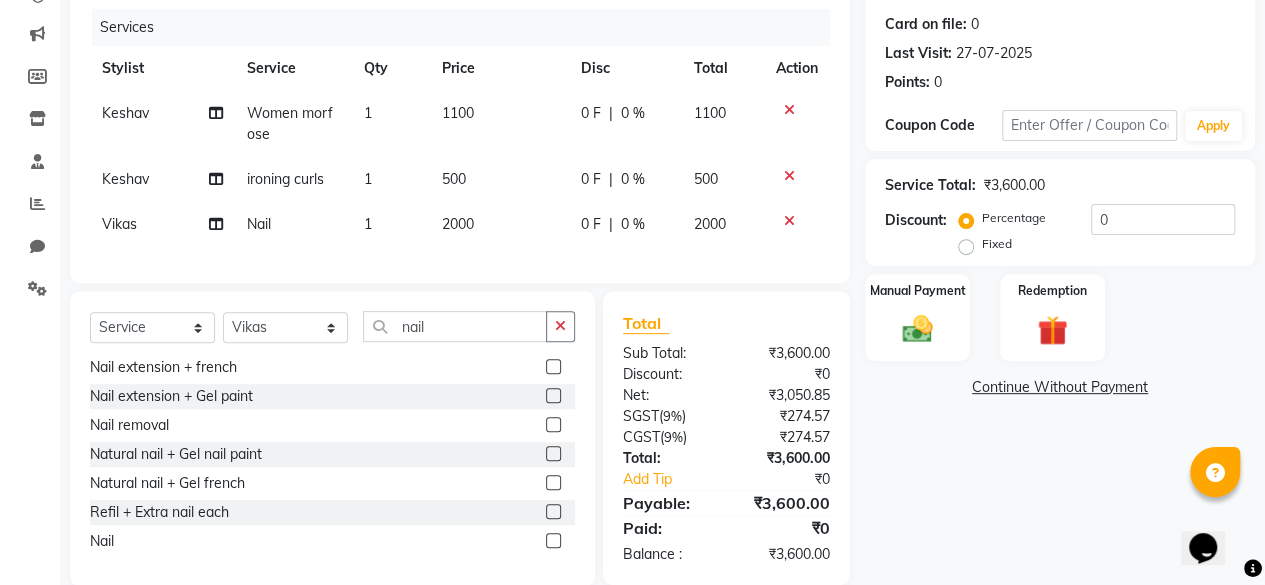 click on "Client +[COUNTRY_CODE] [PHONE] [DATE] Invoice Number csh/2025-26 V/2025 V/2025-26 4467 Services Stylist Service Qty Price Disc Total Action [FIRST] Women morfose 1 1100 0 F | 0 % 1100 [FIRST] ironing curls 1 500 0 F | 0 % 500 ⁠[FIRST] Nail 1 2000 0 F | 0 % 2000" 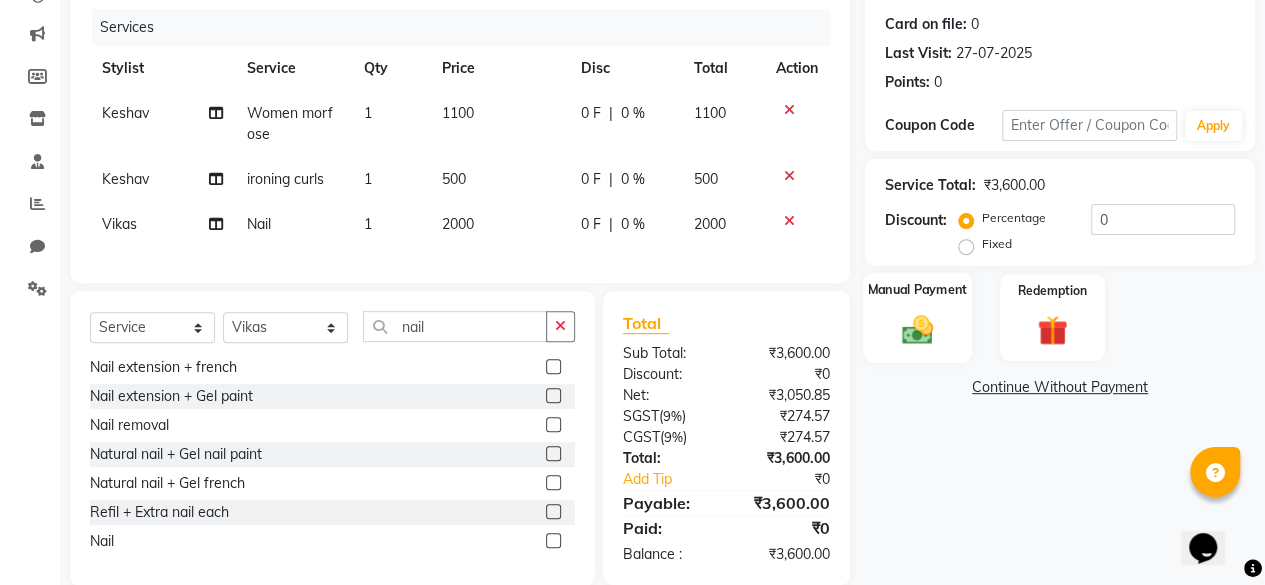 click 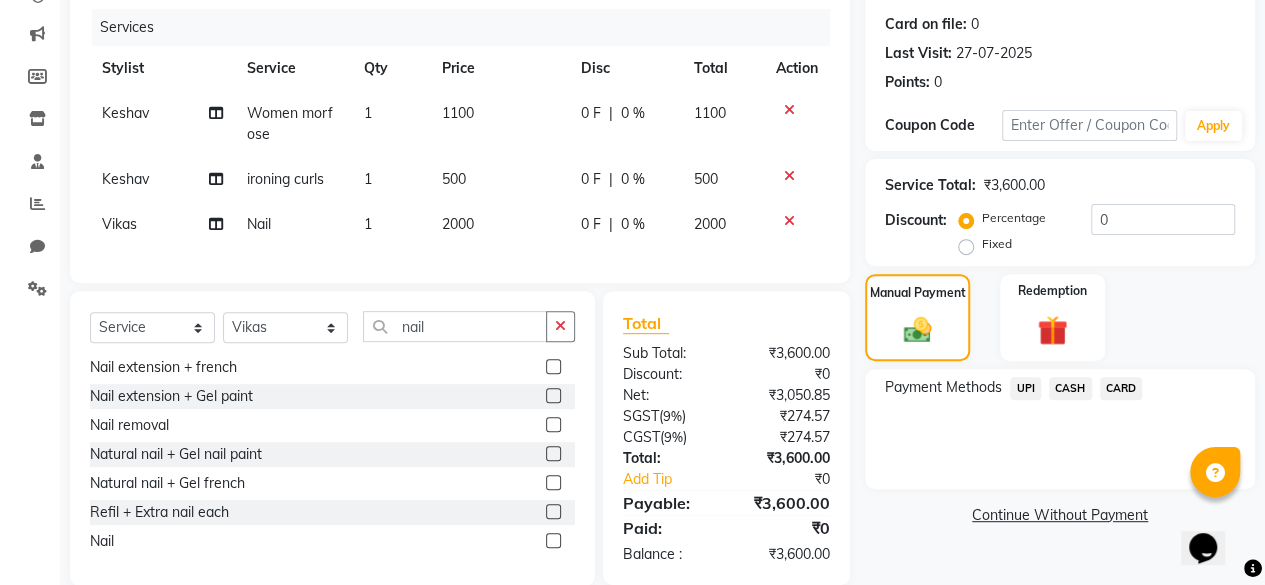 click on "CARD" 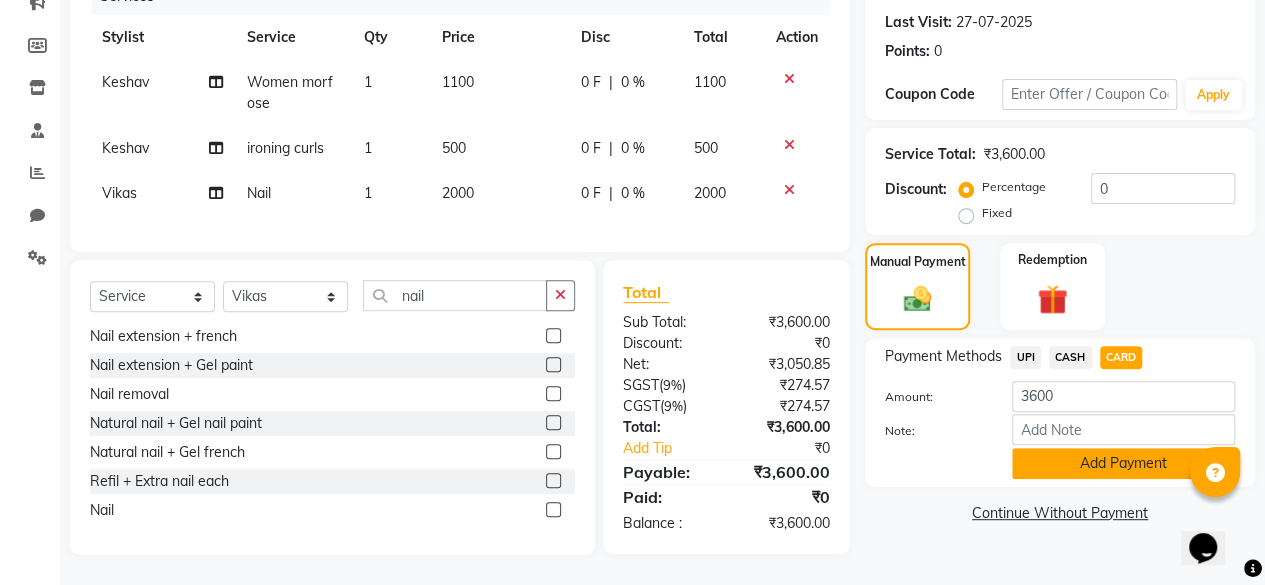 click on "Add Payment" 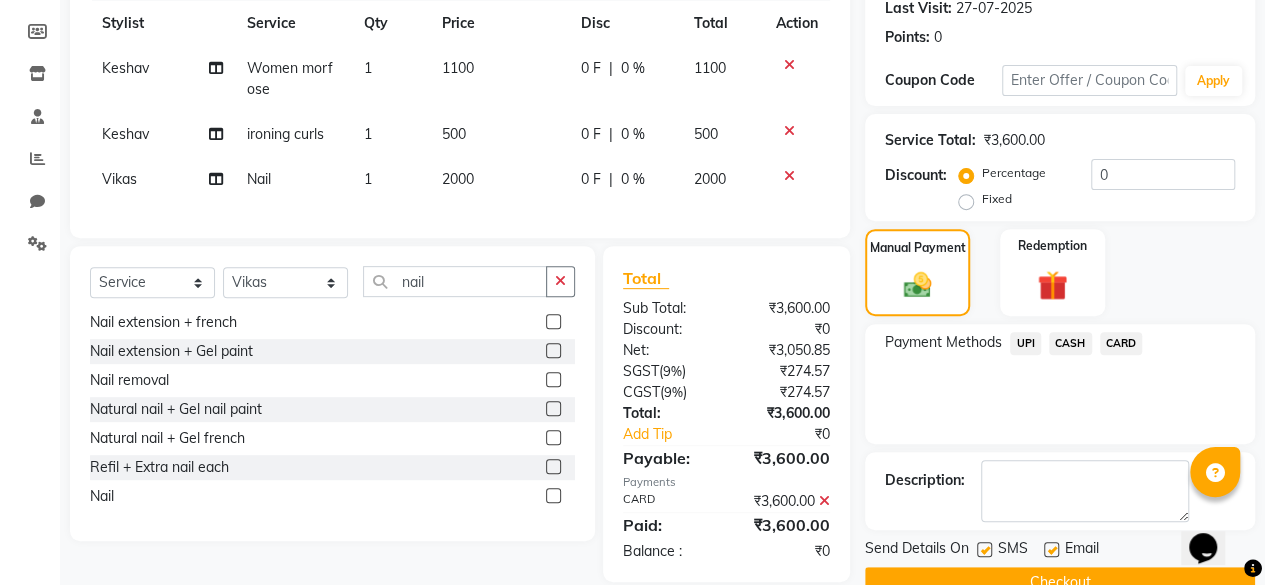 scroll, scrollTop: 324, scrollLeft: 0, axis: vertical 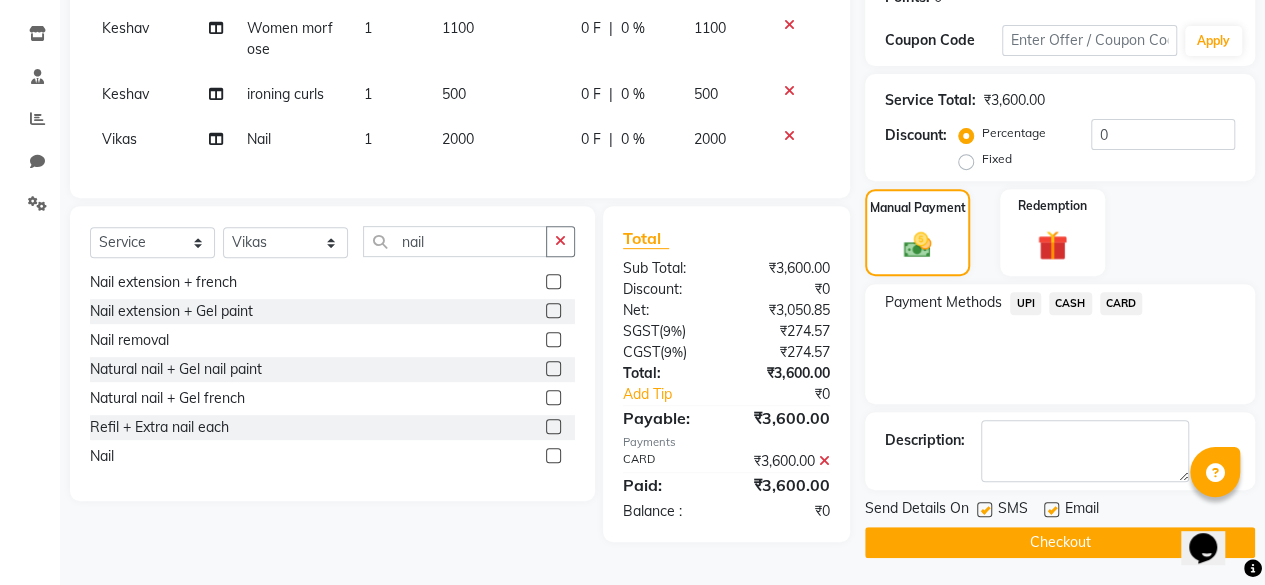 click on "SMS" 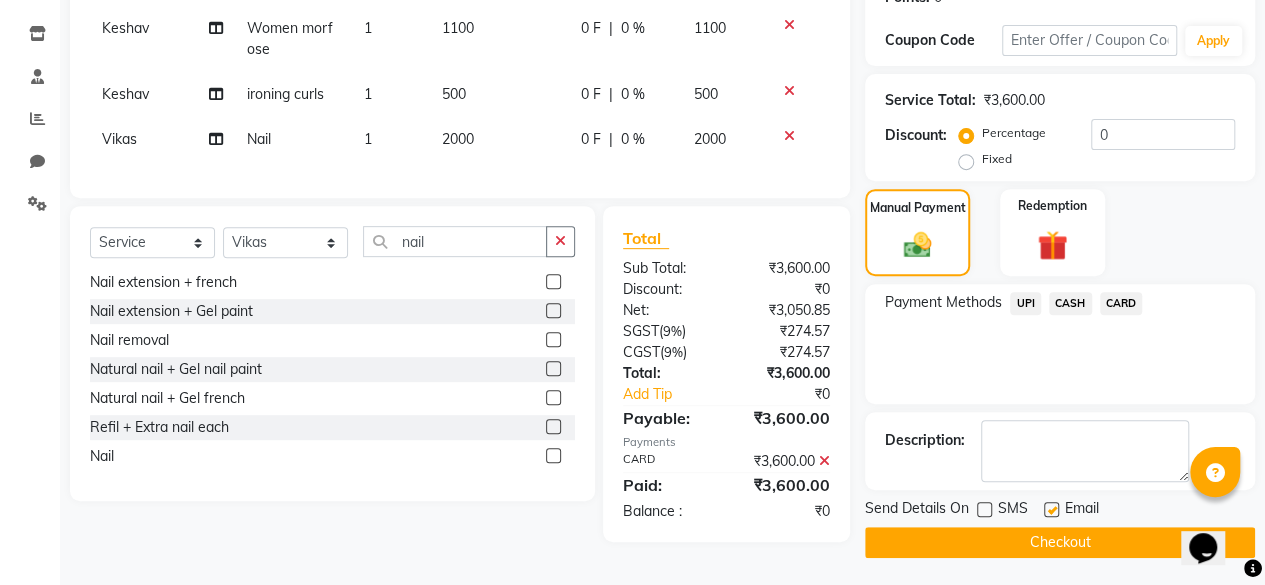 click on "Checkout" 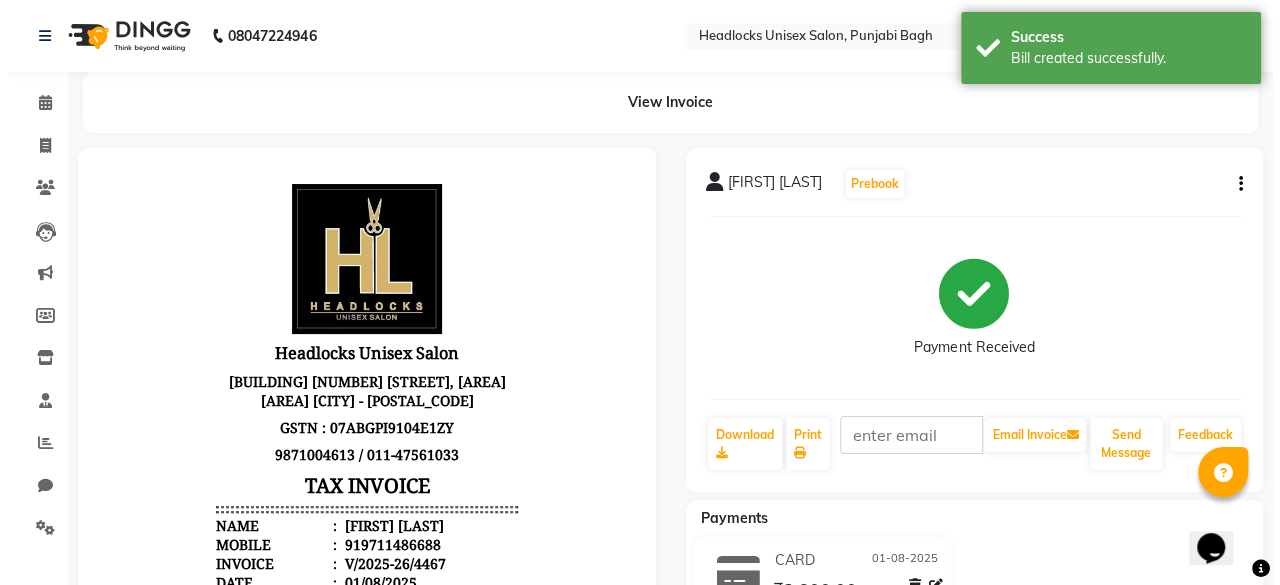 scroll, scrollTop: 0, scrollLeft: 0, axis: both 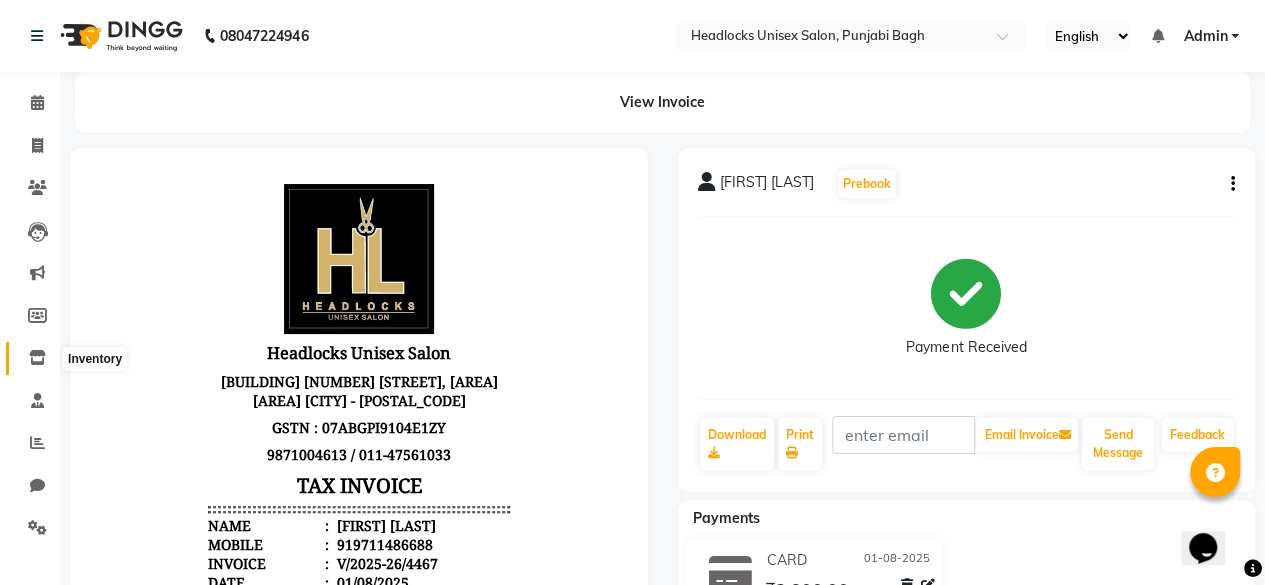 click 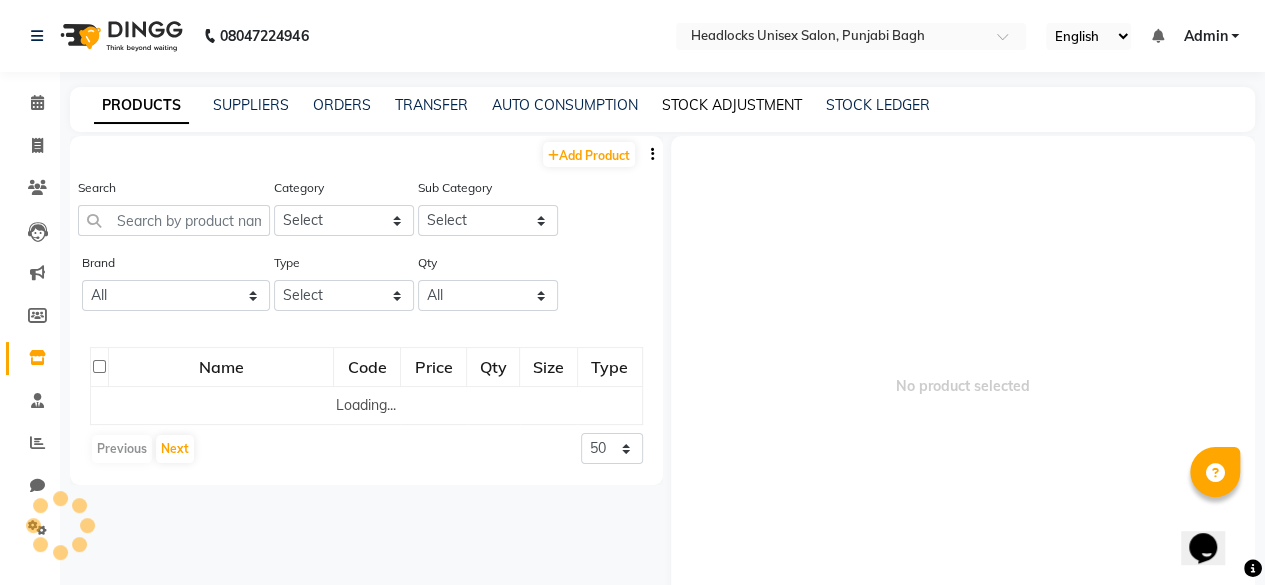 click on "STOCK ADJUSTMENT" 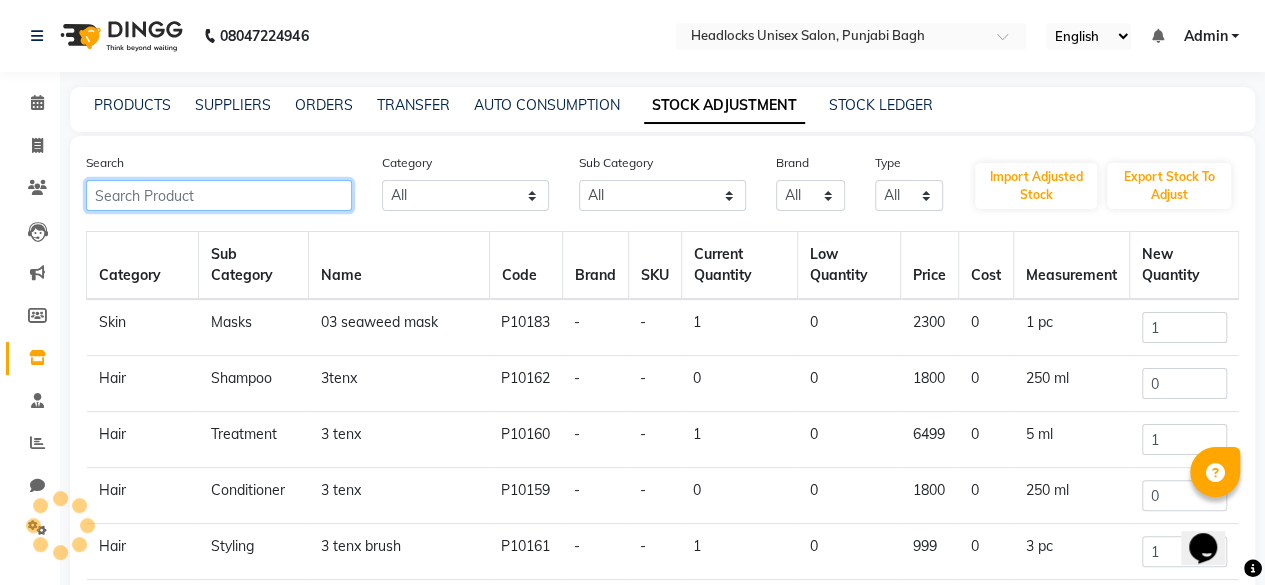 click 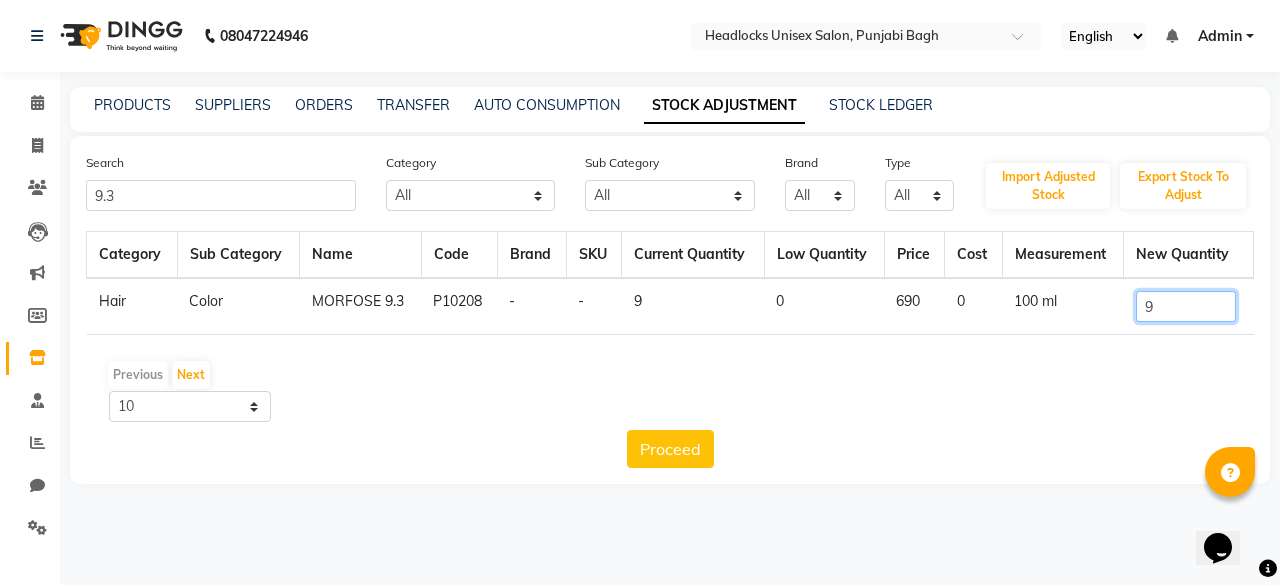 click on "9" 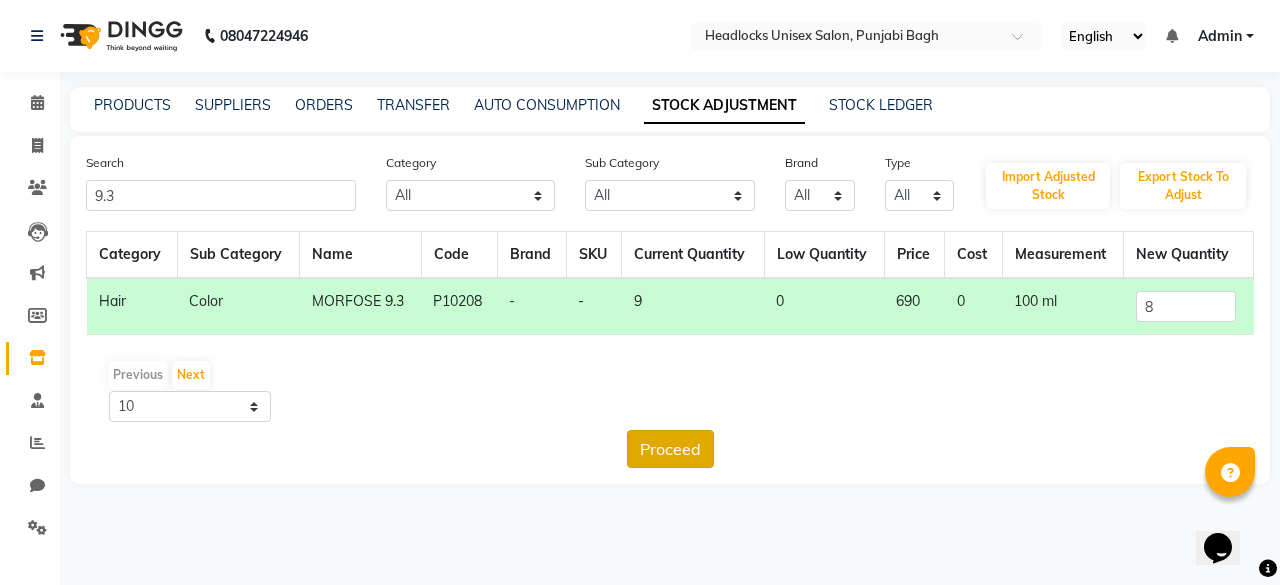 click on "Proceed" 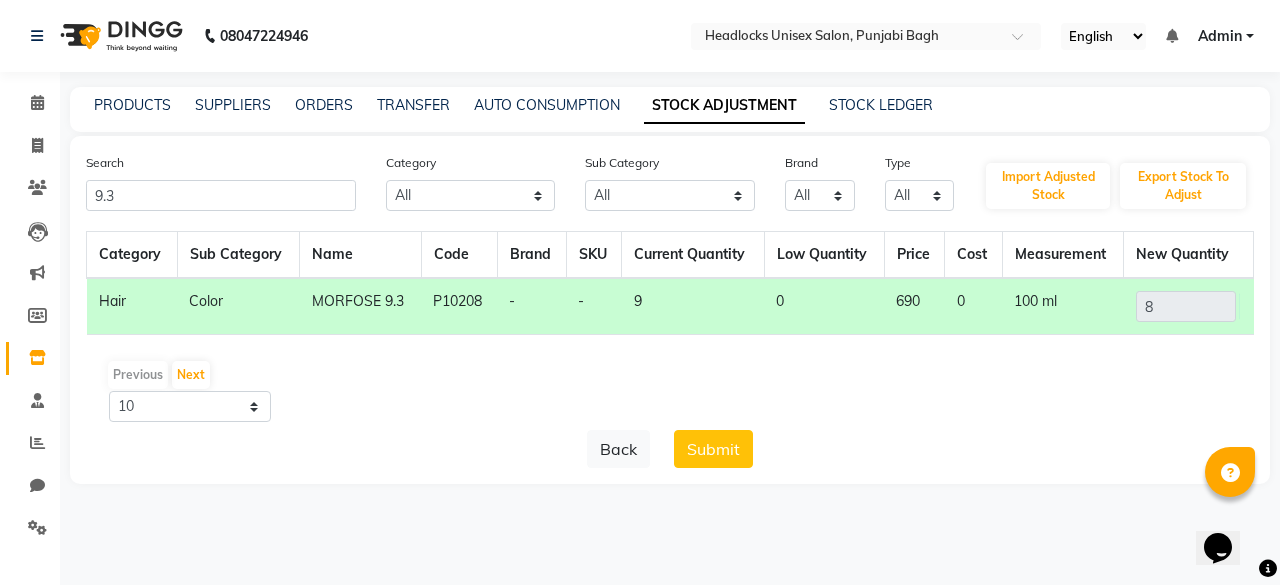 click on "Back   Submit" 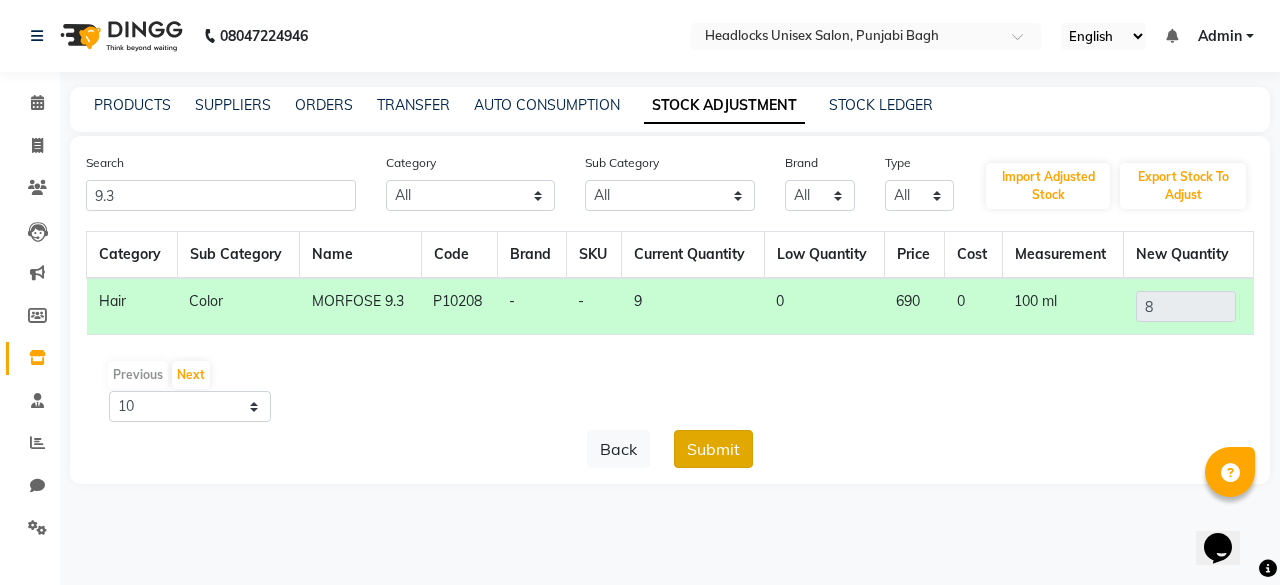 click on "Submit" 